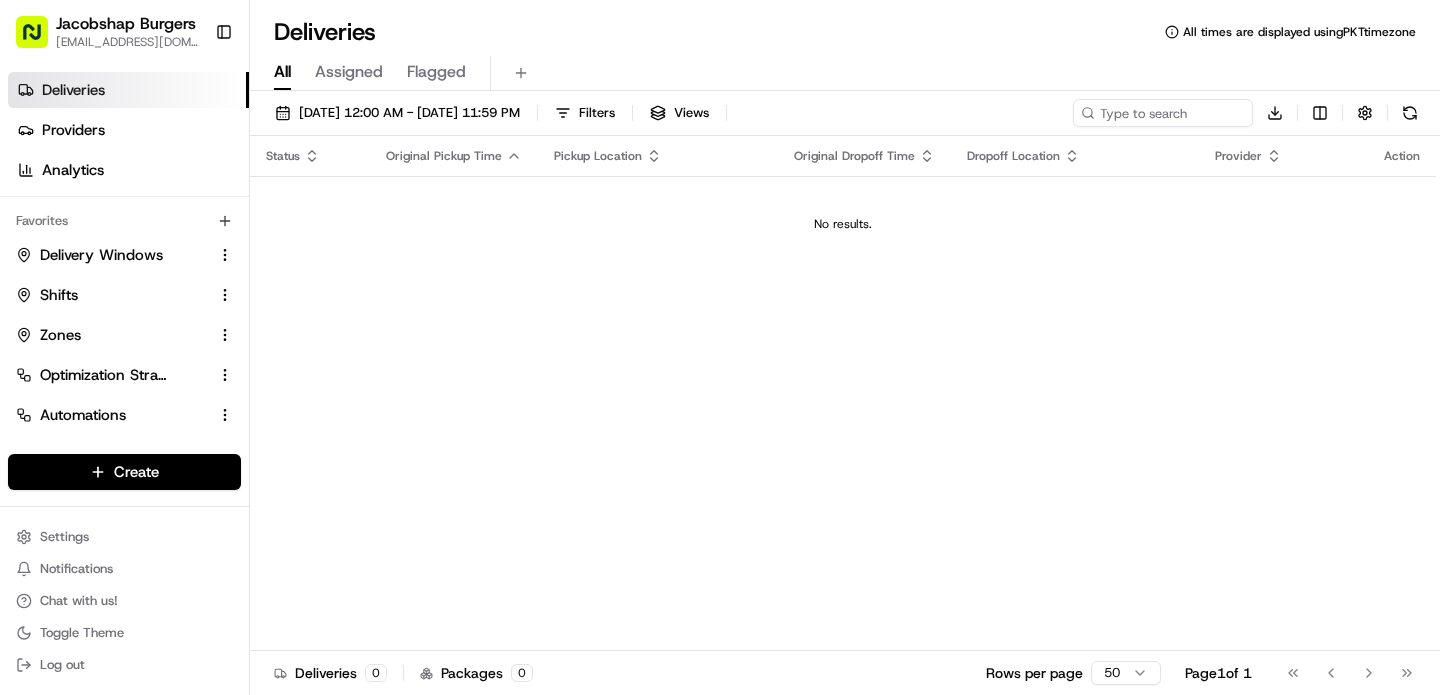 scroll, scrollTop: 0, scrollLeft: 0, axis: both 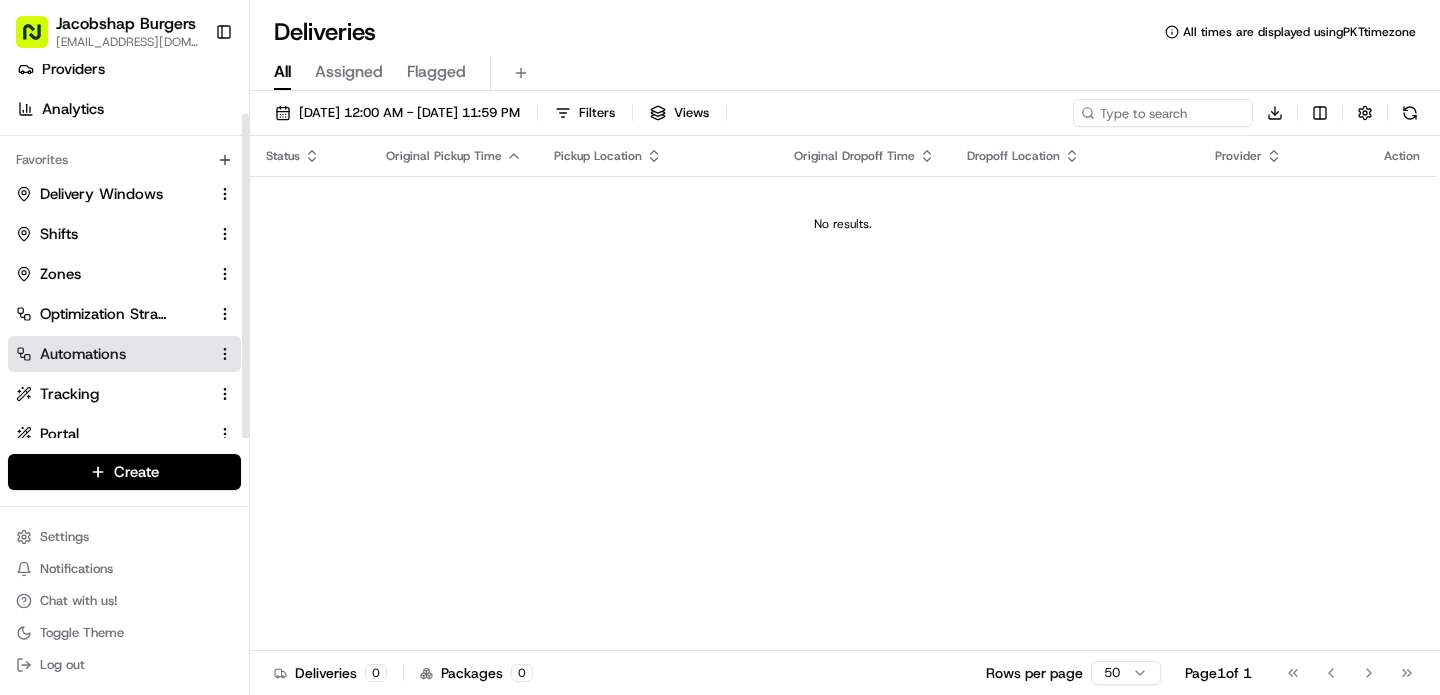 click on "Automations" at bounding box center (112, 354) 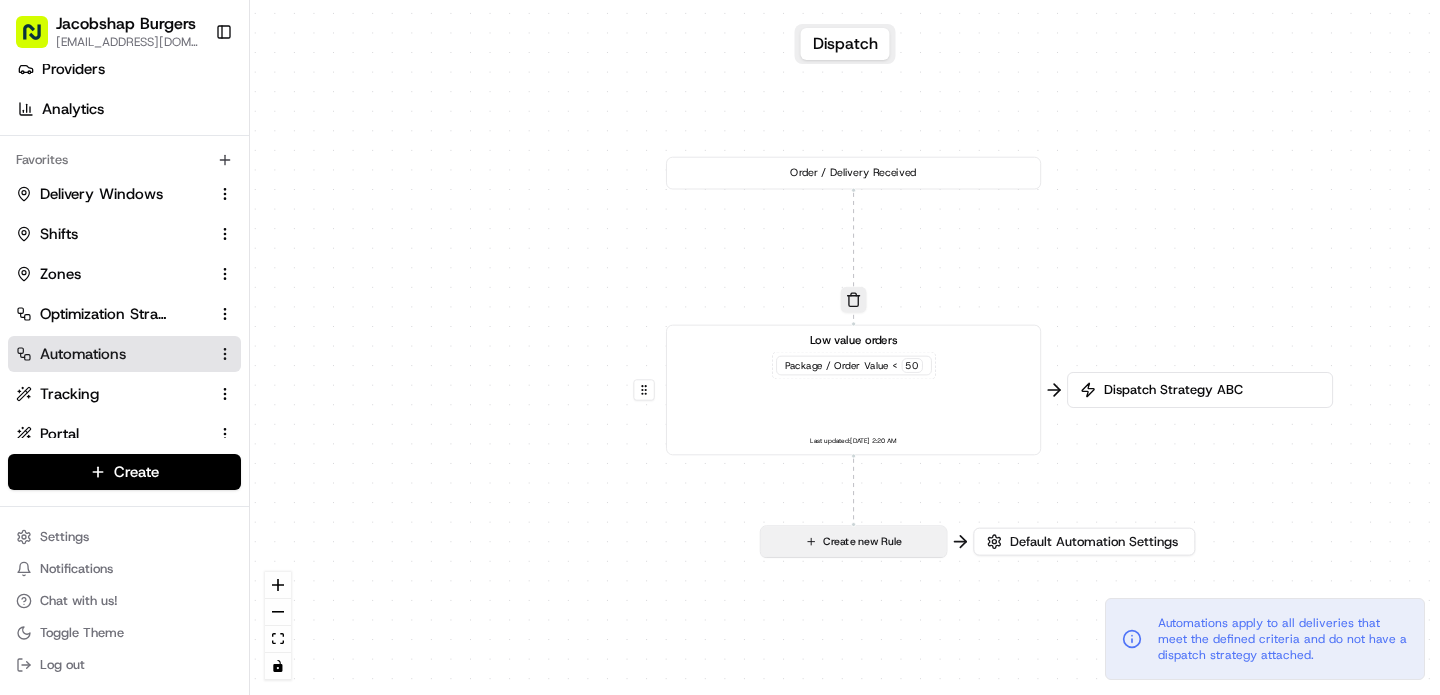 click on "Create new Rule" at bounding box center (854, 541) 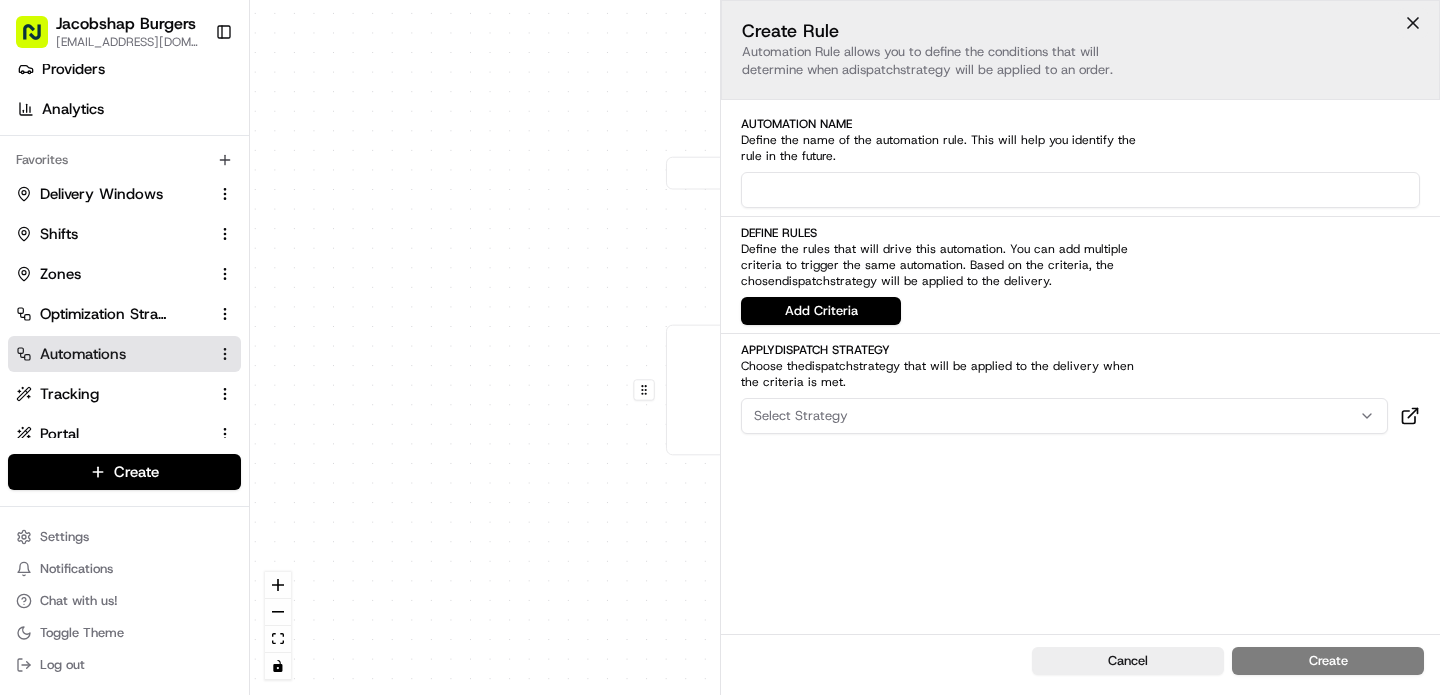 click at bounding box center [1413, 23] 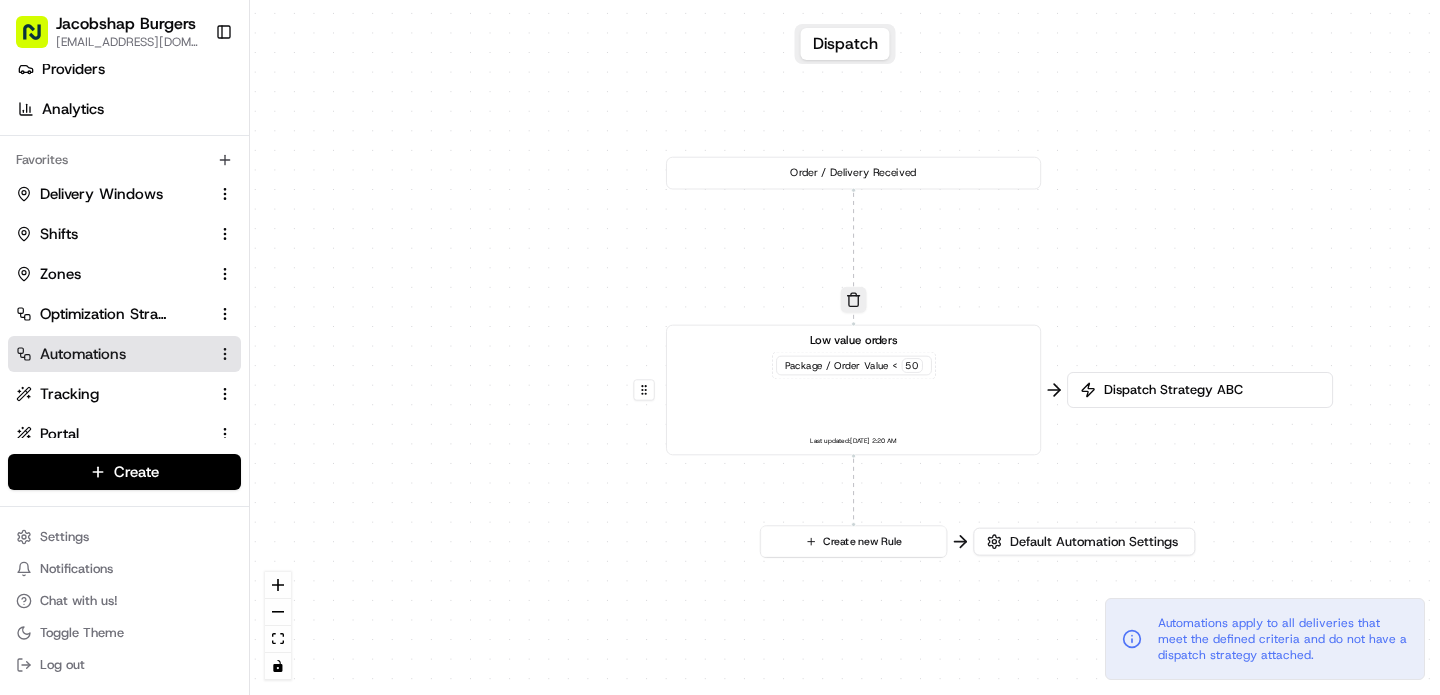 click on "Dispatch Strategy ABC" at bounding box center [1210, 390] 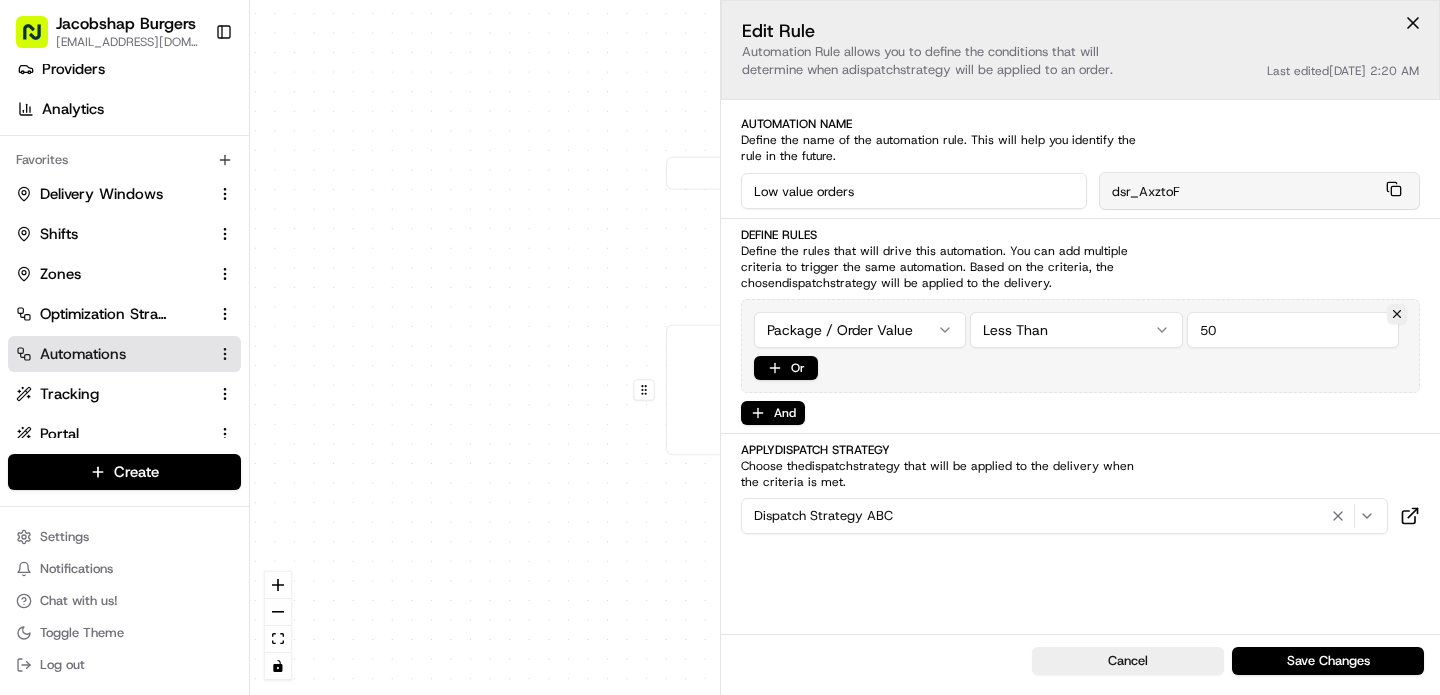 click on "Dispatch Strategy ABC" at bounding box center [1064, 516] 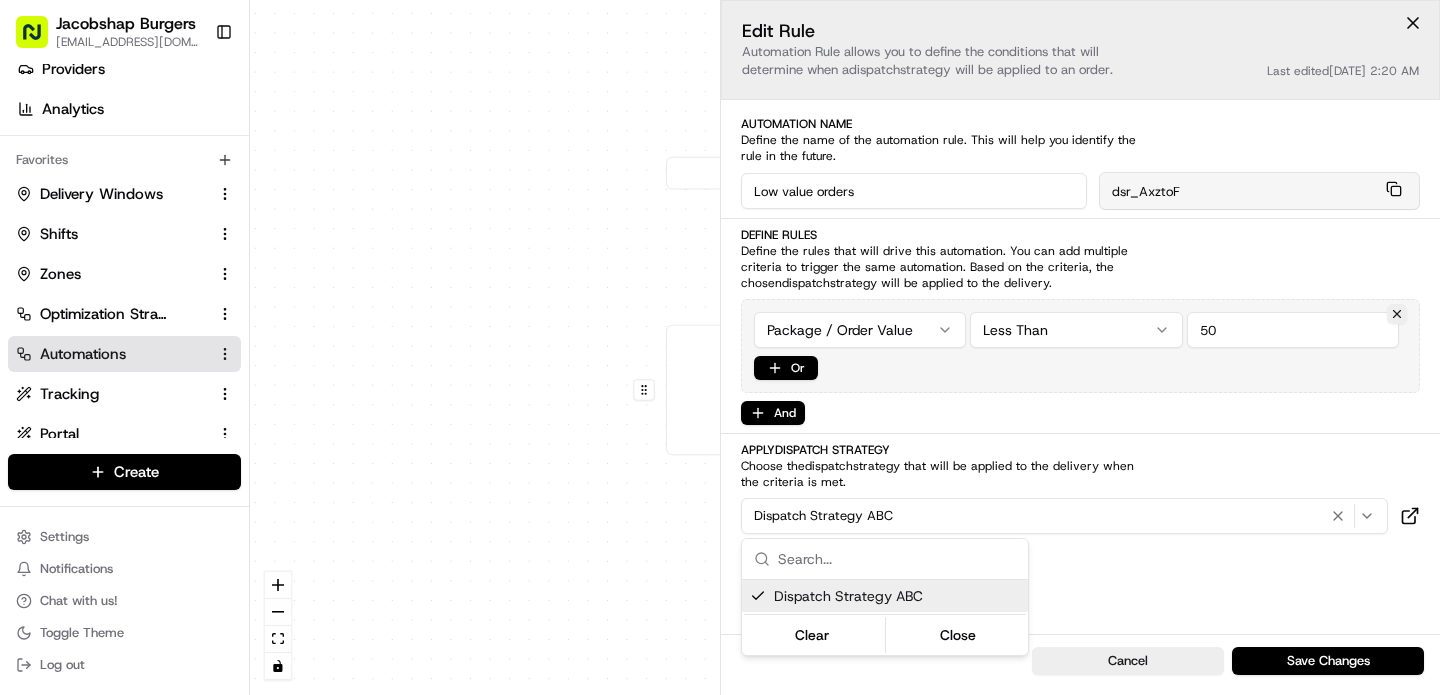 click on "Jacobshap Burgers jeshapiro@ymail.com Toggle Sidebar Deliveries Providers Analytics Favorites Delivery Windows Shifts Zones Optimization Strategy Automations Tracking Portal Dispatch Strategy Main Menu Members & Organization Organization Users Roles Preferences Customization Tracking Orchestration Automations Dispatch Strategy Locations Pickup Locations Dropoff Locations Billing Billing Refund Requests Integrations Notification Triggers Webhooks API Keys Request Logs Create Settings Notifications Chat with us! Toggle Theme Log out Dispatch 0 0 Order / Delivery Received Low value orders Package / Order Value < 50   Last updated:  04/25/2025 2:20 AM  Create new Rule Dispatch Strategy ABC Default Automation Settings Automations apply to all deliveries that meet the defined criteria and do not have a dispatch strategy attached. Press enter or space to select a node. You can then use the arrow keys to move the node around.  Press delete to remove it and escape to cancel.   Edit Rule dispatch 50 Or" at bounding box center [720, 347] 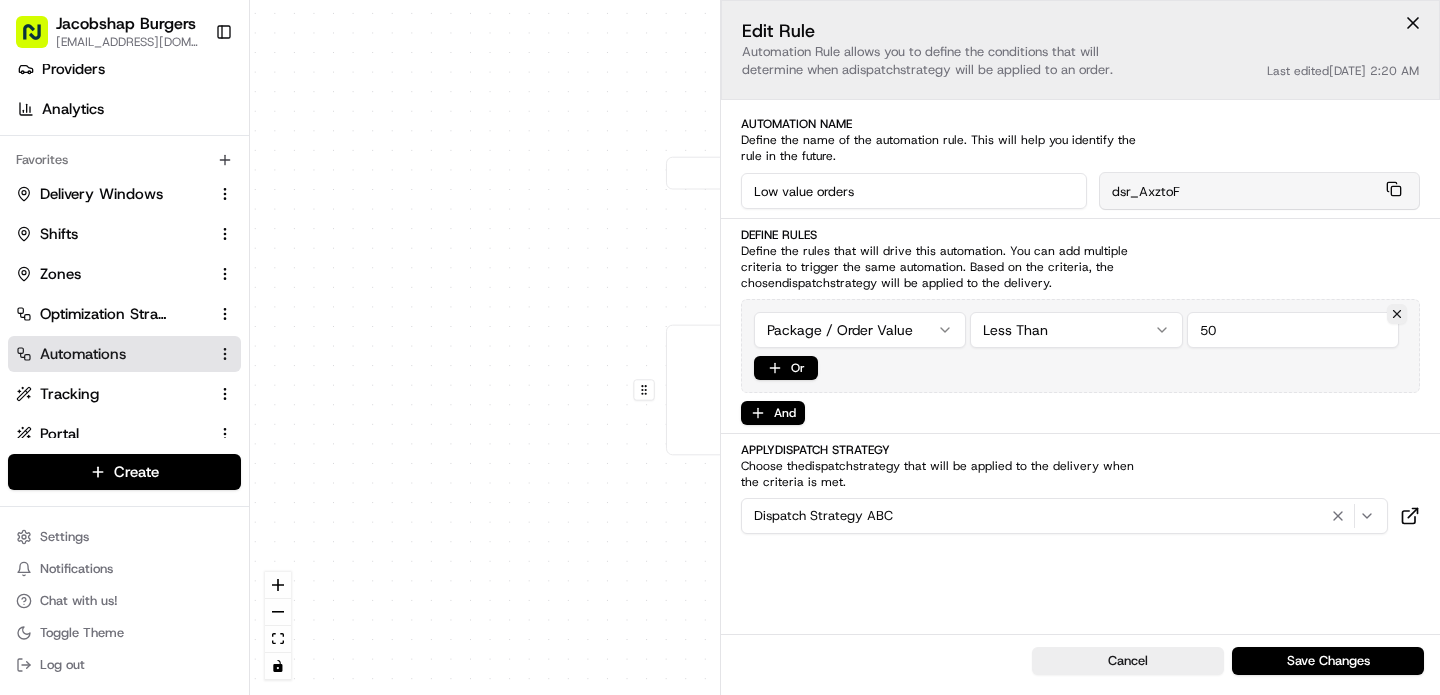 click on "0 0 Order / Delivery Received Low value orders Package / Order Value < 50   Last updated:  04/25/2025 2:20 AM  Create new Rule" at bounding box center (845, 347) 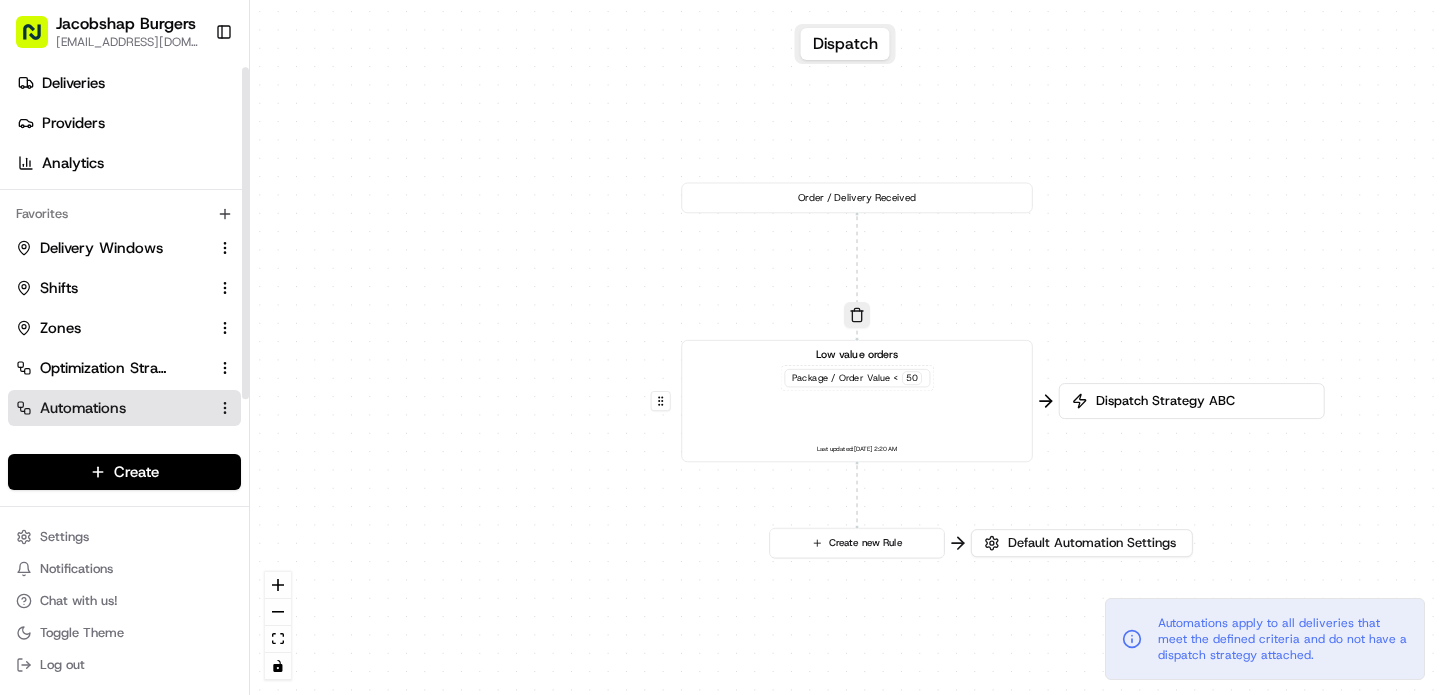 scroll, scrollTop: 91, scrollLeft: 0, axis: vertical 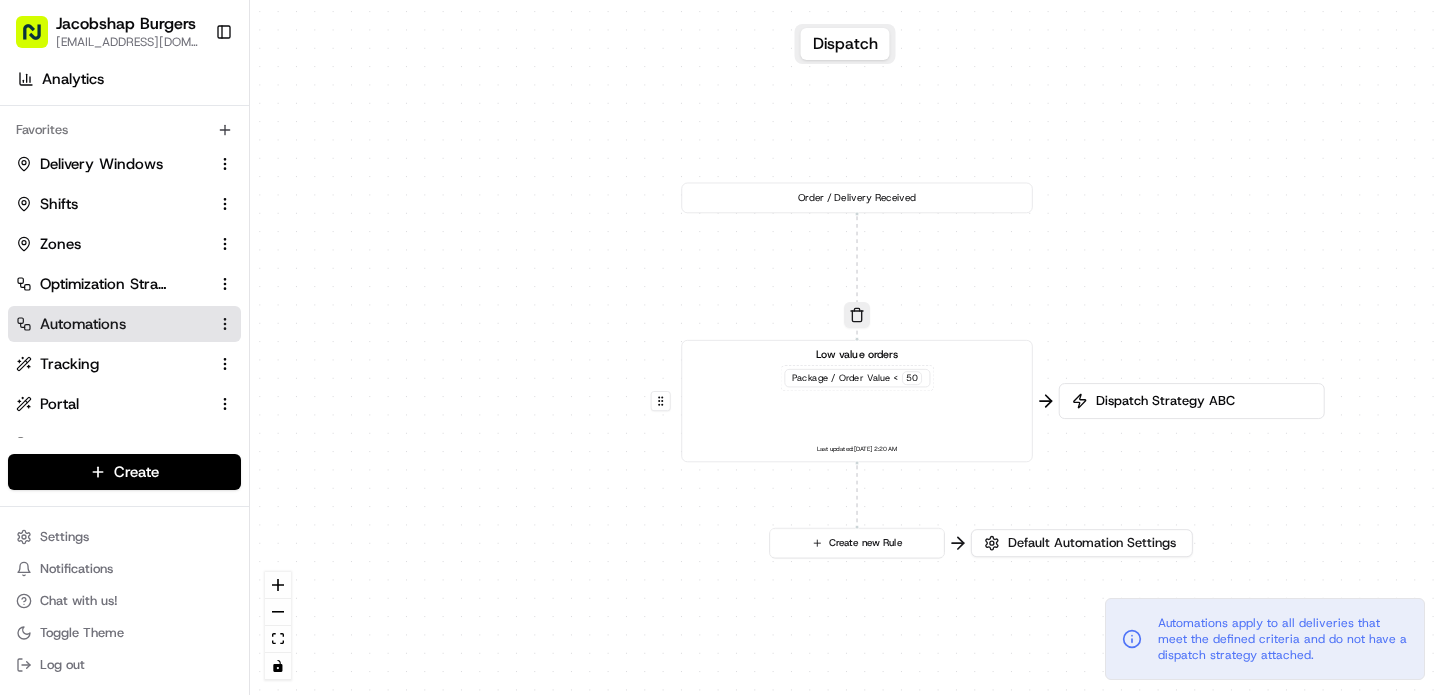 click on "Dispatch Strategy ABC" at bounding box center [1202, 401] 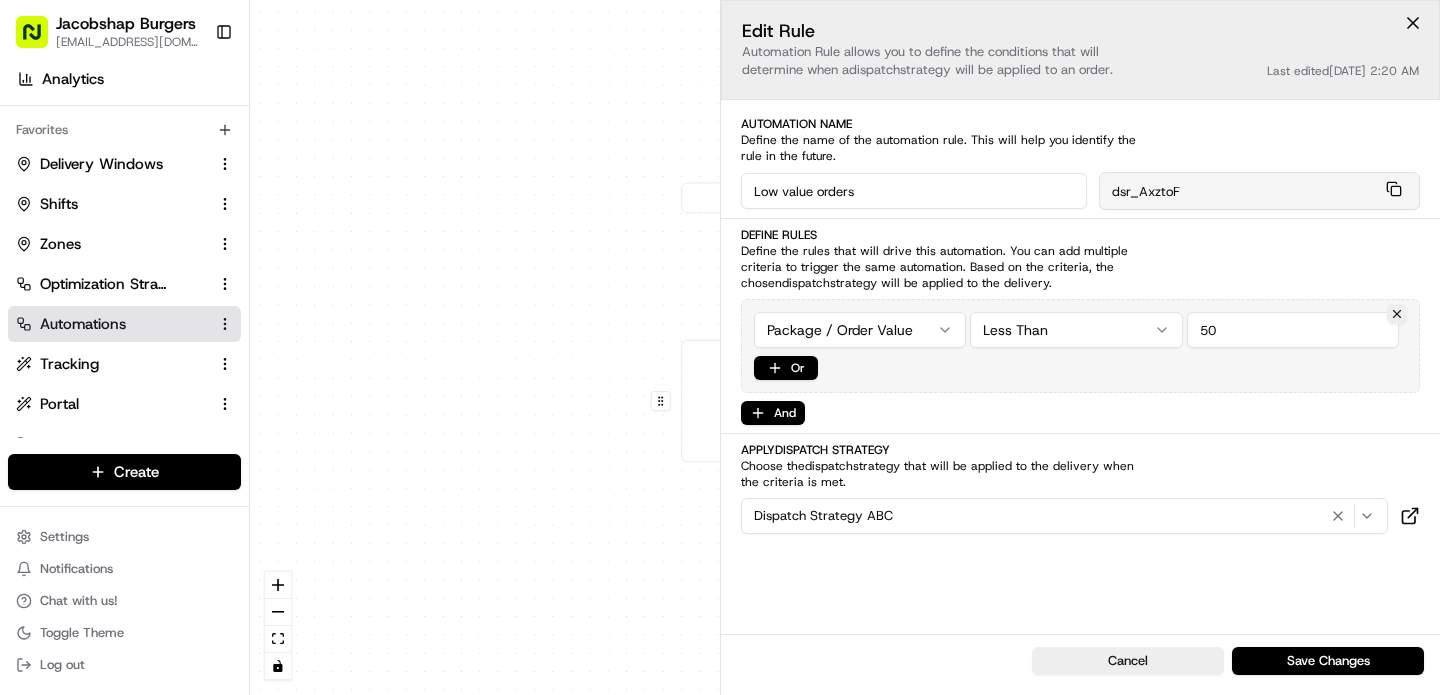 click on "Dispatch Strategy ABC" at bounding box center [1064, 516] 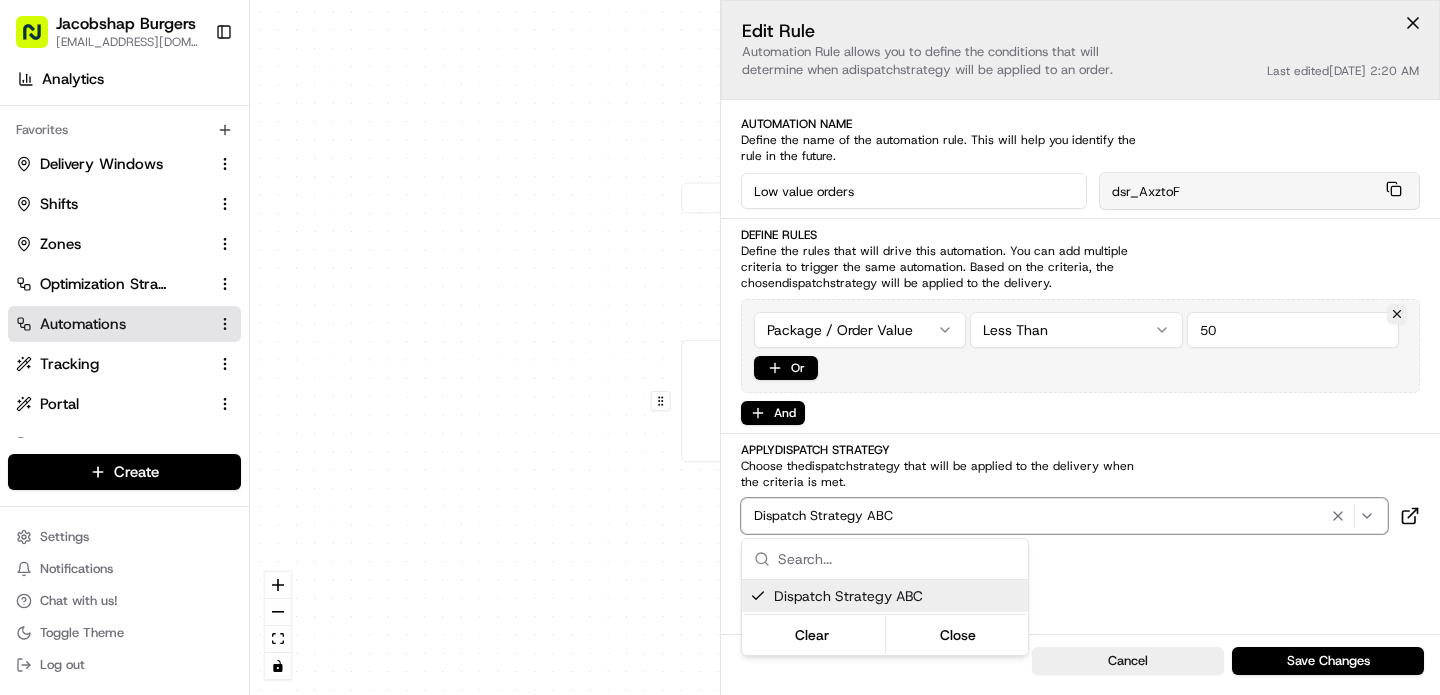 click on "Dispatch Strategy ABC" at bounding box center (897, 596) 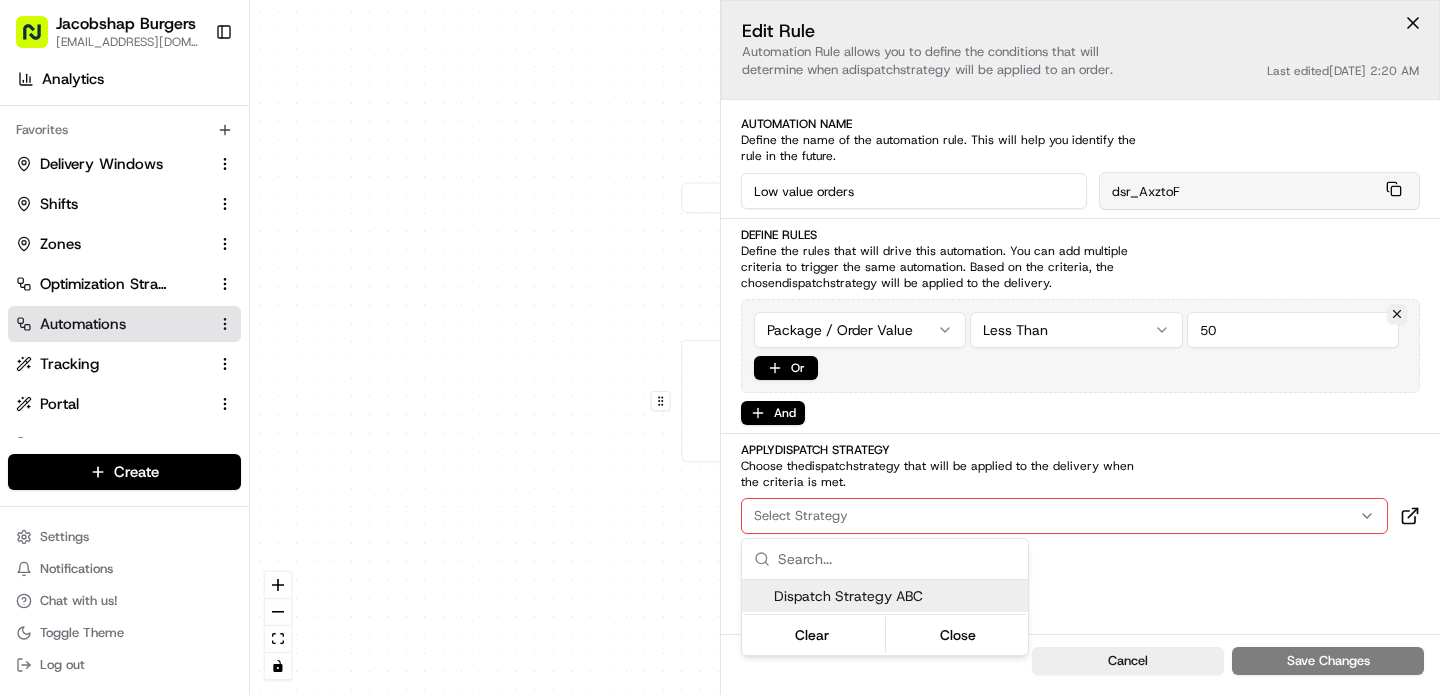 click on "Jacobshap Burgers jeshapiro@ymail.com Toggle Sidebar Deliveries Providers Analytics Favorites Delivery Windows Shifts Zones Optimization Strategy Automations Tracking Portal Dispatch Strategy Main Menu Members & Organization Organization Users Roles Preferences Customization Tracking Orchestration Automations Dispatch Strategy Locations Pickup Locations Dropoff Locations Billing Billing Refund Requests Integrations Notification Triggers Webhooks API Keys Request Logs Create Settings Notifications Chat with us! Toggle Theme Log out Dispatch 0 0 Order / Delivery Received Low value orders Package / Order Value < 50   Last updated:  04/25/2025 2:20 AM  Create new Rule Dispatch Strategy ABC Default Automation Settings Automations apply to all deliveries that meet the defined criteria and do not have a dispatch strategy attached. Press enter or space to select a node. You can then use the arrow keys to move the node around.  Press delete to remove it and escape to cancel.   Edit Rule dispatch 50 Or" at bounding box center (720, 347) 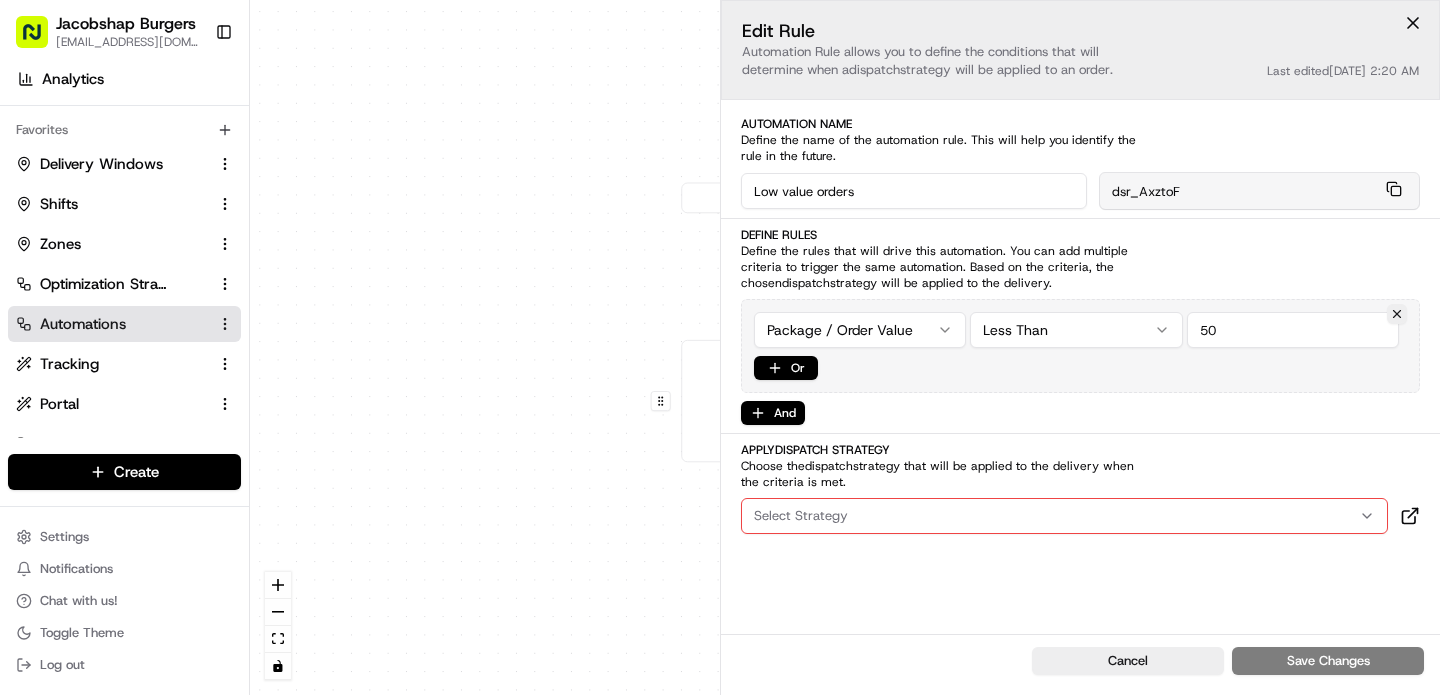 click on "0 0 Order / Delivery Received Low value orders Package / Order Value < 50   Last updated:  04/25/2025 2:20 AM  Create new Rule" at bounding box center [845, 347] 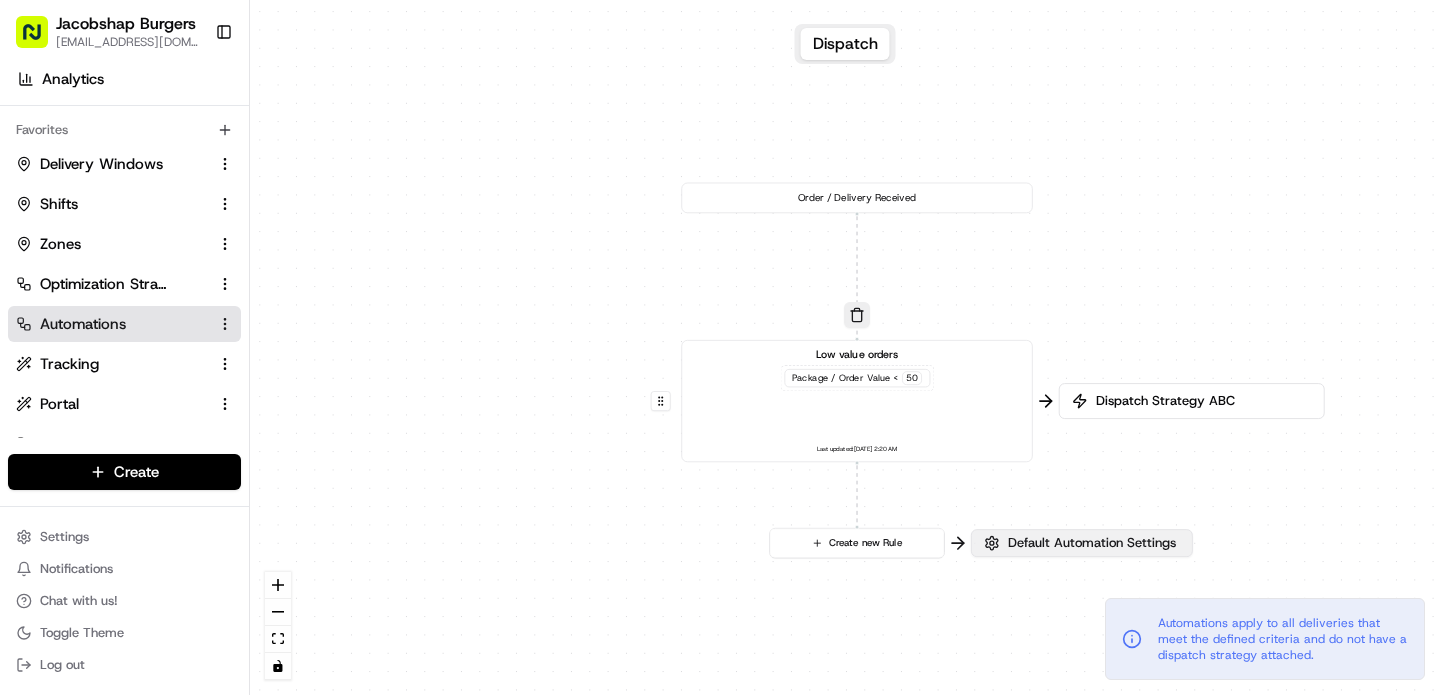 click on "Default Automation Settings" at bounding box center [1092, 543] 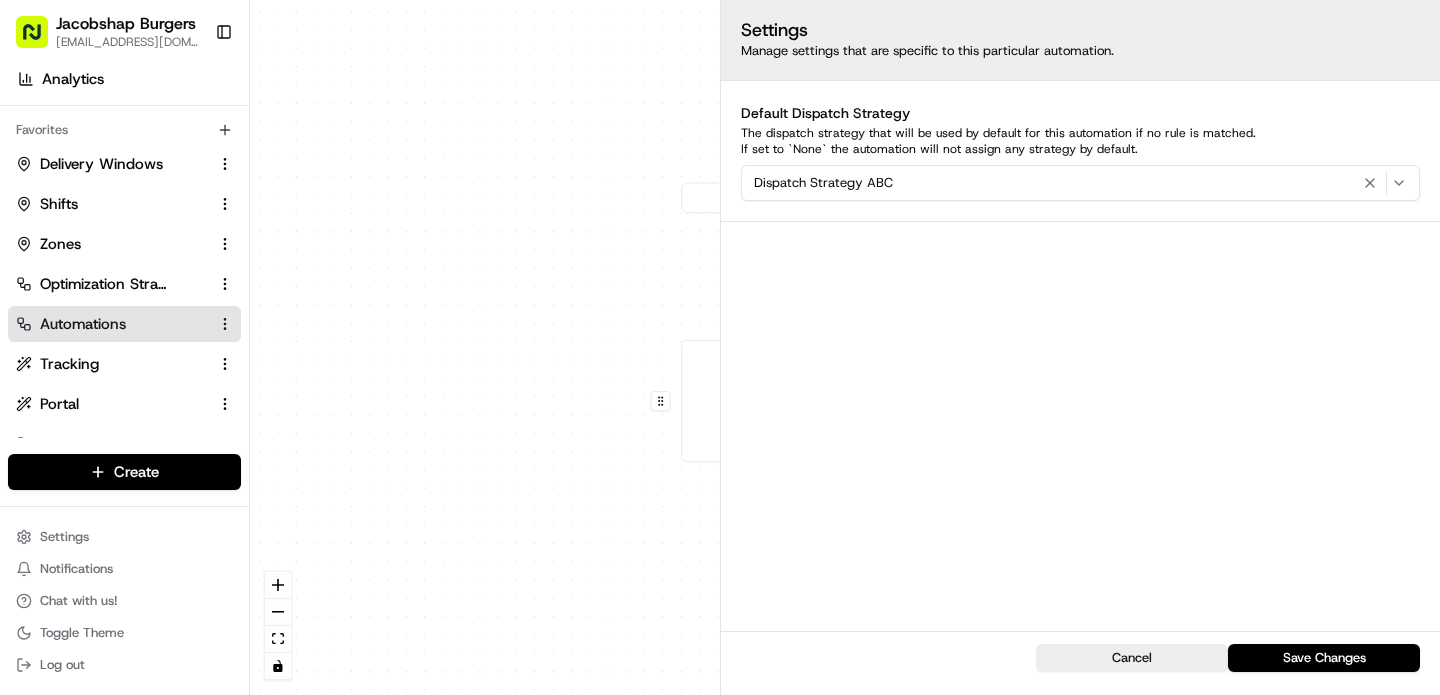 click on "Dispatch Strategy ABC" at bounding box center (1080, 183) 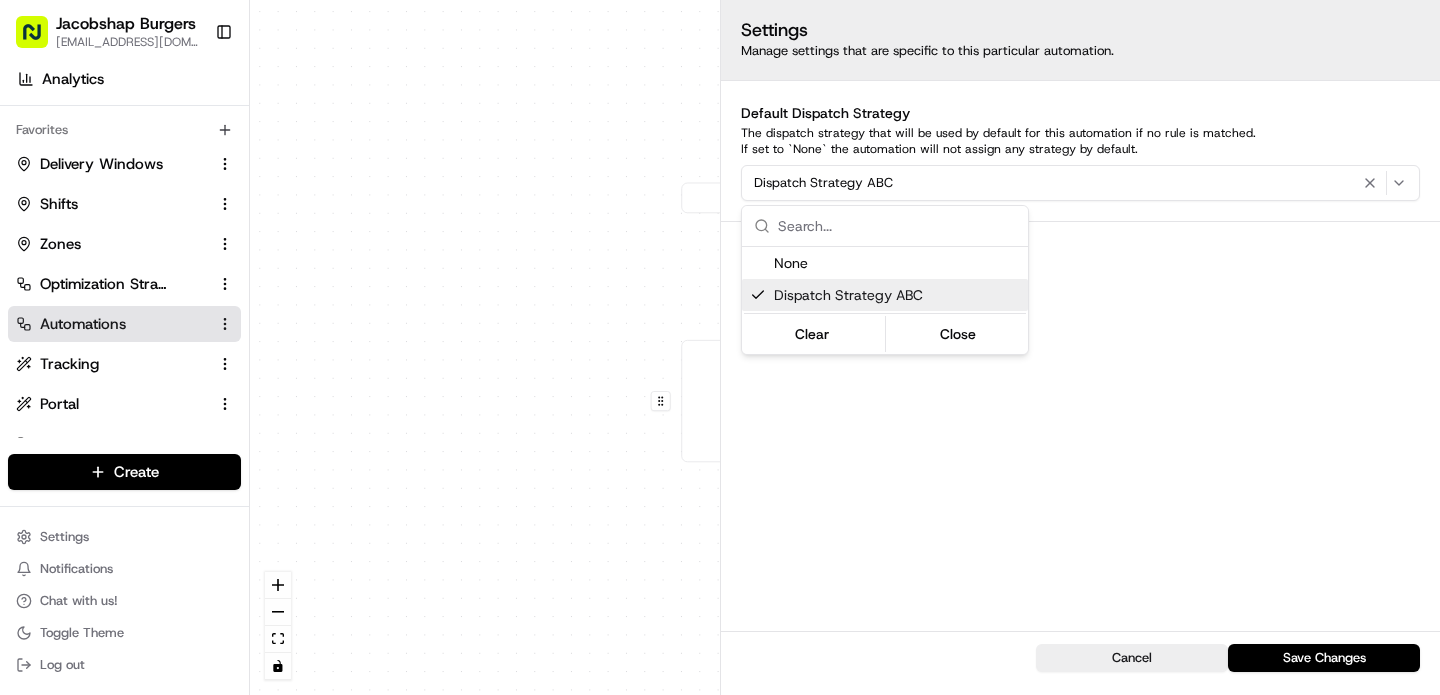 click on "Jacobshap Burgers jeshapiro@ymail.com Toggle Sidebar Deliveries Providers Analytics Favorites Delivery Windows Shifts Zones Optimization Strategy Automations Tracking Portal Dispatch Strategy Main Menu Members & Organization Organization Users Roles Preferences Customization Tracking Orchestration Automations Dispatch Strategy Locations Pickup Locations Dropoff Locations Billing Billing Refund Requests Integrations Notification Triggers Webhooks API Keys Request Logs Create Settings Notifications Chat with us! Toggle Theme Log out Dispatch 0 0 Order / Delivery Received Low value orders Package / Order Value < 50   Last updated:  04/25/2025 2:20 AM  Create new Rule Dispatch Strategy ABC Default Automation Settings Automations apply to all deliveries that meet the defined criteria and do not have a dispatch strategy attached. Press enter or space to select a node. You can then use the arrow keys to move the node around.  Press delete to remove it and escape to cancel.   Settings Cancel" at bounding box center [720, 347] 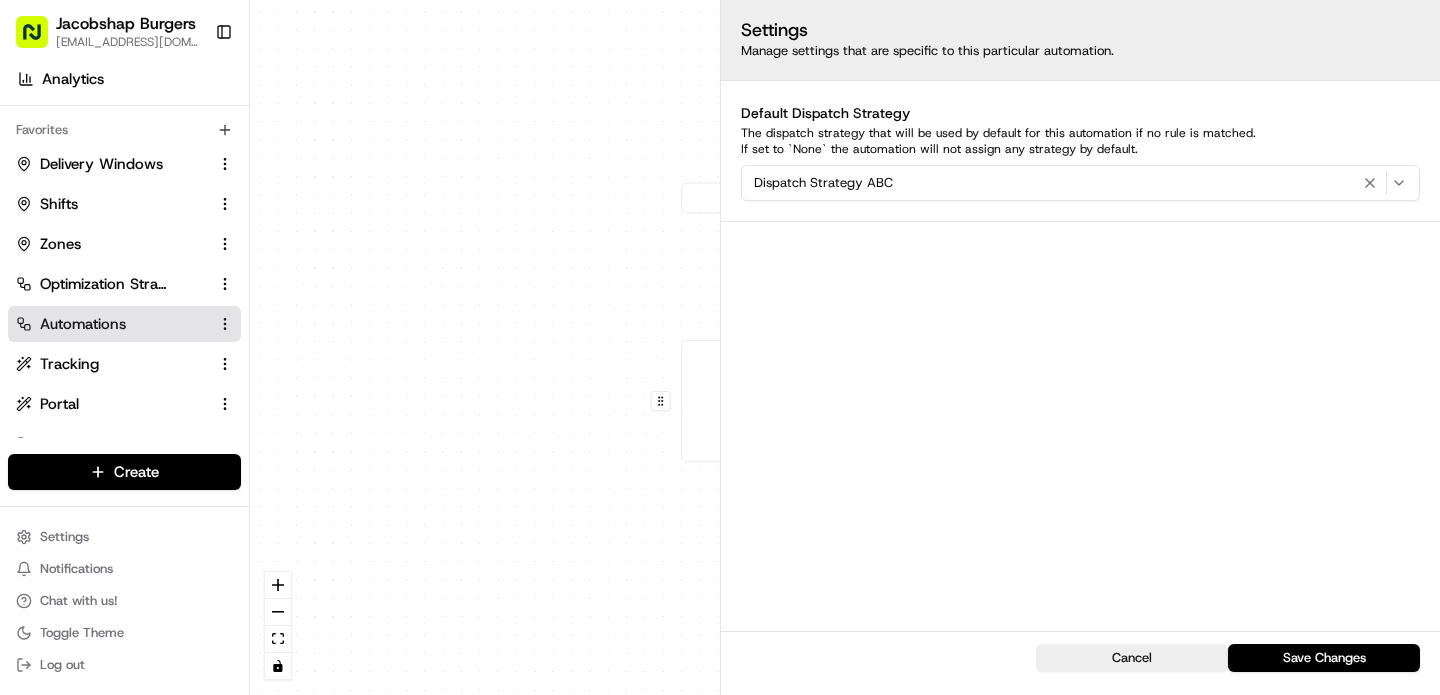 click on "0 0 Order / Delivery Received Low value orders Package / Order Value < 50   Last updated:  04/25/2025 2:20 AM  Create new Rule" at bounding box center (845, 347) 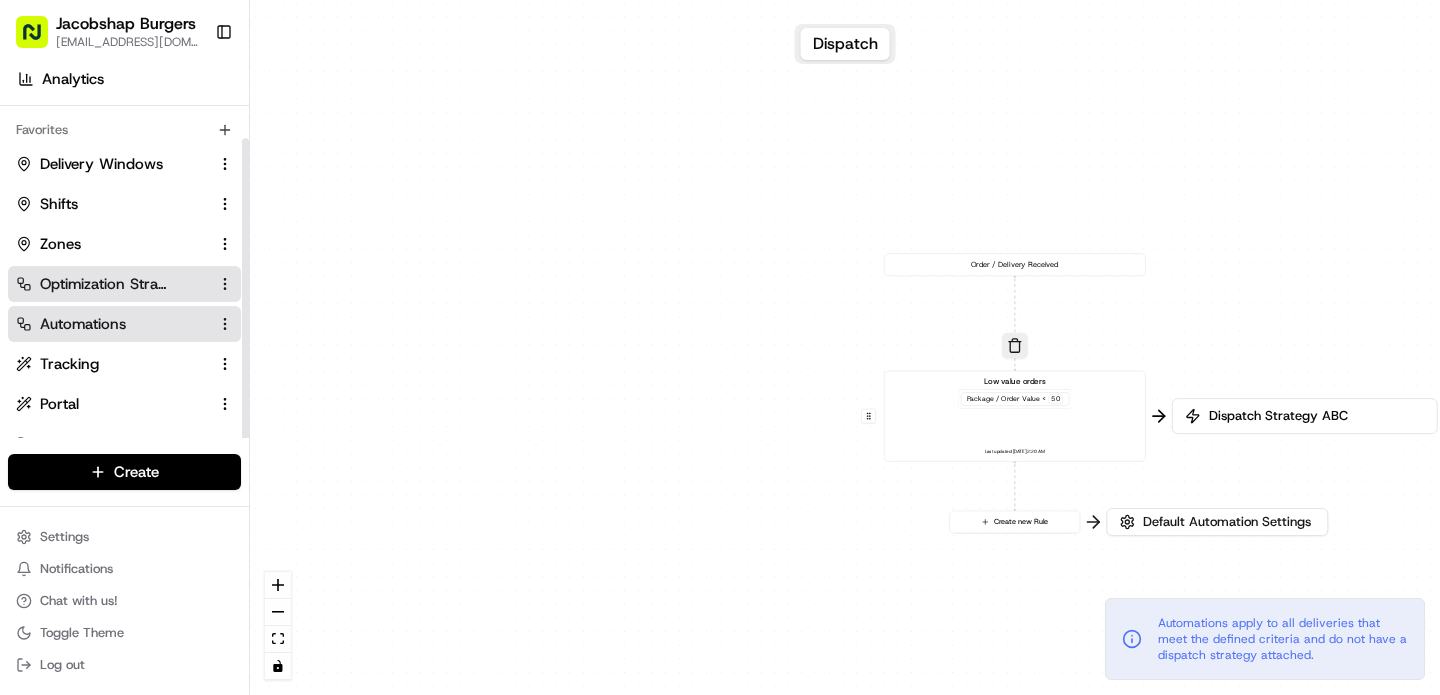 click on "Optimization Strategy" at bounding box center [124, 284] 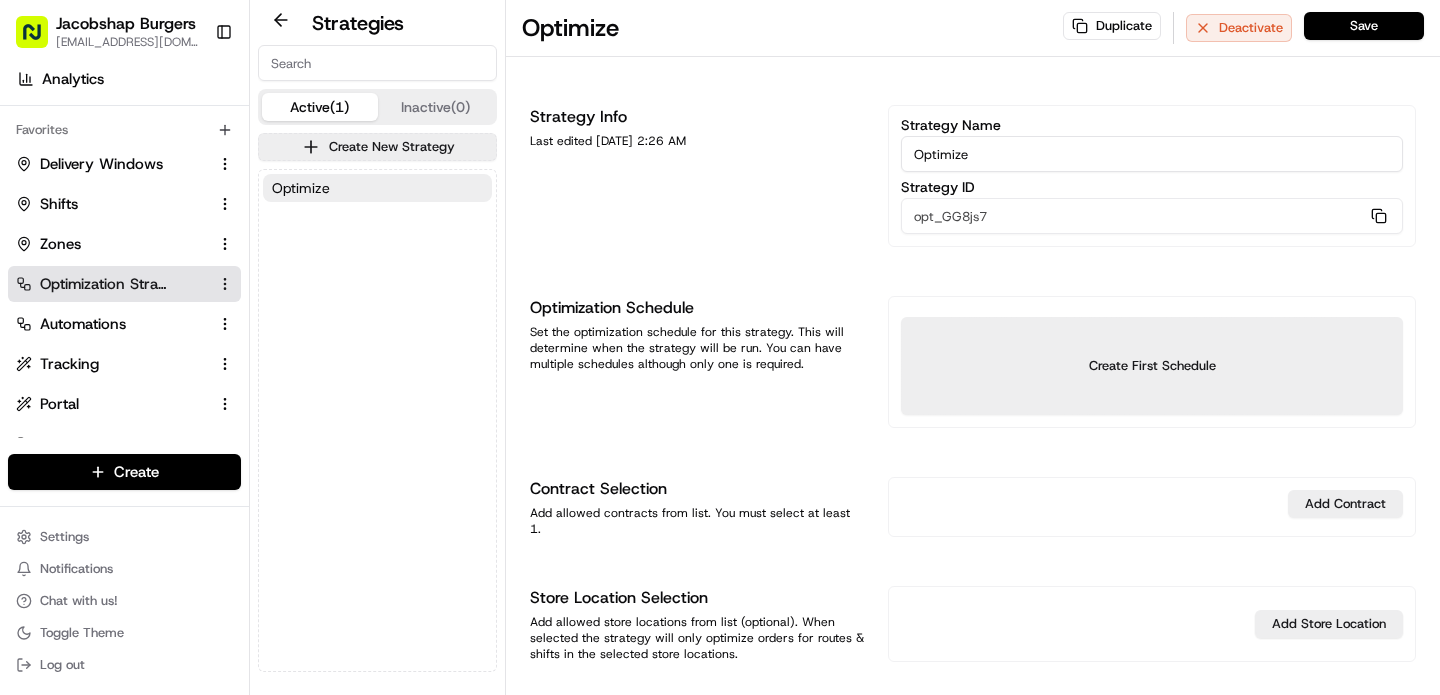 scroll, scrollTop: 71, scrollLeft: 0, axis: vertical 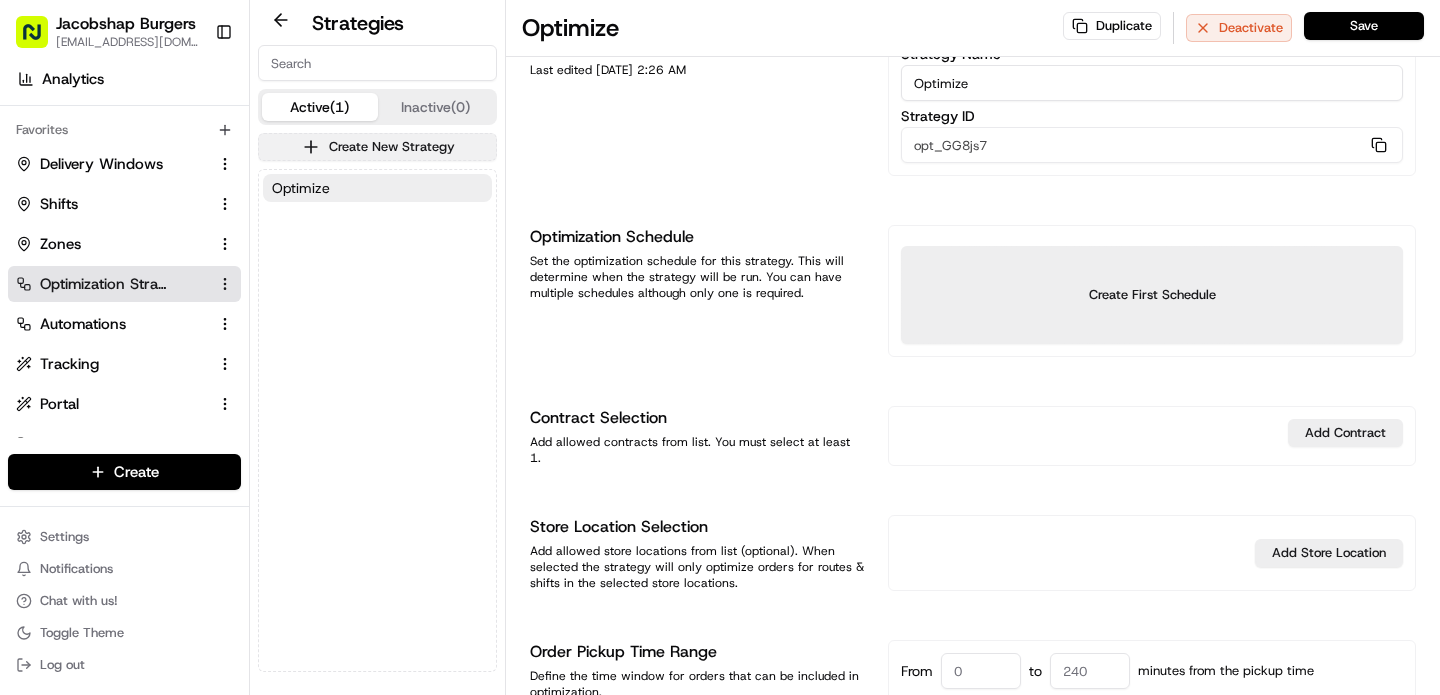 click on "Create New Strategy" at bounding box center [377, 147] 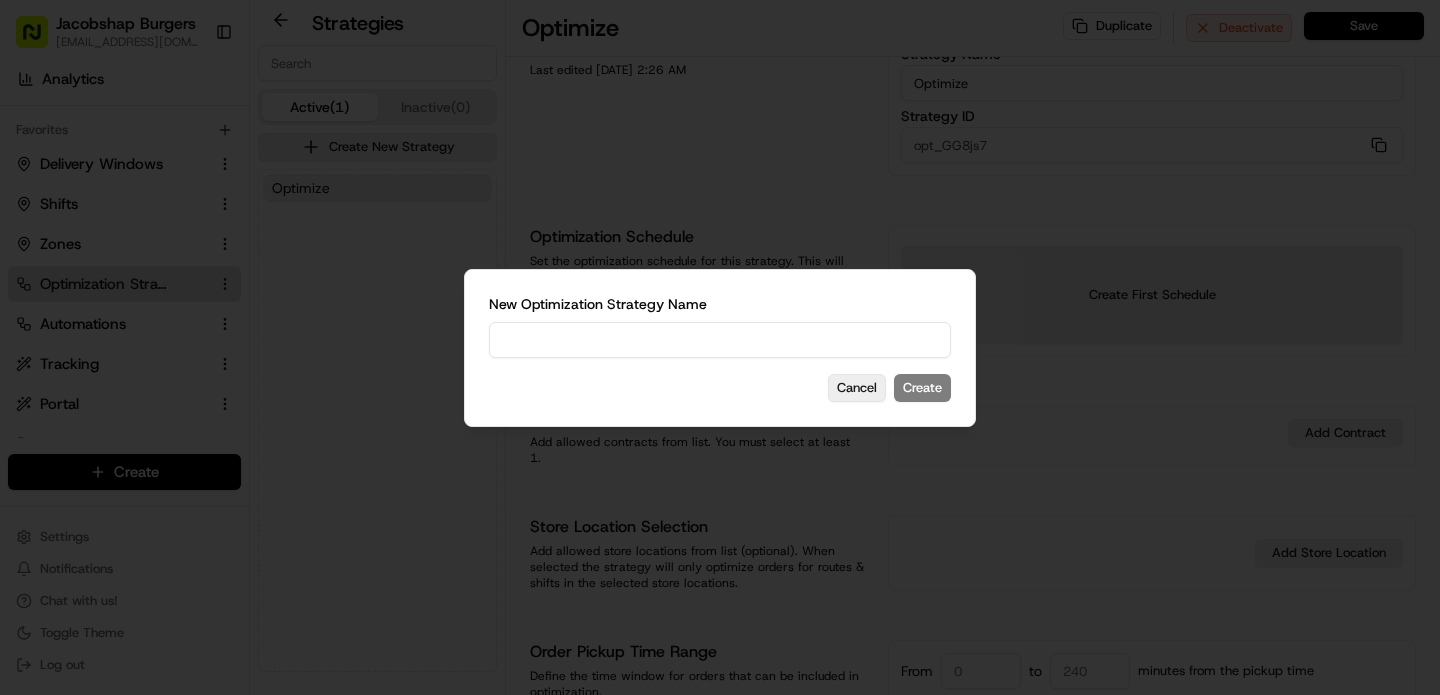 click on "Cancel" at bounding box center (857, 388) 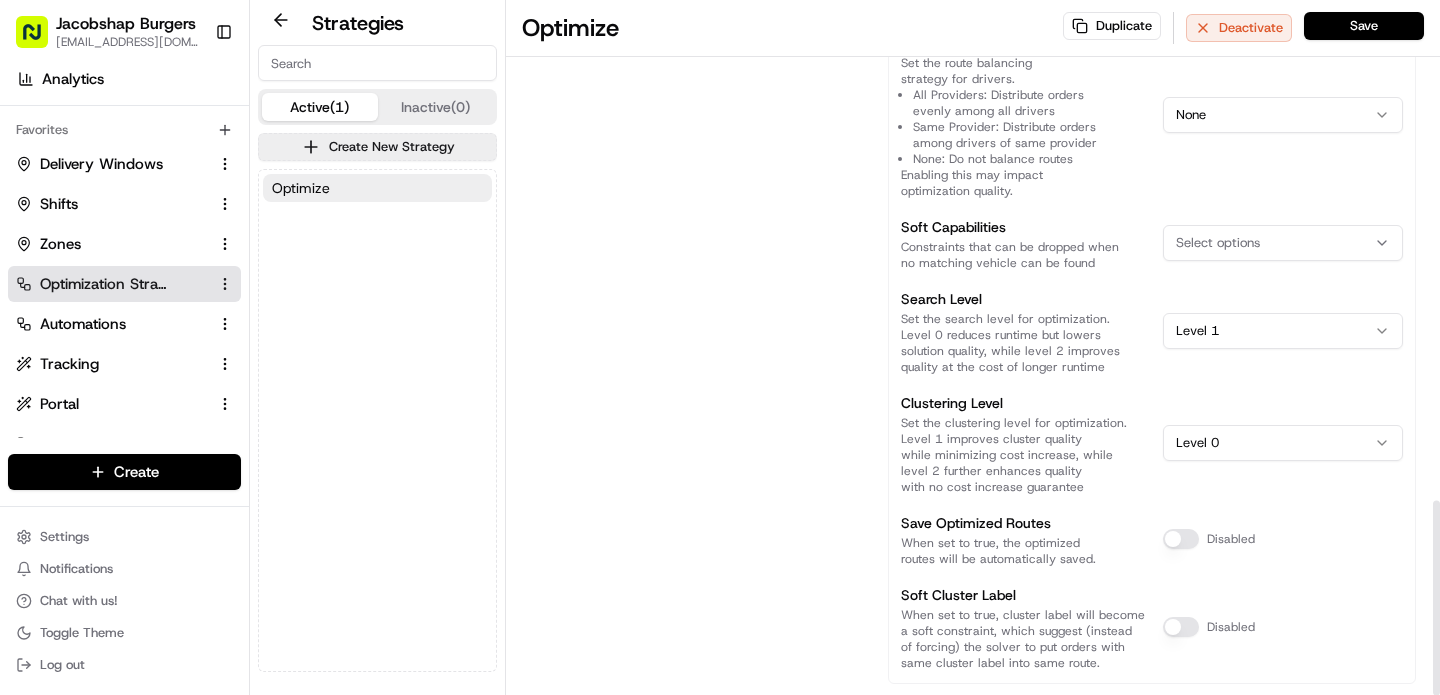 scroll, scrollTop: 1788, scrollLeft: 0, axis: vertical 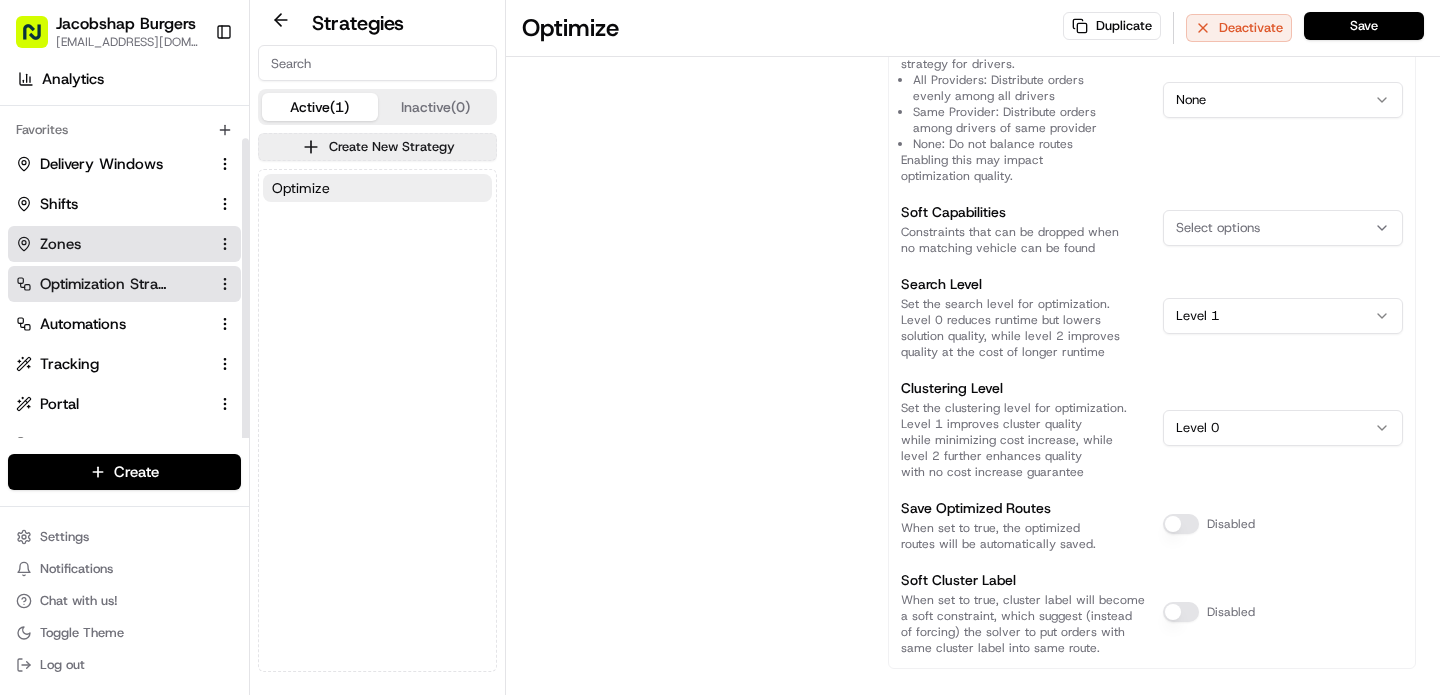 click on "Zones" at bounding box center (124, 244) 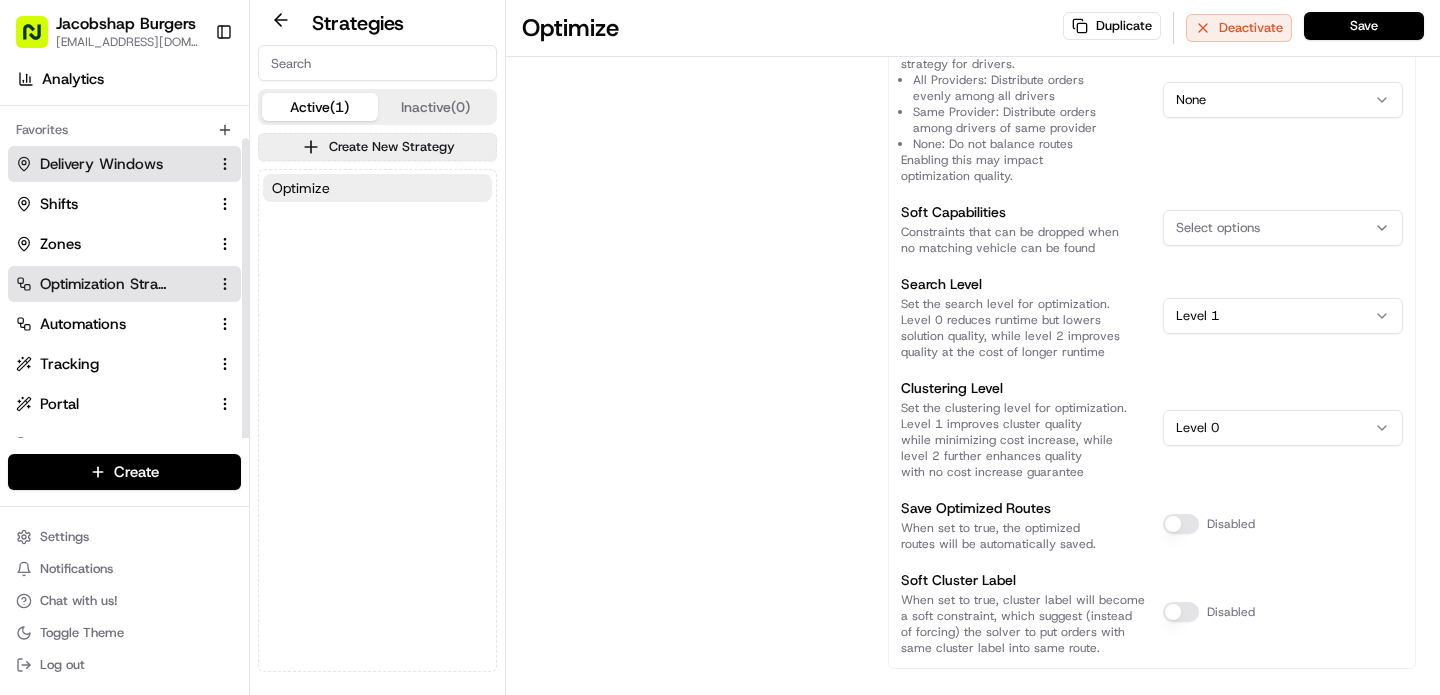 click on "Delivery Windows" at bounding box center [101, 164] 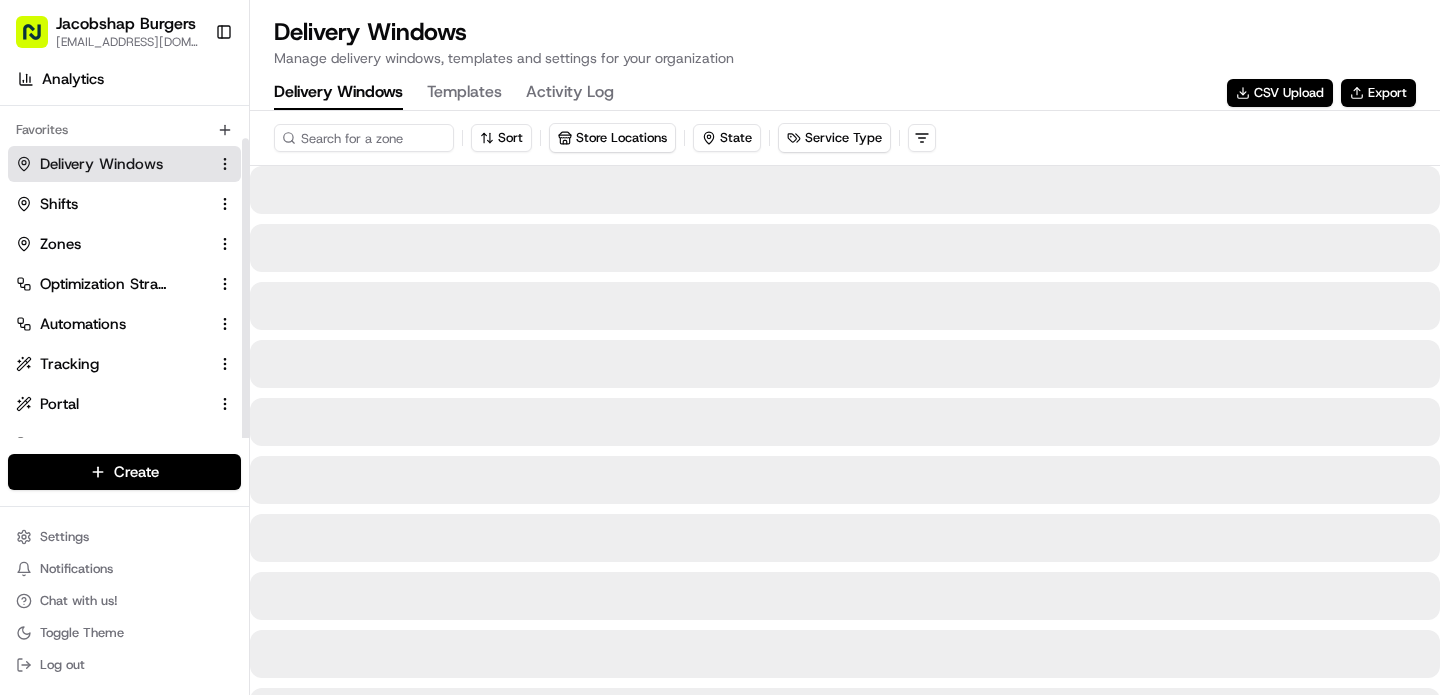 scroll, scrollTop: 0, scrollLeft: 0, axis: both 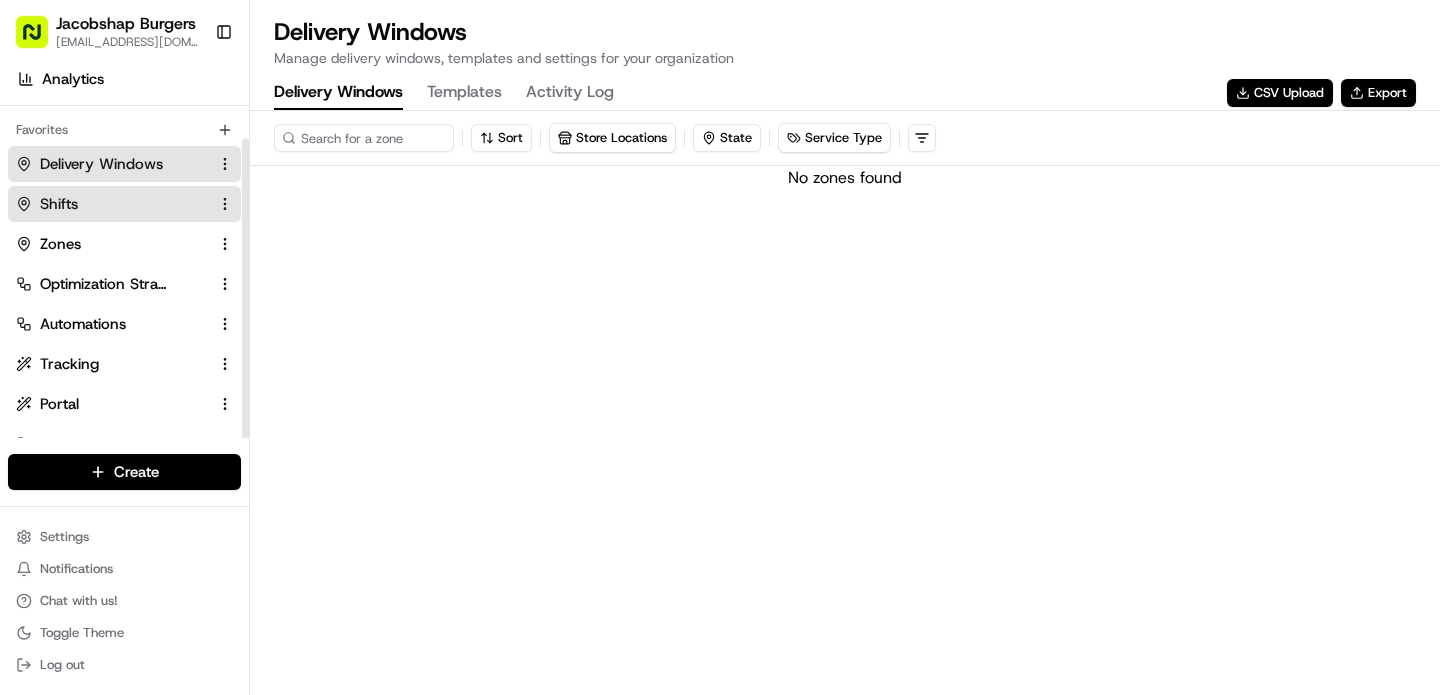 click on "Shifts" at bounding box center [112, 204] 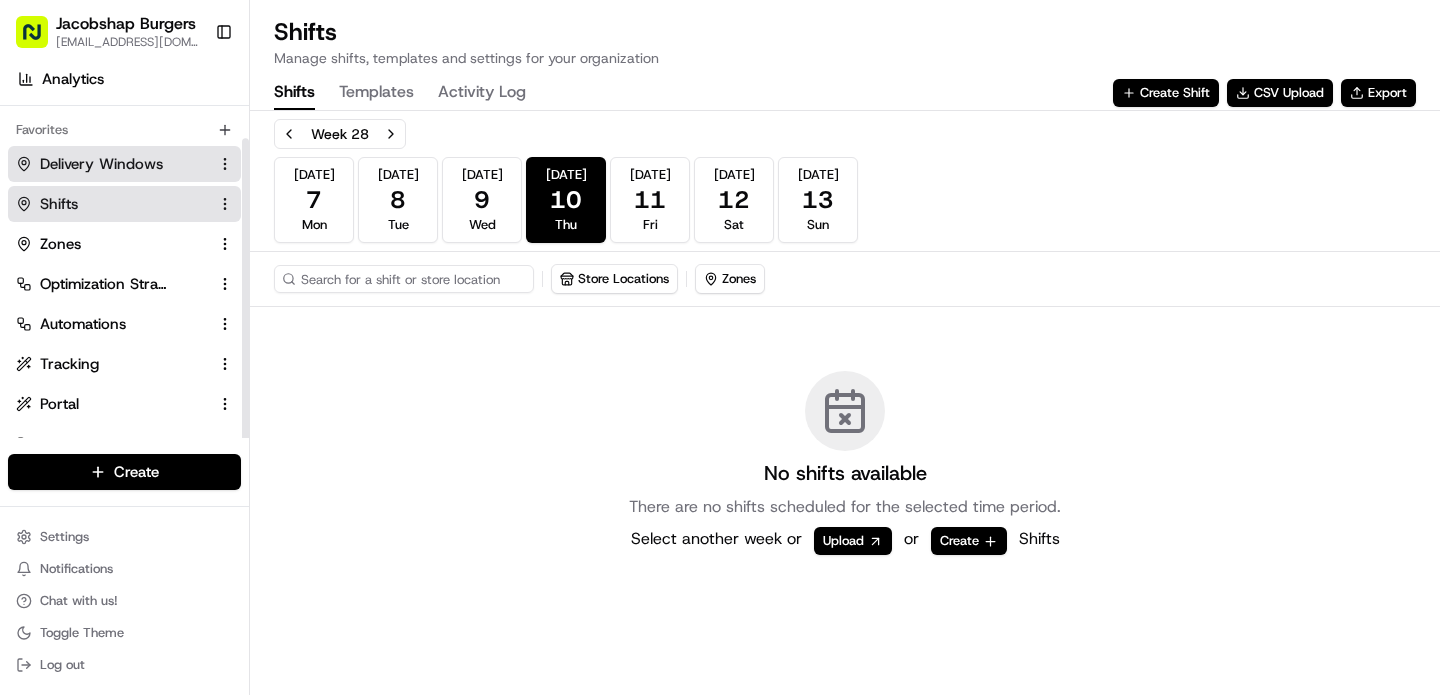 click on "Delivery Windows" at bounding box center [101, 164] 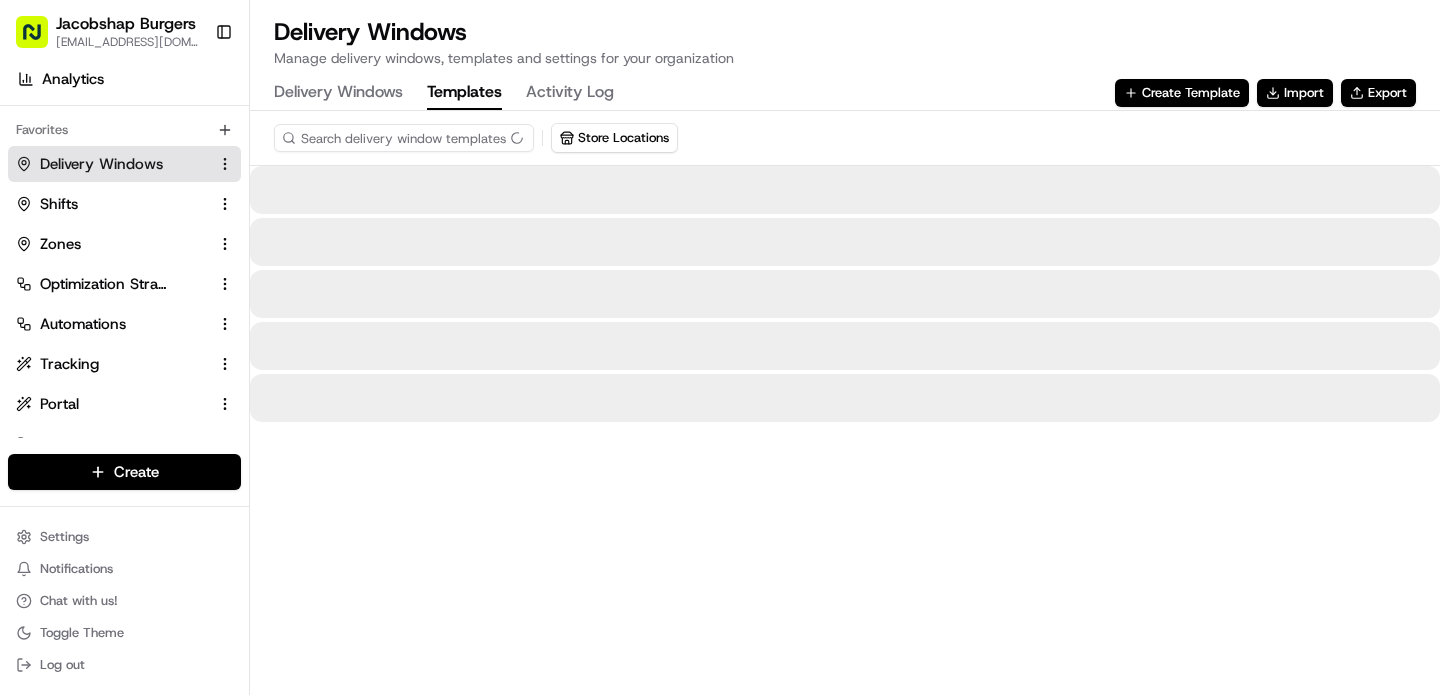 click on "Templates" at bounding box center (464, 93) 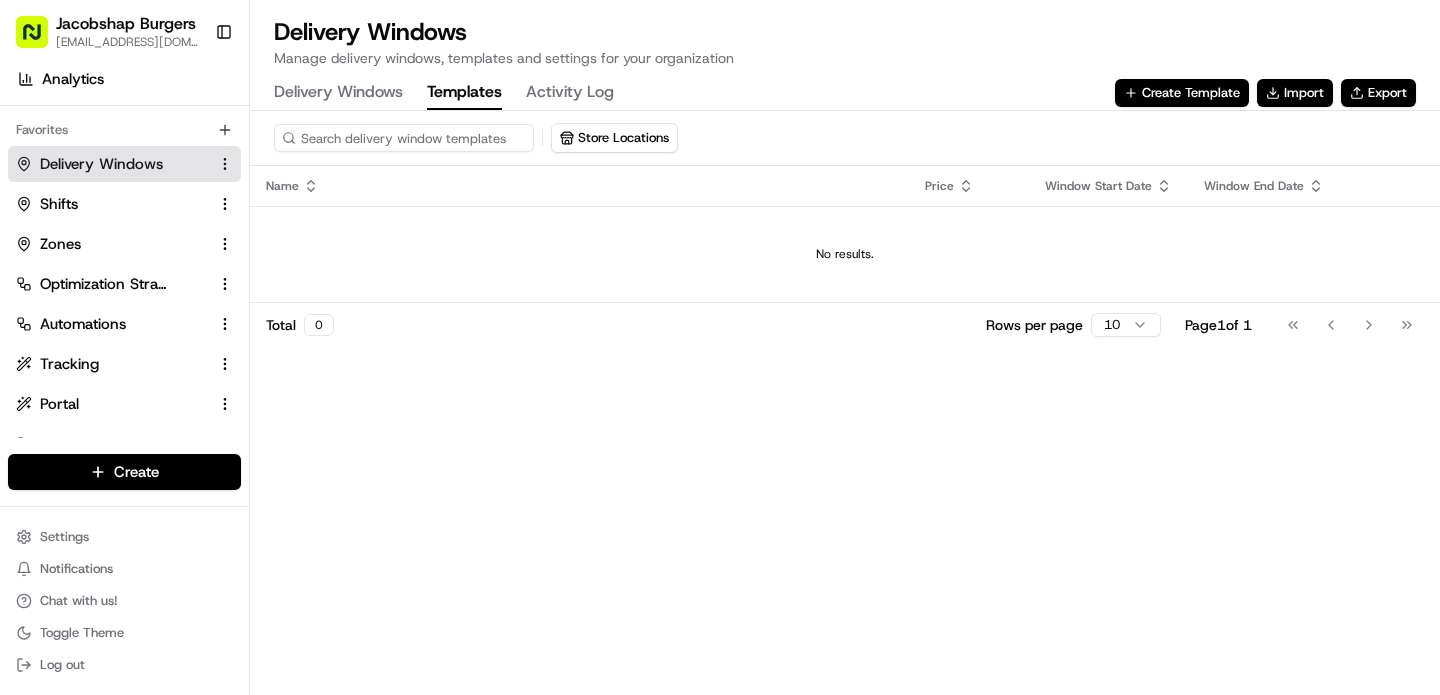 click on "Activity Log" at bounding box center (570, 93) 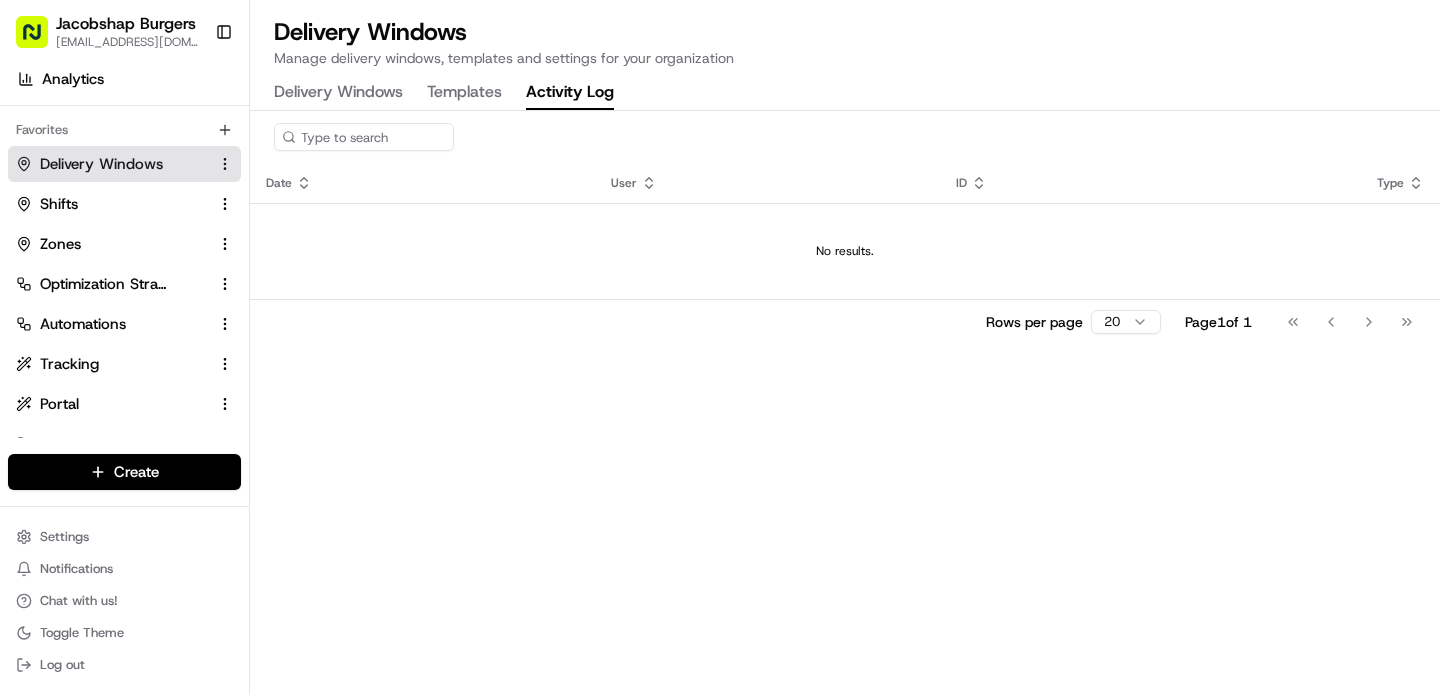 click on "Delivery Windows" at bounding box center [338, 93] 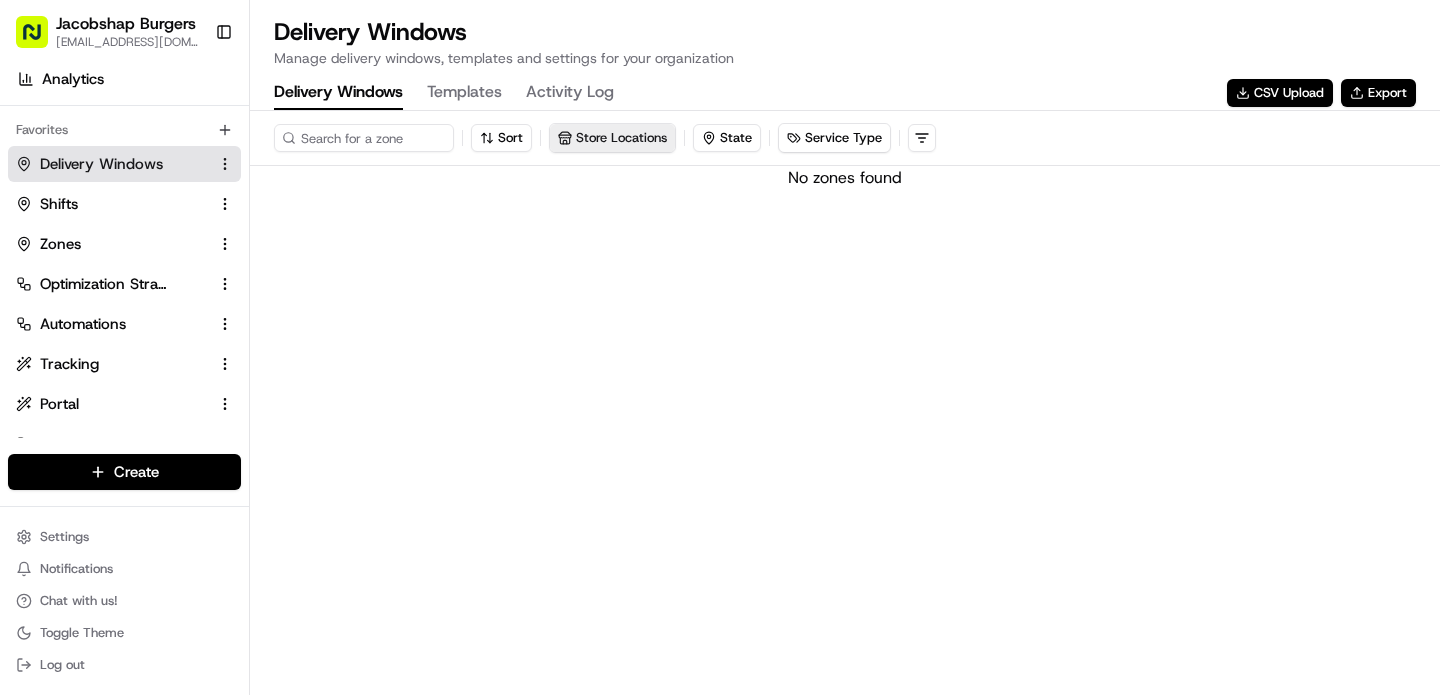 click on "Store Locations" at bounding box center [612, 138] 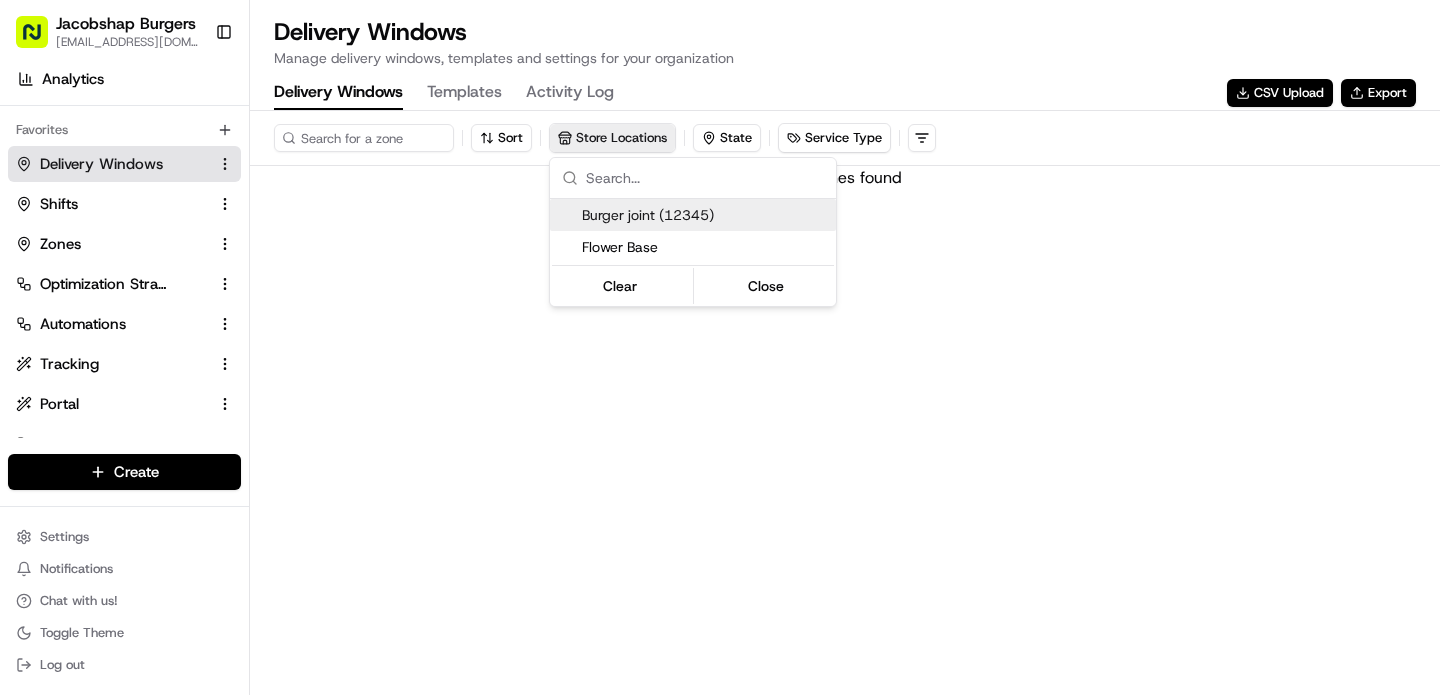click on "Jacobshap Burgers jeshapiro@ymail.com Toggle Sidebar Deliveries Providers Analytics Favorites Delivery Windows Shifts Zones Optimization Strategy Automations Tracking Portal Dispatch Strategy Main Menu Members & Organization Organization Users Roles Preferences Customization Tracking Orchestration Automations Dispatch Strategy Locations Pickup Locations Dropoff Locations Billing Billing Refund Requests Integrations Notification Triggers Webhooks API Keys Request Logs Create Settings Notifications Chat with us! Toggle Theme Log out Delivery Windows Manage delivery windows, templates and settings for your organization Delivery Windows Templates Activity Log  CSV Upload  Export Sort Store Locations State Service Type No zones found
Burger joint (12345) Flower Base Clear Close" at bounding box center (720, 347) 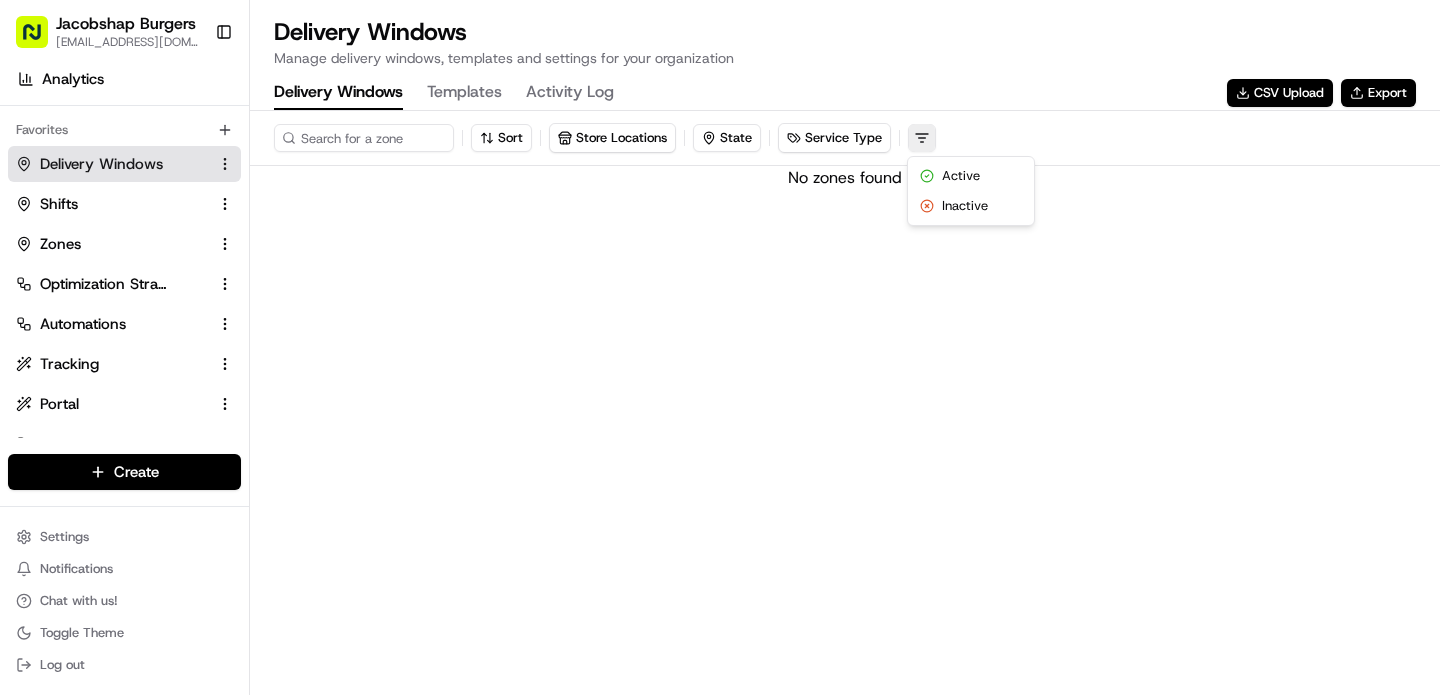 click on "Jacobshap Burgers jeshapiro@ymail.com Toggle Sidebar Deliveries Providers Analytics Favorites Delivery Windows Shifts Zones Optimization Strategy Automations Tracking Portal Dispatch Strategy Main Menu Members & Organization Organization Users Roles Preferences Customization Tracking Orchestration Automations Dispatch Strategy Locations Pickup Locations Dropoff Locations Billing Billing Refund Requests Integrations Notification Triggers Webhooks API Keys Request Logs Create Settings Notifications Chat with us! Toggle Theme Log out Delivery Windows Manage delivery windows, templates and settings for your organization Delivery Windows Templates Activity Log  CSV Upload  Export Sort Store Locations State Service Type Active Inactive No zones found" at bounding box center (720, 347) 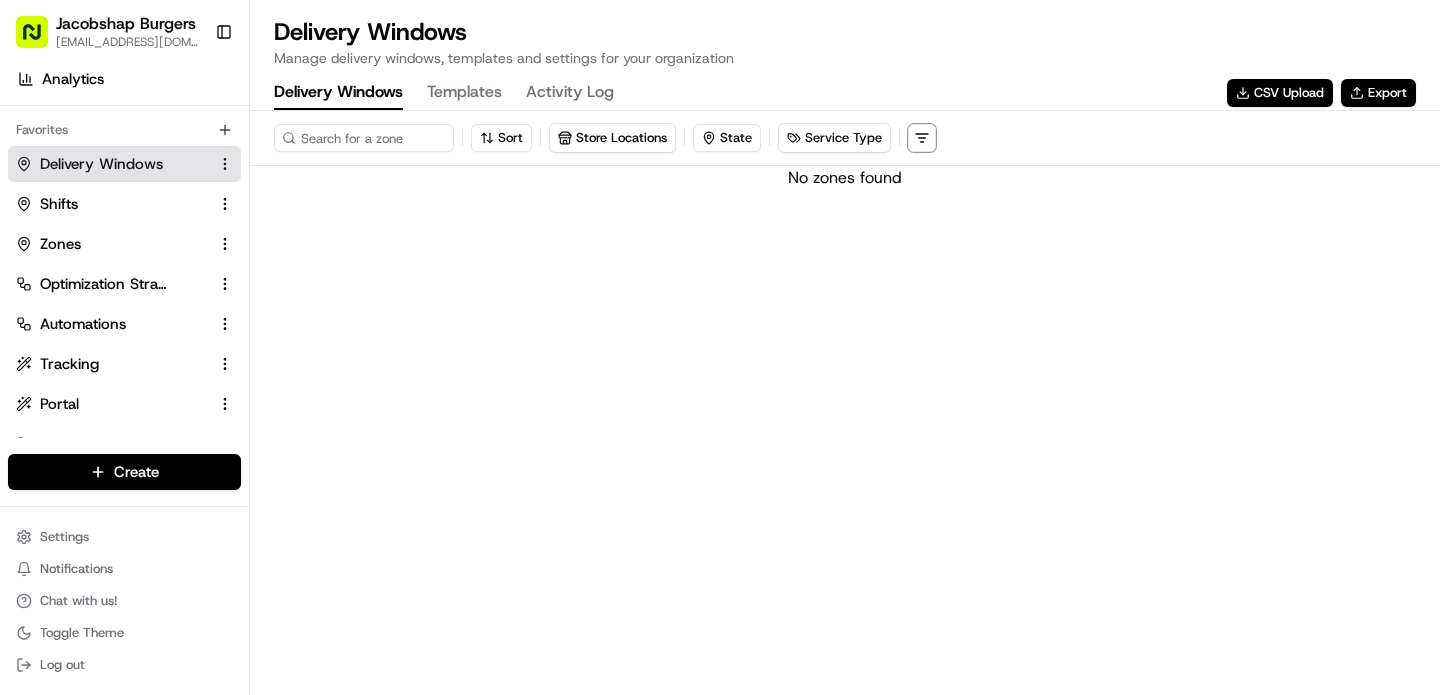 click on "Jacobshap Burgers jeshapiro@ymail.com Toggle Sidebar Deliveries Providers Analytics Favorites Delivery Windows Shifts Zones Optimization Strategy Automations Tracking Portal Dispatch Strategy Main Menu Members & Organization Organization Users Roles Preferences Customization Tracking Orchestration Automations Dispatch Strategy Locations Pickup Locations Dropoff Locations Billing Billing Refund Requests Integrations Notification Triggers Webhooks API Keys Request Logs Create Settings Notifications Chat with us! Toggle Theme Log out Delivery Windows Manage delivery windows, templates and settings for your organization Delivery Windows Templates Activity Log  CSV Upload  Export Sort Store Locations State Service Type No zones found" at bounding box center [720, 347] 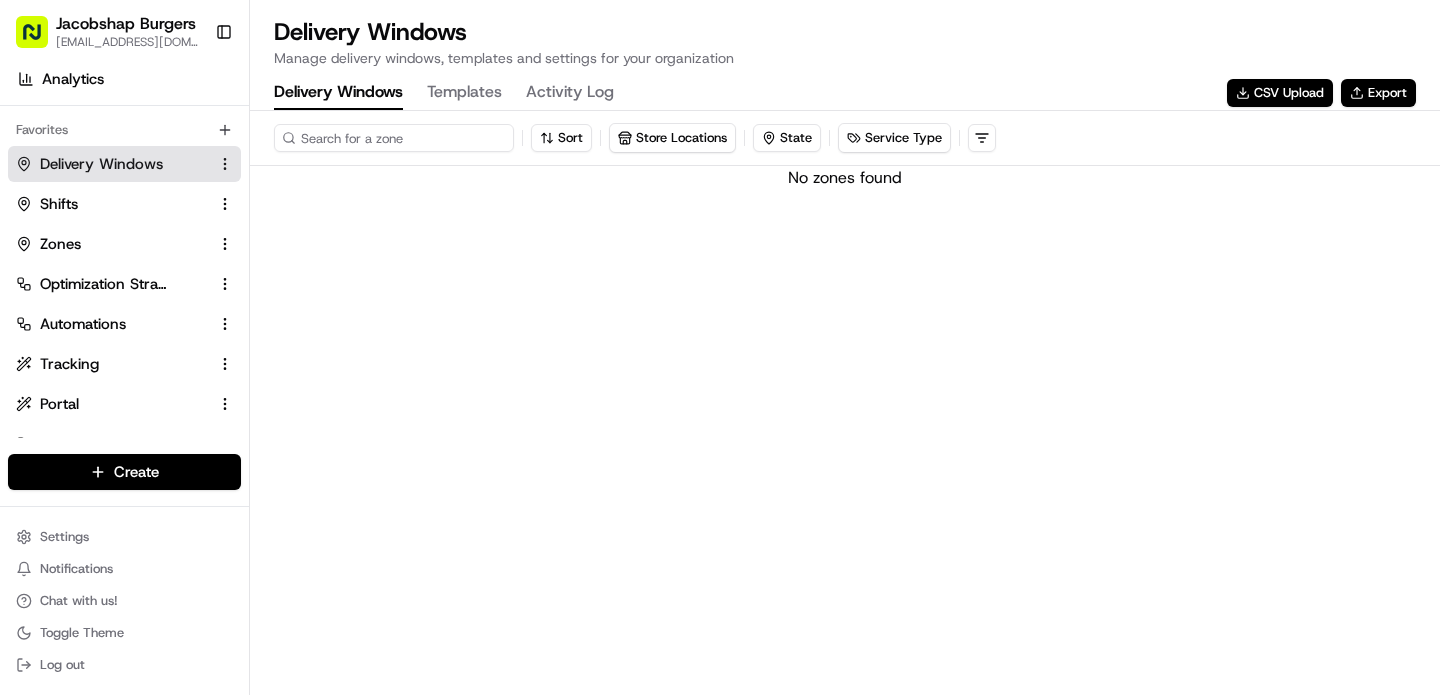 click at bounding box center (394, 138) 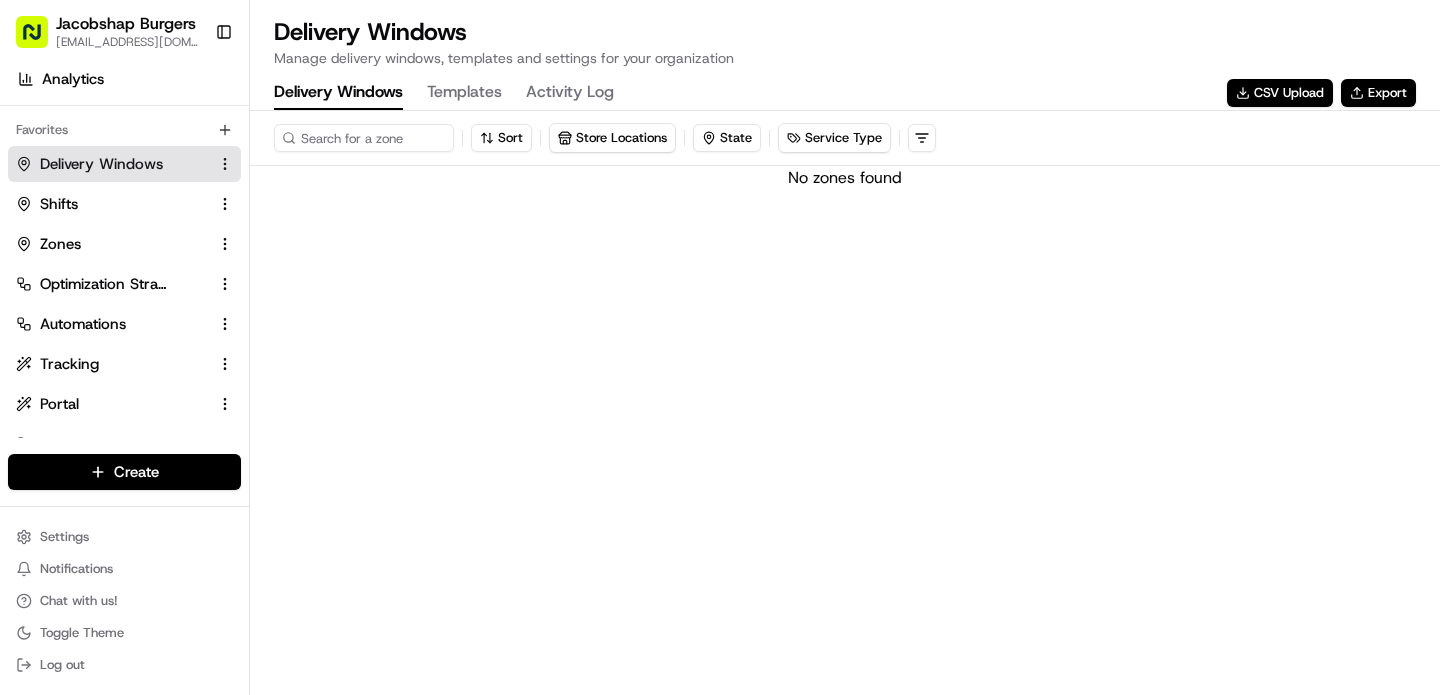 click on "Delivery Windows Templates Activity Log  CSV Upload  Export" at bounding box center [845, 93] 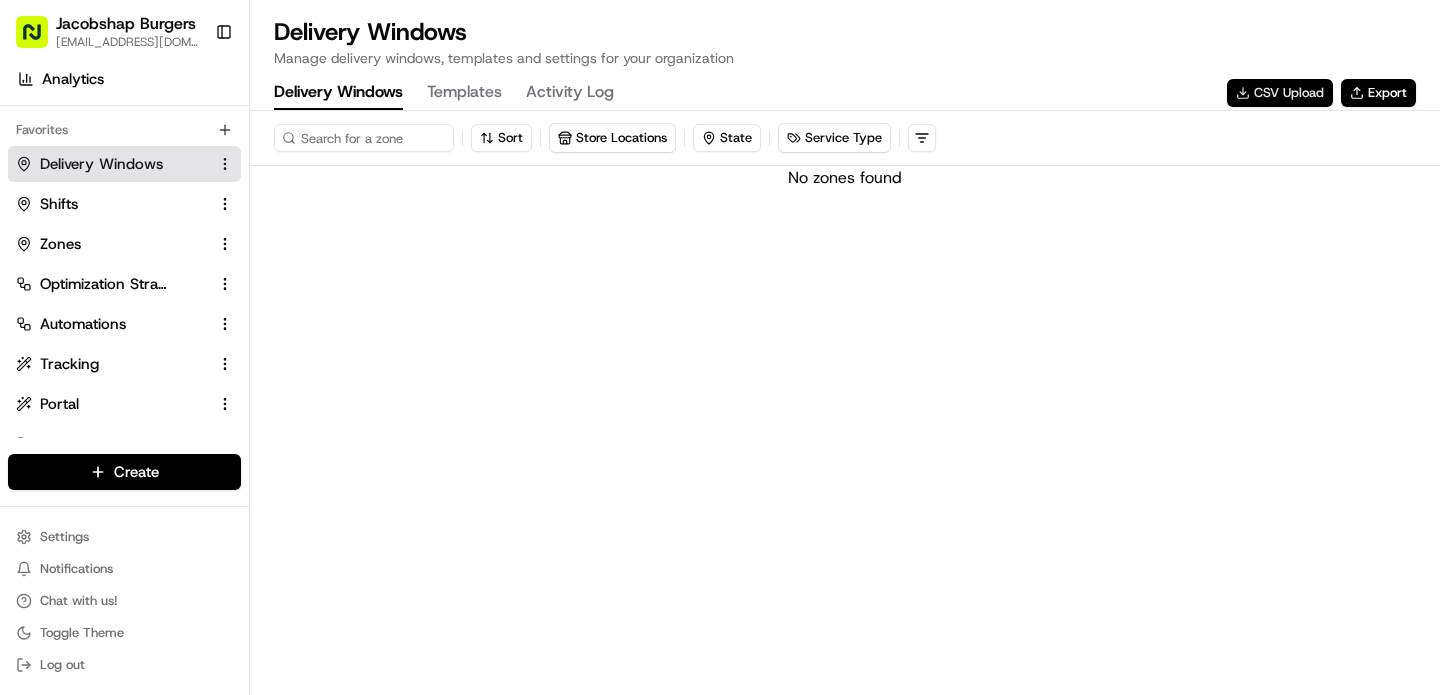 click on "CSV Upload" at bounding box center [1280, 93] 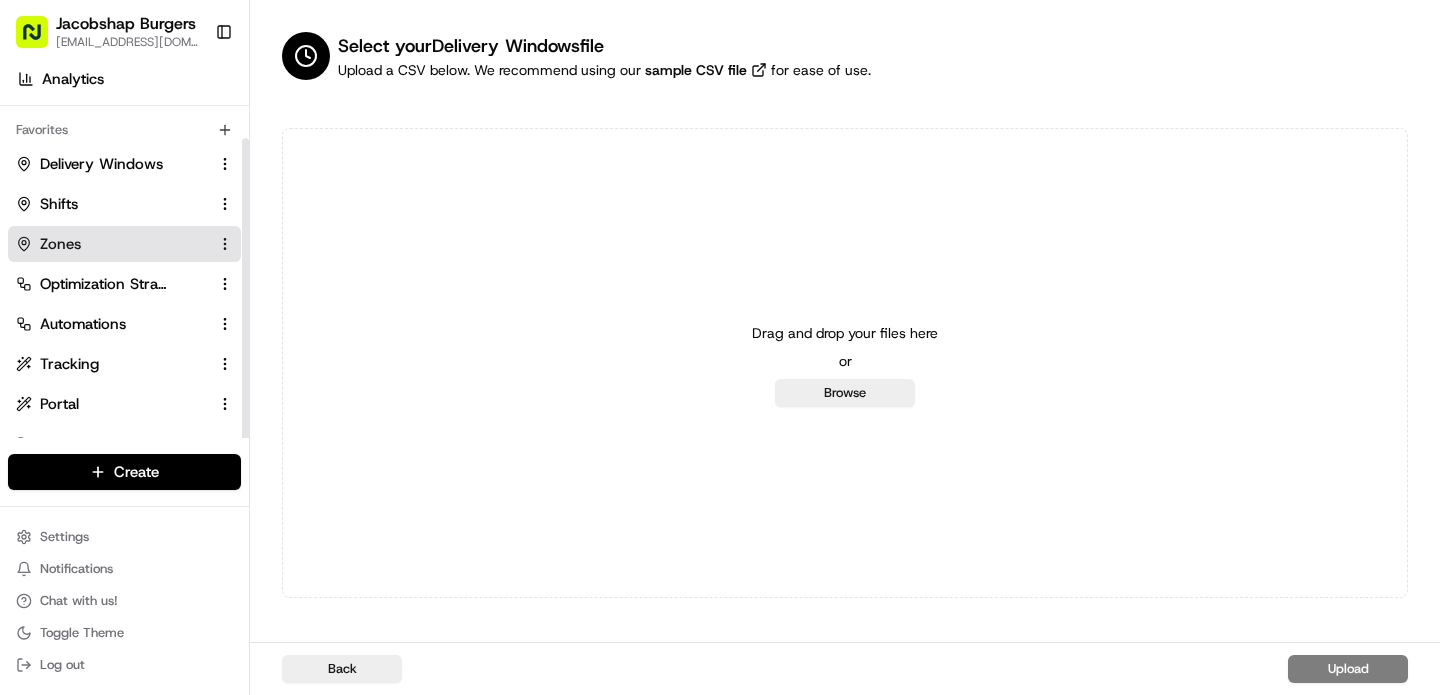 click on "Zones" at bounding box center [112, 244] 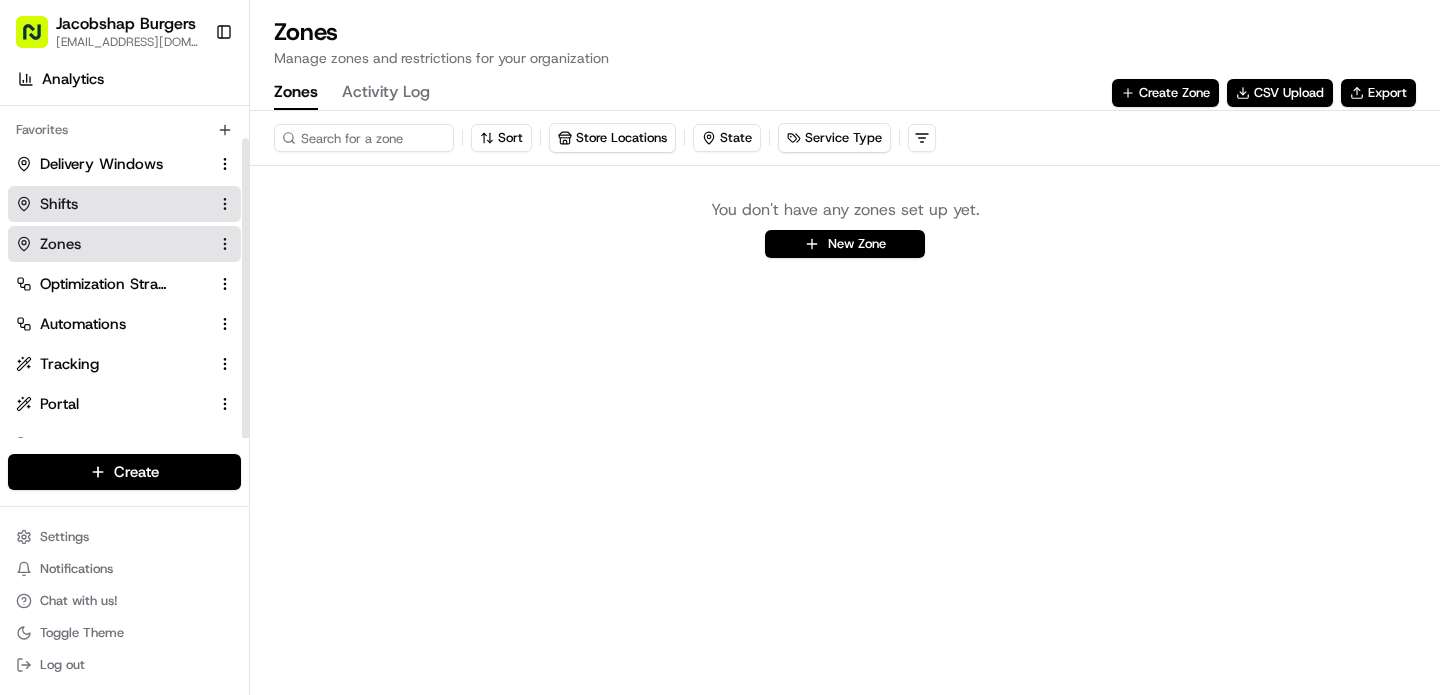 click on "Shifts" at bounding box center (59, 204) 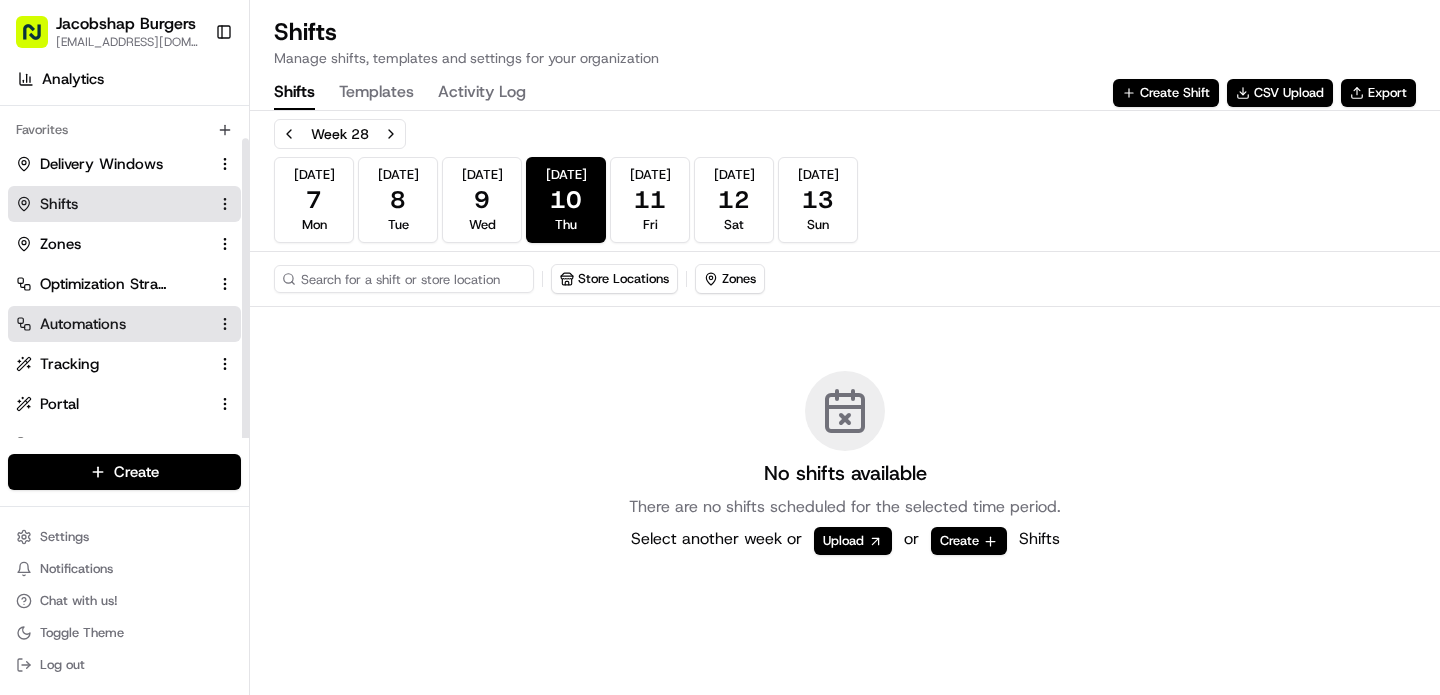 click on "Automations" at bounding box center (112, 324) 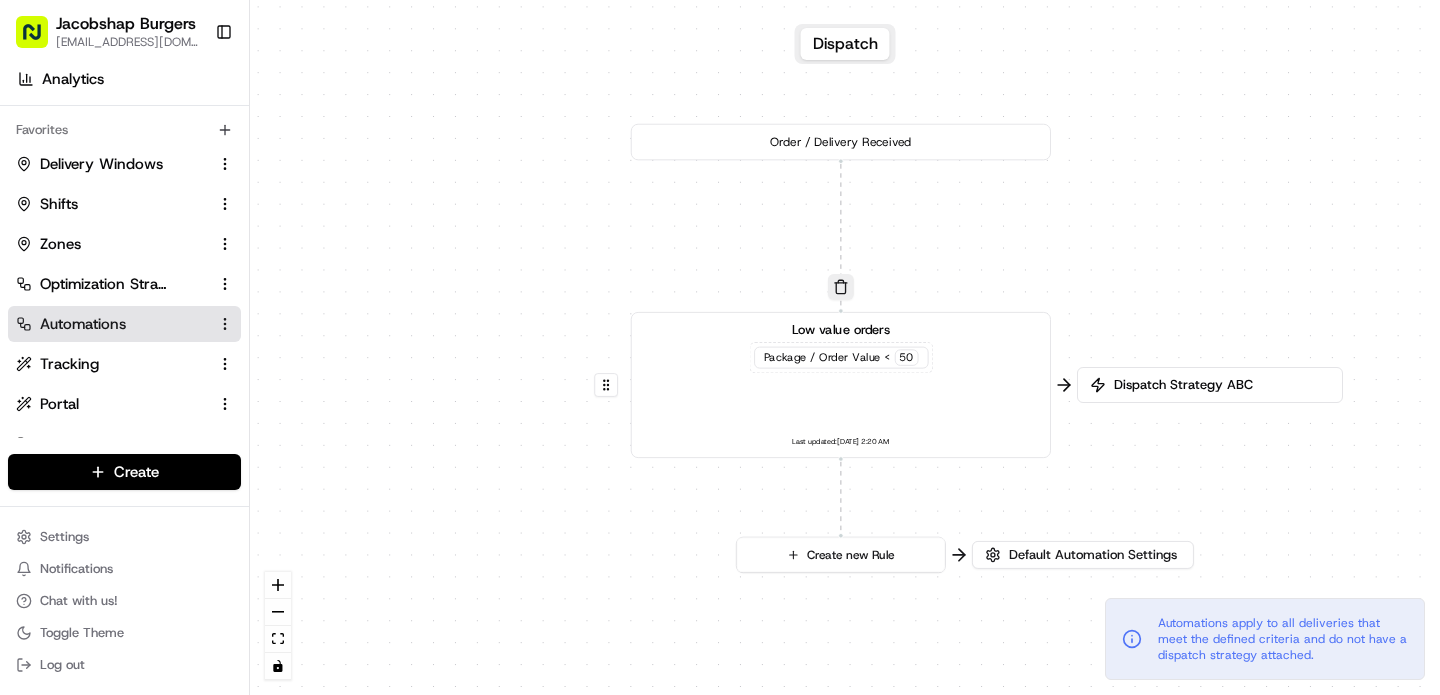 click on "Dispatch Strategy ABC" at bounding box center [1220, 385] 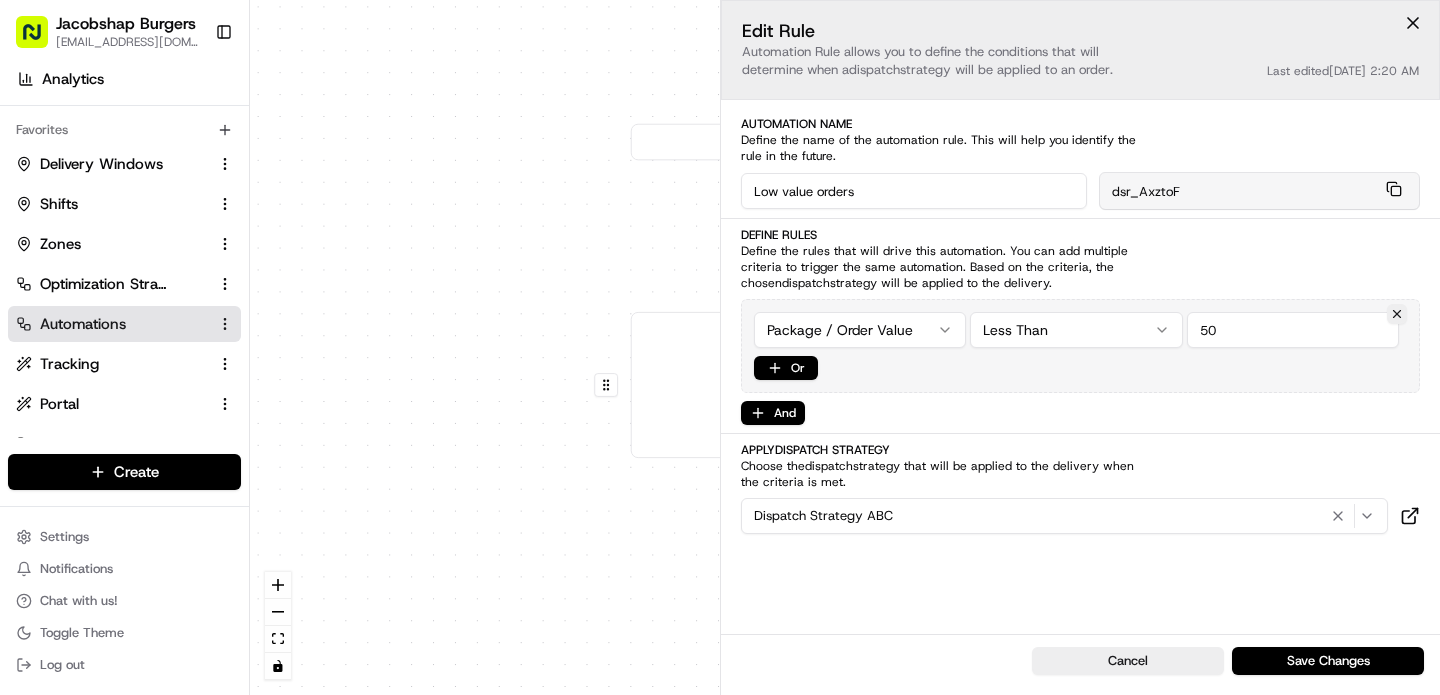 click 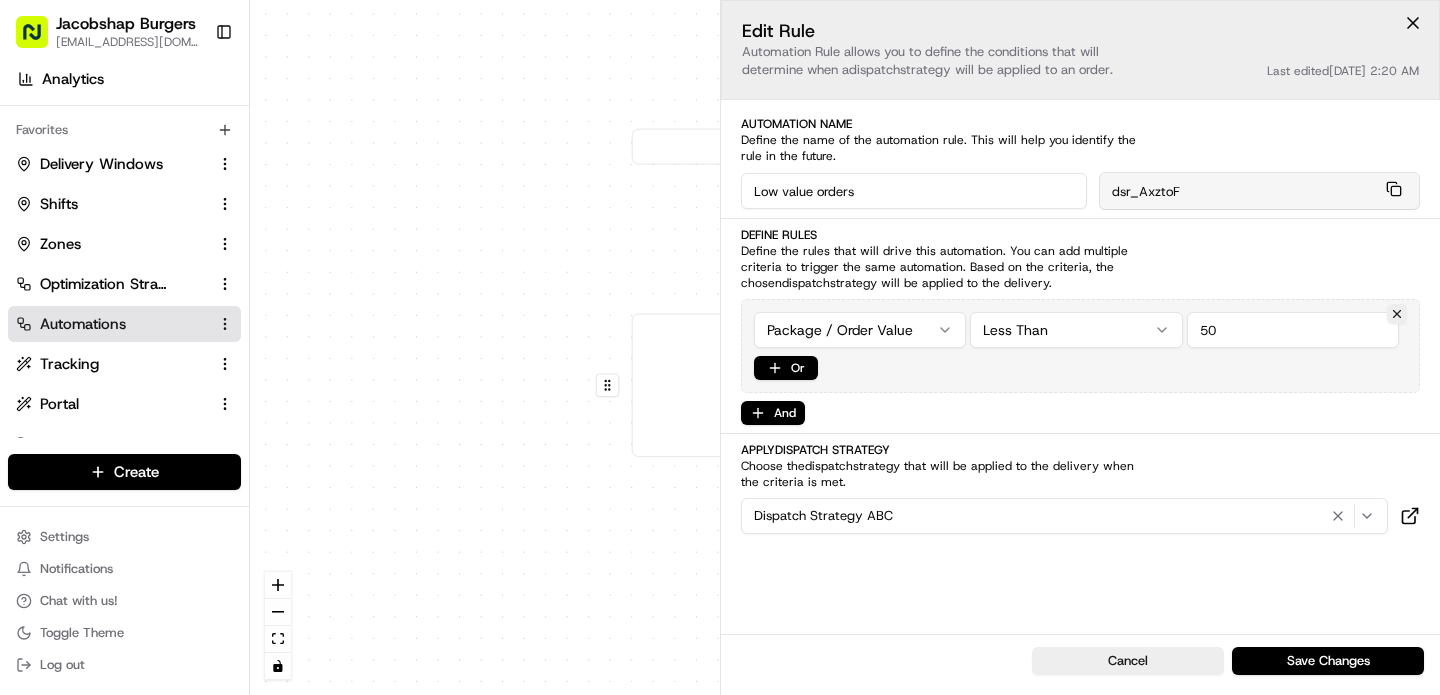 click 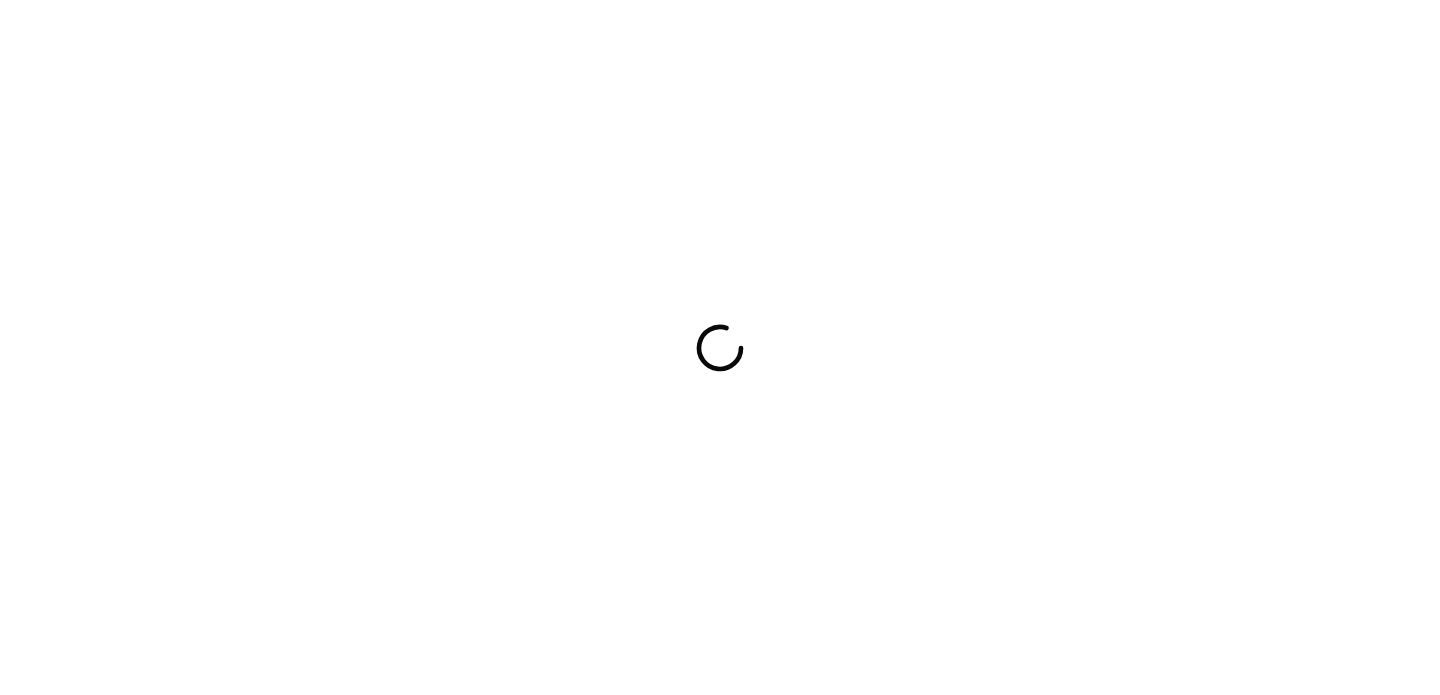 scroll, scrollTop: 0, scrollLeft: 0, axis: both 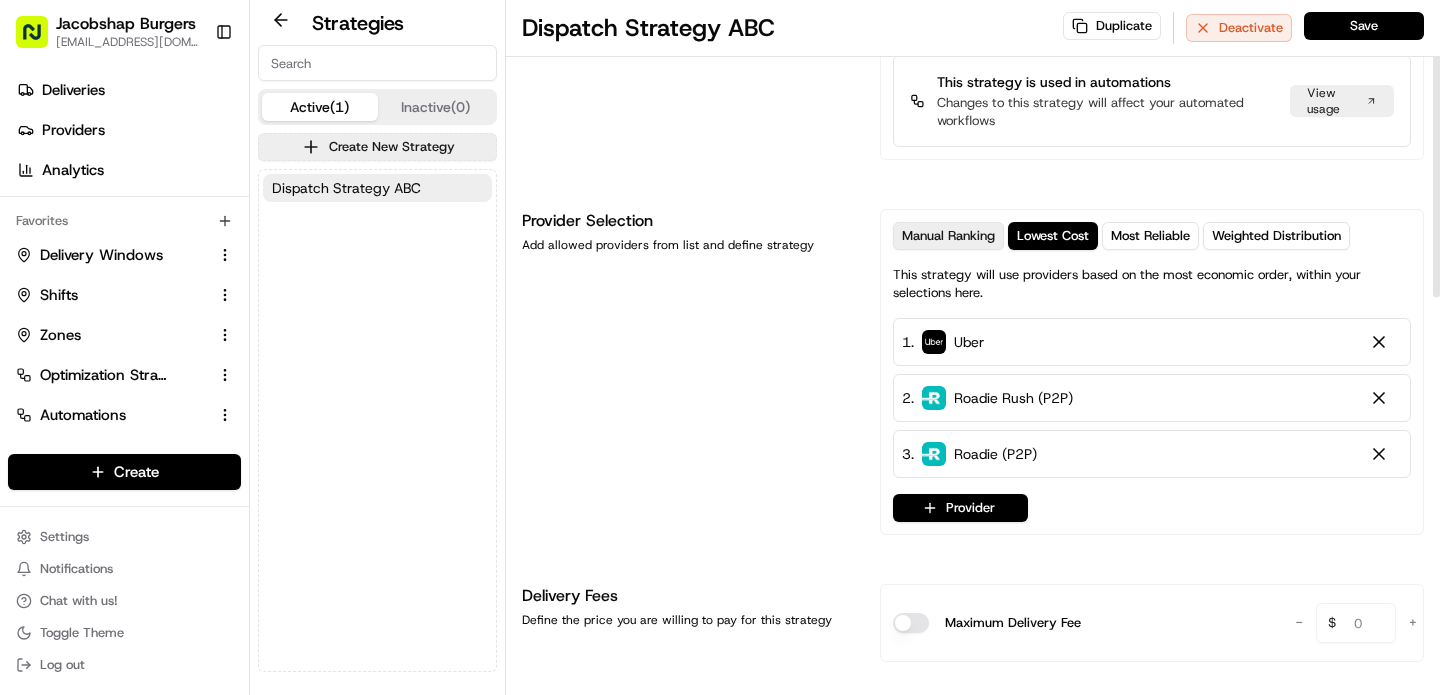 click on "Manual Ranking" at bounding box center [948, 236] 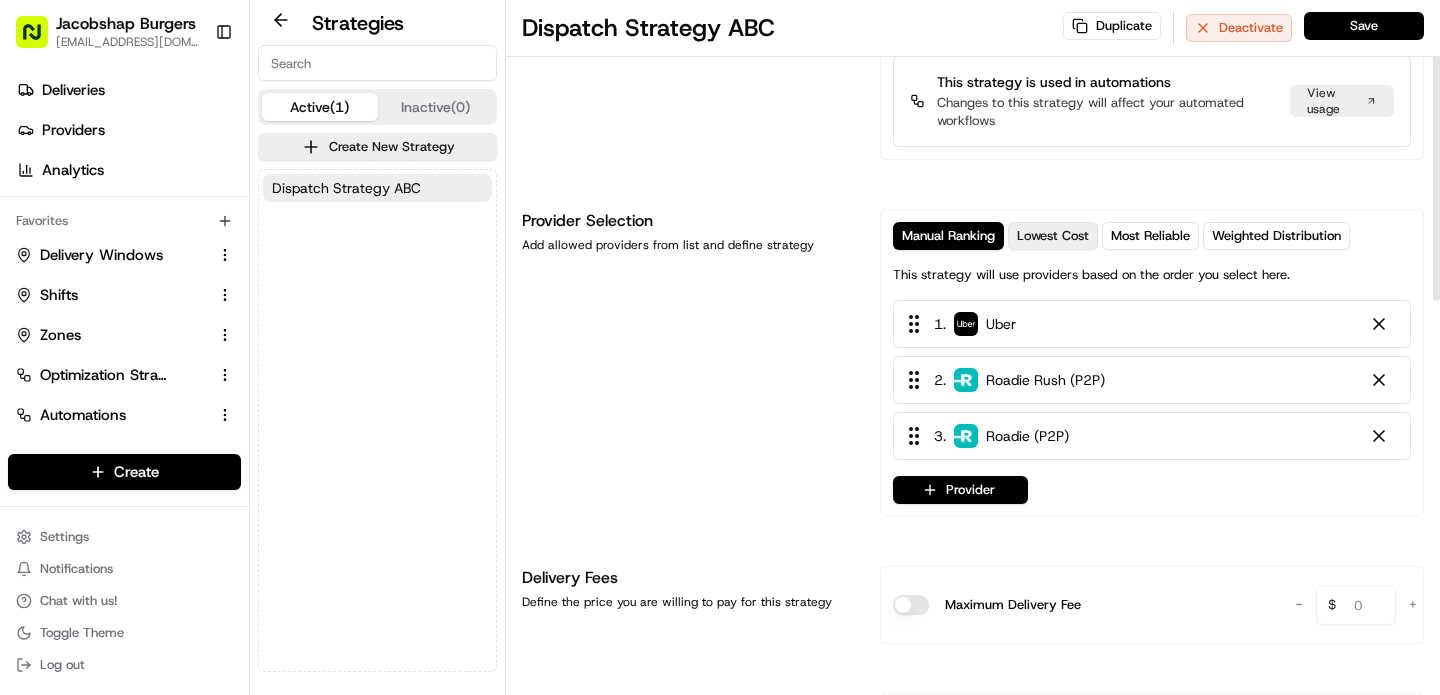 click on "Lowest Cost" at bounding box center (1053, 236) 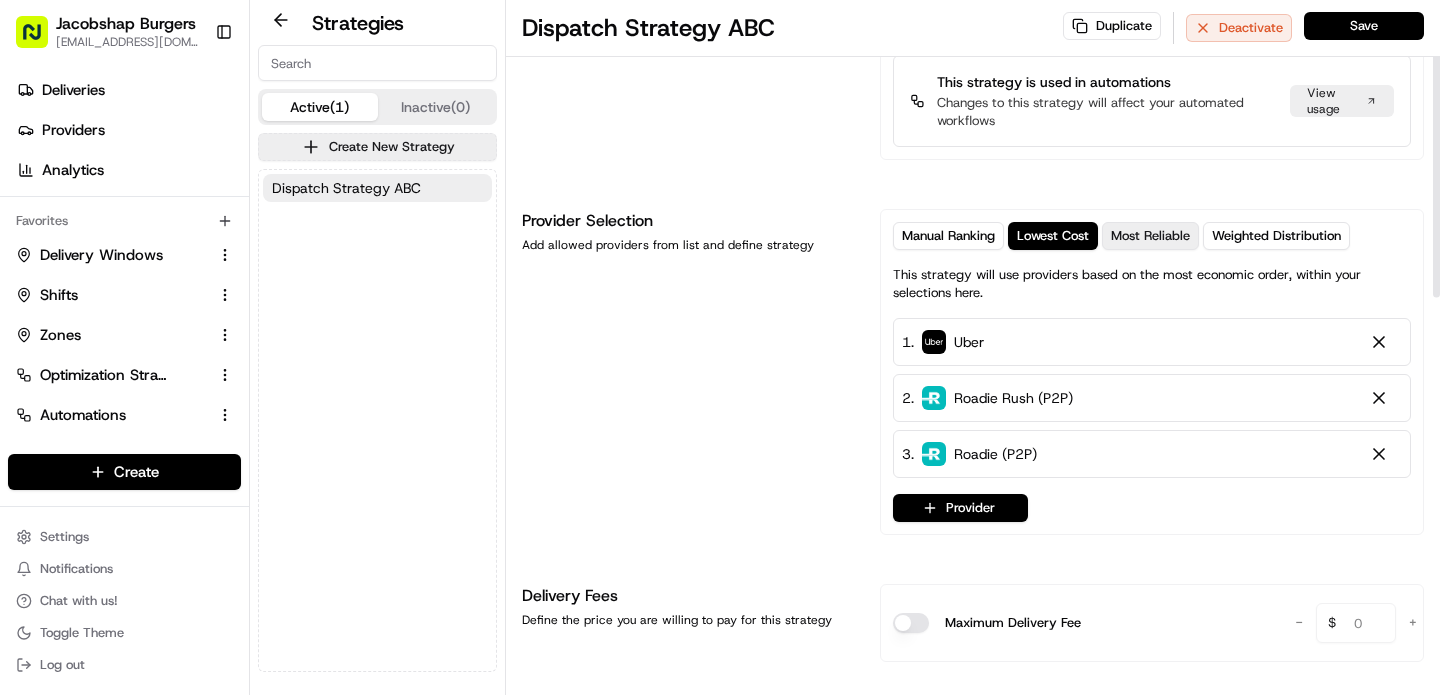 click on "Most Reliable" at bounding box center (1150, 236) 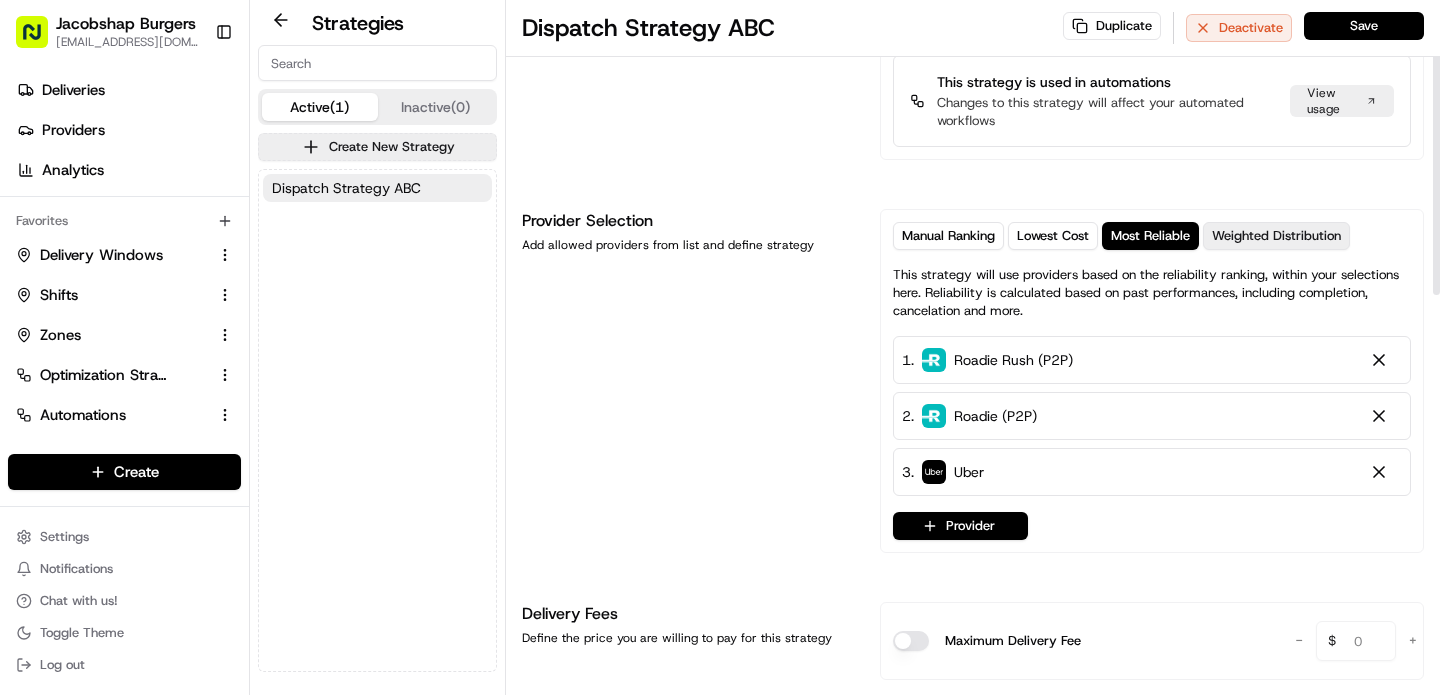 click on "Weighted Distribution" at bounding box center (1276, 236) 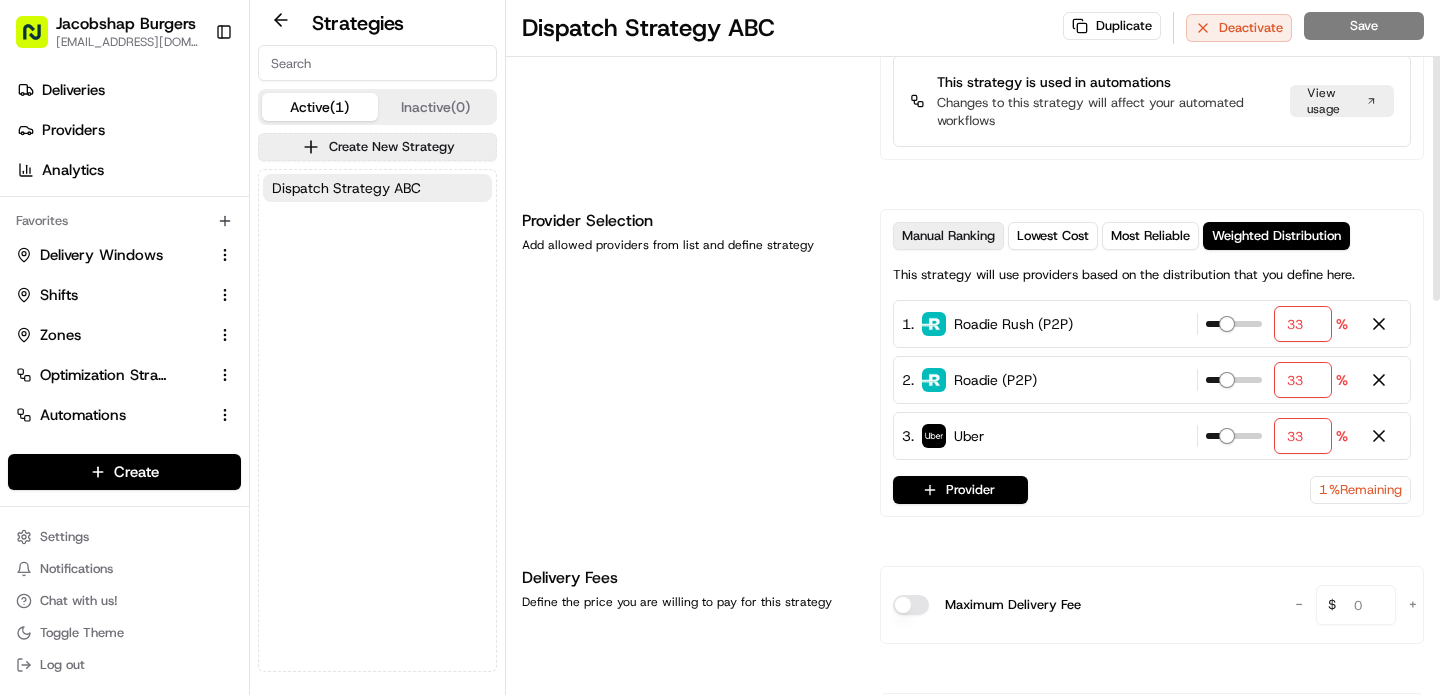 click on "Manual Ranking" at bounding box center [948, 236] 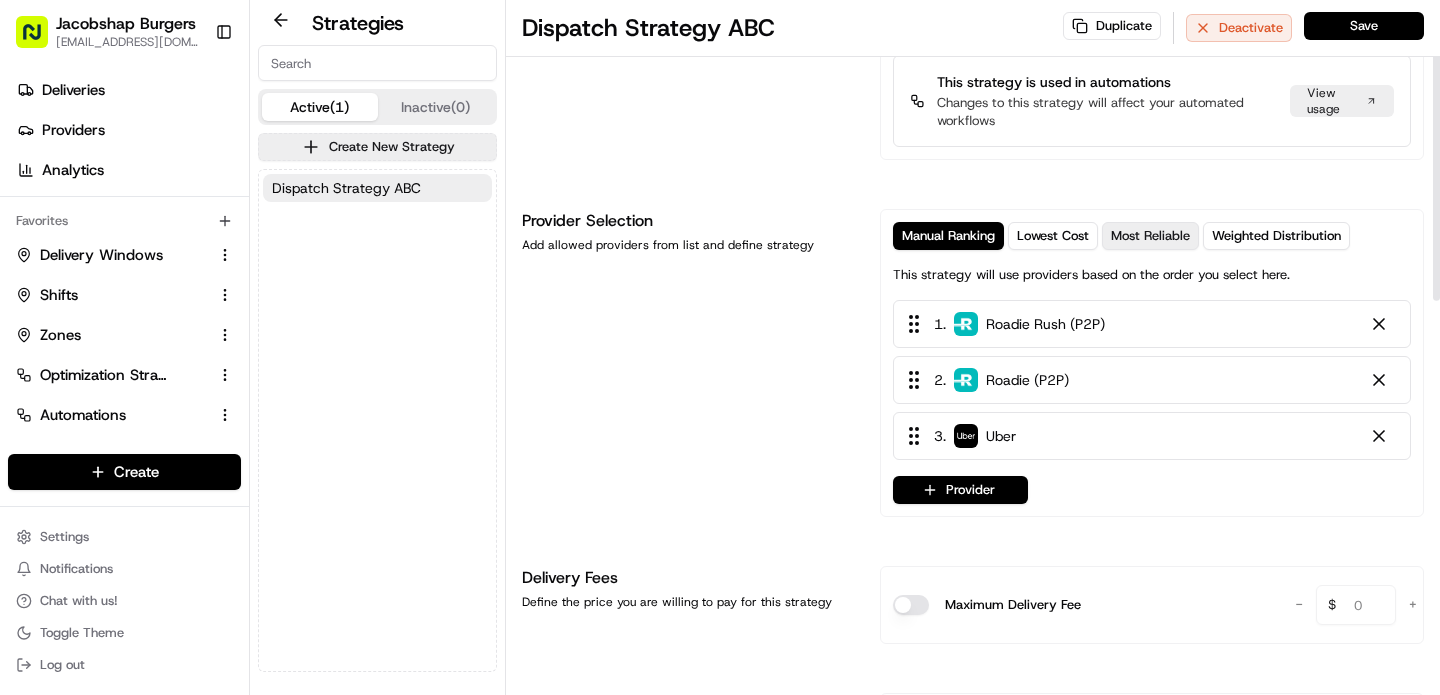 click on "Most Reliable" at bounding box center [1150, 236] 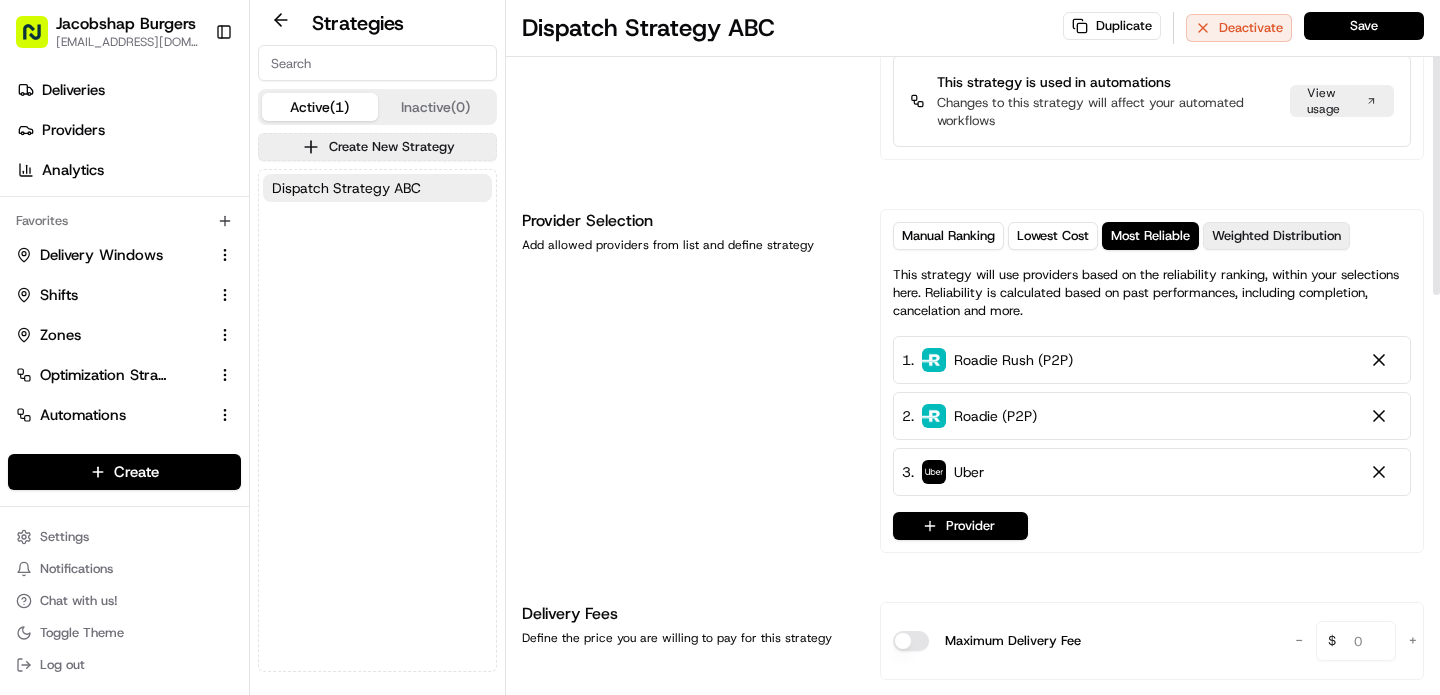 click on "Weighted Distribution" at bounding box center [1276, 236] 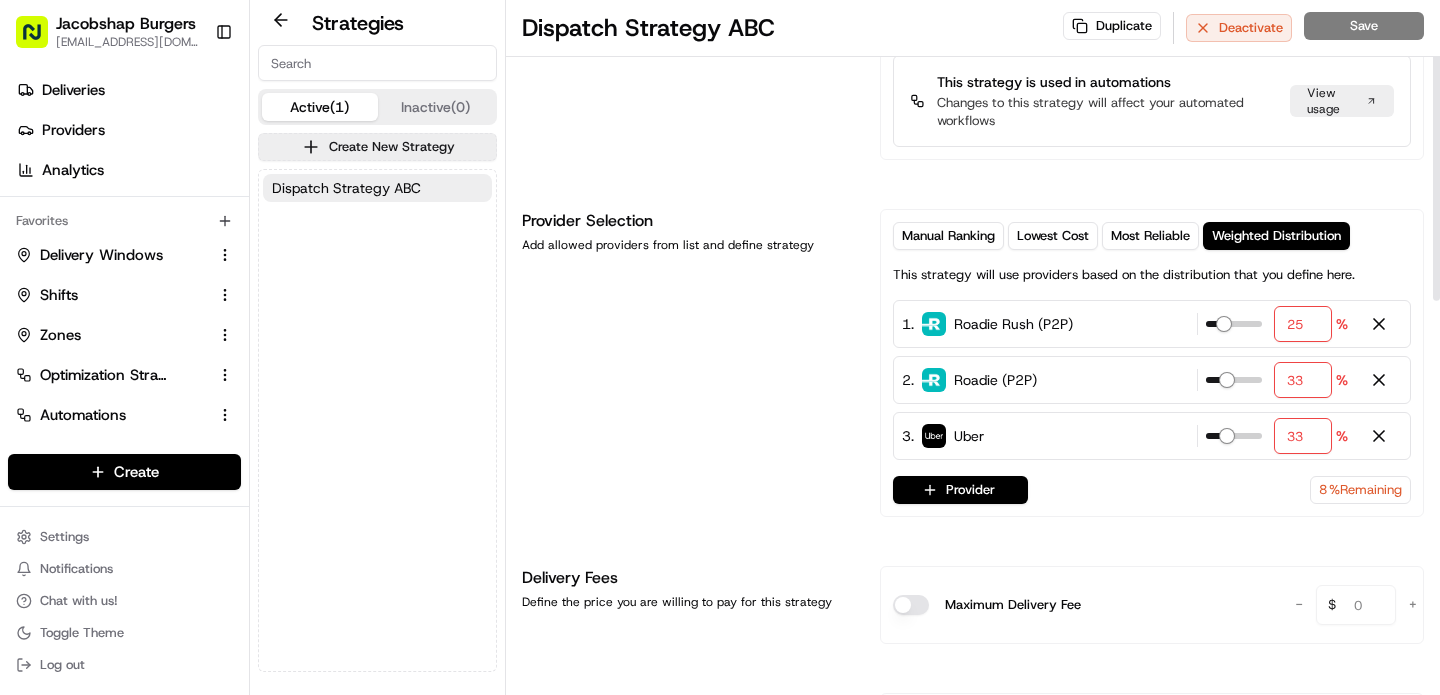 type on "26" 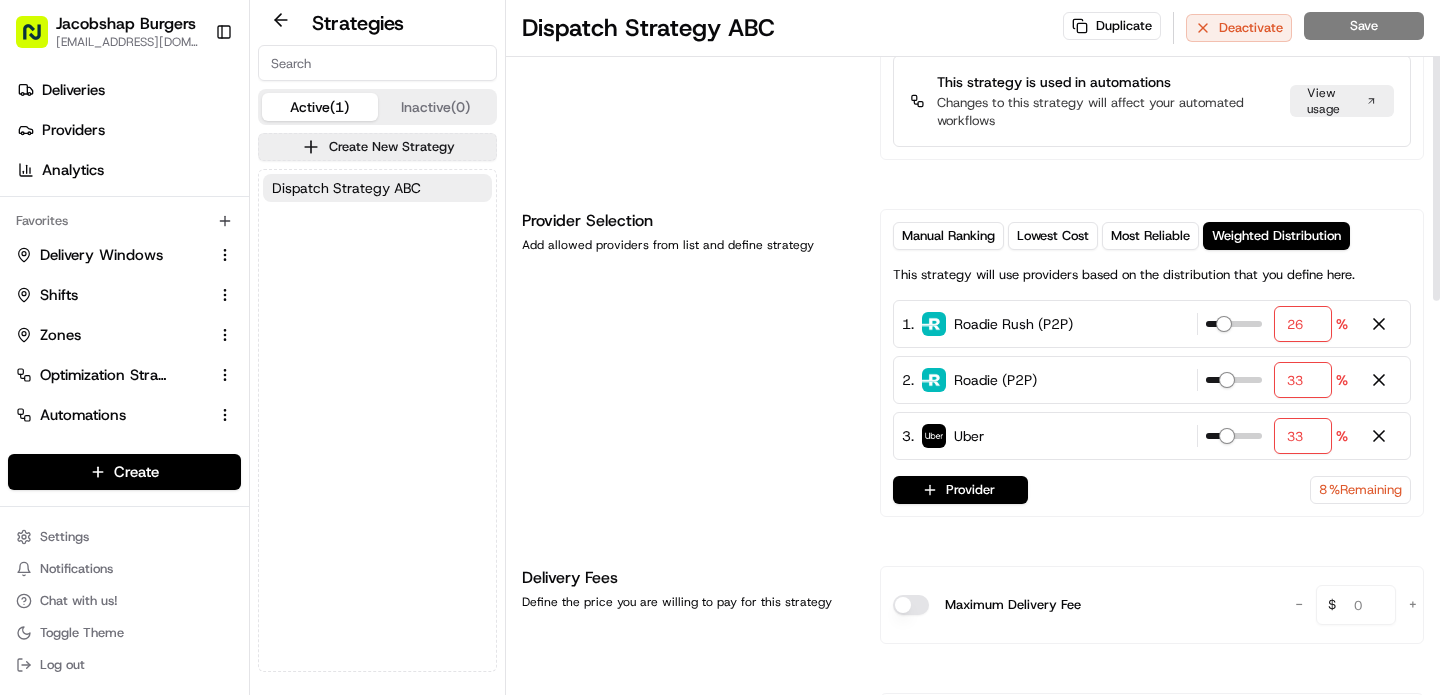 click at bounding box center (1224, 324) 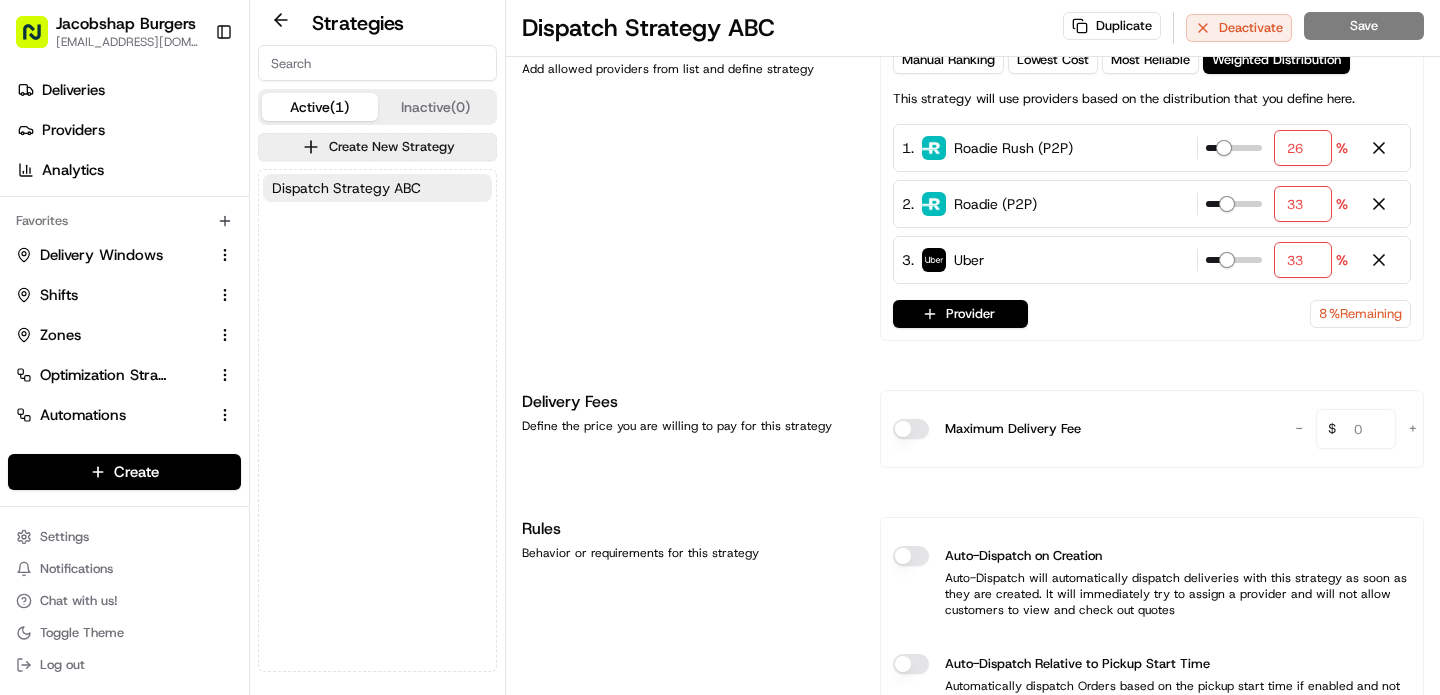 scroll, scrollTop: 278, scrollLeft: 0, axis: vertical 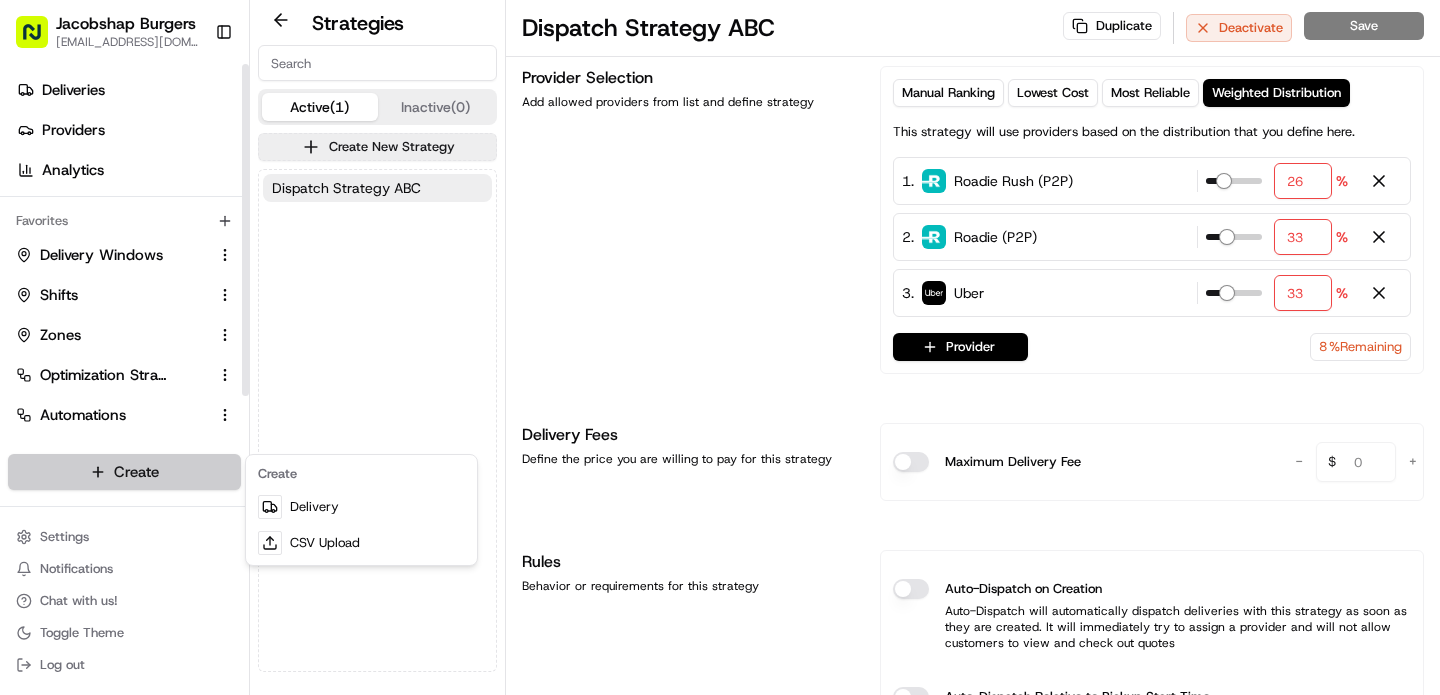 click on "Jacobshap Burgers jeshapiro@ymail.com Toggle Sidebar Deliveries Providers Analytics Favorites Delivery Windows Shifts Zones Optimization Strategy Automations Tracking Portal Dispatch Strategy Main Menu Members & Organization Organization Users Roles Preferences Customization Tracking Orchestration Automations Dispatch Strategy Locations Pickup Locations Dropoff Locations Billing Billing Refund Requests Integrations Notification Triggers Webhooks API Keys Request Logs Create Settings Notifications Chat with us! Toggle Theme Log out Strategies Active  (1) Inactive  (0) Create New Strategy Dispatch Strategy ABC Dispatch Strategy ABC Duplicate Deactivate Save Strategy Info Last edited Apr 24, 2025 9:18 PM Dispatch Strategy ABC dss_TWqeFH This strategy is used in automations Changes to this strategy will affect your automated workflows View usage Provider Selection Add allowed providers from list and define strategy Manual Ranking Lowest Cost Most Reliable Weighted Distribution 1 .     26 % 2 ." at bounding box center (720, 347) 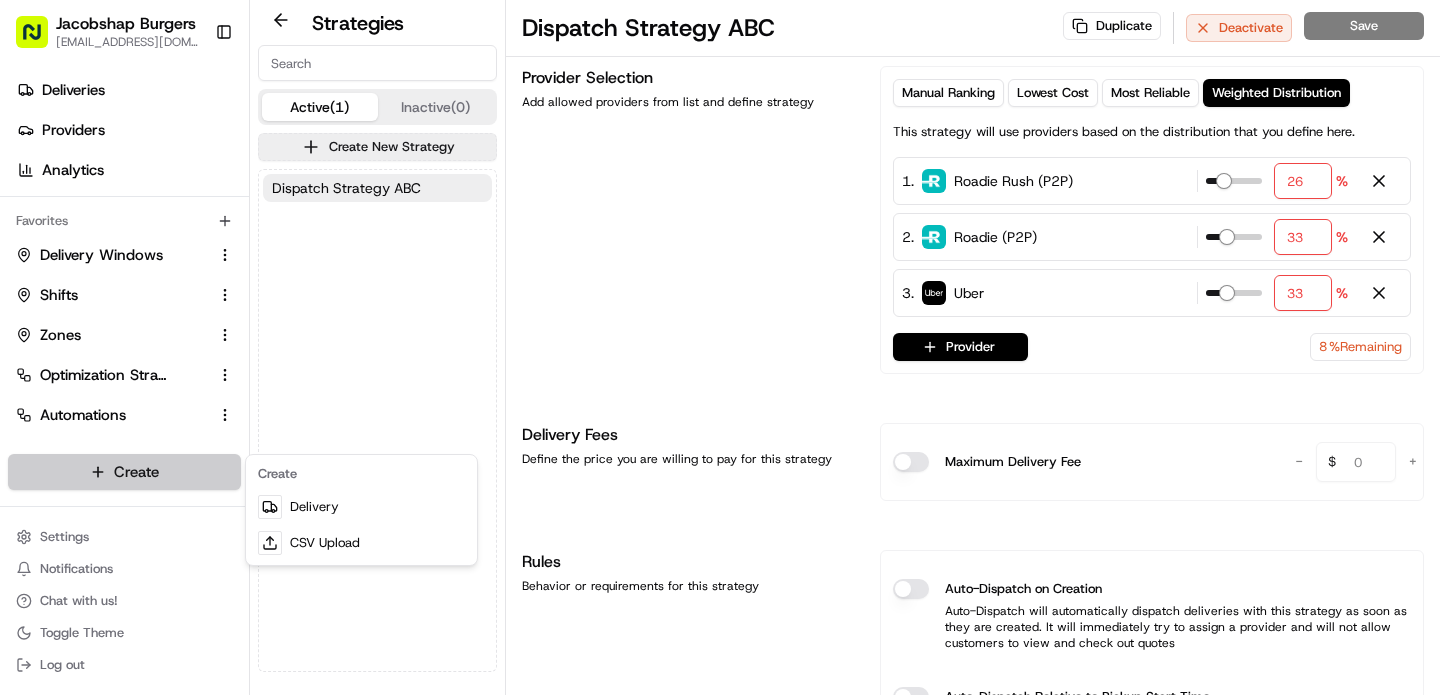 click on "Jacobshap Burgers jeshapiro@ymail.com Toggle Sidebar Deliveries Providers Analytics Favorites Delivery Windows Shifts Zones Optimization Strategy Automations Tracking Portal Dispatch Strategy Main Menu Members & Organization Organization Users Roles Preferences Customization Tracking Orchestration Automations Dispatch Strategy Locations Pickup Locations Dropoff Locations Billing Billing Refund Requests Integrations Notification Triggers Webhooks API Keys Request Logs Create Settings Notifications Chat with us! Toggle Theme Log out Strategies Active  (1) Inactive  (0) Create New Strategy Dispatch Strategy ABC Dispatch Strategy ABC Duplicate Deactivate Save Strategy Info Last edited Apr 24, 2025 9:18 PM Dispatch Strategy ABC dss_TWqeFH This strategy is used in automations Changes to this strategy will affect your automated workflows View usage Provider Selection Add allowed providers from list and define strategy Manual Ranking Lowest Cost Most Reliable Weighted Distribution 1 .     26 % 2 ." at bounding box center (720, 347) 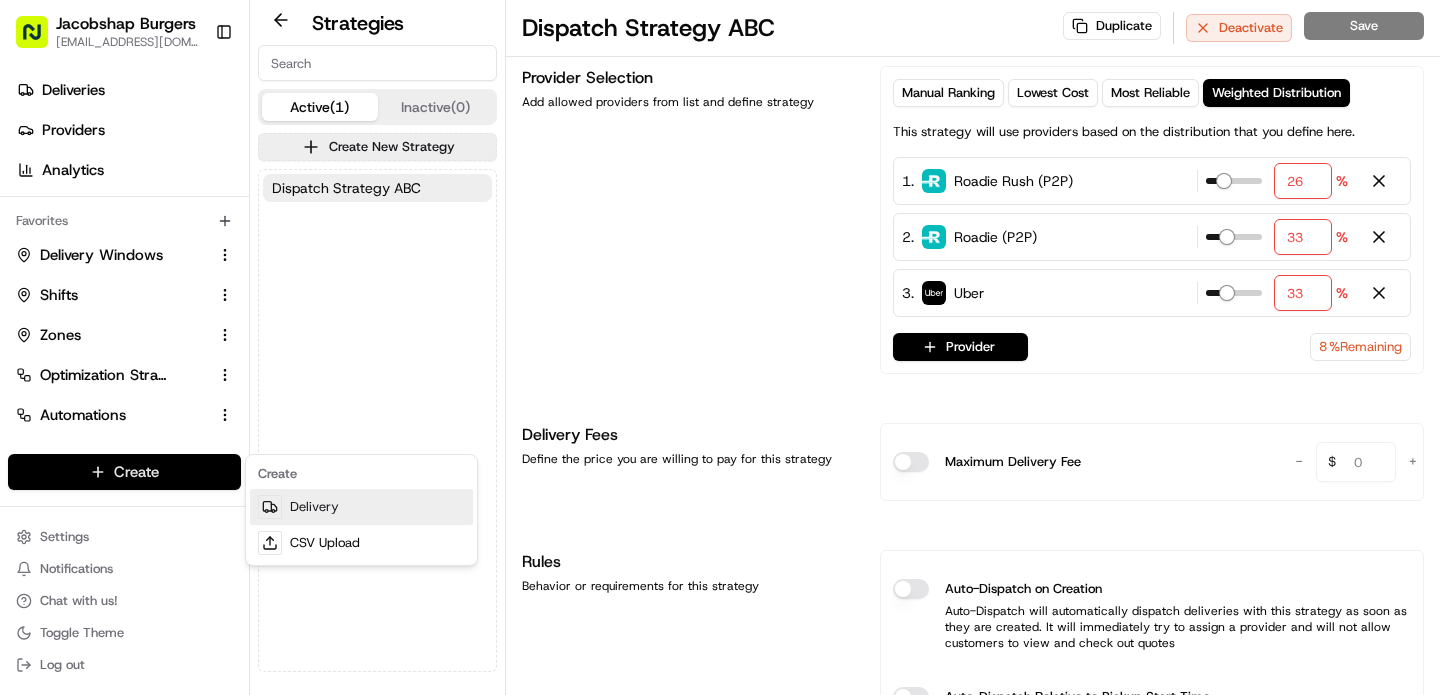 click on "Delivery" at bounding box center (361, 507) 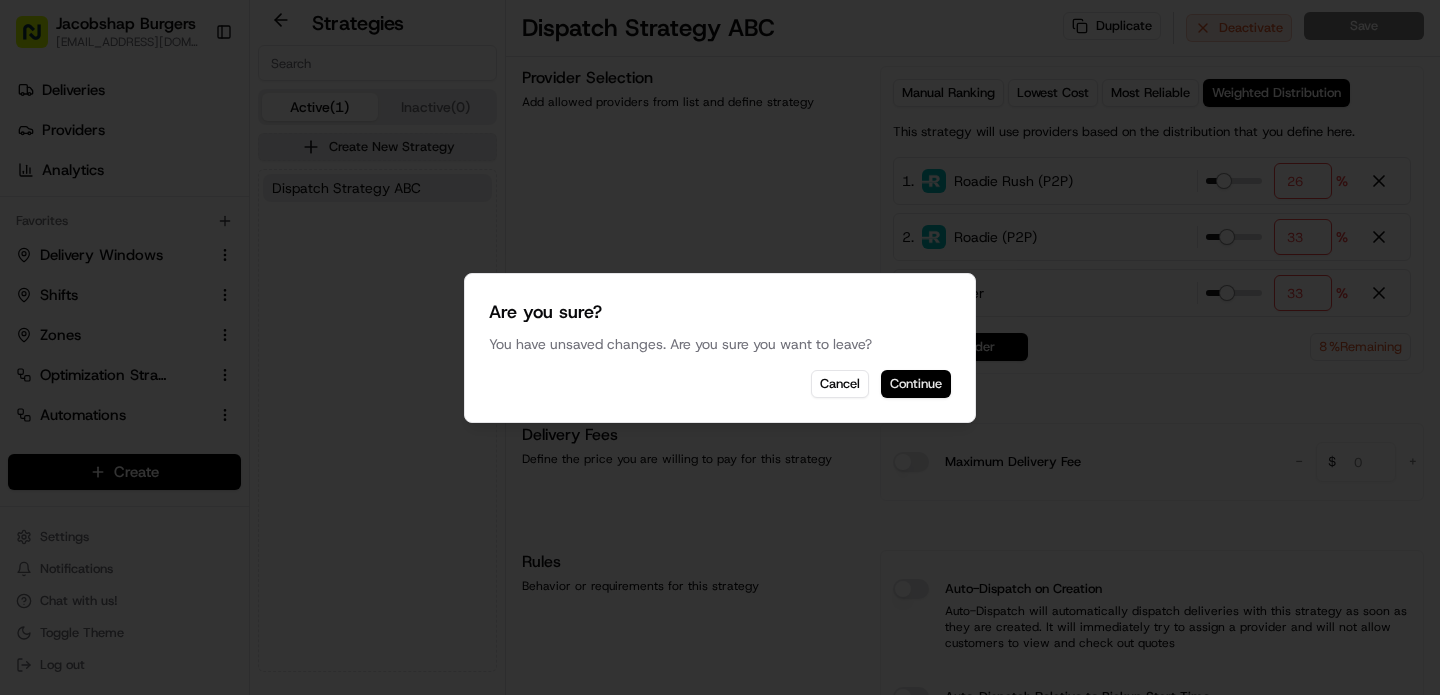 click on "Continue" at bounding box center (916, 384) 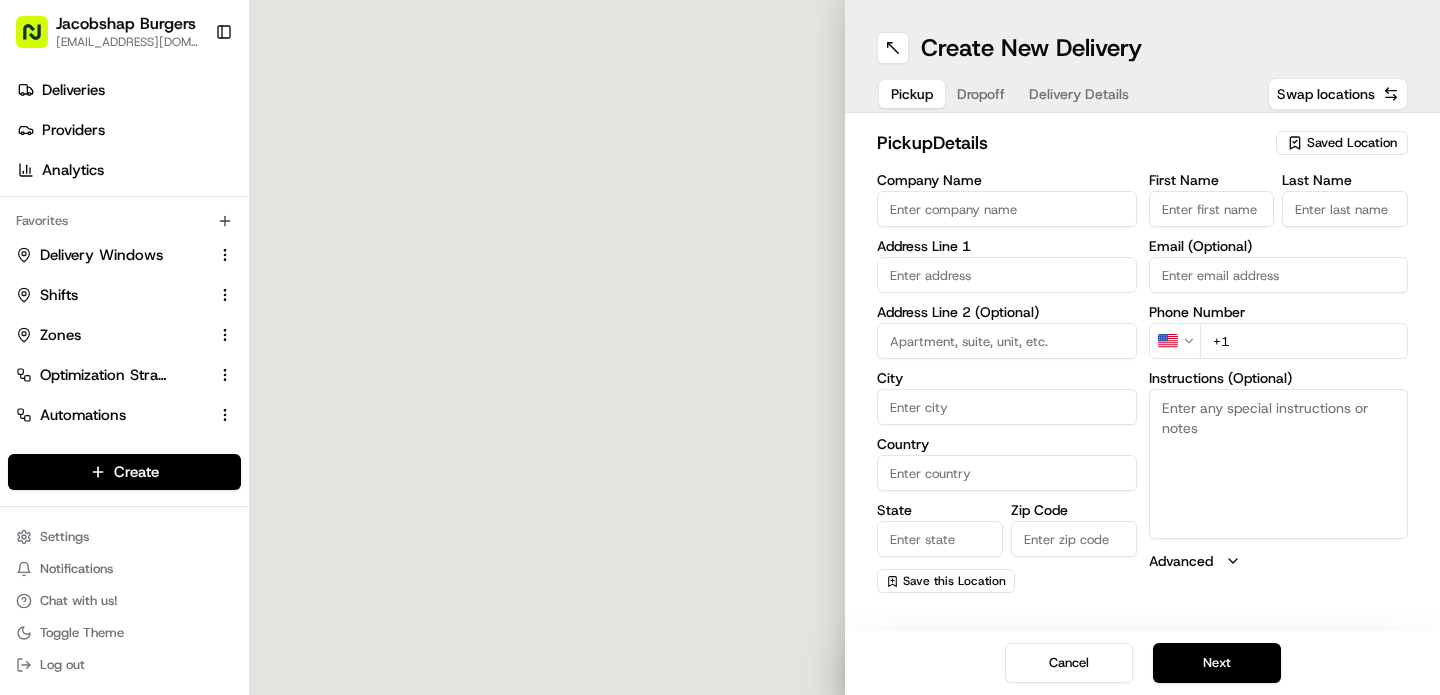 click on "Company Name" at bounding box center [1007, 209] 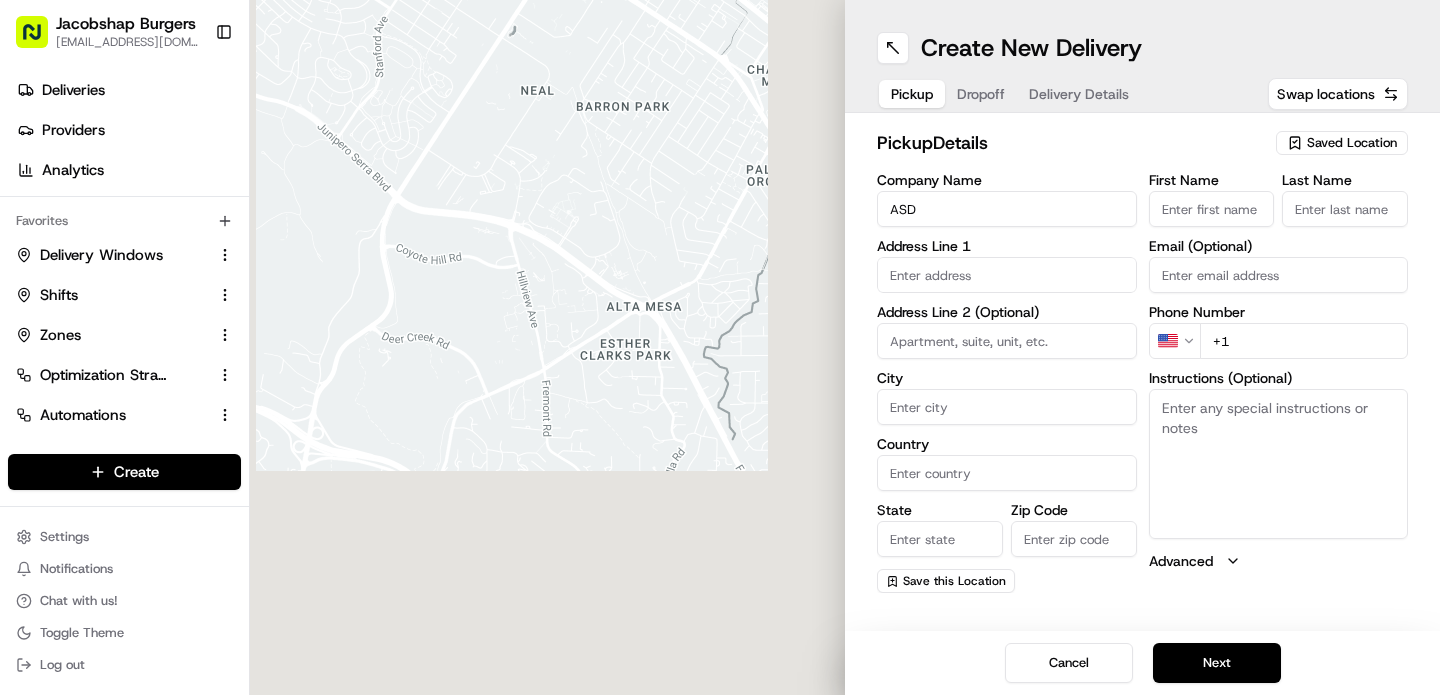 type on "ASD" 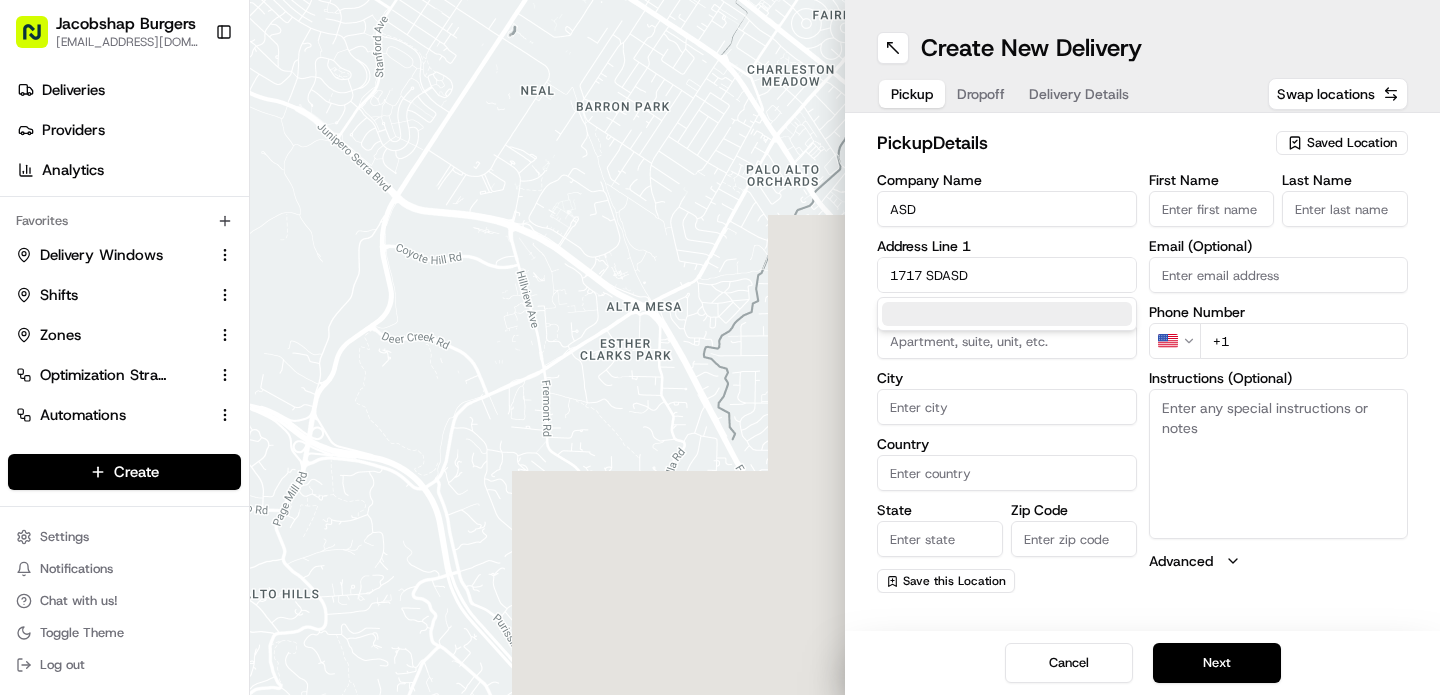 type on "1717 SDASD" 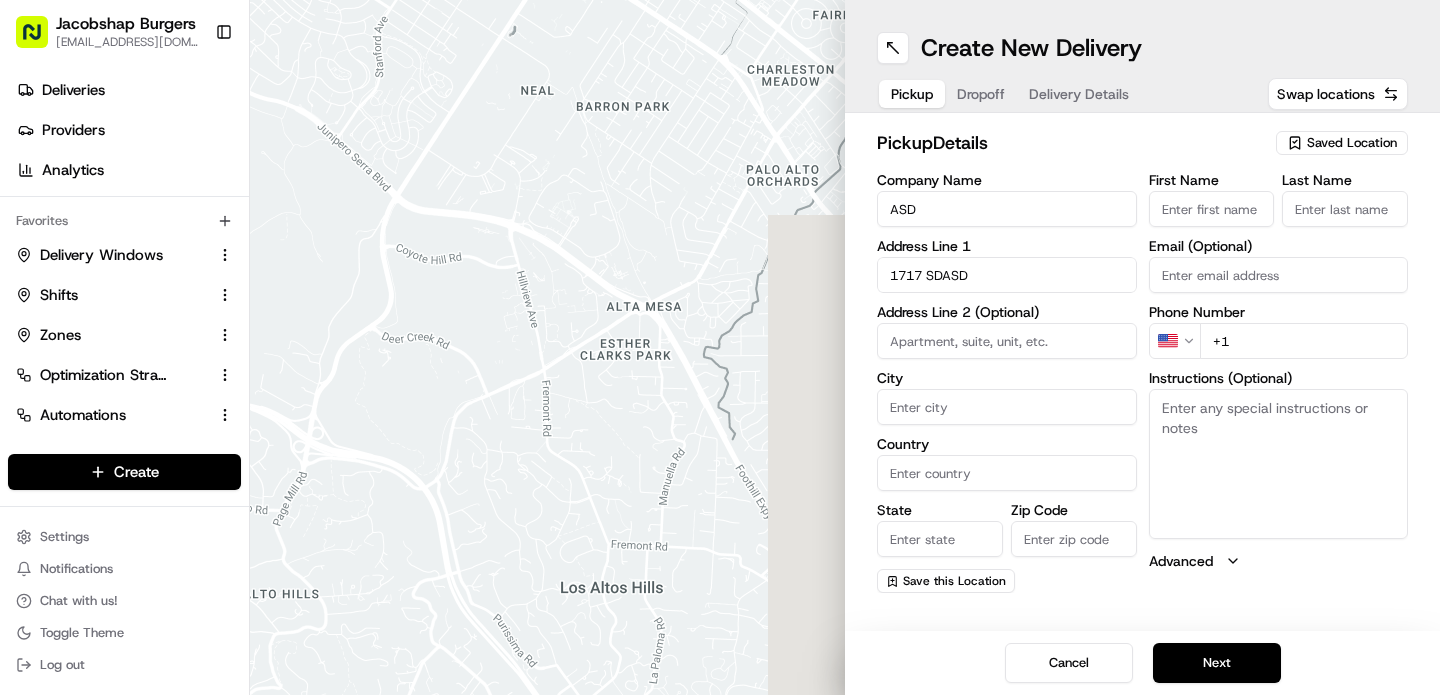 click on "City" at bounding box center (1007, 407) 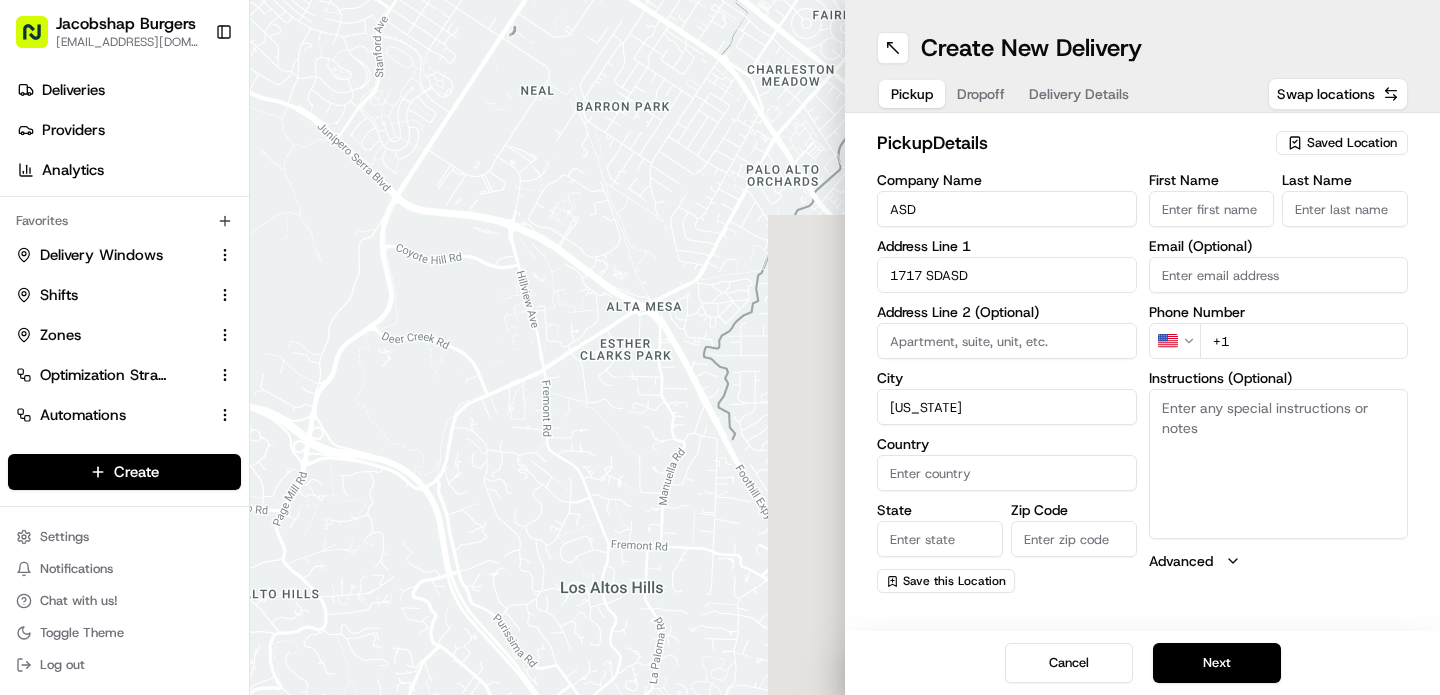 type on "NEW YORK" 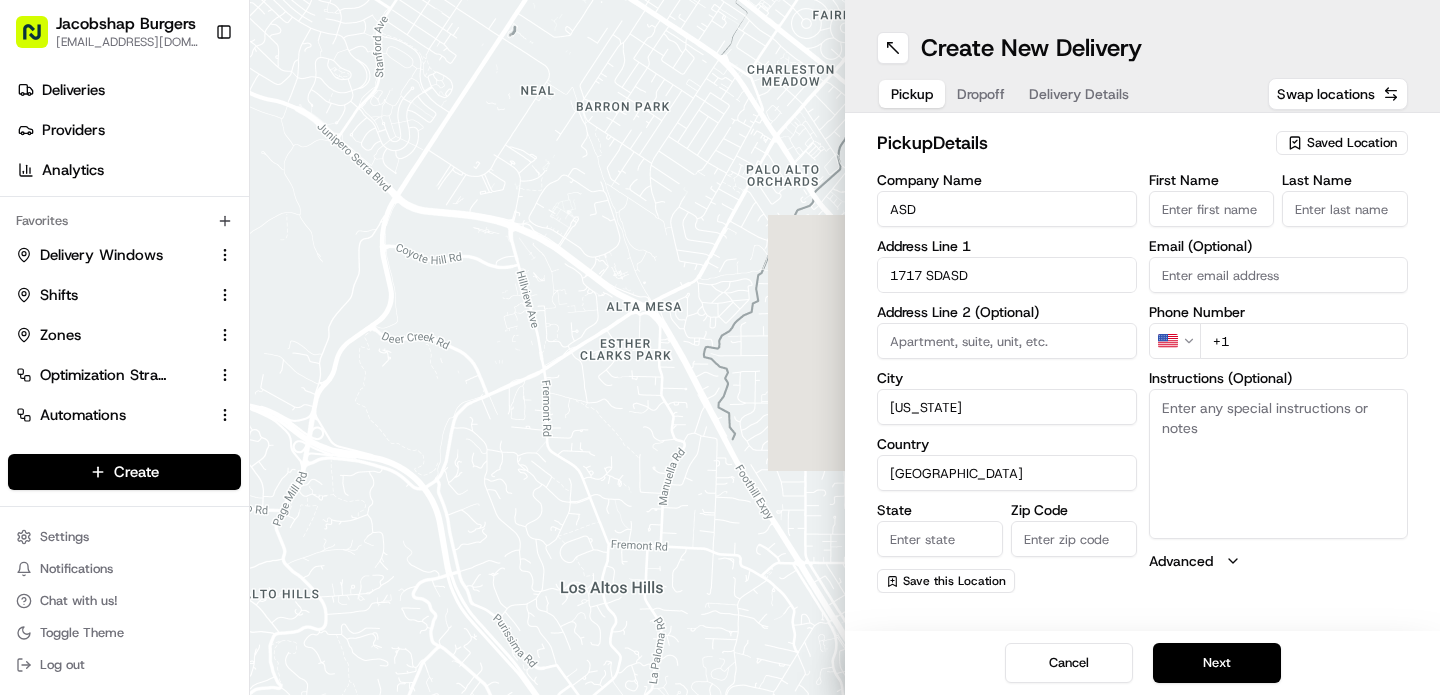 type on "USA" 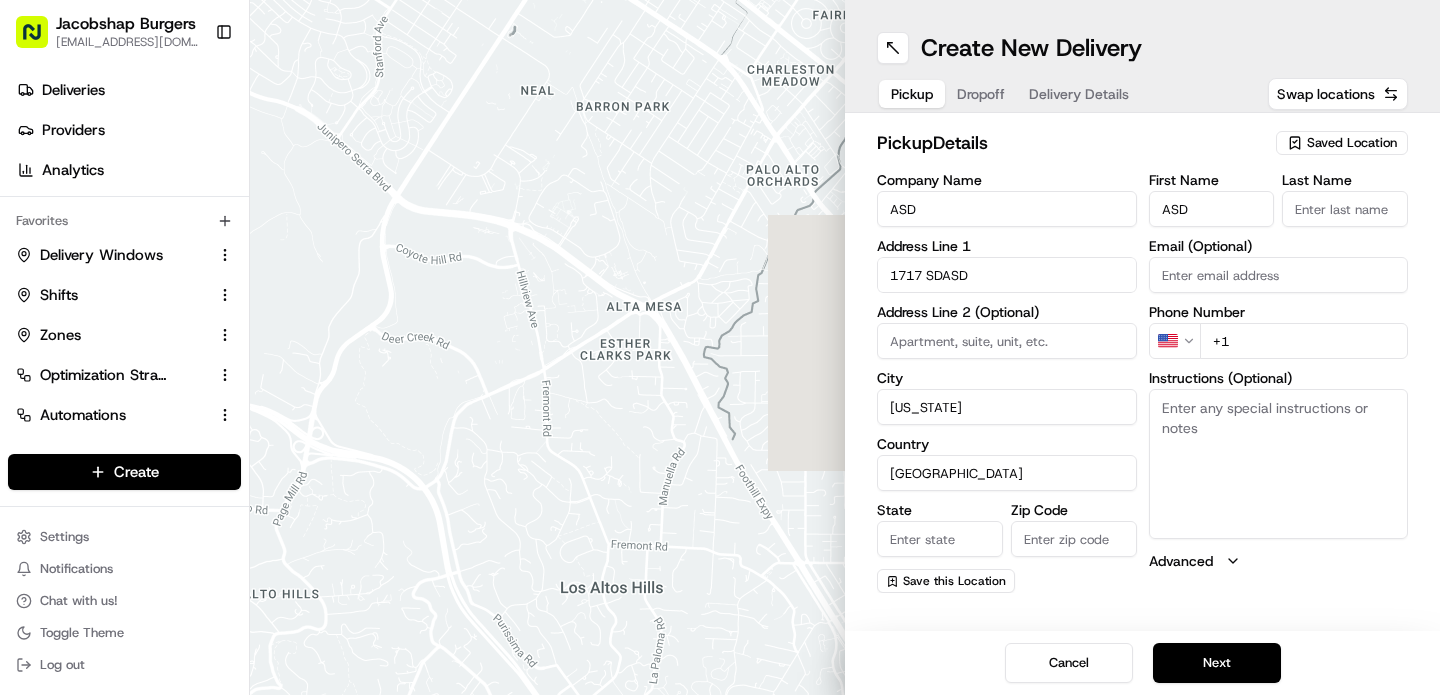 type on "ASD" 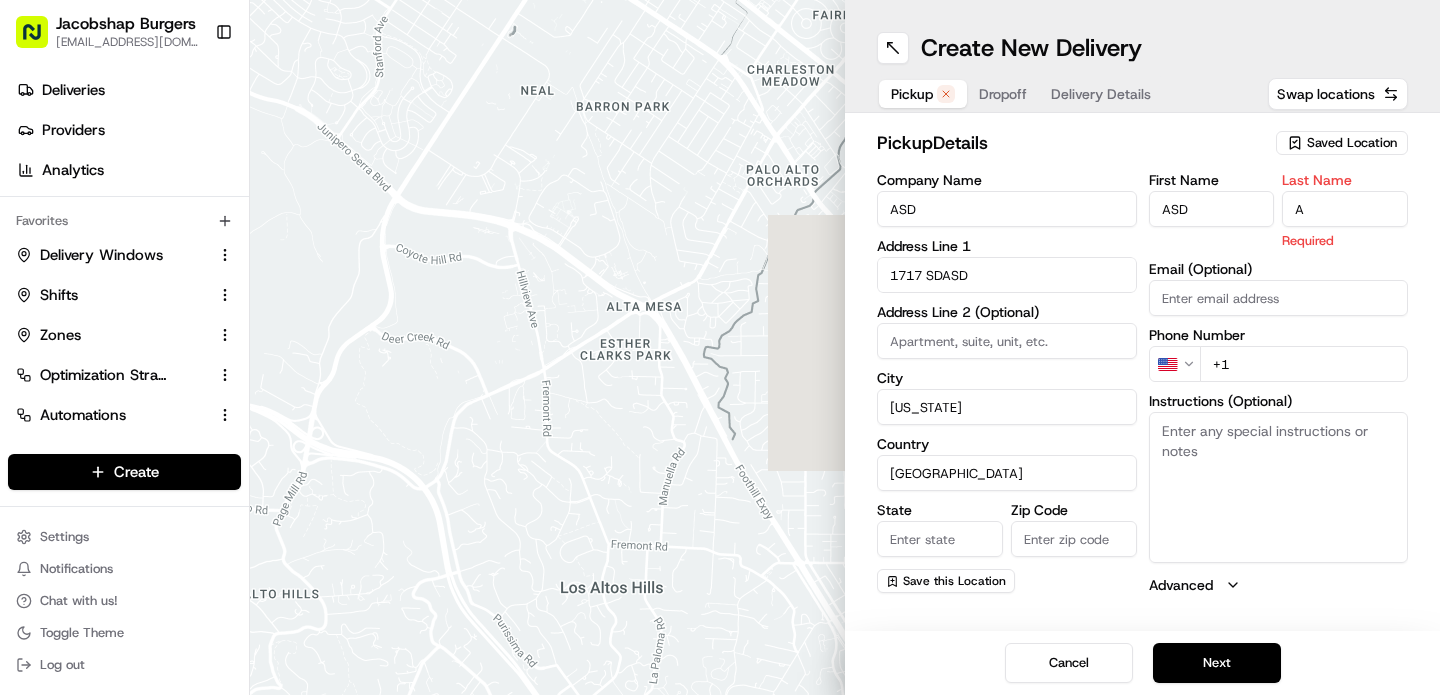 click on "A" at bounding box center (1345, 209) 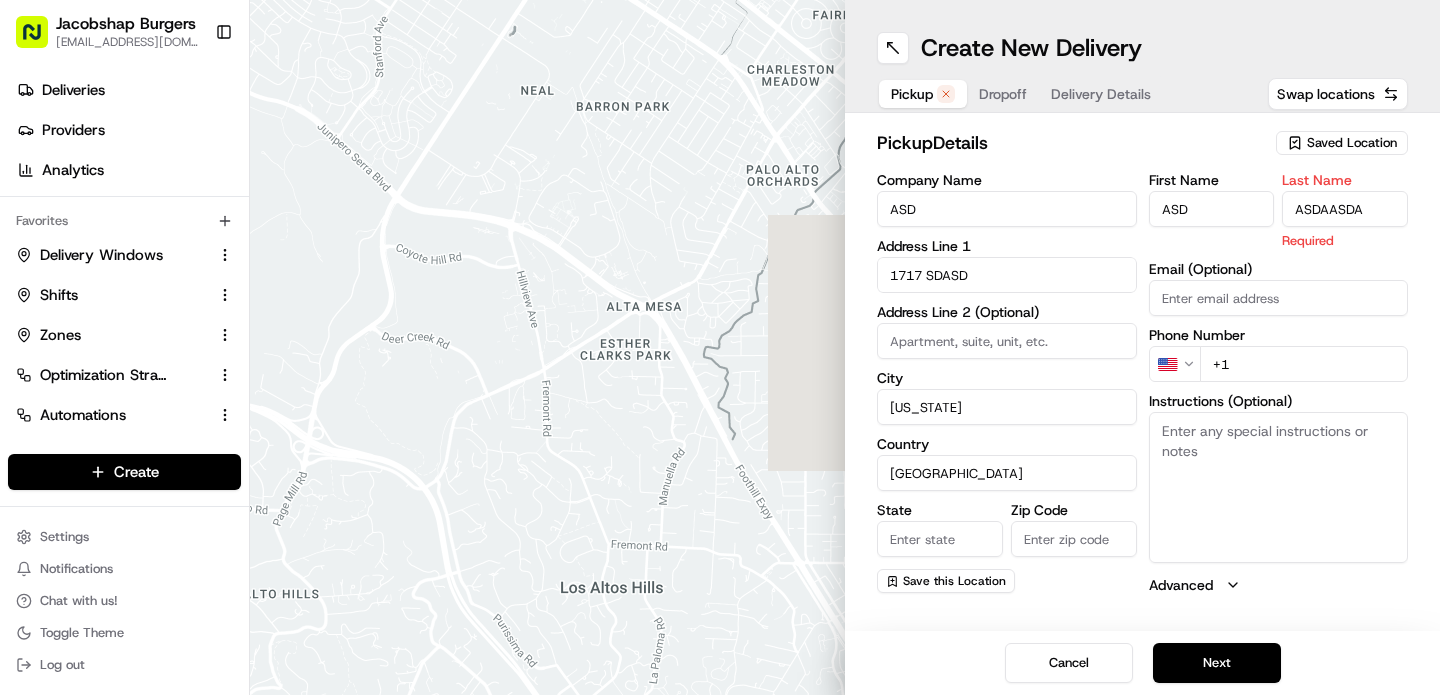 type on "ASDAASDA" 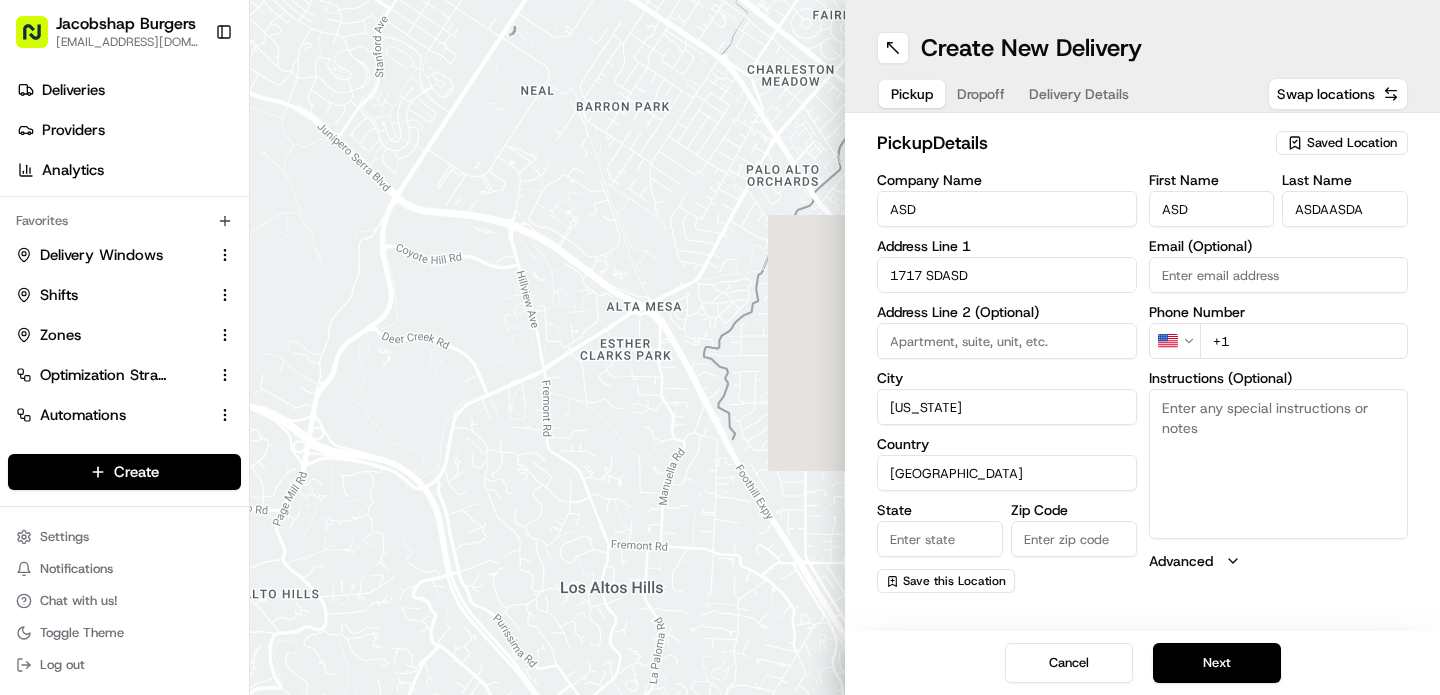 click on "First Name ASD Last Name ASDAASDA Email (Optional) Phone Number US +1 Instructions (Optional) Advanced" at bounding box center (1279, 383) 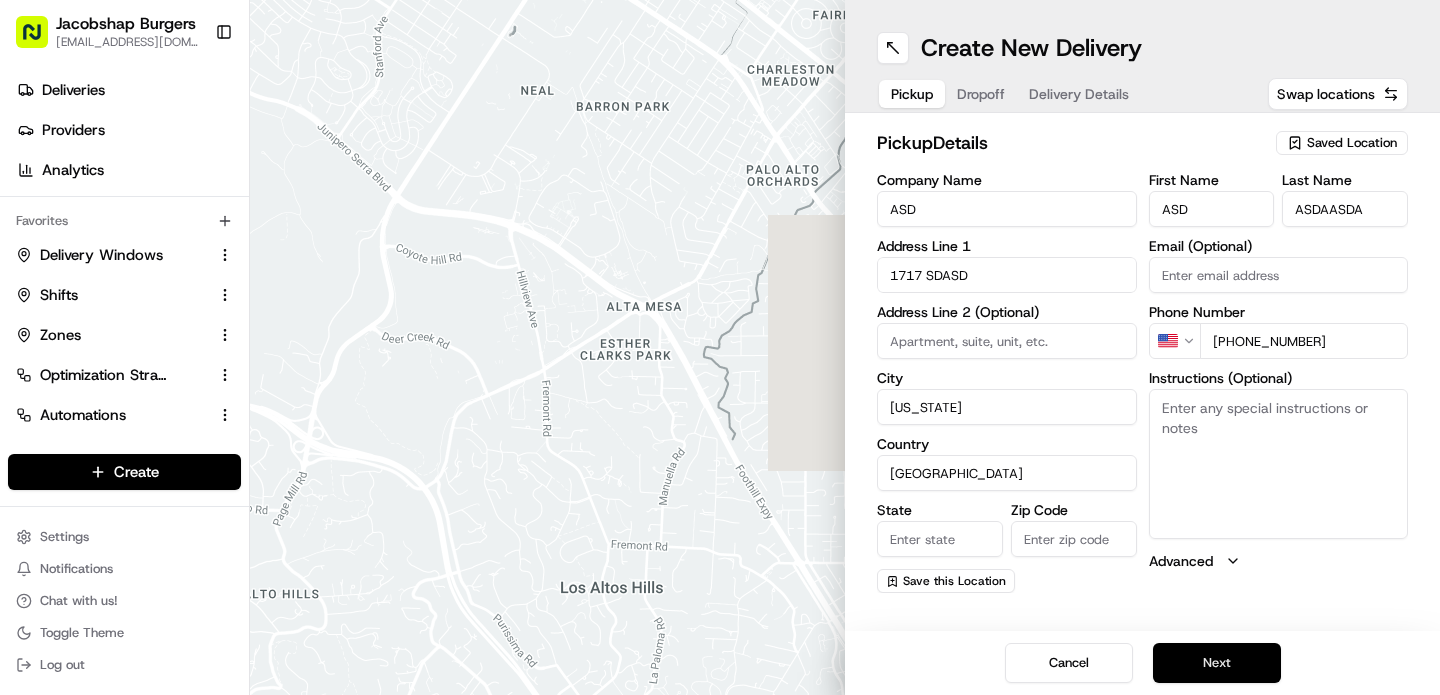 click on "Next" at bounding box center [1217, 663] 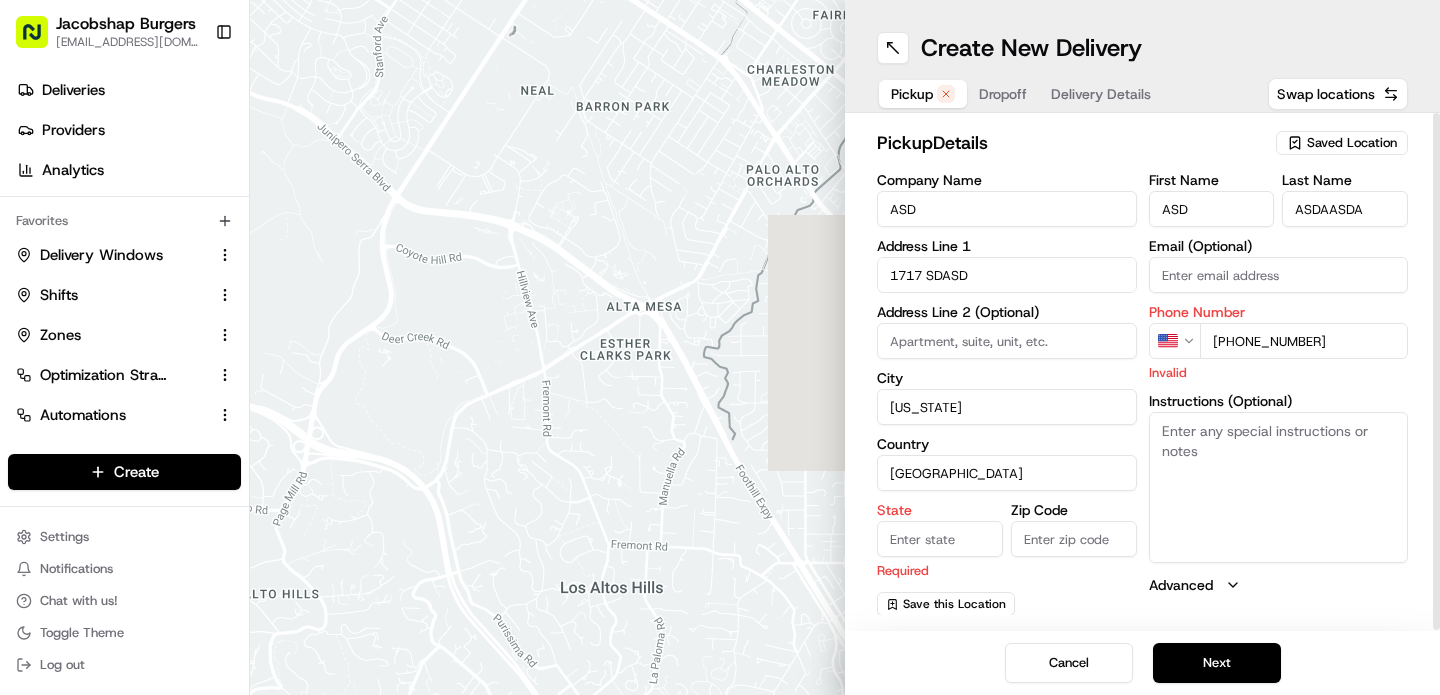 click on "+1 909 999 999" at bounding box center (1304, 341) 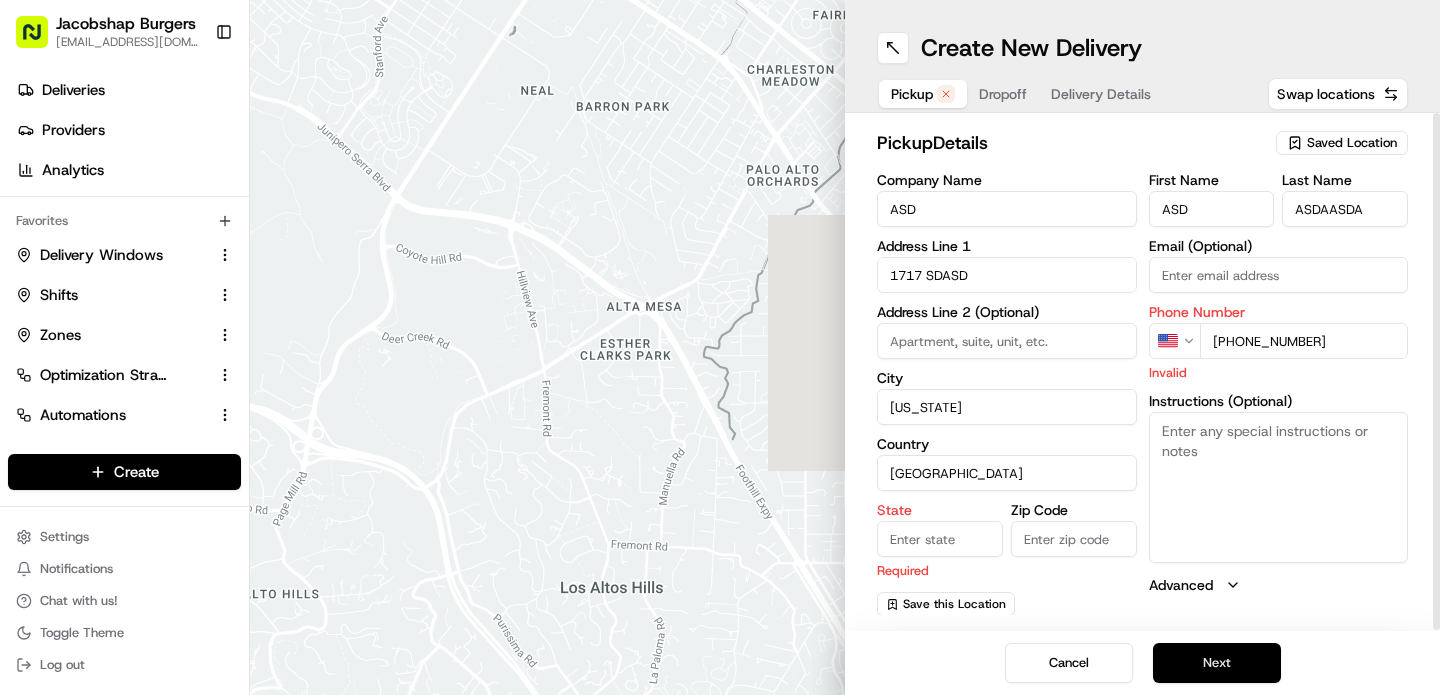 type on "+1 909 999 9999" 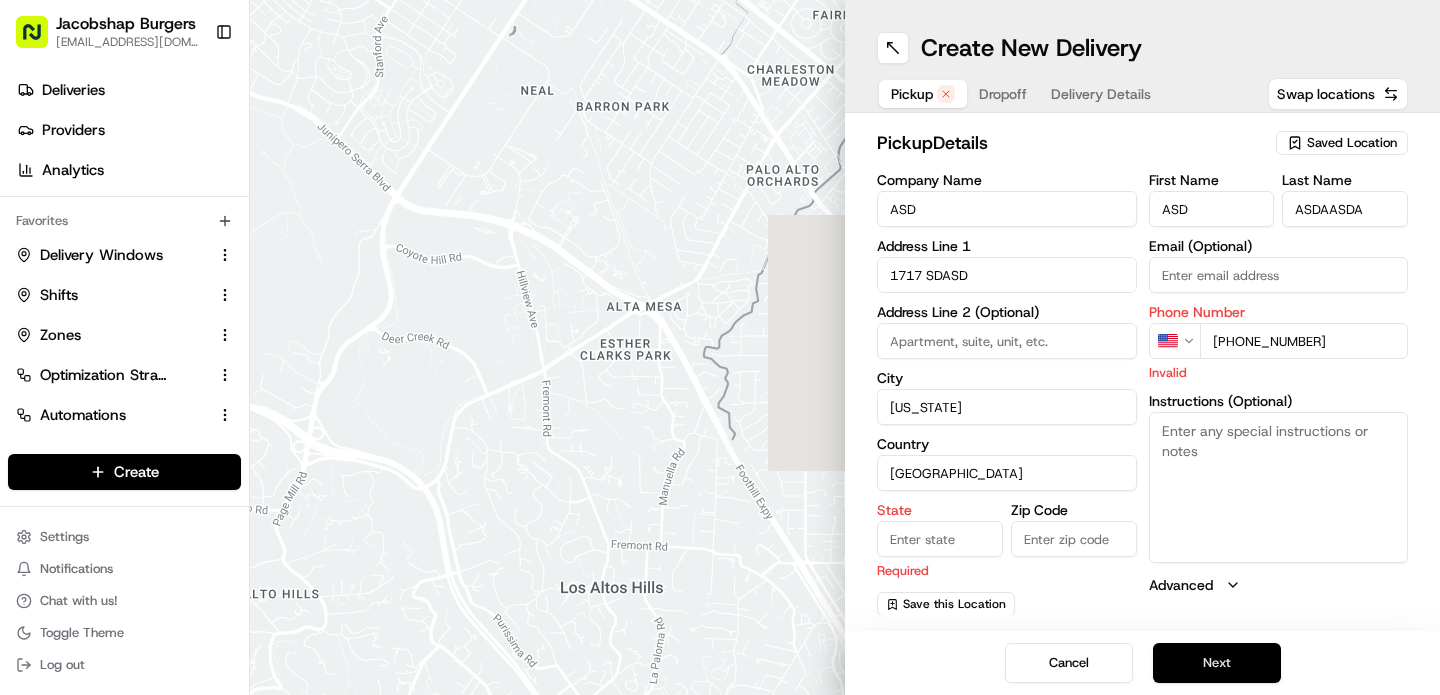 click on "Next" at bounding box center (1217, 663) 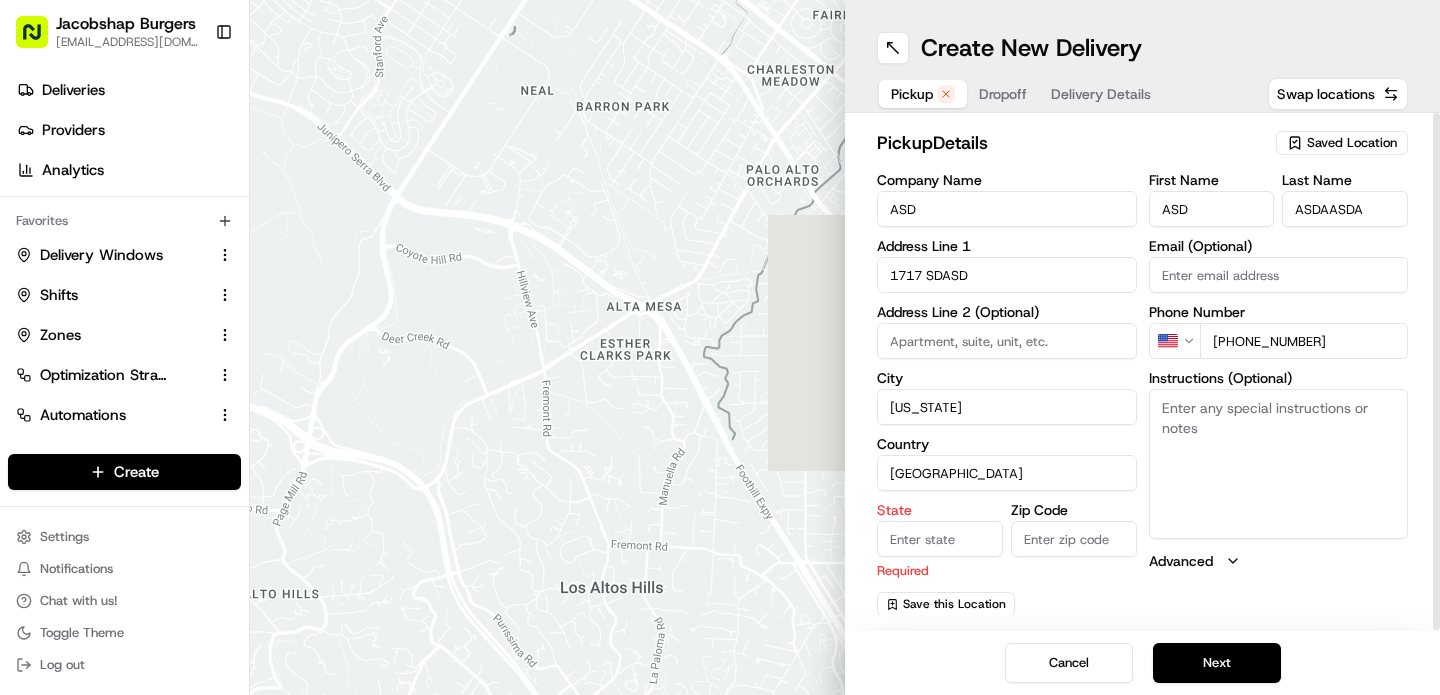 click on "State" at bounding box center [940, 539] 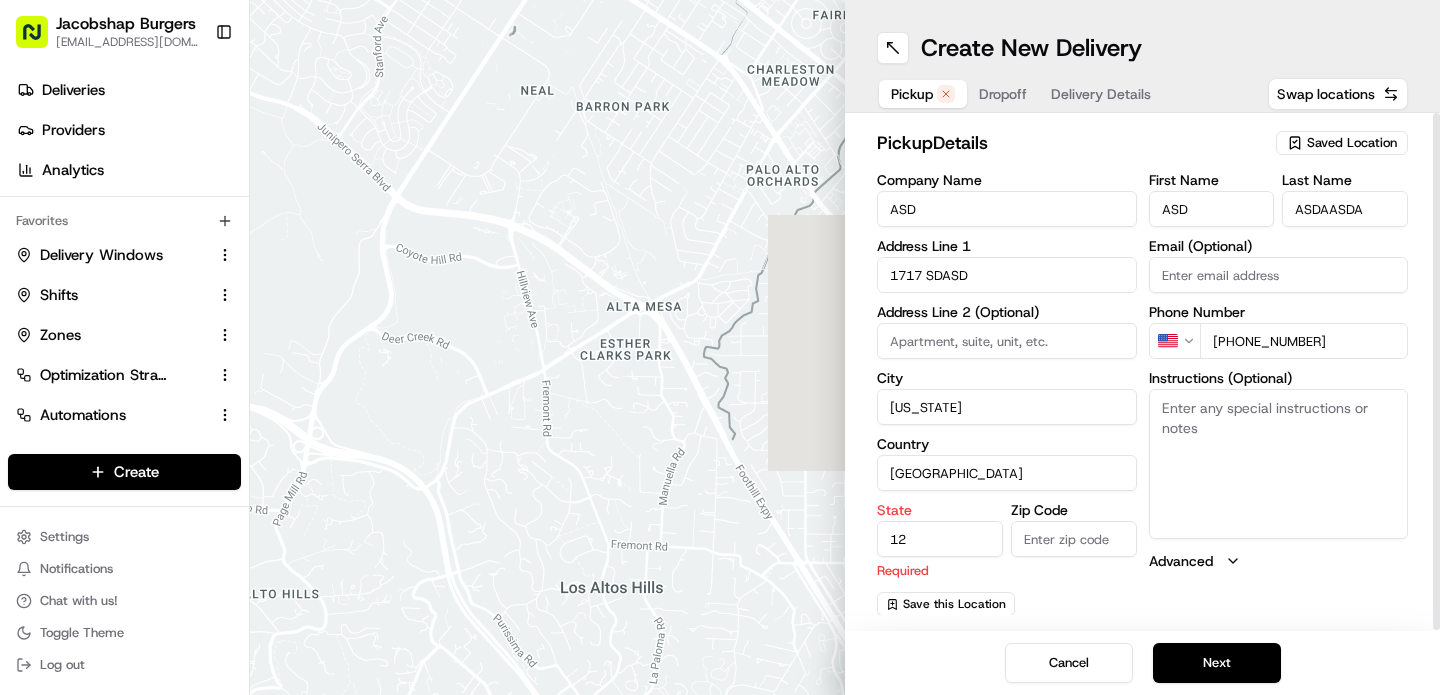 type on "1" 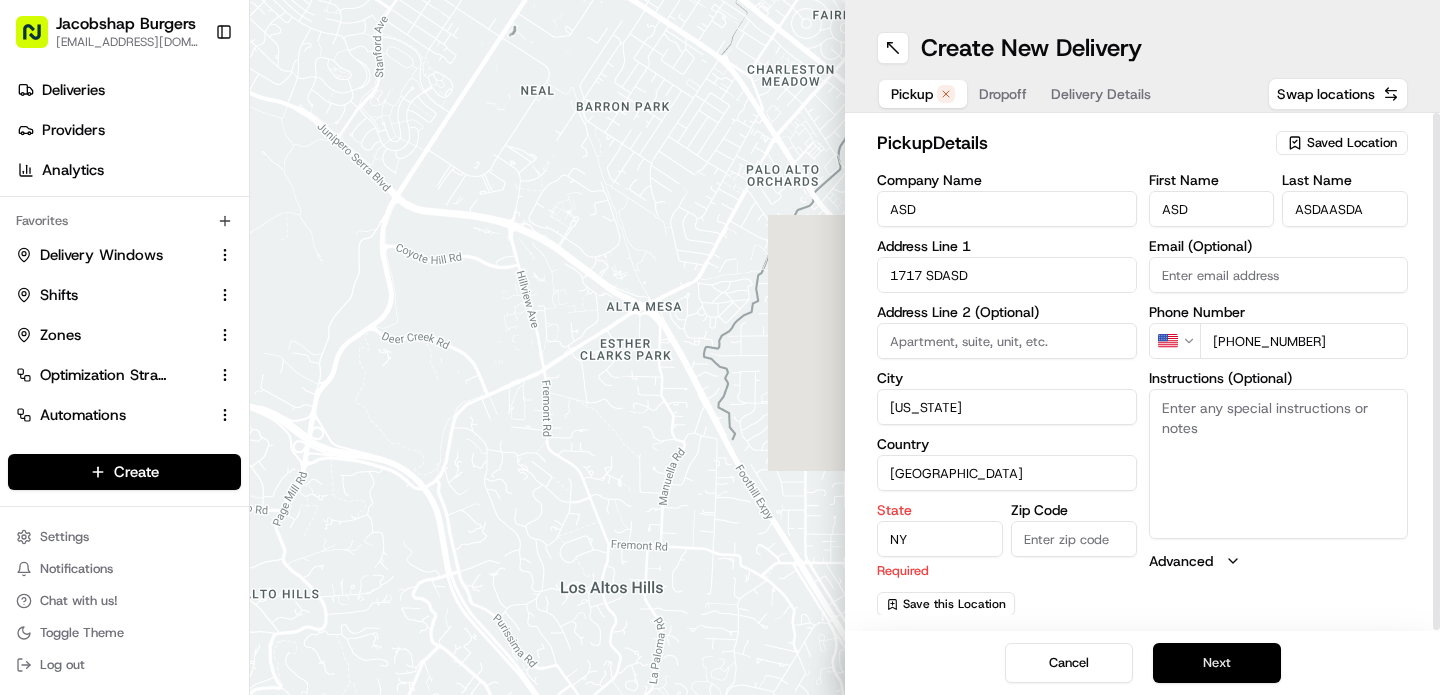 type on "NY" 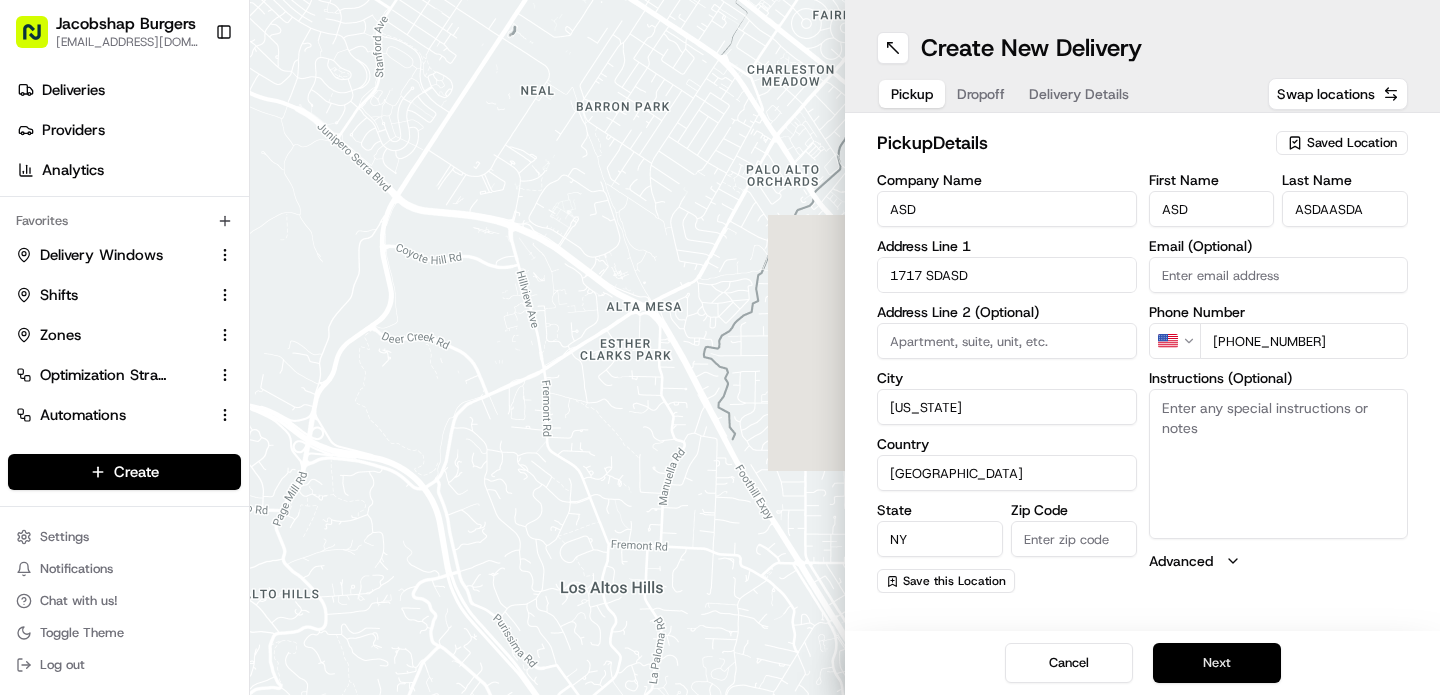 click on "Next" at bounding box center [1217, 663] 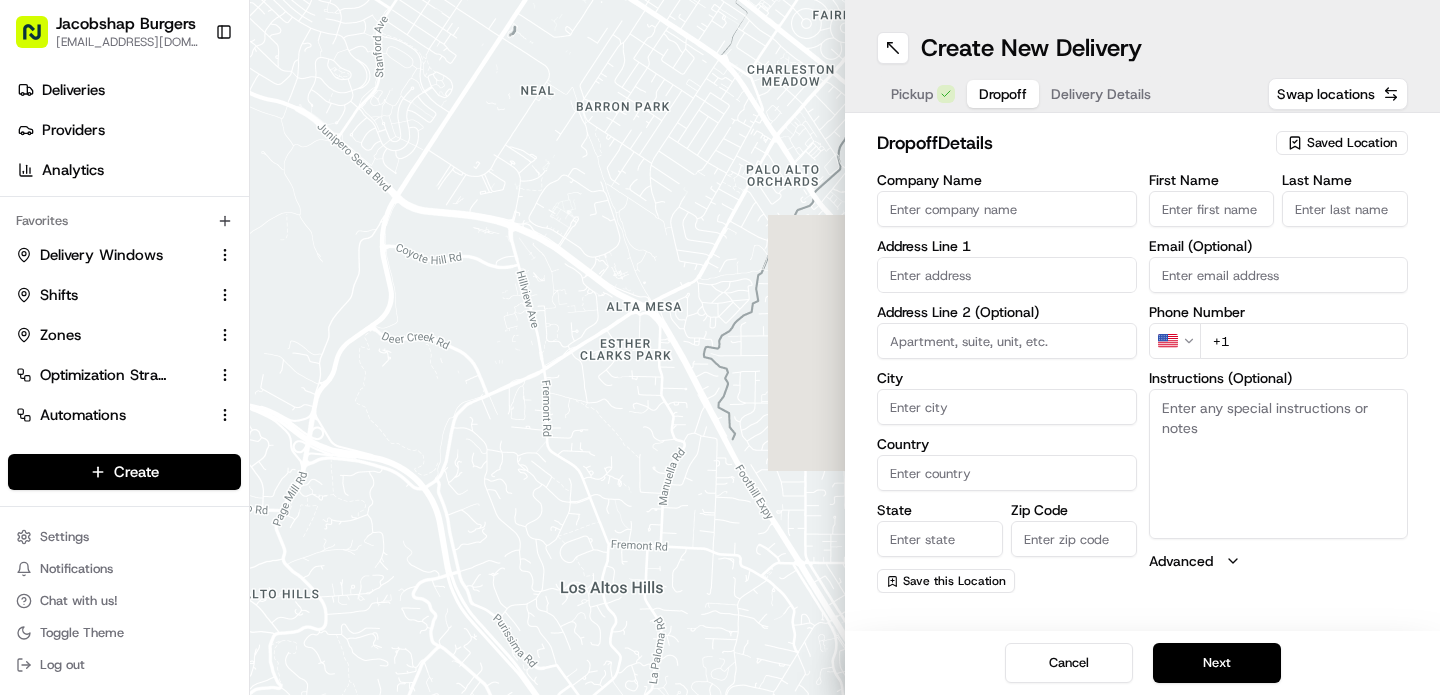 click on "To navigate, press the arrow keys." at bounding box center [547, 347] 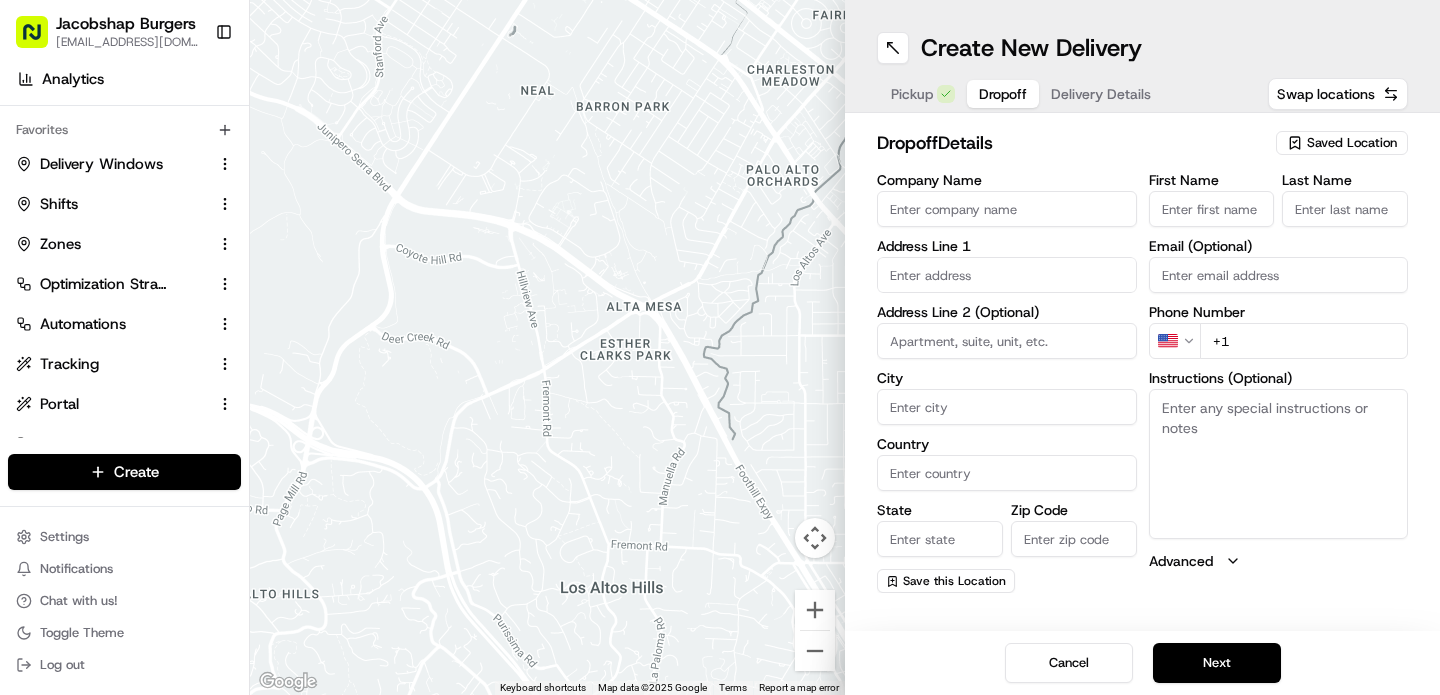 scroll, scrollTop: 0, scrollLeft: 0, axis: both 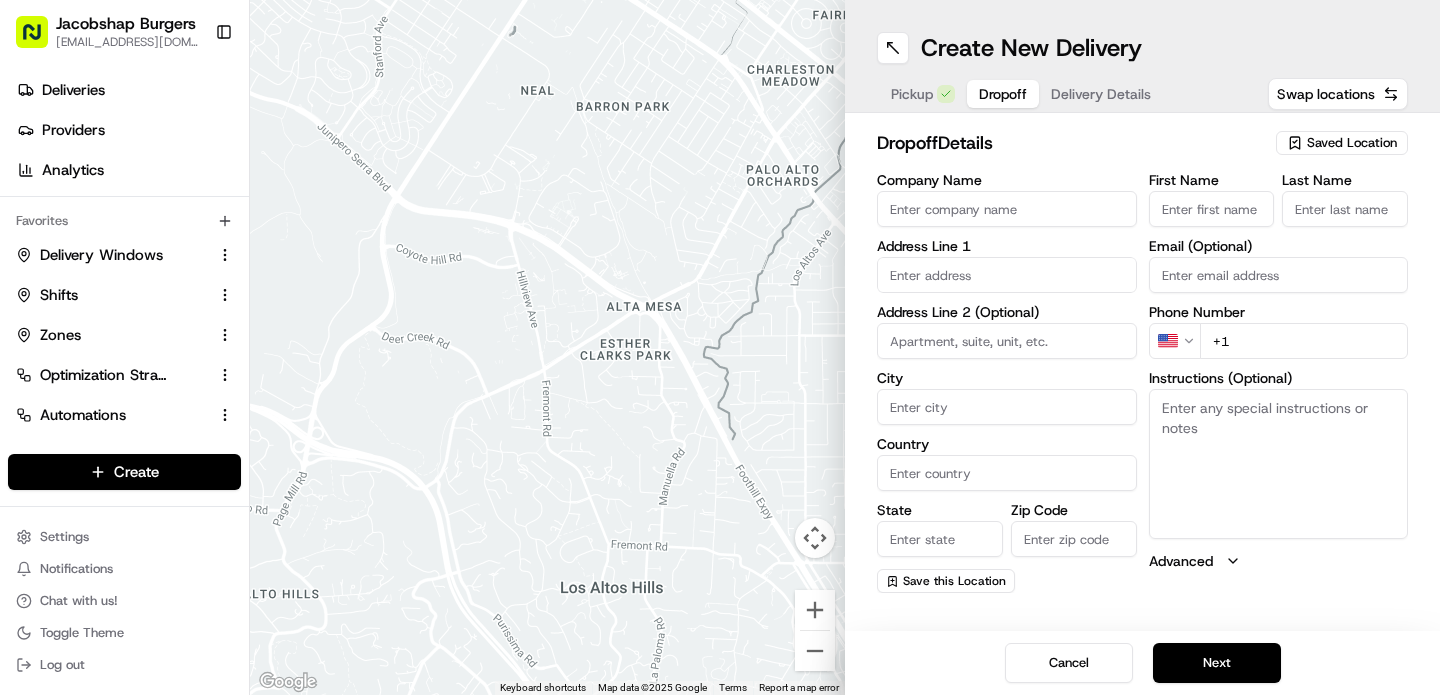 click on "Pickup" at bounding box center [912, 94] 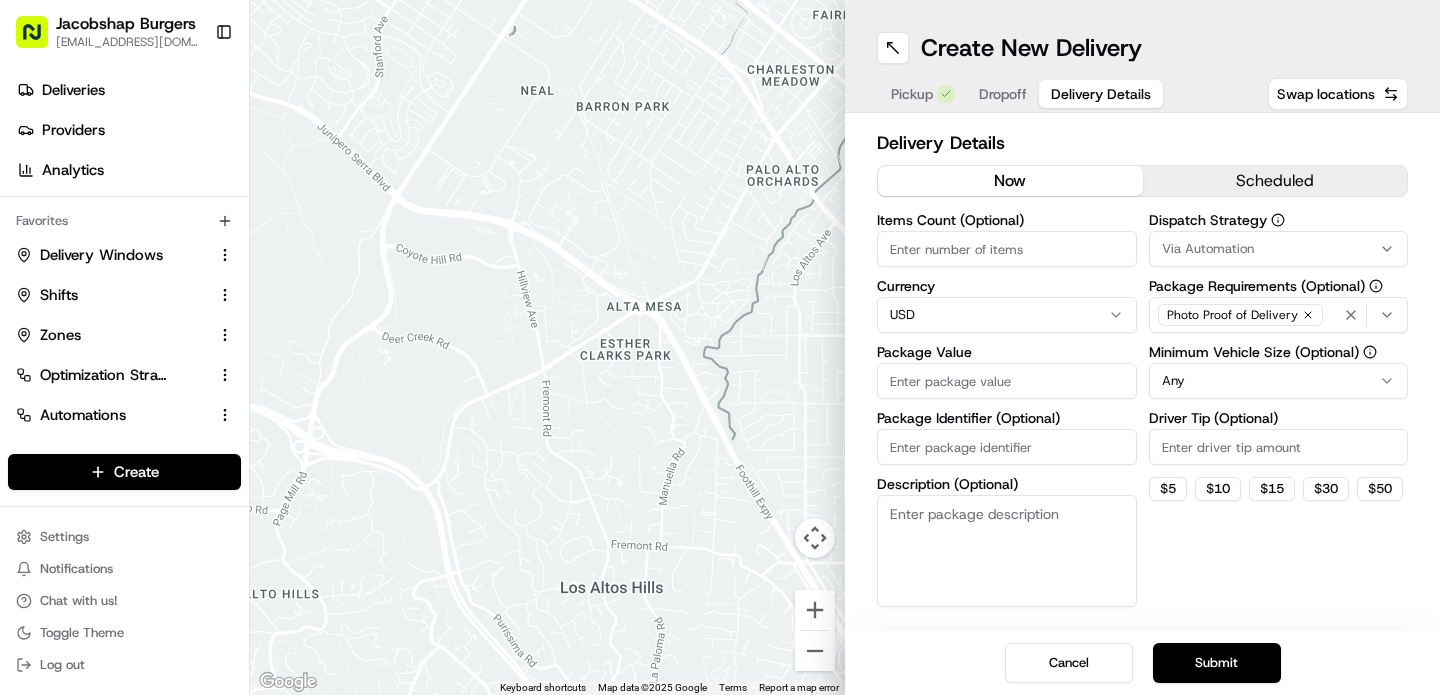 click on "Delivery Details" at bounding box center (1101, 94) 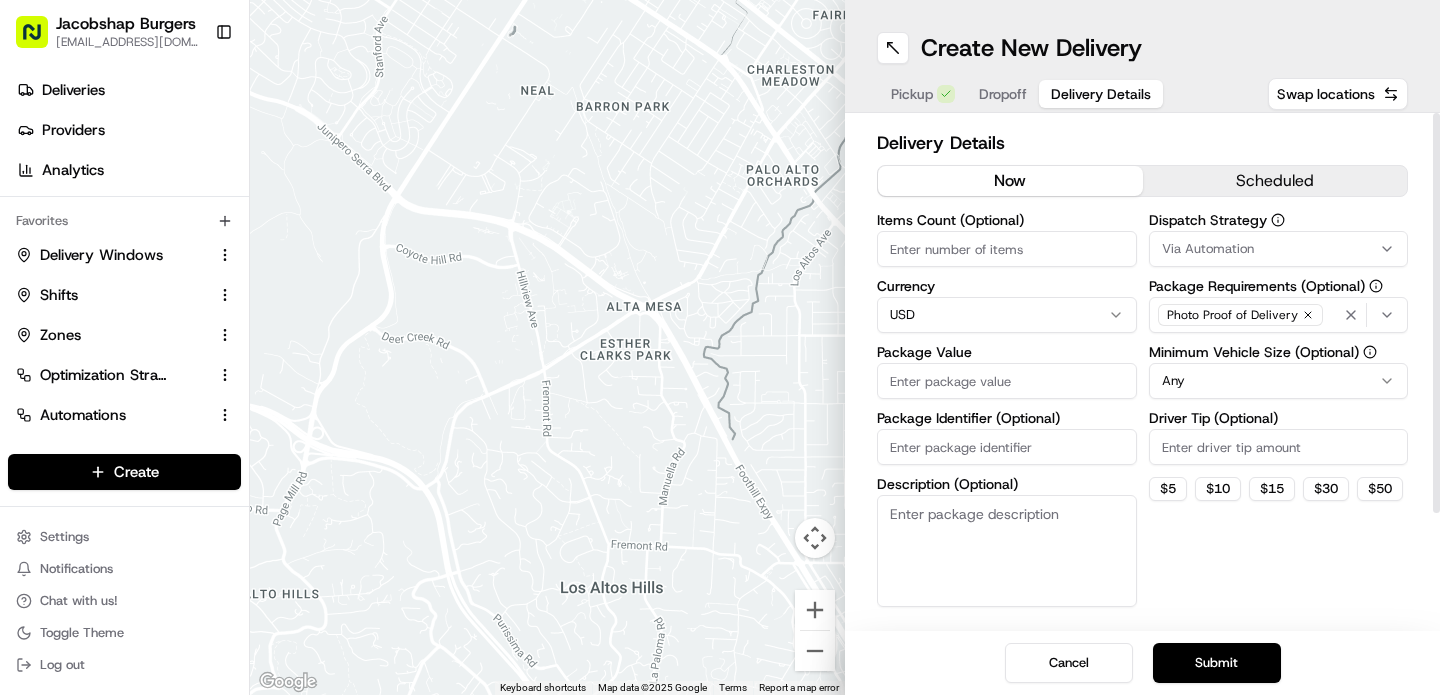 click on "Via Automation" at bounding box center [1208, 249] 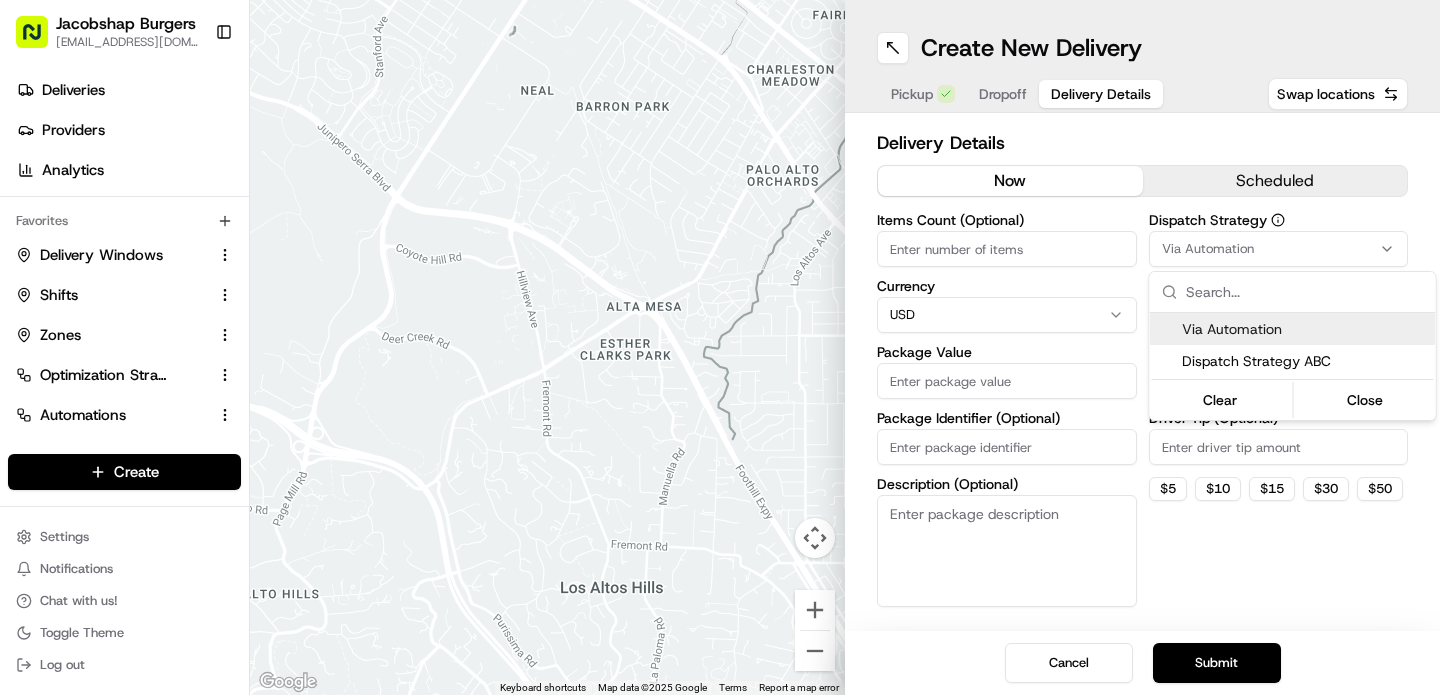 click on "Jacobshap Burgers jeshapiro@ymail.com Toggle Sidebar Deliveries Providers Analytics Favorites Delivery Windows Shifts Zones Optimization Strategy Automations Tracking Portal Dispatch Strategy Main Menu Members & Organization Organization Users Roles Preferences Customization Tracking Orchestration Automations Dispatch Strategy Locations Pickup Locations Dropoff Locations Billing Billing Refund Requests Integrations Notification Triggers Webhooks API Keys Request Logs Create Settings Notifications Chat with us! Toggle Theme Log out ← Move left → Move right ↑ Move up ↓ Move down + Zoom in - Zoom out Home Jump left by 75% End Jump right by 75% Page Up Jump up by 75% Page Down Jump down by 75% To navigate, press the arrow keys. Keyboard shortcuts Map Data Map data ©2025 Google Map data ©2025 Google 500 m  Click to toggle between metric and imperial units Terms Report a map error Create New Delivery Pickup Dropoff Delivery Details Swap locations Delivery Details now scheduled Currency $" at bounding box center [720, 347] 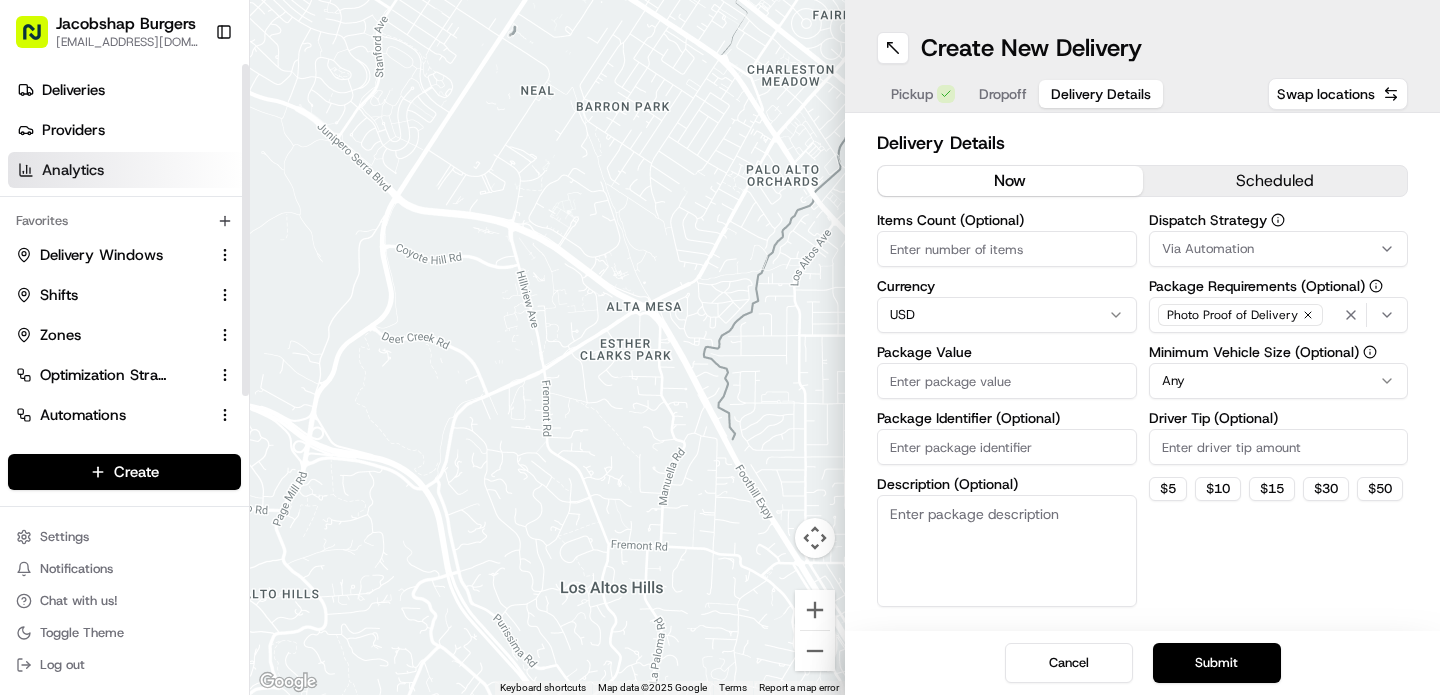 click on "Analytics" at bounding box center (128, 170) 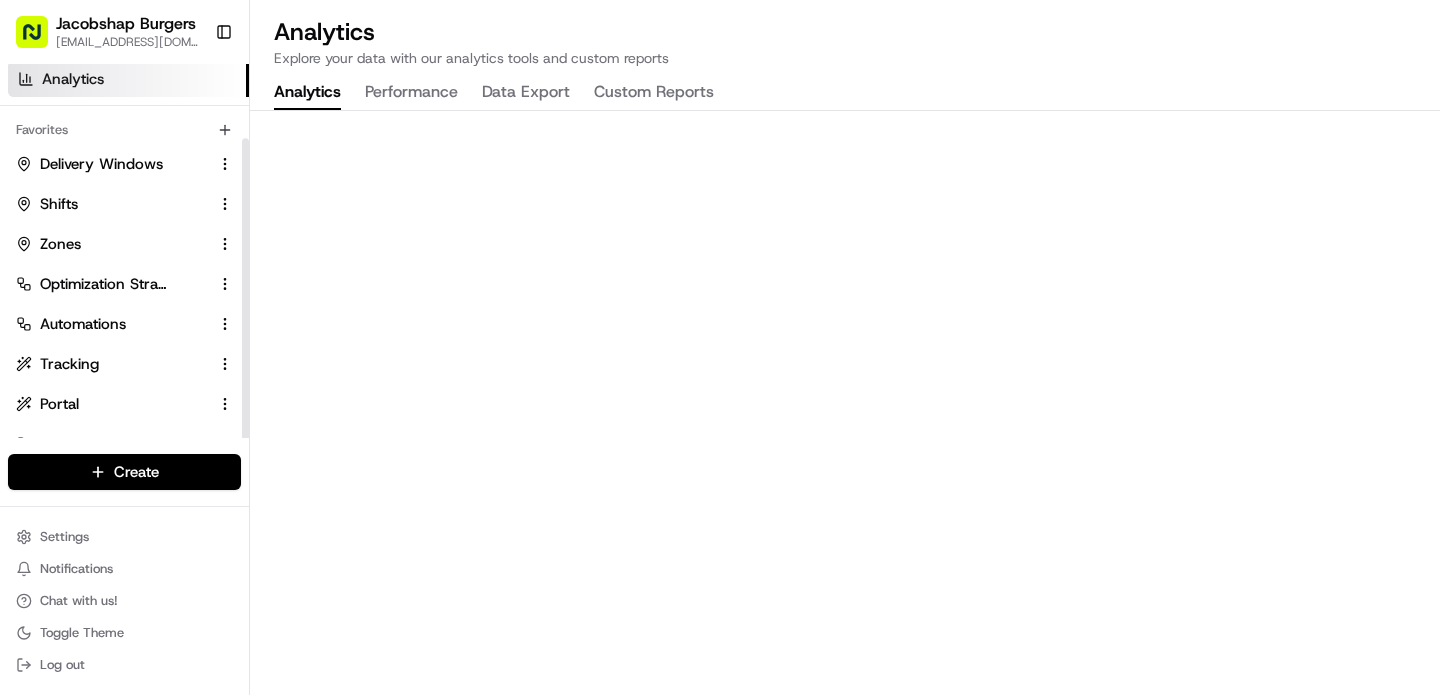 scroll, scrollTop: 0, scrollLeft: 0, axis: both 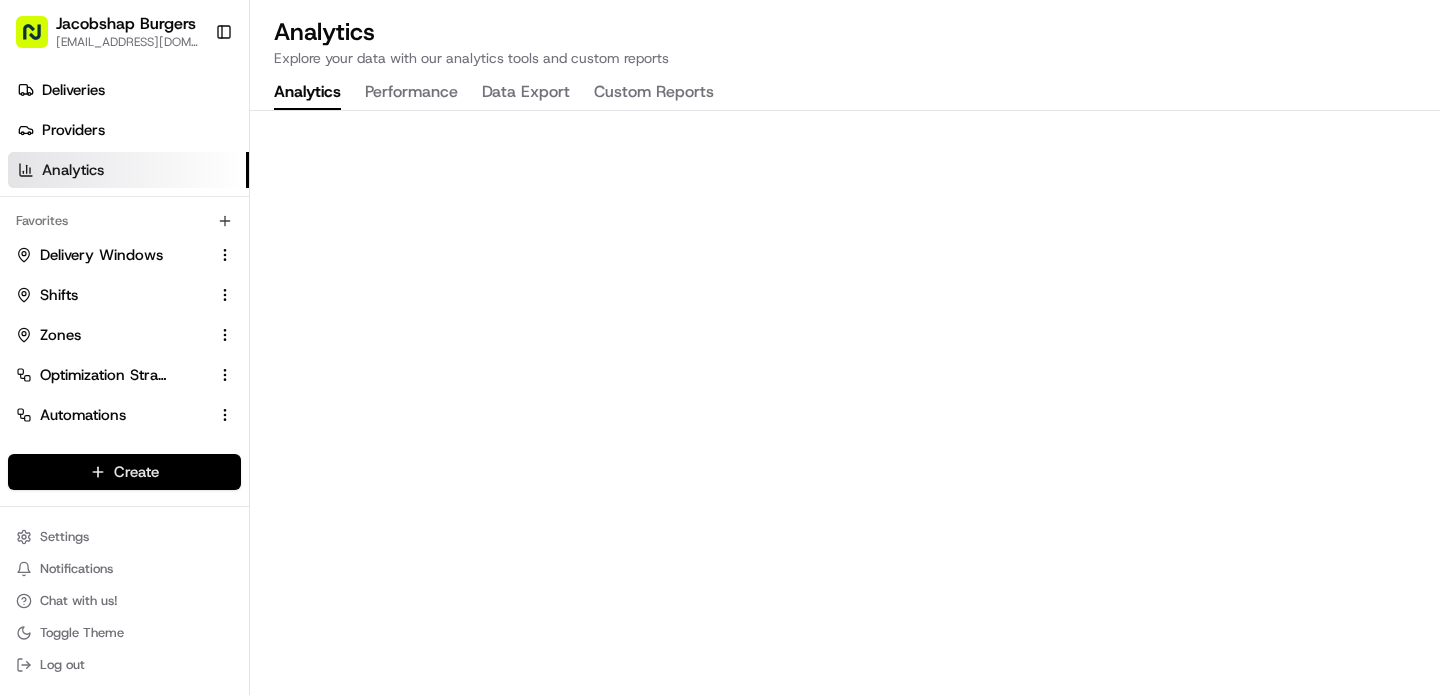 click on "Jacobshap Burgers jeshapiro@ymail.com Toggle Sidebar Deliveries Providers Analytics Favorites Delivery Windows Shifts Zones Optimization Strategy Automations Tracking Portal Dispatch Strategy Main Menu Members & Organization Organization Users Roles Preferences Customization Tracking Orchestration Automations Dispatch Strategy Locations Pickup Locations Dropoff Locations Billing Billing Refund Requests Integrations Notification Triggers Webhooks API Keys Request Logs Create Settings Notifications Chat with us! Toggle Theme Log out Analytics Explore your data with our analytics tools and custom reports Analytics Performance Data Export Custom Reports
Create Create" at bounding box center [720, 347] 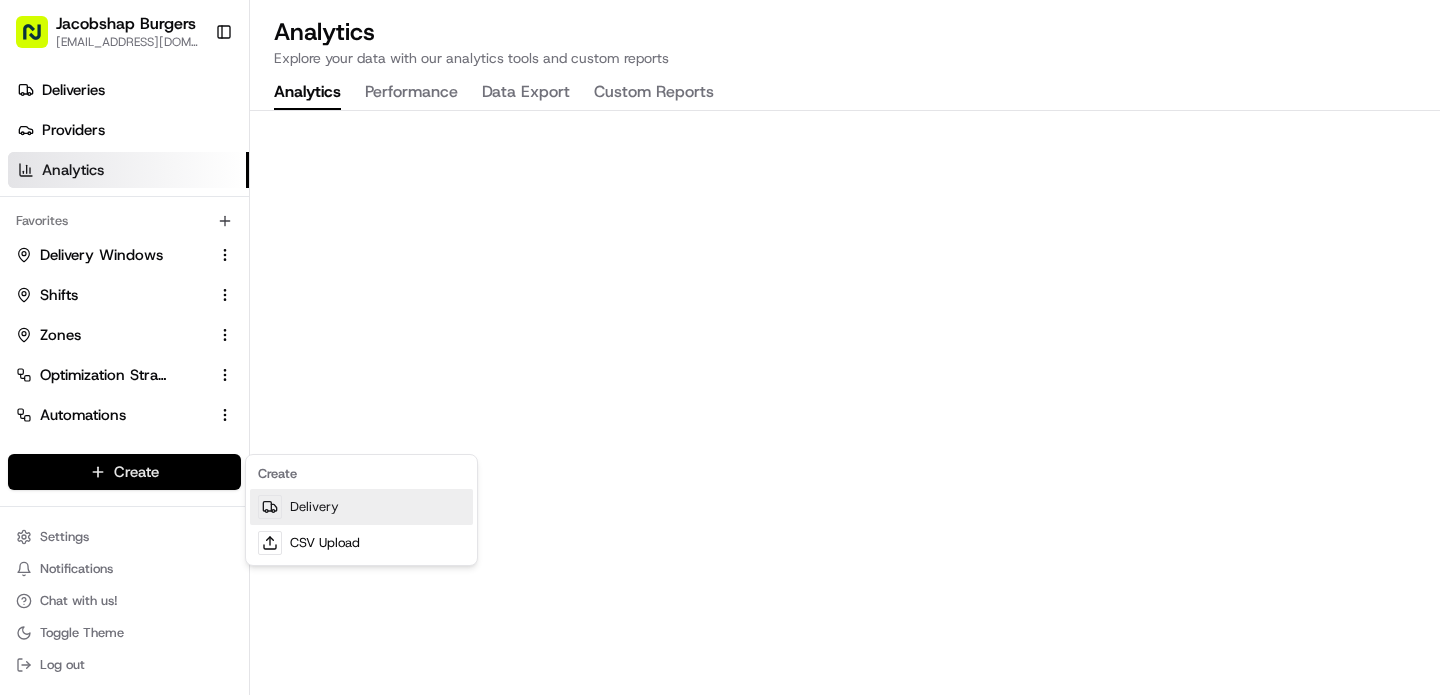 click on "Delivery" at bounding box center [361, 507] 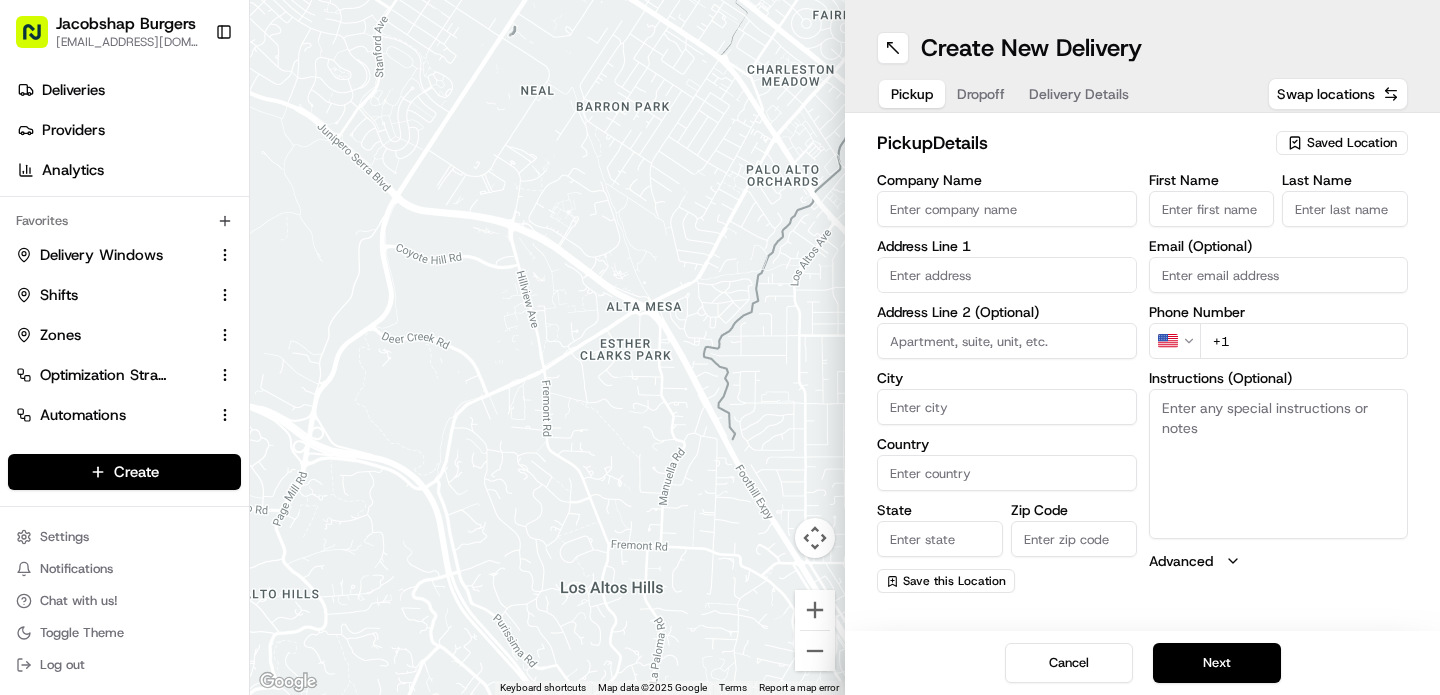 click on "Delivery Details" at bounding box center (1079, 94) 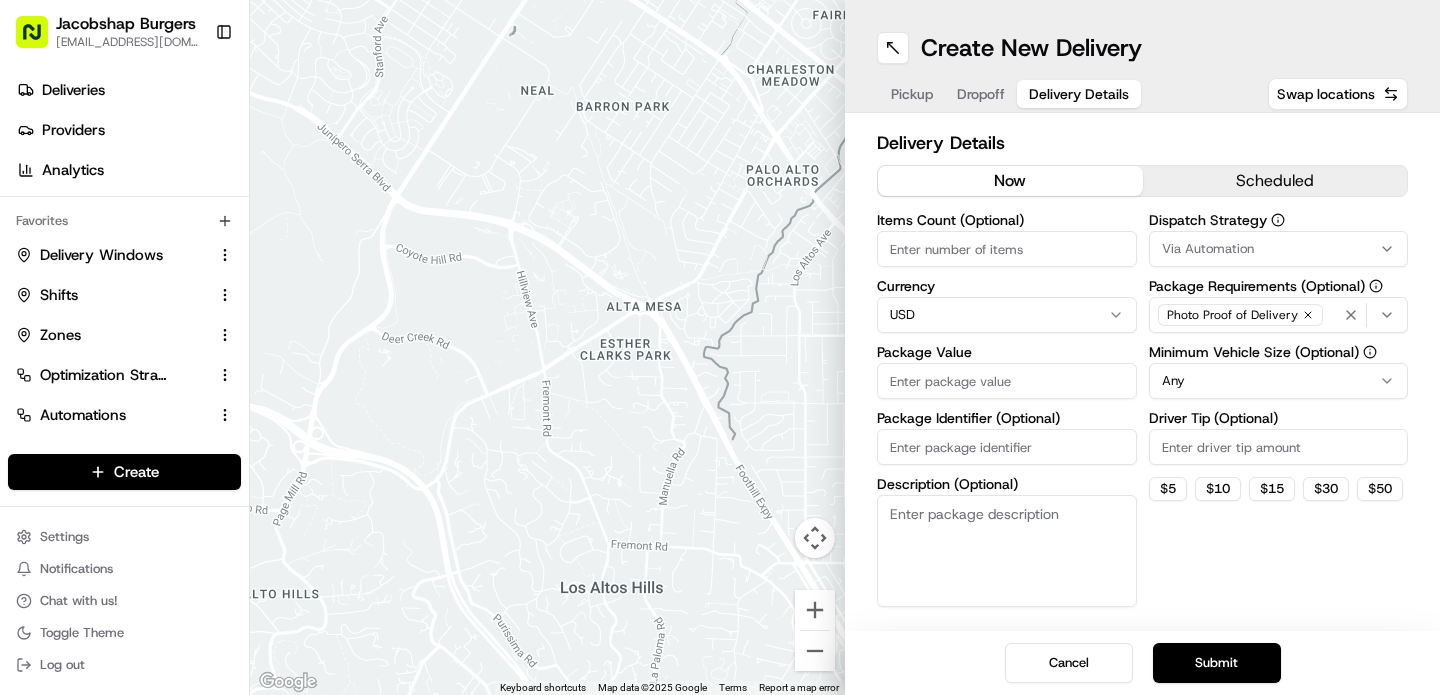 click on "Pickup" at bounding box center (912, 94) 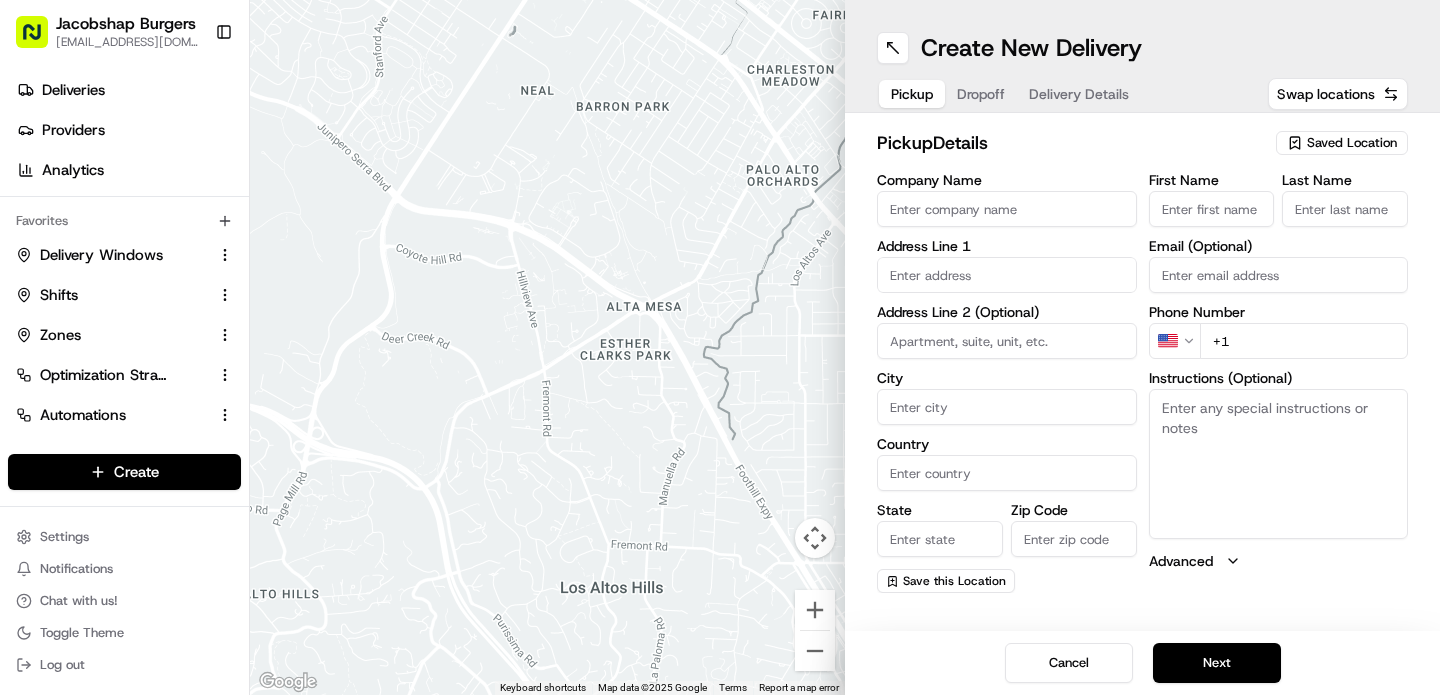 click on "Dropoff" at bounding box center [981, 94] 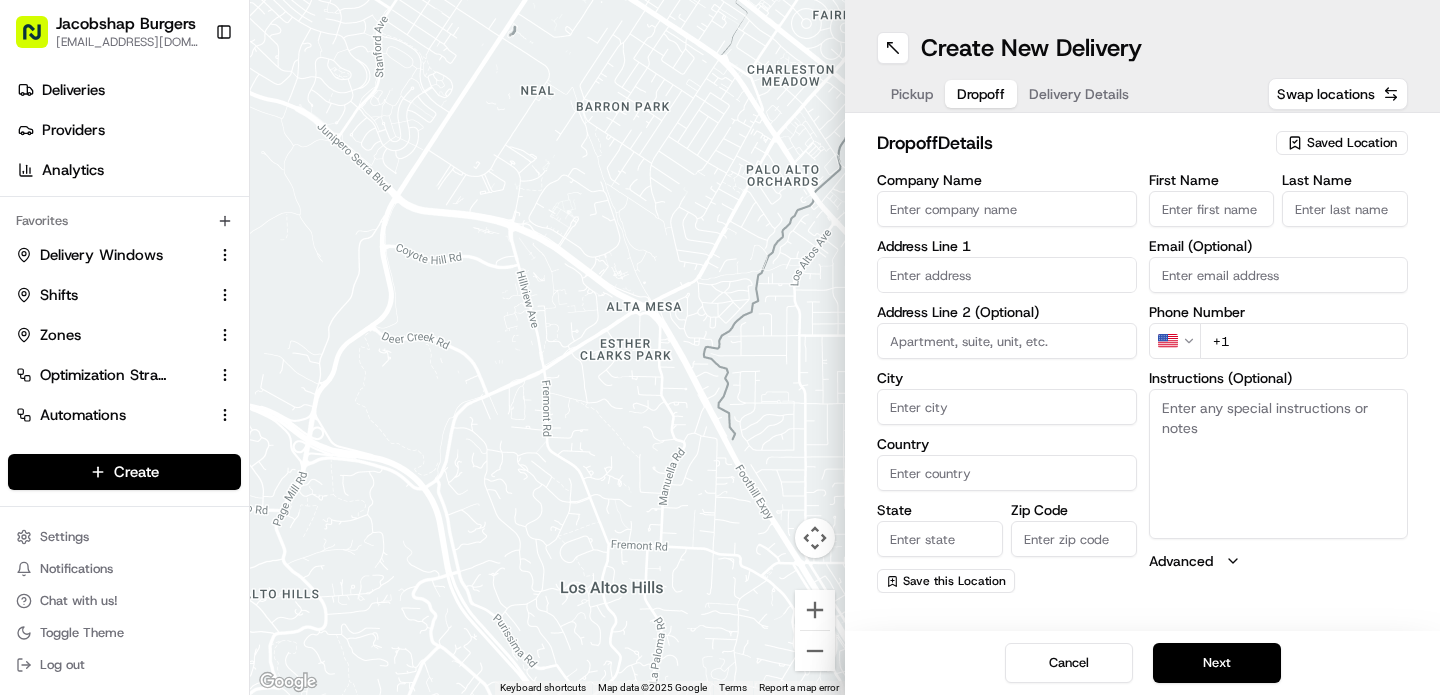 click on "Delivery Details" at bounding box center (1079, 94) 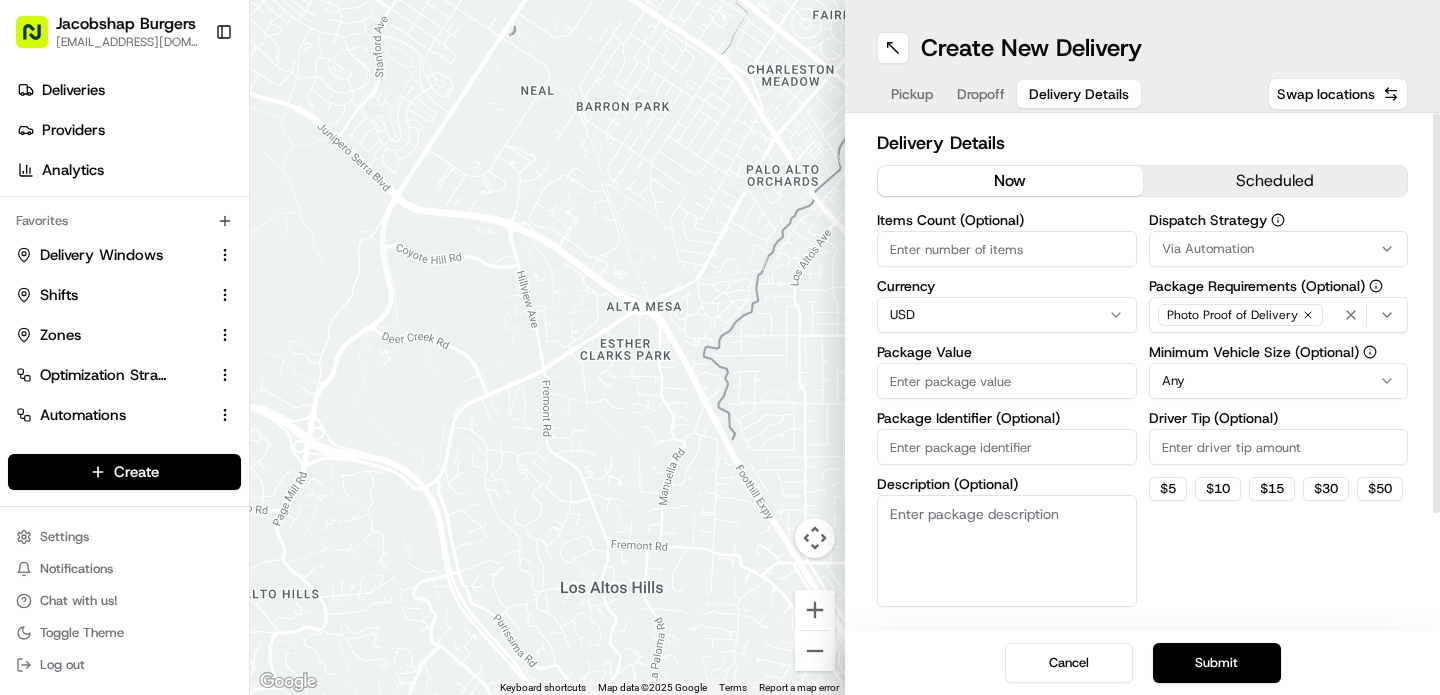 click on "Via Automation" at bounding box center [1279, 249] 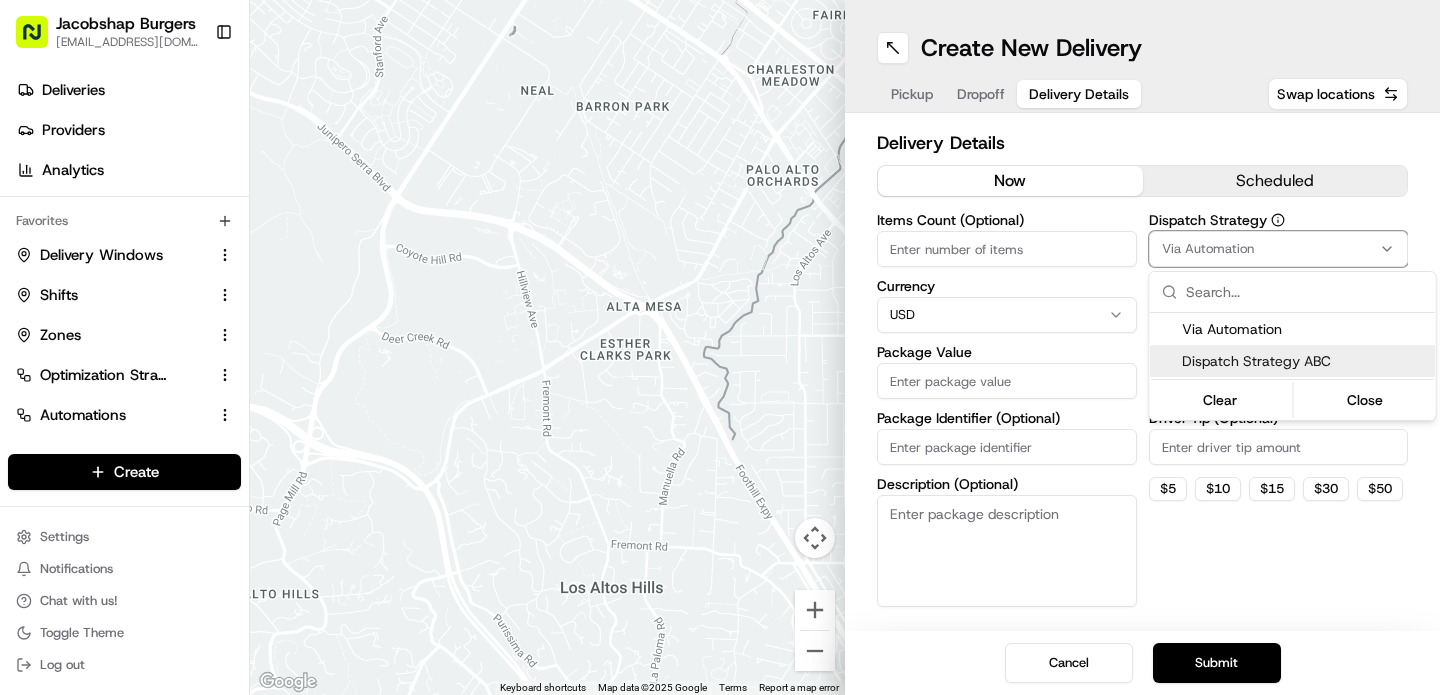 click on "Dispatch Strategy ABC" at bounding box center [1305, 361] 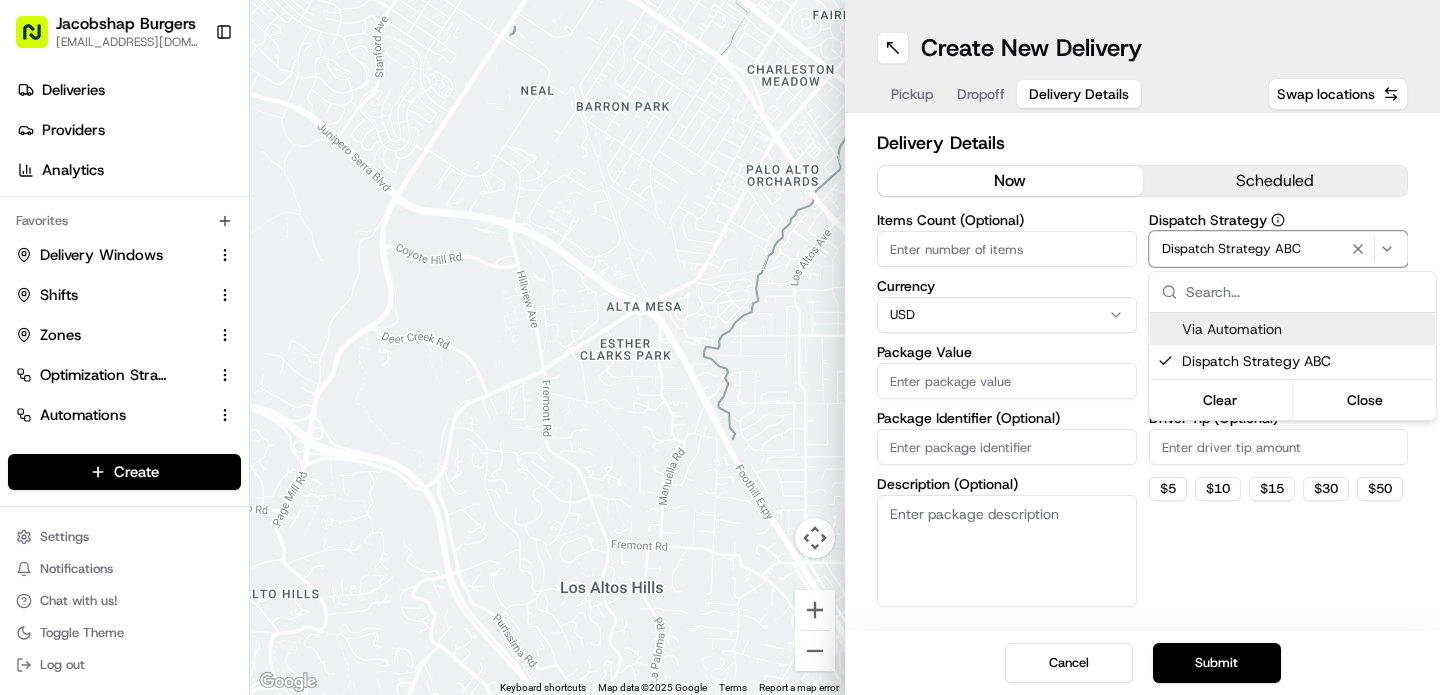 click on "Via Automation" at bounding box center [1305, 329] 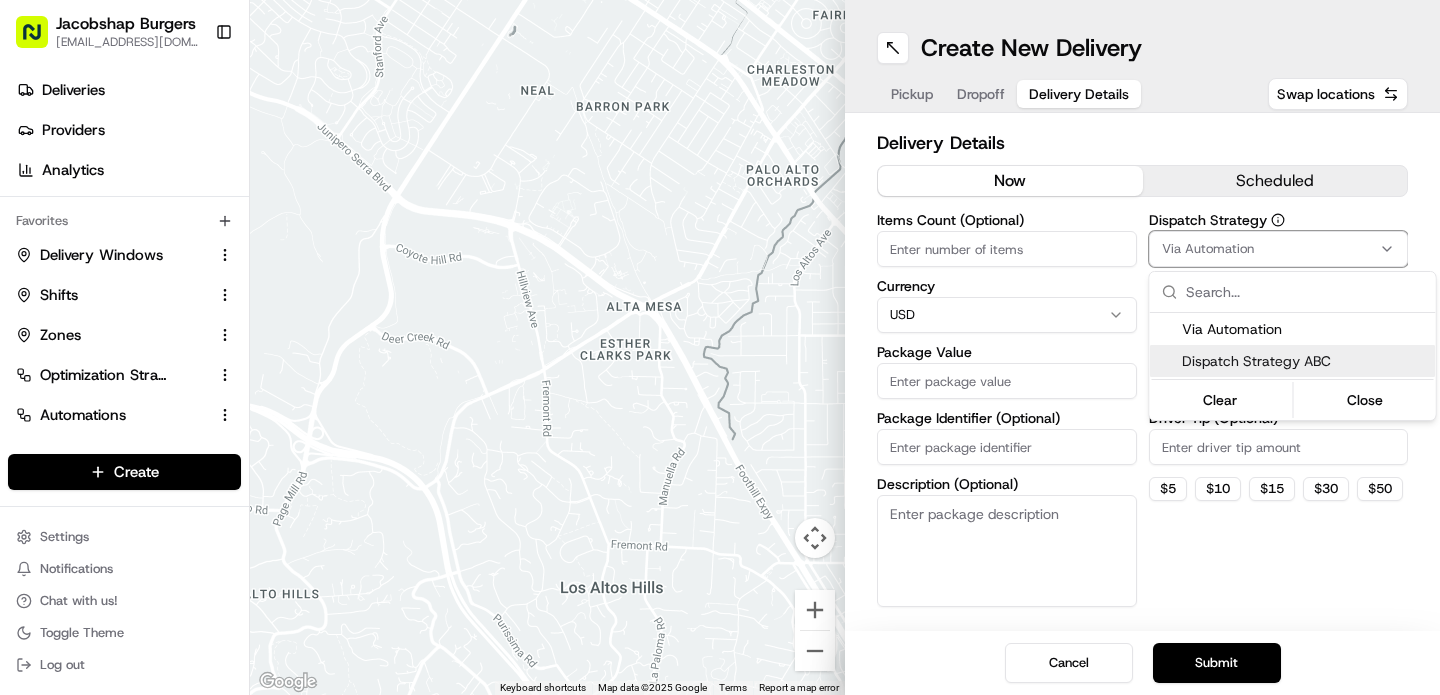 click on "Dispatch Strategy ABC" at bounding box center [1305, 361] 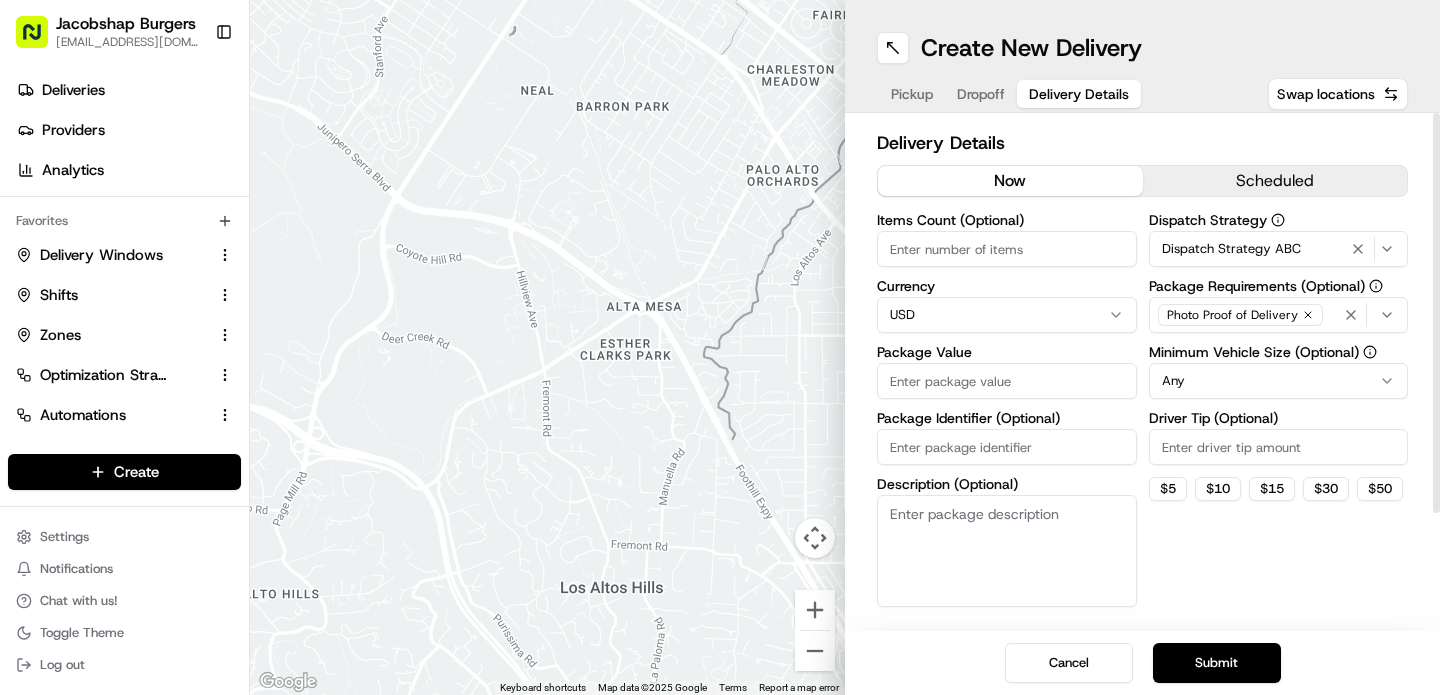 click 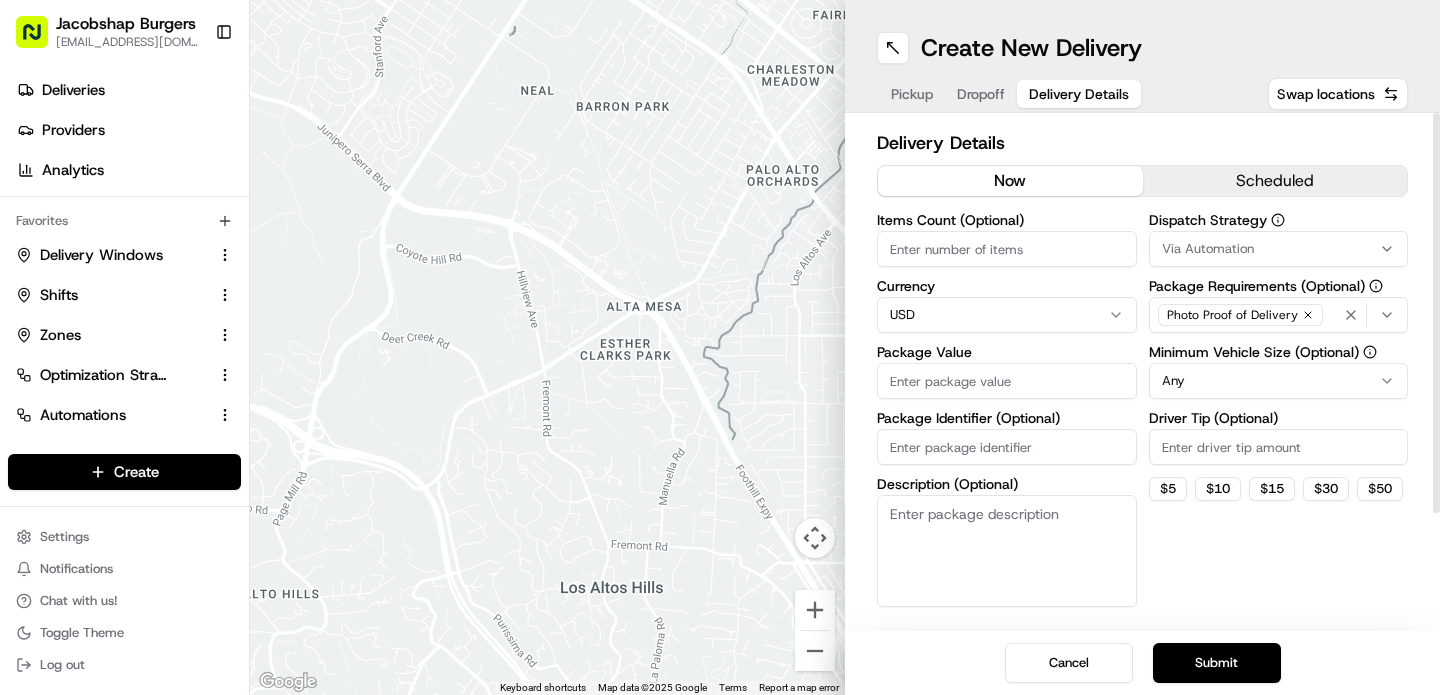 click on "Via Automation" at bounding box center [1208, 249] 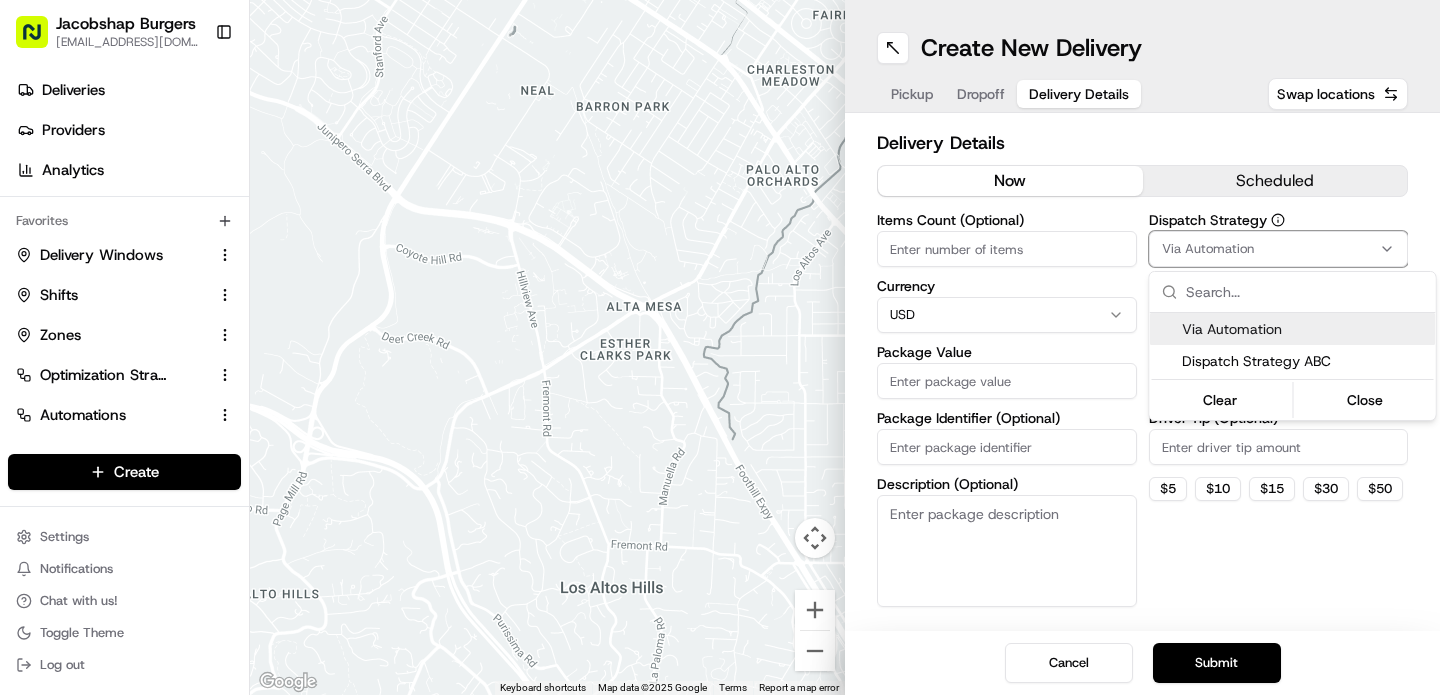 click on "Jacobshap Burgers jeshapiro@ymail.com Toggle Sidebar Deliveries Providers Analytics Favorites Delivery Windows Shifts Zones Optimization Strategy Automations Tracking Portal Dispatch Strategy Main Menu Members & Organization Organization Users Roles Preferences Customization Tracking Orchestration Automations Dispatch Strategy Locations Pickup Locations Dropoff Locations Billing Billing Refund Requests Integrations Notification Triggers Webhooks API Keys Request Logs Create Settings Notifications Chat with us! Toggle Theme Log out ← Move left → Move right ↑ Move up ↓ Move down + Zoom in - Zoom out Home Jump left by 75% End Jump right by 75% Page Up Jump up by 75% Page Down Jump down by 75% To navigate, press the arrow keys. Keyboard shortcuts Map Data Map data ©2025 Google Map data ©2025 Google 500 m  Click to toggle between metric and imperial units Terms Report a map error Create New Delivery Pickup Dropoff Delivery Details Swap locations Delivery Details now scheduled Currency $" at bounding box center (720, 347) 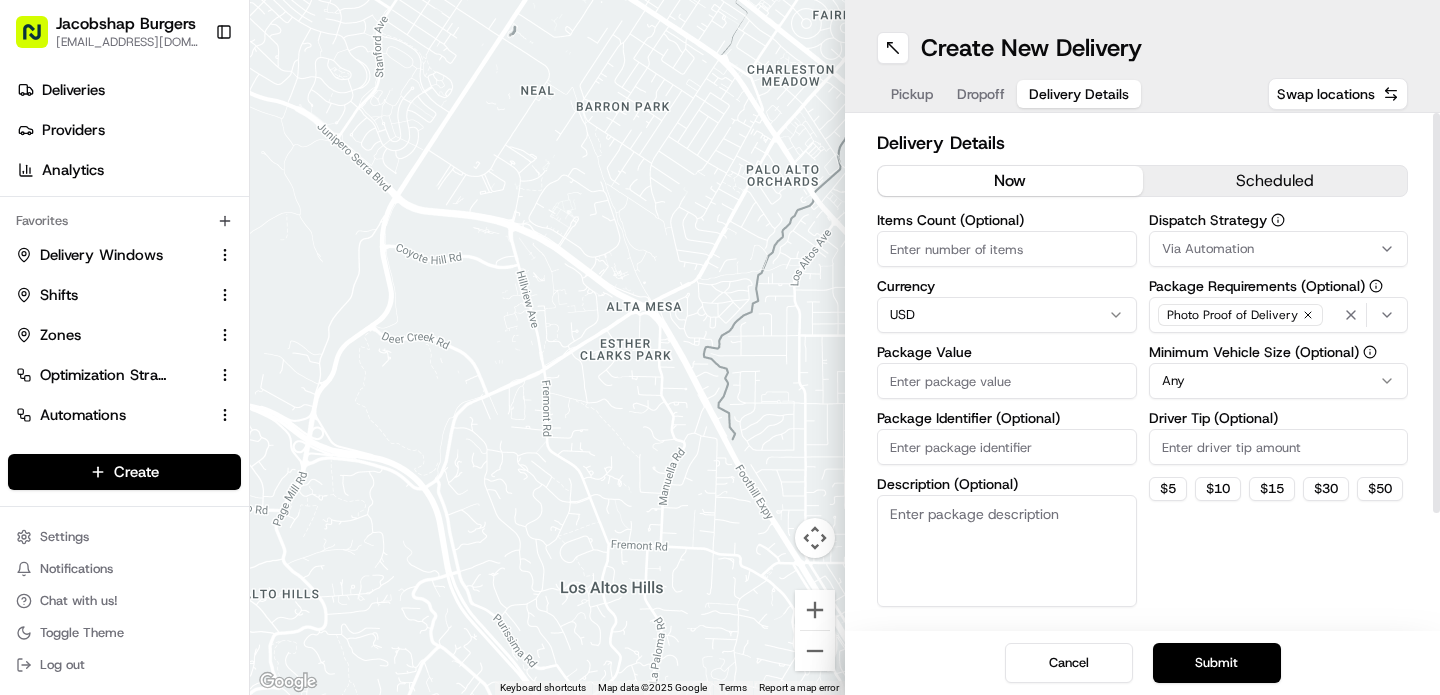 click on "Via Automation" at bounding box center (1279, 249) 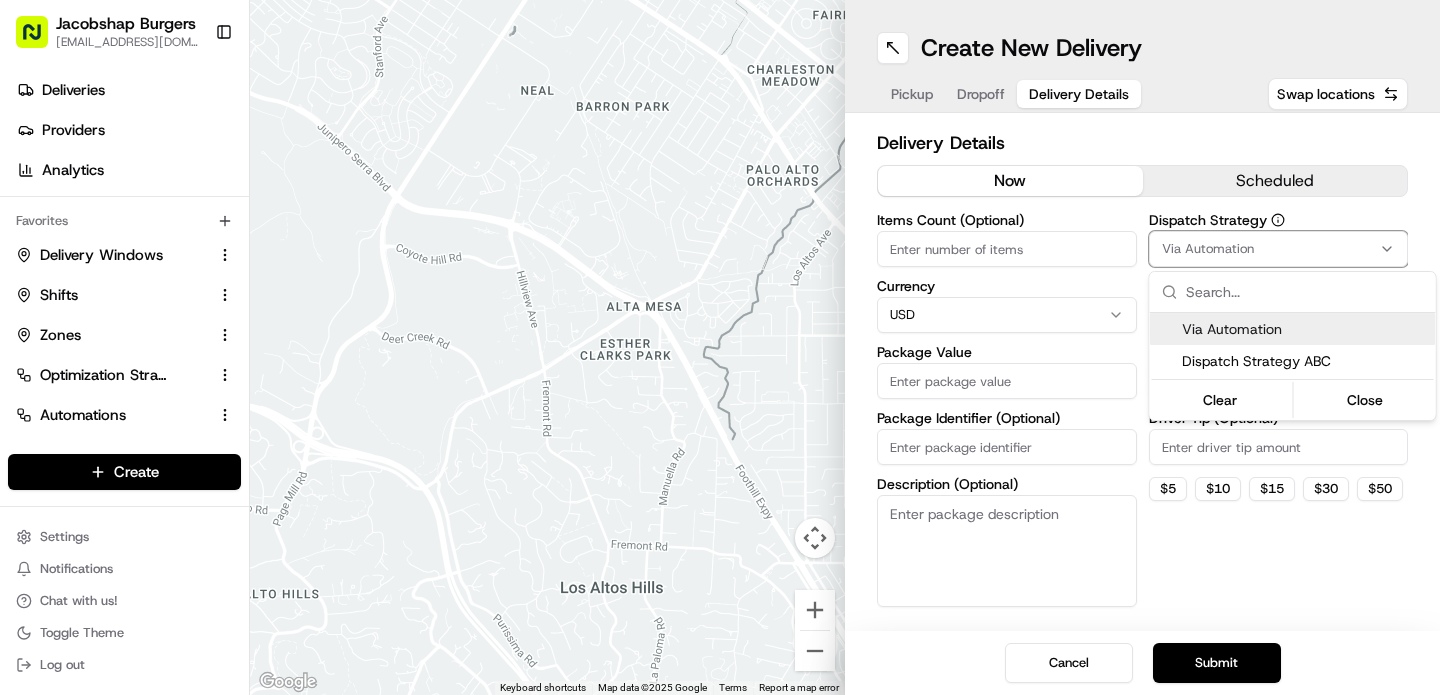 click on "Via Automation" at bounding box center [1305, 329] 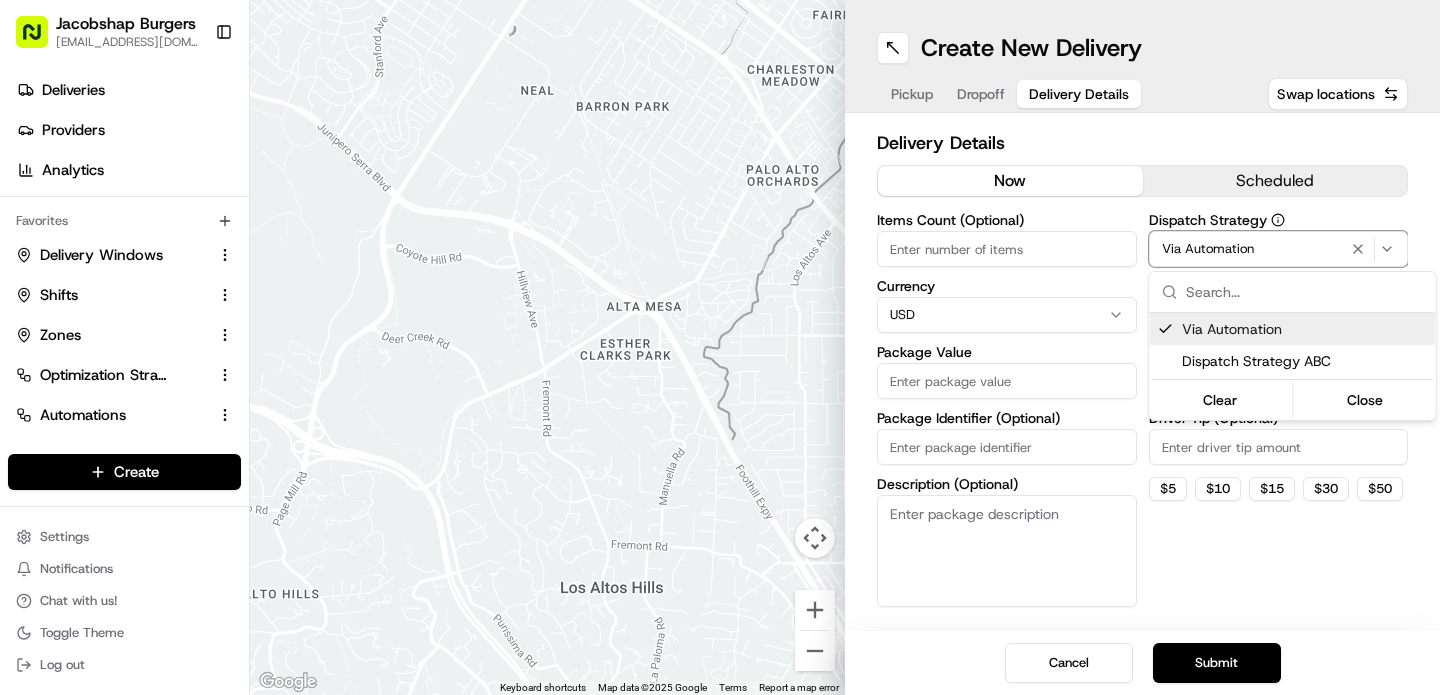 click on "Via Automation" at bounding box center [1305, 329] 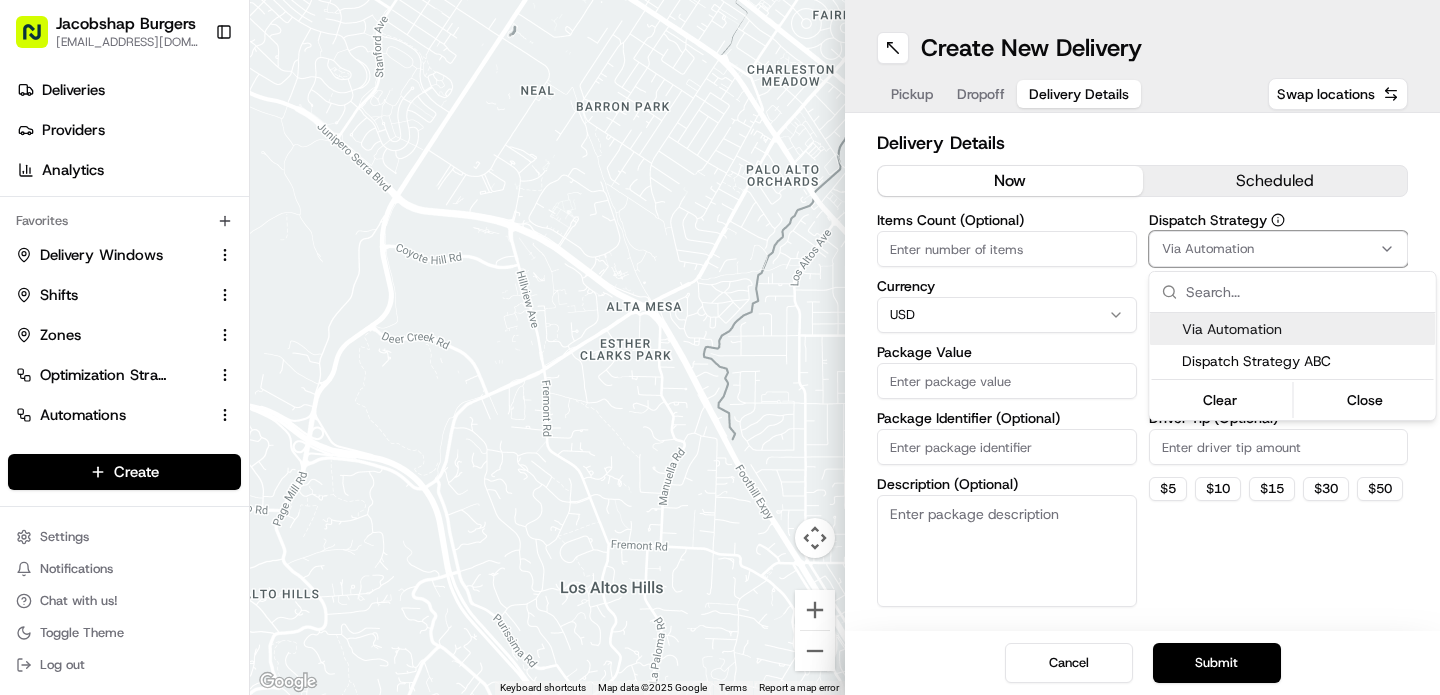 click on "Via Automation" at bounding box center (1305, 329) 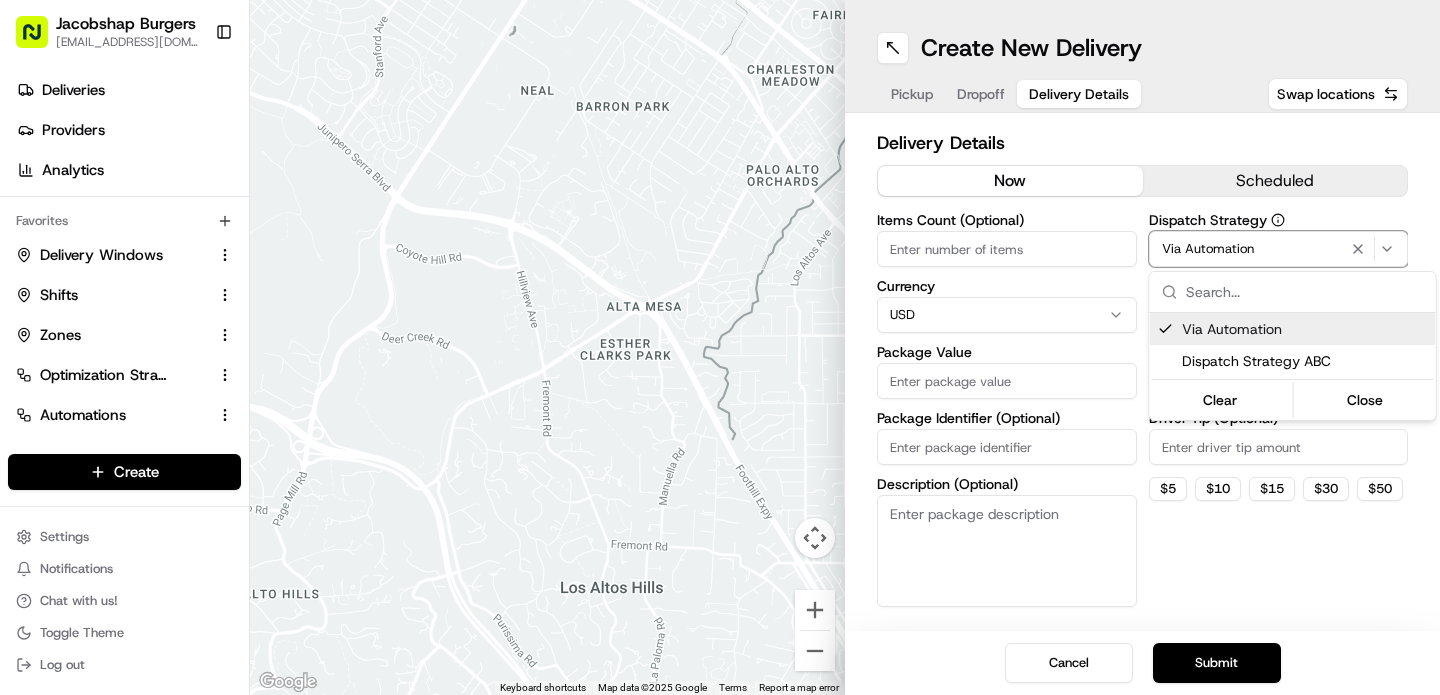 click on "Via Automation" at bounding box center (1305, 329) 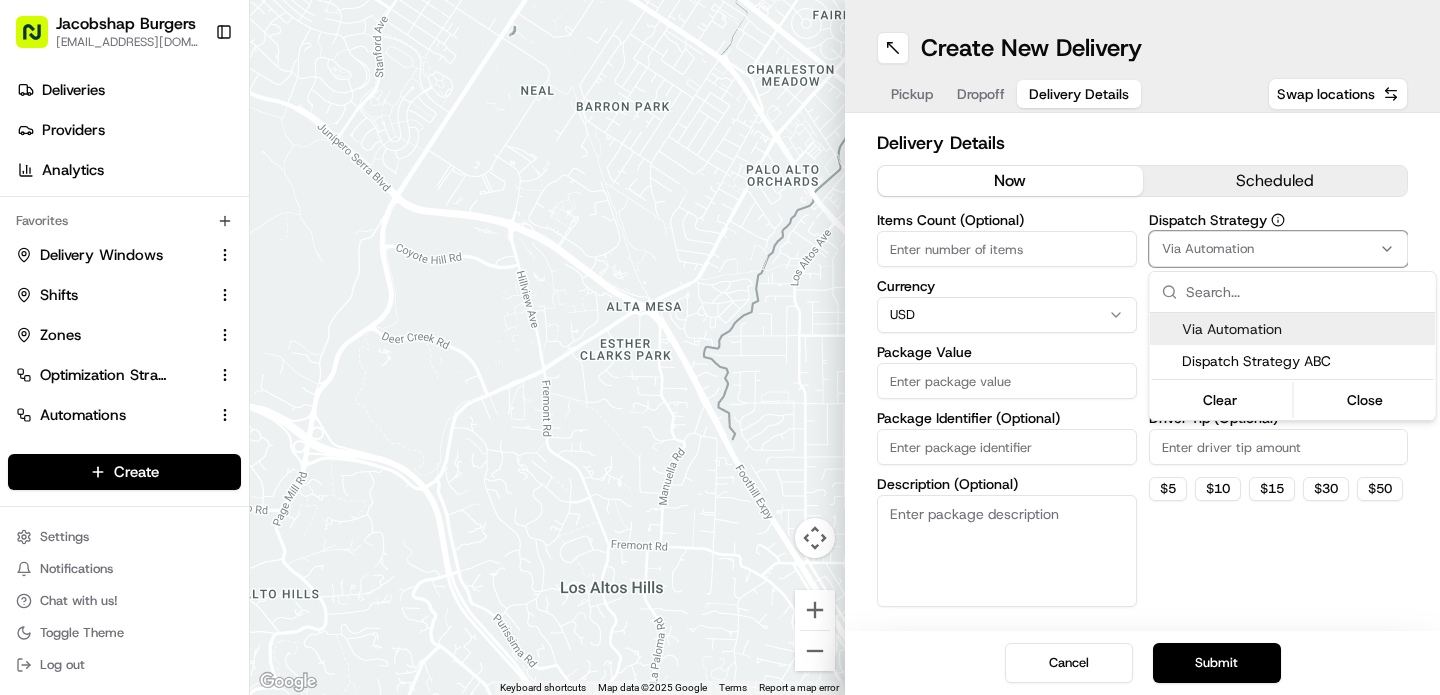 click on "Jacobshap Burgers jeshapiro@ymail.com Toggle Sidebar Deliveries Providers Analytics Favorites Delivery Windows Shifts Zones Optimization Strategy Automations Tracking Portal Dispatch Strategy Main Menu Members & Organization Organization Users Roles Preferences Customization Tracking Orchestration Automations Dispatch Strategy Locations Pickup Locations Dropoff Locations Billing Billing Refund Requests Integrations Notification Triggers Webhooks API Keys Request Logs Create Settings Notifications Chat with us! Toggle Theme Log out ← Move left → Move right ↑ Move up ↓ Move down + Zoom in - Zoom out Home Jump left by 75% End Jump right by 75% Page Up Jump up by 75% Page Down Jump down by 75% To navigate, press the arrow keys. Keyboard shortcuts Map Data Map data ©2025 Google Map data ©2025 Google 500 m  Click to toggle between metric and imperial units Terms Report a map error Create New Delivery Pickup Dropoff Delivery Details Swap locations Delivery Details now scheduled Currency $" at bounding box center [720, 347] 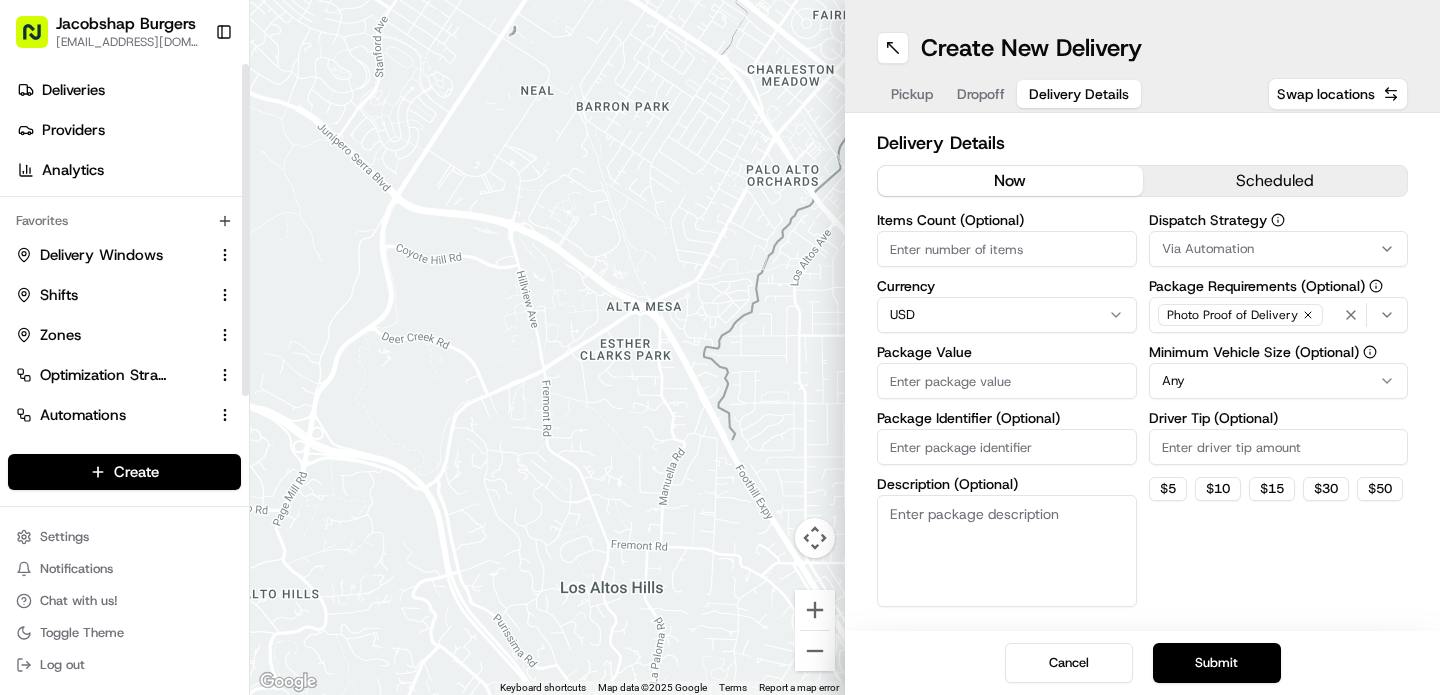 click on "Automations" at bounding box center (83, 415) 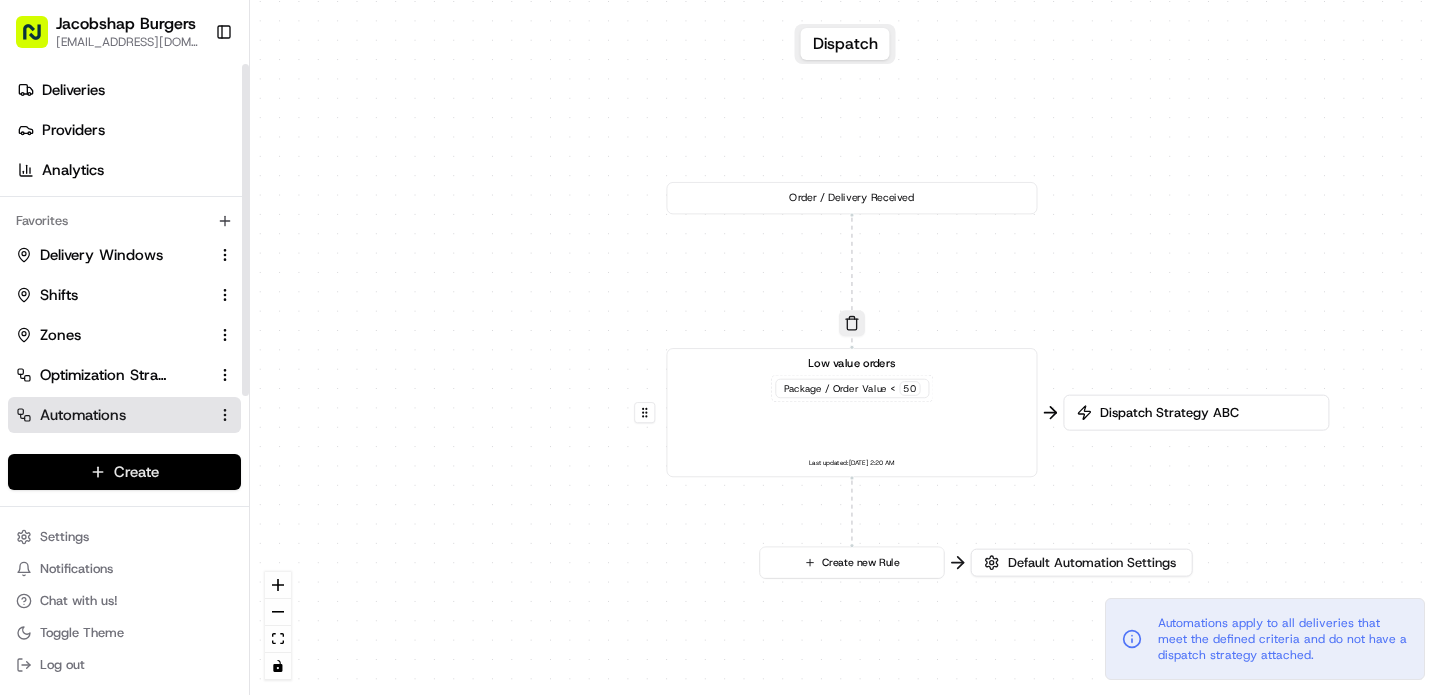 click on "Jacobshap Burgers jeshapiro@ymail.com Toggle Sidebar Deliveries Providers Analytics Favorites Delivery Windows Shifts Zones Optimization Strategy Automations Tracking Portal Dispatch Strategy Main Menu Members & Organization Organization Users Roles Preferences Customization Tracking Orchestration Automations Dispatch Strategy Locations Pickup Locations Dropoff Locations Billing Billing Refund Requests Integrations Notification Triggers Webhooks API Keys Request Logs Create Settings Notifications Chat with us! Toggle Theme Log out Dispatch 0 0 Order / Delivery Received Low value orders Package / Order Value < 50   Last updated:  04/25/2025 2:20 AM  Create new Rule Dispatch Strategy ABC Default Automation Settings Automations apply to all deliveries that meet the defined criteria and do not have a dispatch strategy attached. Press enter or space to select a node. You can then use the arrow keys to move the node around.  Press delete to remove it and escape to cancel." at bounding box center (720, 347) 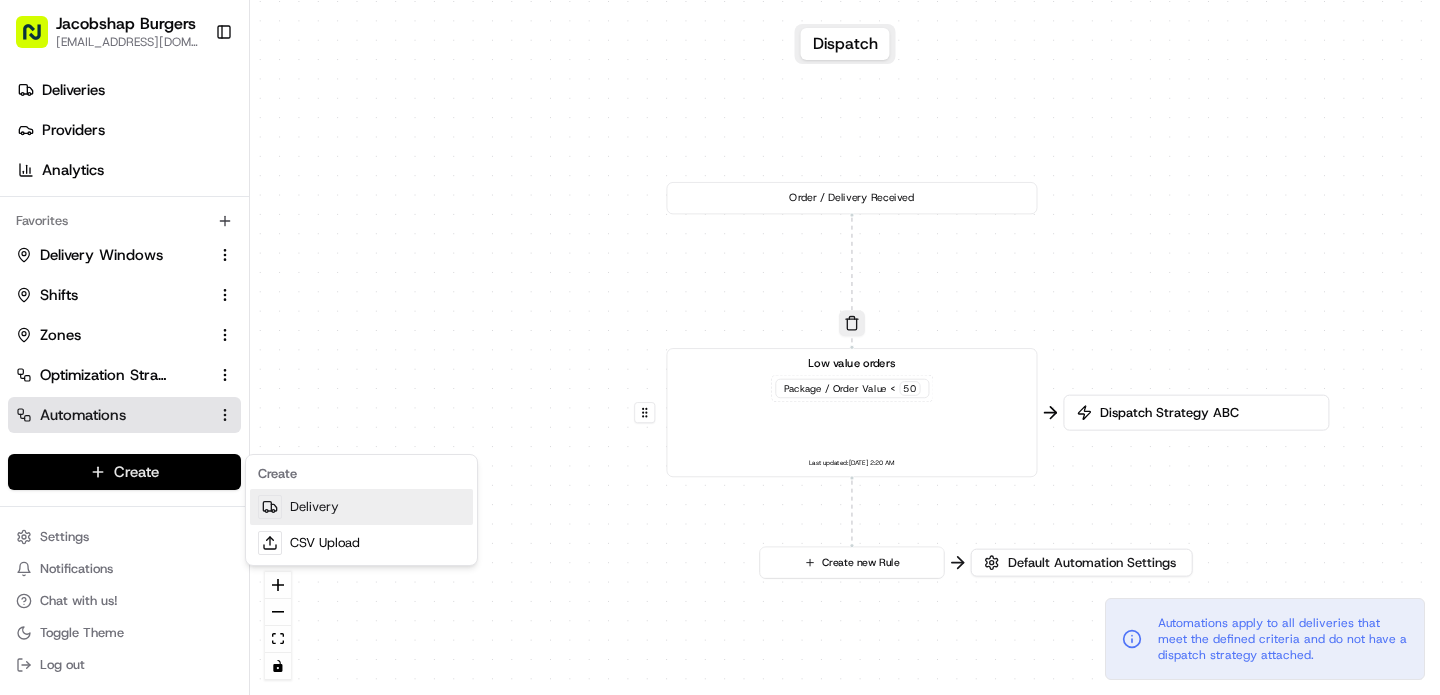 click on "Delivery" at bounding box center [361, 507] 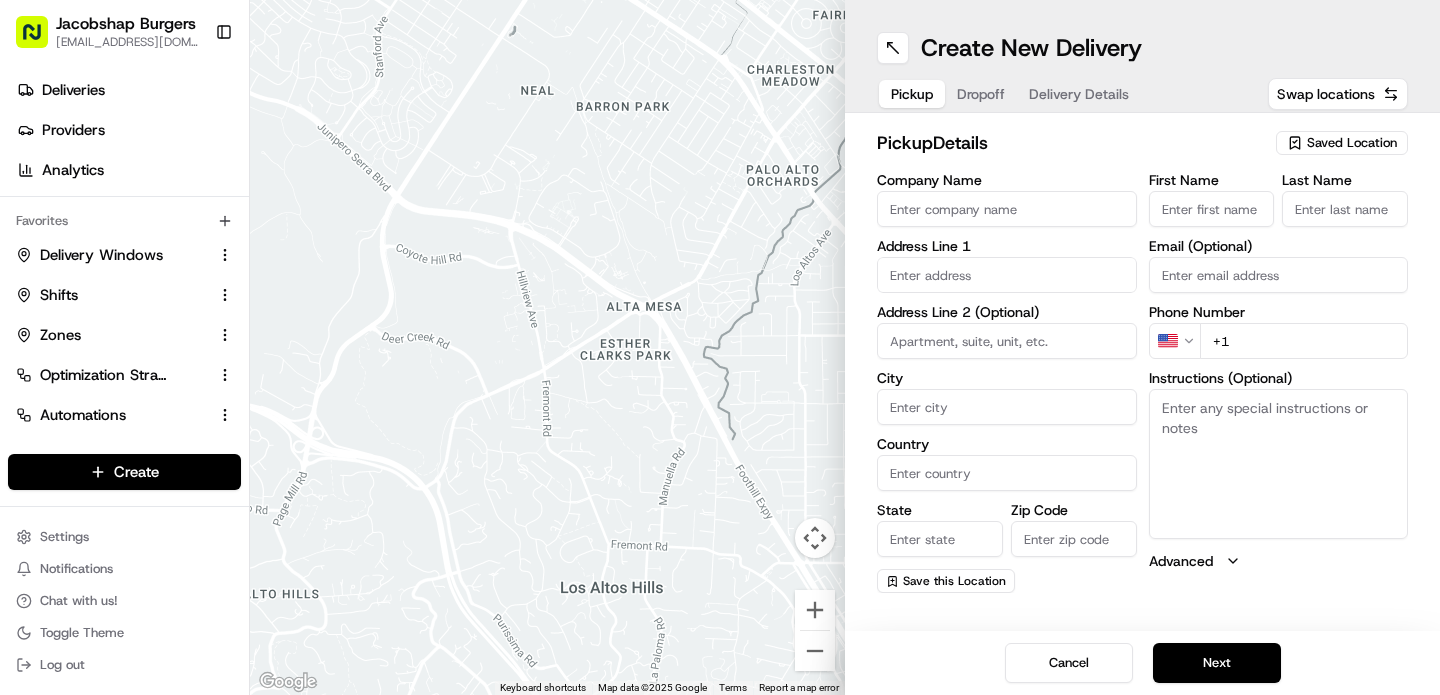 click on "Company Name" at bounding box center [1007, 209] 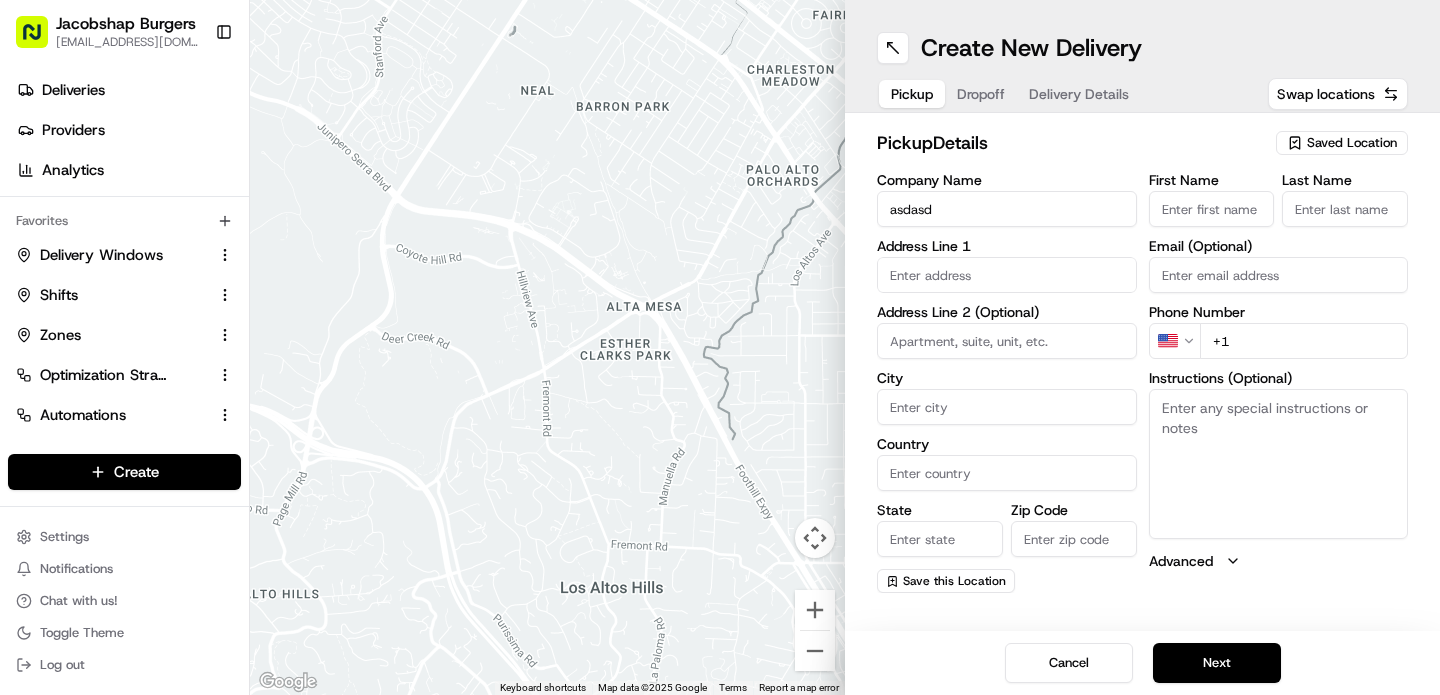 type on "asdasd" 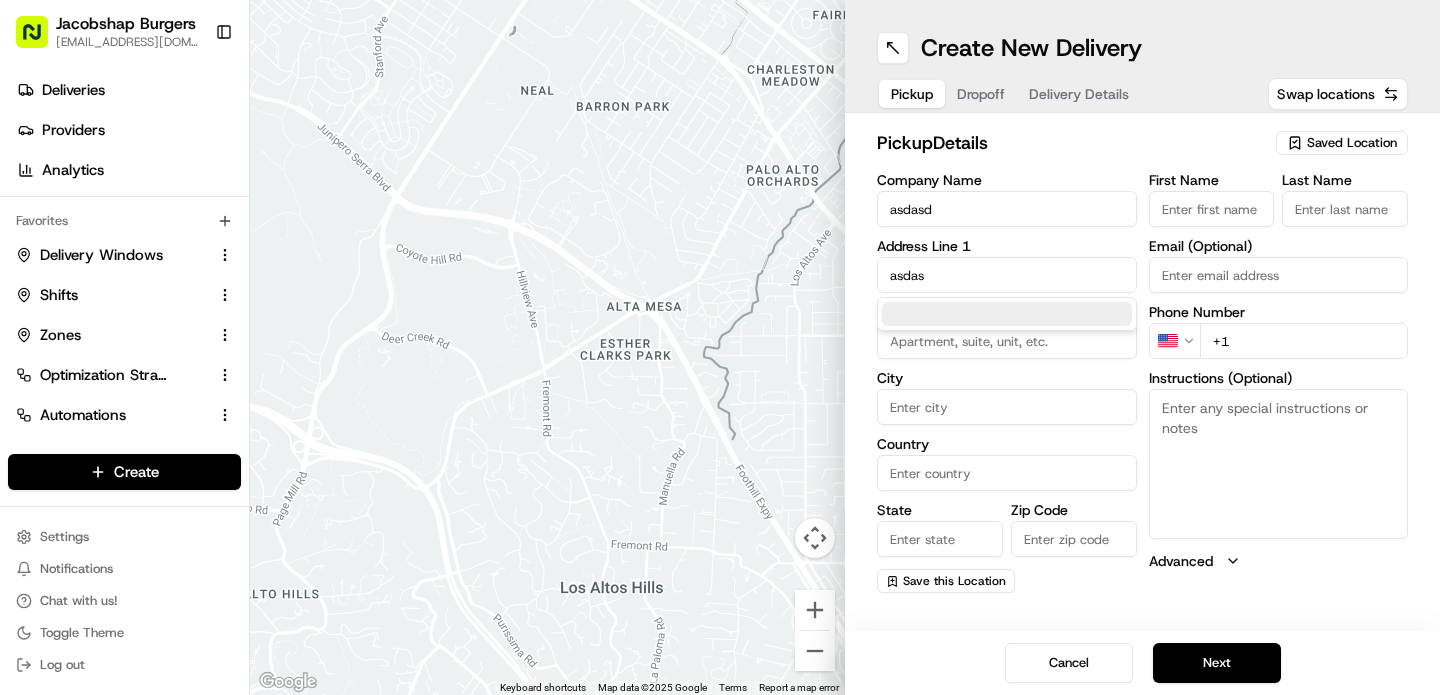 type on "asdas" 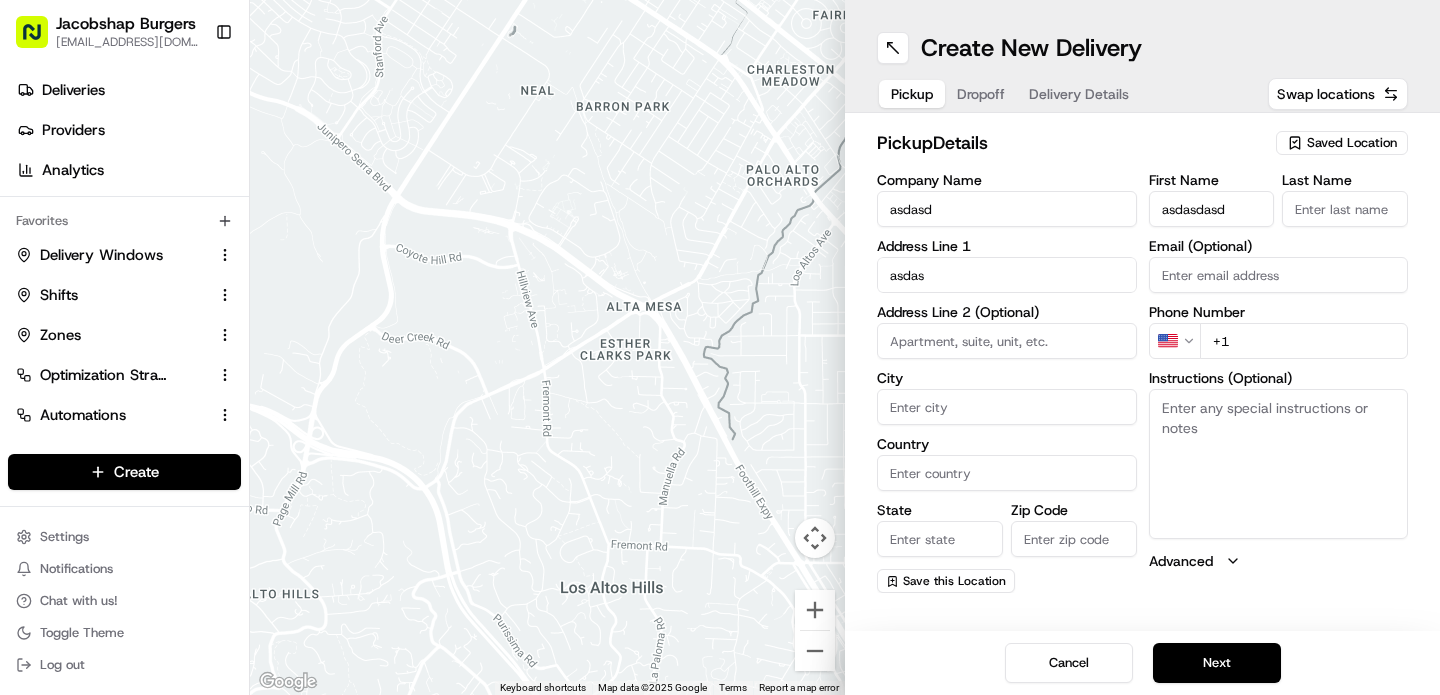 type on "asdasdasd" 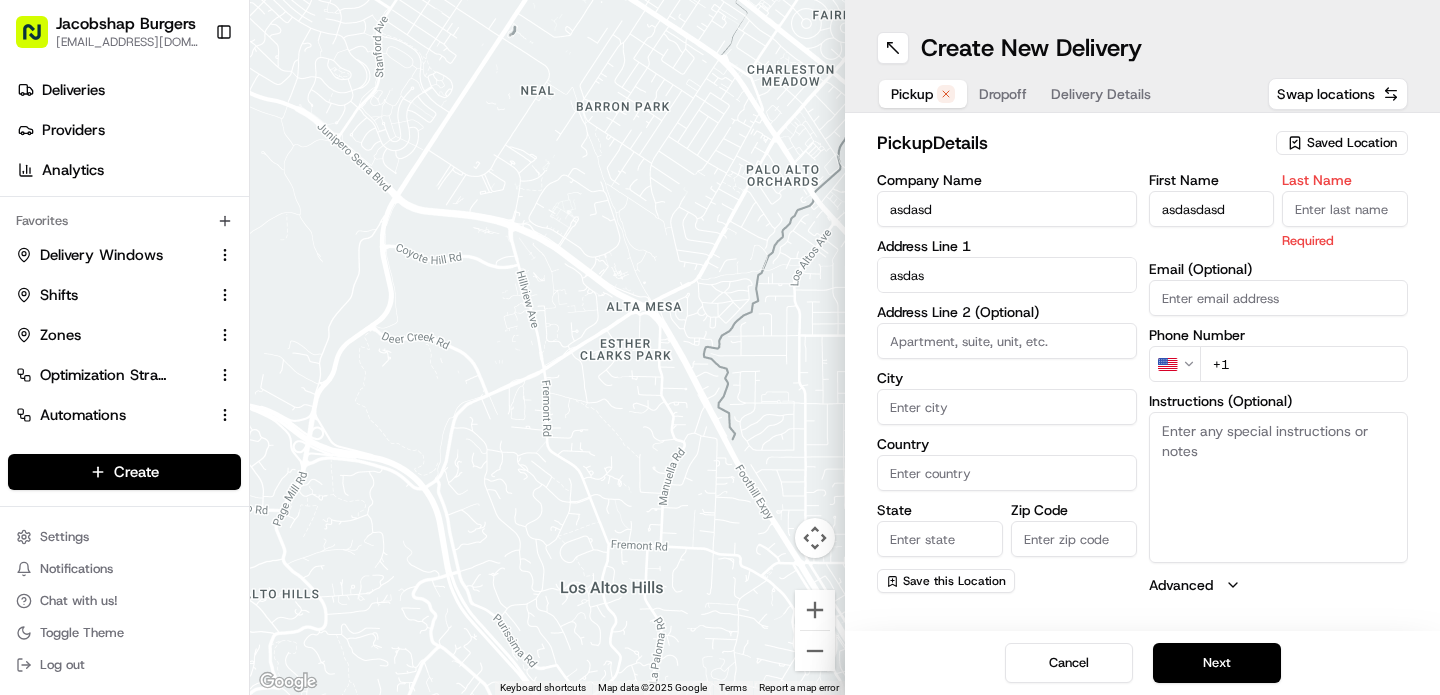 click on "Last Name" at bounding box center (1345, 209) 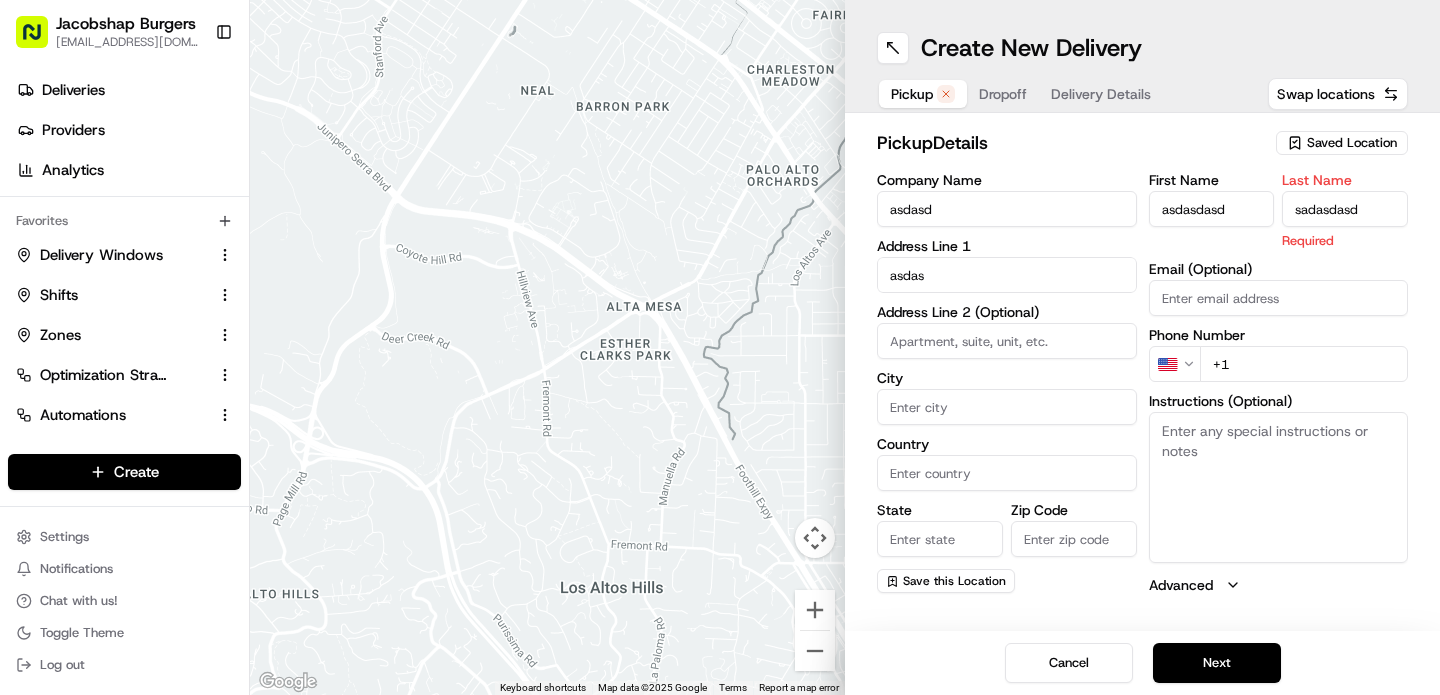 type on "sadasdasd" 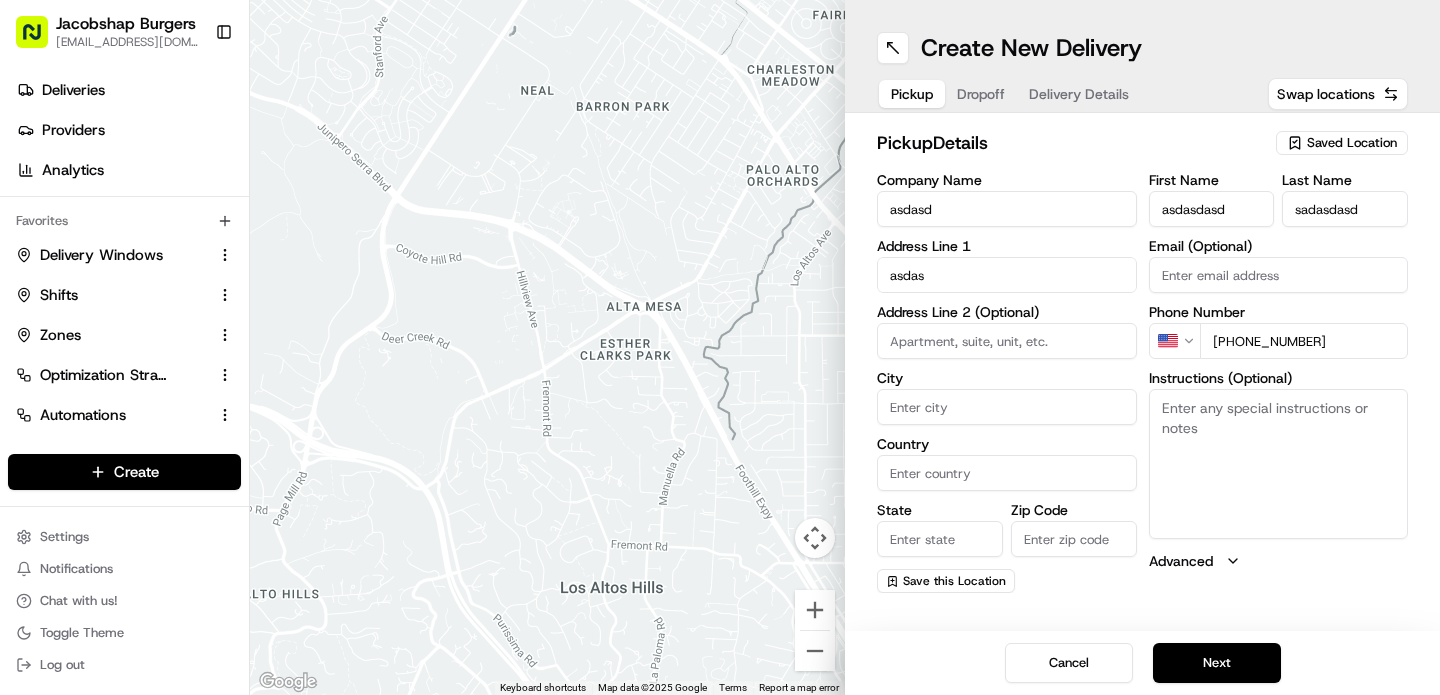 type on "[PHONE_NUMBER]" 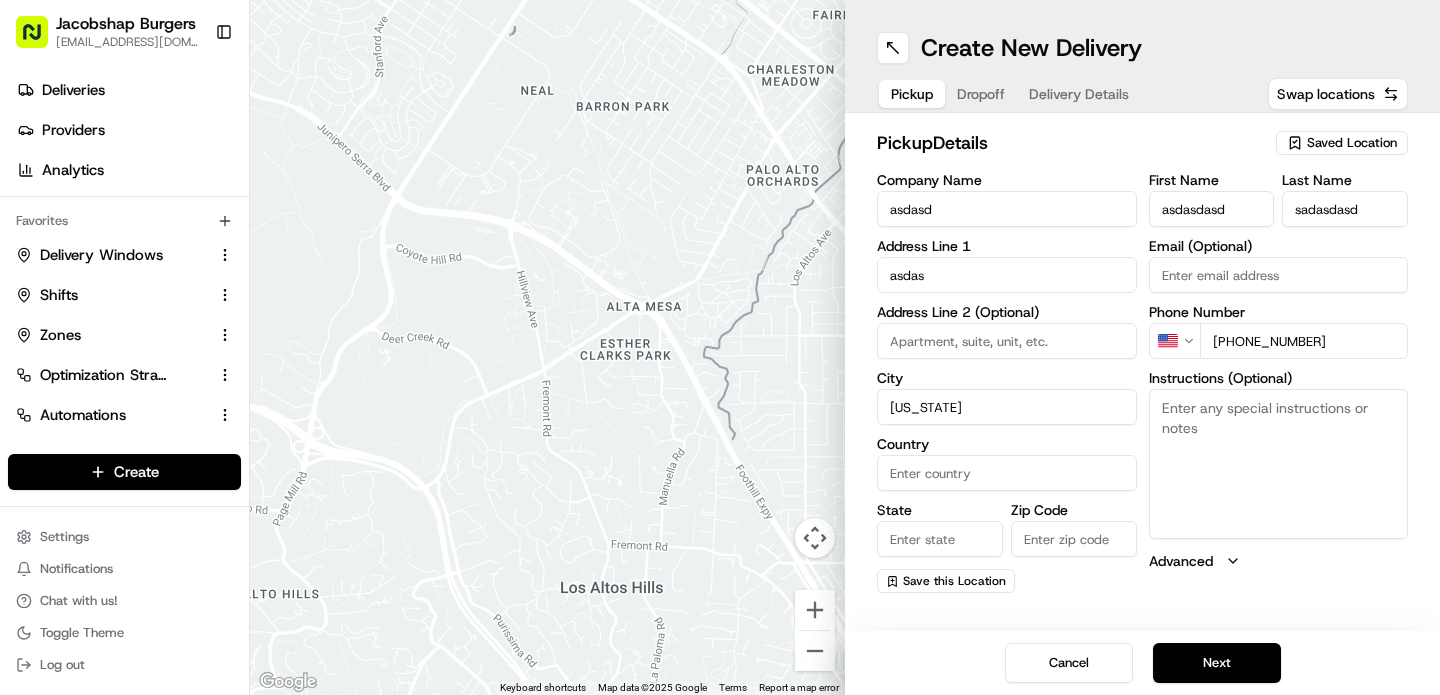 click on "Country" at bounding box center [1007, 473] 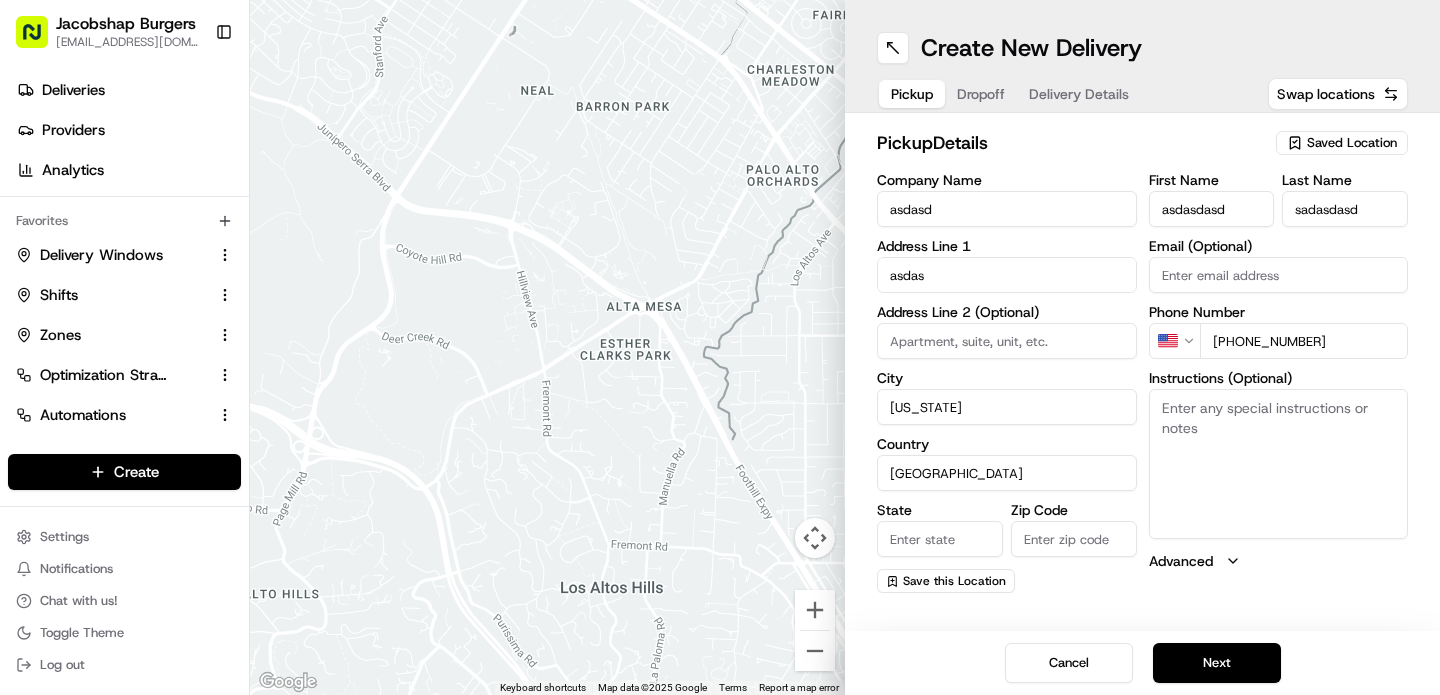 click on "State" at bounding box center [940, 539] 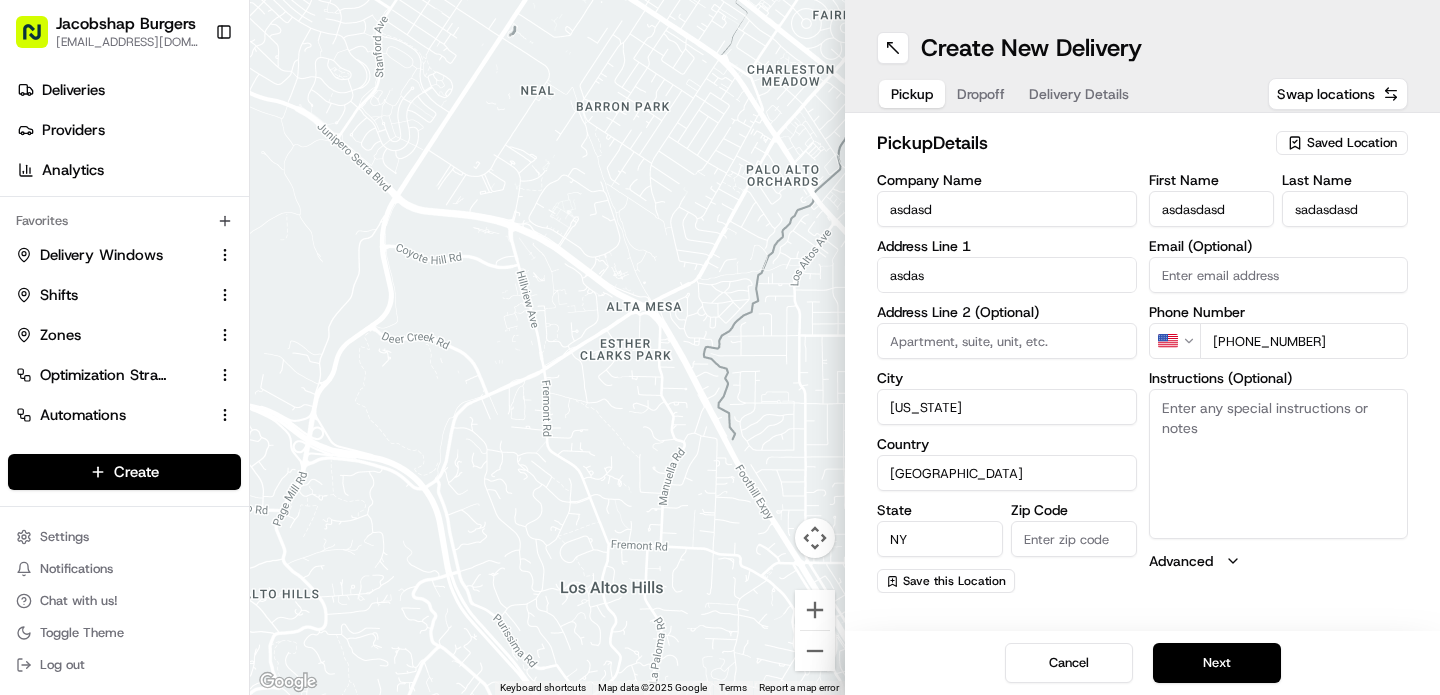 click on "Advanced" at bounding box center [1279, 561] 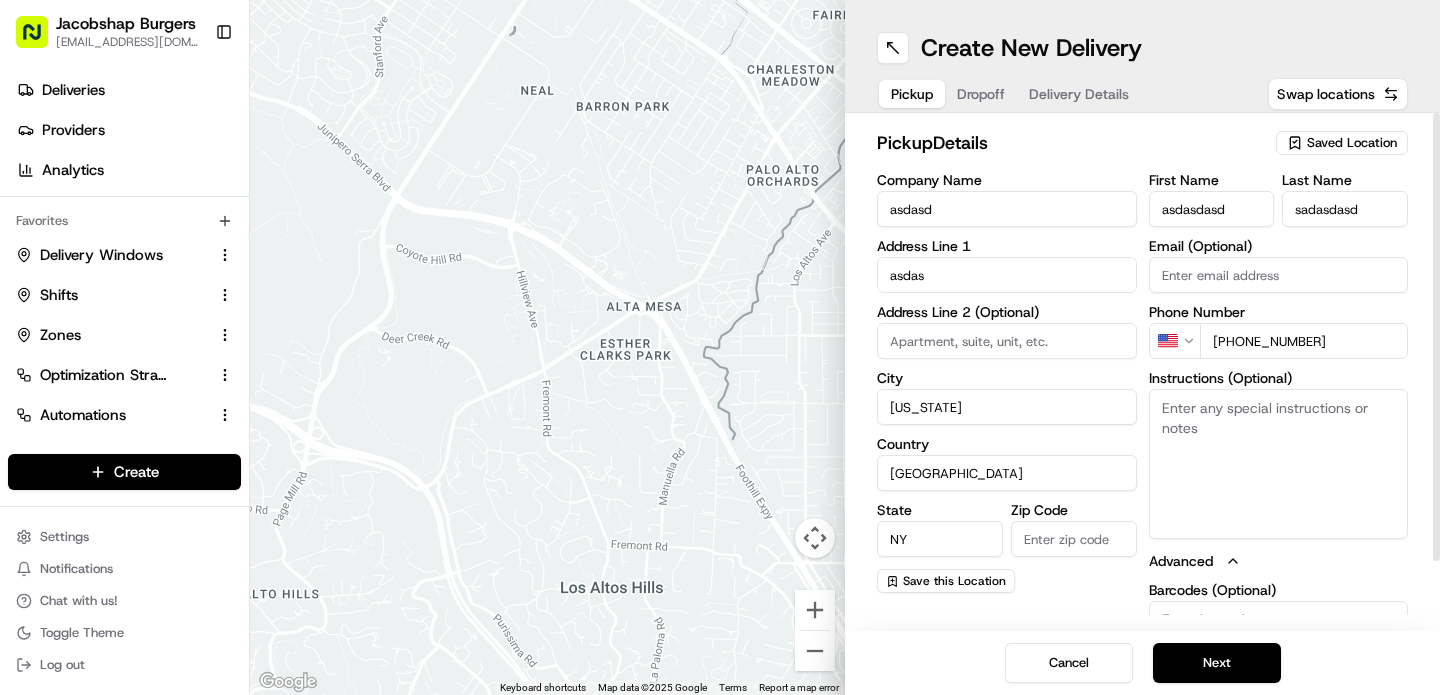 scroll, scrollTop: 76, scrollLeft: 0, axis: vertical 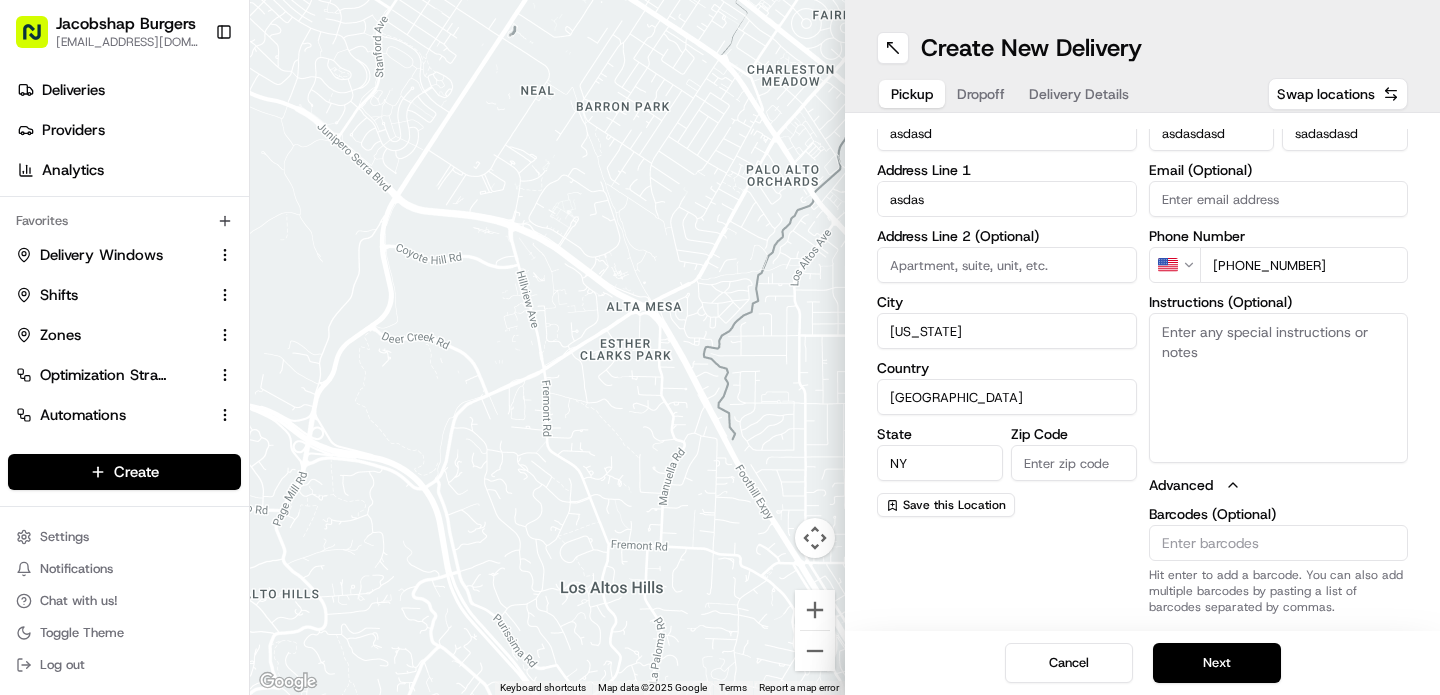 click on "Dropoff" at bounding box center [981, 94] 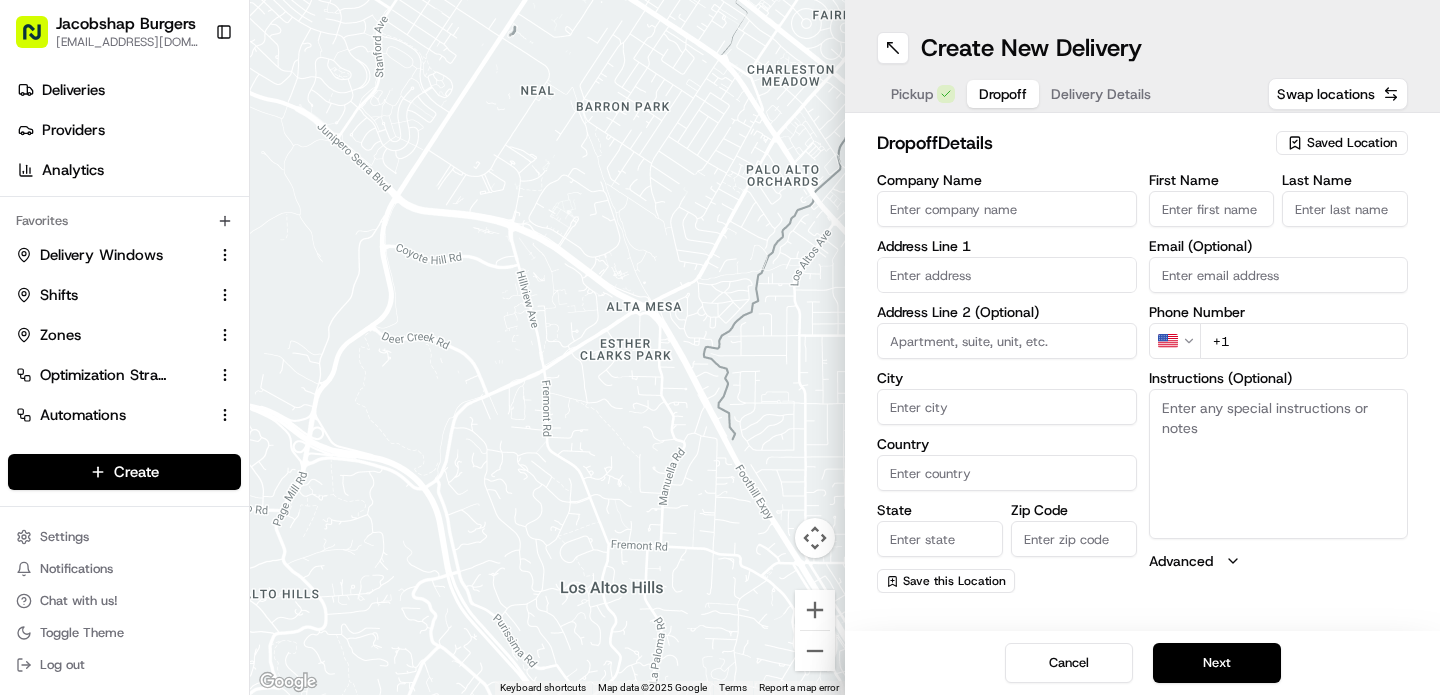 click on "Company Name" at bounding box center [1007, 209] 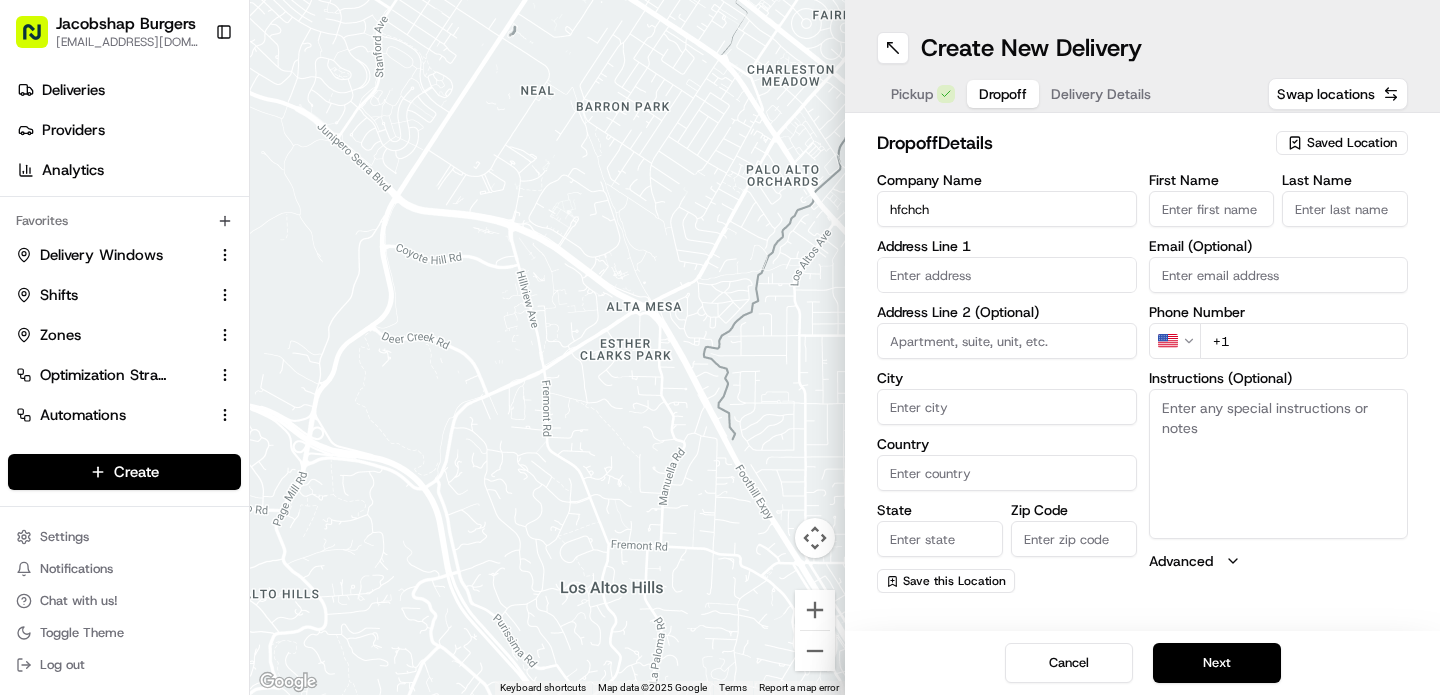 type on "hfchch" 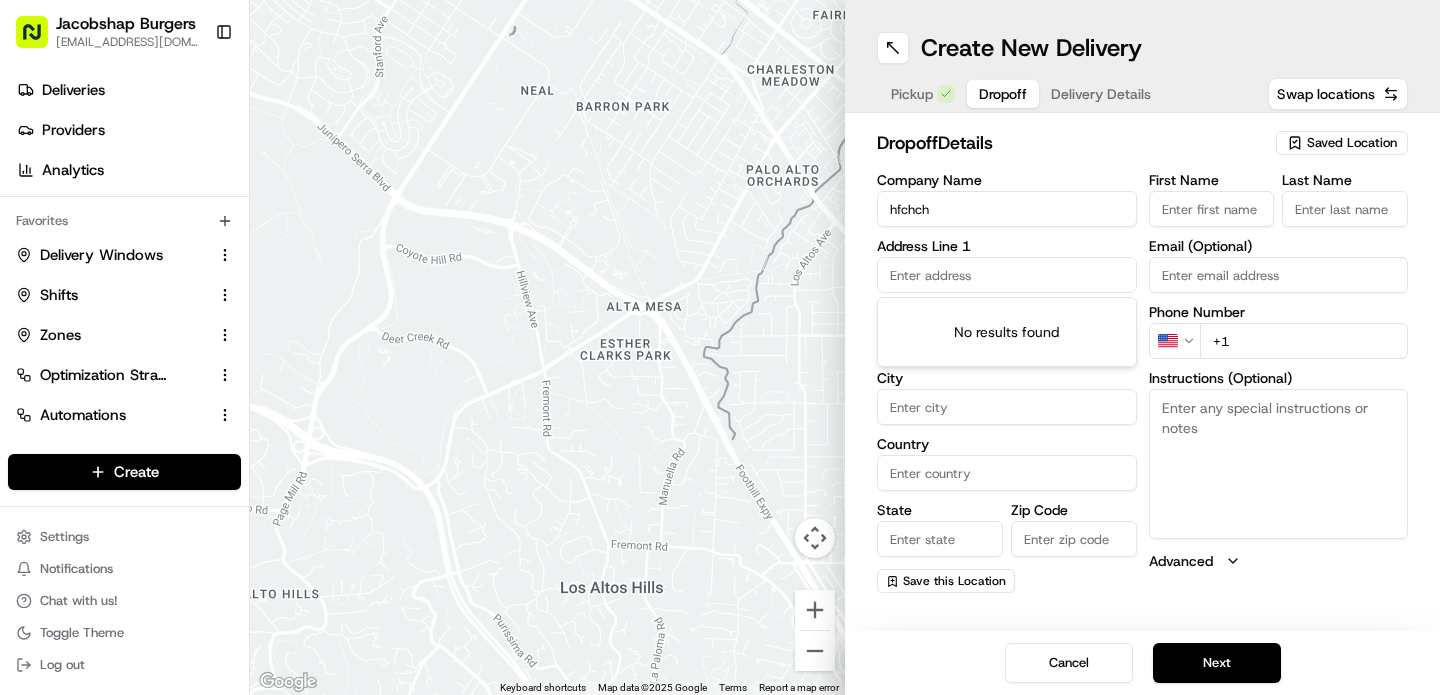 click at bounding box center (1007, 275) 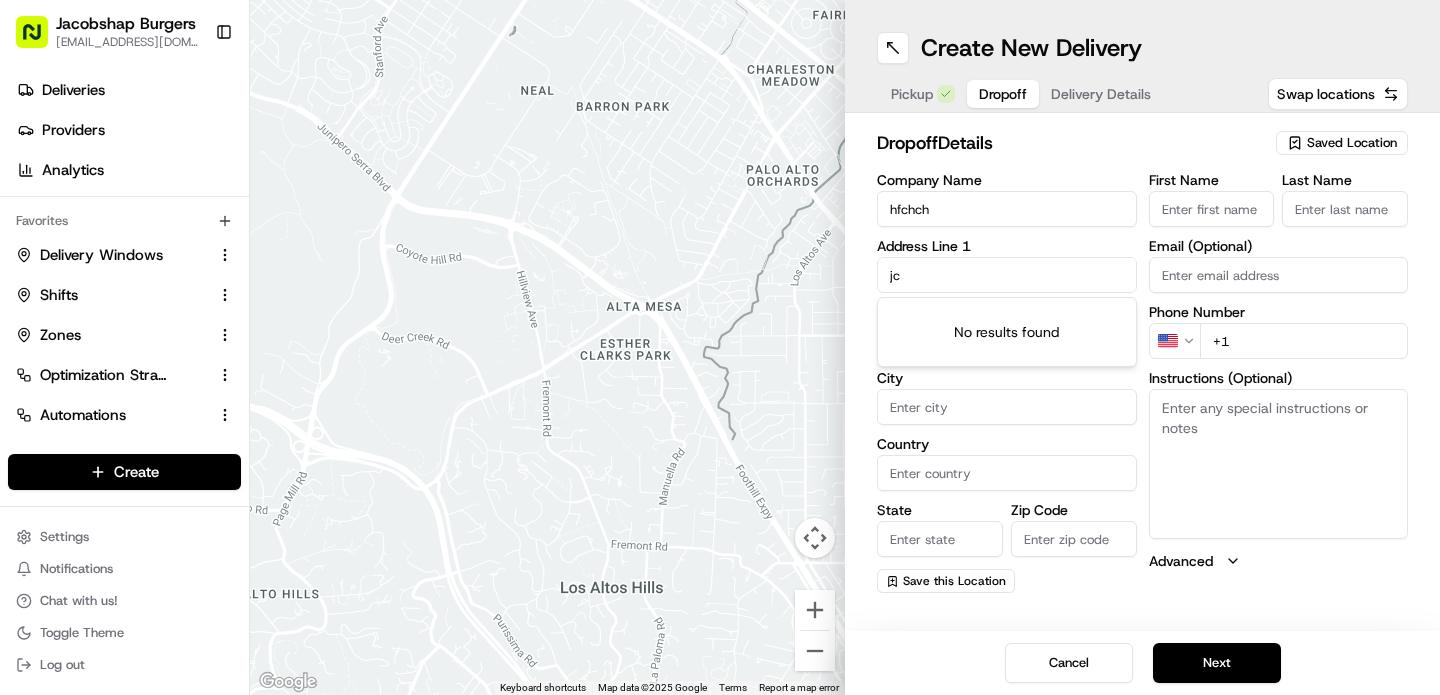 type on "j" 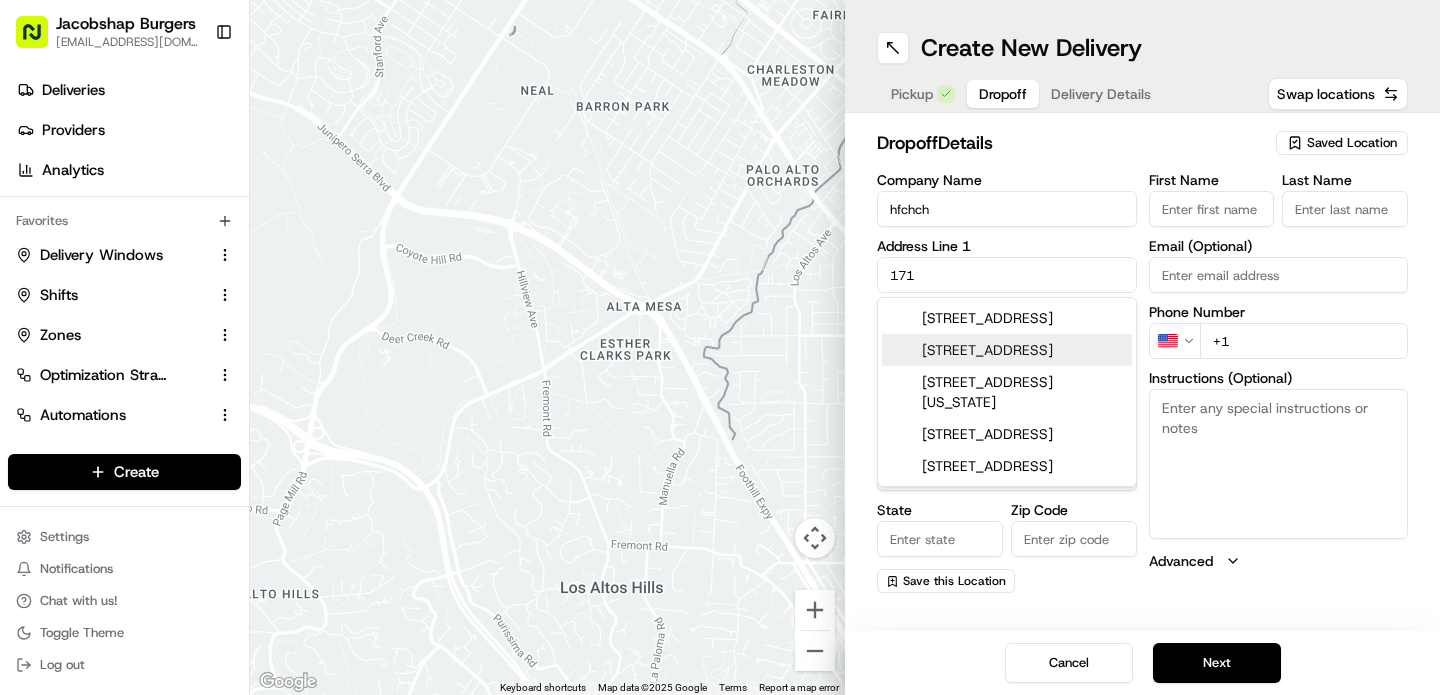 click on "[STREET_ADDRESS]" at bounding box center (1007, 350) 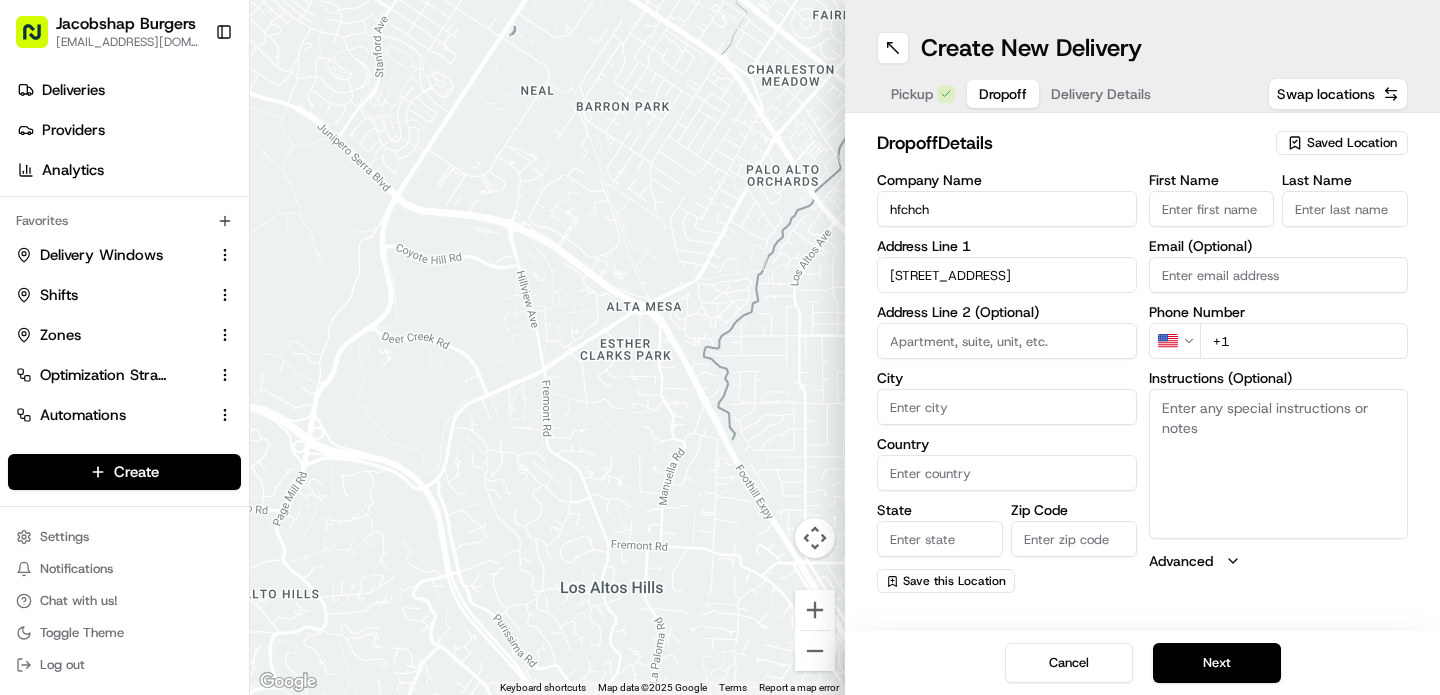 type on "17135 Guarda Dr, Chino Hills, CA 91709, USA" 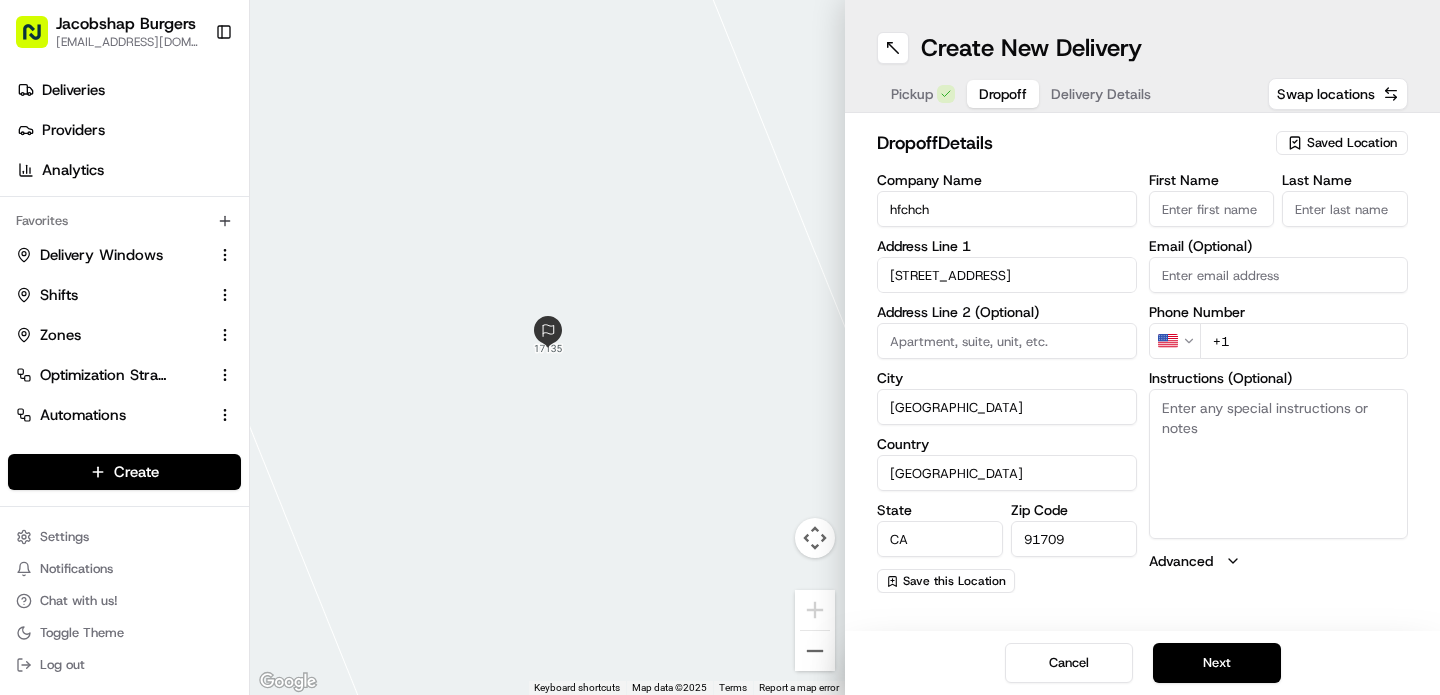 click on "17135 Guarda Drive" at bounding box center [1007, 275] 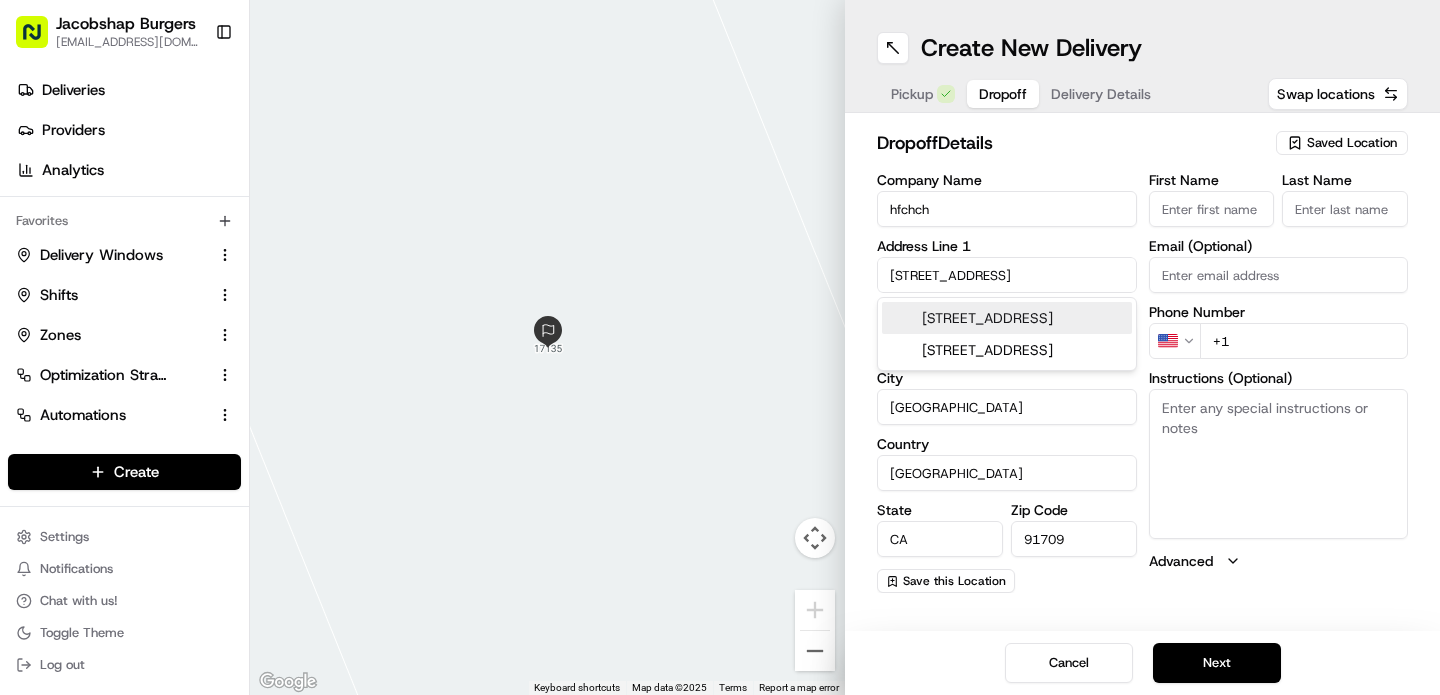click on "17135 Guarda Drive" at bounding box center (1007, 275) 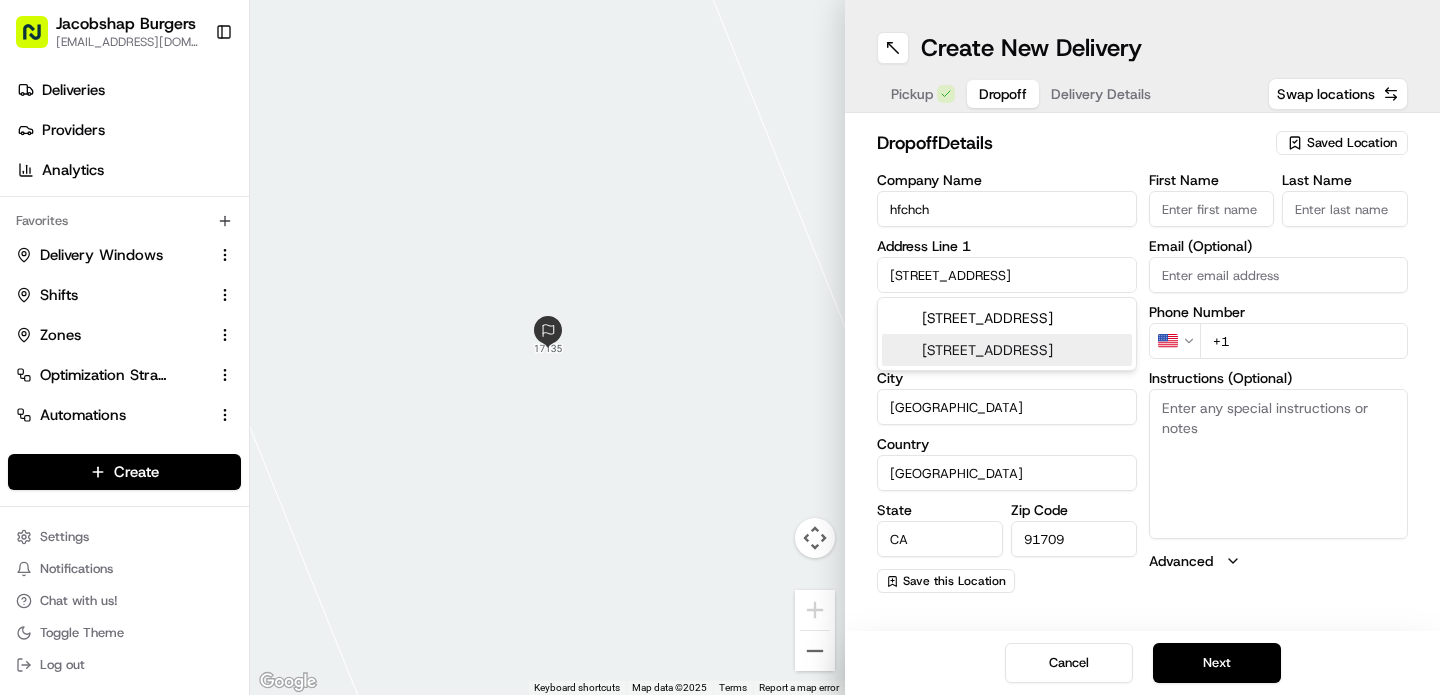 click on "17135 Camino Guarda, Temecula, CA" at bounding box center (1007, 350) 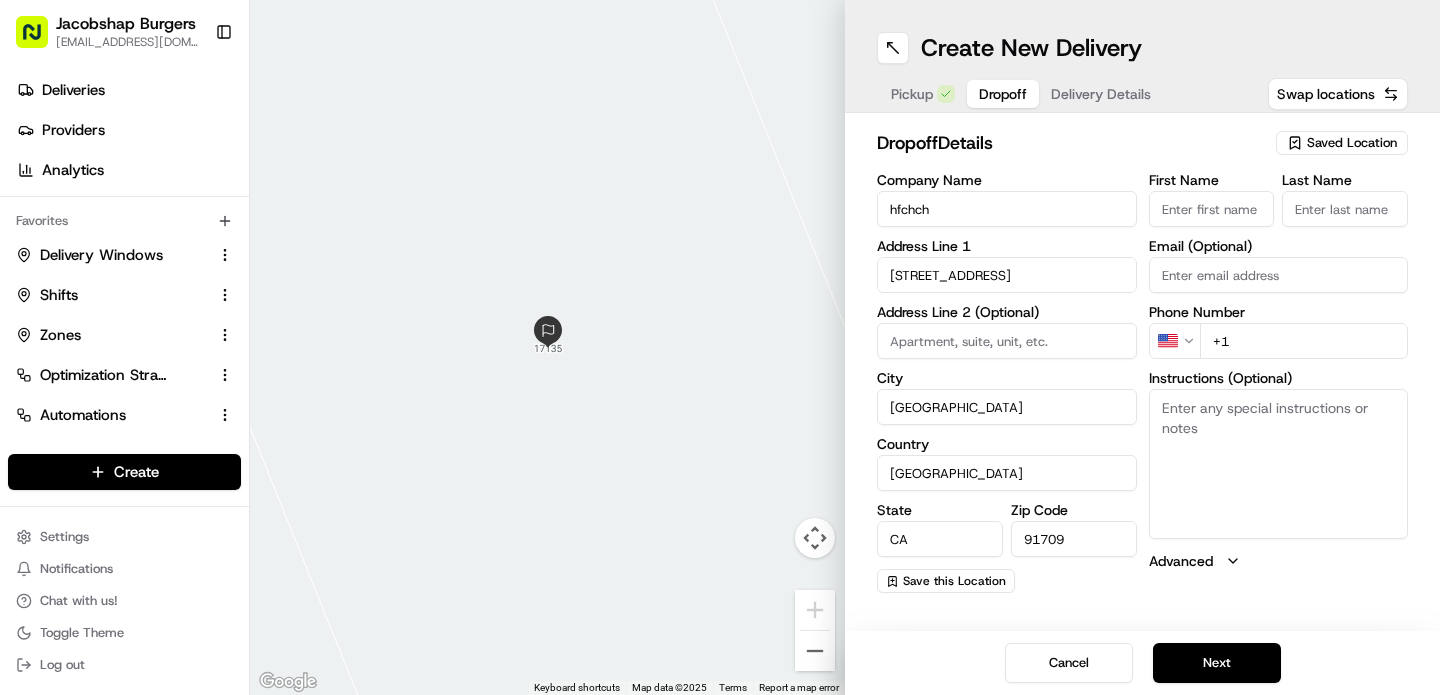 type on "17135 Camino Guarda, Temecula, CA 92592, USA" 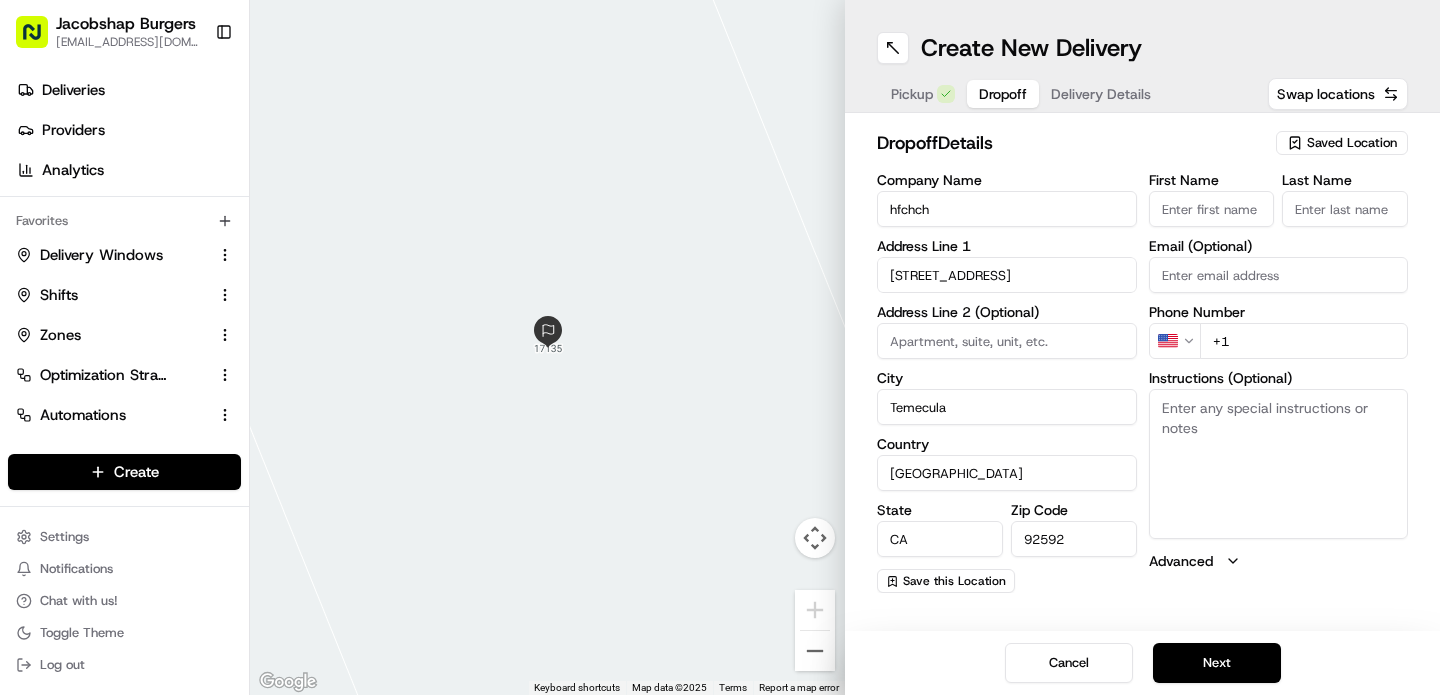 type on "17135 Camino Guarda" 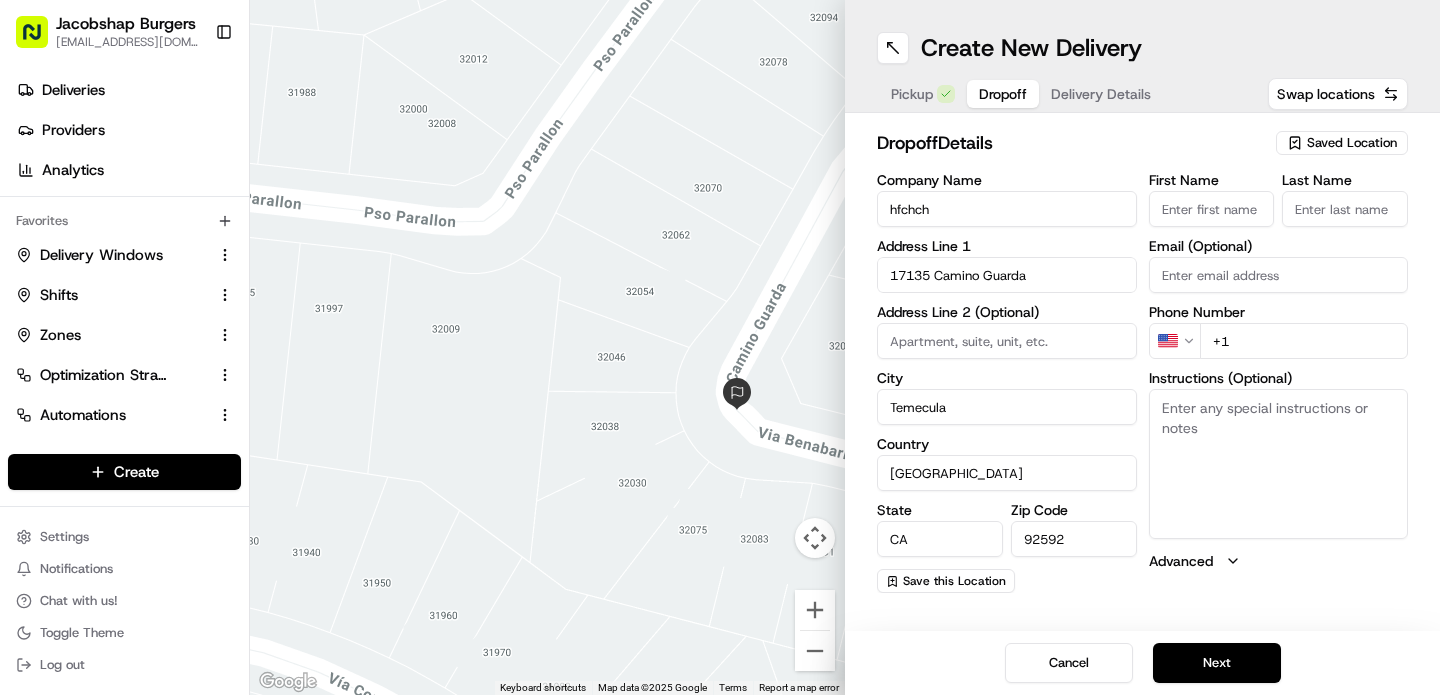 click on "First Name" at bounding box center (1212, 209) 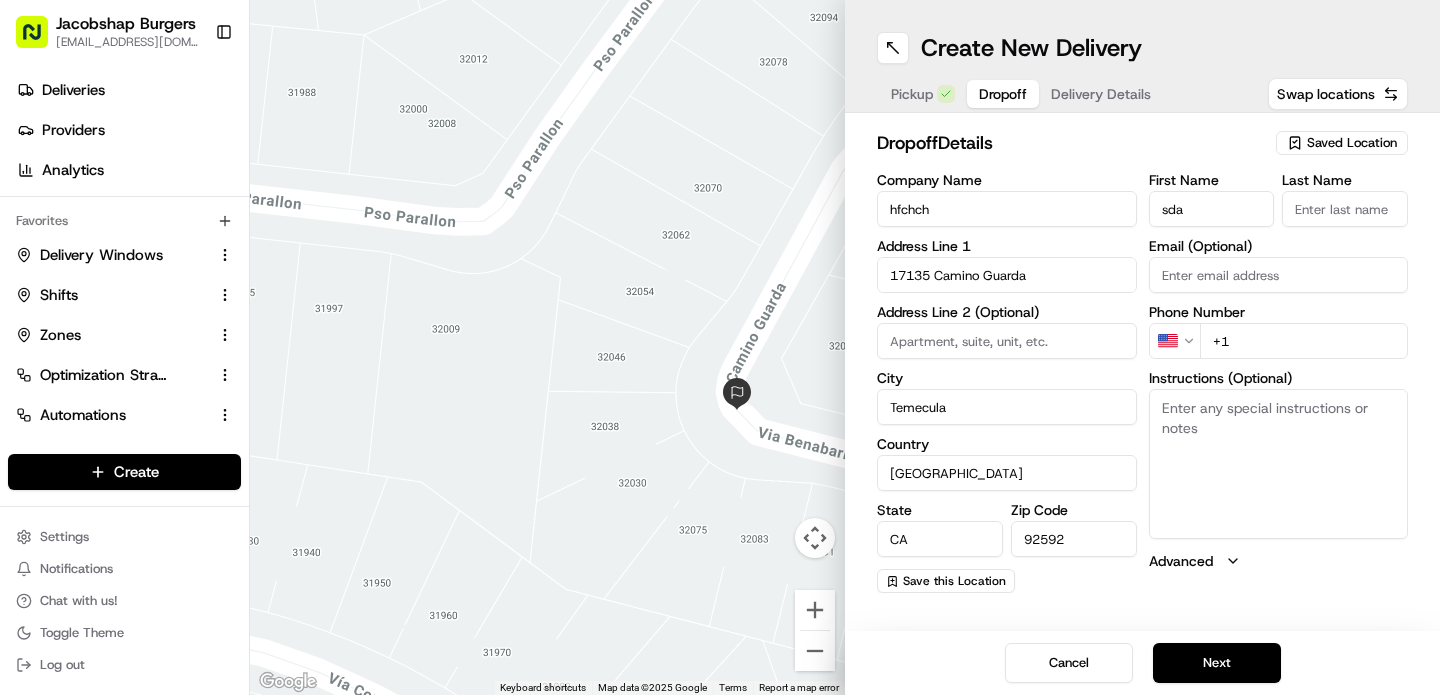 type on "sda" 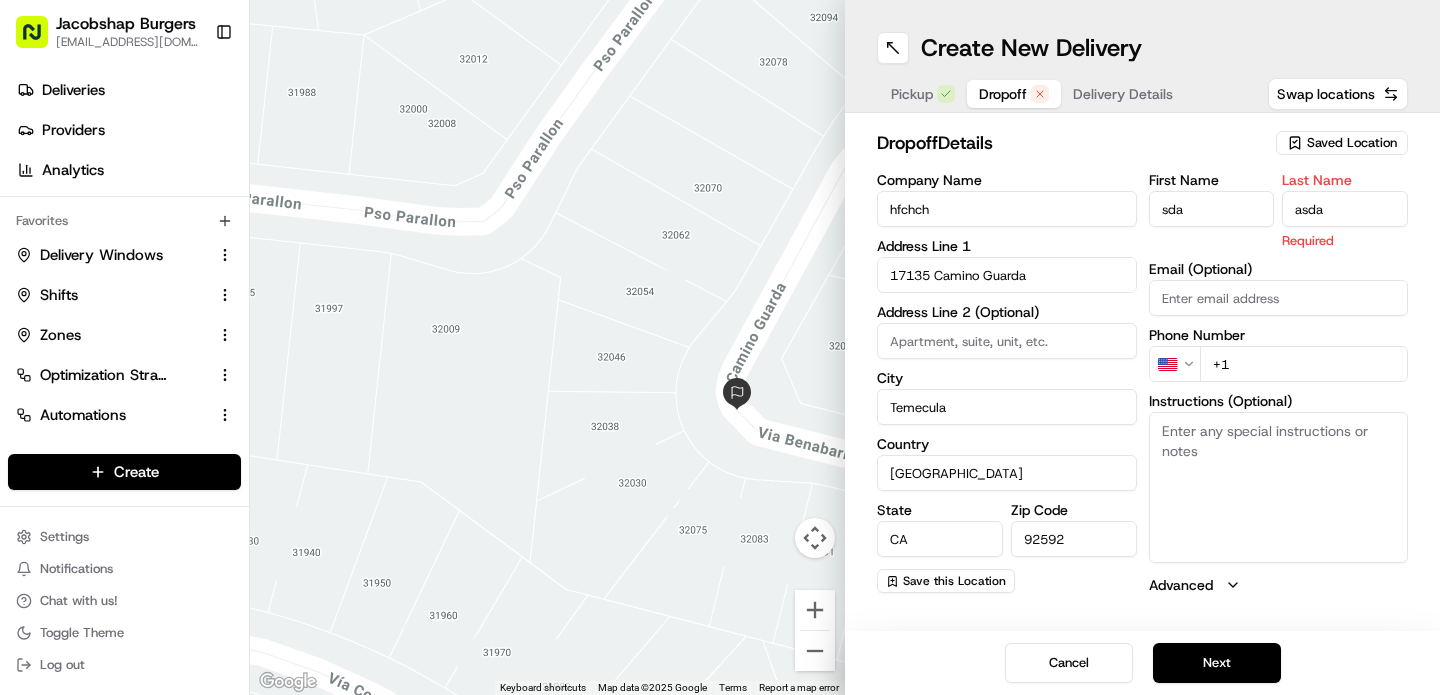 type on "asda" 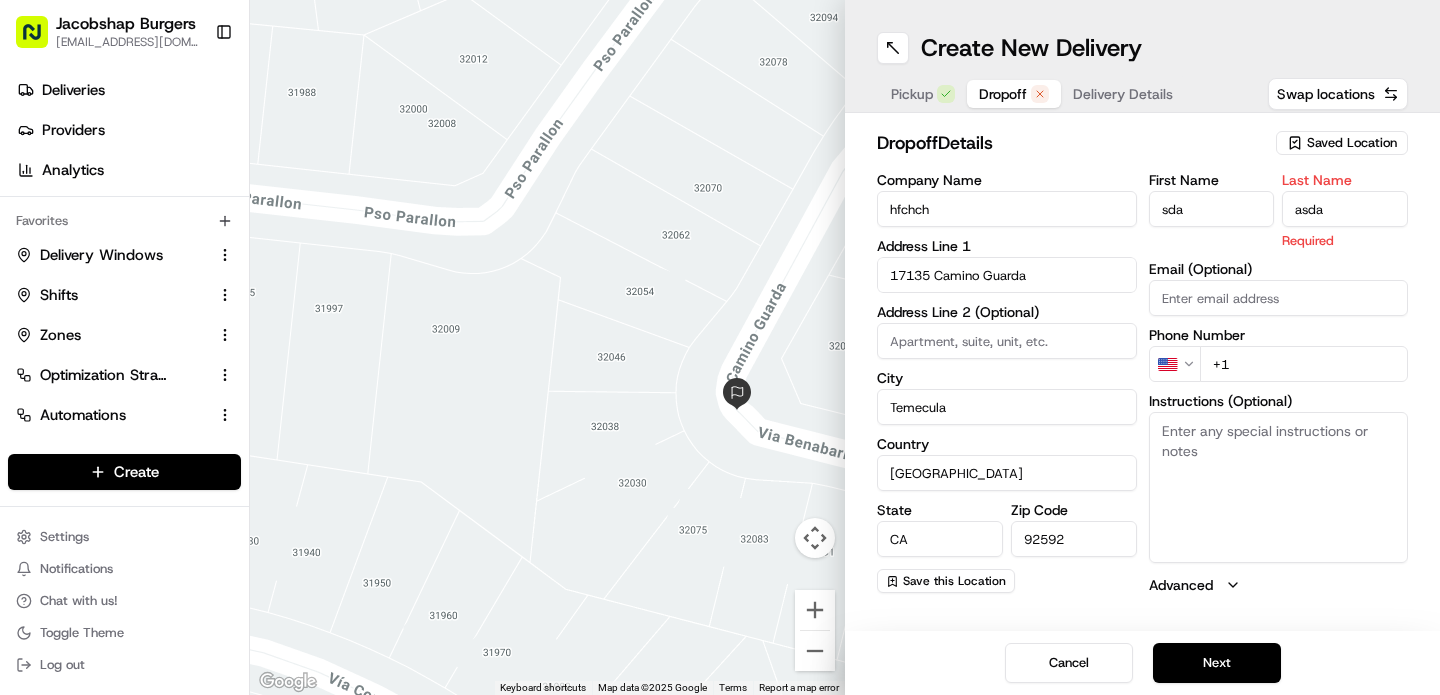 click on "First Name sda Last Name asda Required Email (Optional) Phone Number US +1 Instructions (Optional) Advanced" at bounding box center [1279, 384] 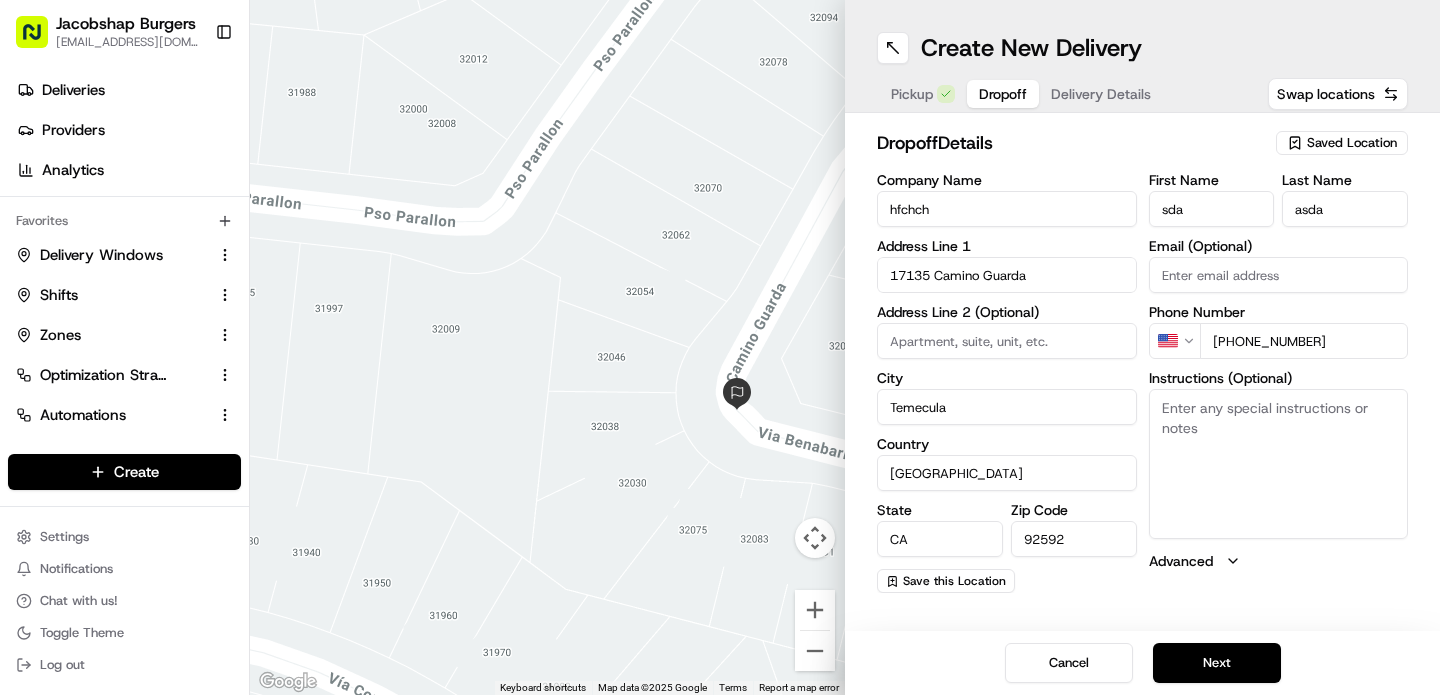type on "[PHONE_NUMBER]" 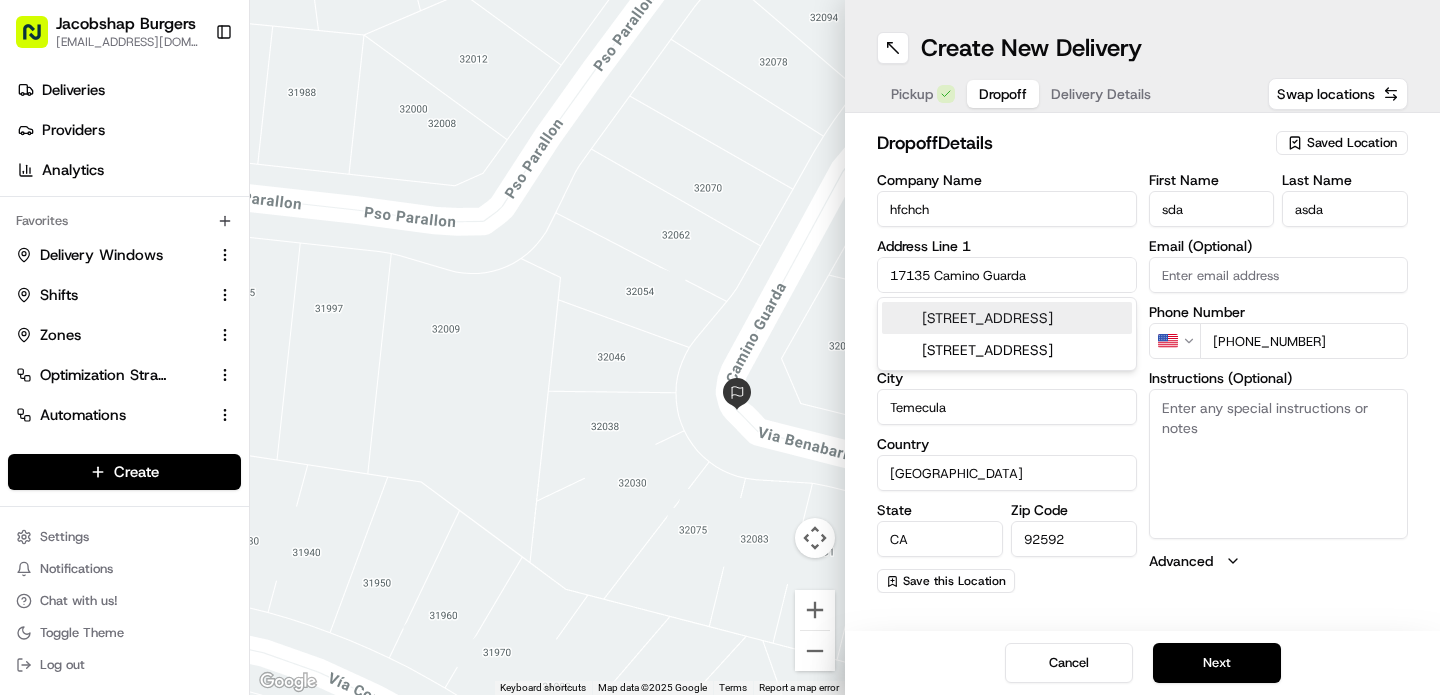 click on "17135 Camino Guarda" at bounding box center [1007, 275] 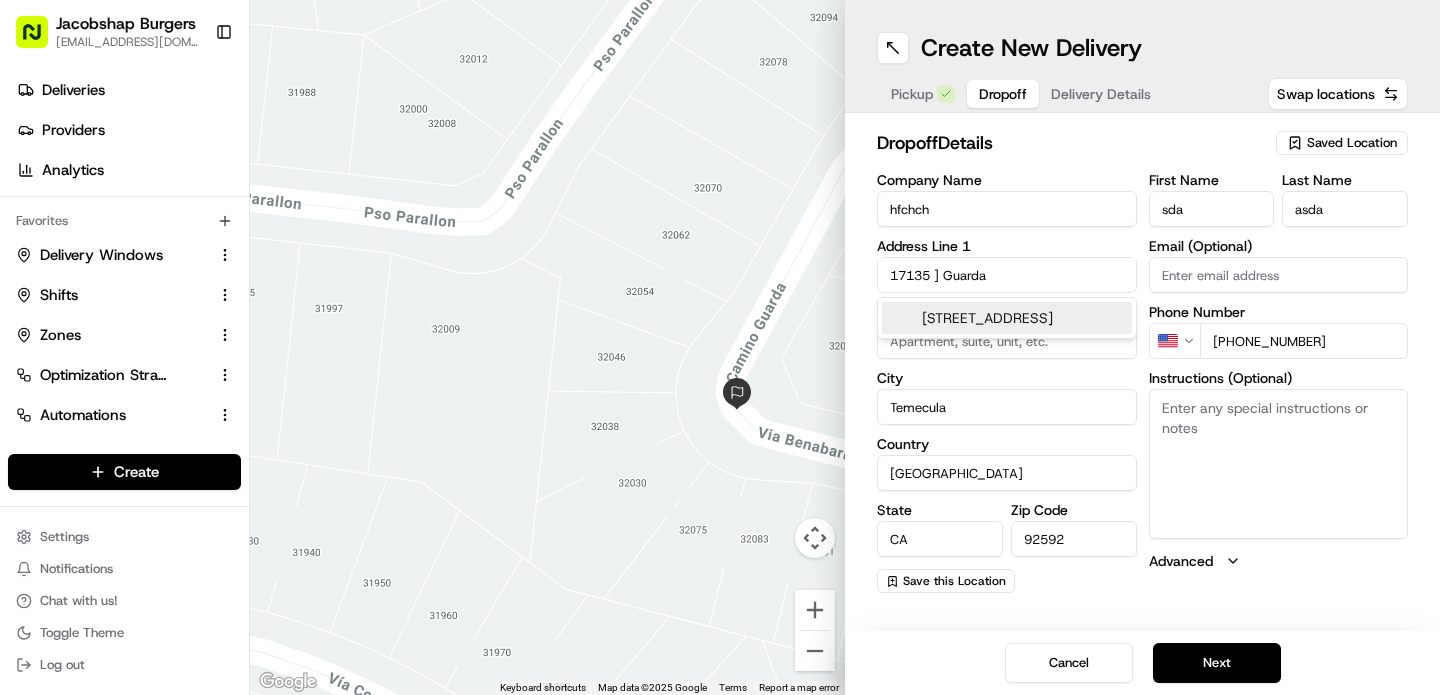 click on "Pickup" at bounding box center (912, 94) 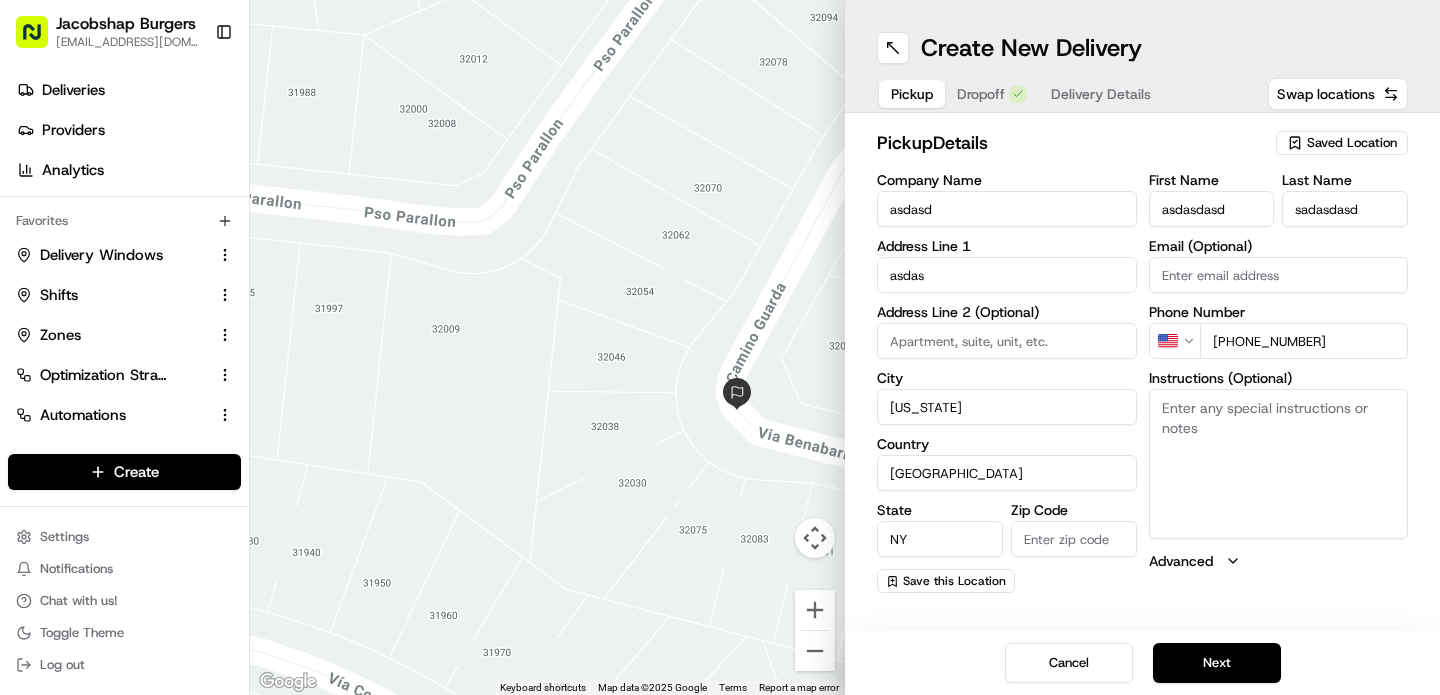 click on "asdas" at bounding box center (1007, 275) 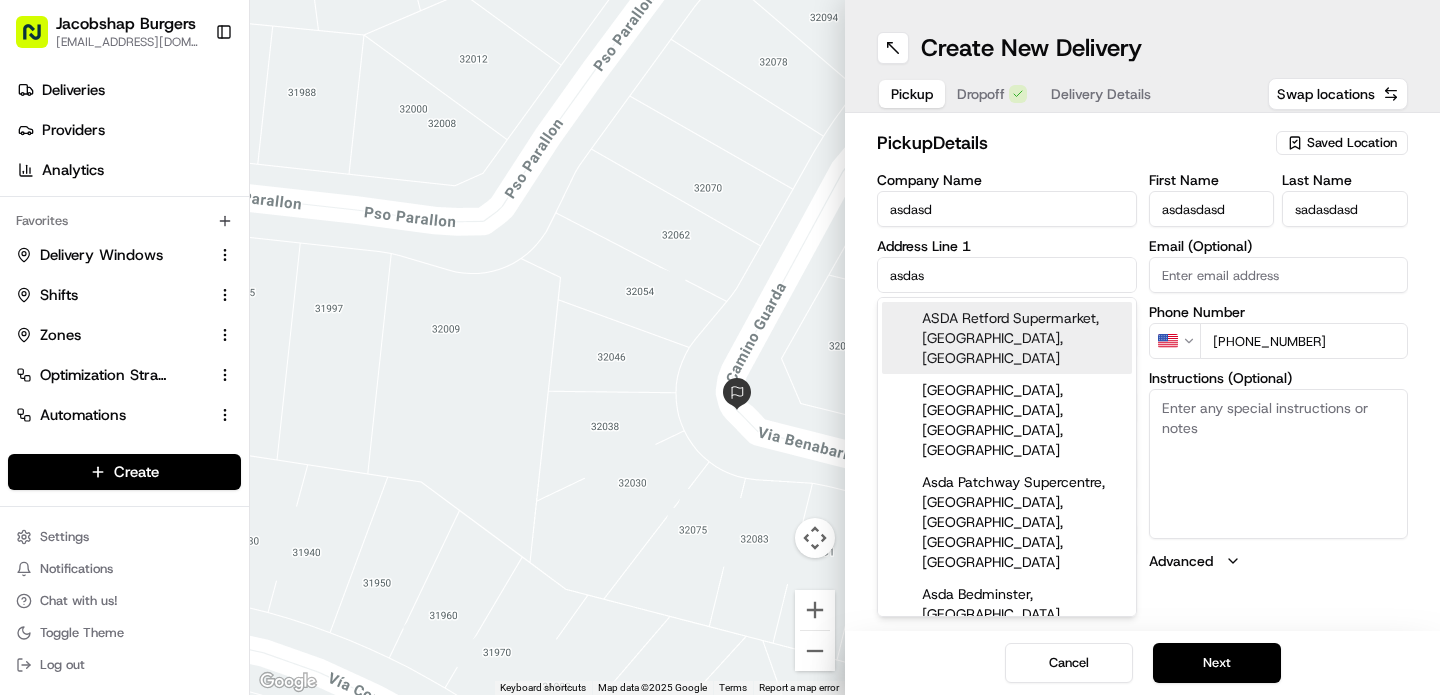 click on "asdas" at bounding box center (1007, 275) 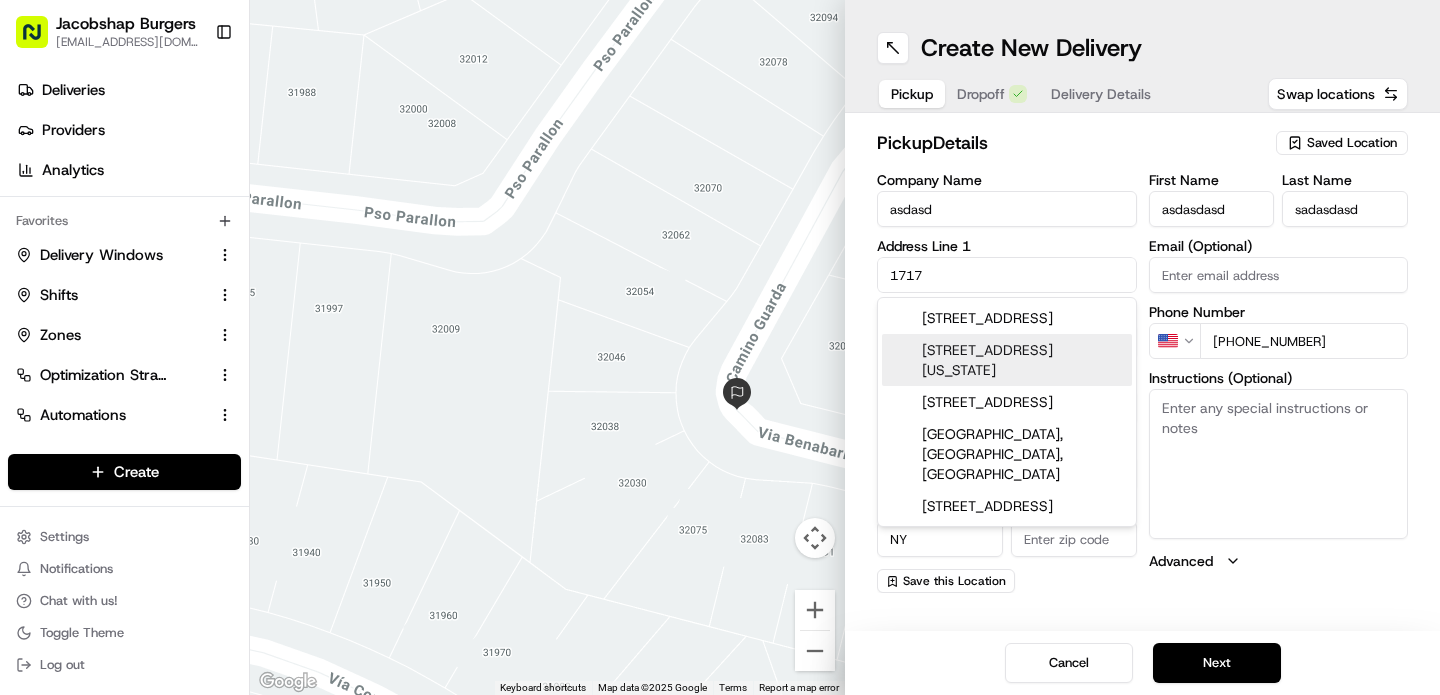 click on "[STREET_ADDRESS][US_STATE]" at bounding box center (1007, 360) 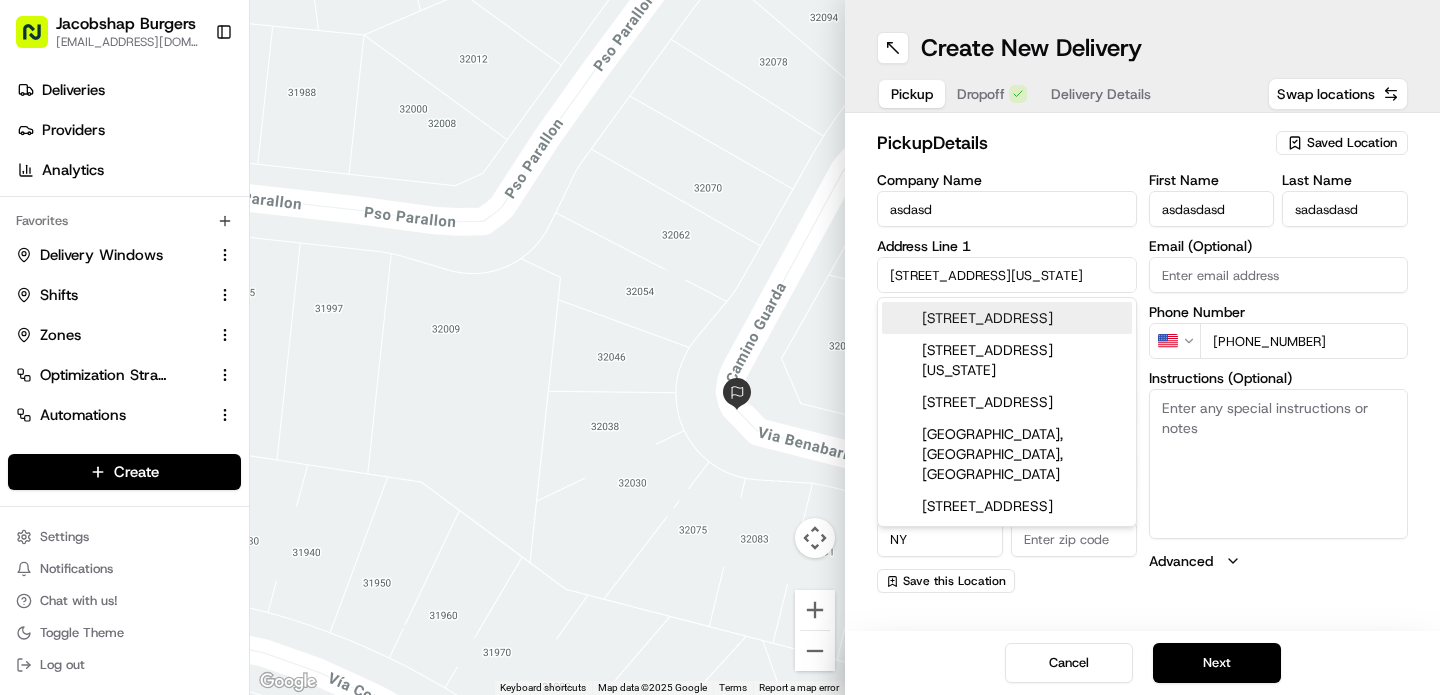 type on "[STREET_ADDRESS][US_STATE]" 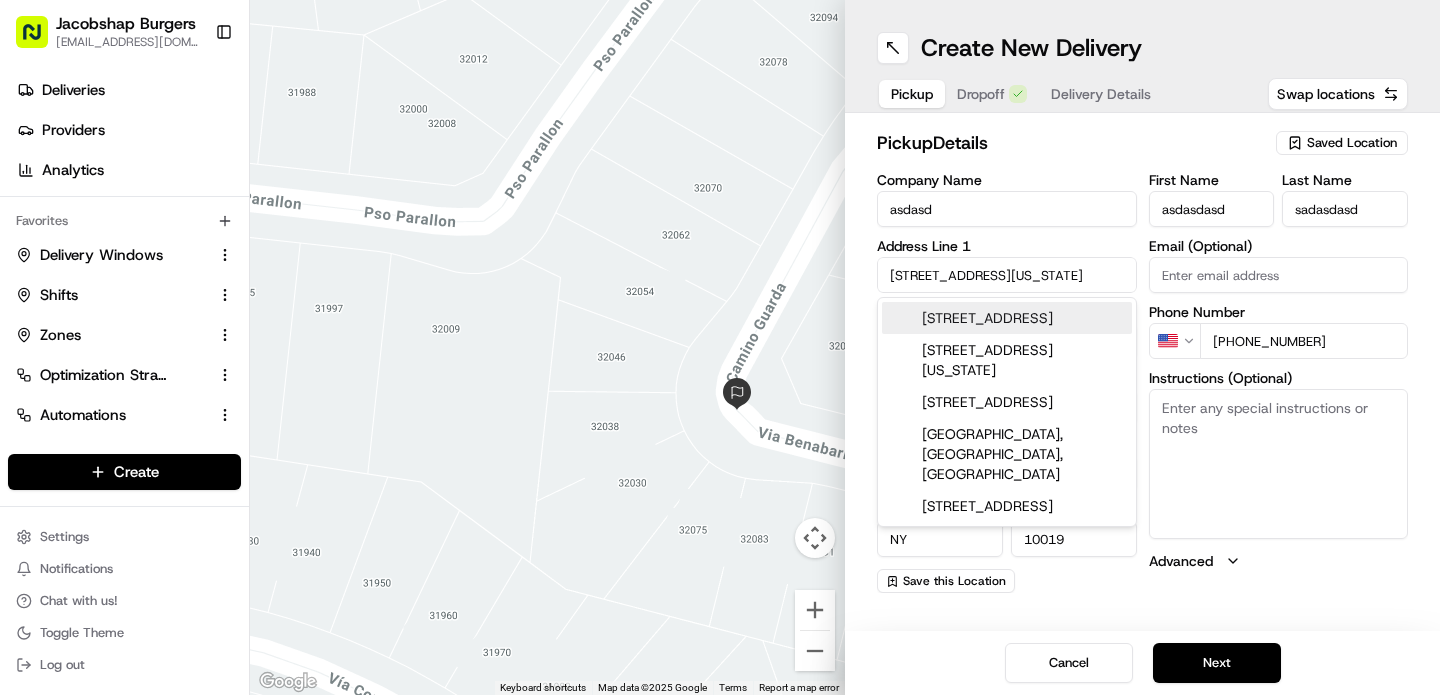 type on "1717 [GEOGRAPHIC_DATA]" 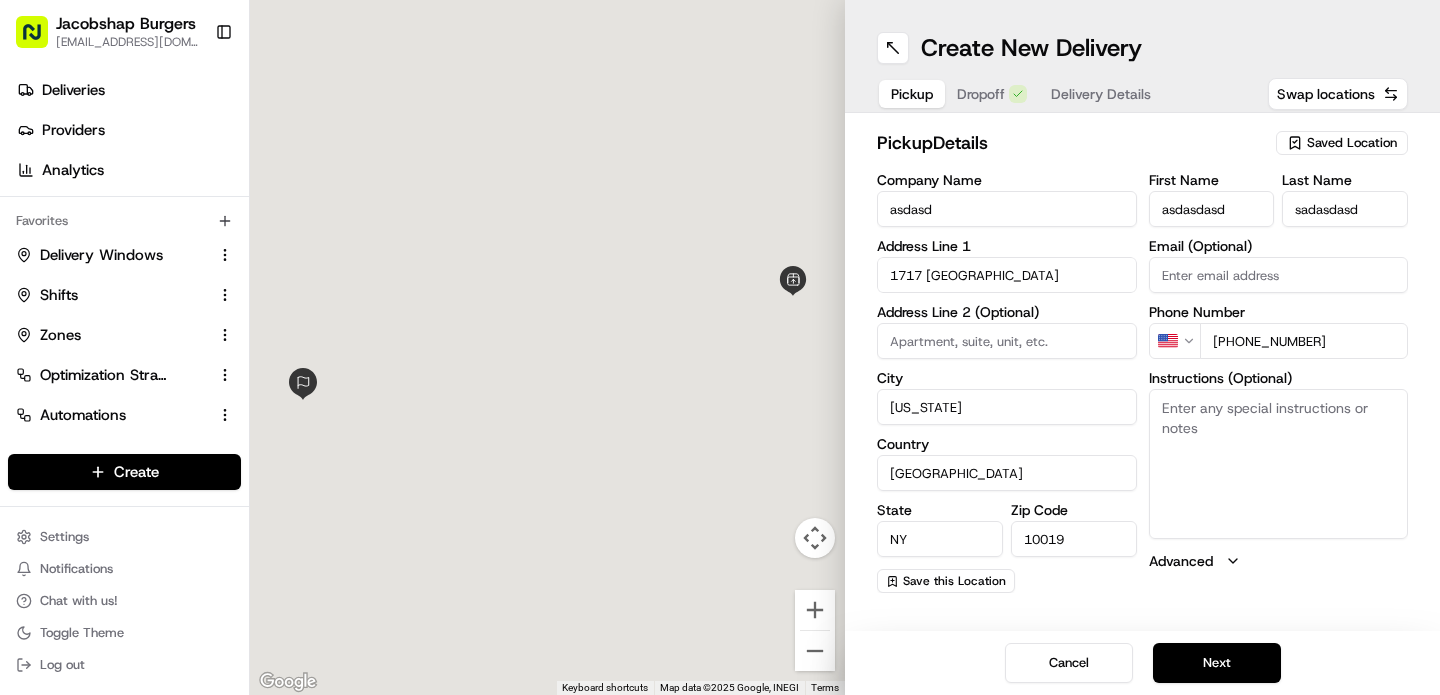 click on "1717 [GEOGRAPHIC_DATA]" at bounding box center (1007, 275) 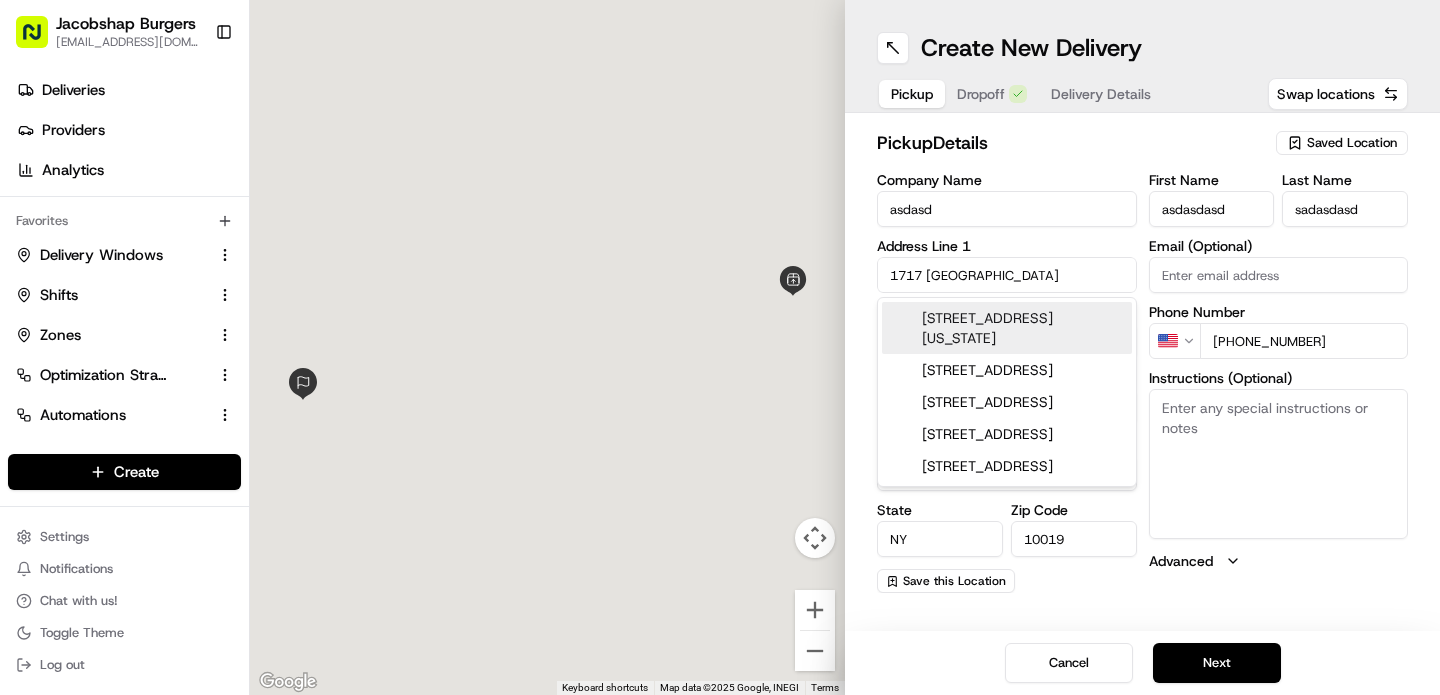 click on "1717 [GEOGRAPHIC_DATA]" at bounding box center (1007, 275) 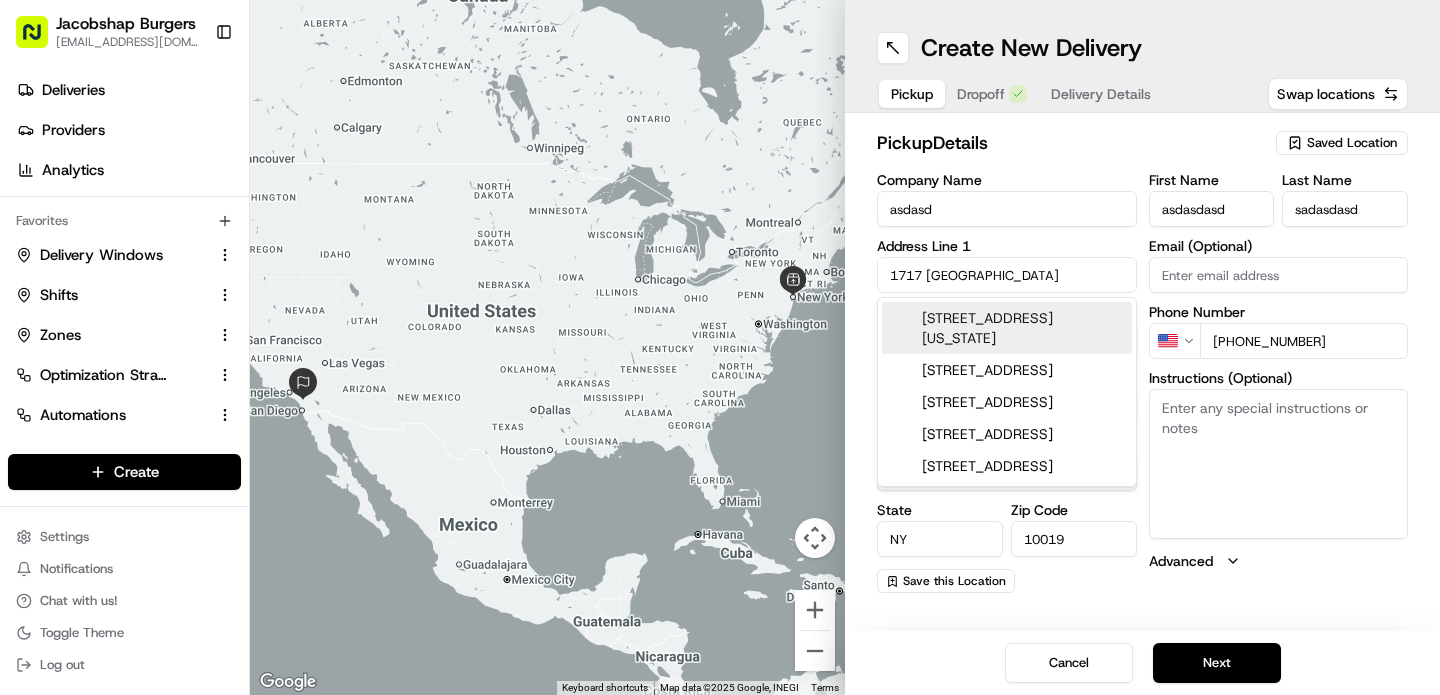 click on "Dropoff" at bounding box center (981, 94) 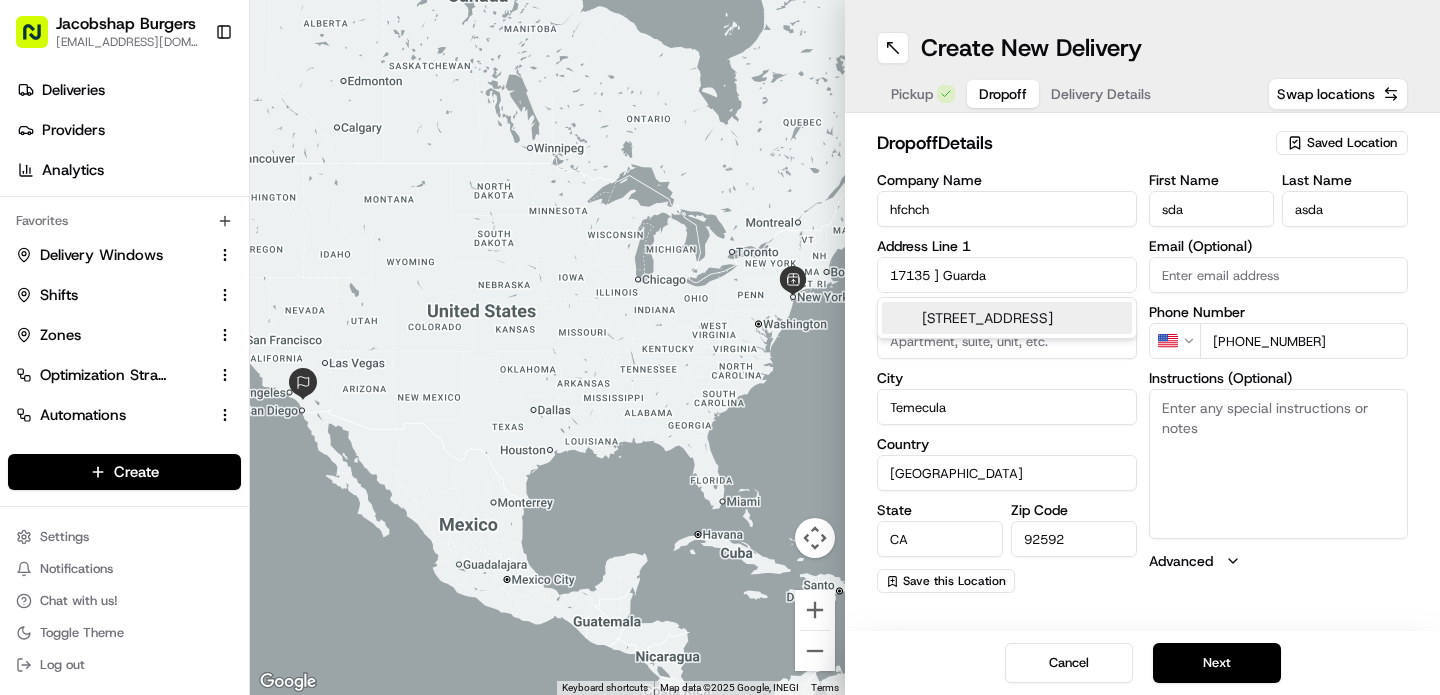 click on "17135 ] Guarda" at bounding box center (1007, 275) 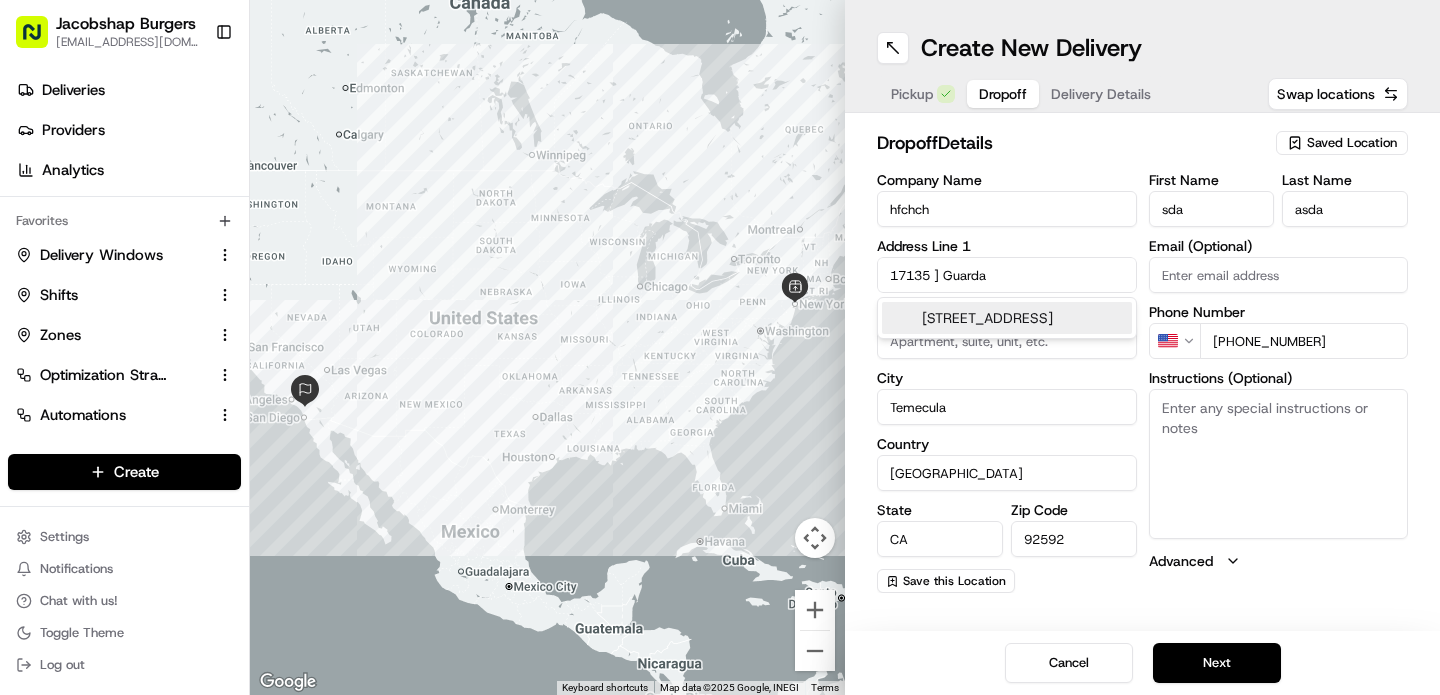 click on "17135 ] Guarda" at bounding box center [1007, 275] 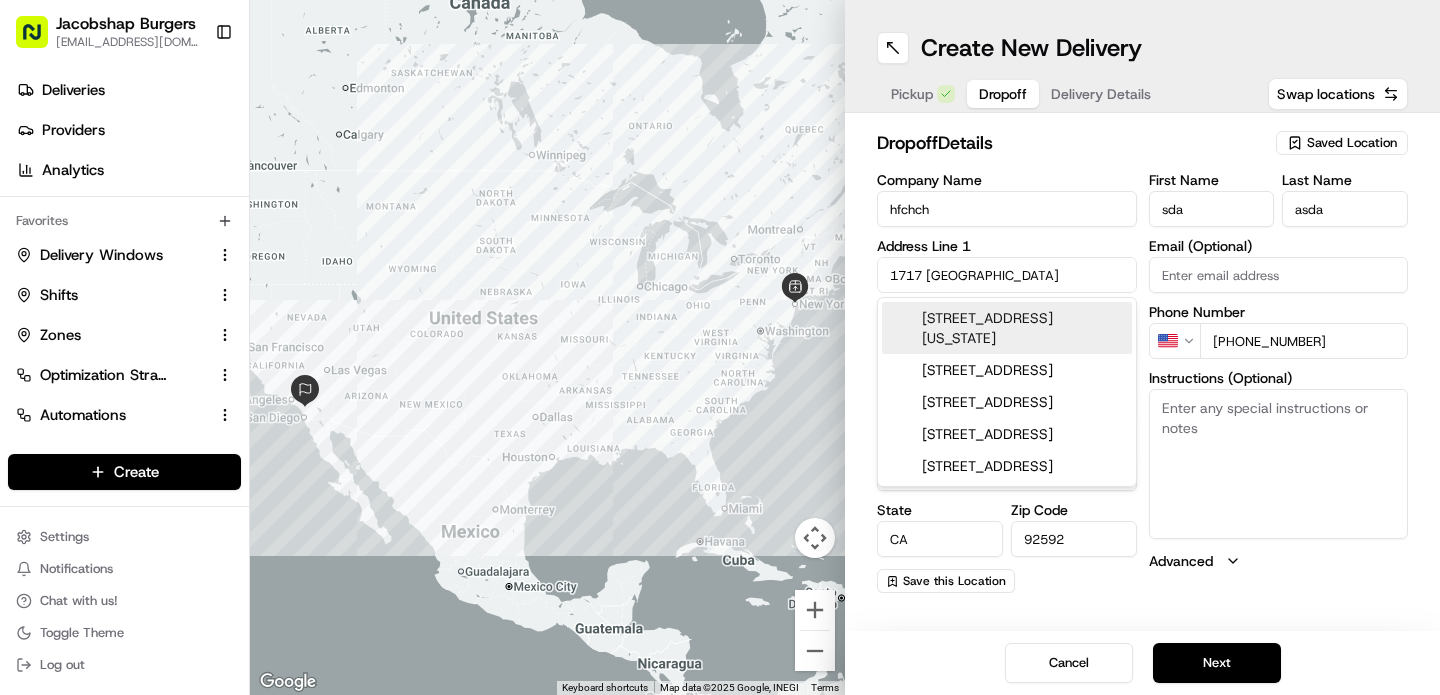 click on "[STREET_ADDRESS][US_STATE]" at bounding box center (1007, 328) 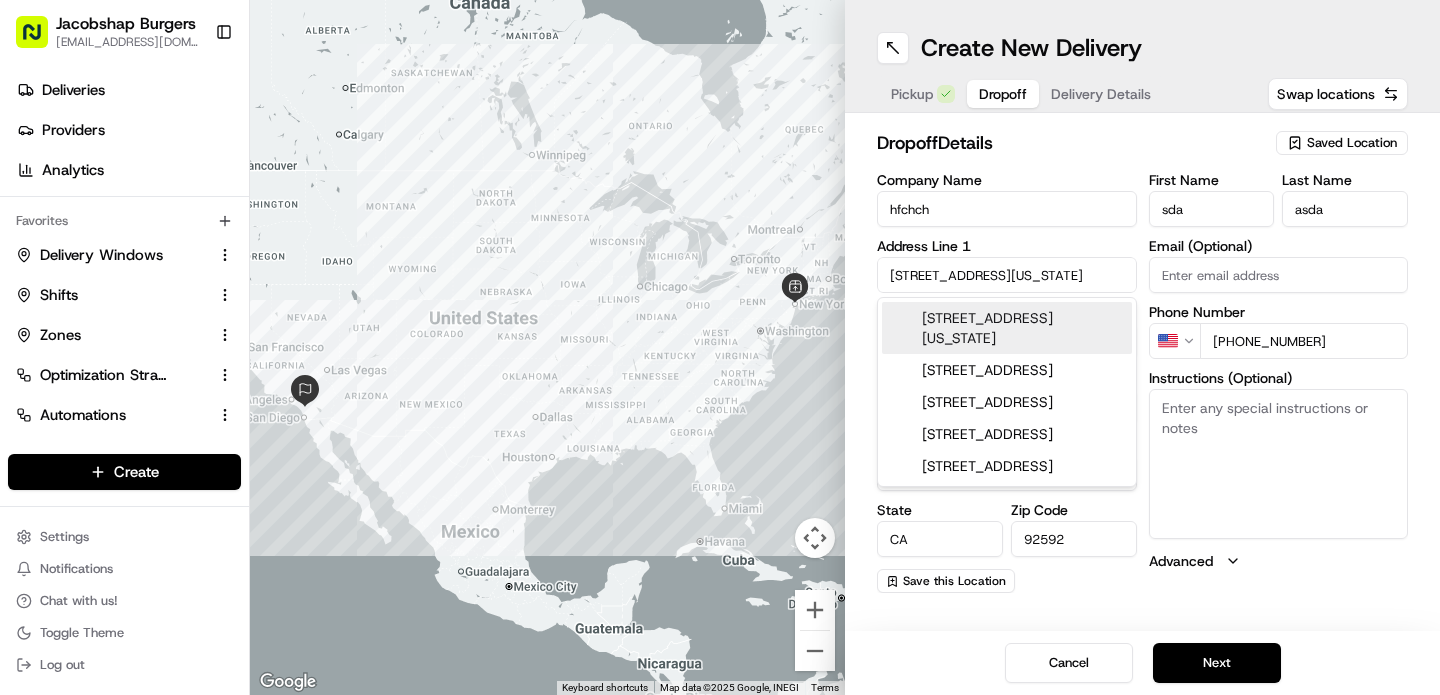 type on "[STREET_ADDRESS][US_STATE]" 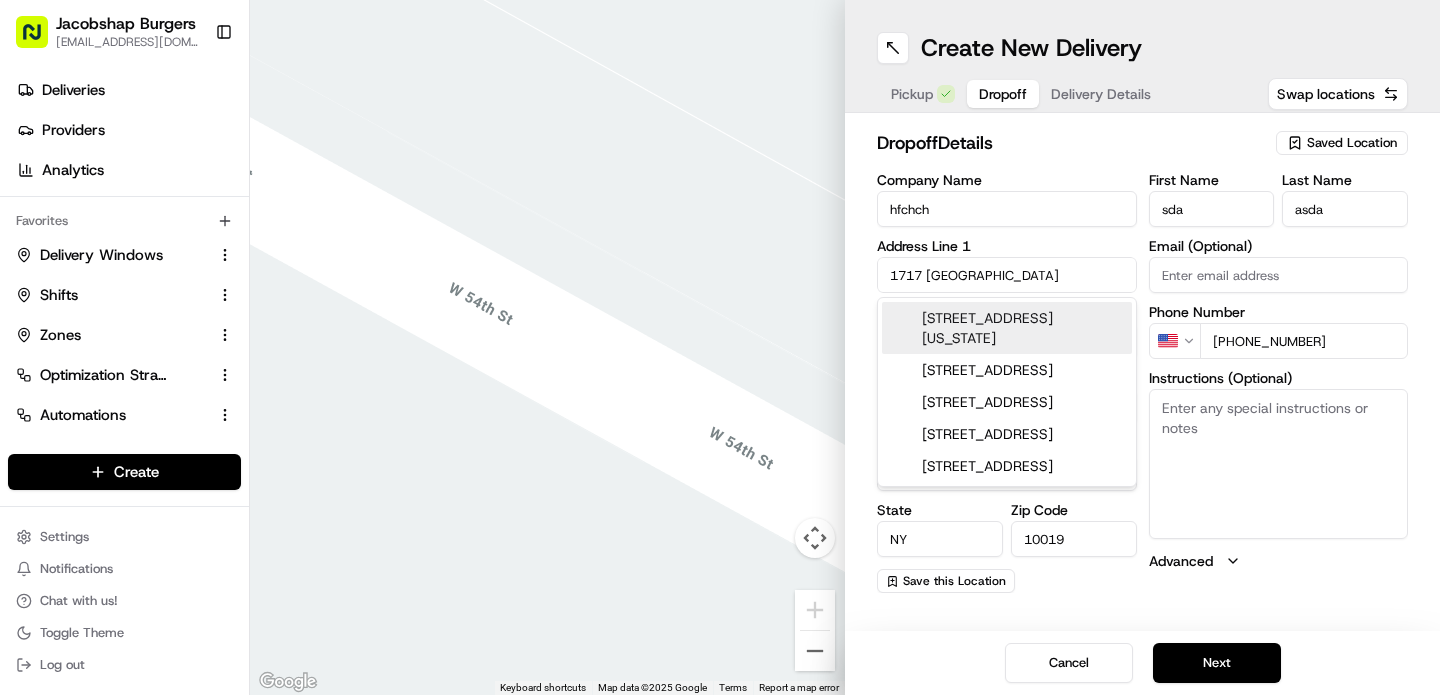 click on "1717 [GEOGRAPHIC_DATA]" at bounding box center [1007, 275] 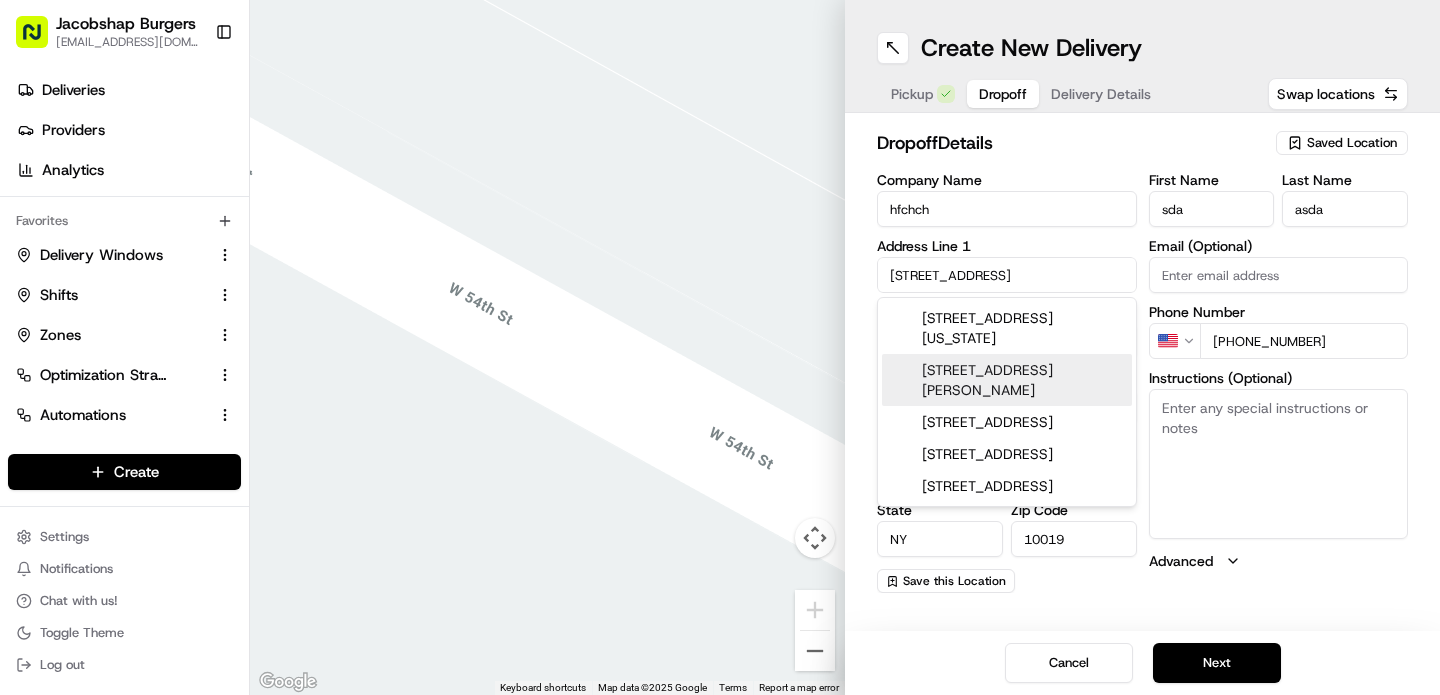 click on "1717 Broadway St, Nichols, IA 52766" at bounding box center (1007, 380) 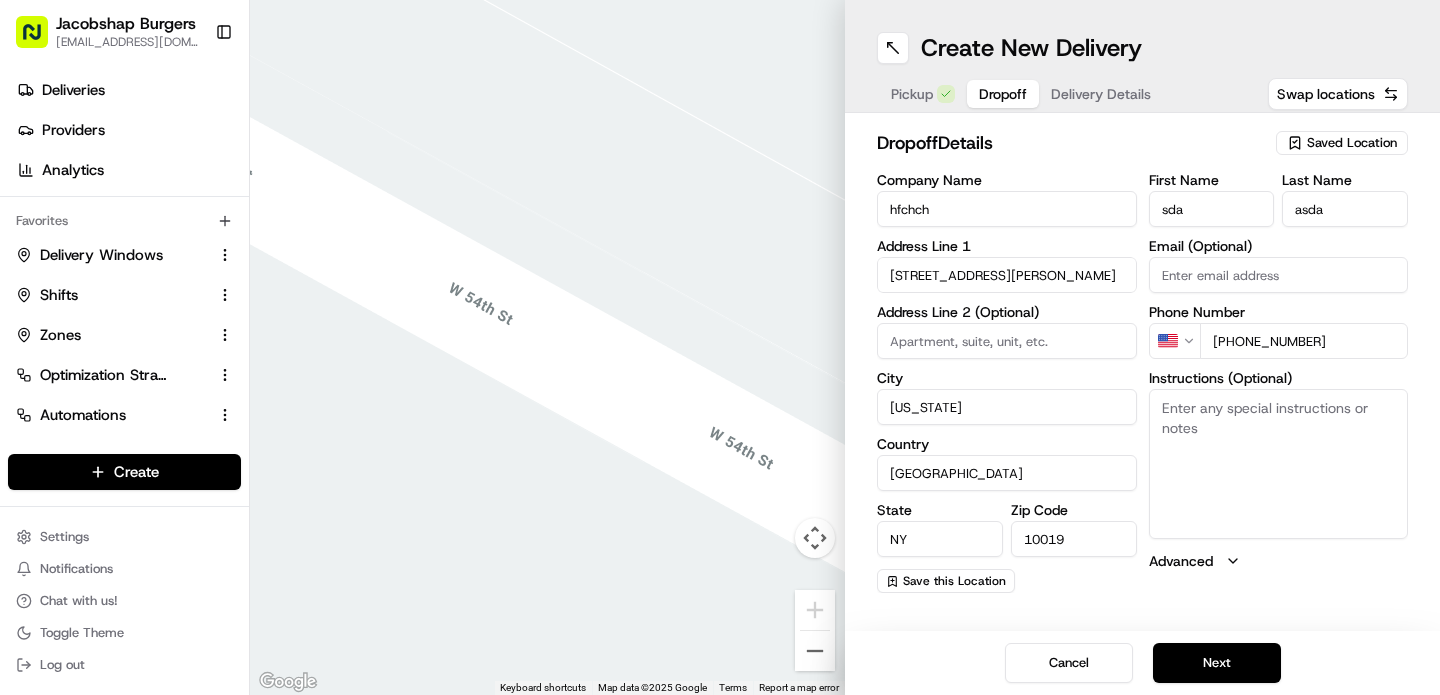 type on "1717 Broadway St, Nichols, IA 52766, USA" 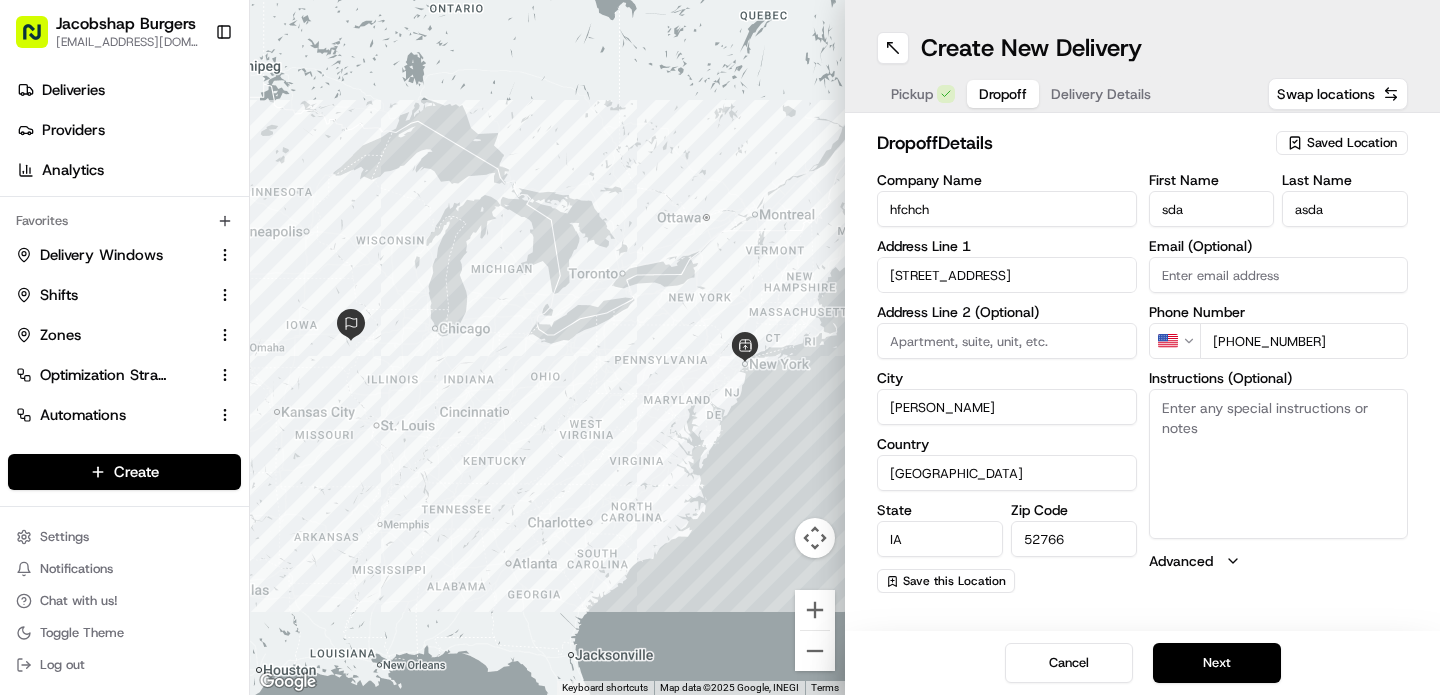 click on "1717 Broadway Street" at bounding box center [1007, 275] 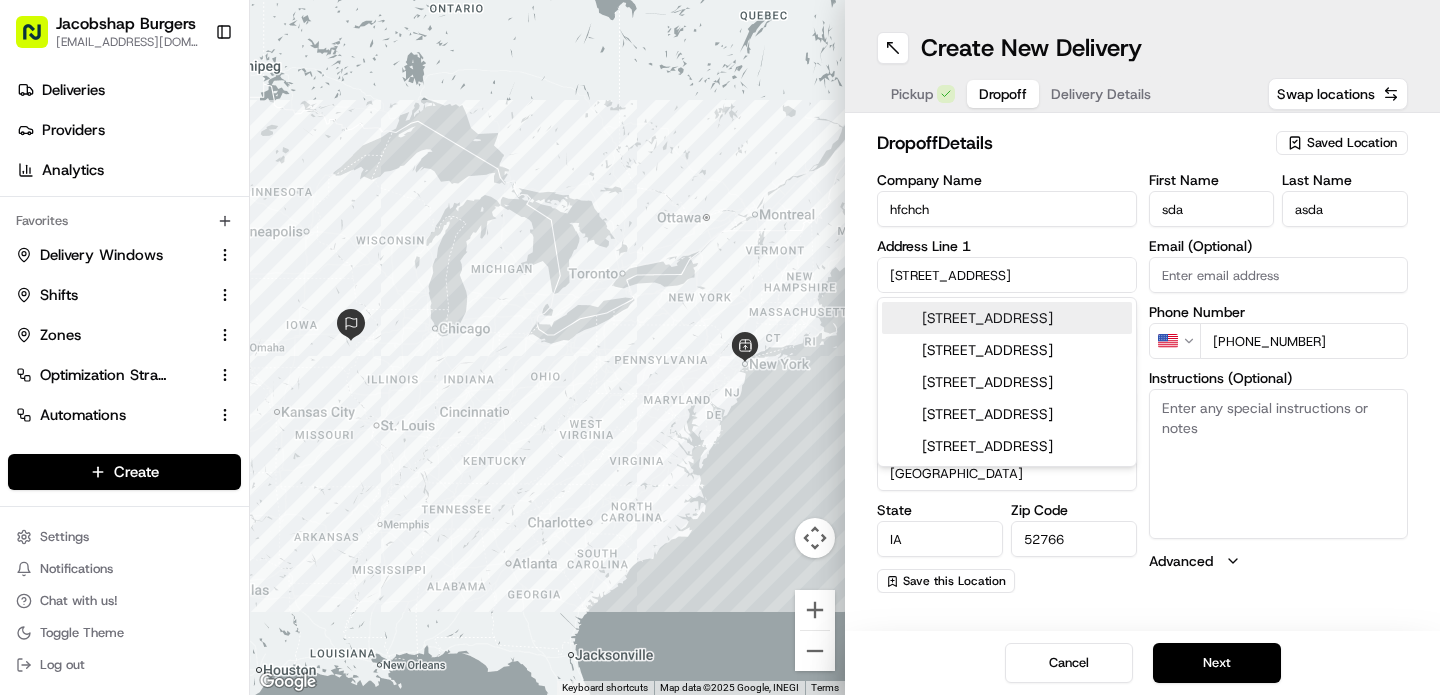 click on "1717 Broadway Street" at bounding box center (1007, 275) 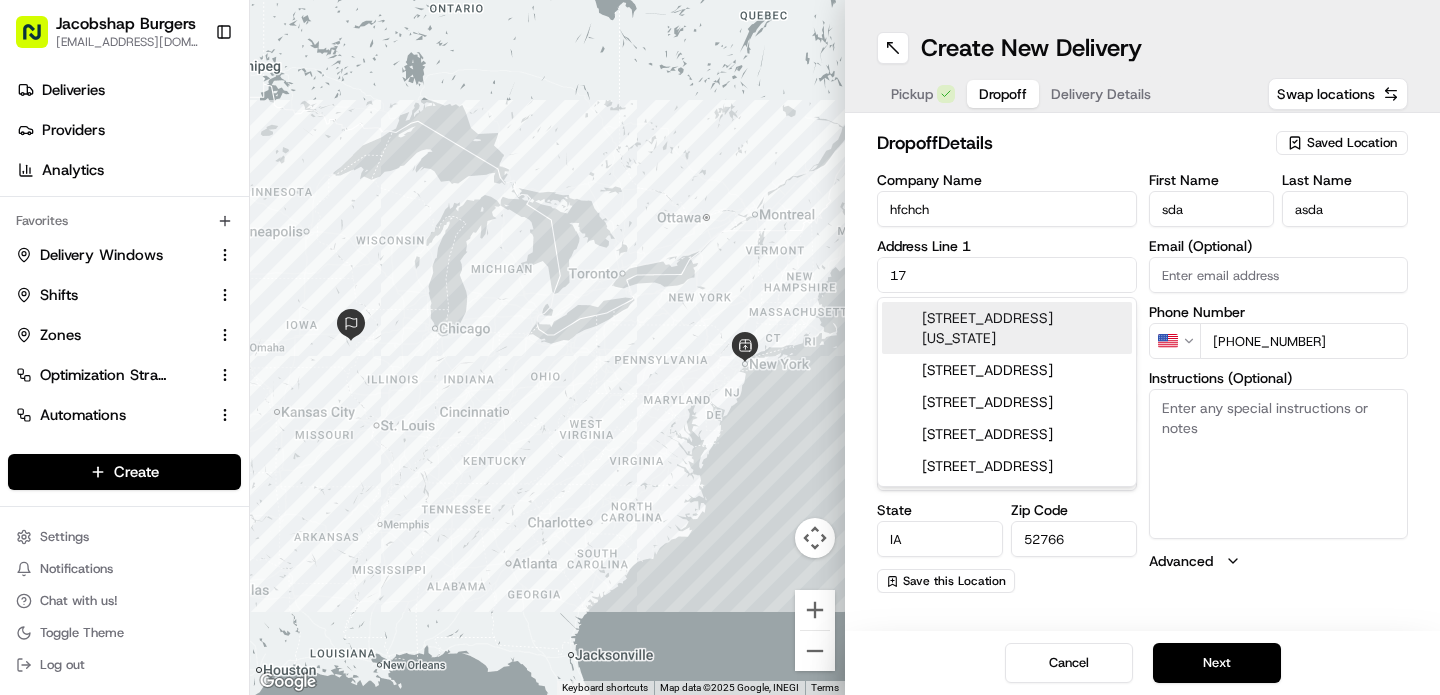 type on "1" 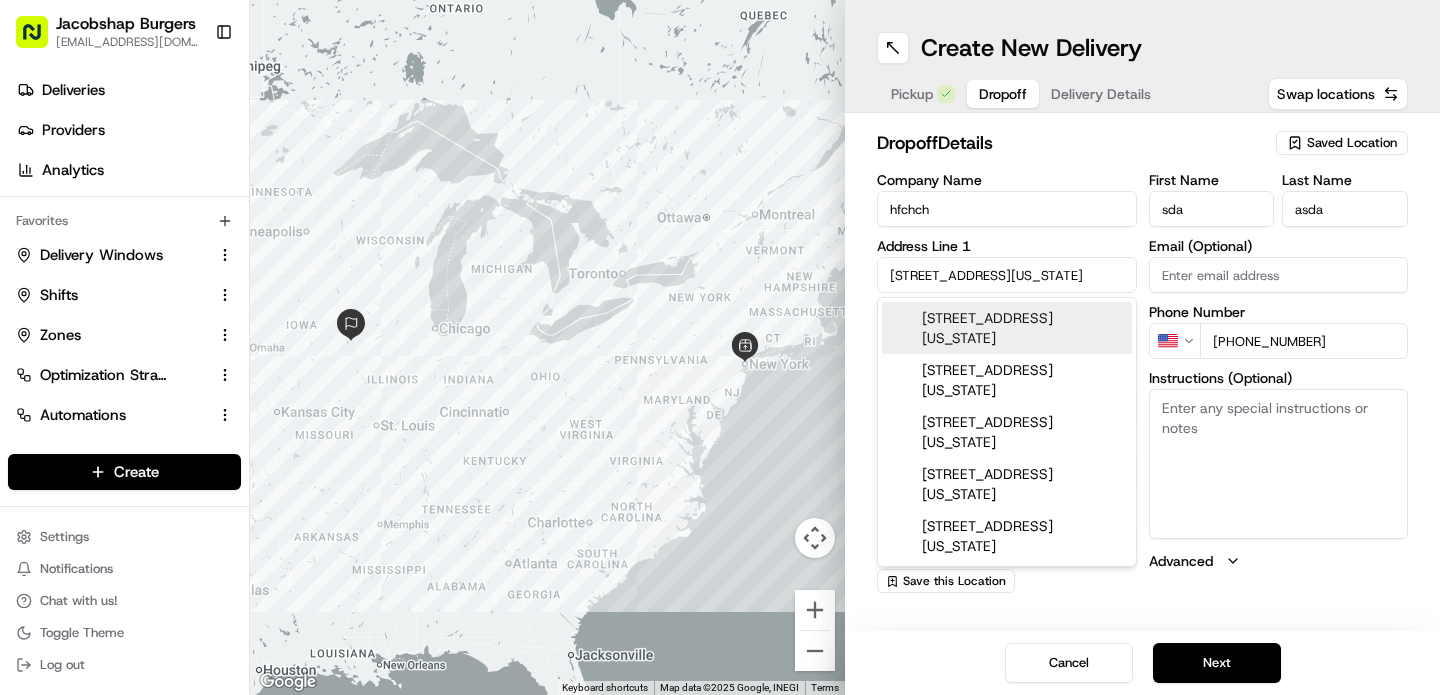 type on "30 E New York St, Aurora, IL 60505, USA" 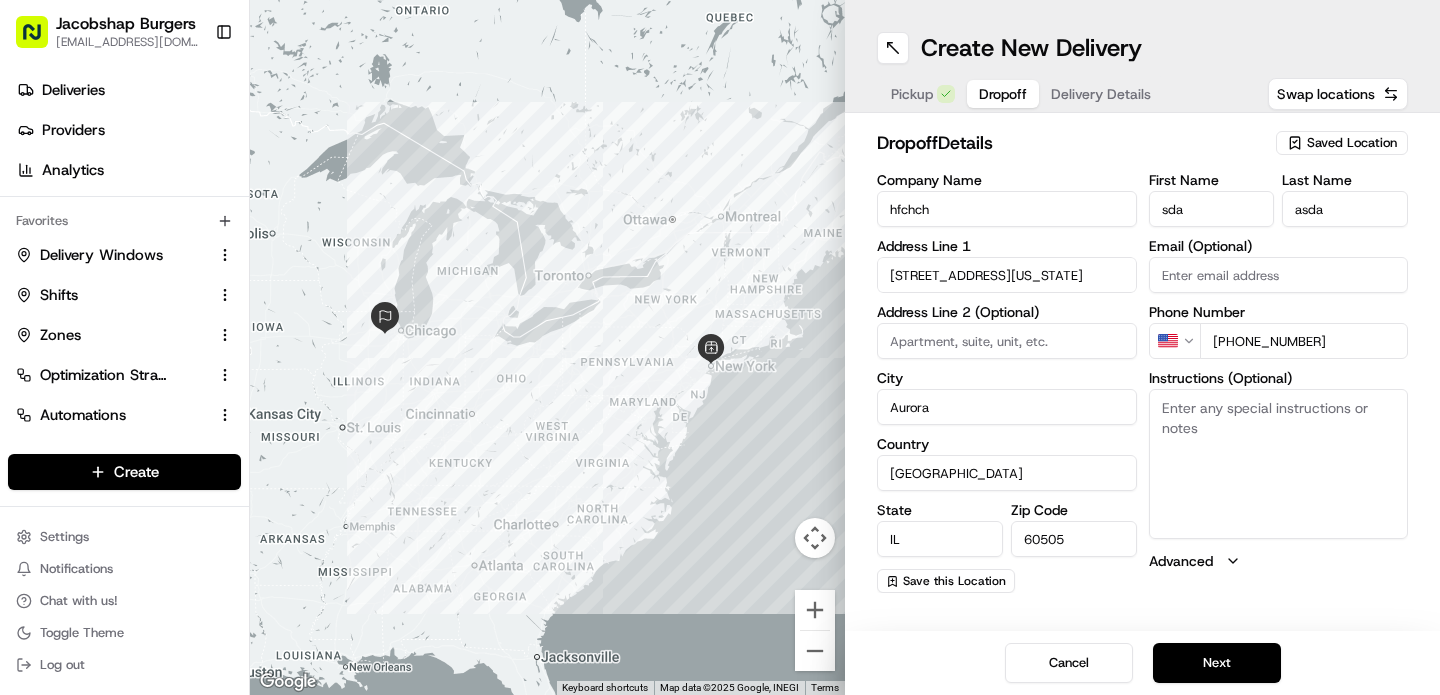 click on "30 East New York Street" at bounding box center [1007, 275] 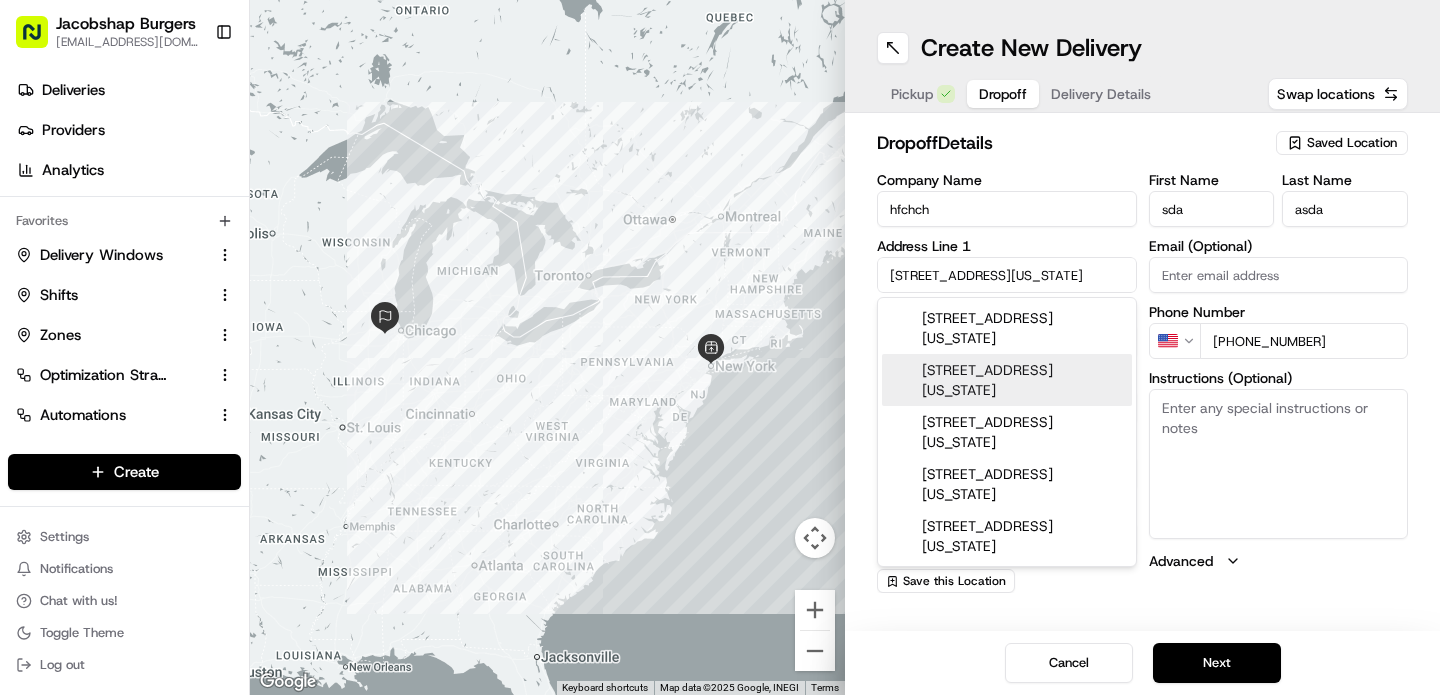 click on "30 East New York Street, Indianapolis, IN" at bounding box center [1007, 380] 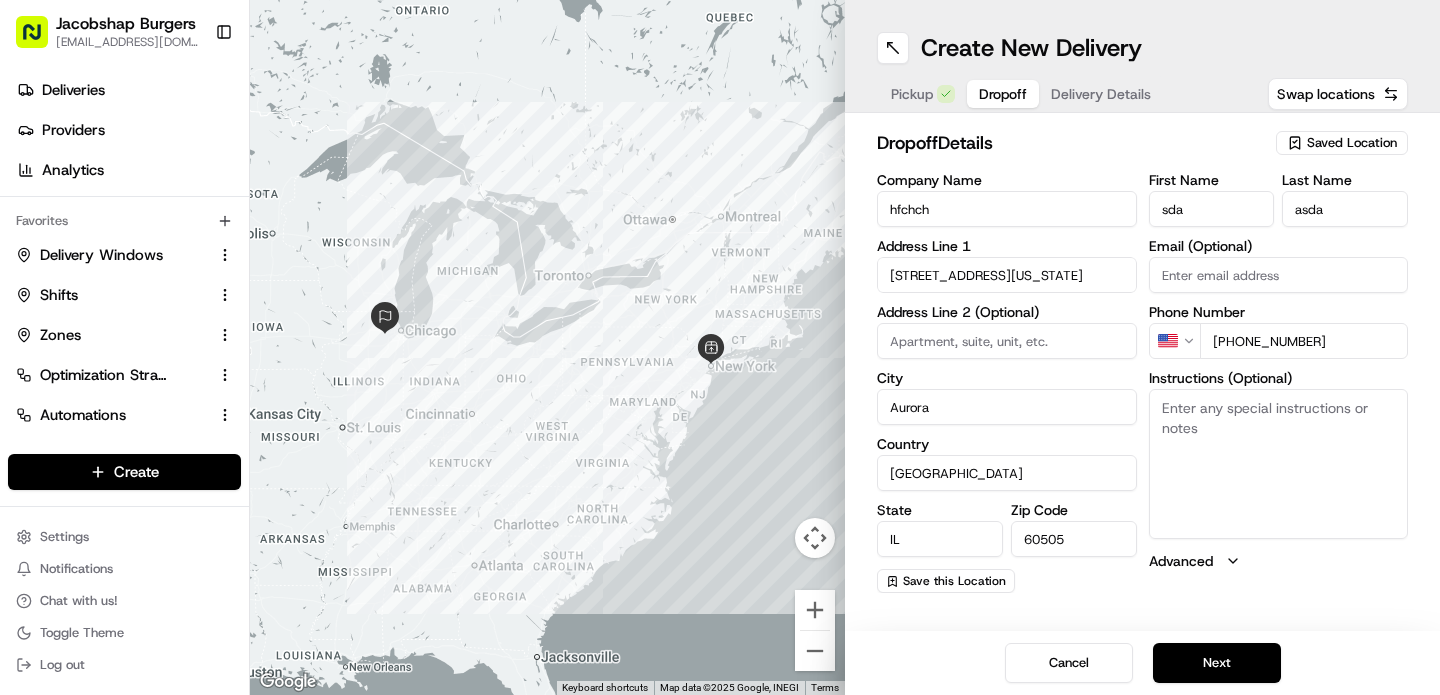 type on "30 E New York St, Indianapolis, IN 46204, USA" 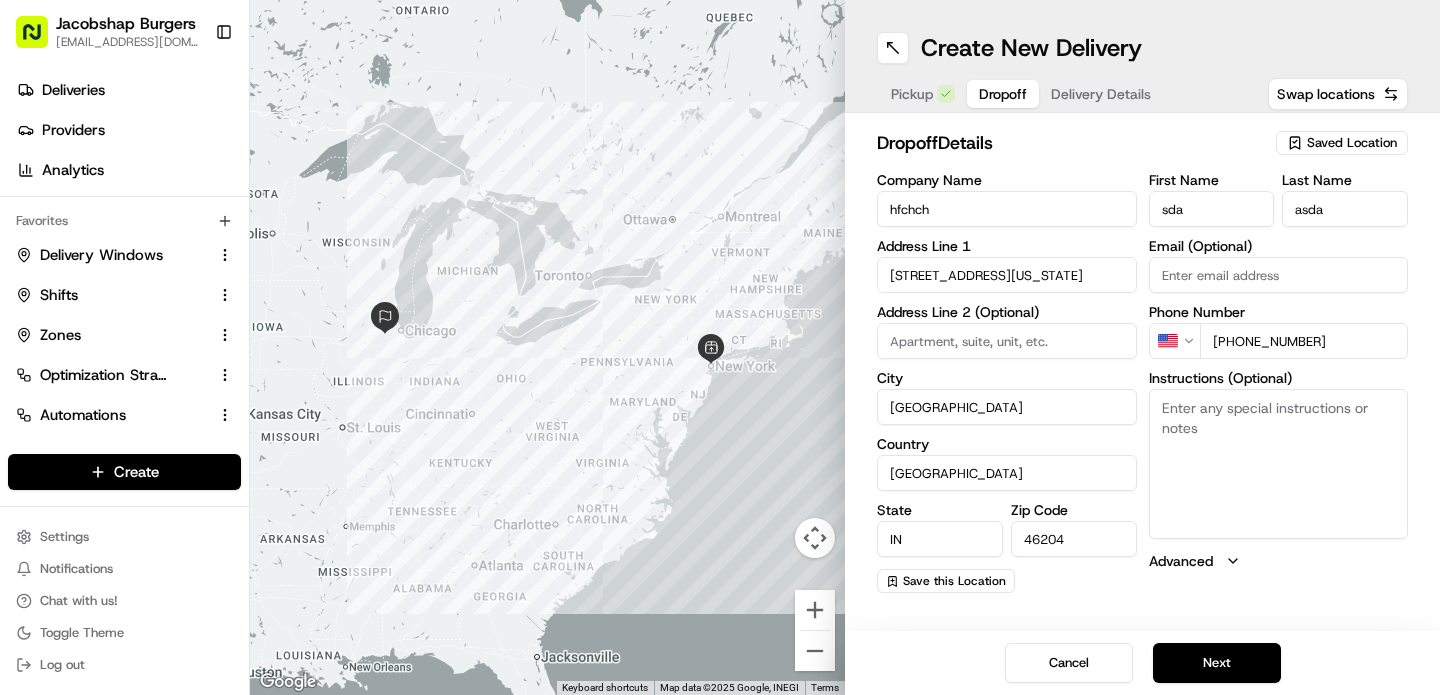 type on "30 East New York Street" 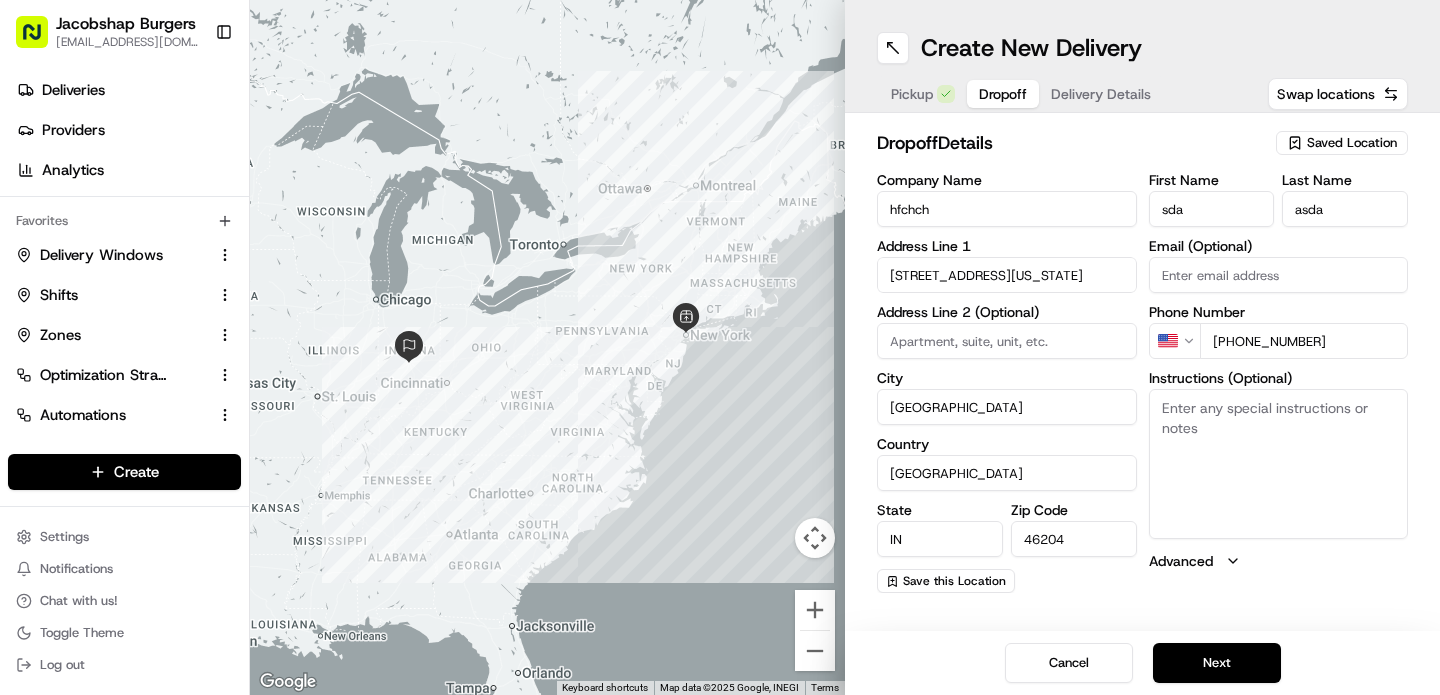 click on "Pickup" at bounding box center (912, 94) 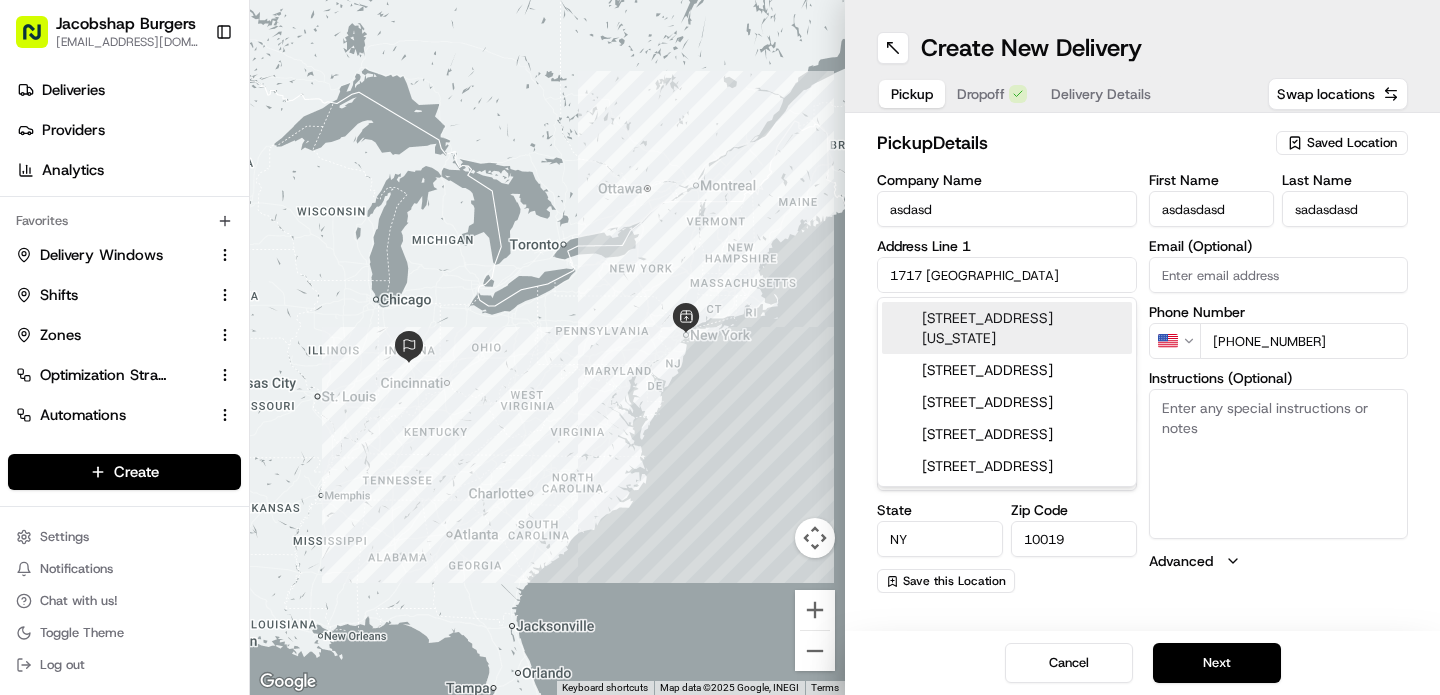 click on "1717 Broadway" at bounding box center (1007, 275) 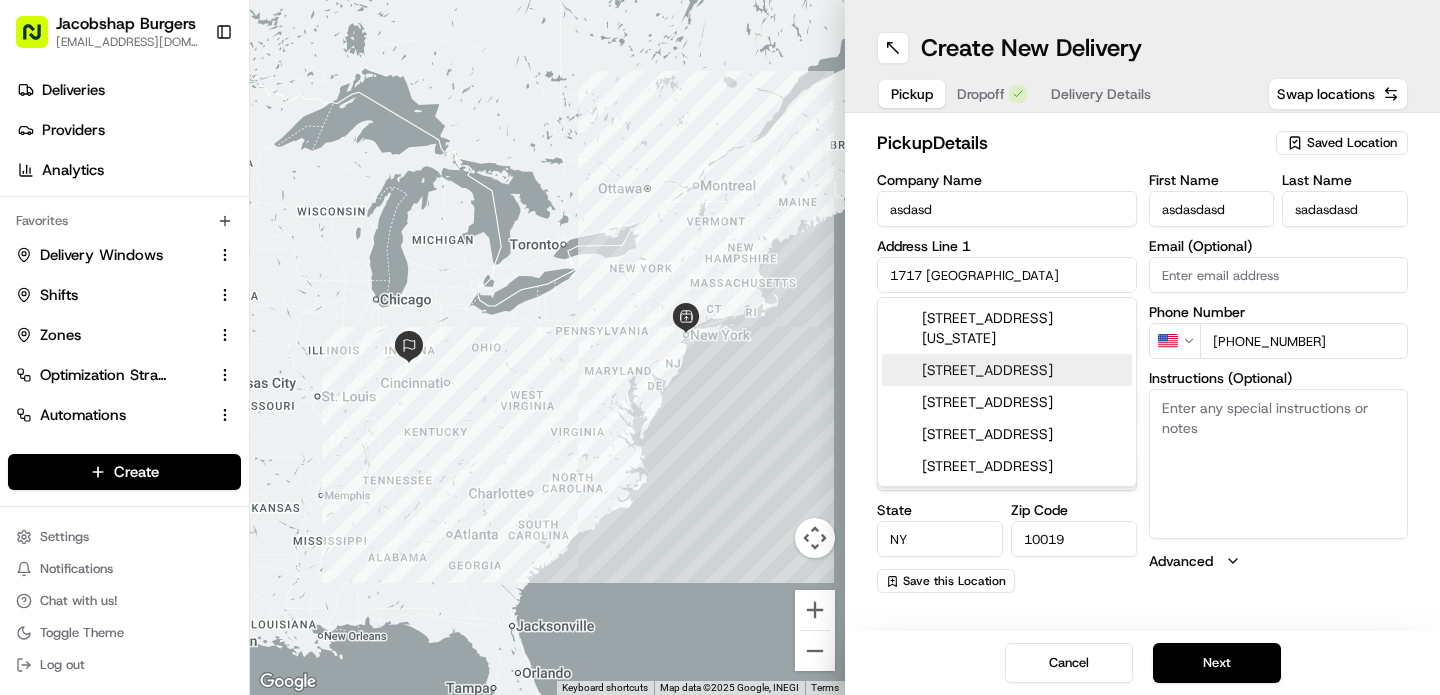 click on "1717 Broadway, Brooklyn, NY" at bounding box center (1007, 370) 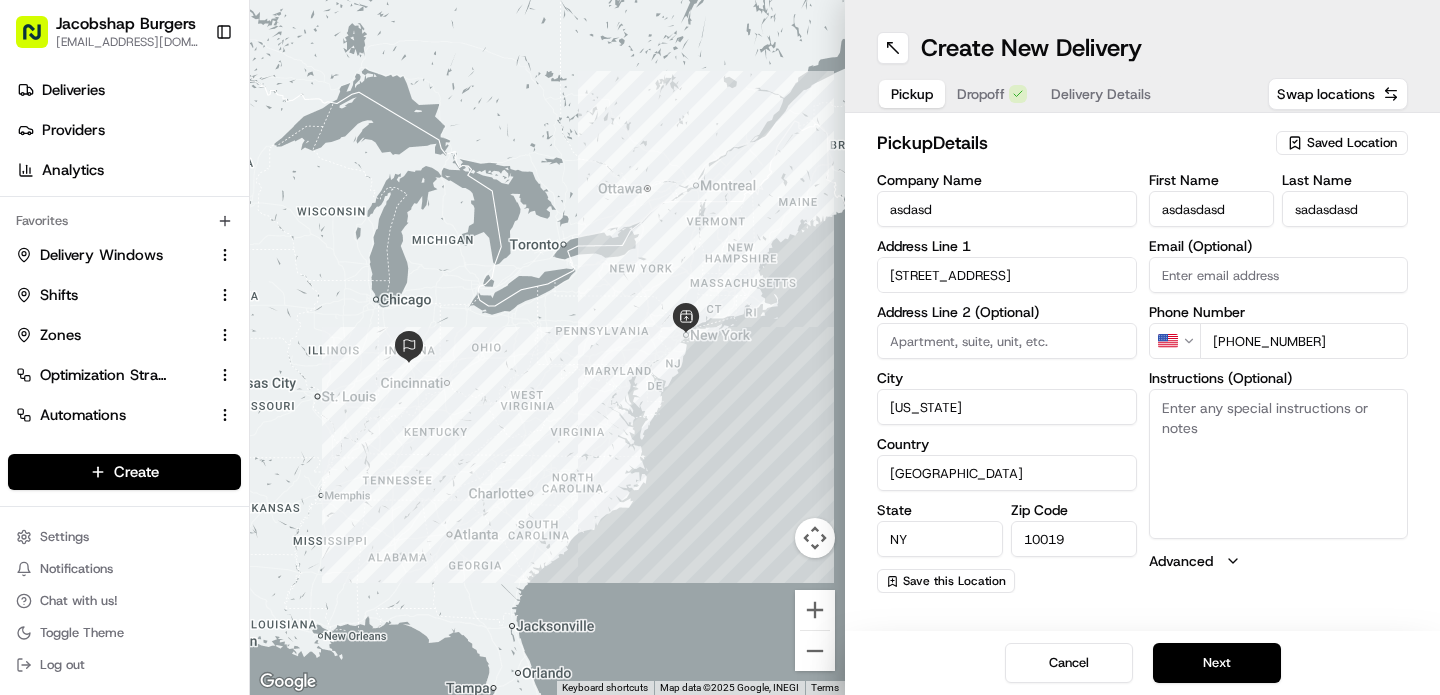 type on "1717 Broadway, Brooklyn, NY 11207, USA" 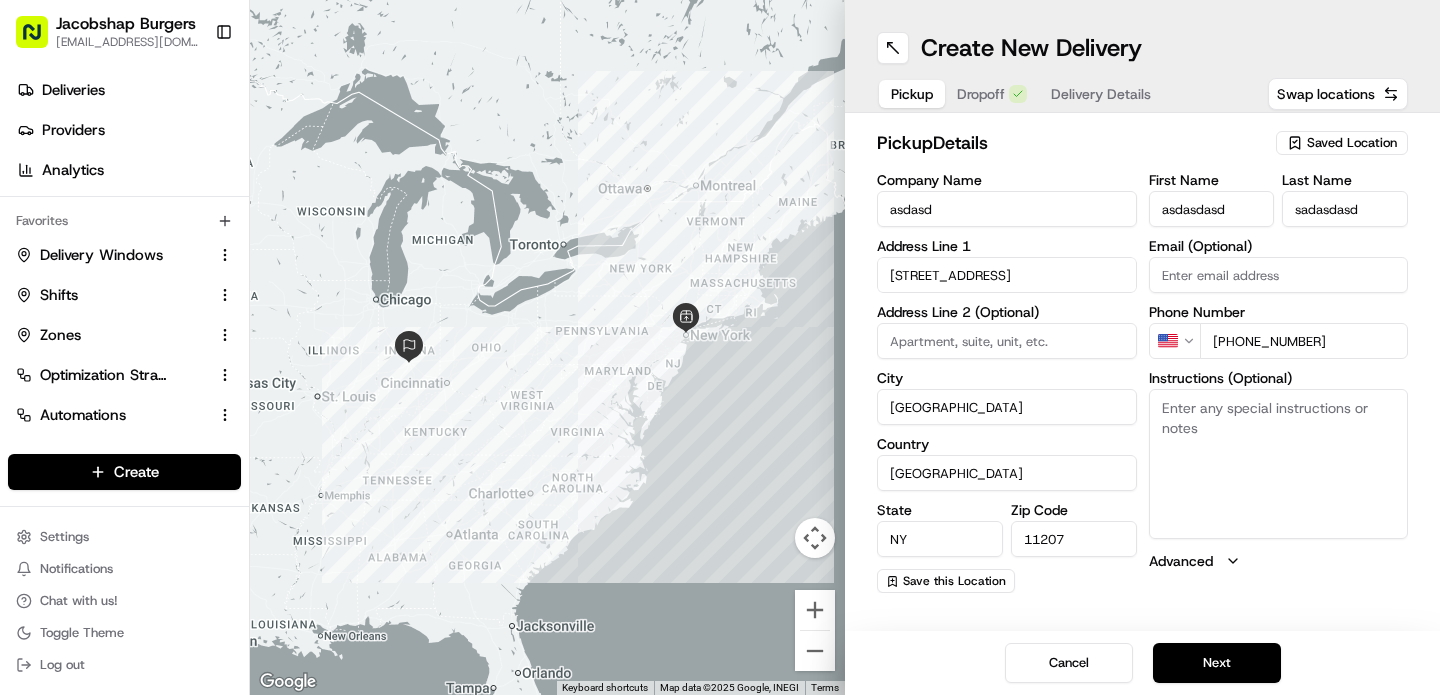 type on "1717 Broadway" 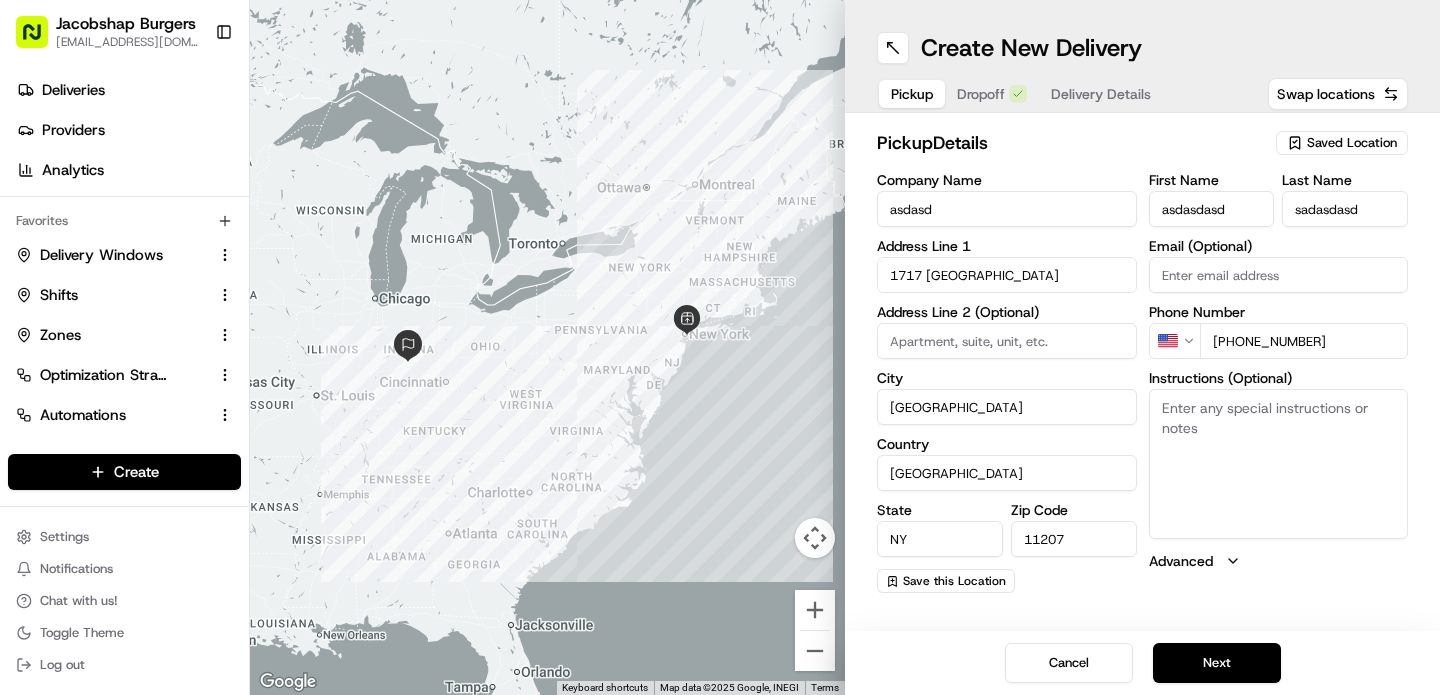 click on "Company Name asdasd Address Line 1 1717 Broadway Address Line 2 (Optional) City Brooklyn Country United States State NY Zip Code 11207 Save this Location" at bounding box center [1007, 383] 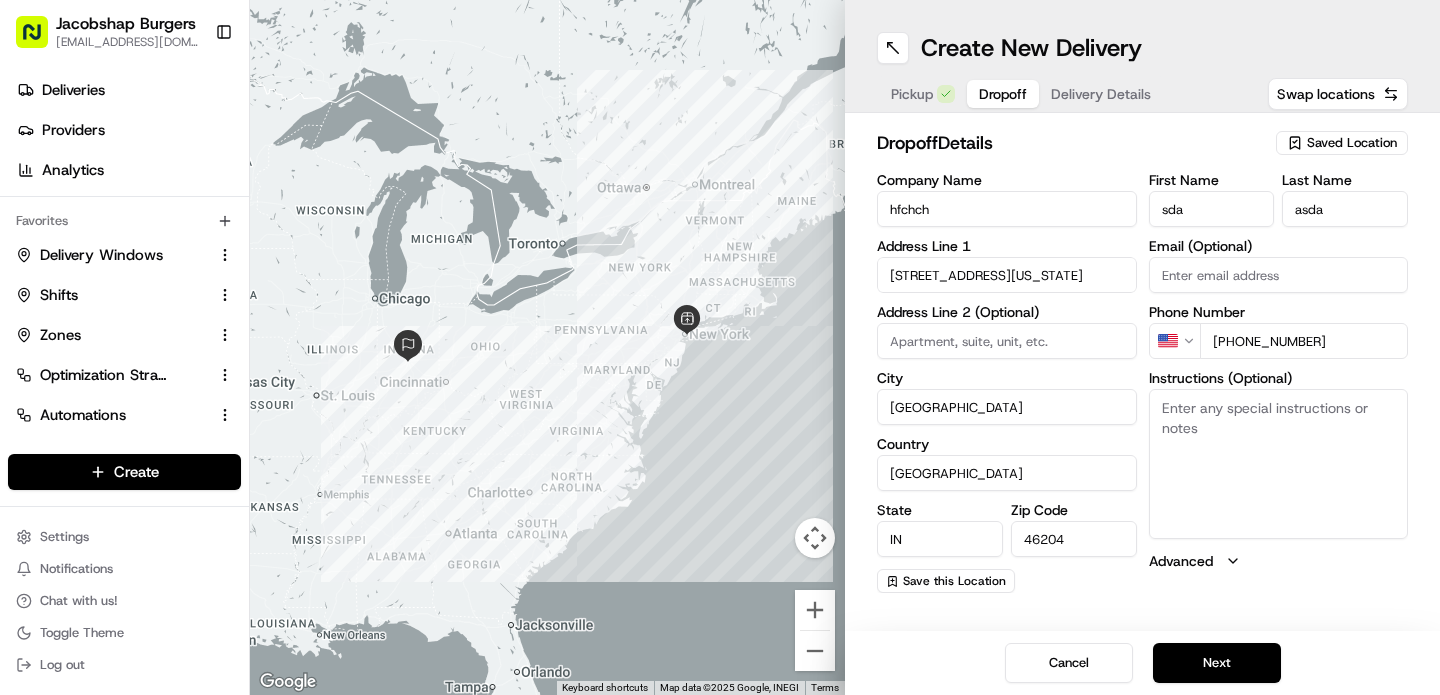 click on "Dropoff" at bounding box center (1003, 94) 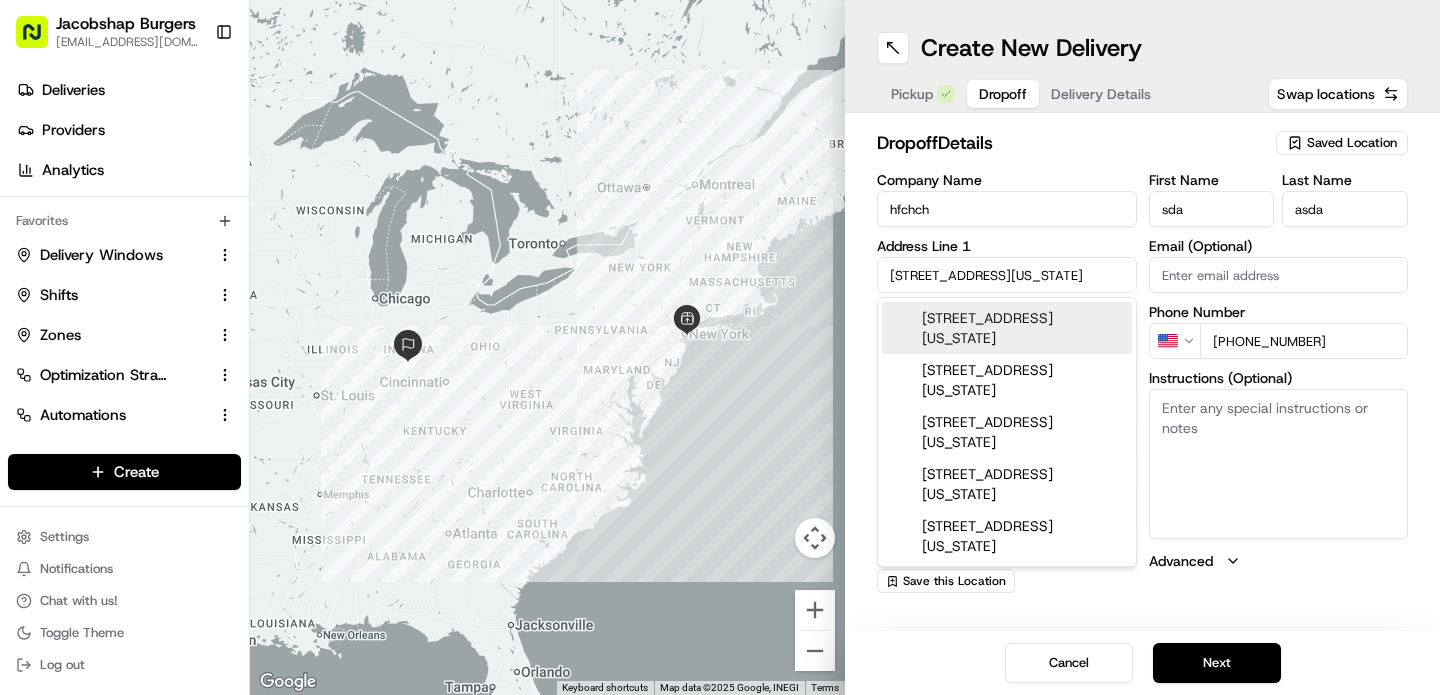 click on "30 East New York Street" at bounding box center [1007, 275] 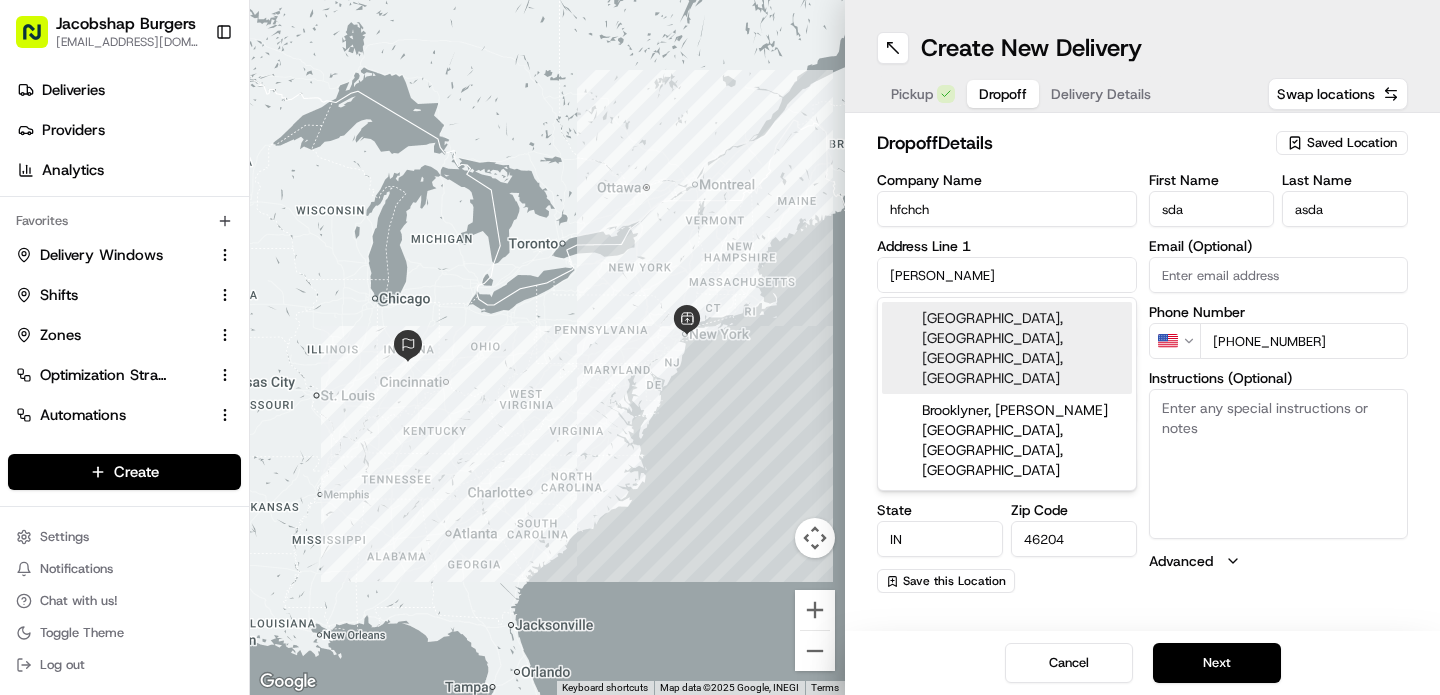 click on "Brooklyn Army Terminal, 58th Street, Brooklyn, NY" at bounding box center [1007, 348] 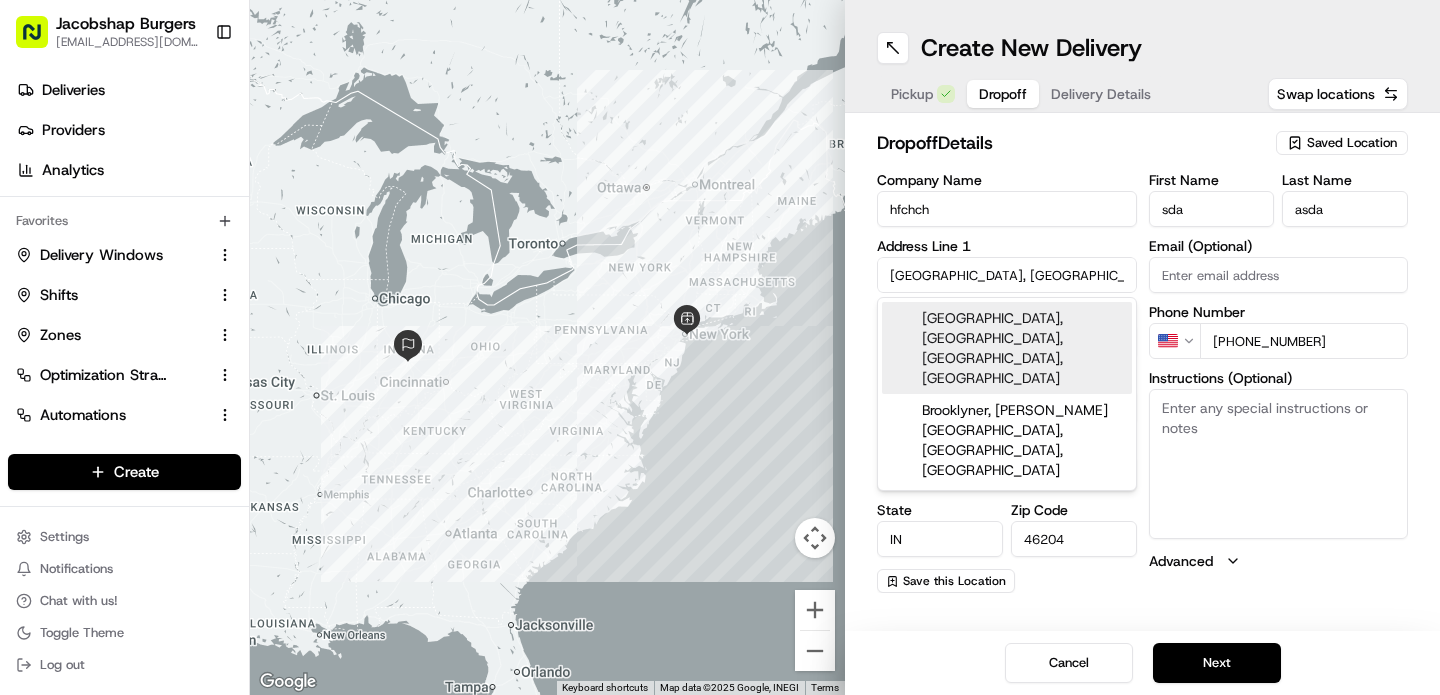 type on "Brooklyn Army Terminal, 80 58th St, Brooklyn, NY 11220, USA" 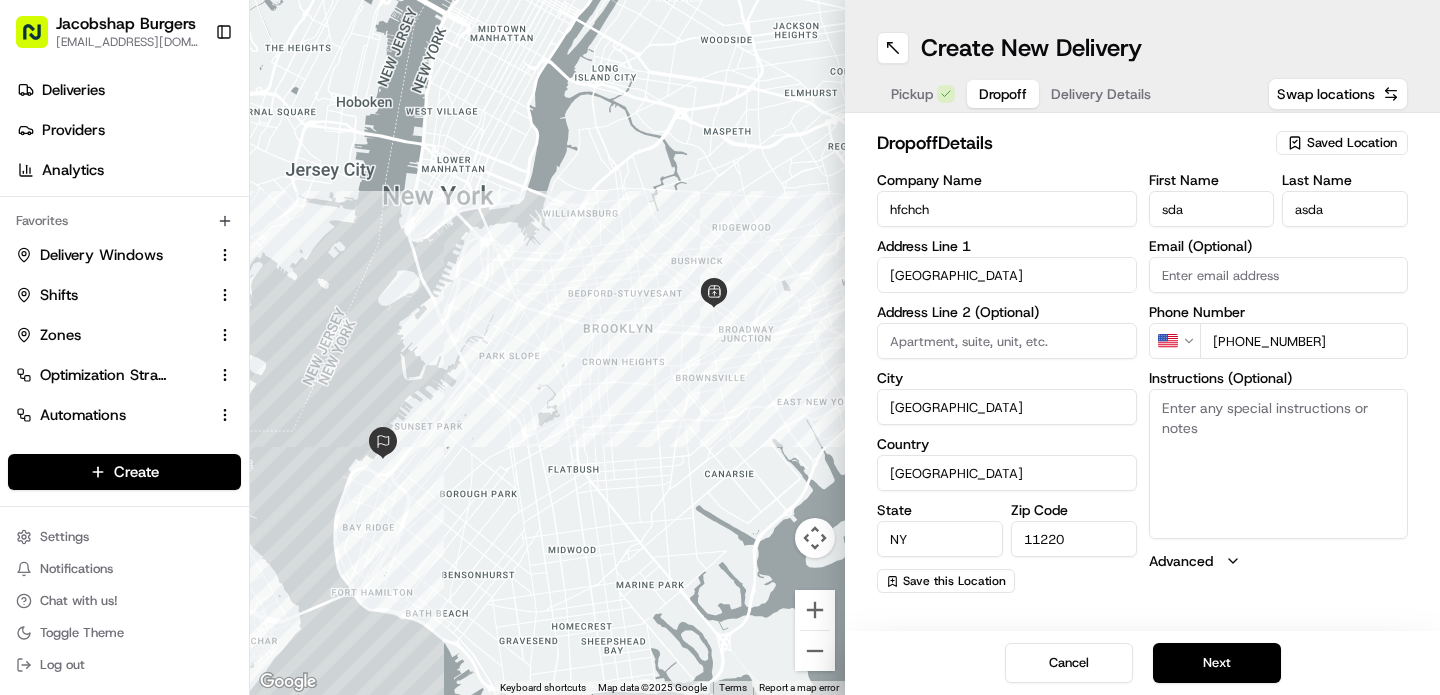 click on "80 58th Street" at bounding box center (1007, 275) 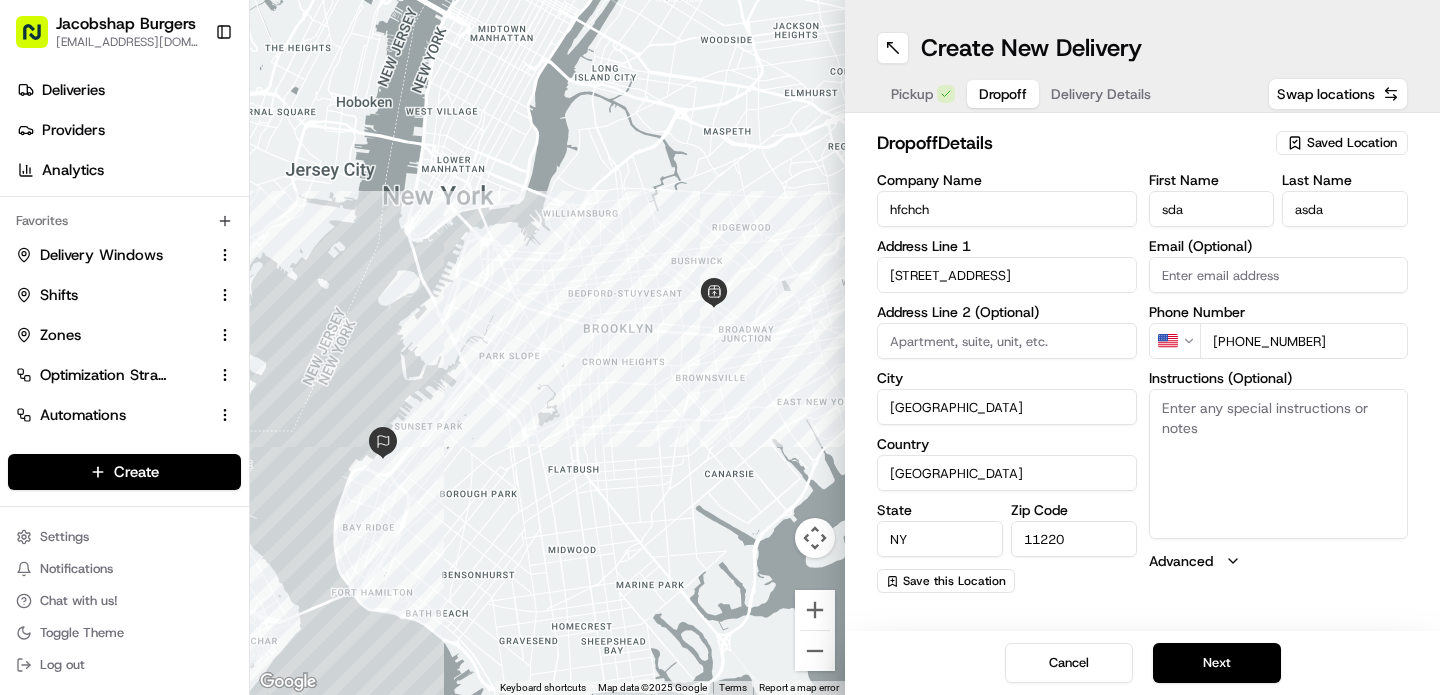type on "80 W 2nd St, Oxnard, CA 93030, USA" 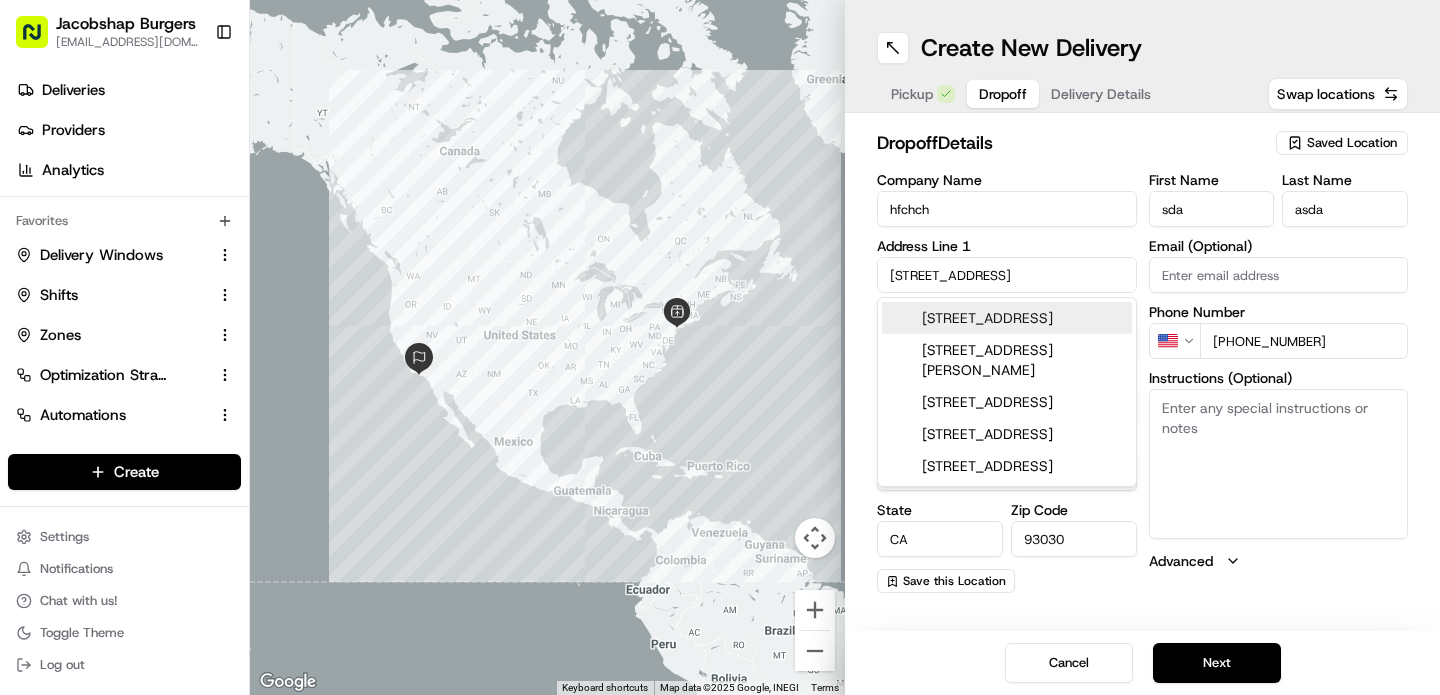 click on "80 West 2nd Street" at bounding box center [1007, 275] 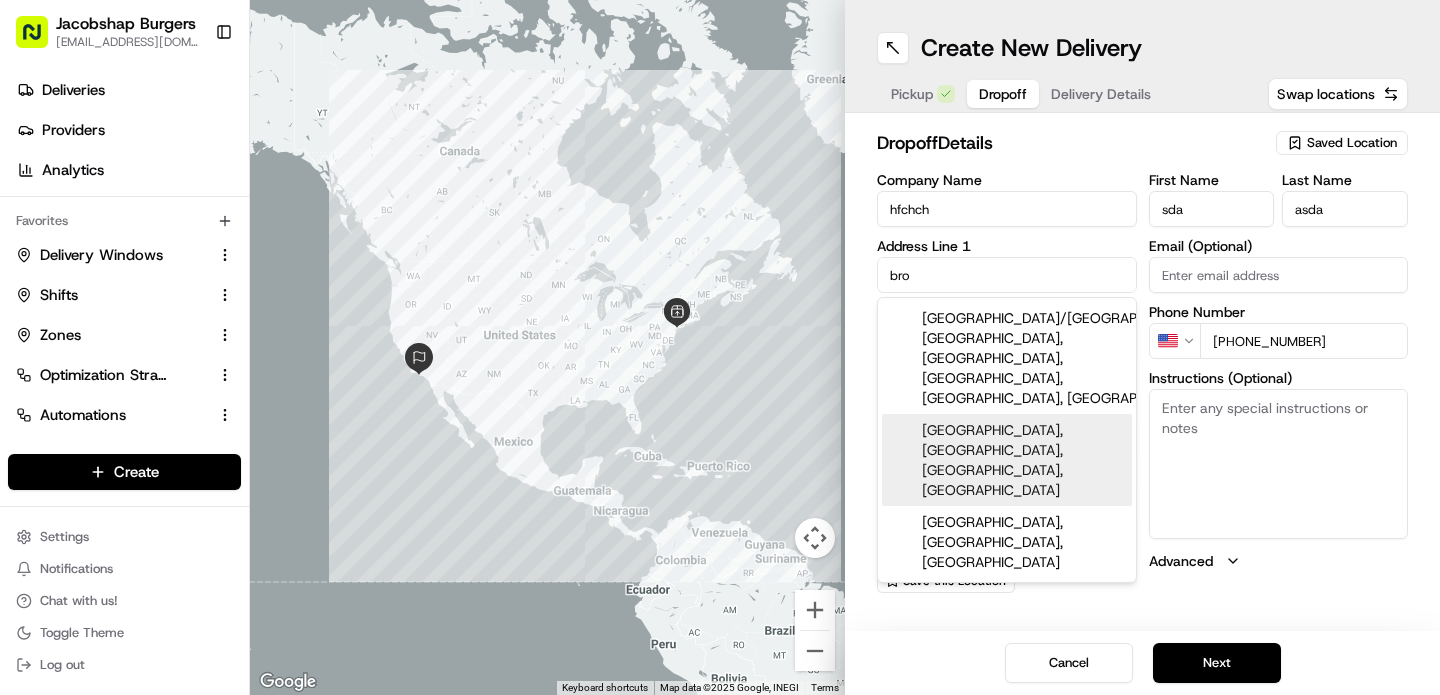 click on "Brooklyn Army Terminal, 58th Street, Brooklyn, NY" at bounding box center (1007, 460) 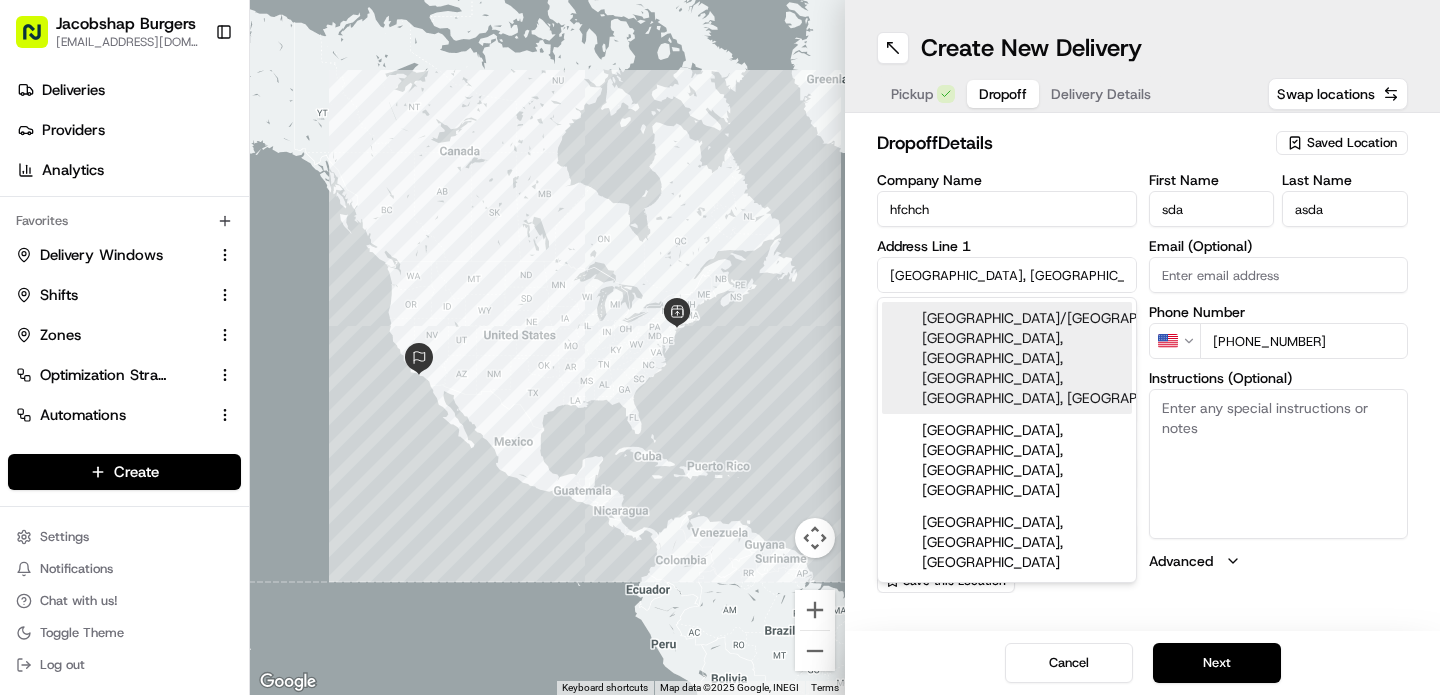 type on "Brooklyn Army Terminal, 80 58th St, Brooklyn, NY 11220, USA" 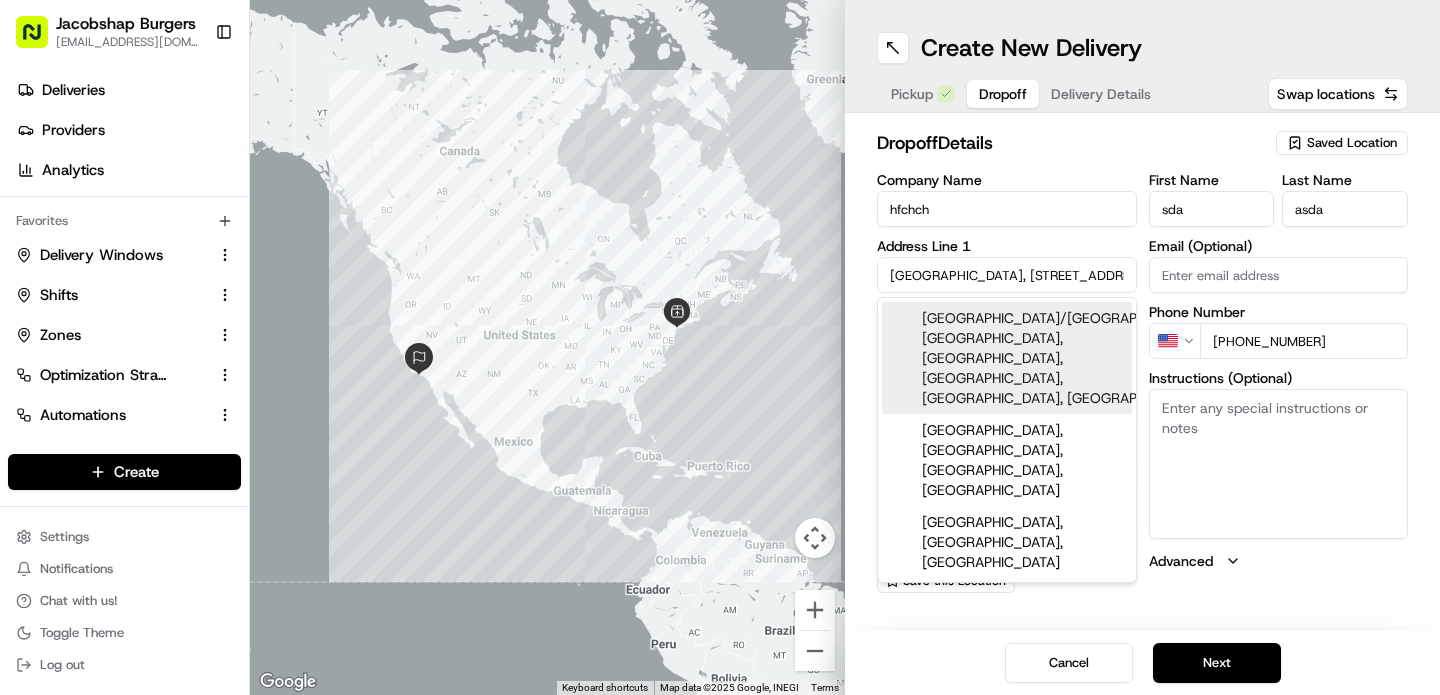 type on "80 58th Street" 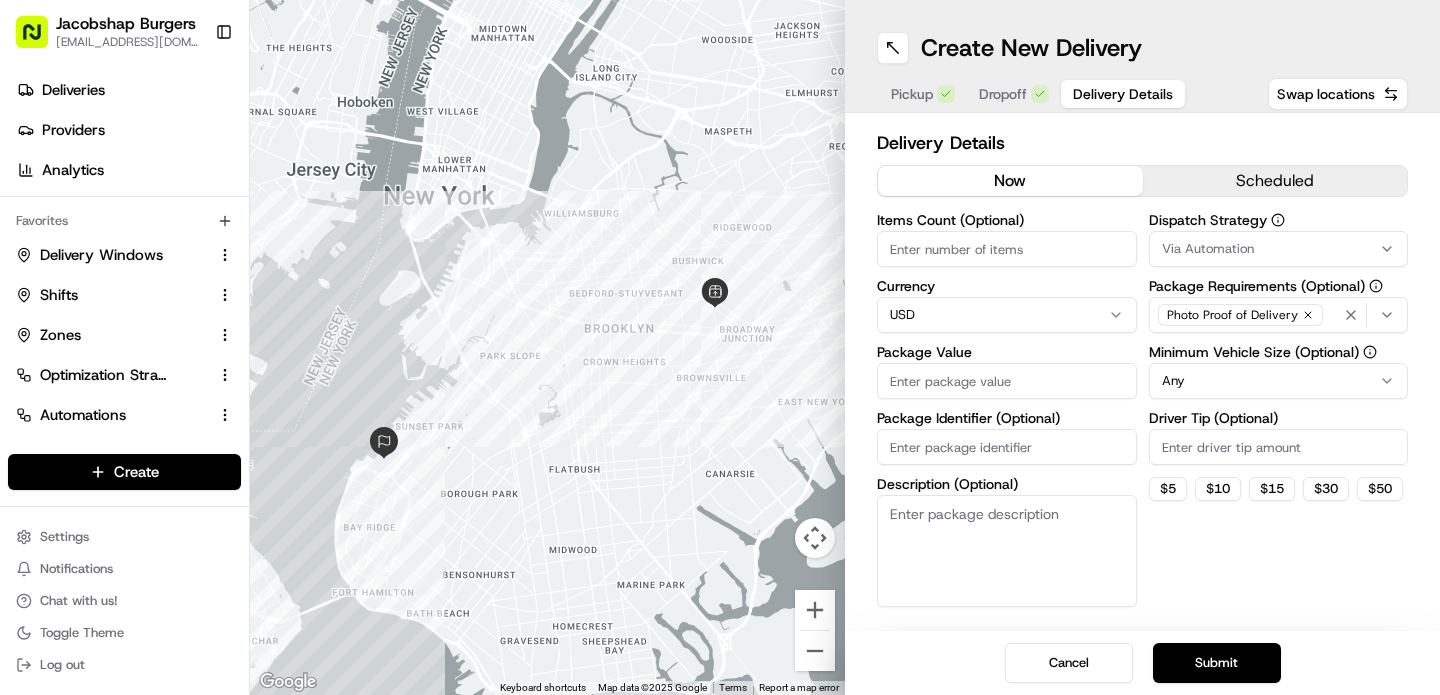 click on "Delivery Details" at bounding box center (1123, 94) 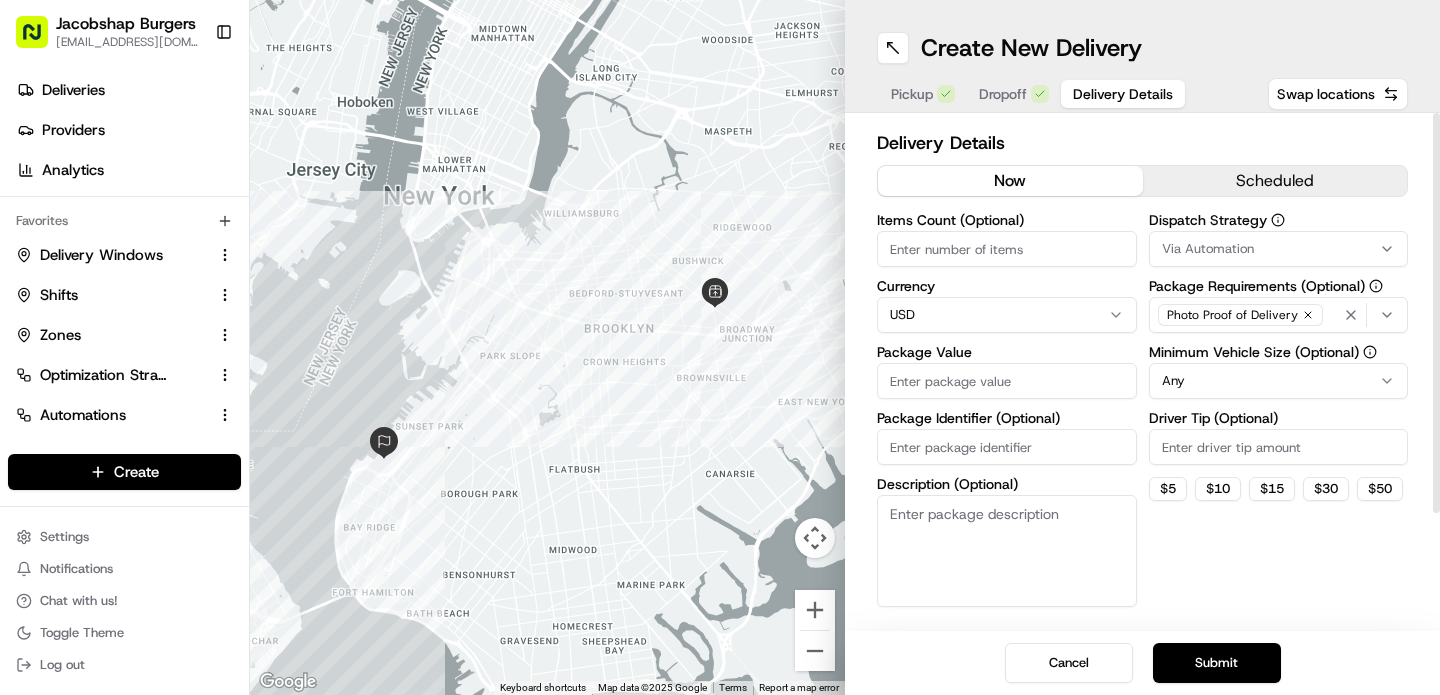 click on "Description (Optional)" at bounding box center [1007, 551] 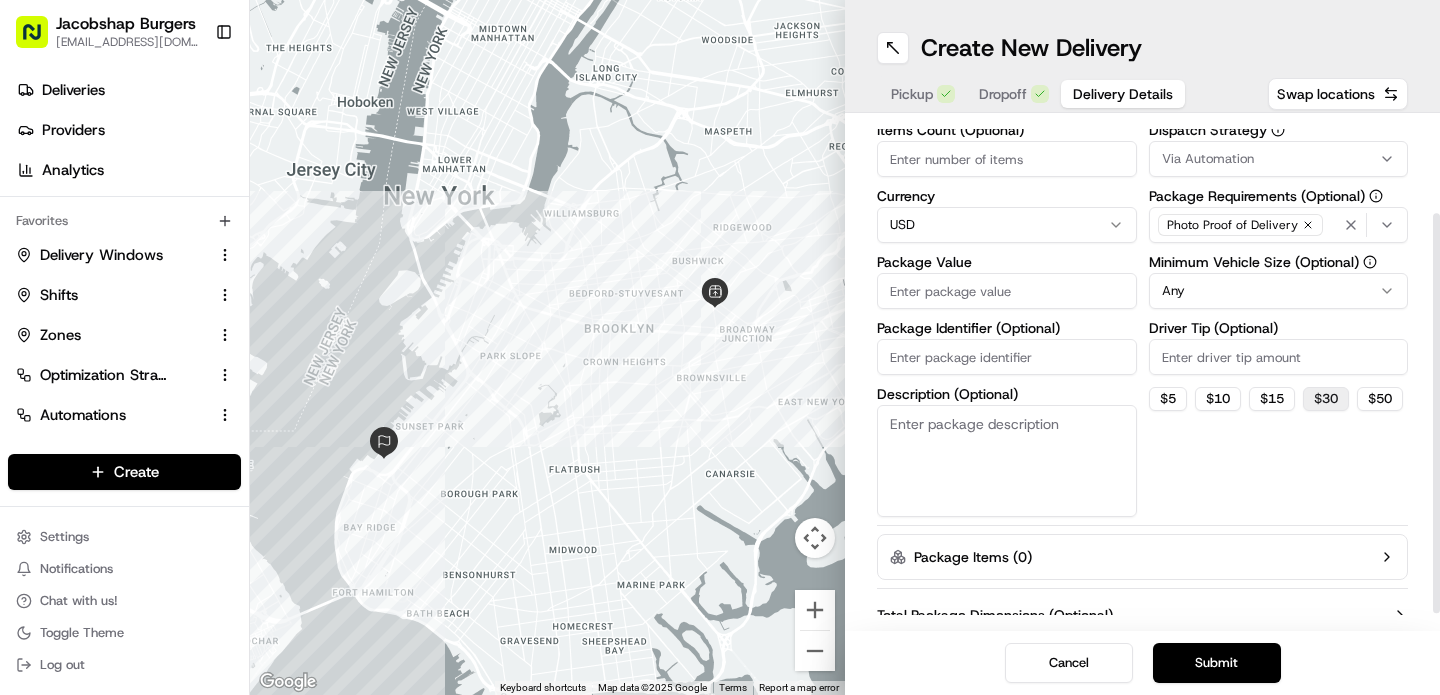 scroll, scrollTop: 144, scrollLeft: 0, axis: vertical 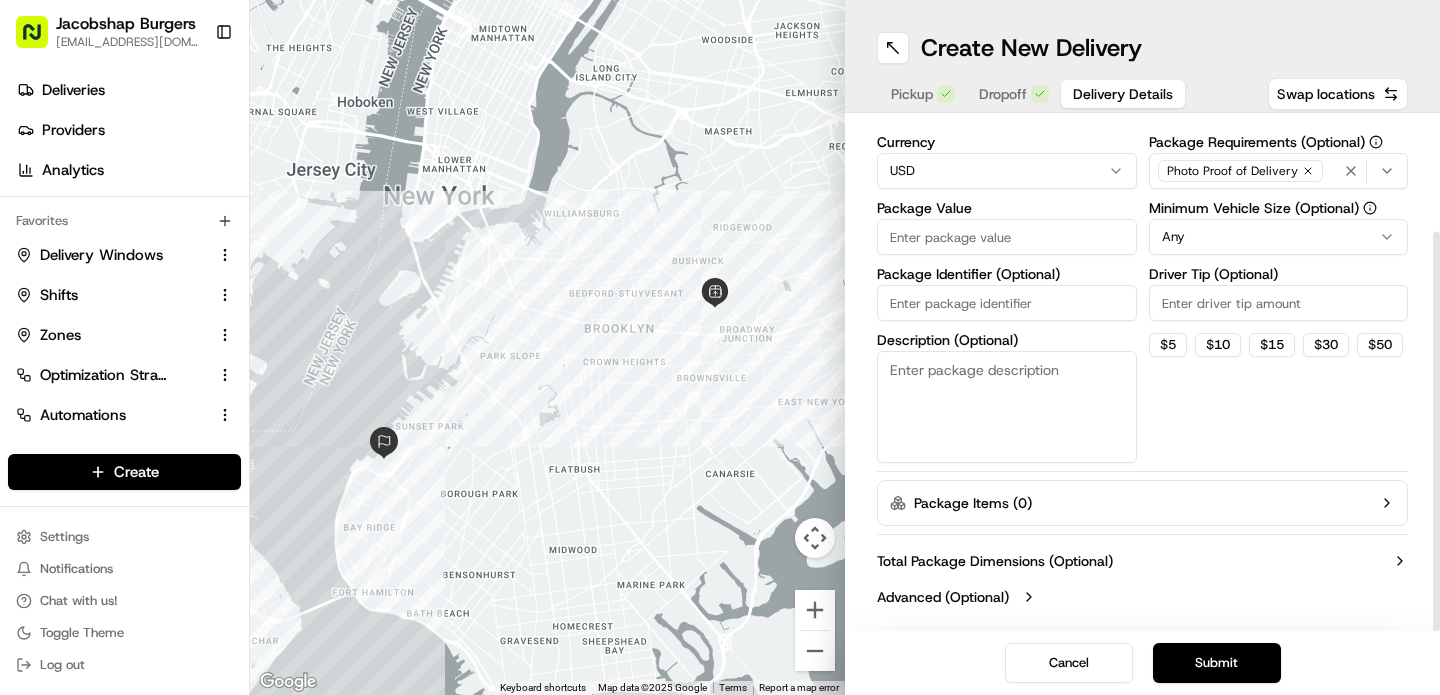 click on "Package Items ( 0 )" at bounding box center (1142, 503) 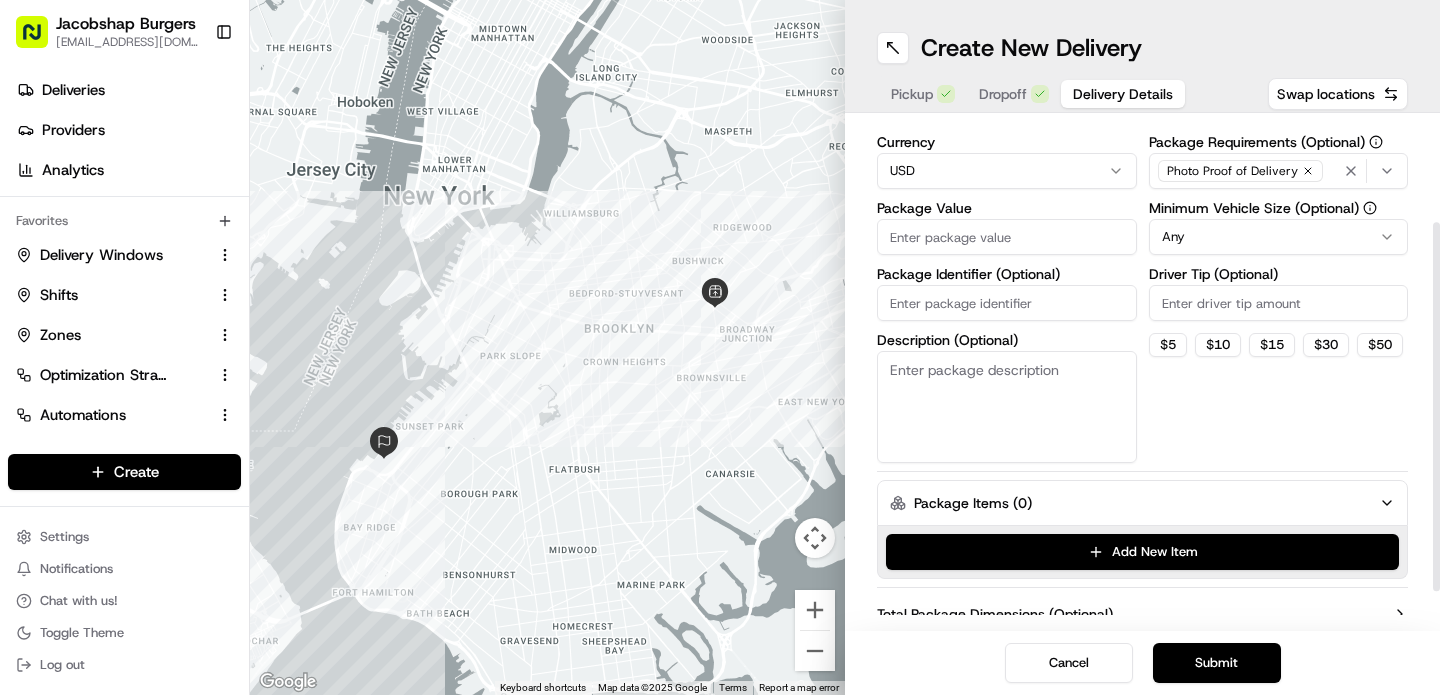 click on "Package Items ( 0 )" at bounding box center [1142, 503] 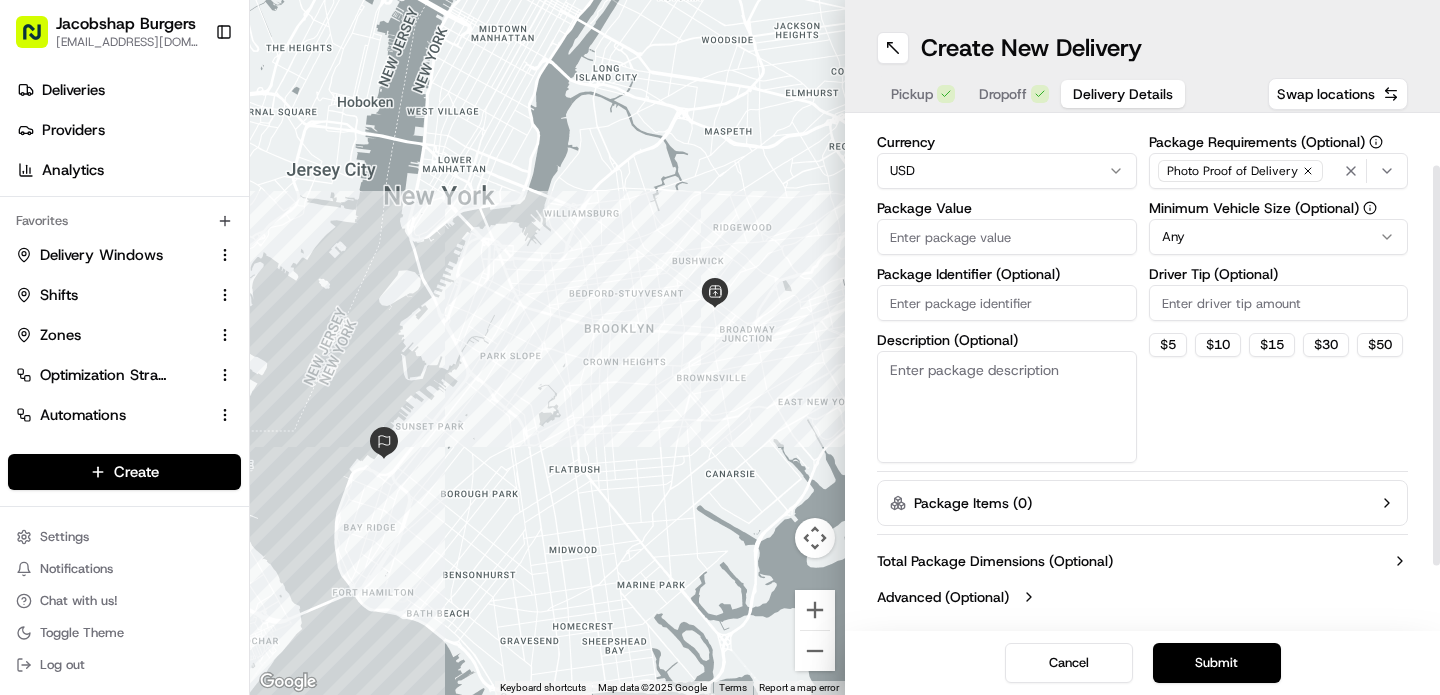 scroll, scrollTop: 0, scrollLeft: 0, axis: both 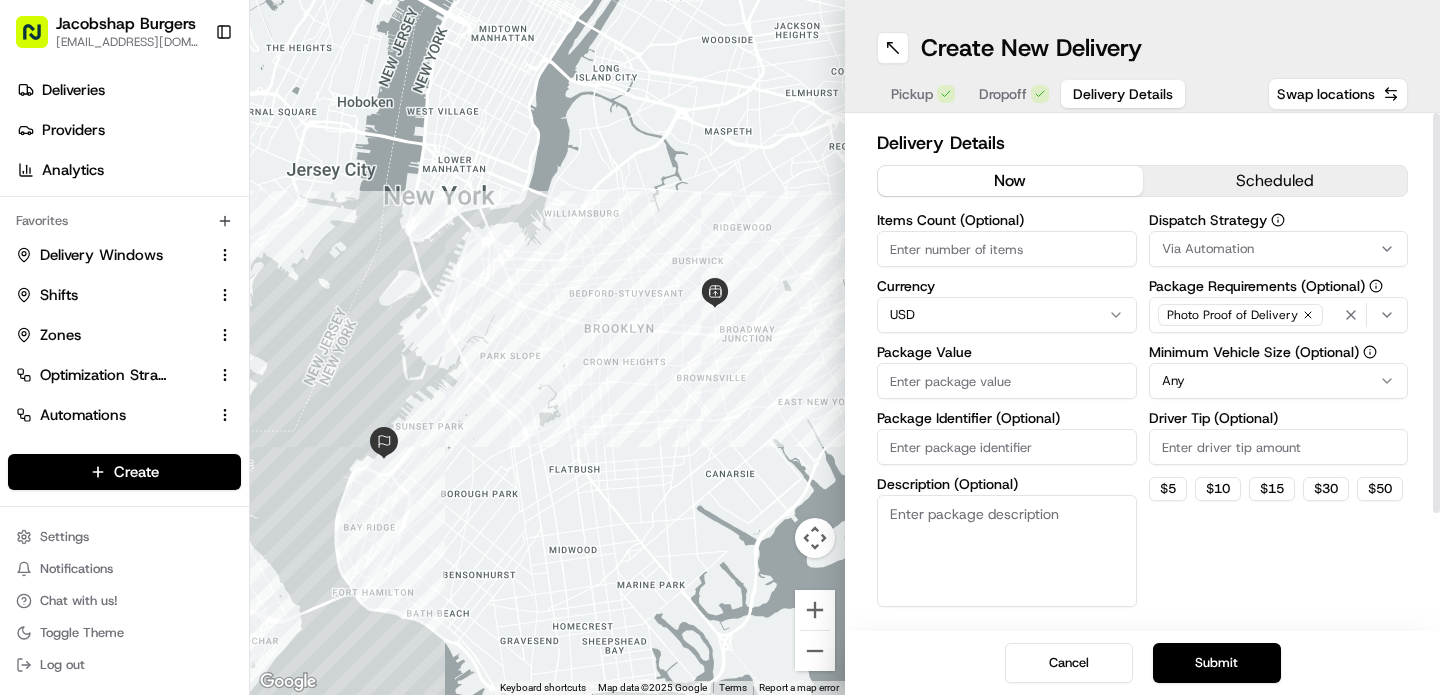 click on "scheduled" at bounding box center [1275, 181] 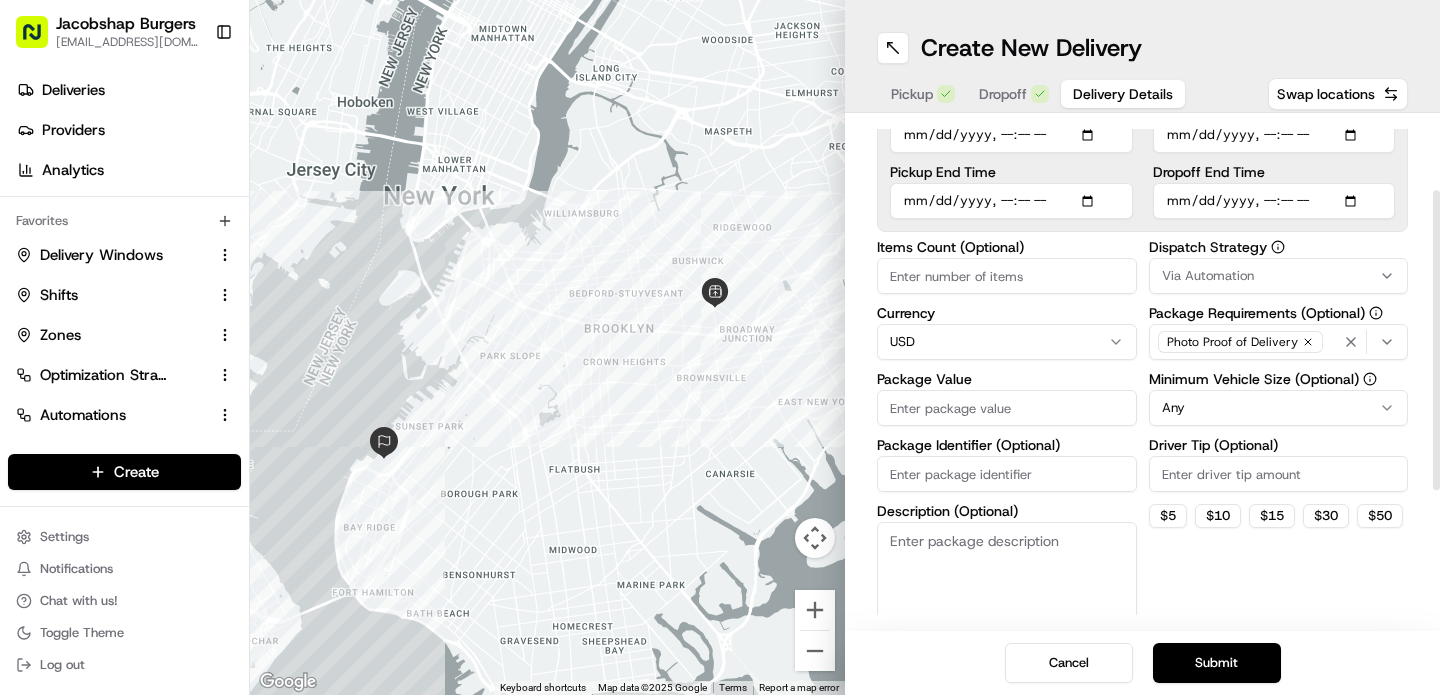 scroll, scrollTop: 0, scrollLeft: 0, axis: both 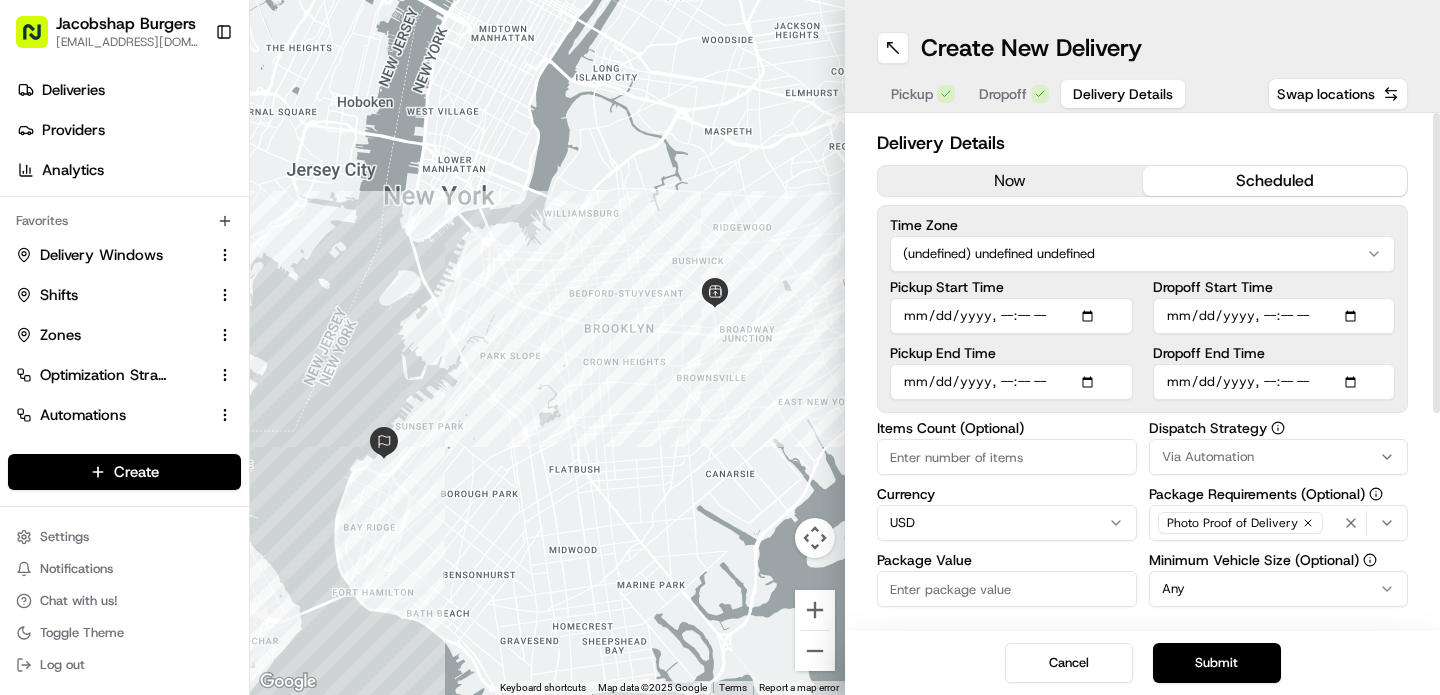 click on "Delivery Details now scheduled Time Zone (undefined) undefined undefined Pickup Start Time Pickup End Time Dropoff Start Time Dropoff End Time Items Count (Optional) Currency USD Package Value Package Identifier (Optional) Description (Optional) Dispatch Strategy Via Automation Package Requirements (Optional) Photo Proof of Delivery Minimum Vehicle Size (Optional) Any Driver Tip (Optional) $ 5 $ 10 $ 15 $ 30 $ 50 Package Items ( 0 ) Total Package Dimensions (Optional) Advanced (Optional)" at bounding box center [1142, 548] 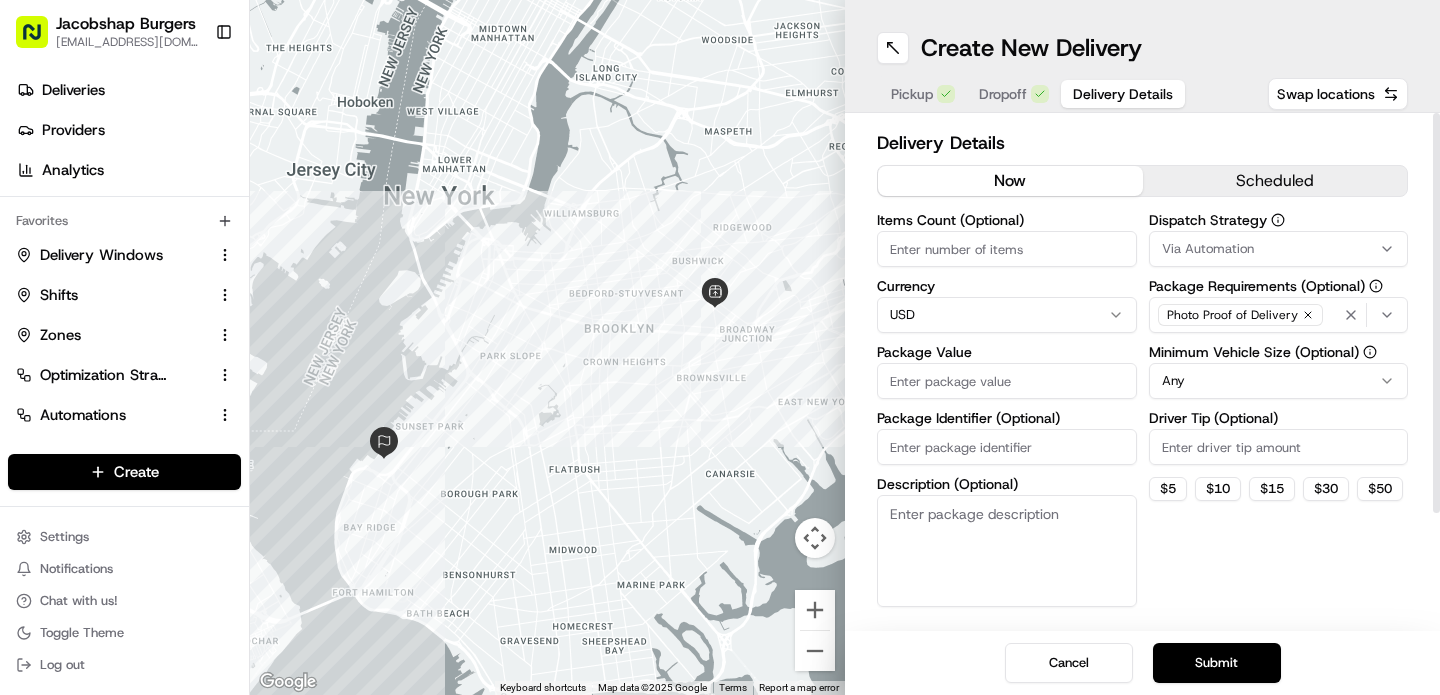 click on "now" at bounding box center [1010, 181] 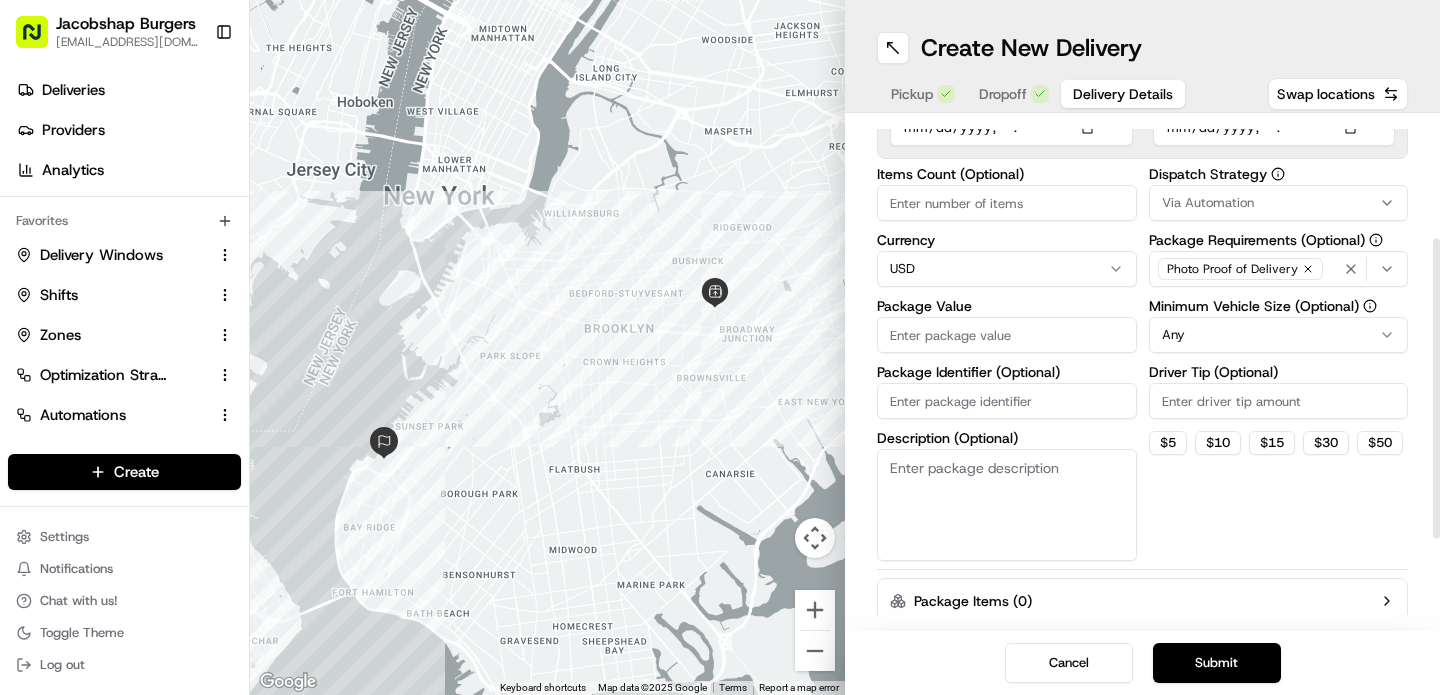 scroll, scrollTop: 0, scrollLeft: 0, axis: both 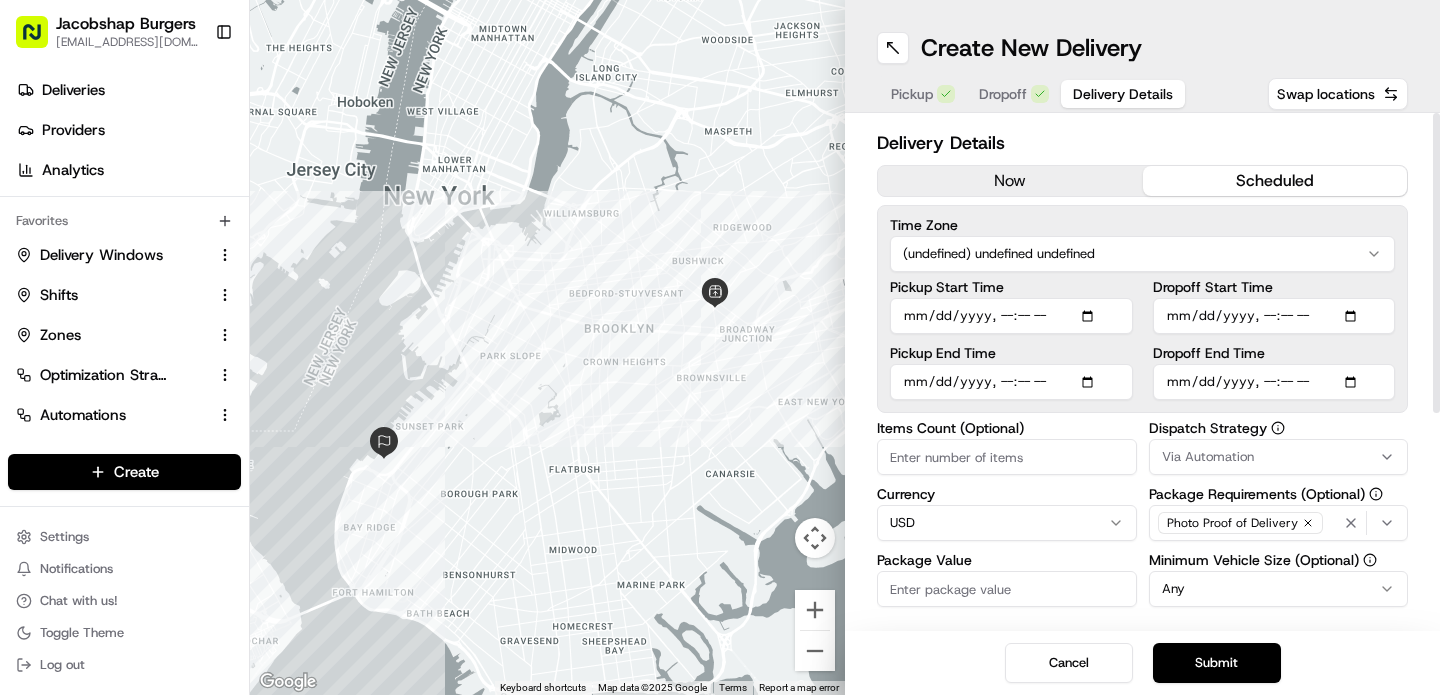 click on "now" at bounding box center (1010, 181) 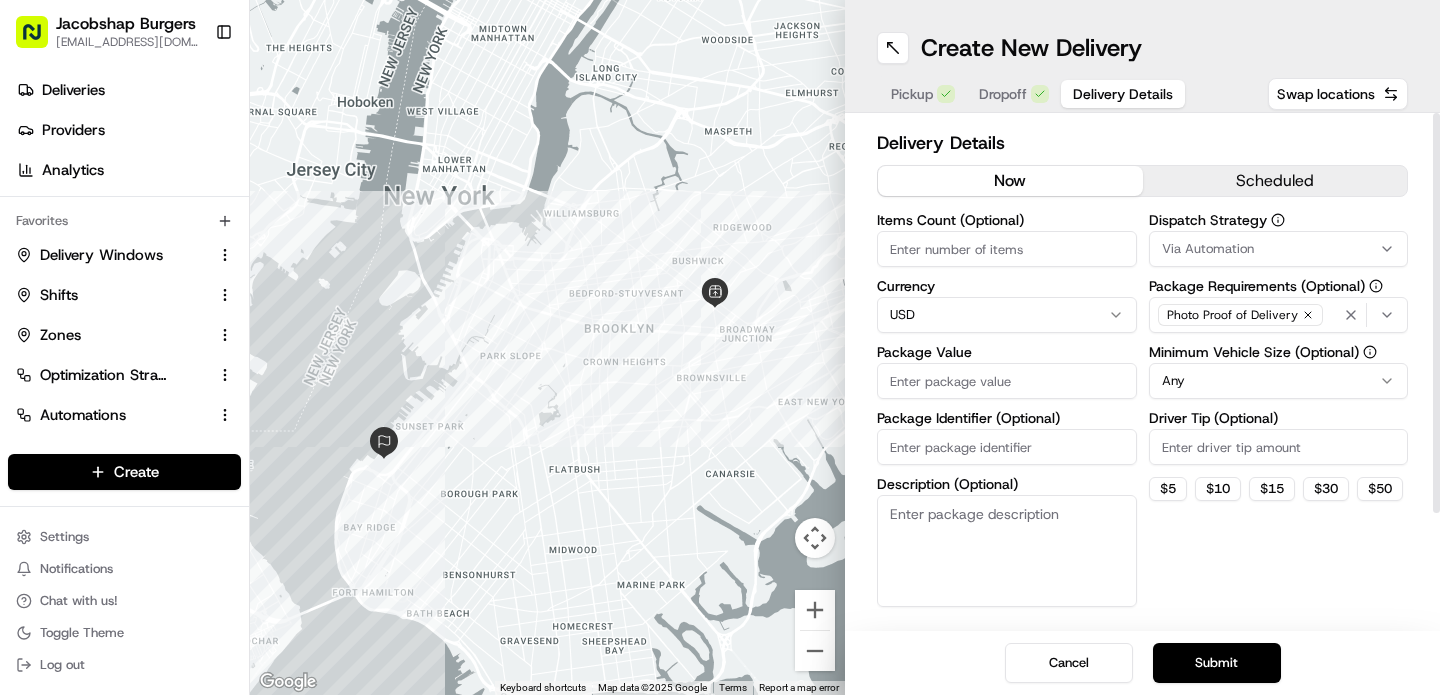 scroll, scrollTop: 144, scrollLeft: 0, axis: vertical 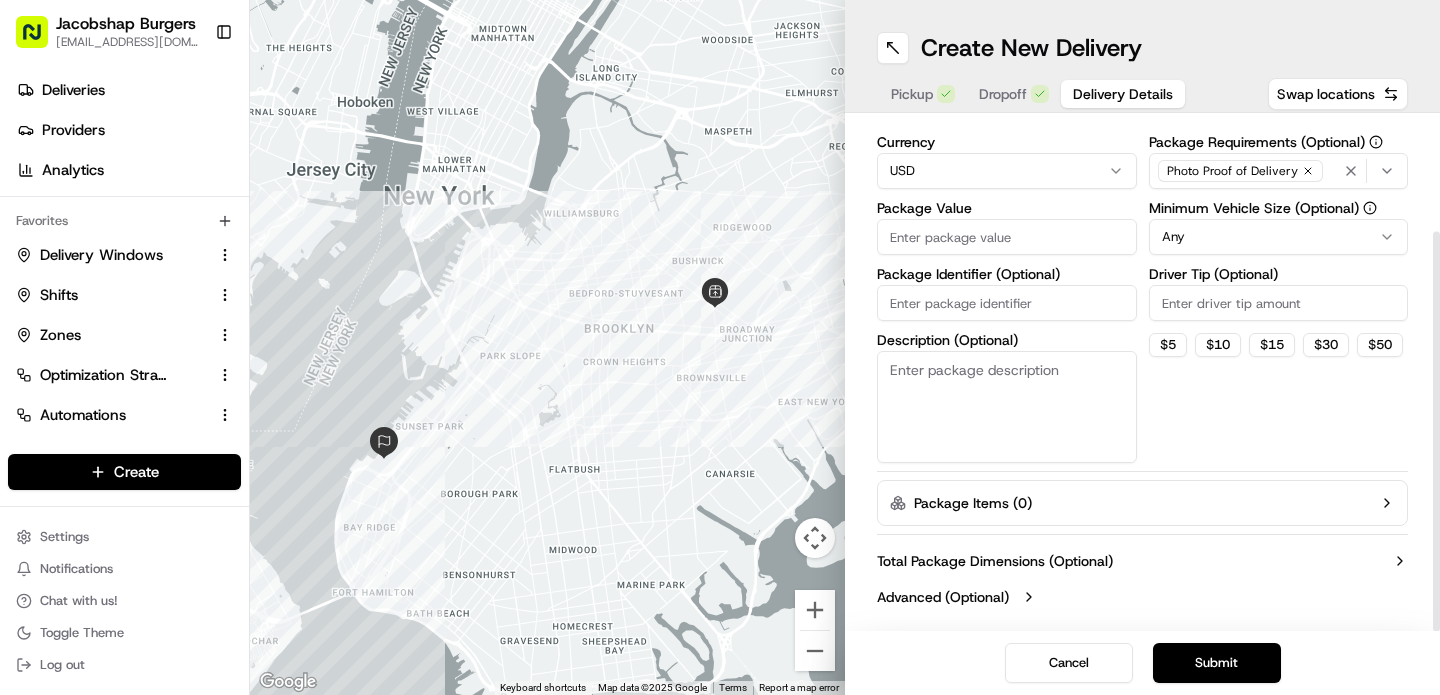 click on "Advanced (Optional)" at bounding box center [943, 597] 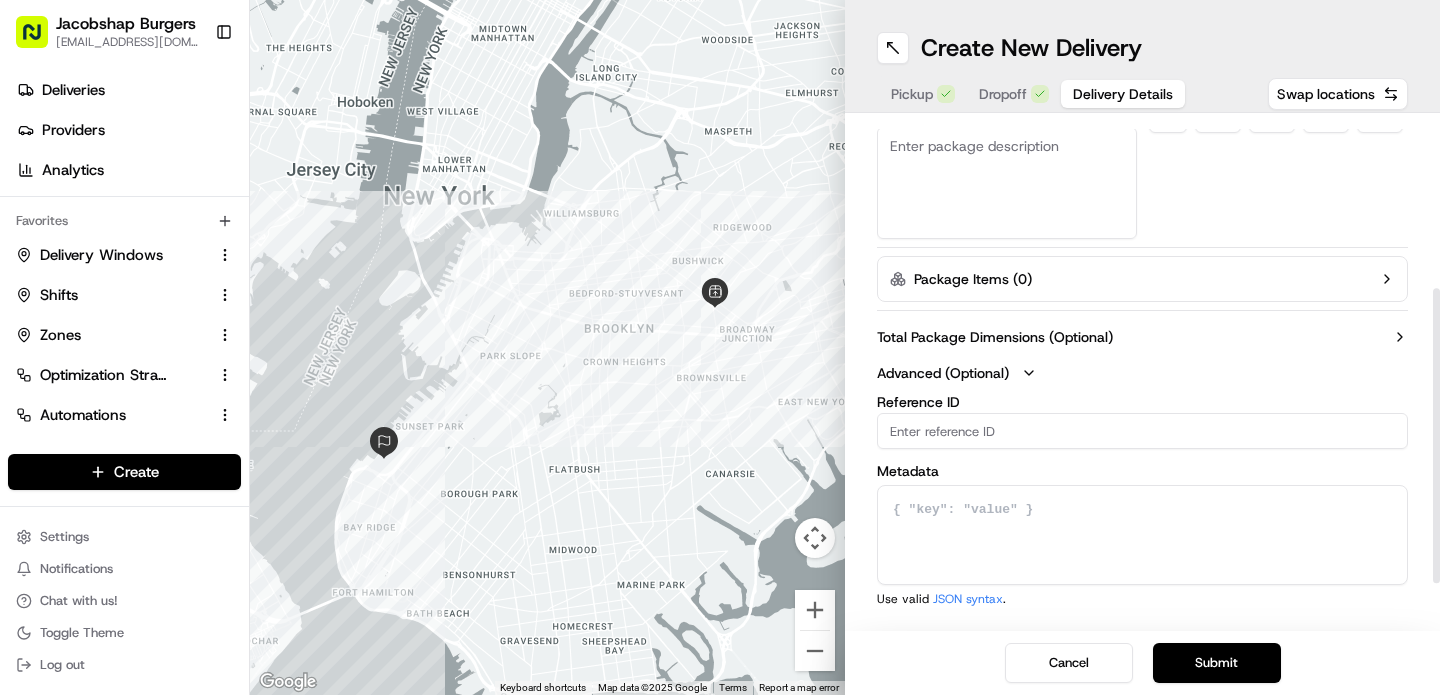 scroll, scrollTop: 0, scrollLeft: 0, axis: both 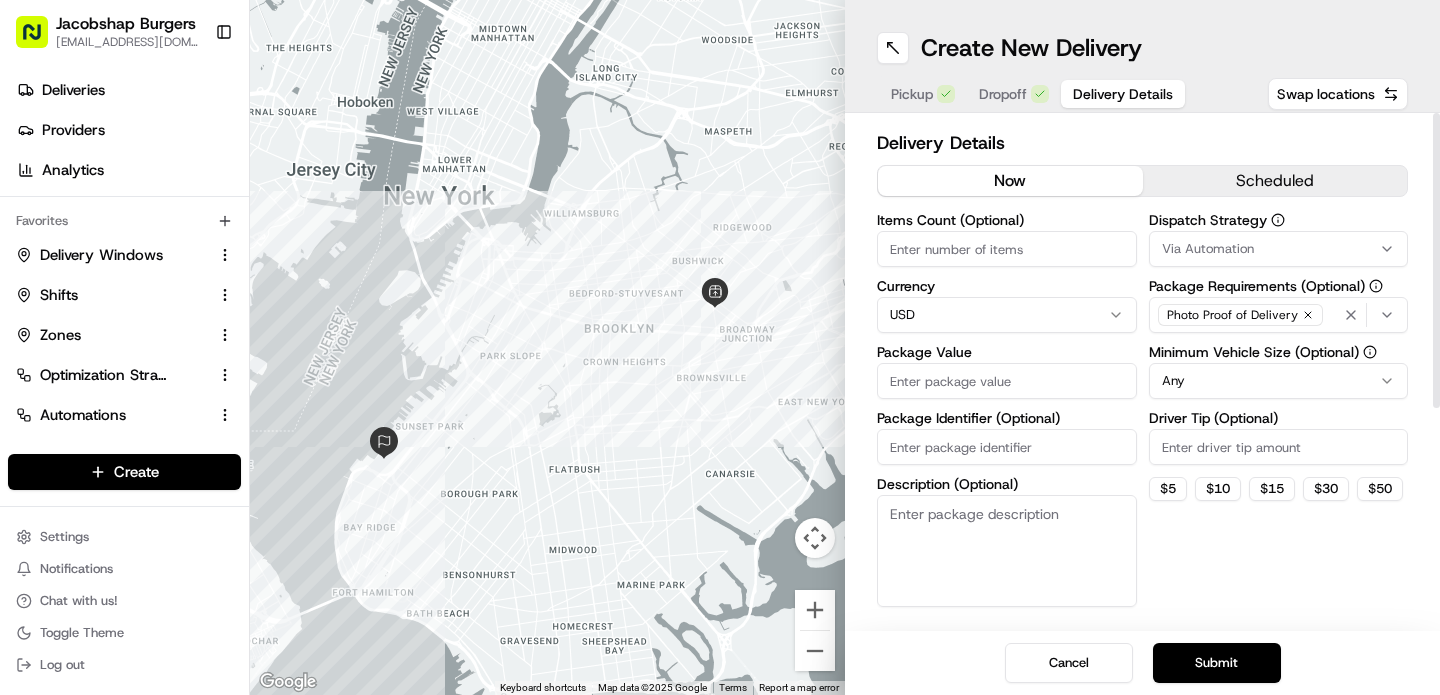 click on "Dropoff" at bounding box center (1003, 94) 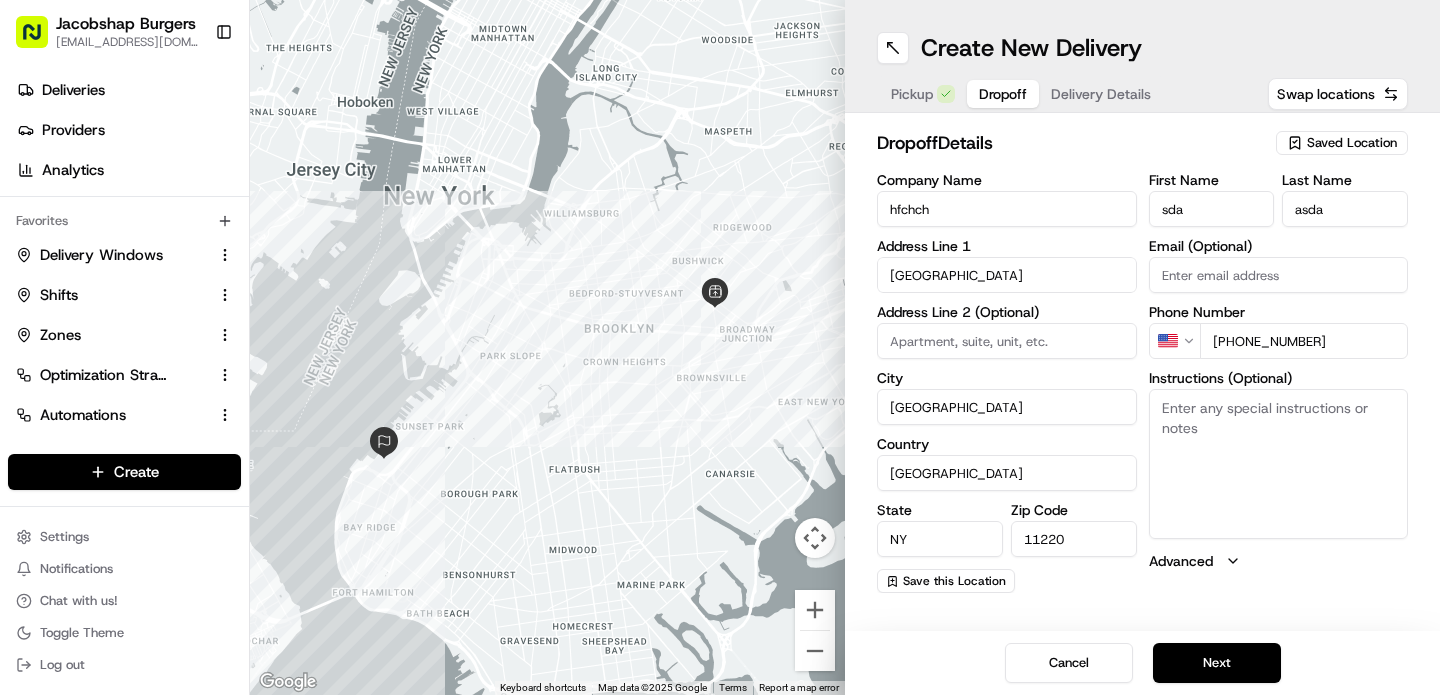 click on "Delivery Details" at bounding box center [1101, 94] 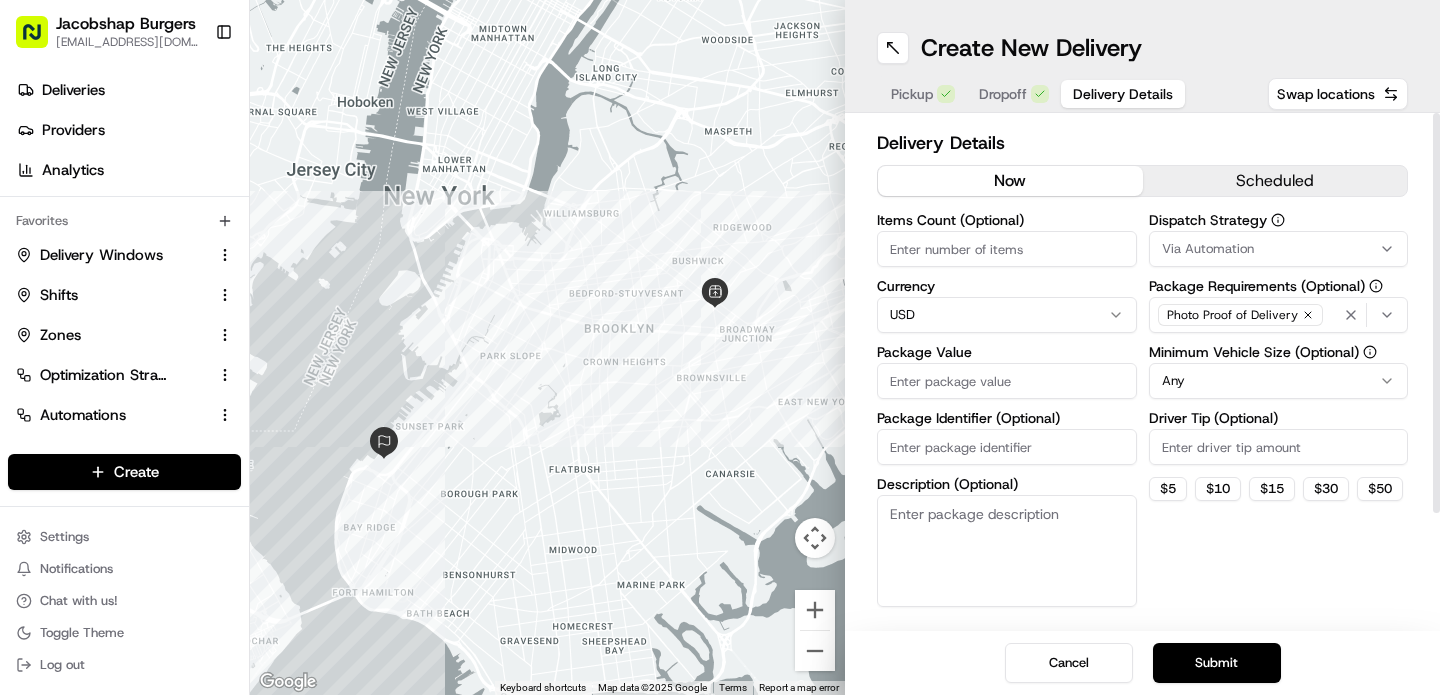 click on "Via Automation" at bounding box center (1208, 249) 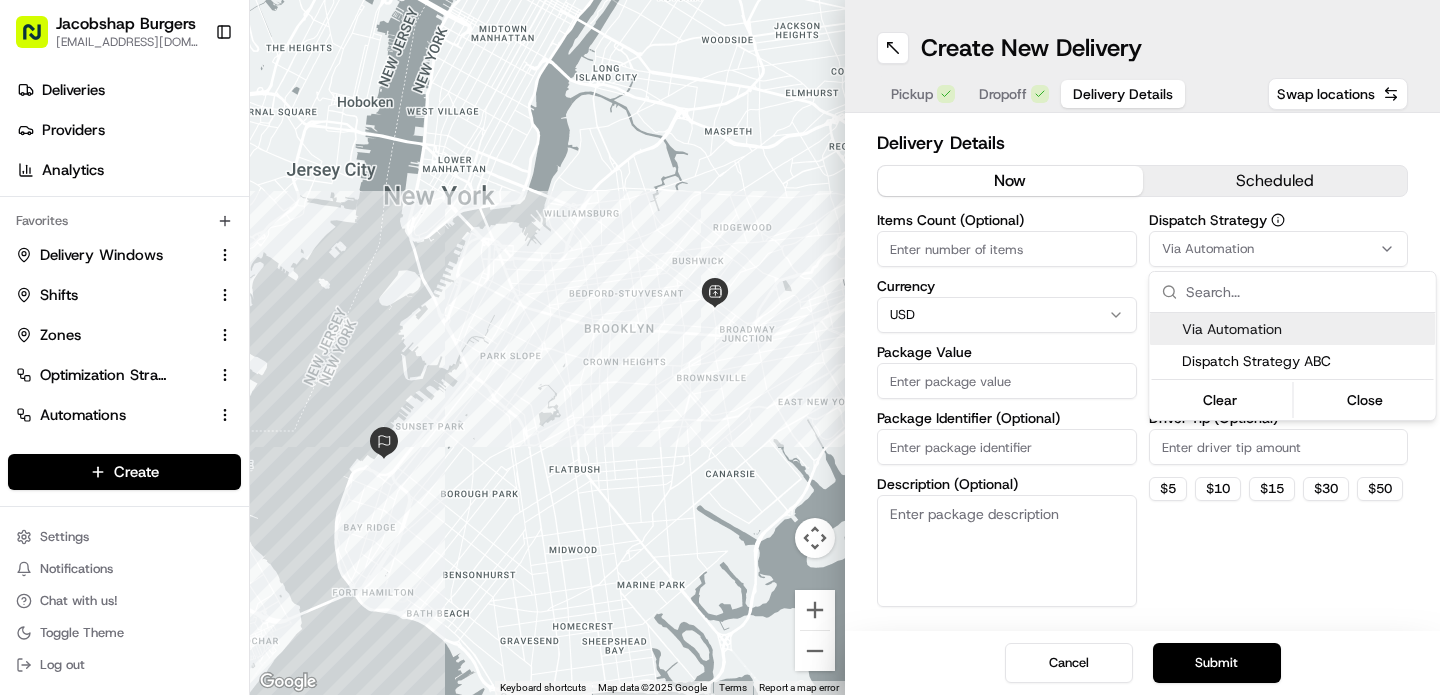 click on "Jacobshap Burgers jeshapiro@ymail.com Toggle Sidebar Deliveries Providers Analytics Favorites Delivery Windows Shifts Zones Optimization Strategy Automations Tracking Portal Dispatch Strategy Main Menu Members & Organization Organization Users Roles Preferences Customization Tracking Orchestration Automations Dispatch Strategy Locations Pickup Locations Dropoff Locations Billing Billing Refund Requests Integrations Notification Triggers Webhooks API Keys Request Logs Create Settings Notifications Chat with us! Toggle Theme Log out ← Move left → Move right ↑ Move up ↓ Move down + Zoom in - Zoom out Home Jump left by 75% End Jump right by 75% Page Up Jump up by 75% Page Down Jump down by 75% To navigate, press the arrow keys. Keyboard shortcuts Map Data Map data ©2025 Google Map data ©2025 Google 2 km  Click to toggle between metric and imperial units Terms Report a map error Create New Delivery Pickup Dropoff Delivery Details Swap locations Delivery Details now scheduled Currency USD" at bounding box center [720, 347] 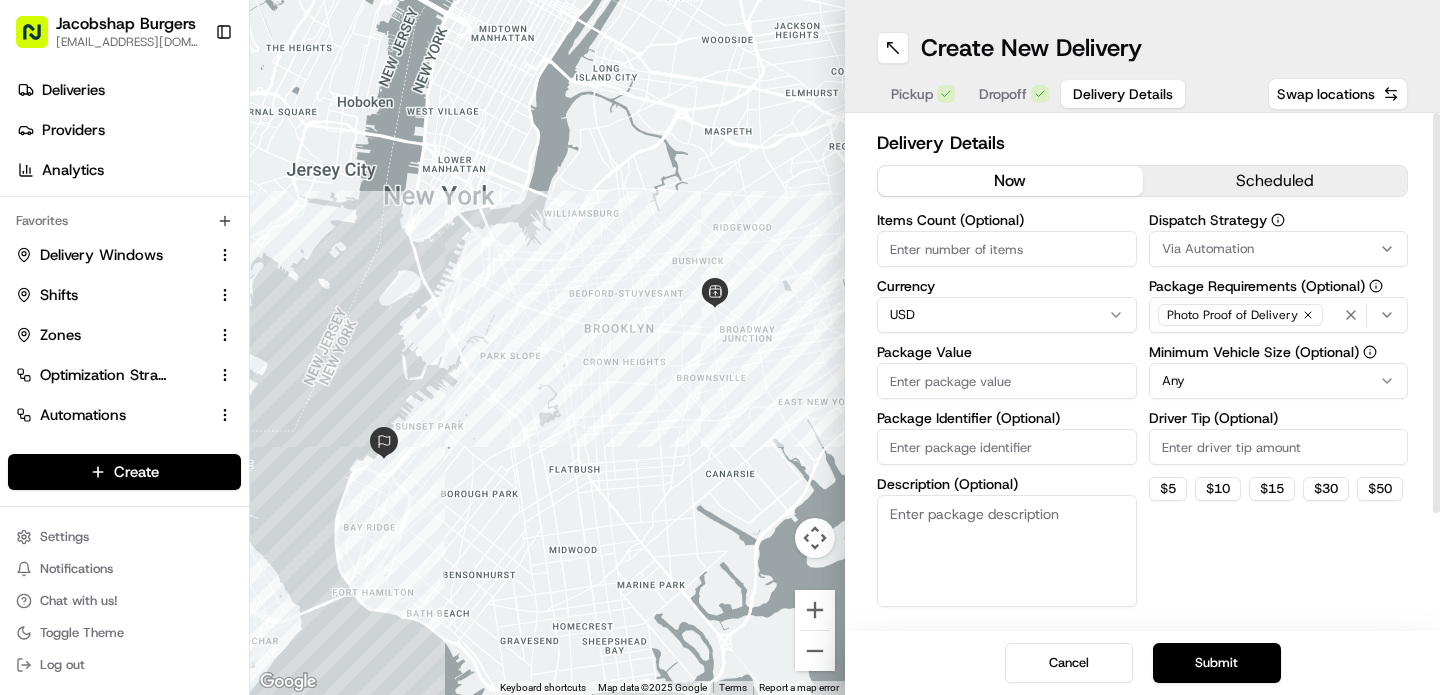click on "Pickup" at bounding box center (912, 94) 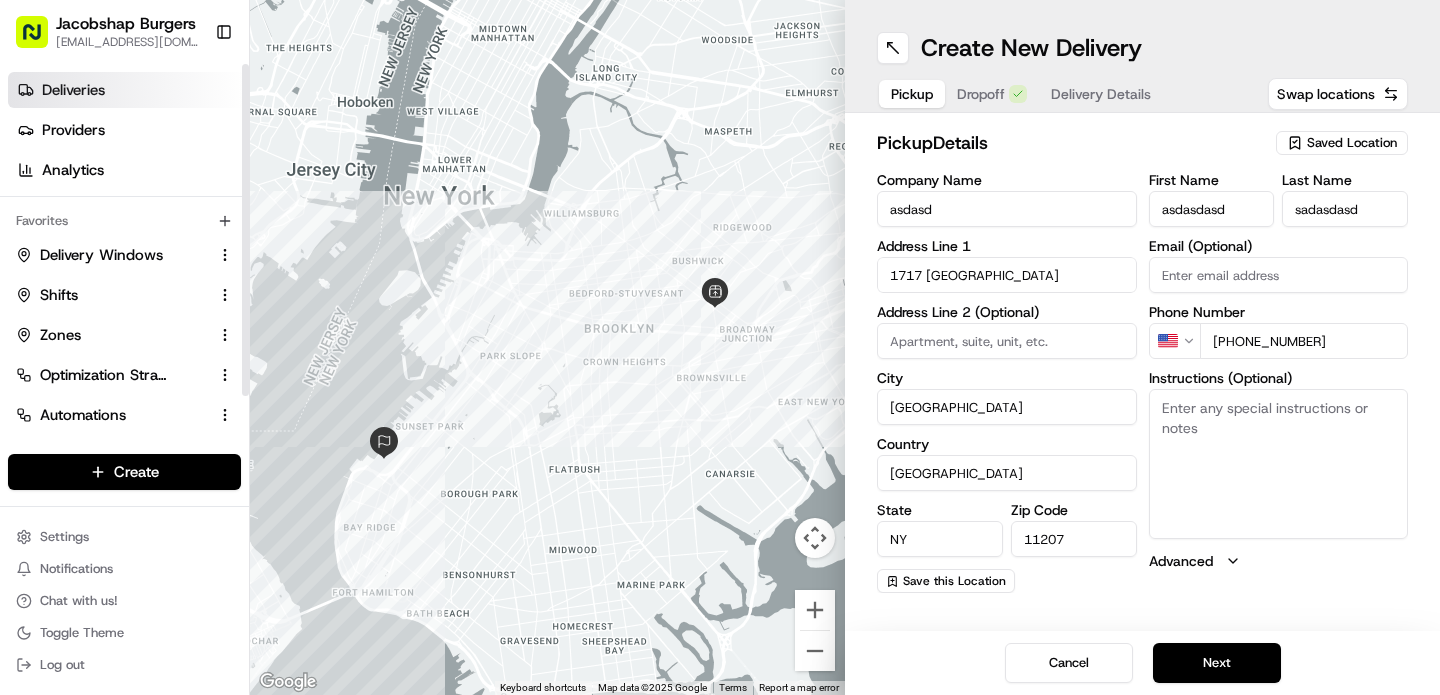 click on "Deliveries" at bounding box center [73, 90] 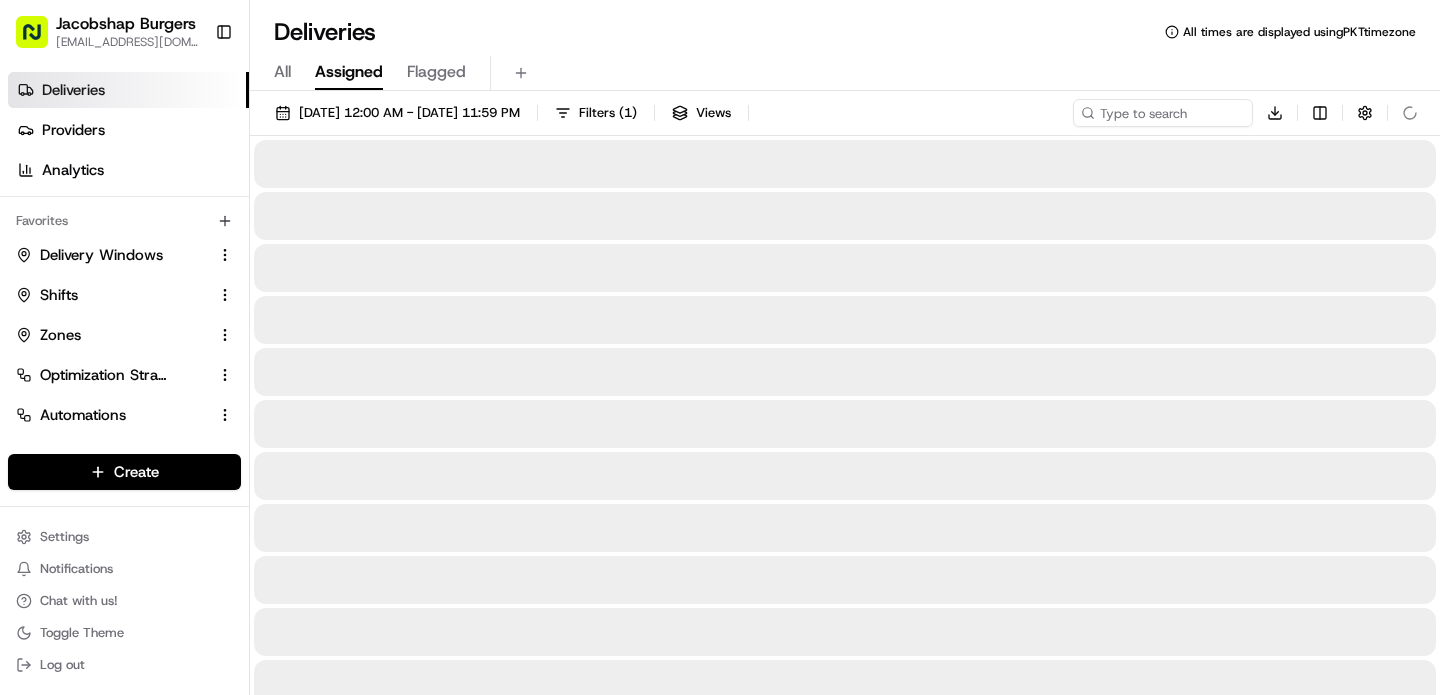 click on "Assigned" at bounding box center [349, 72] 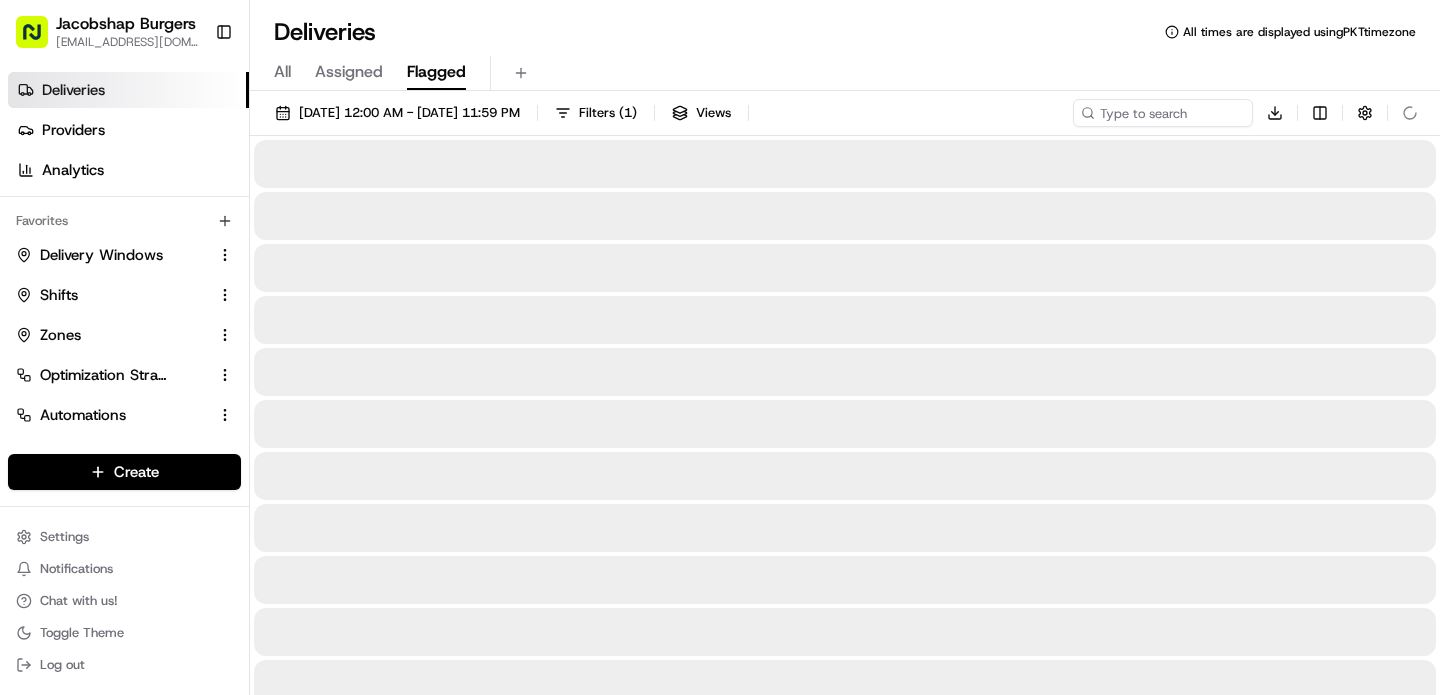 click on "Flagged" at bounding box center (436, 72) 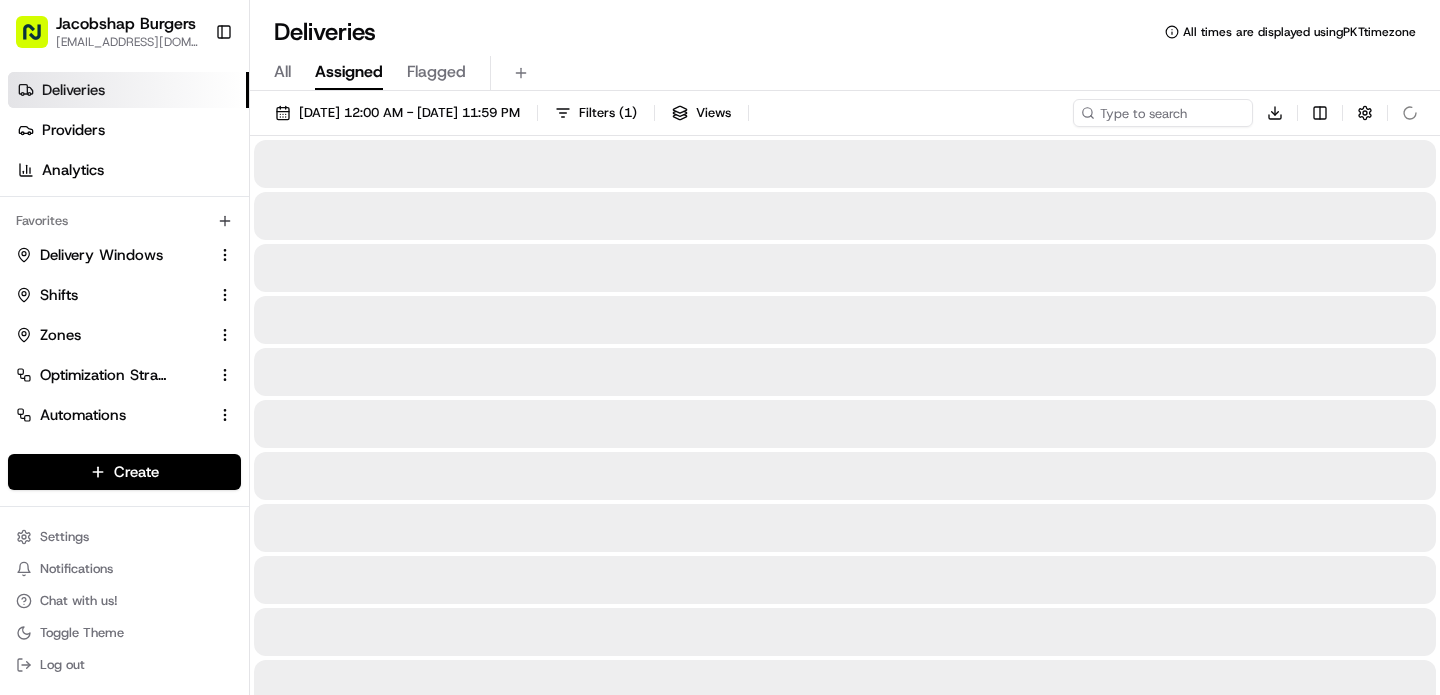 click on "Assigned" at bounding box center [349, 72] 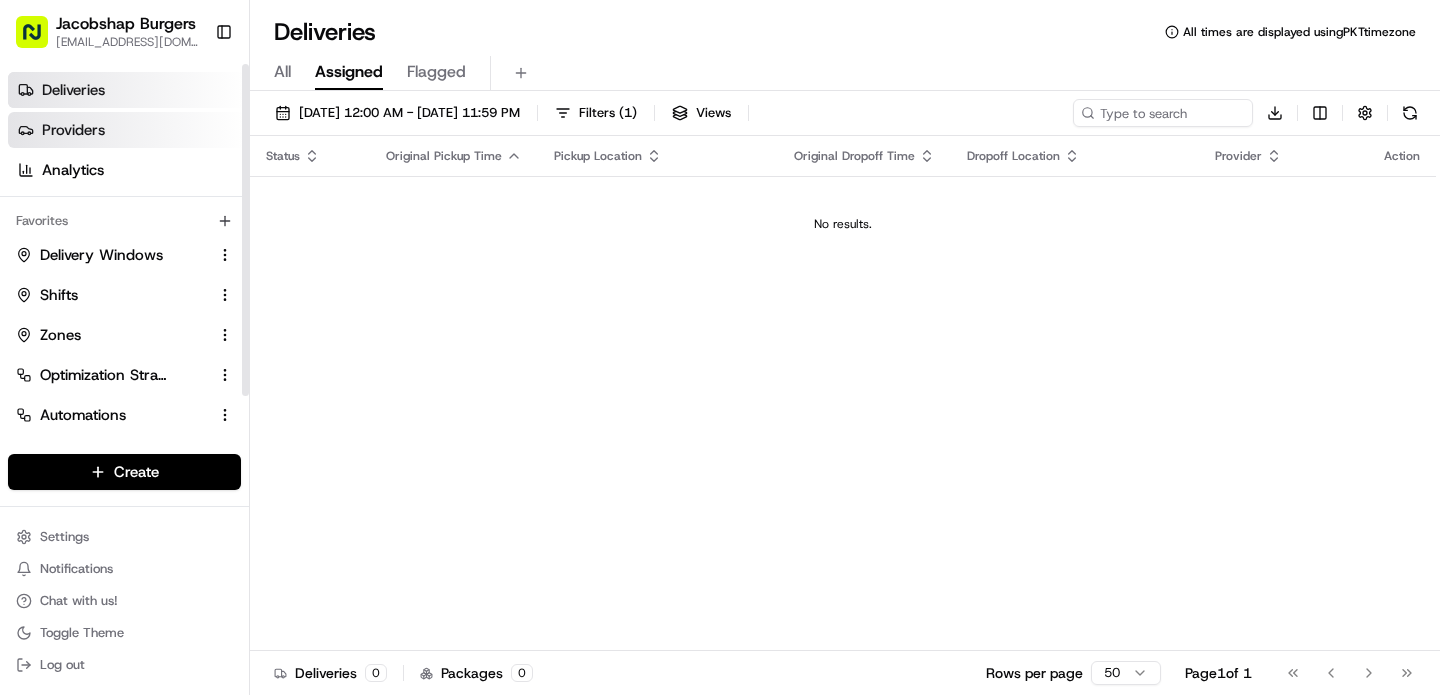 click on "Providers" at bounding box center (128, 130) 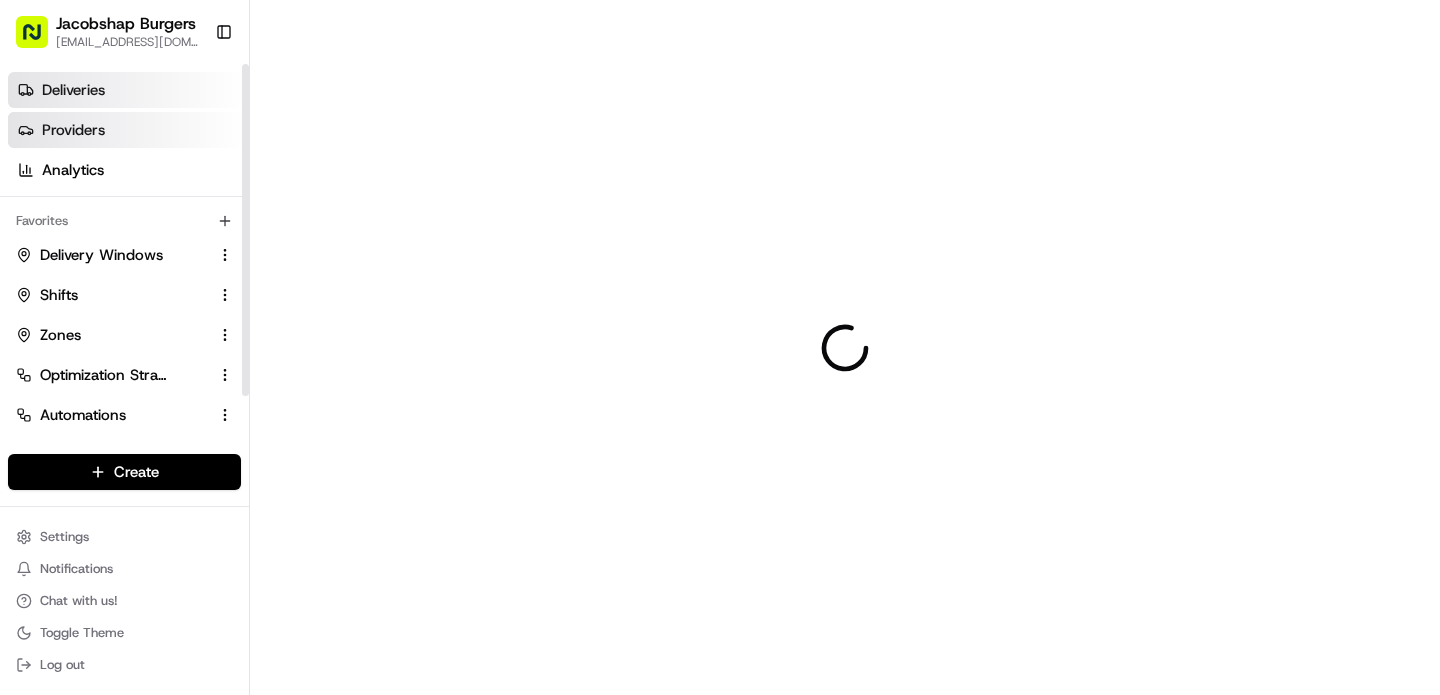 click on "Deliveries" at bounding box center [128, 90] 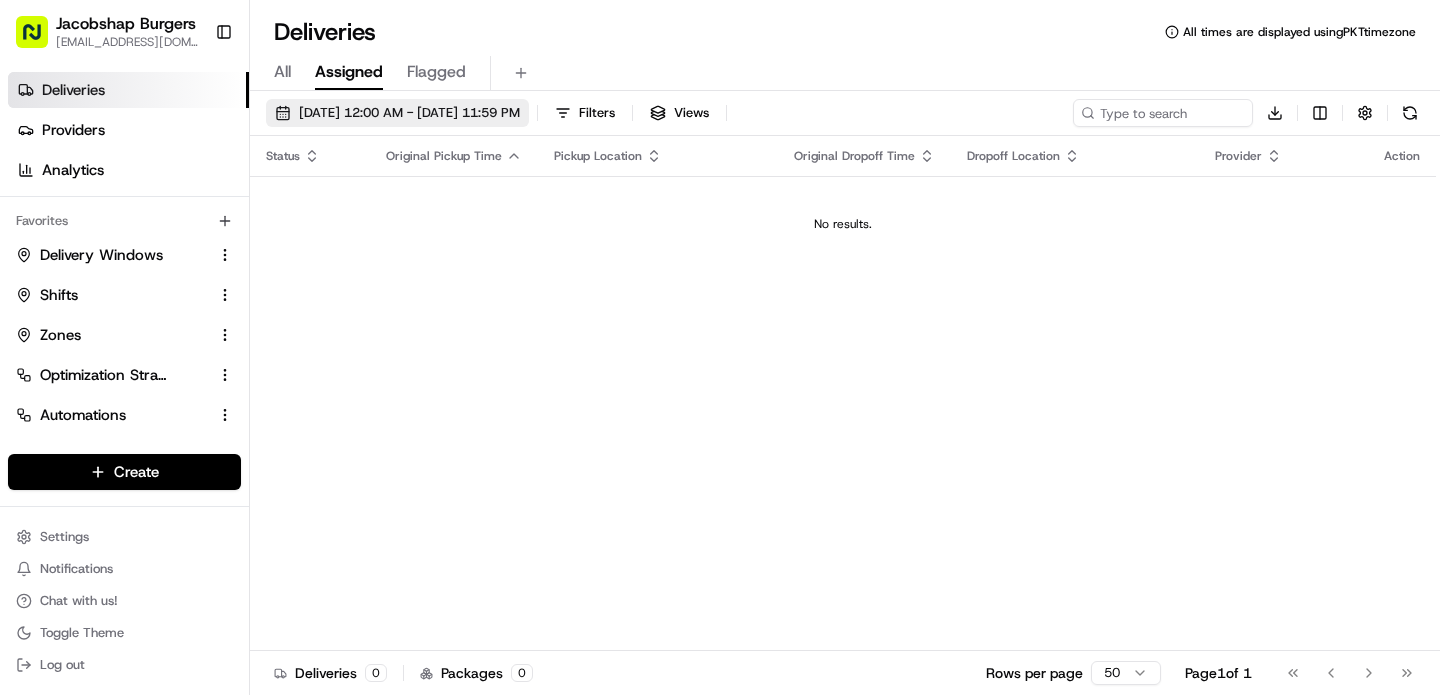 click on "07/10/2025 12:00 AM - 07/10/2025 11:59 PM" at bounding box center [409, 113] 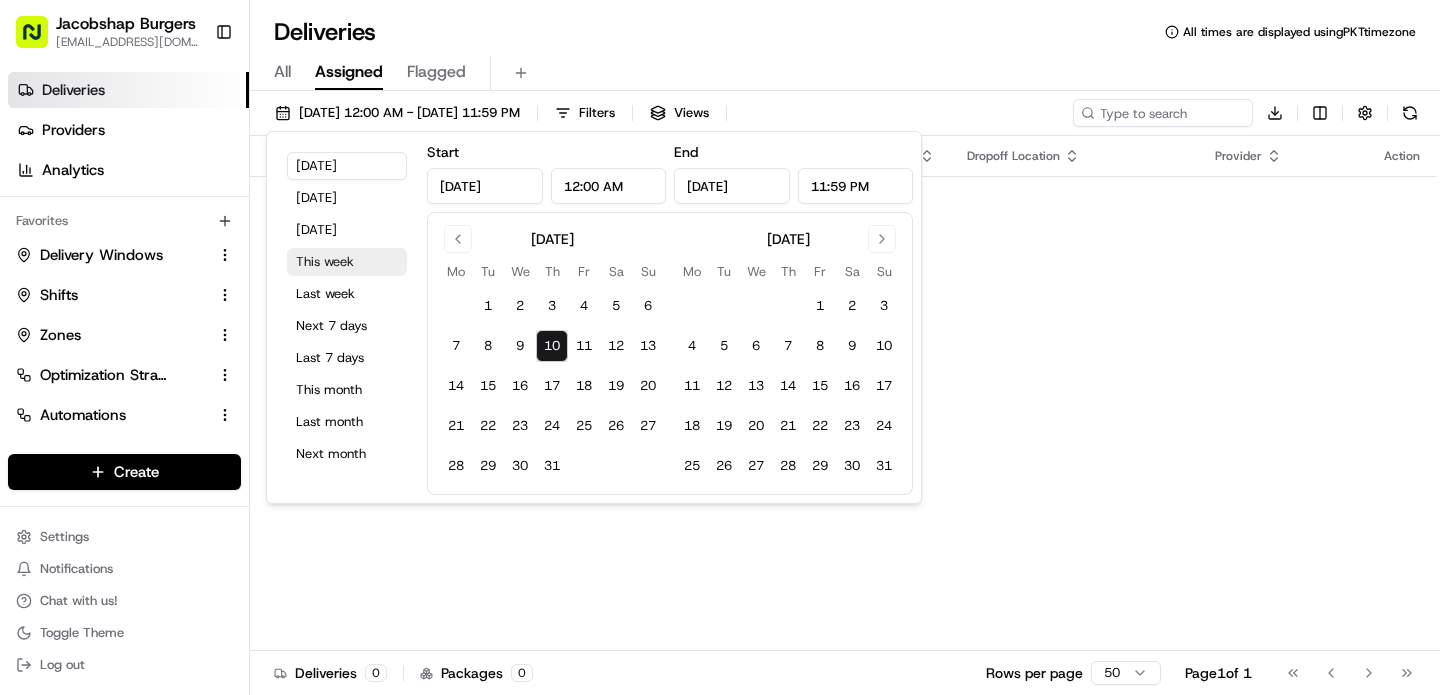 drag, startPoint x: 345, startPoint y: 234, endPoint x: 357, endPoint y: 269, distance: 37 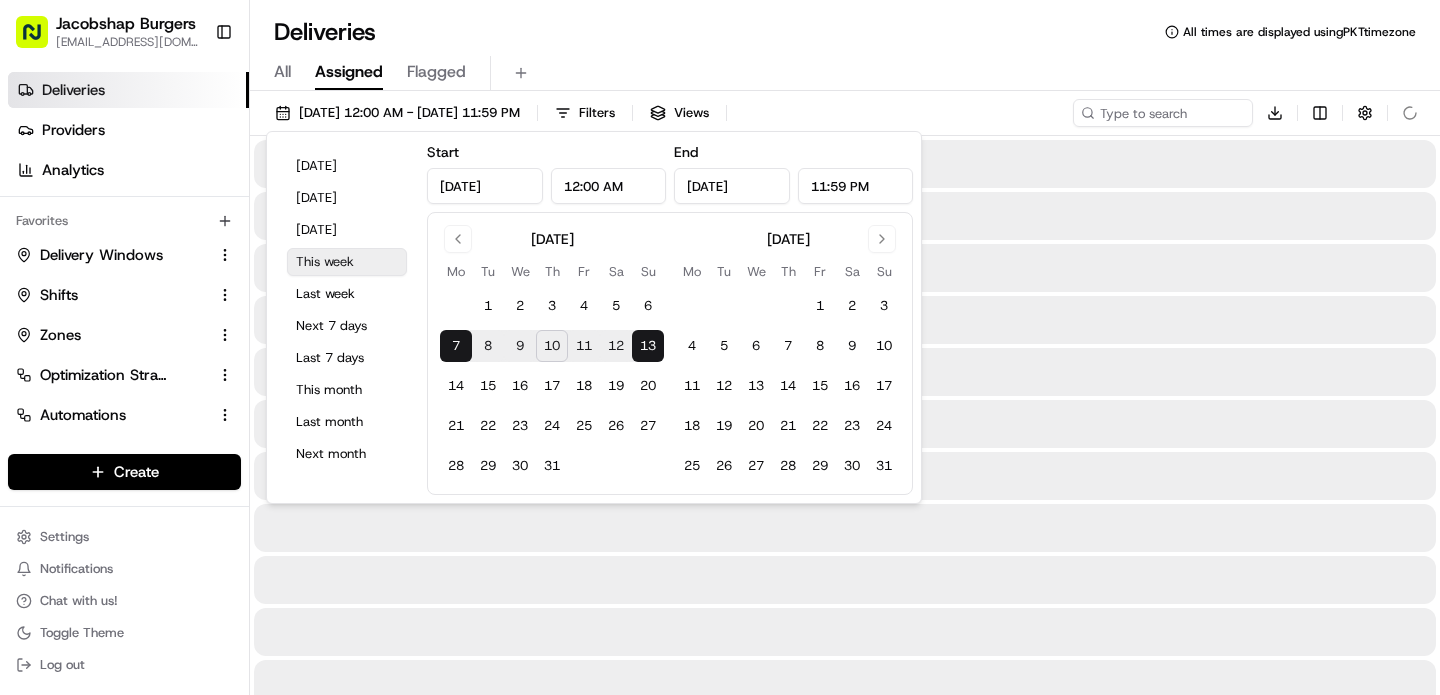 type on "Jul 7, 2025" 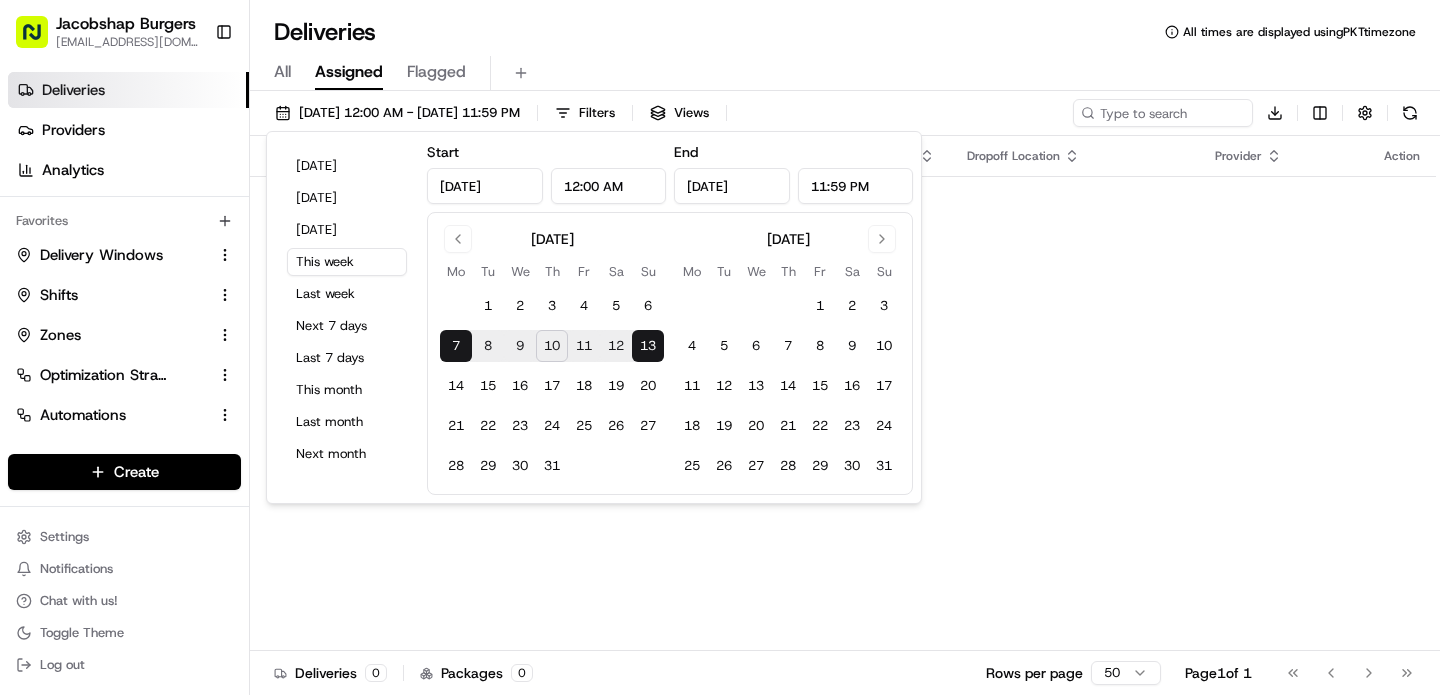 click on "Deliveries All times are displayed using  PKT  timezone" at bounding box center (845, 32) 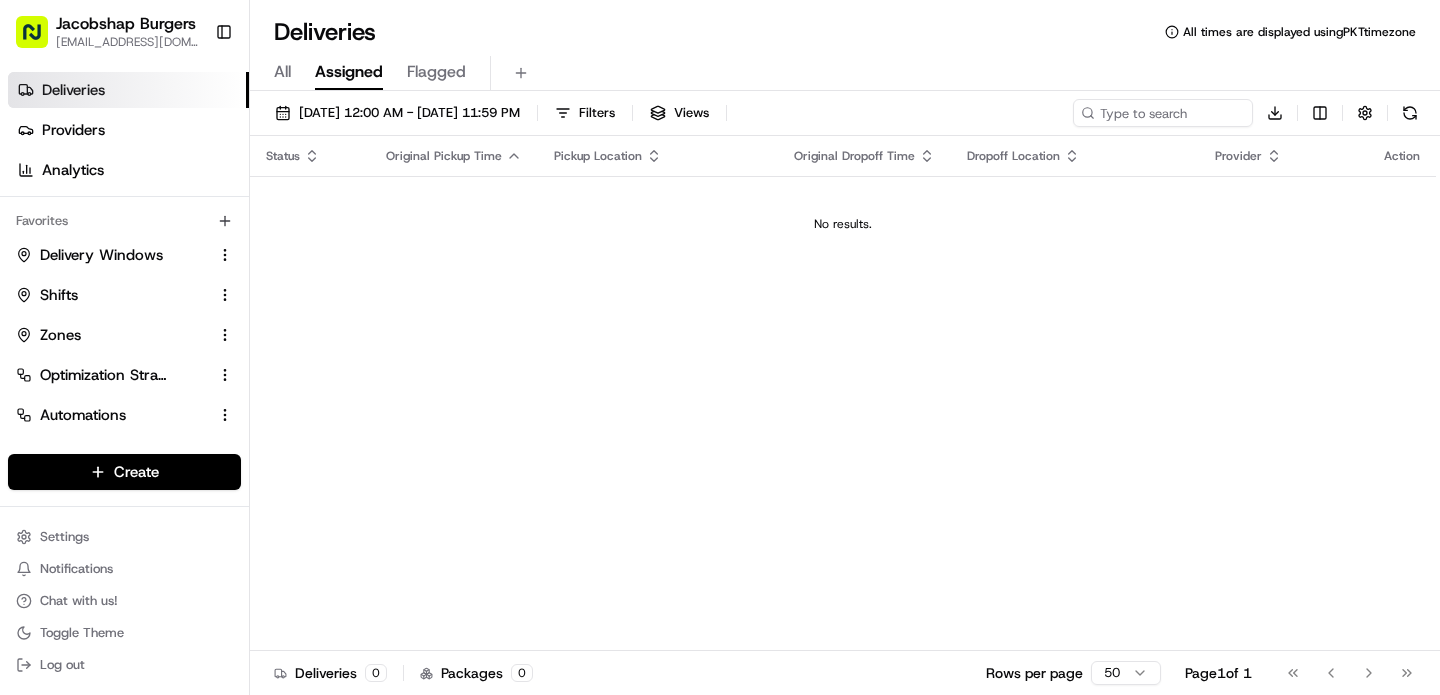 click on "All Assigned Flagged" at bounding box center (845, 73) 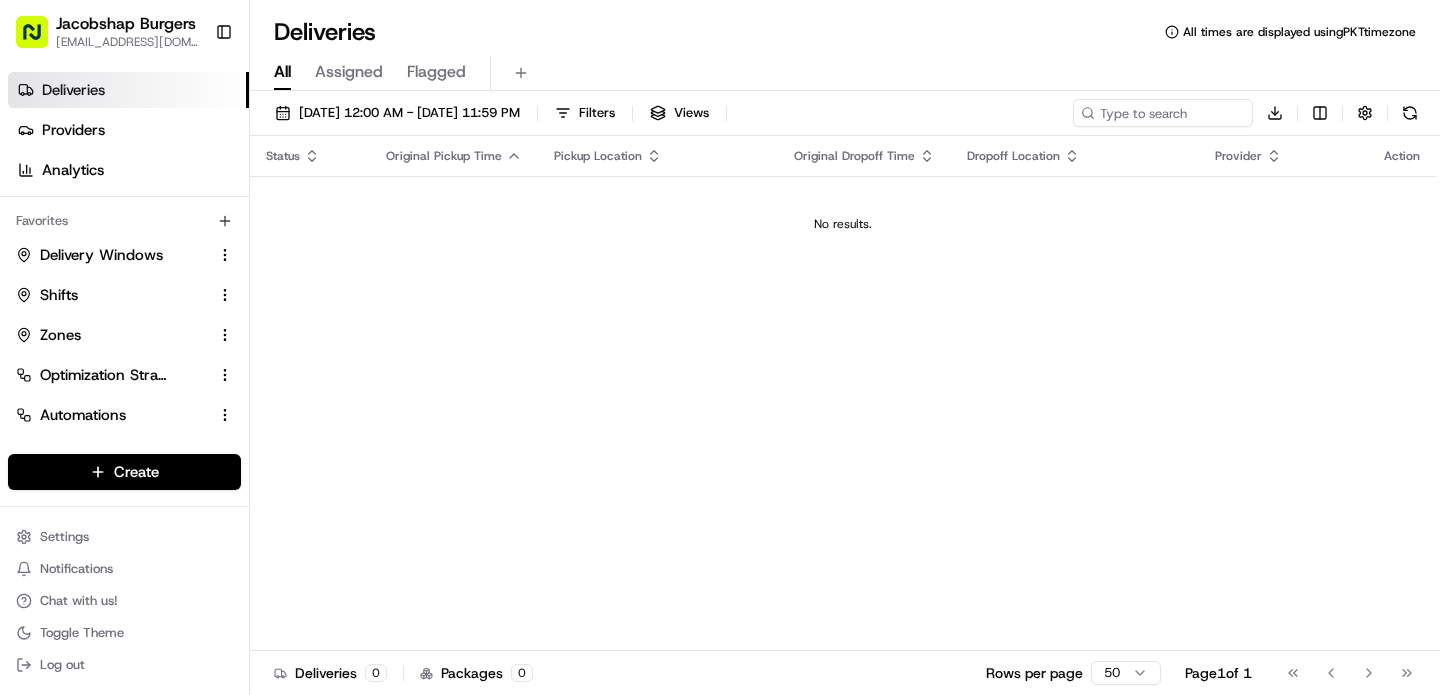 click on "All" at bounding box center (282, 72) 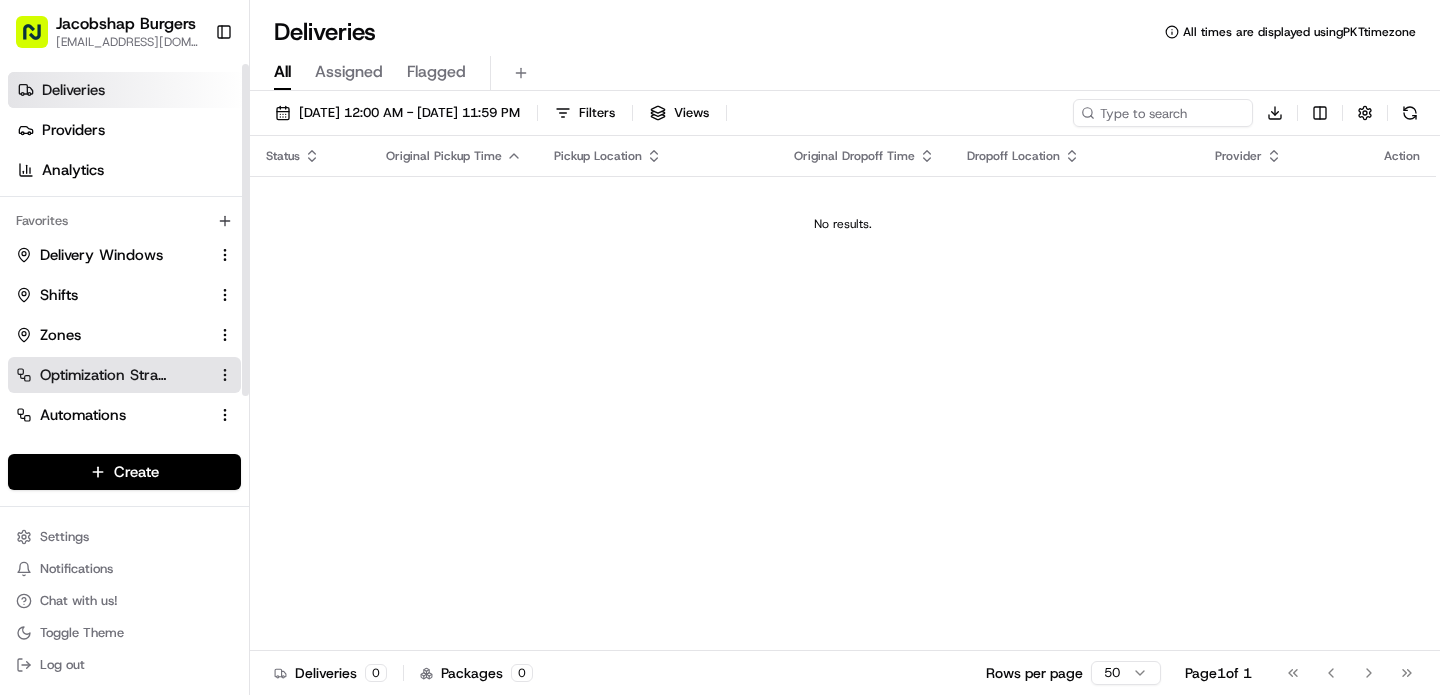 scroll, scrollTop: 91, scrollLeft: 0, axis: vertical 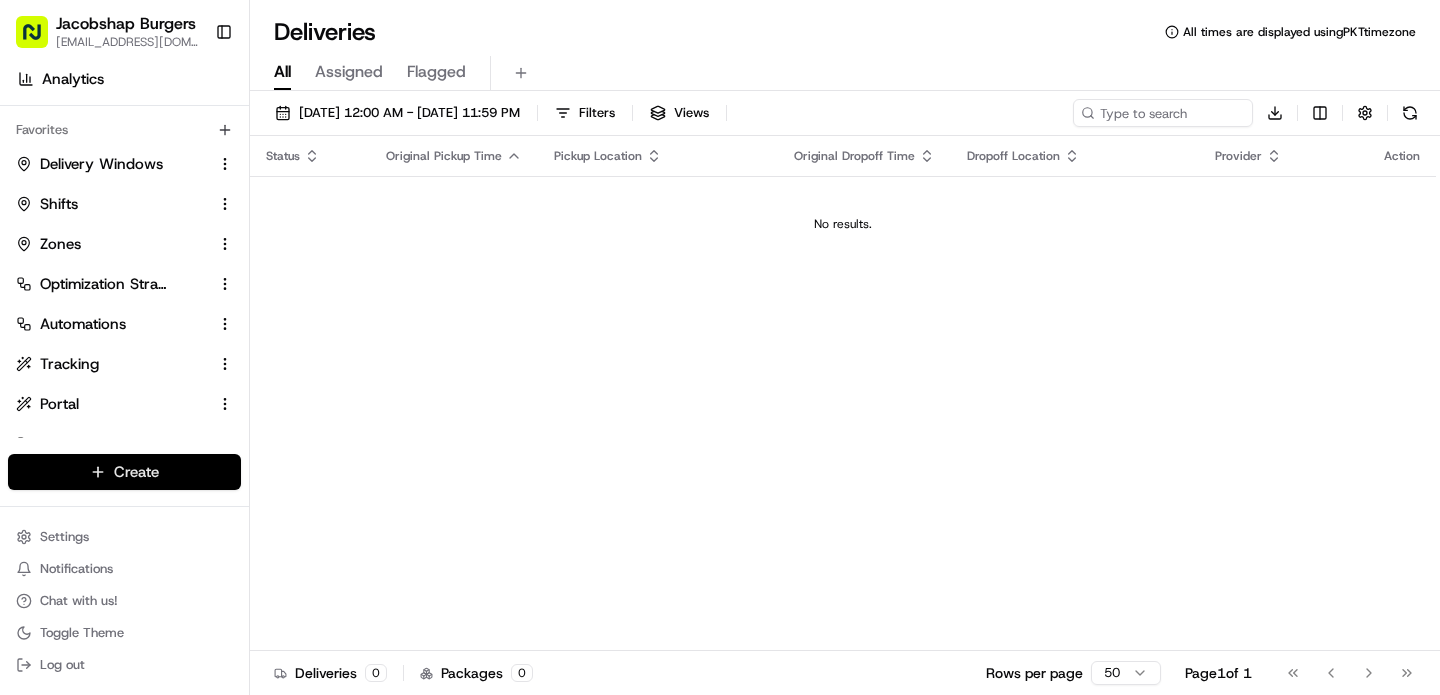 click on "Jacobshap Burgers jeshapiro@ymail.com Toggle Sidebar Deliveries Providers Analytics Favorites Delivery Windows Shifts Zones Optimization Strategy Automations Tracking Portal Dispatch Strategy Main Menu Members & Organization Organization Users Roles Preferences Customization Tracking Orchestration Automations Dispatch Strategy Locations Pickup Locations Dropoff Locations Billing Billing Refund Requests Integrations Notification Triggers Webhooks API Keys Request Logs Create Settings Notifications Chat with us! Toggle Theme Log out Deliveries All times are displayed using  PKT  timezone All Assigned Flagged 07/07/2025 12:00 AM - 07/13/2025 11:59 PM Filters Views Download Status Original Pickup Time Pickup Location Original Dropoff Time Dropoff Location Provider Action No results. Deliveries 0 Packages 0 Rows per page 50 Page  1  of   1 Go to first page Go to previous page Go to next page Go to last page" at bounding box center (720, 347) 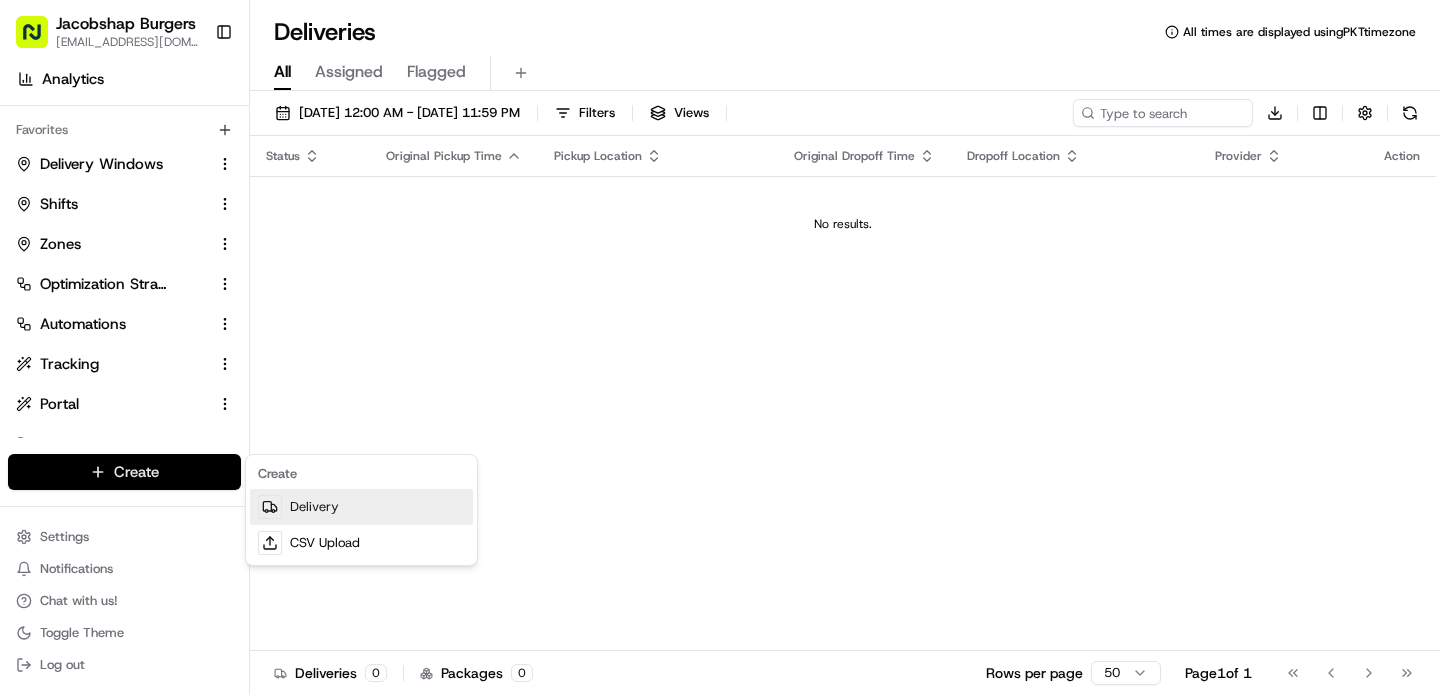 click on "Delivery" at bounding box center [361, 507] 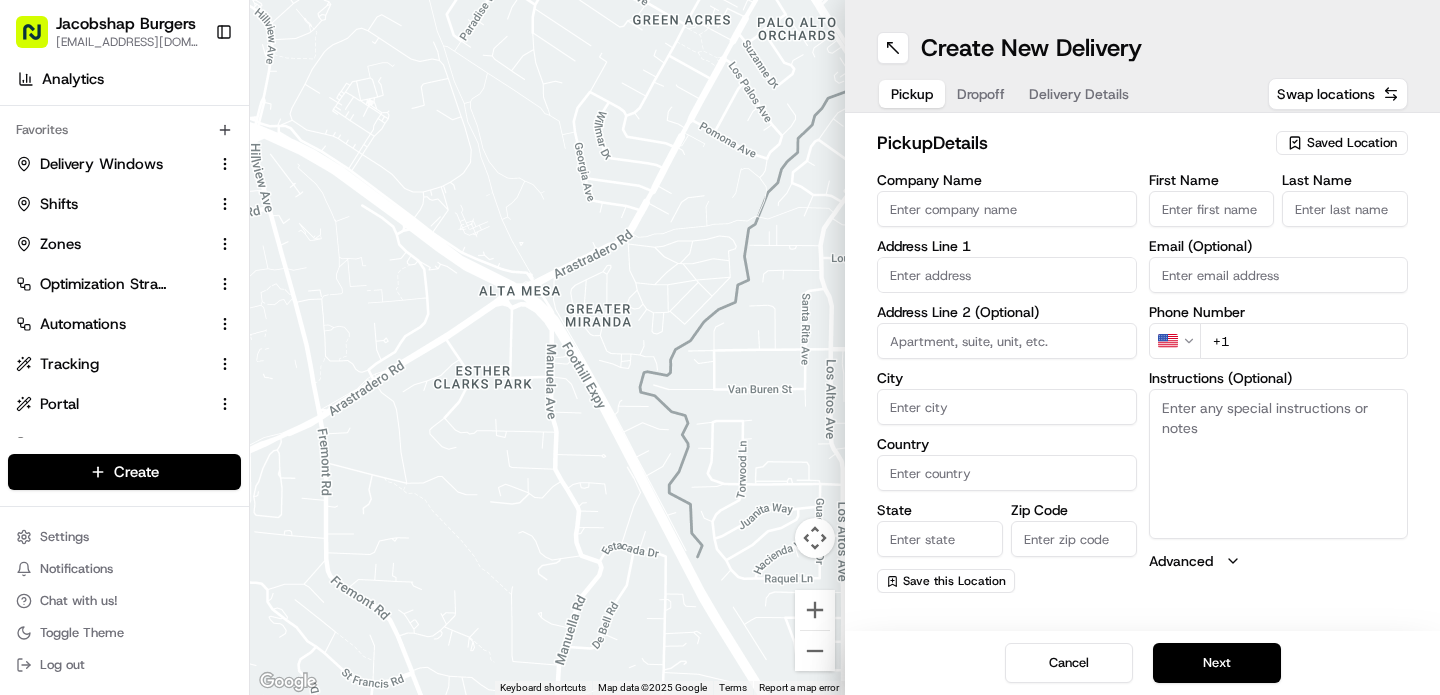 click on "Company Name" at bounding box center [1007, 209] 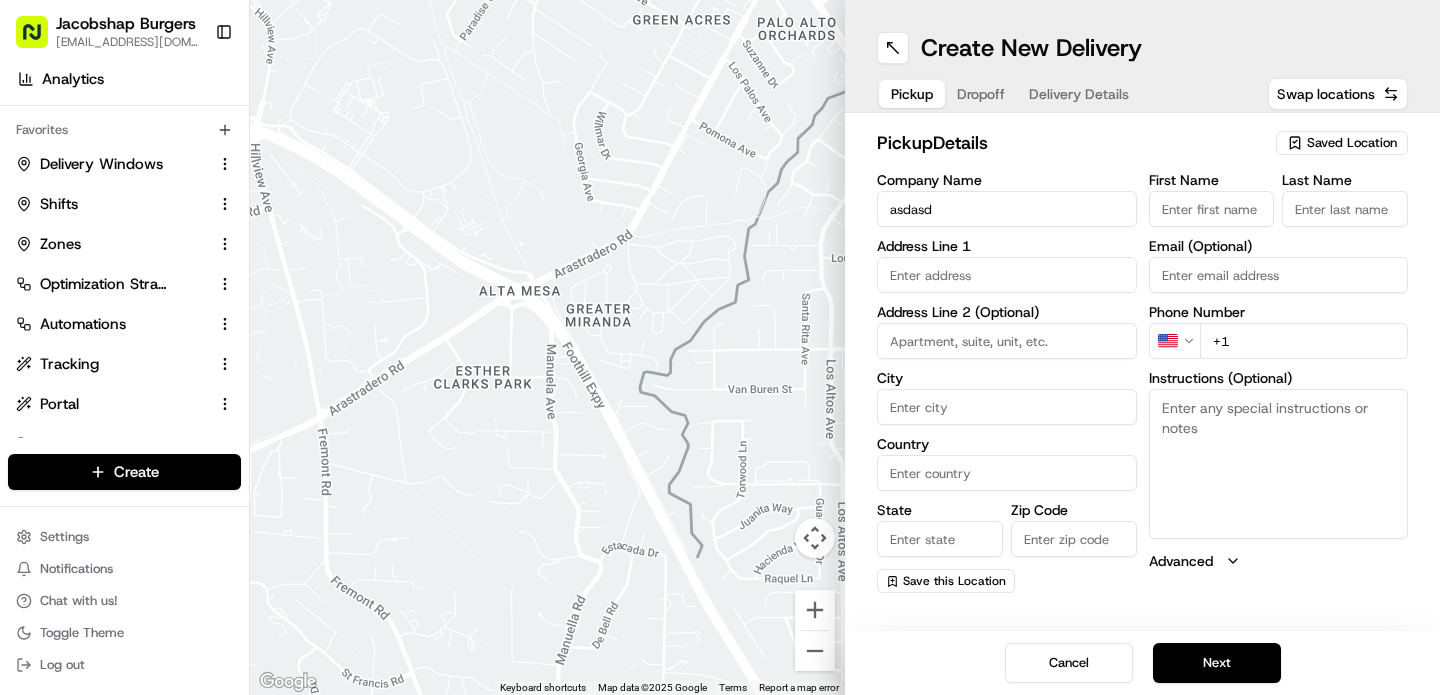 click at bounding box center (1007, 275) 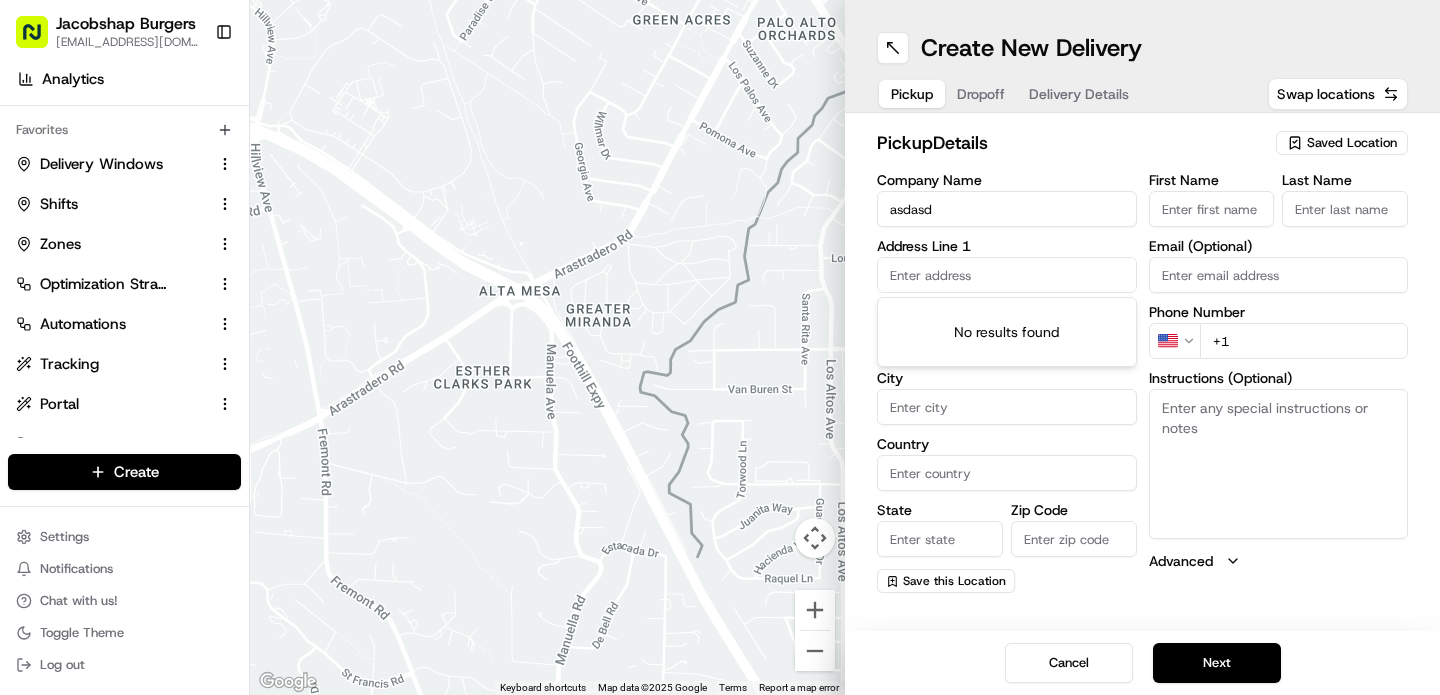 click on "City" at bounding box center (1007, 378) 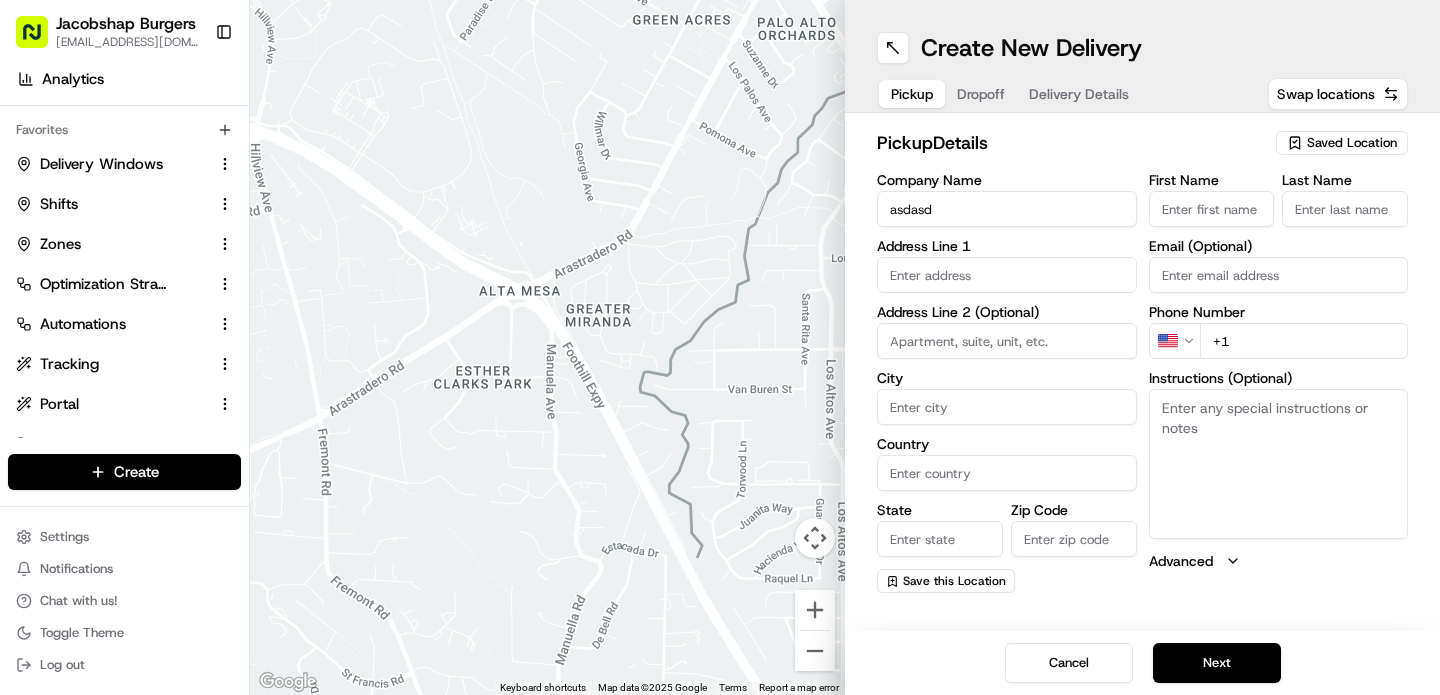 click at bounding box center [1007, 275] 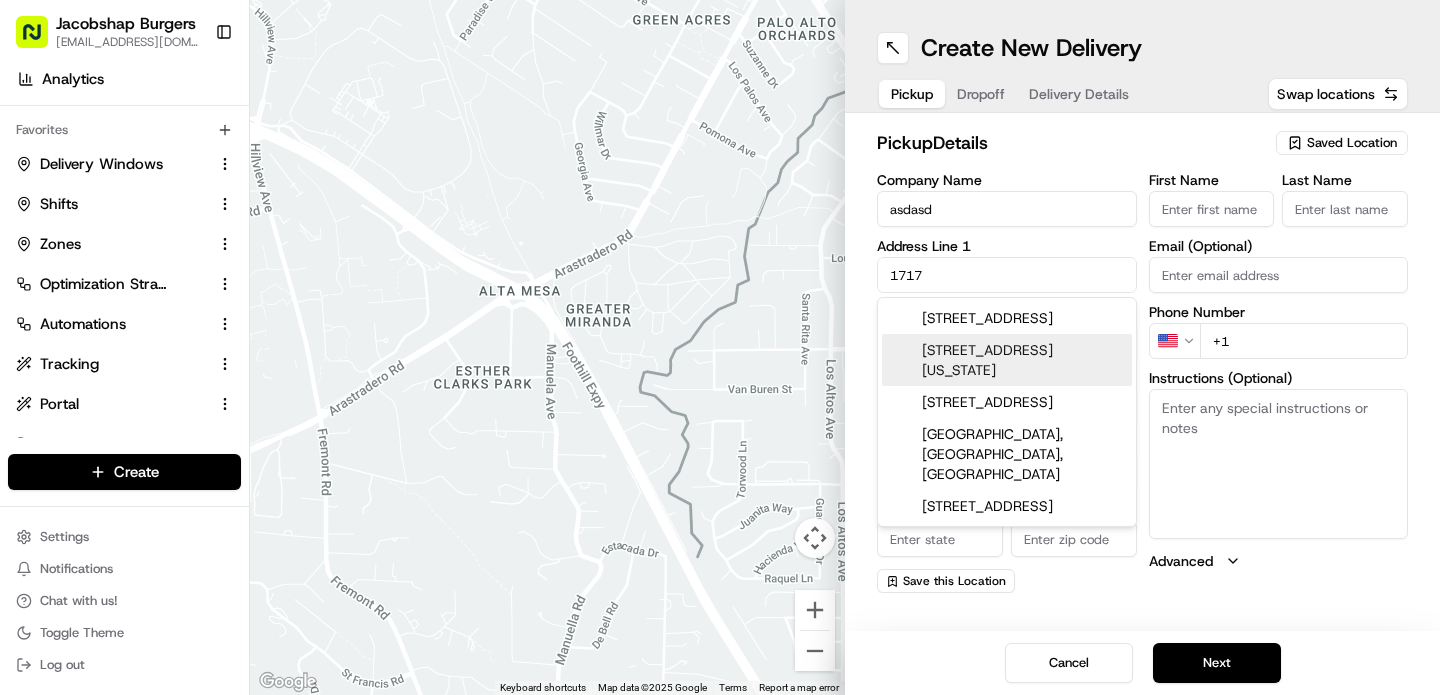 click on "1717 Broadway, Broadway, New York, NY" at bounding box center (1007, 360) 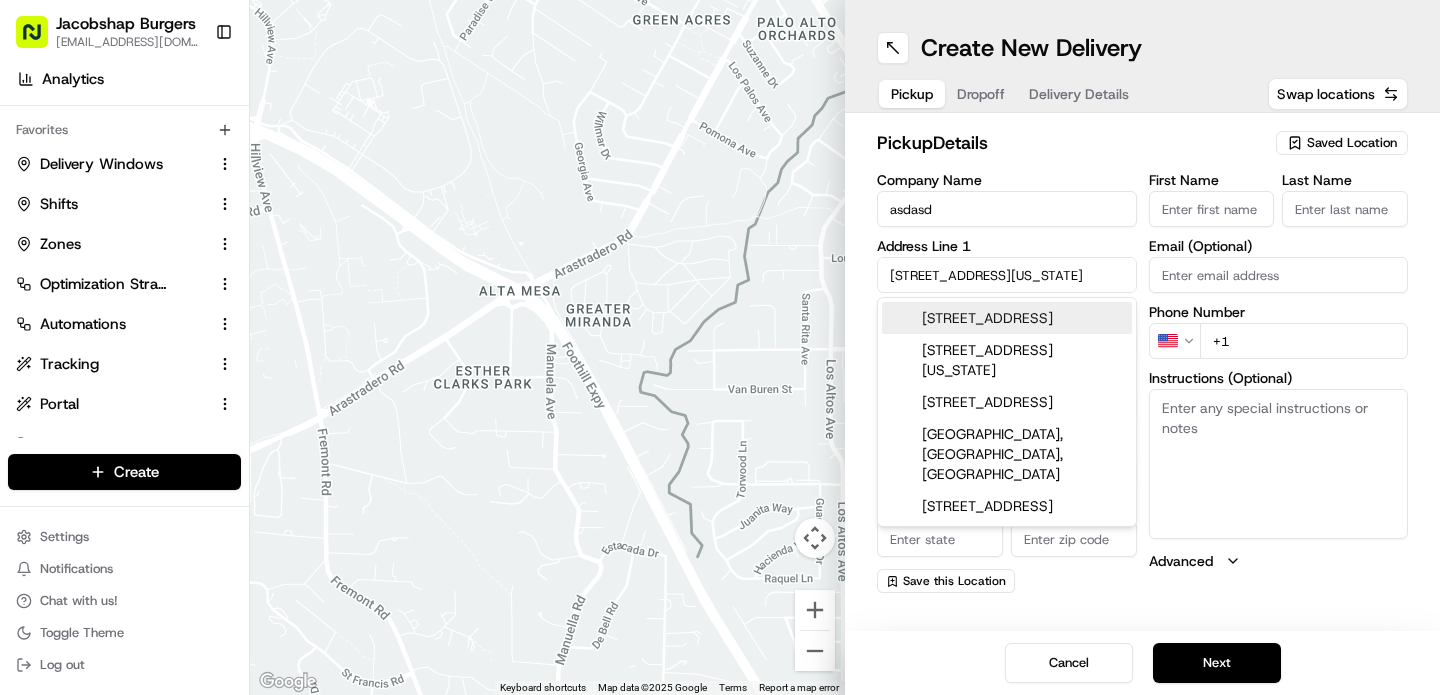 type on "1717 Broadway, 1717 Broadway, New York, NY 10019, USA" 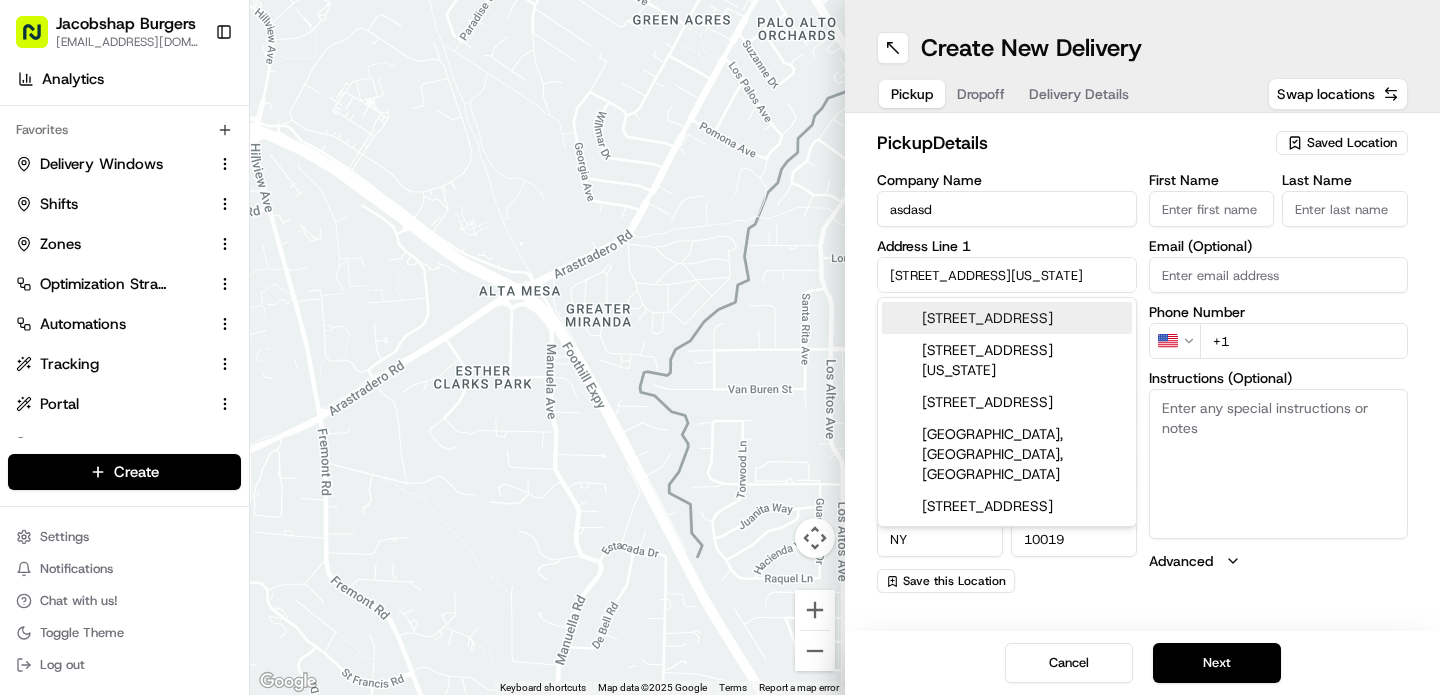 type on "1717 Broadway" 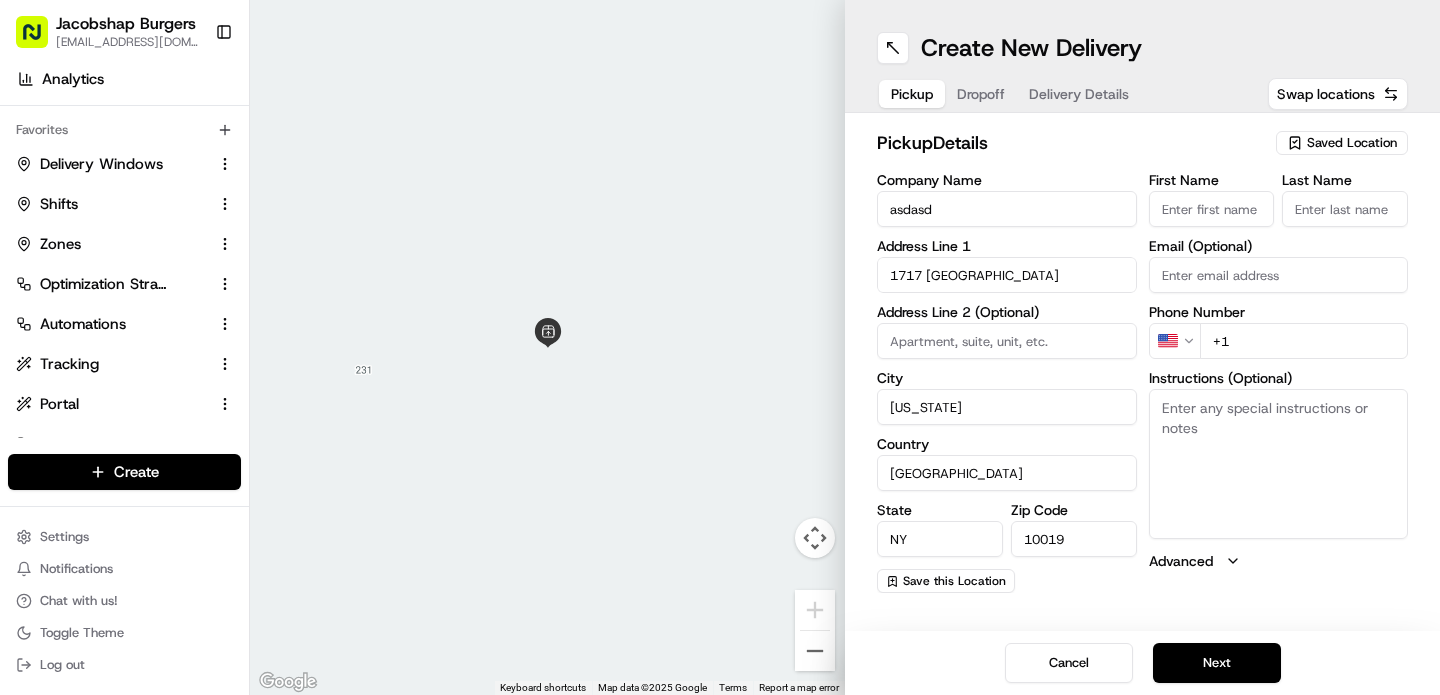 click on "First Name" at bounding box center (1212, 209) 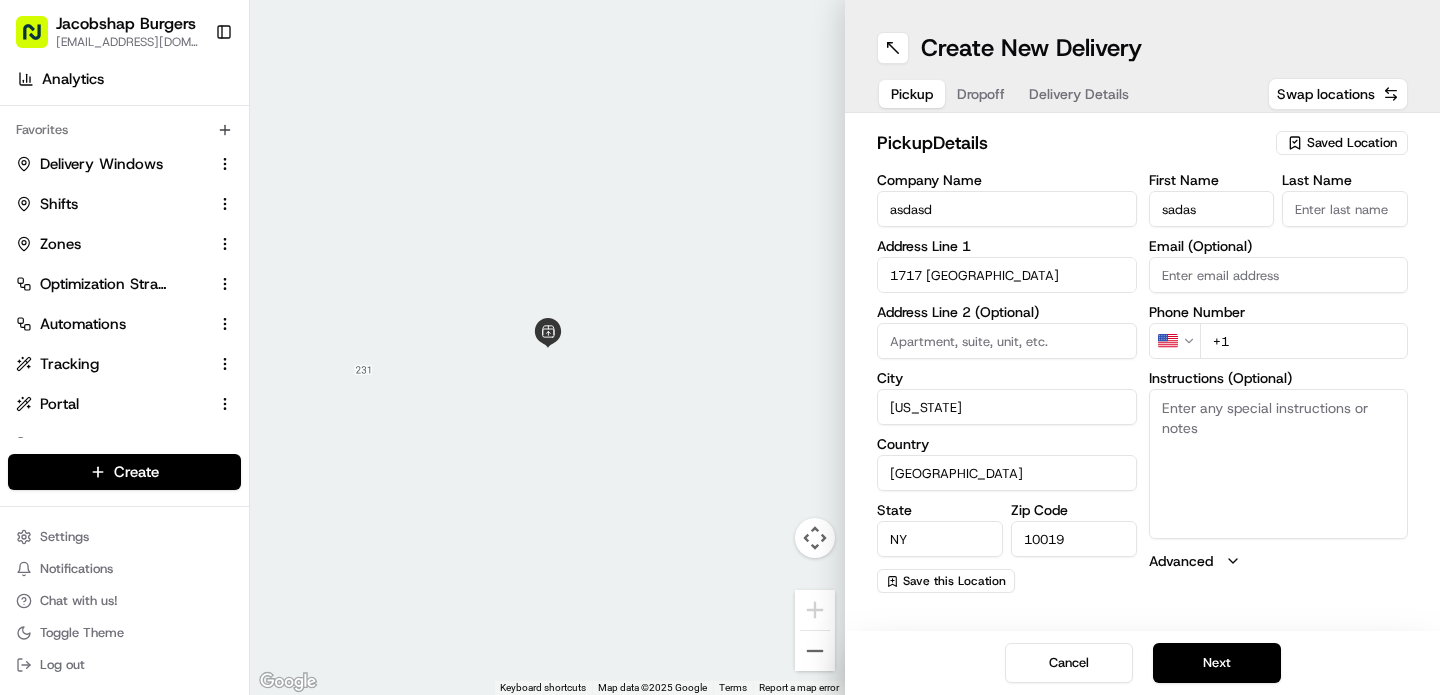 type on "sadas" 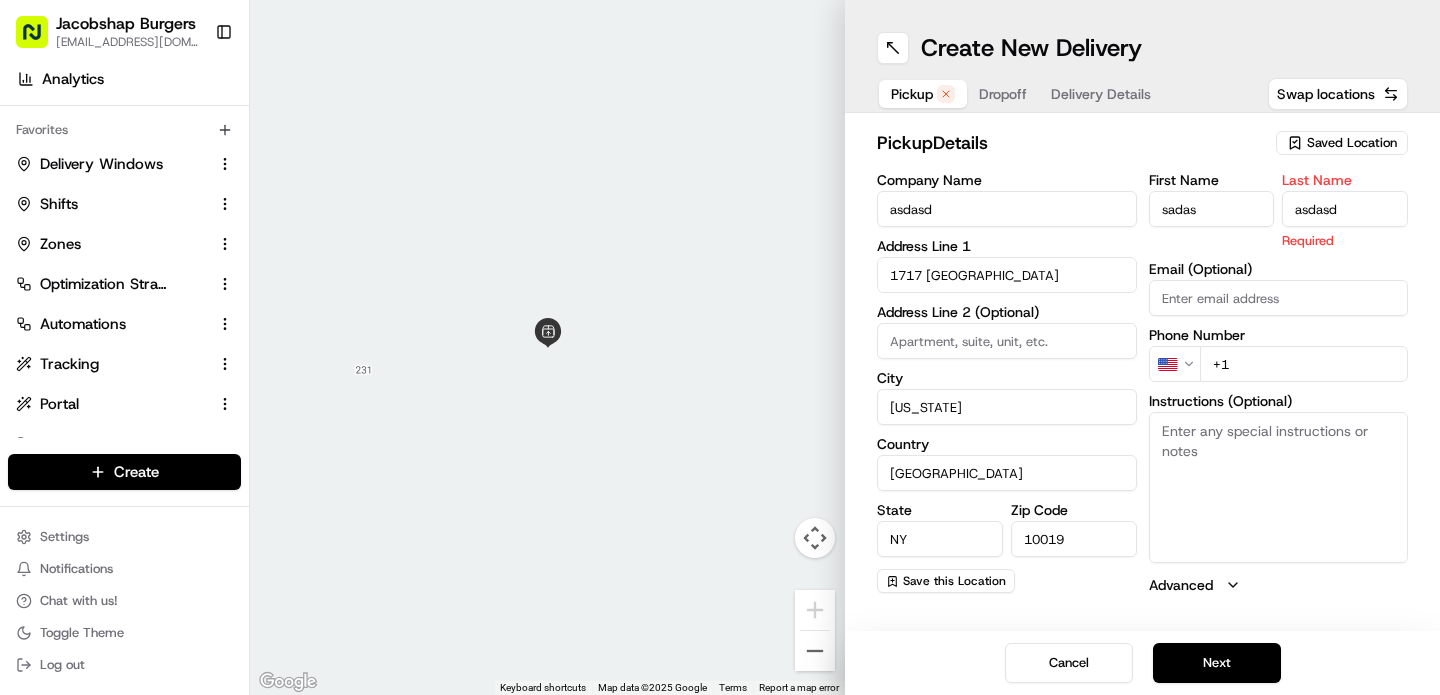 type on "asdasd" 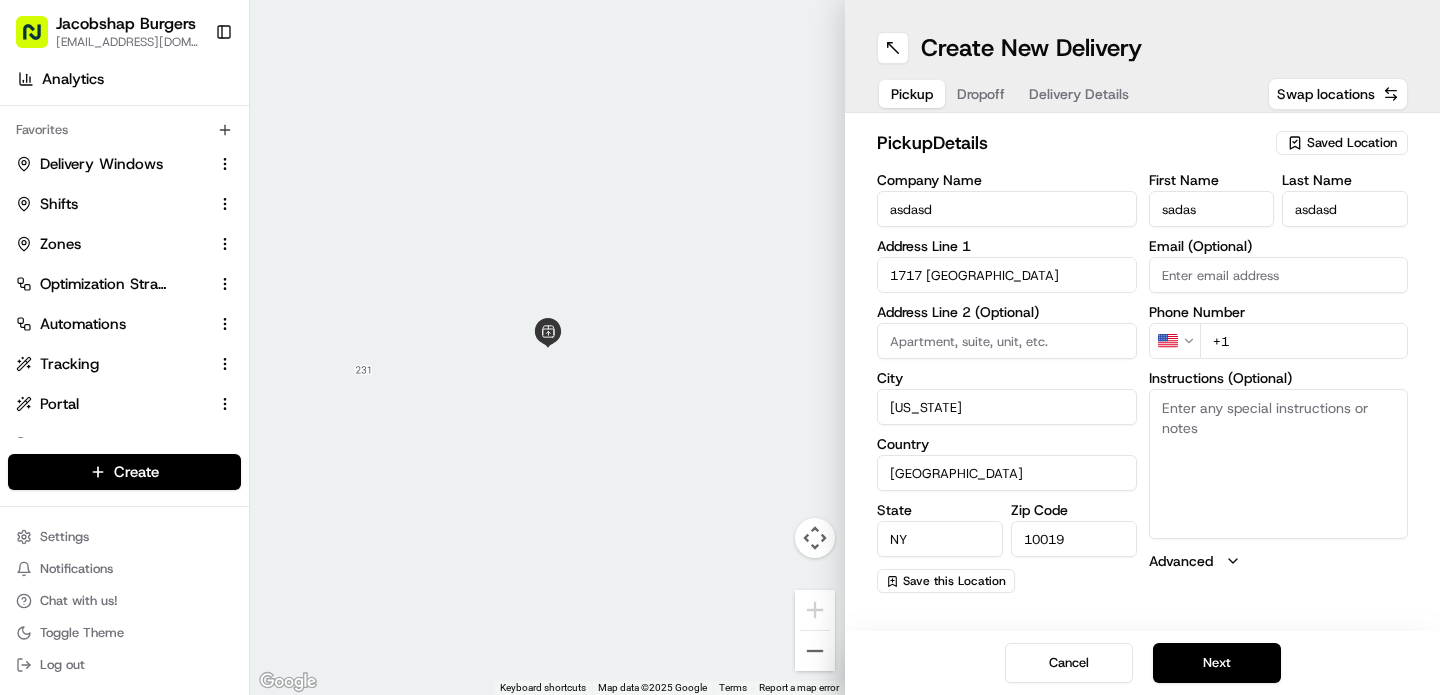 click on "First Name sadas Last Name asdasd Email (Optional) Phone Number US +1 Instructions (Optional) Advanced" at bounding box center [1279, 383] 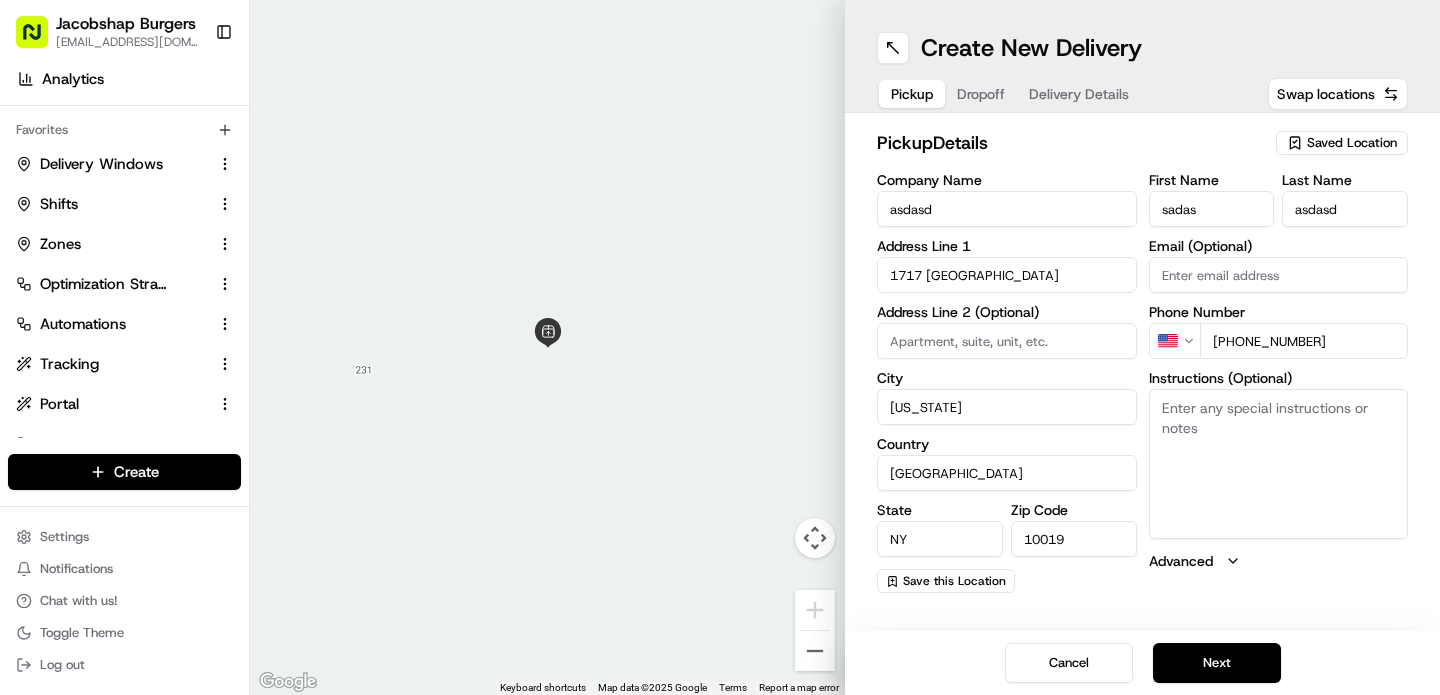 type on "+1 909 999 9999" 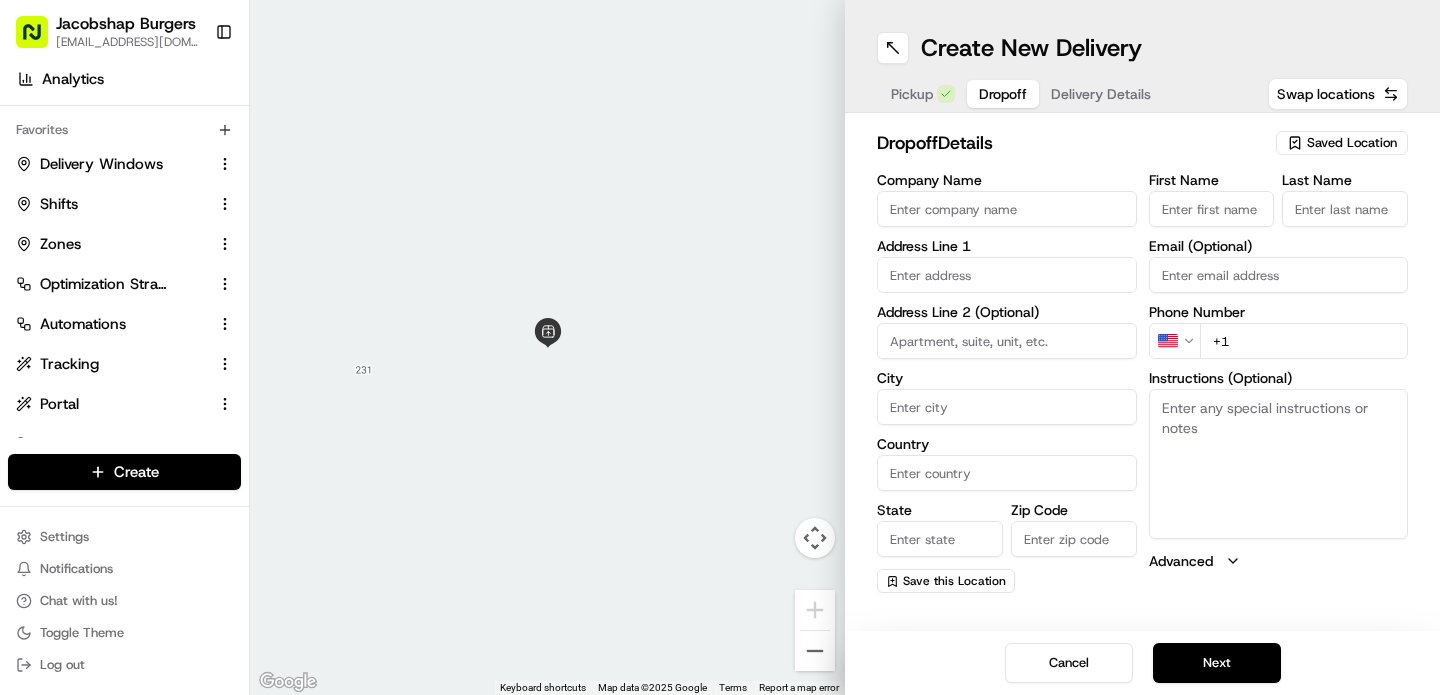 click on "Company Name" at bounding box center (1007, 209) 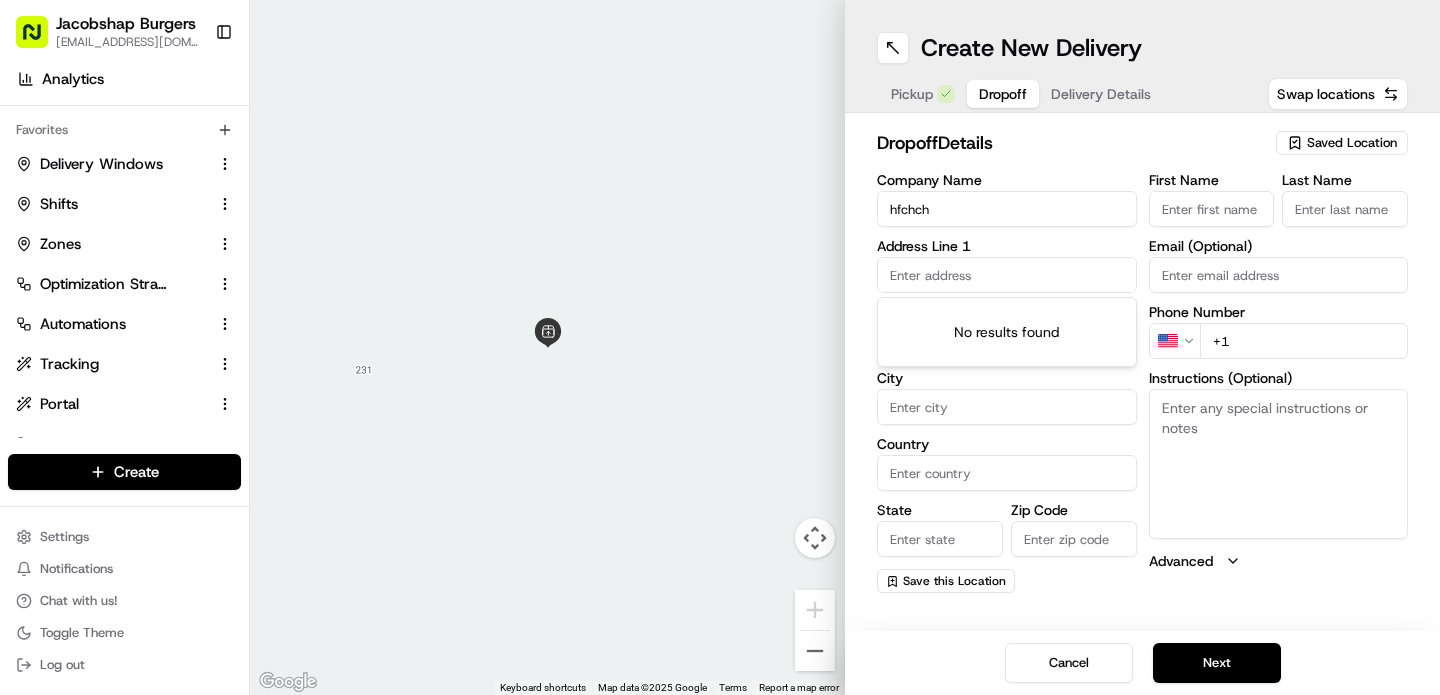 click at bounding box center (1007, 275) 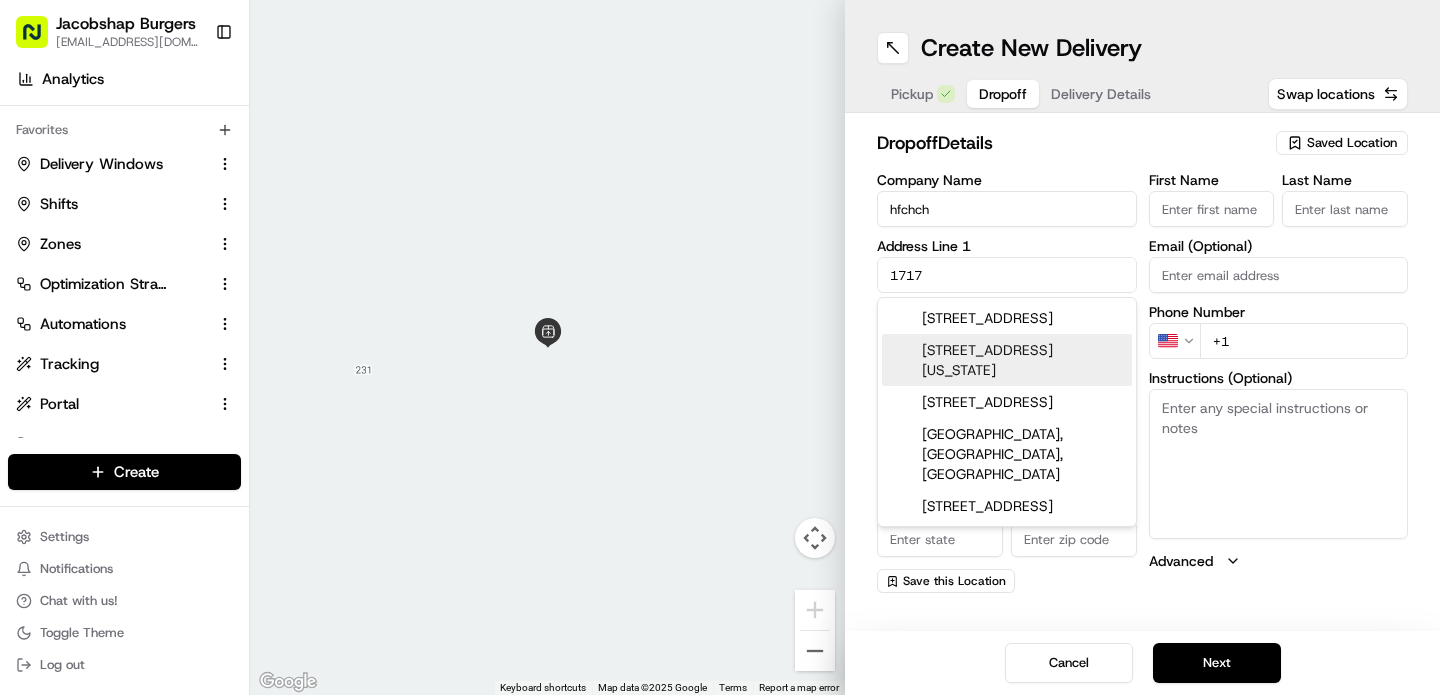 click on "1717 Broadway, Broadway, New York, NY" at bounding box center [1007, 360] 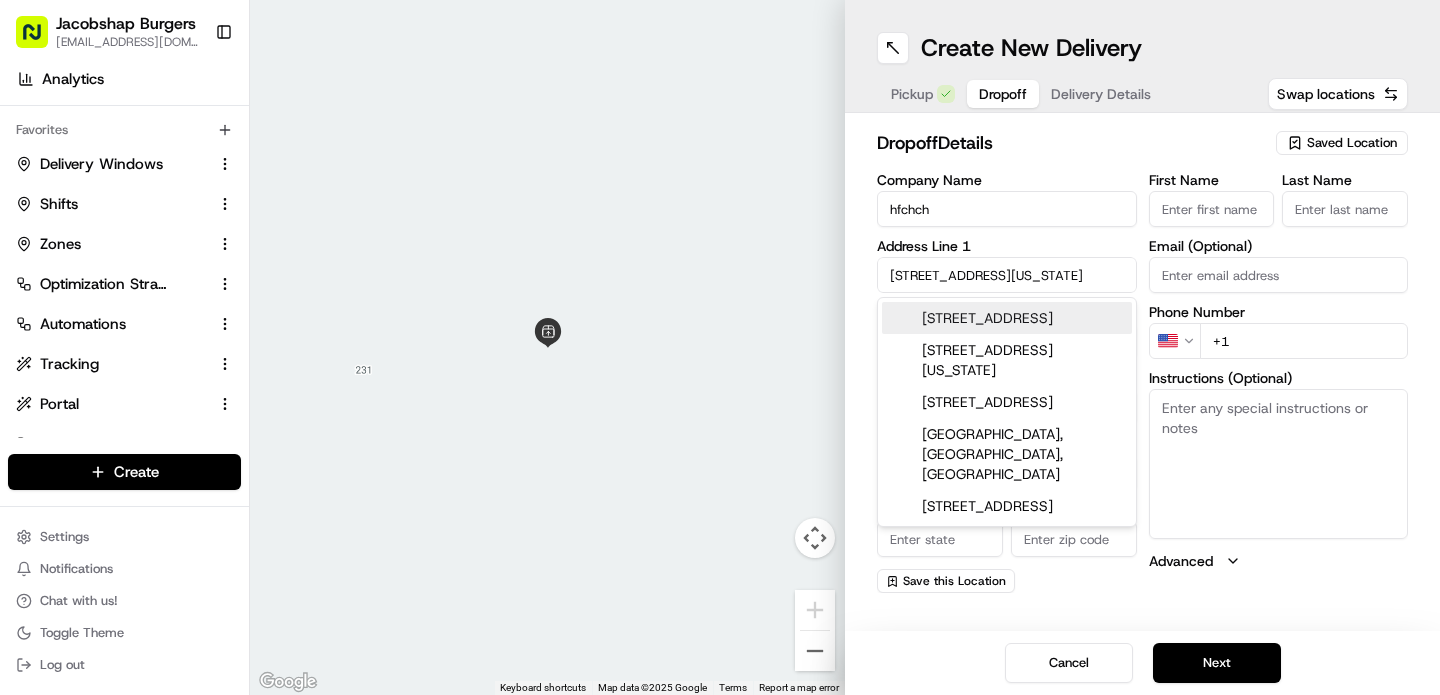 type on "1717 Broadway, 1717 Broadway, New York, NY 10019, USA" 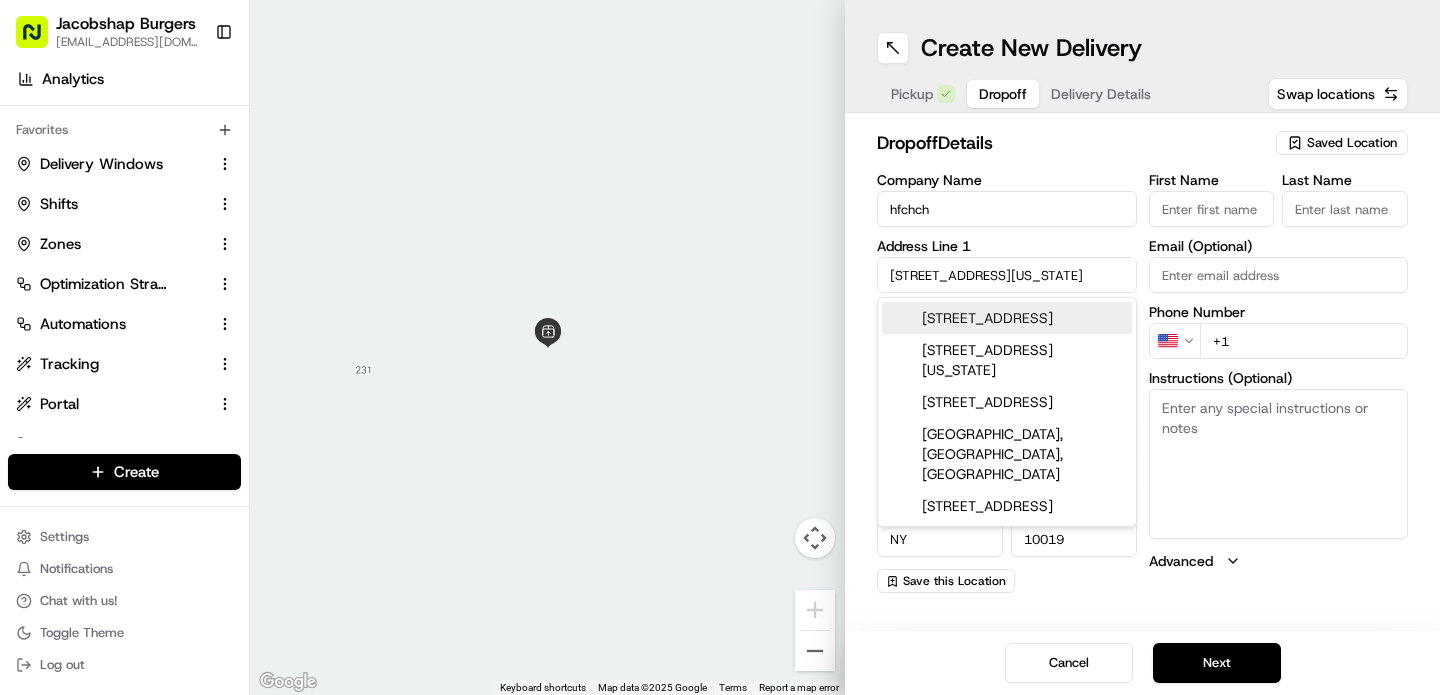 type on "1717 Broadway" 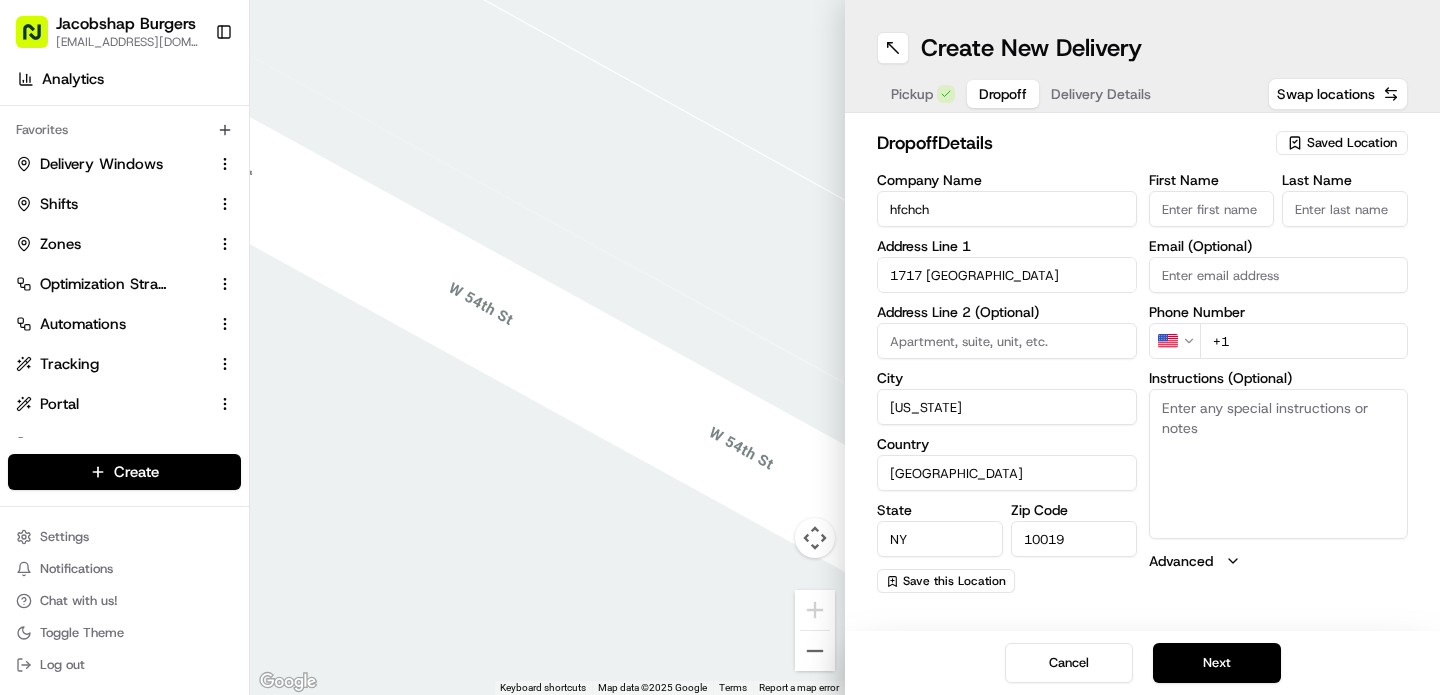 click on "First Name" at bounding box center [1212, 209] 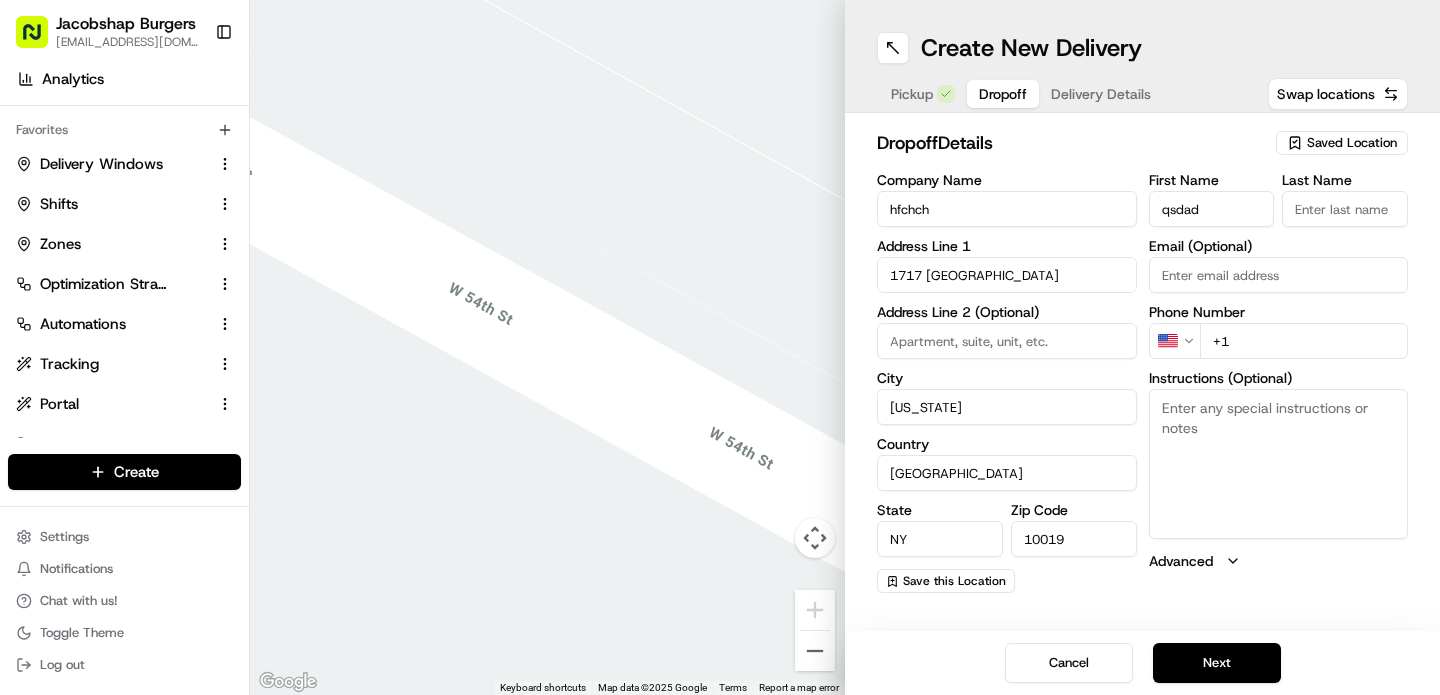 type on "qsdad" 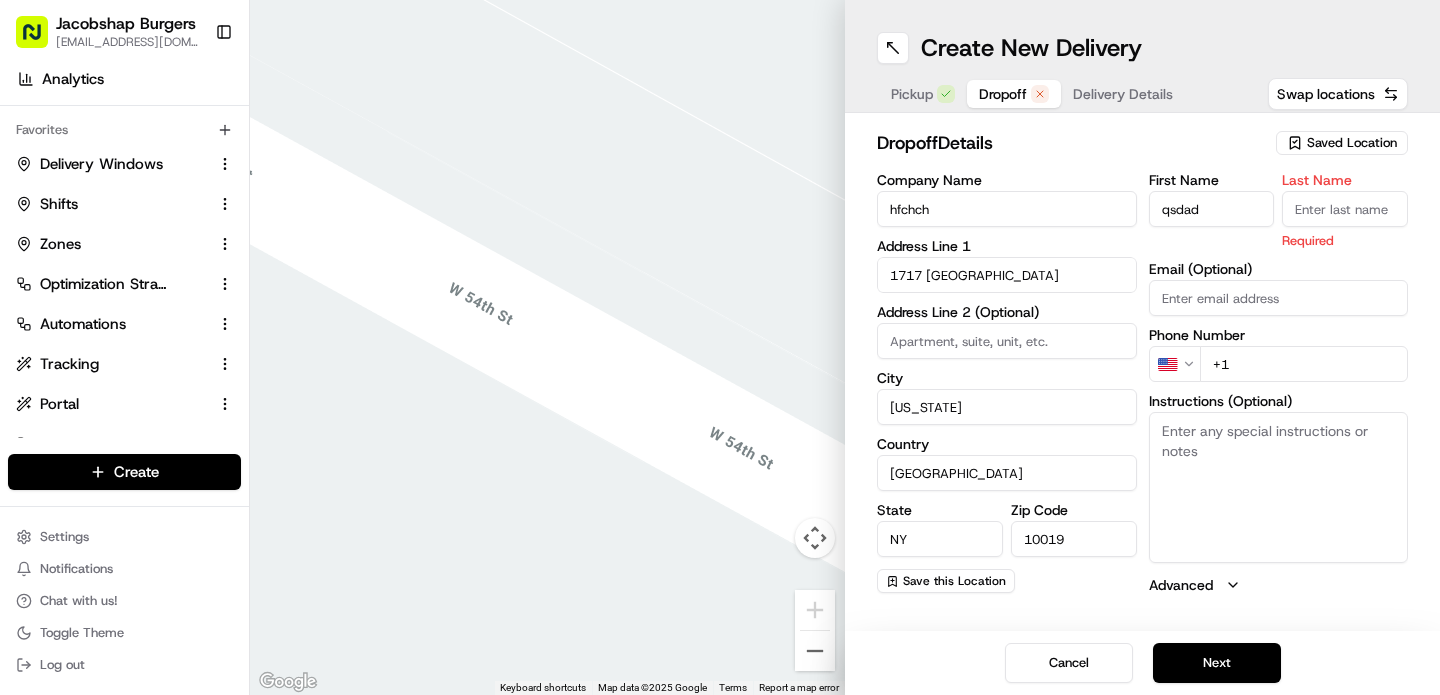 click on "Last Name" at bounding box center [1345, 209] 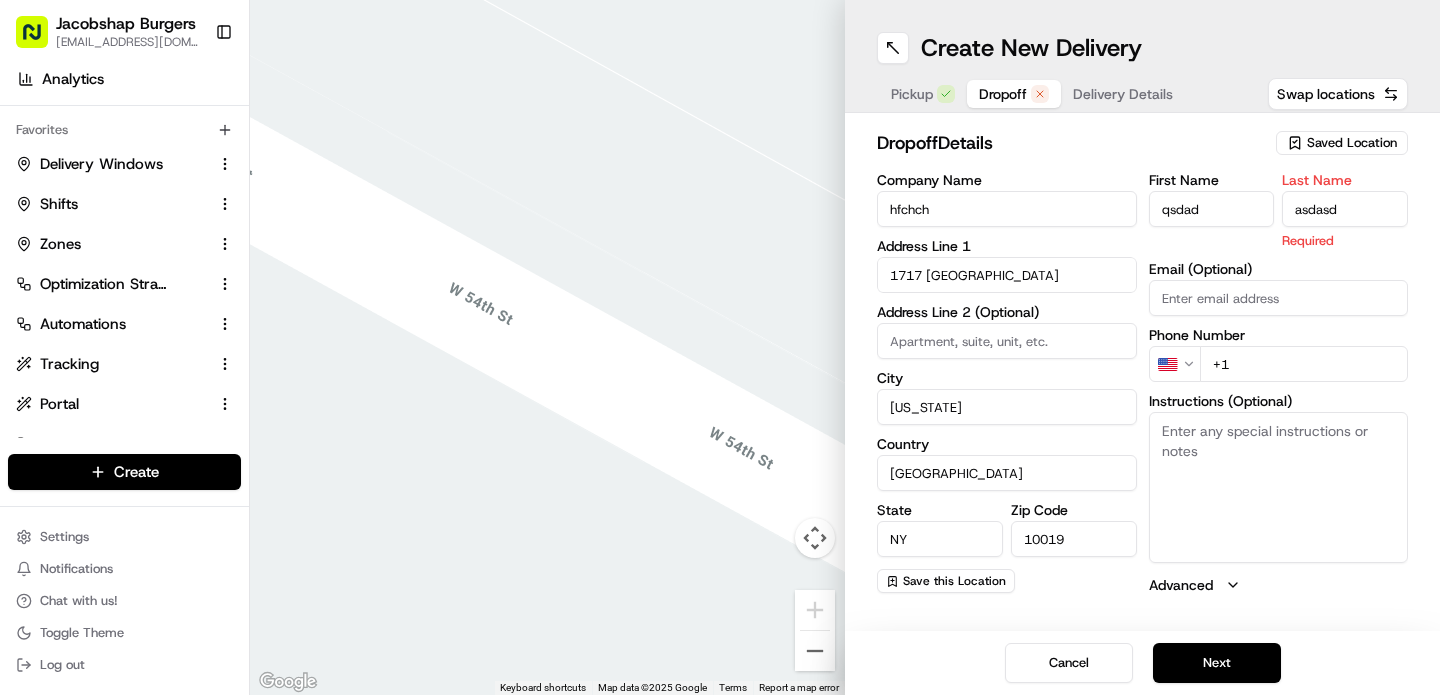 type on "asdasd" 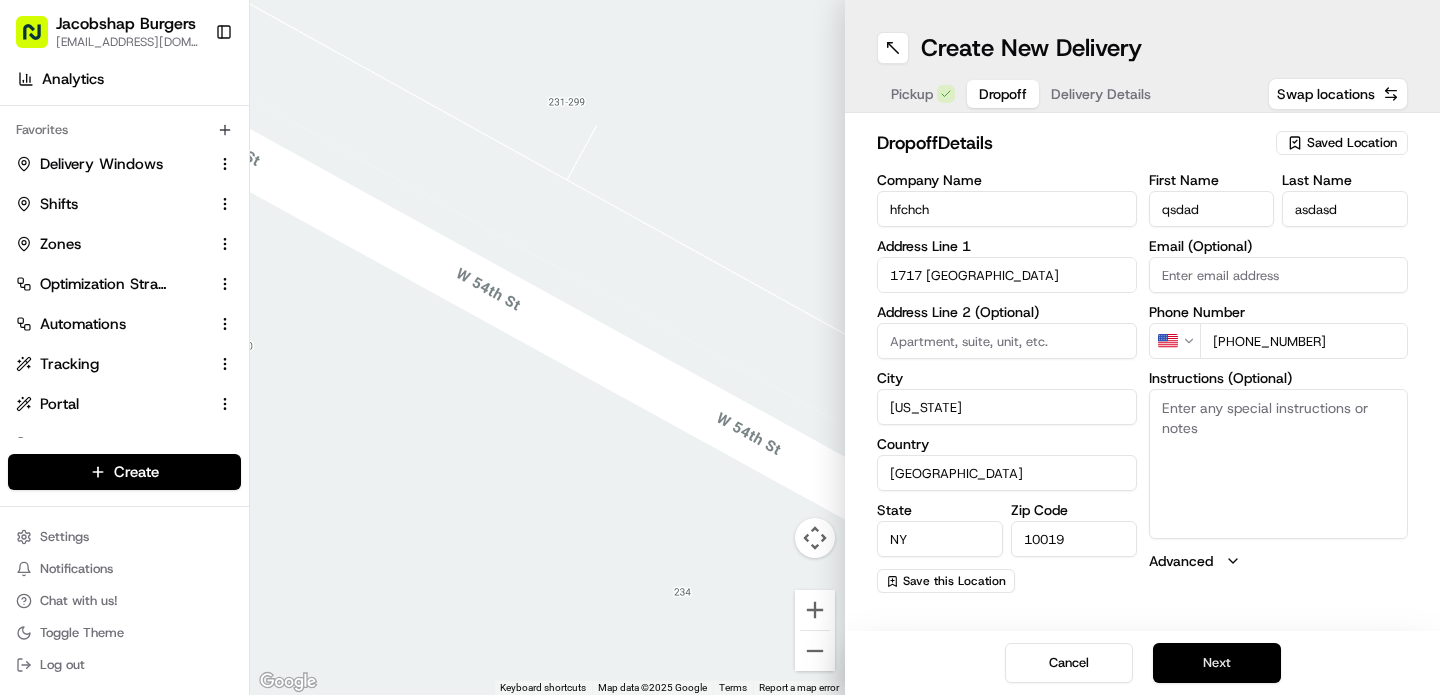 type on "+1 909 999 9999" 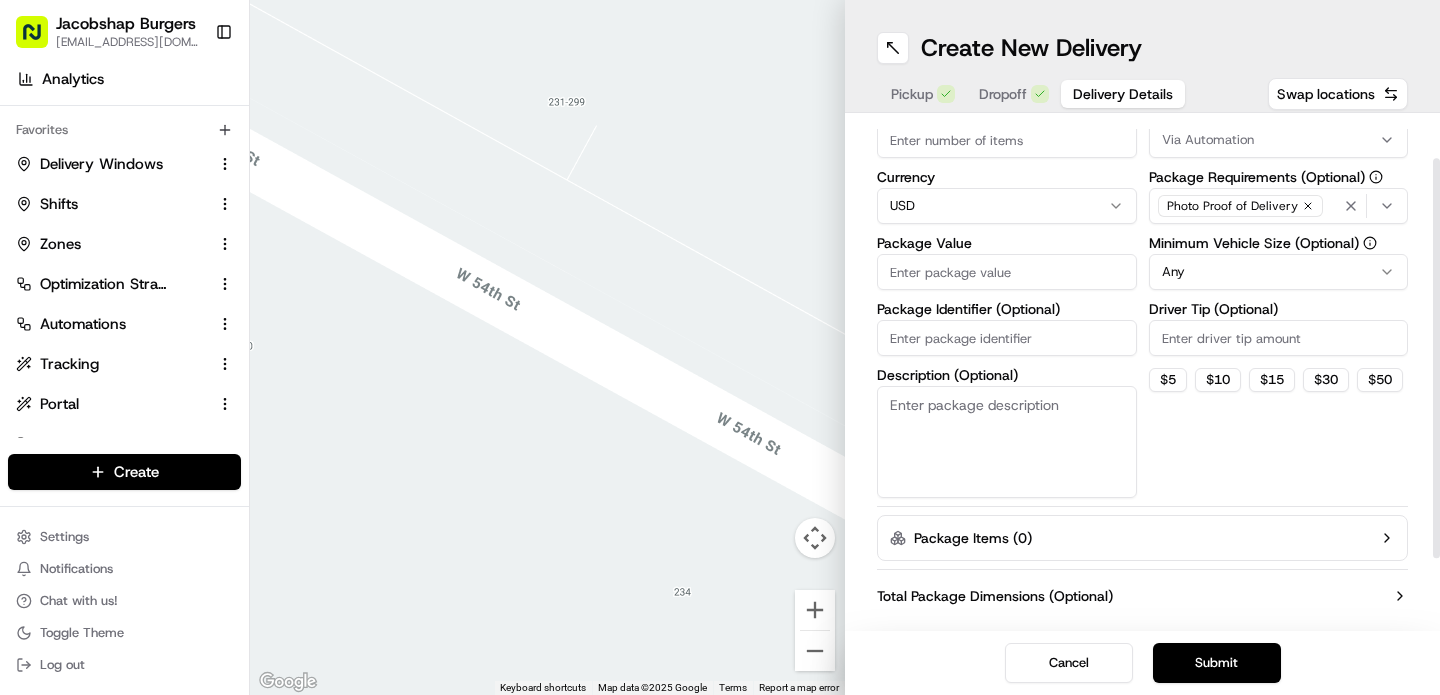 scroll, scrollTop: 0, scrollLeft: 0, axis: both 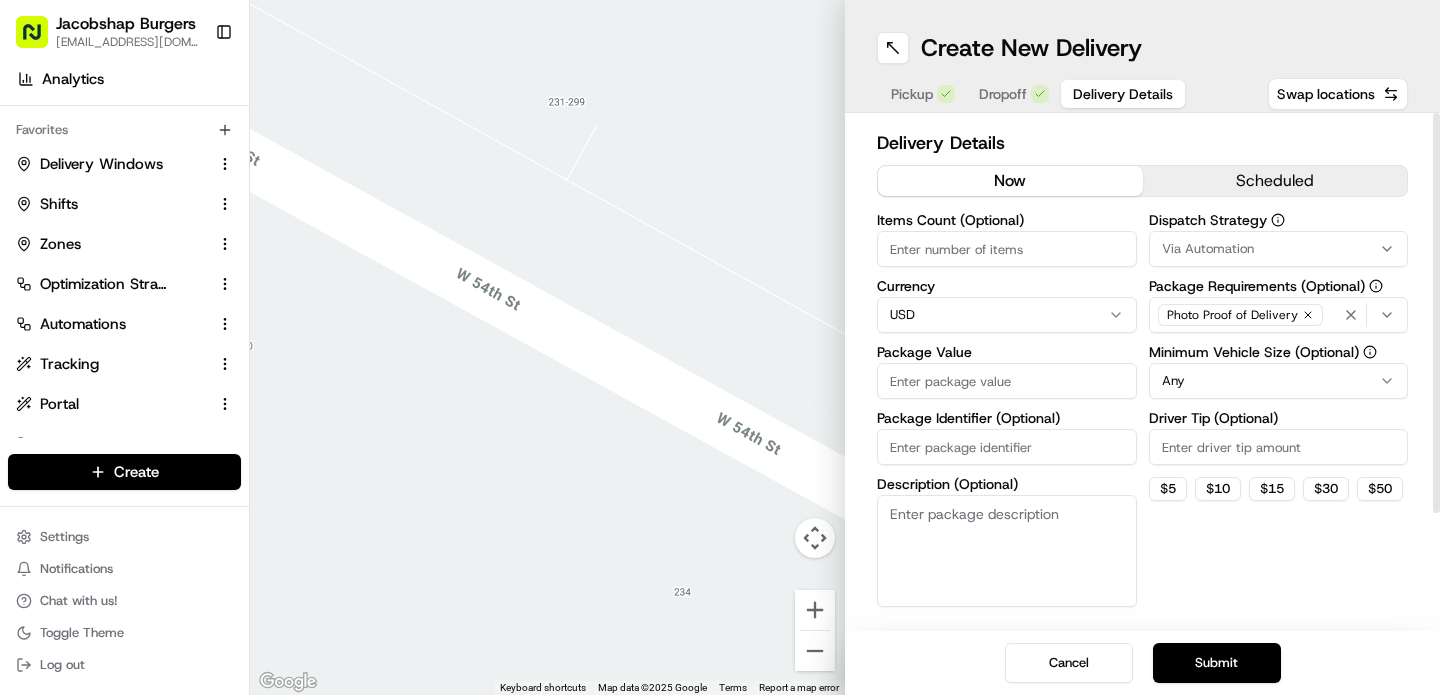 click on "Via Automation" at bounding box center [1279, 249] 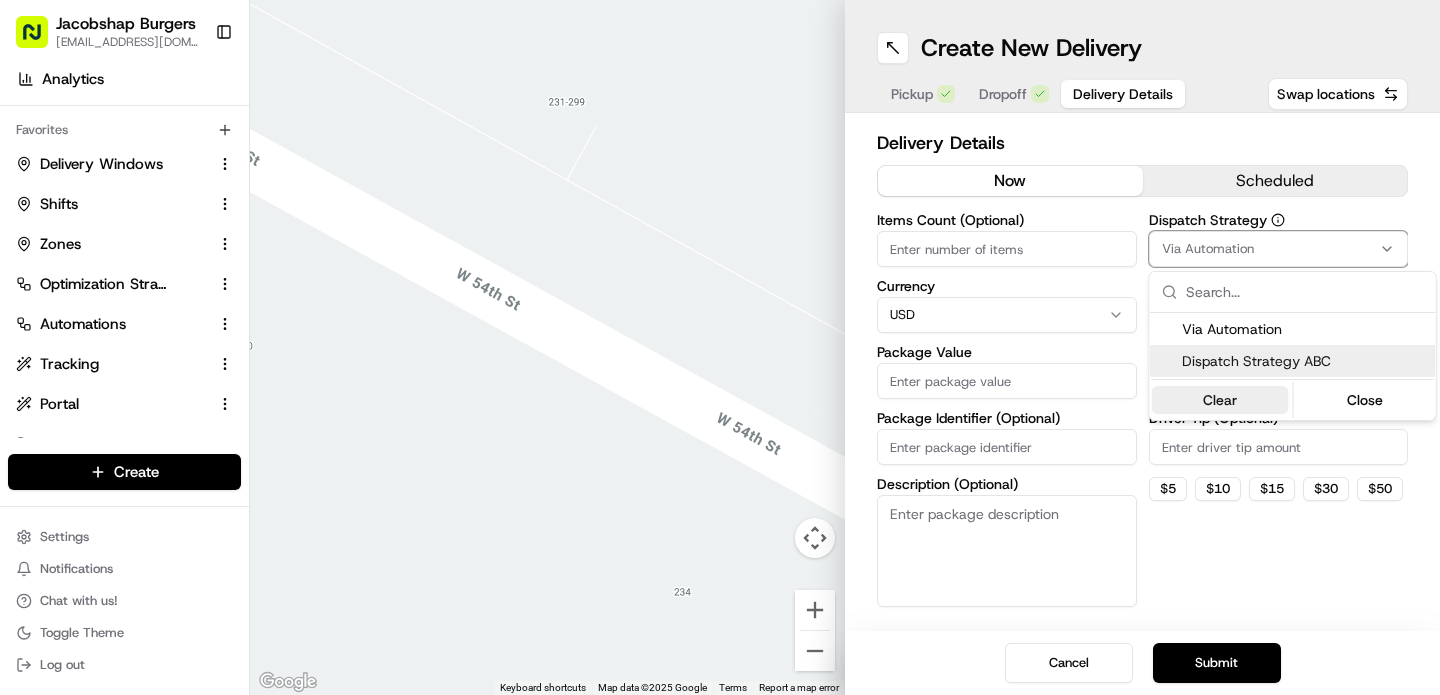 click on "Clear" at bounding box center (1220, 400) 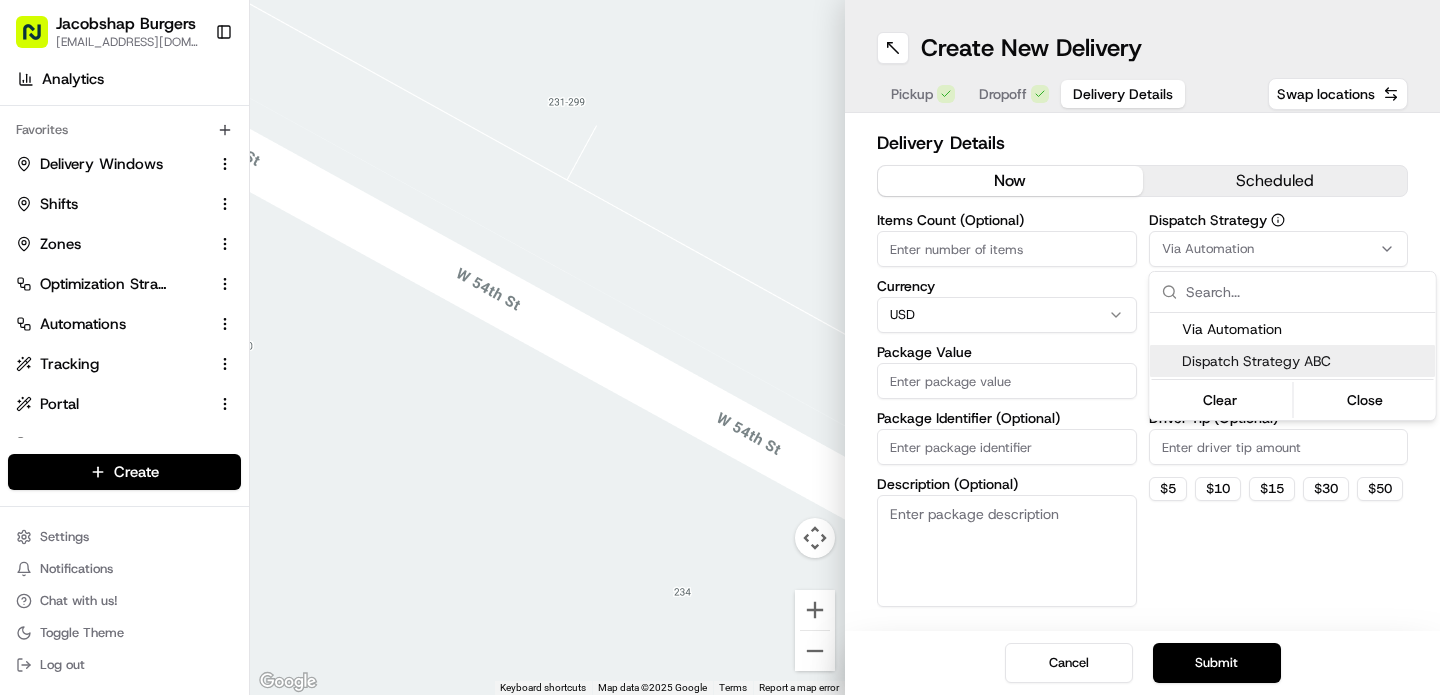 click on "Jacobshap Burgers jeshapiro@ymail.com Toggle Sidebar Deliveries Providers Analytics Favorites Delivery Windows Shifts Zones Optimization Strategy Automations Tracking Portal Dispatch Strategy Main Menu Members & Organization Organization Users Roles Preferences Customization Tracking Orchestration Automations Dispatch Strategy Locations Pickup Locations Dropoff Locations Billing Billing Refund Requests Integrations Notification Triggers Webhooks API Keys Request Logs Create Settings Notifications Chat with us! Toggle Theme Log out ← Move left → Move right ↑ Move up ↓ Move down + Zoom in - Zoom out Home Jump left by 75% End Jump right by 75% Page Up Jump up by 75% Page Down Jump down by 75% To navigate, press the arrow keys. Keyboard shortcuts Map Data Map data ©2025 Google Map data ©2025 Google 2 m  Click to toggle between metric and imperial units Terms Report a map error Create New Delivery Pickup Dropoff Delivery Details Swap locations Delivery Details now scheduled Currency USD" at bounding box center [720, 347] 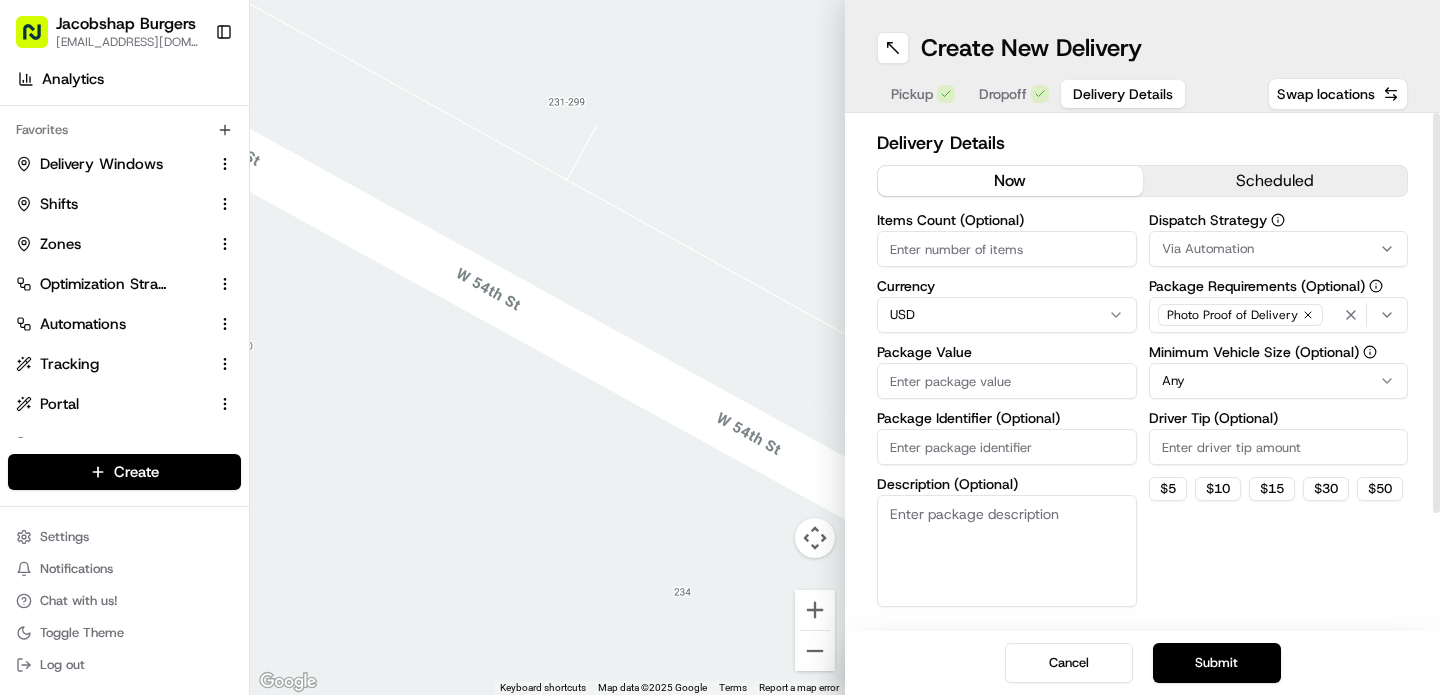 click on "Dispatch Strategy Via Automation Package Requirements (Optional) Photo Proof of Delivery Minimum Vehicle Size (Optional) Any Driver Tip (Optional) $ 5 $ 10 $ 15 $ 30 $ 50" at bounding box center [1279, 410] 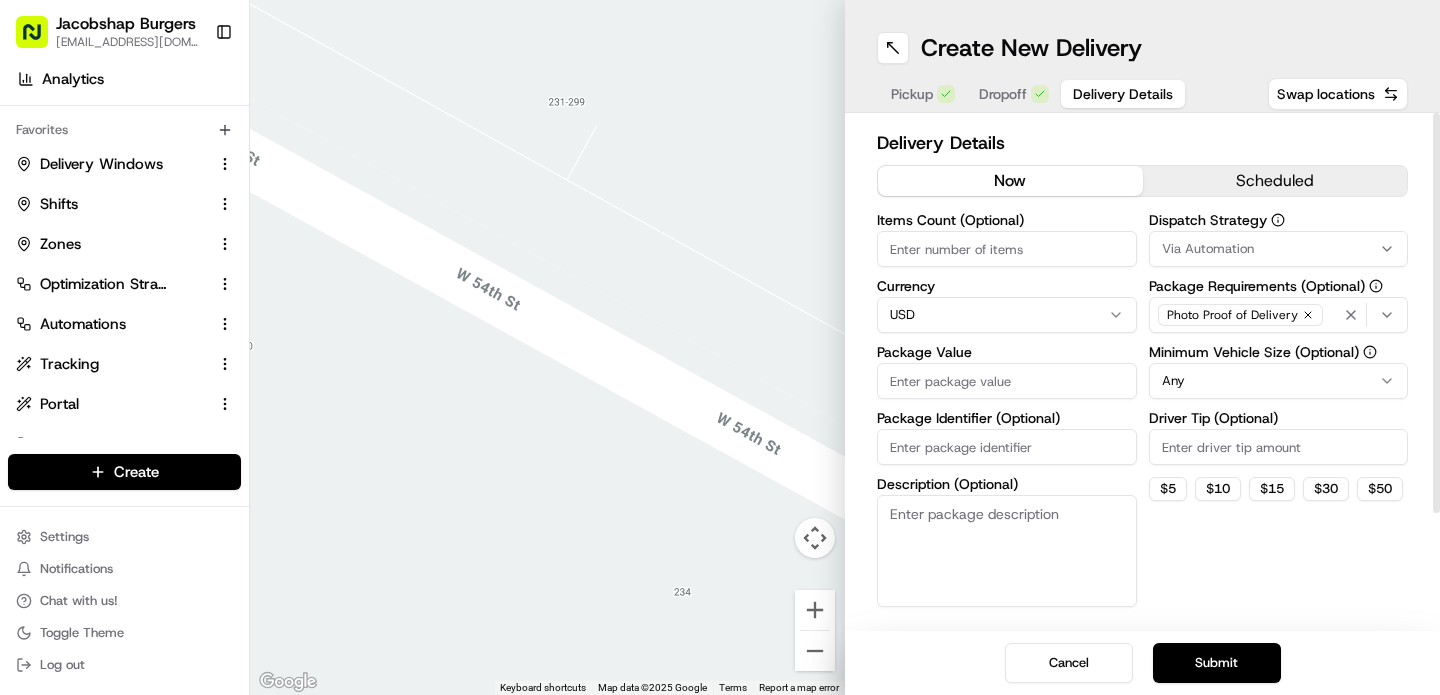 click on "Via Automation" at bounding box center [1279, 249] 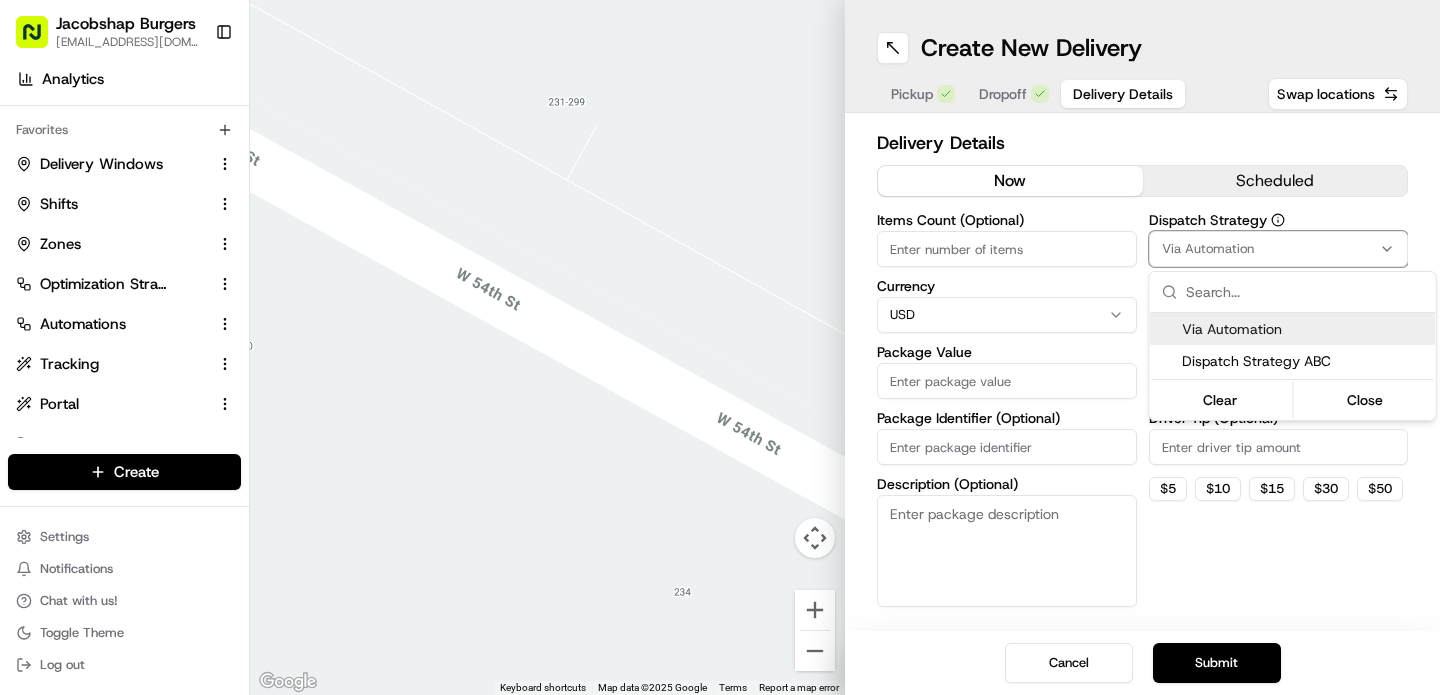click on "Via Automation" at bounding box center (1305, 329) 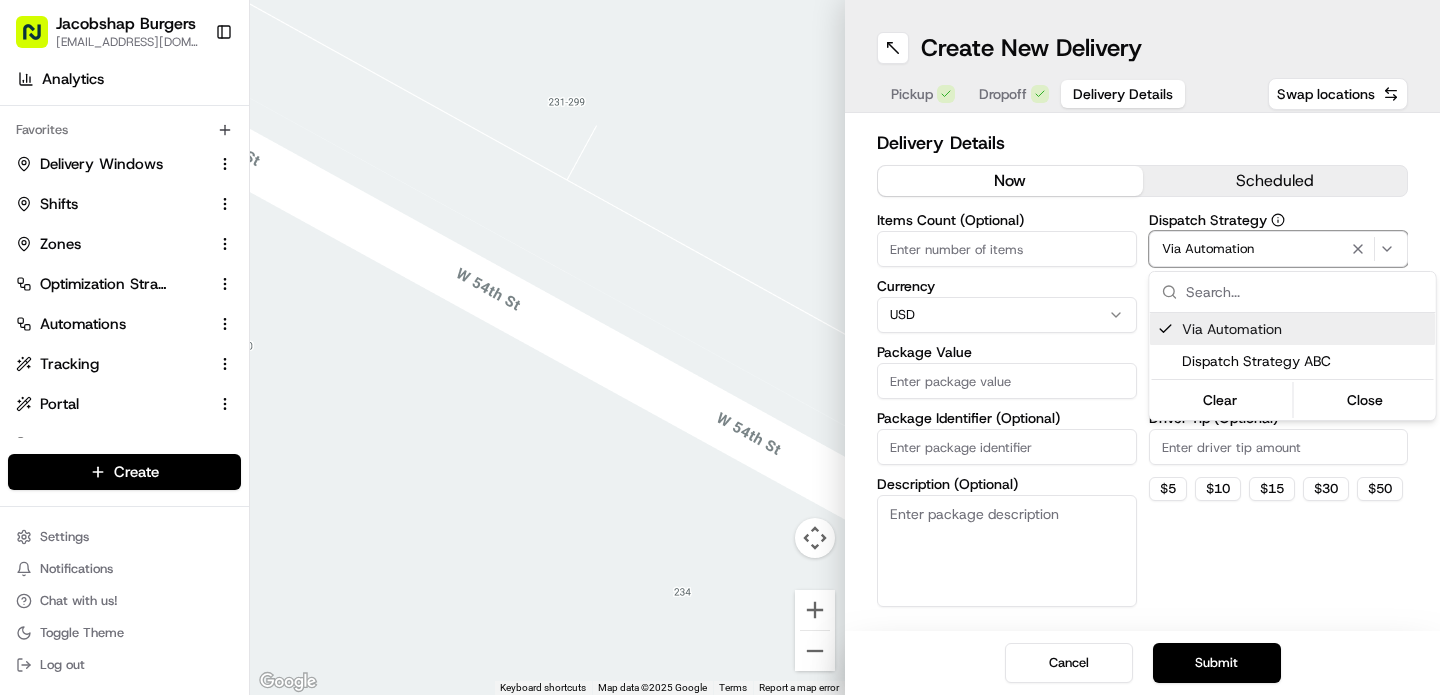 click on "Via Automation" at bounding box center [1305, 329] 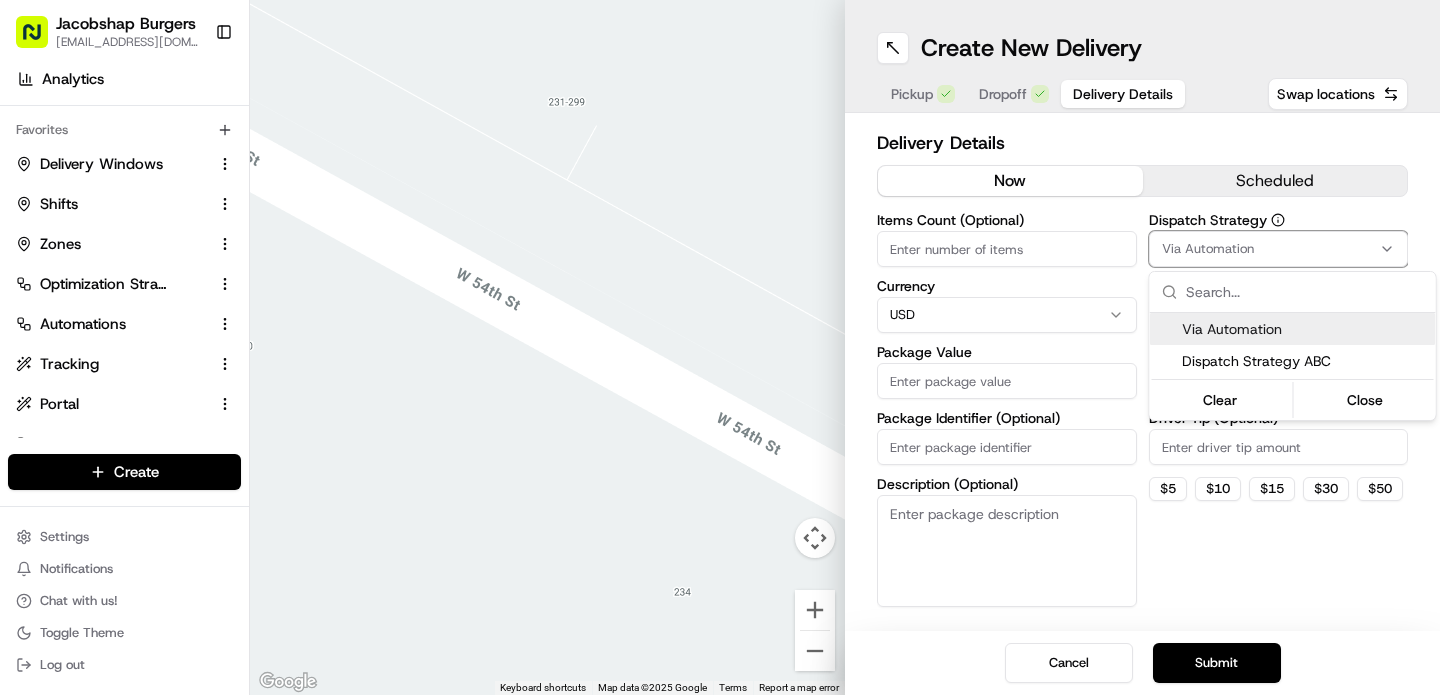 click on "Via Automation" at bounding box center (1305, 329) 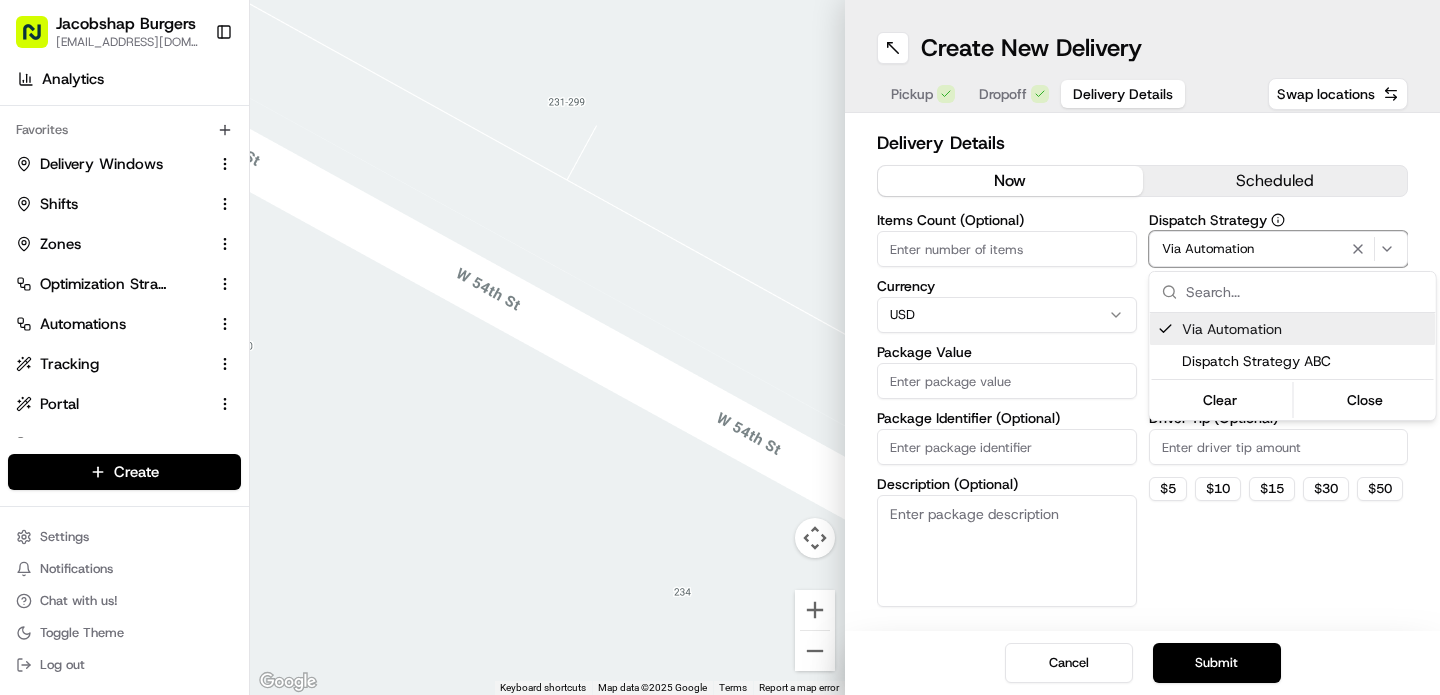 click on "Via Automation" at bounding box center (1305, 329) 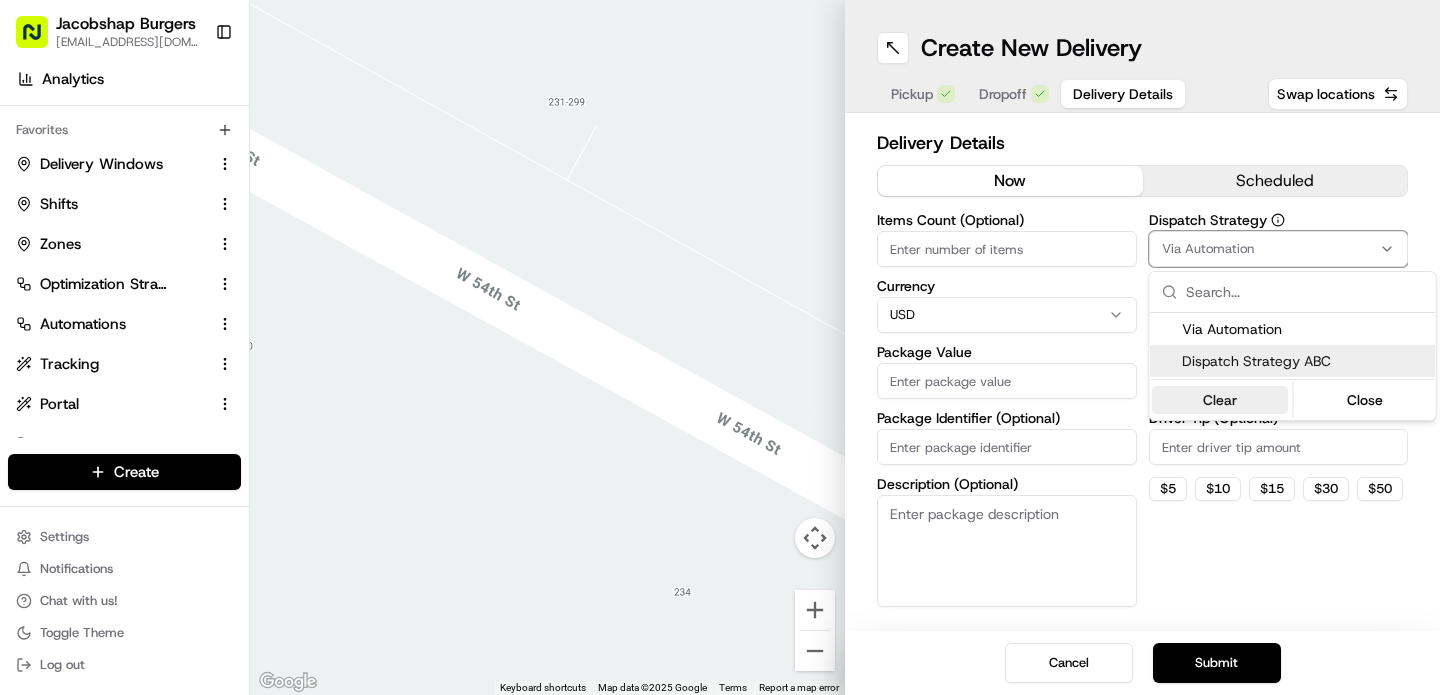 click on "Clear" at bounding box center [1220, 400] 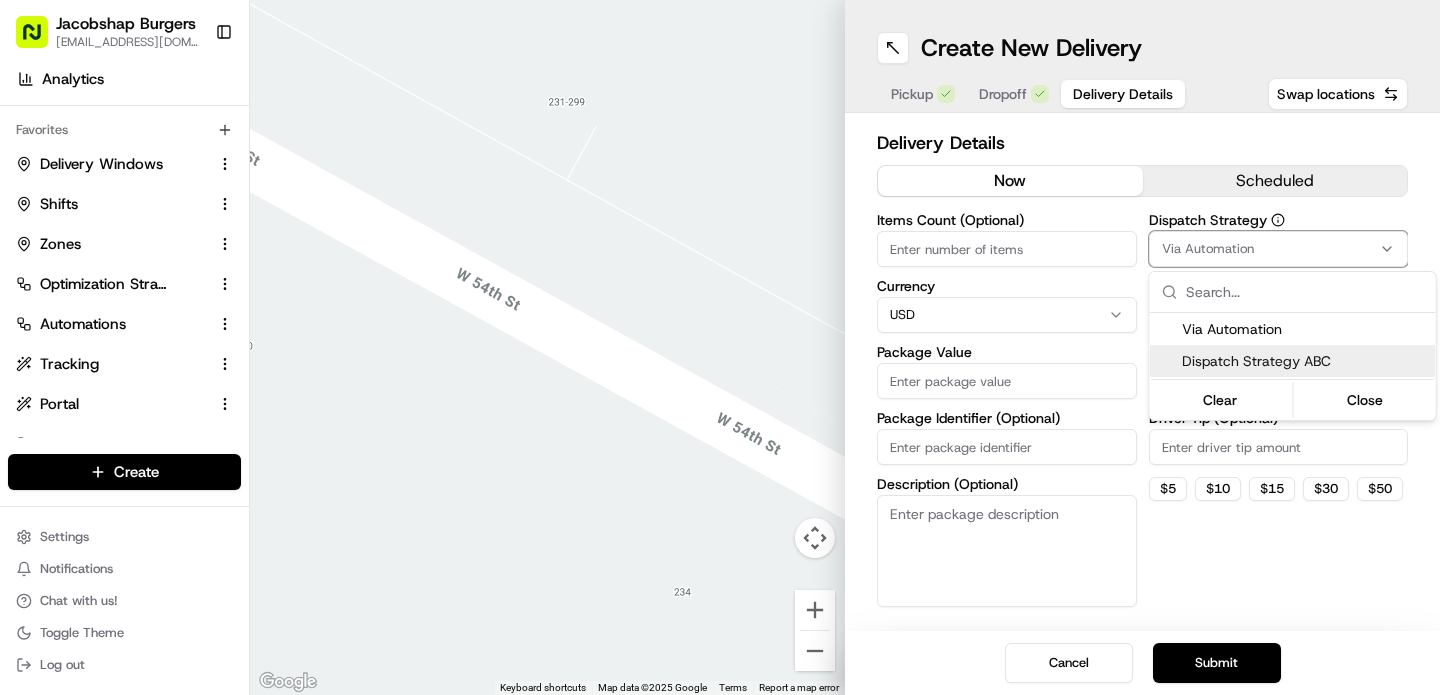 click on "Jacobshap Burgers jeshapiro@ymail.com Toggle Sidebar Deliveries Providers Analytics Favorites Delivery Windows Shifts Zones Optimization Strategy Automations Tracking Portal Dispatch Strategy Main Menu Members & Organization Organization Users Roles Preferences Customization Tracking Orchestration Automations Dispatch Strategy Locations Pickup Locations Dropoff Locations Billing Billing Refund Requests Integrations Notification Triggers Webhooks API Keys Request Logs Create Settings Notifications Chat with us! Toggle Theme Log out ← Move left → Move right ↑ Move up ↓ Move down + Zoom in - Zoom out Home Jump left by 75% End Jump right by 75% Page Up Jump up by 75% Page Down Jump down by 75% To navigate, press the arrow keys. Keyboard shortcuts Map Data Map data ©2025 Google Map data ©2025 Google 2 m  Click to toggle between metric and imperial units Terms Report a map error Create New Delivery Pickup Dropoff Delivery Details Swap locations Delivery Details now scheduled Currency USD" at bounding box center (720, 347) 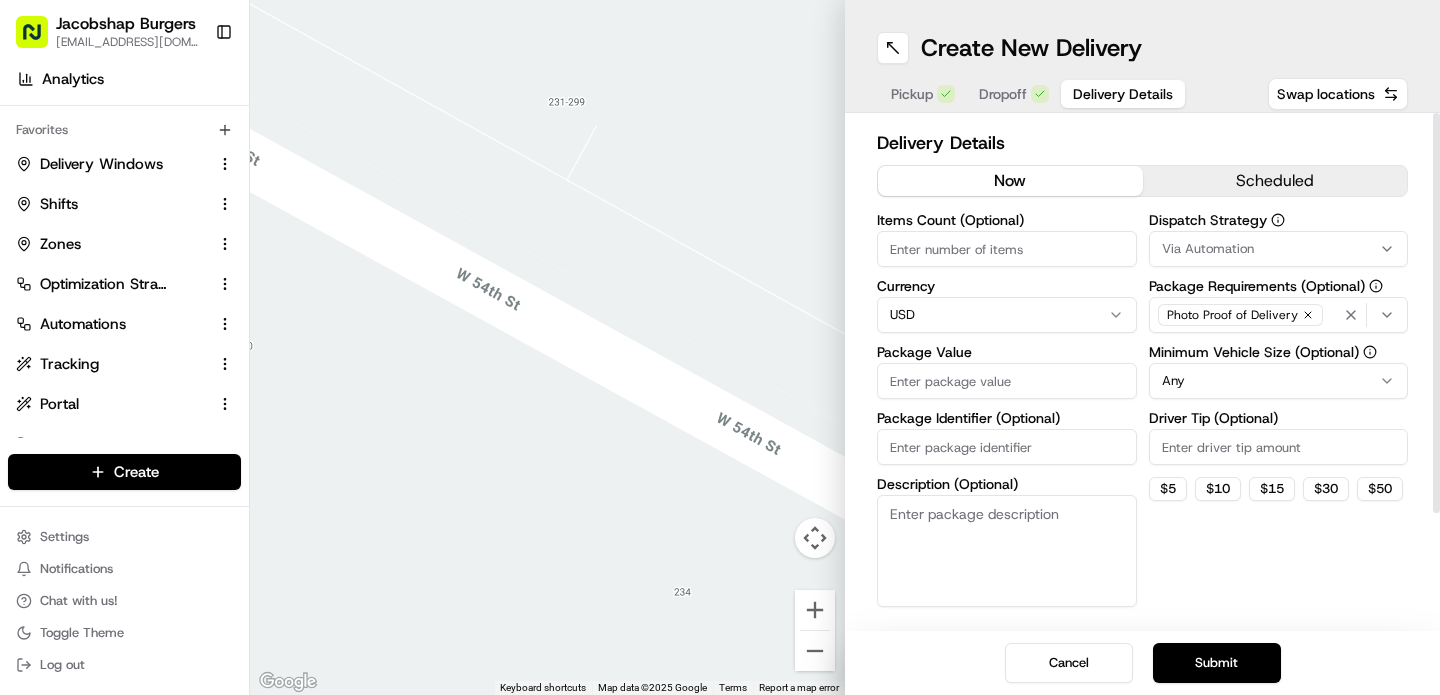 click on "Via Automation" at bounding box center (1208, 249) 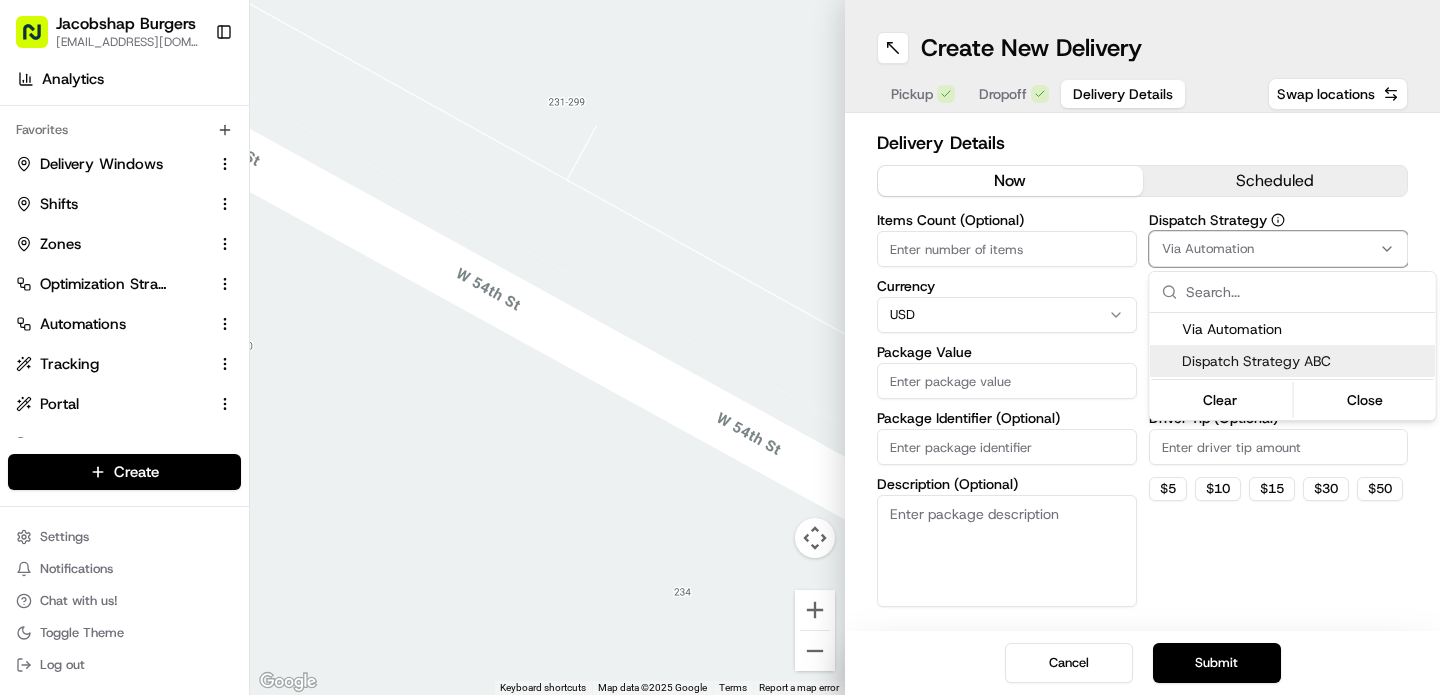 click on "Dispatch Strategy ABC" at bounding box center (1305, 361) 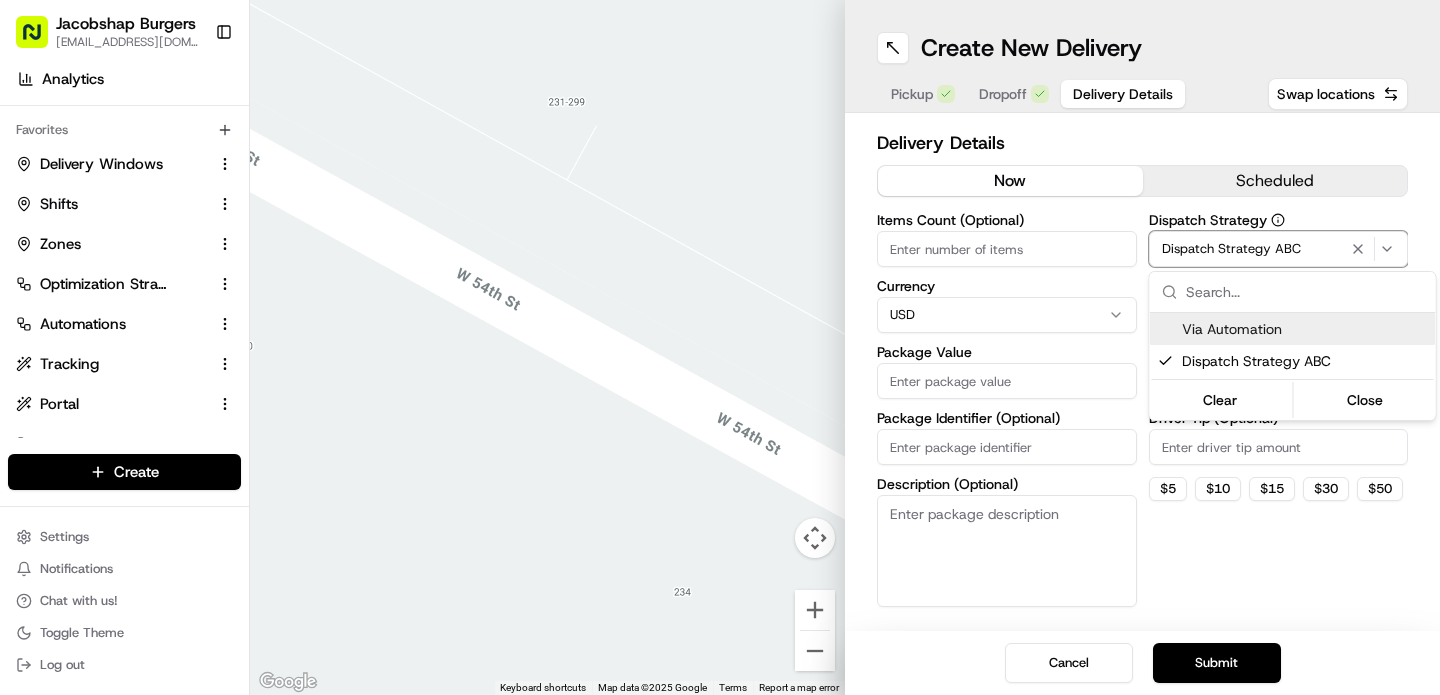 click on "Via Automation" at bounding box center (1293, 329) 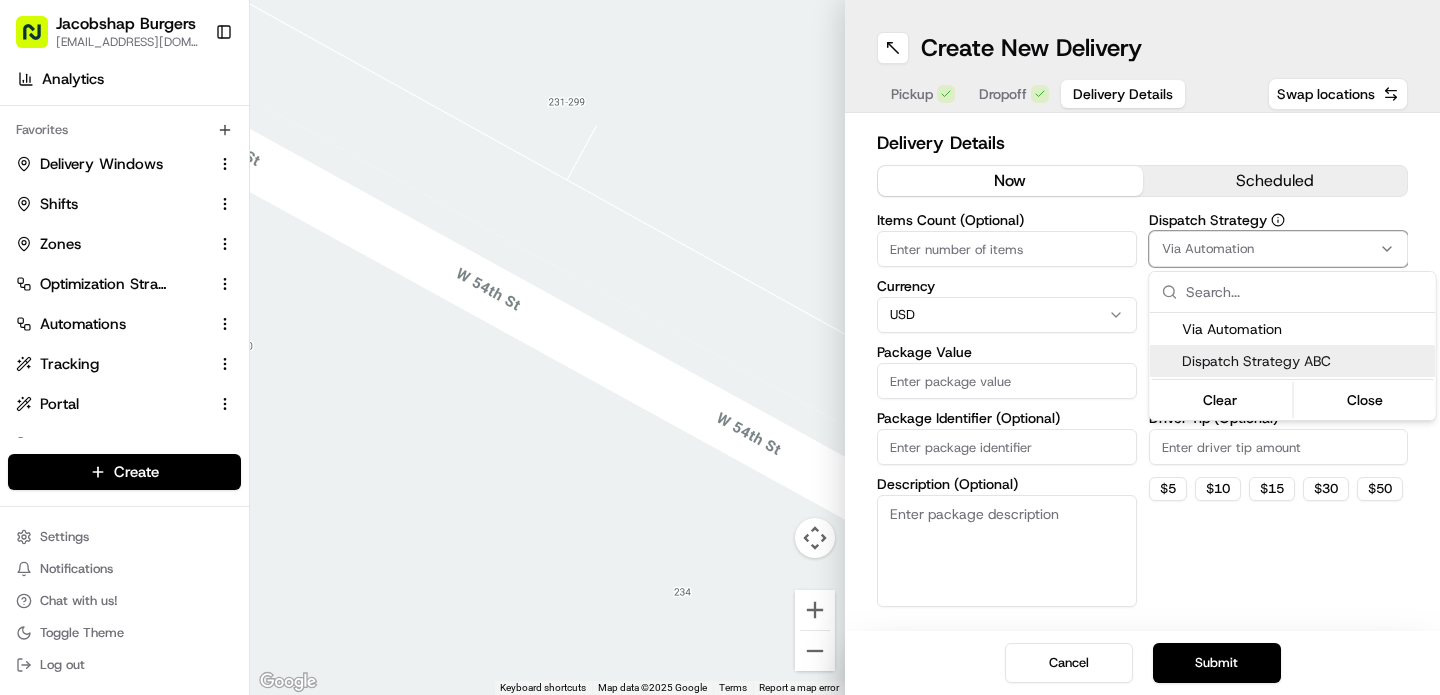 click on "Jacobshap Burgers jeshapiro@ymail.com Toggle Sidebar Deliveries Providers Analytics Favorites Delivery Windows Shifts Zones Optimization Strategy Automations Tracking Portal Dispatch Strategy Main Menu Members & Organization Organization Users Roles Preferences Customization Tracking Orchestration Automations Dispatch Strategy Locations Pickup Locations Dropoff Locations Billing Billing Refund Requests Integrations Notification Triggers Webhooks API Keys Request Logs Create Settings Notifications Chat with us! Toggle Theme Log out ← Move left → Move right ↑ Move up ↓ Move down + Zoom in - Zoom out Home Jump left by 75% End Jump right by 75% Page Up Jump up by 75% Page Down Jump down by 75% To navigate, press the arrow keys. Keyboard shortcuts Map Data Map data ©2025 Google Map data ©2025 Google 2 m  Click to toggle between metric and imperial units Terms Report a map error Create New Delivery Pickup Dropoff Delivery Details Swap locations Delivery Details now scheduled Currency USD" at bounding box center [720, 347] 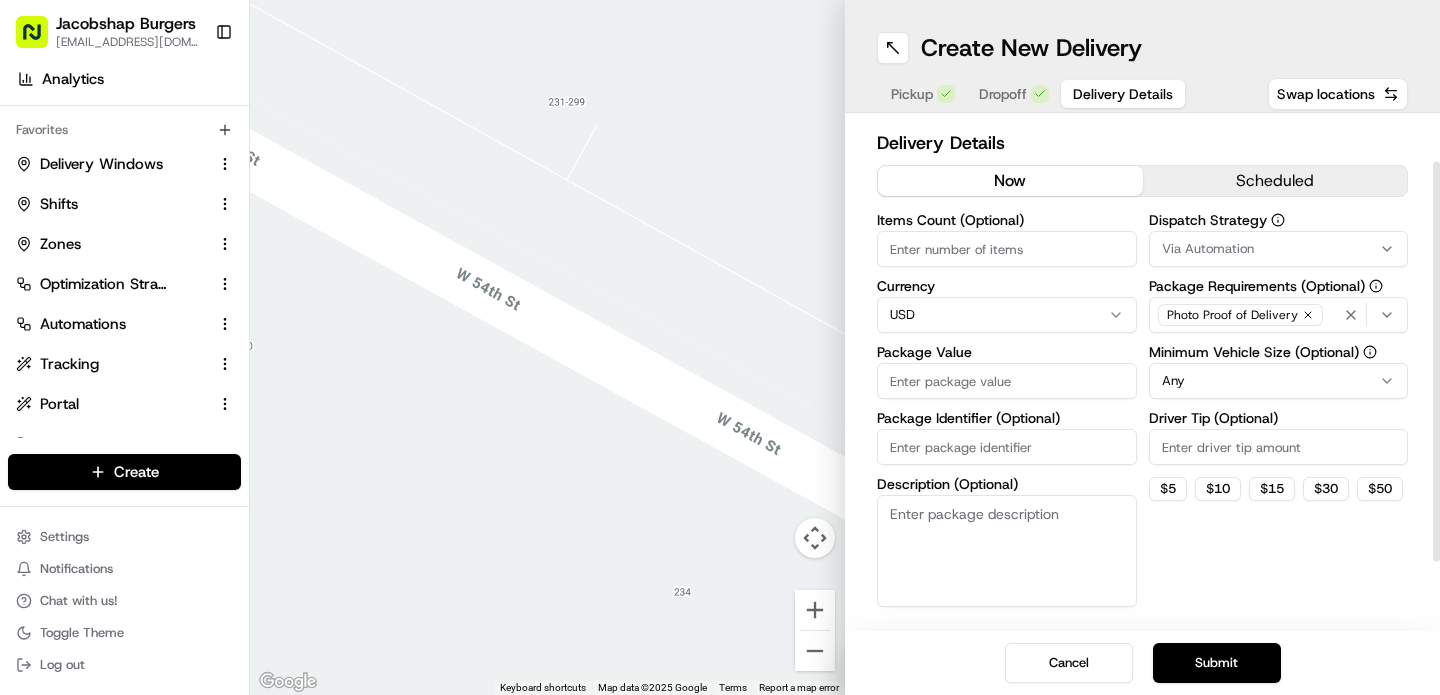 scroll, scrollTop: 144, scrollLeft: 0, axis: vertical 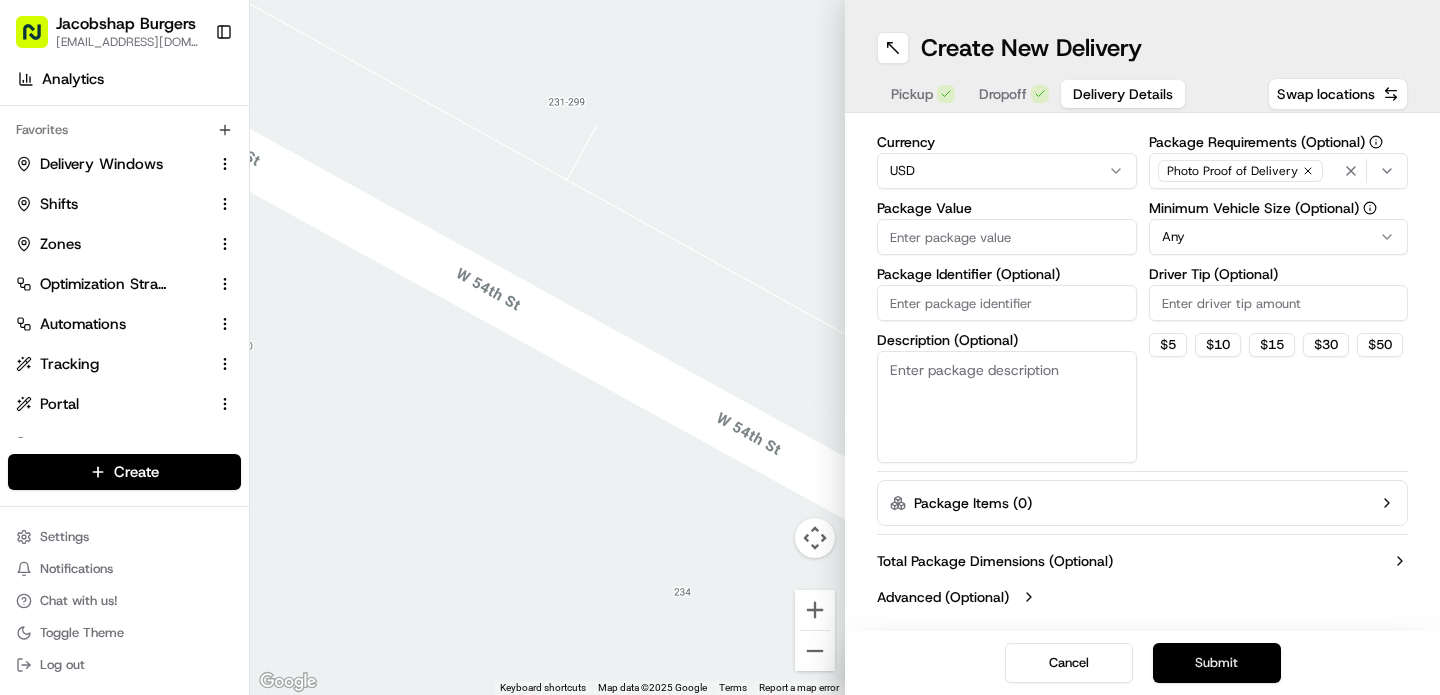 click on "Submit" at bounding box center [1217, 663] 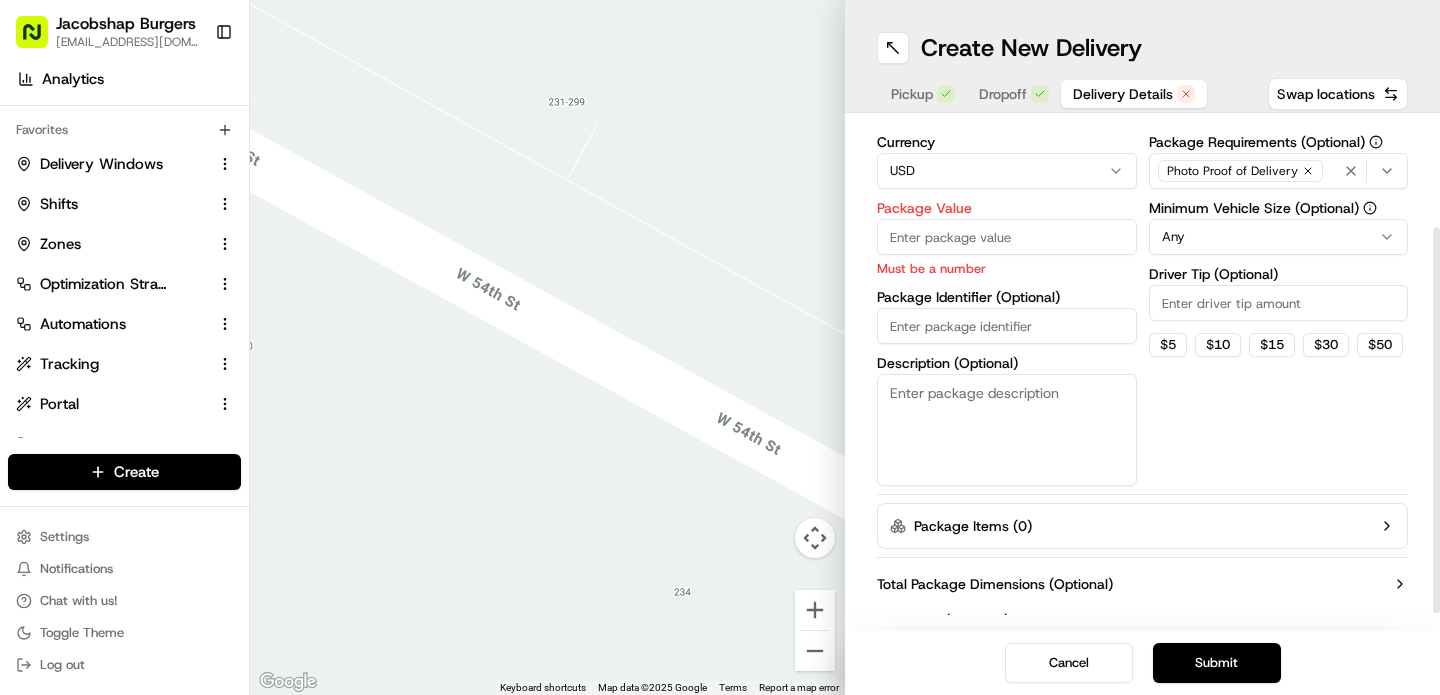 click on "Package Value" at bounding box center (1007, 237) 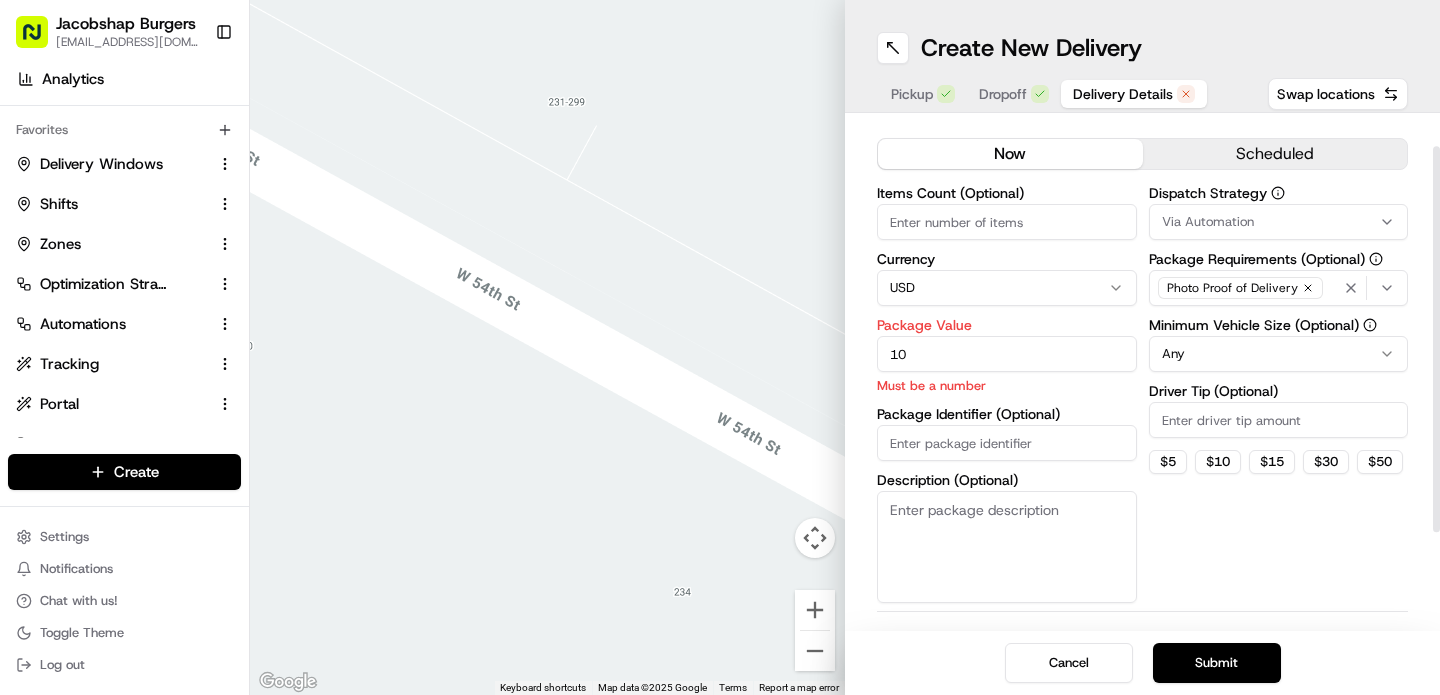 scroll, scrollTop: 0, scrollLeft: 0, axis: both 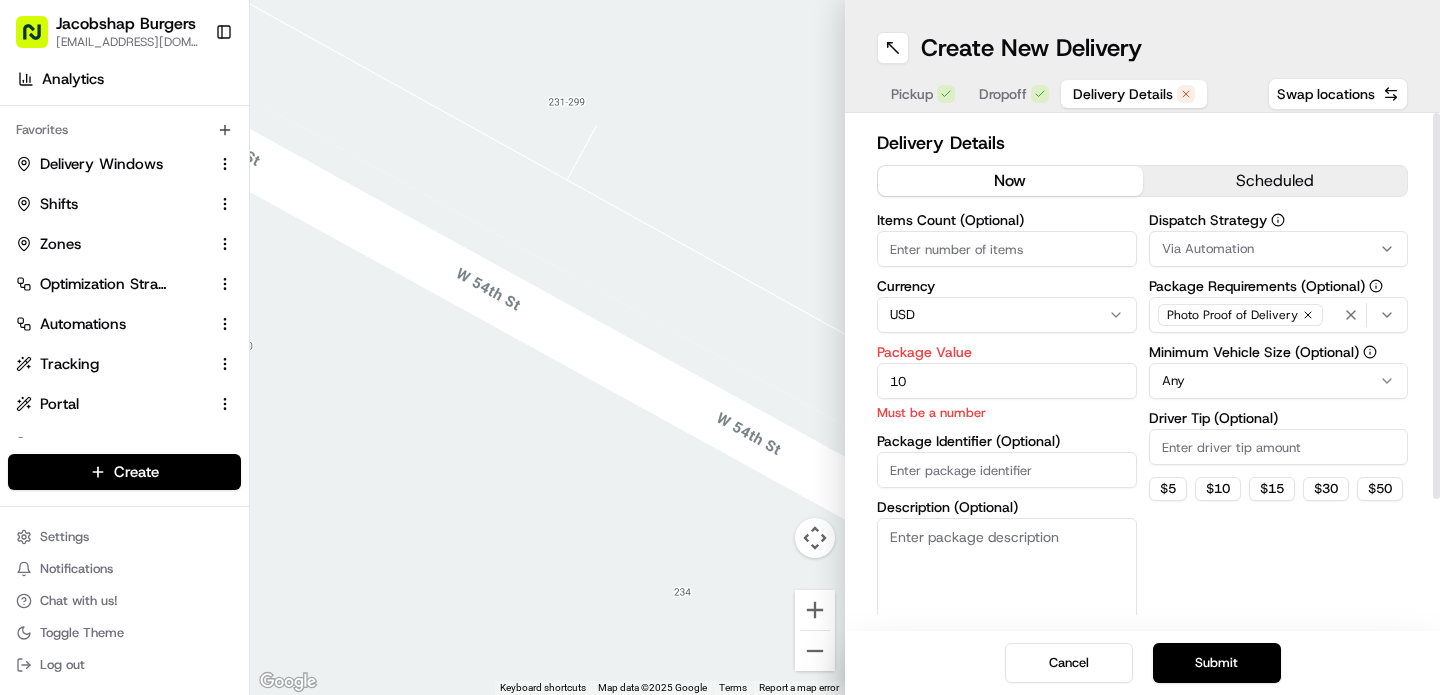 type on "10" 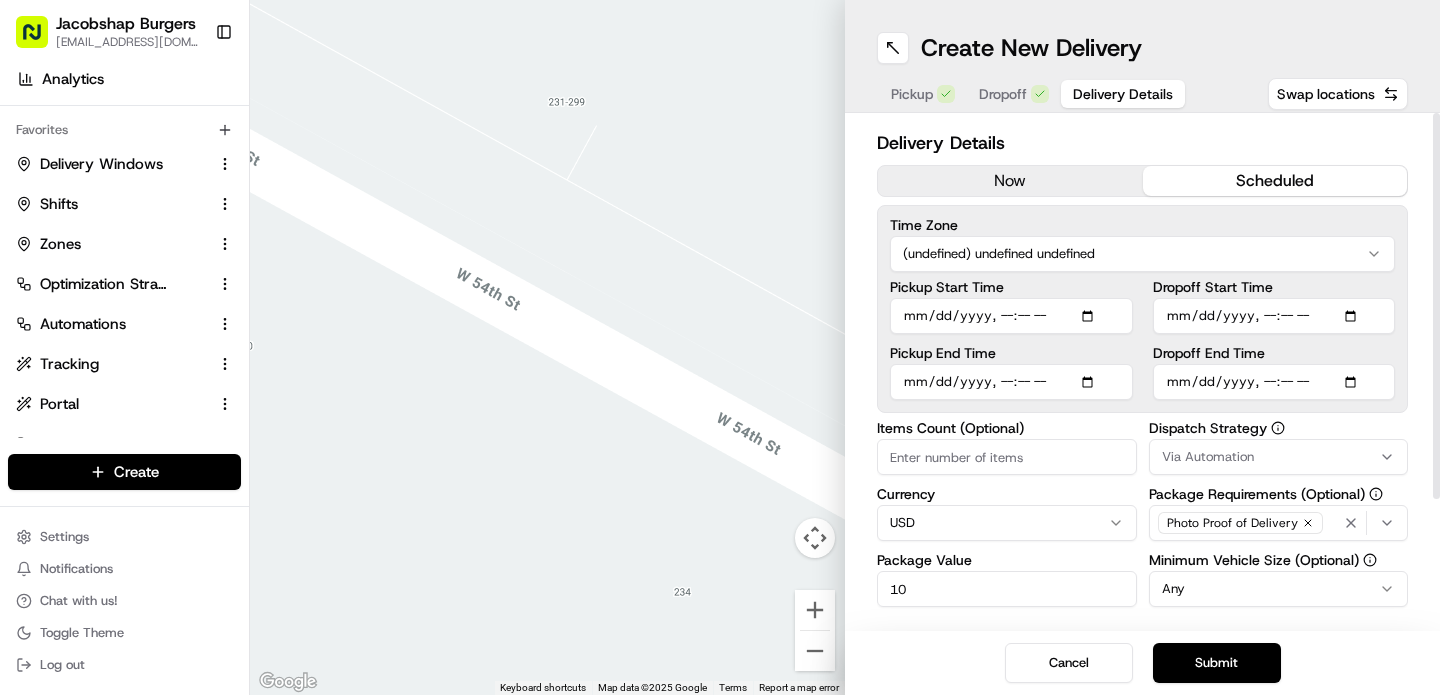 click on "scheduled" at bounding box center (1275, 181) 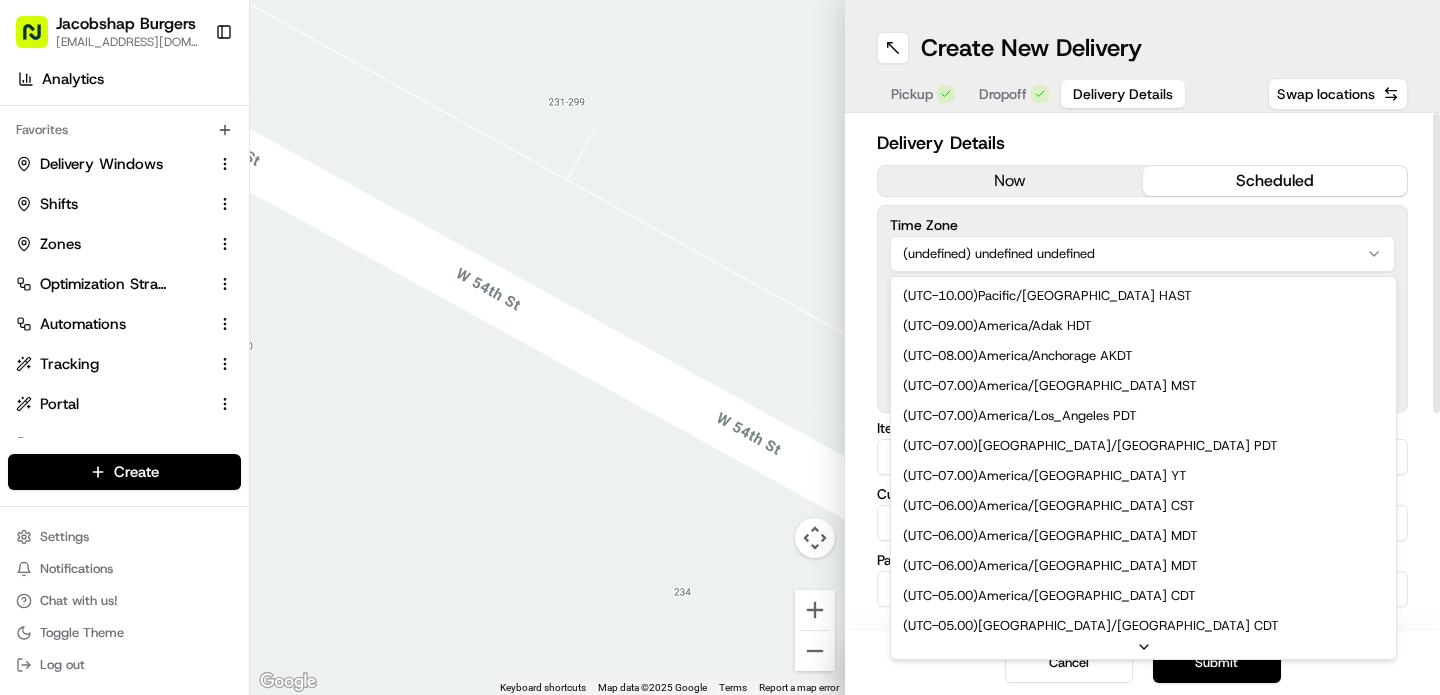 click on "Jacobshap Burgers jeshapiro@ymail.com Toggle Sidebar Deliveries Providers Analytics Favorites Delivery Windows Shifts Zones Optimization Strategy Automations Tracking Portal Dispatch Strategy Main Menu Members & Organization Organization Users Roles Preferences Customization Tracking Orchestration Automations Dispatch Strategy Locations Pickup Locations Dropoff Locations Billing Billing Refund Requests Integrations Notification Triggers Webhooks API Keys Request Logs Create Settings Notifications Chat with us! Toggle Theme Log out ← Move left → Move right ↑ Move up ↓ Move down + Zoom in - Zoom out Home Jump left by 75% End Jump right by 75% Page Up Jump up by 75% Page Down Jump down by 75% To navigate, press the arrow keys. Keyboard shortcuts Map Data Map data ©2025 Google Map data ©2025 Google 2 m  Click to toggle between metric and imperial units Terms Report a map error Create New Delivery Pickup Dropoff Delivery Details Swap locations Delivery Details now scheduled Time Zone (" at bounding box center [720, 347] 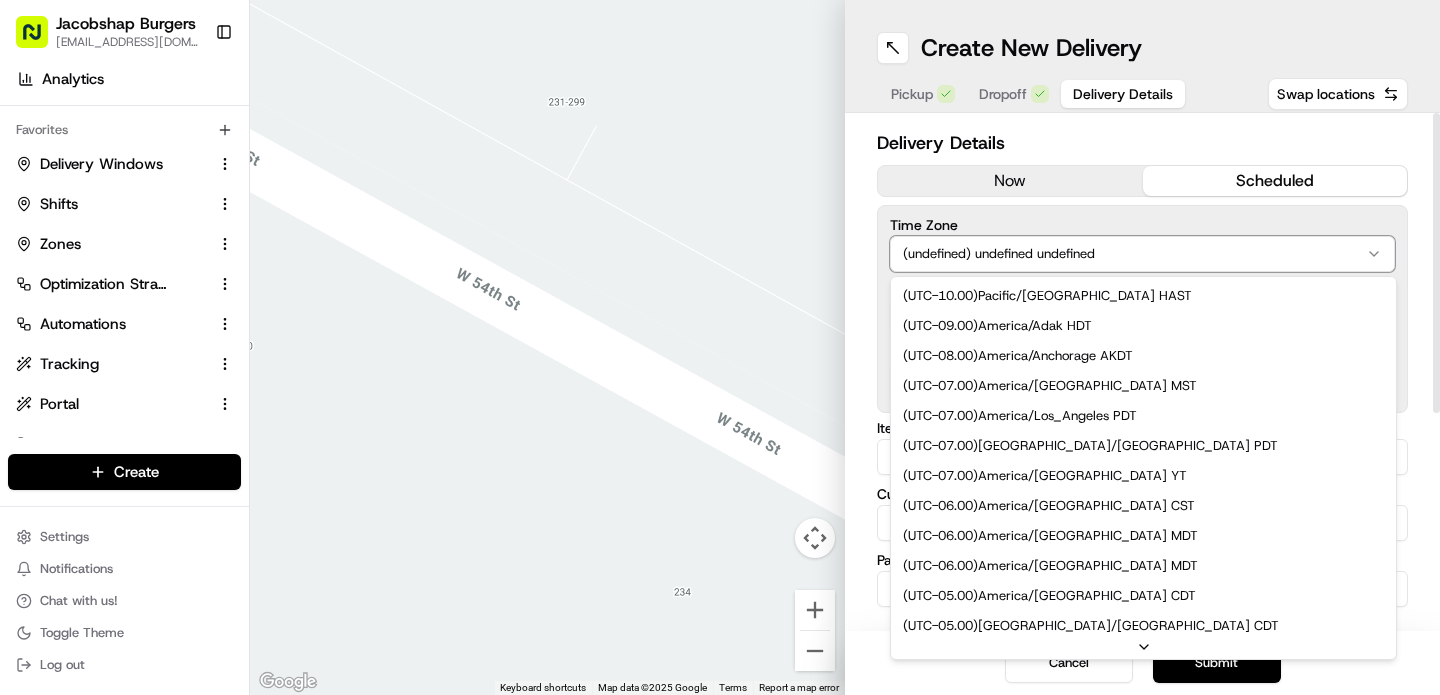 click on "Jacobshap Burgers jeshapiro@ymail.com Toggle Sidebar Deliveries Providers Analytics Favorites Delivery Windows Shifts Zones Optimization Strategy Automations Tracking Portal Dispatch Strategy Main Menu Members & Organization Organization Users Roles Preferences Customization Tracking Orchestration Automations Dispatch Strategy Locations Pickup Locations Dropoff Locations Billing Billing Refund Requests Integrations Notification Triggers Webhooks API Keys Request Logs Create Settings Notifications Chat with us! Toggle Theme Log out ← Move left → Move right ↑ Move up ↓ Move down + Zoom in - Zoom out Home Jump left by 75% End Jump right by 75% Page Up Jump up by 75% Page Down Jump down by 75% To navigate, press the arrow keys. Keyboard shortcuts Map Data Map data ©2025 Google Map data ©2025 Google 2 m  Click to toggle between metric and imperial units Terms Report a map error Create New Delivery Pickup Dropoff Delivery Details Swap locations Delivery Details now scheduled Time Zone (" at bounding box center (720, 347) 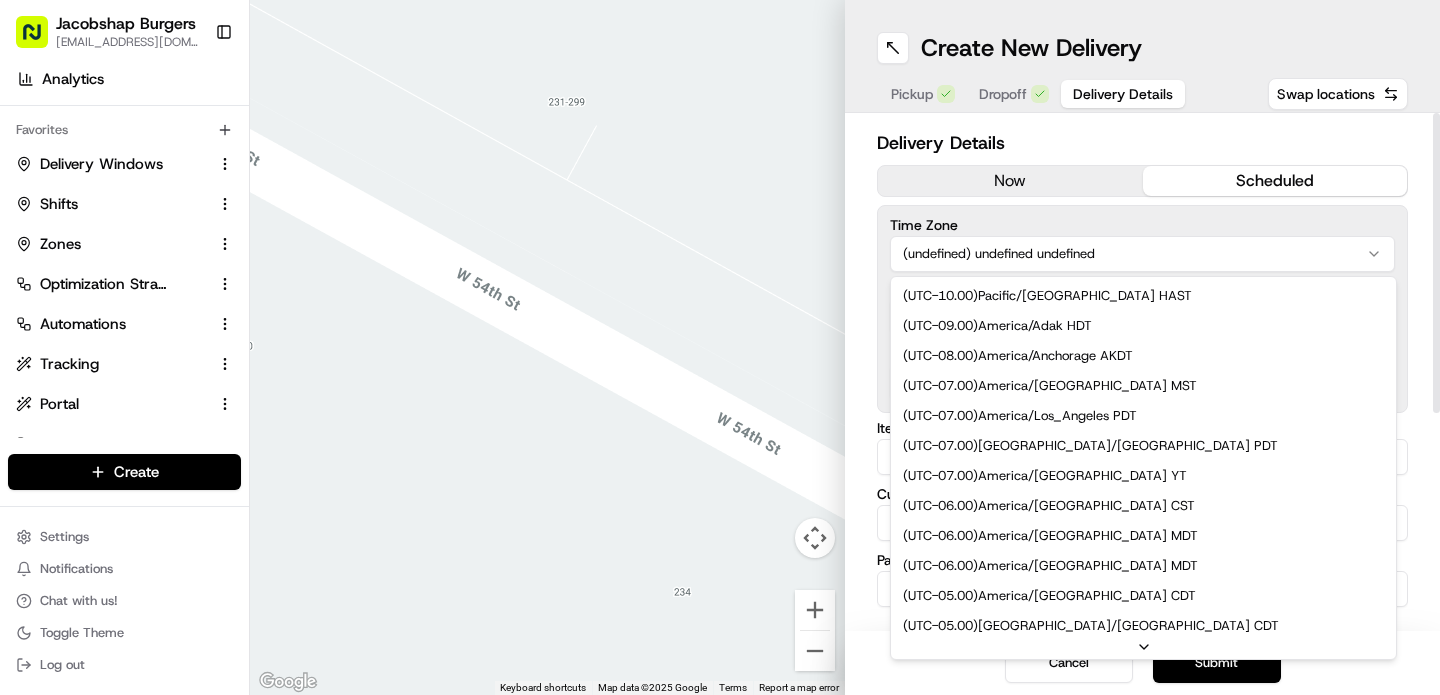 click on "Jacobshap Burgers jeshapiro@ymail.com Toggle Sidebar Deliveries Providers Analytics Favorites Delivery Windows Shifts Zones Optimization Strategy Automations Tracking Portal Dispatch Strategy Main Menu Members & Organization Organization Users Roles Preferences Customization Tracking Orchestration Automations Dispatch Strategy Locations Pickup Locations Dropoff Locations Billing Billing Refund Requests Integrations Notification Triggers Webhooks API Keys Request Logs Create Settings Notifications Chat with us! Toggle Theme Log out ← Move left → Move right ↑ Move up ↓ Move down + Zoom in - Zoom out Home Jump left by 75% End Jump right by 75% Page Up Jump up by 75% Page Down Jump down by 75% To navigate, press the arrow keys. Keyboard shortcuts Map Data Map data ©2025 Google Map data ©2025 Google 2 m  Click to toggle between metric and imperial units Terms Report a map error Create New Delivery Pickup Dropoff Delivery Details Swap locations Delivery Details now scheduled Time Zone (" at bounding box center [720, 347] 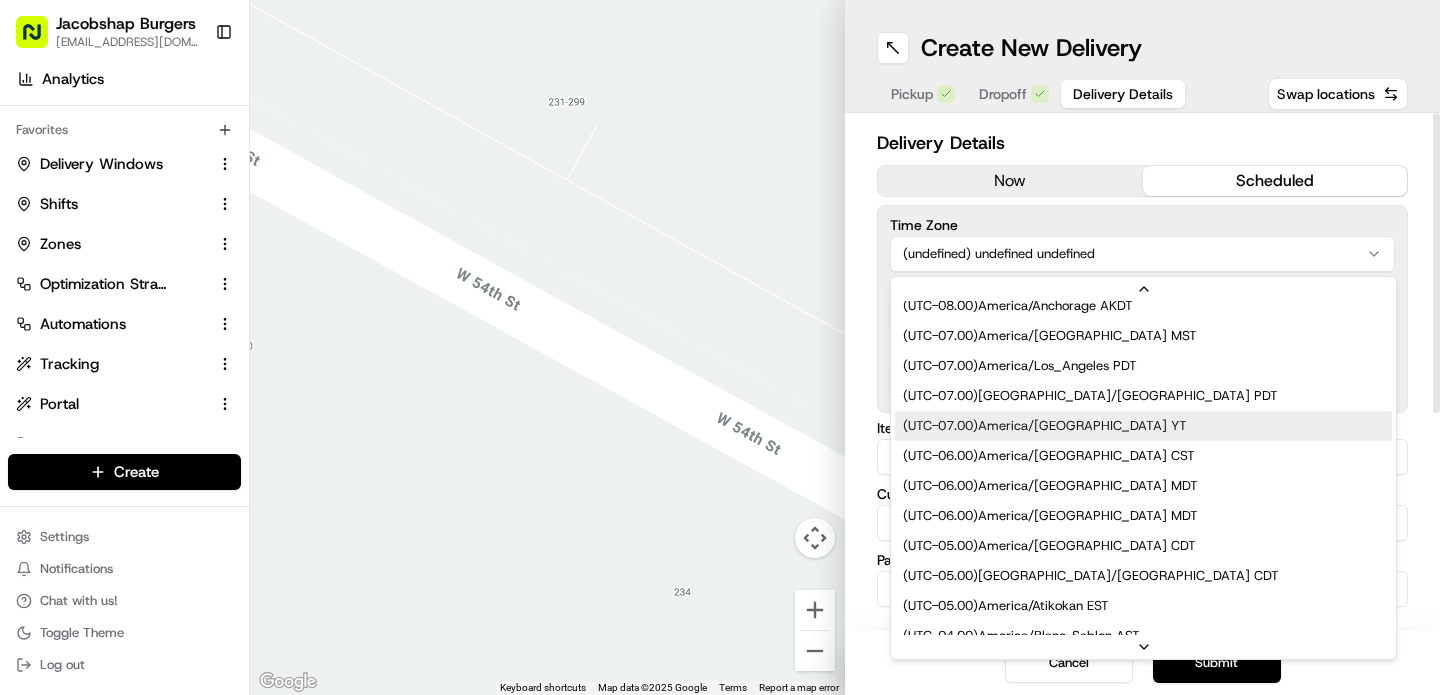 scroll, scrollTop: 72, scrollLeft: 0, axis: vertical 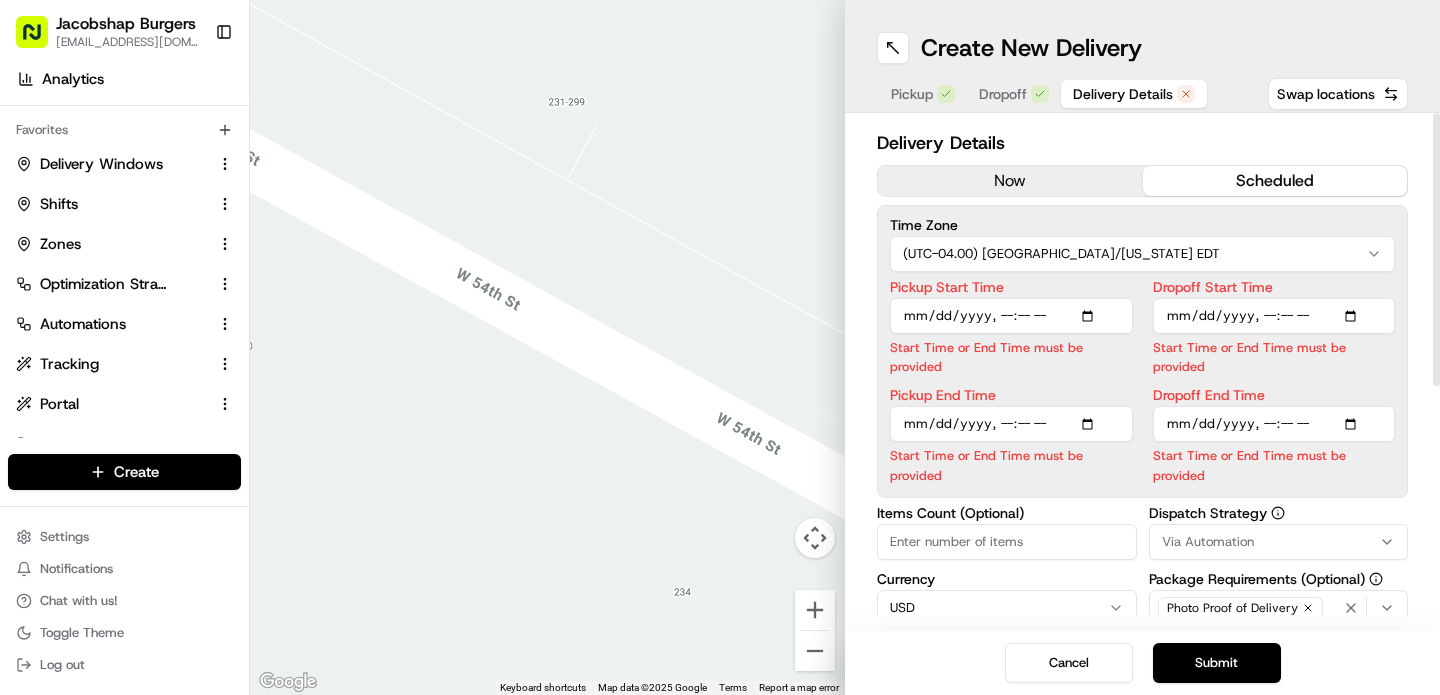 click on "Pickup Start Time" at bounding box center [1011, 316] 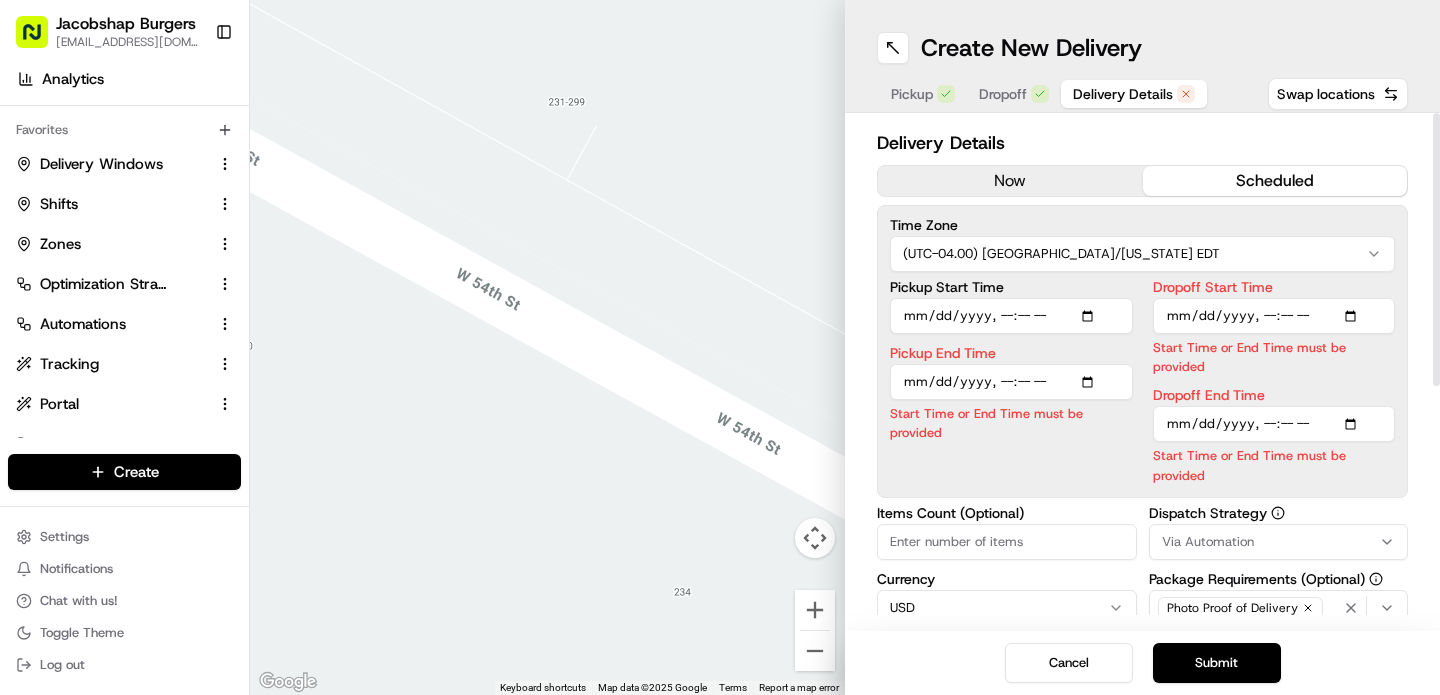 click on "Pickup Start Time" at bounding box center [1011, 316] 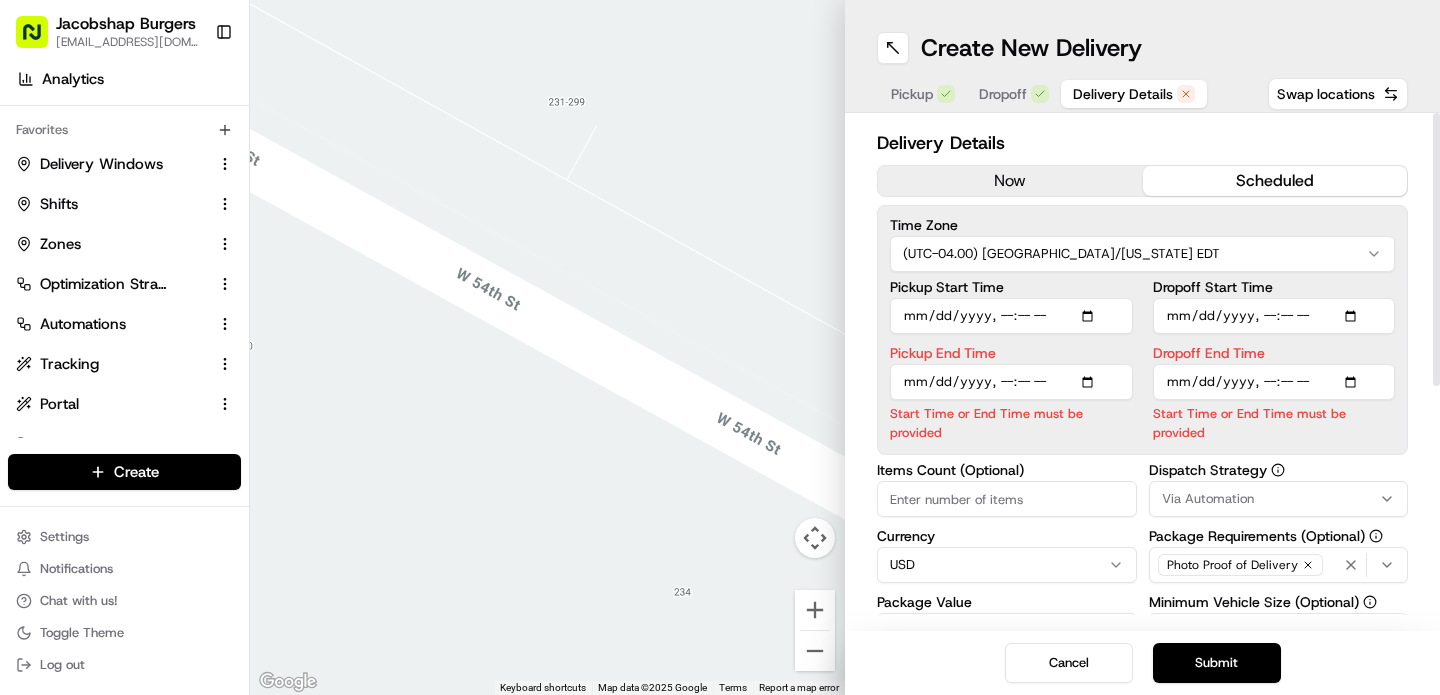 click on "Delivery Details now scheduled Time Zone (UTC-04.00) America/New York EDT Pickup Start Time Pickup End Time Start Time or End Time must be provided Dropoff Start Time Dropoff End Time Start Time or End Time must be provided Items Count (Optional) Currency USD Package Value 10 Package Identifier (Optional) Description (Optional) Dispatch Strategy Via Automation Package Requirements (Optional) Photo Proof of Delivery Minimum Vehicle Size (Optional) Any Driver Tip (Optional) $ 5 $ 10 $ 15 $ 30 $ 50 Package Items ( 0 ) Total Package Dimensions (Optional) Advanced (Optional)" at bounding box center (1142, 569) 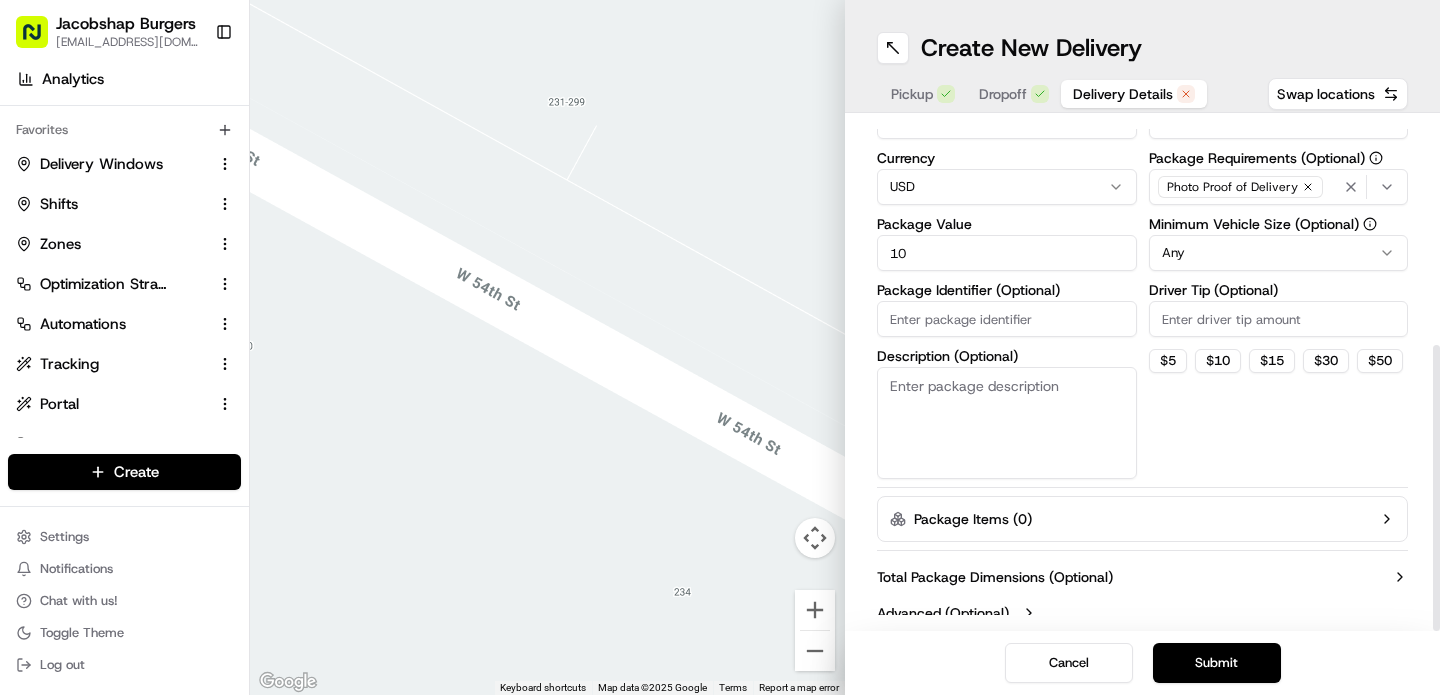 scroll, scrollTop: 394, scrollLeft: 0, axis: vertical 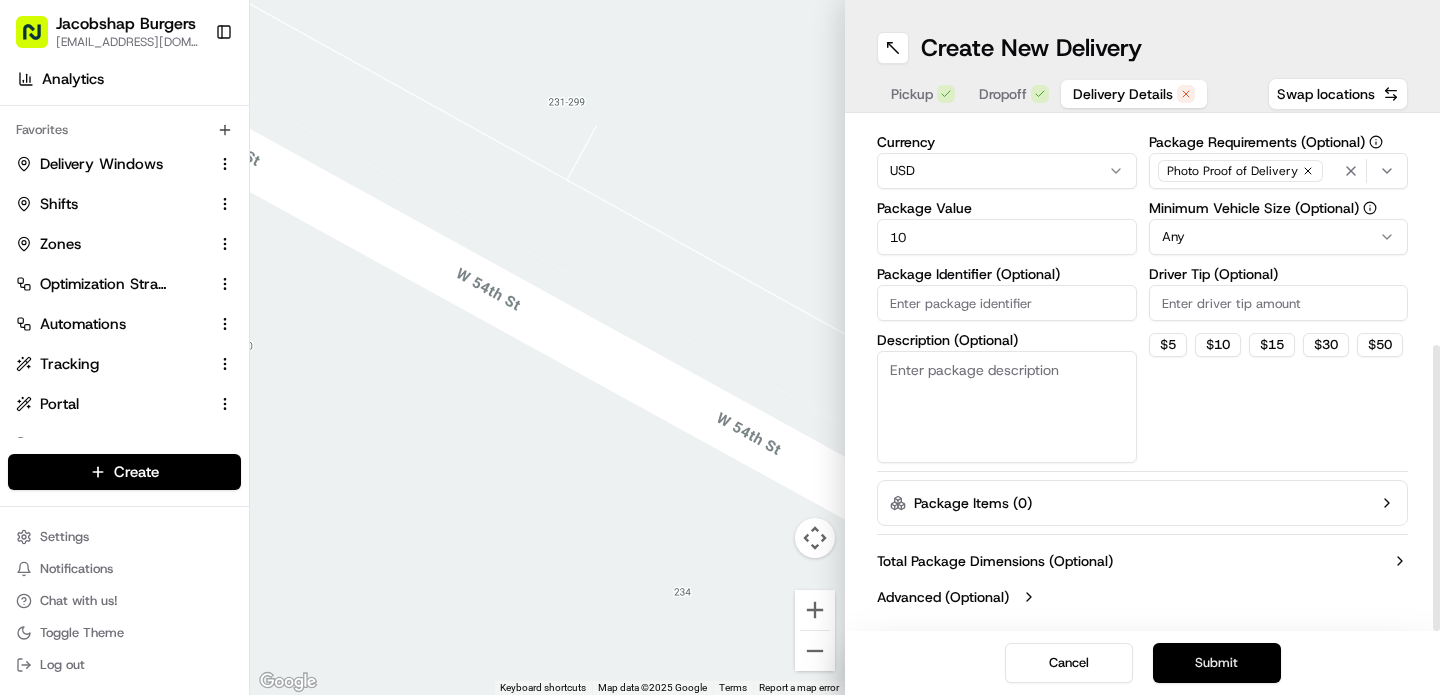 click on "Submit" at bounding box center (1217, 663) 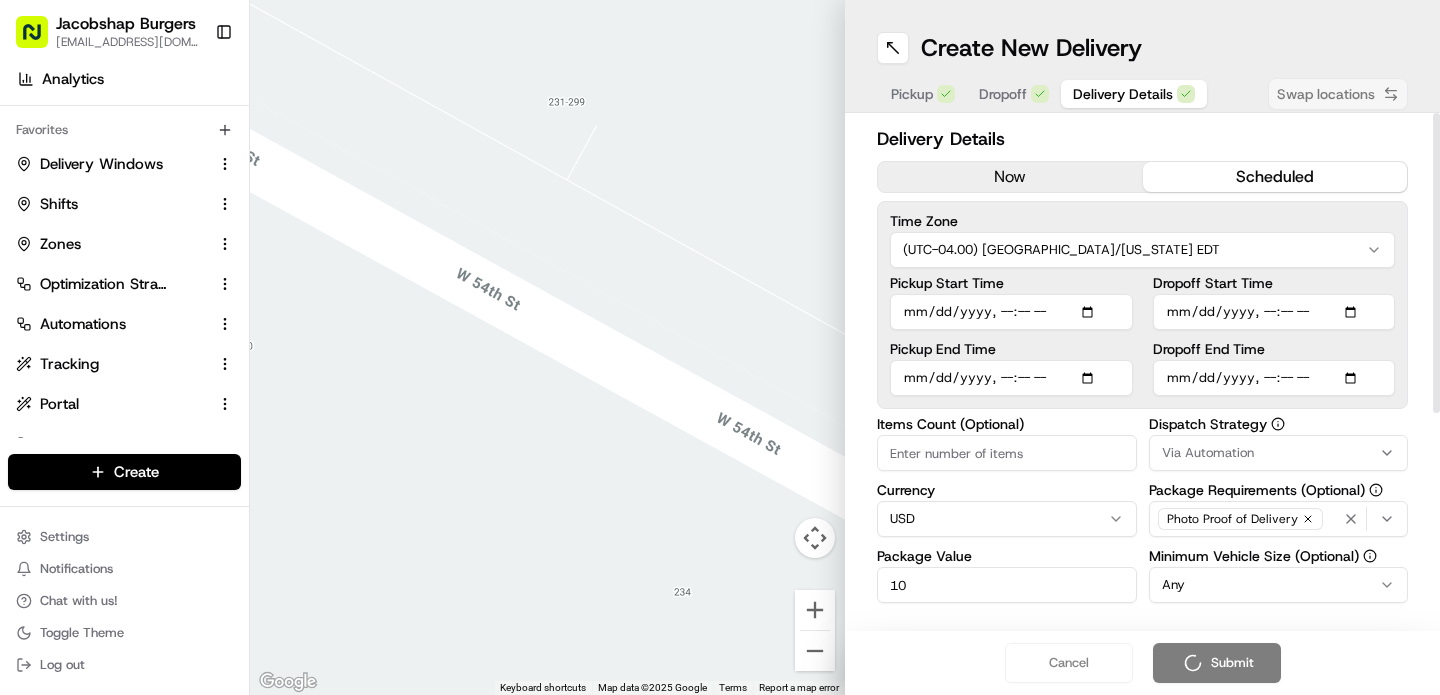 scroll, scrollTop: 0, scrollLeft: 0, axis: both 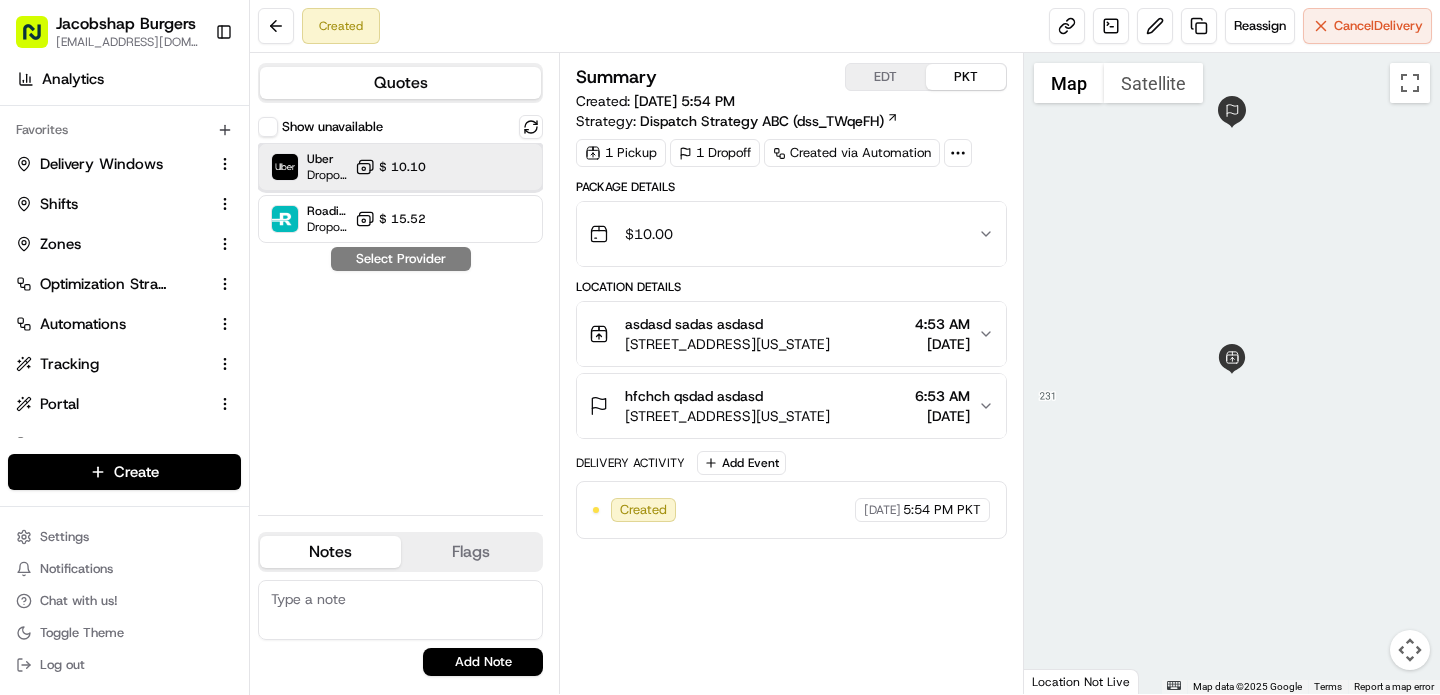 click on "Uber Dropoff ETA   11 hours $   10.10" at bounding box center [400, 167] 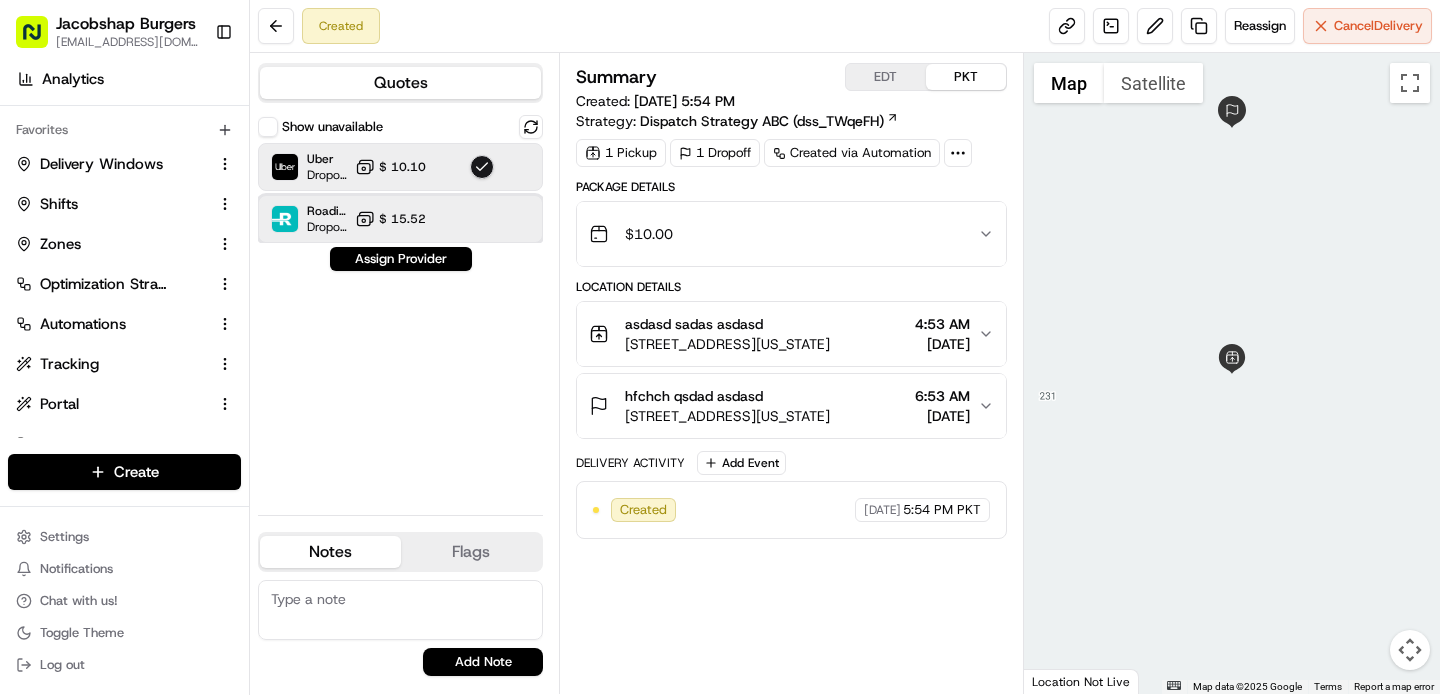 click at bounding box center (482, 219) 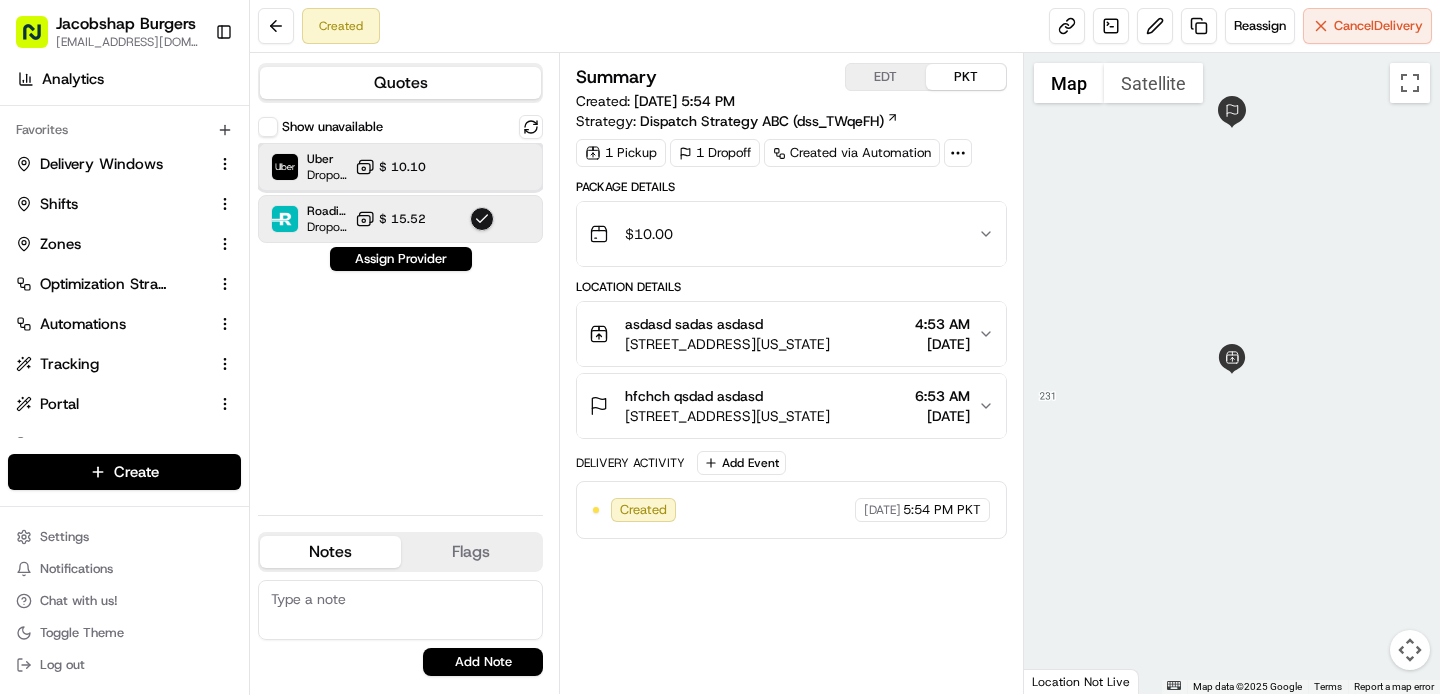 click at bounding box center [482, 167] 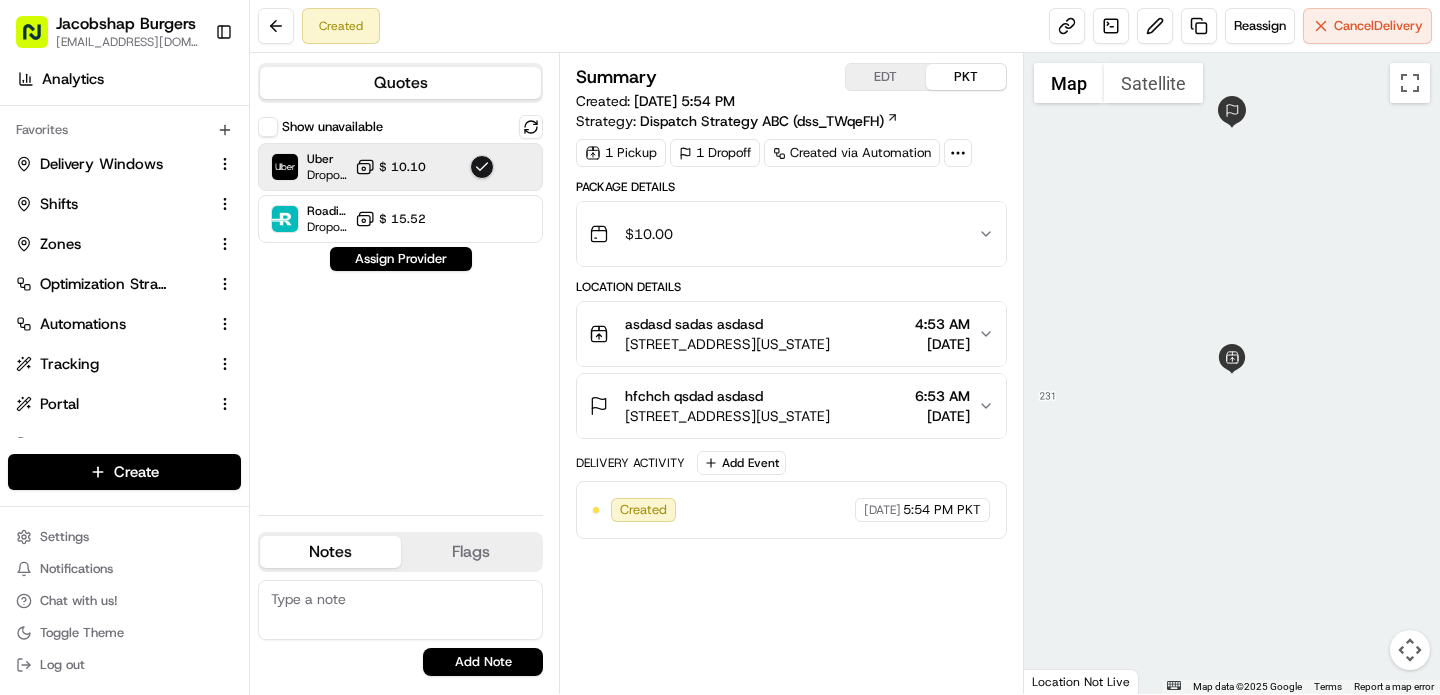 click on "Show unavailable Uber Dropoff ETA   11 hours $   10.10 Roadie Rush (P2P) Dropoff ETA   - $   15.52 Assign Provider" at bounding box center [400, 307] 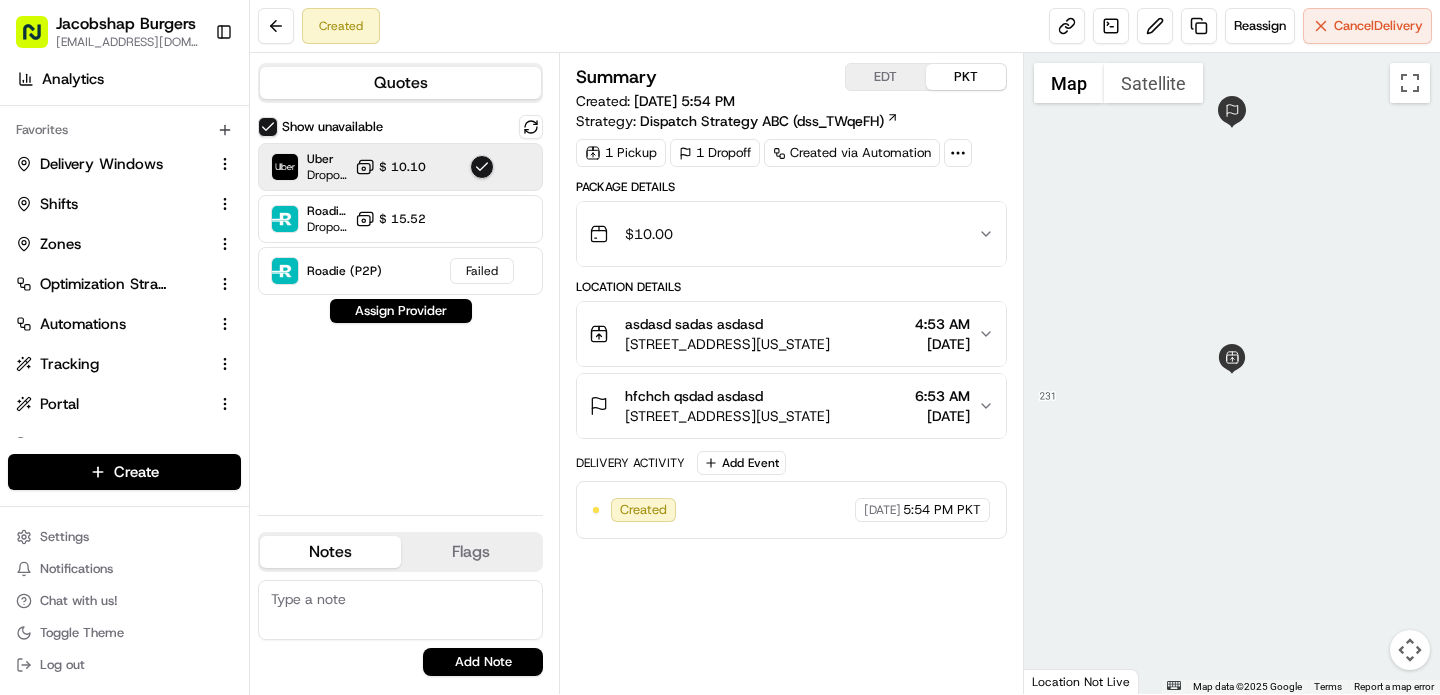 click on "Show unavailable" at bounding box center (268, 127) 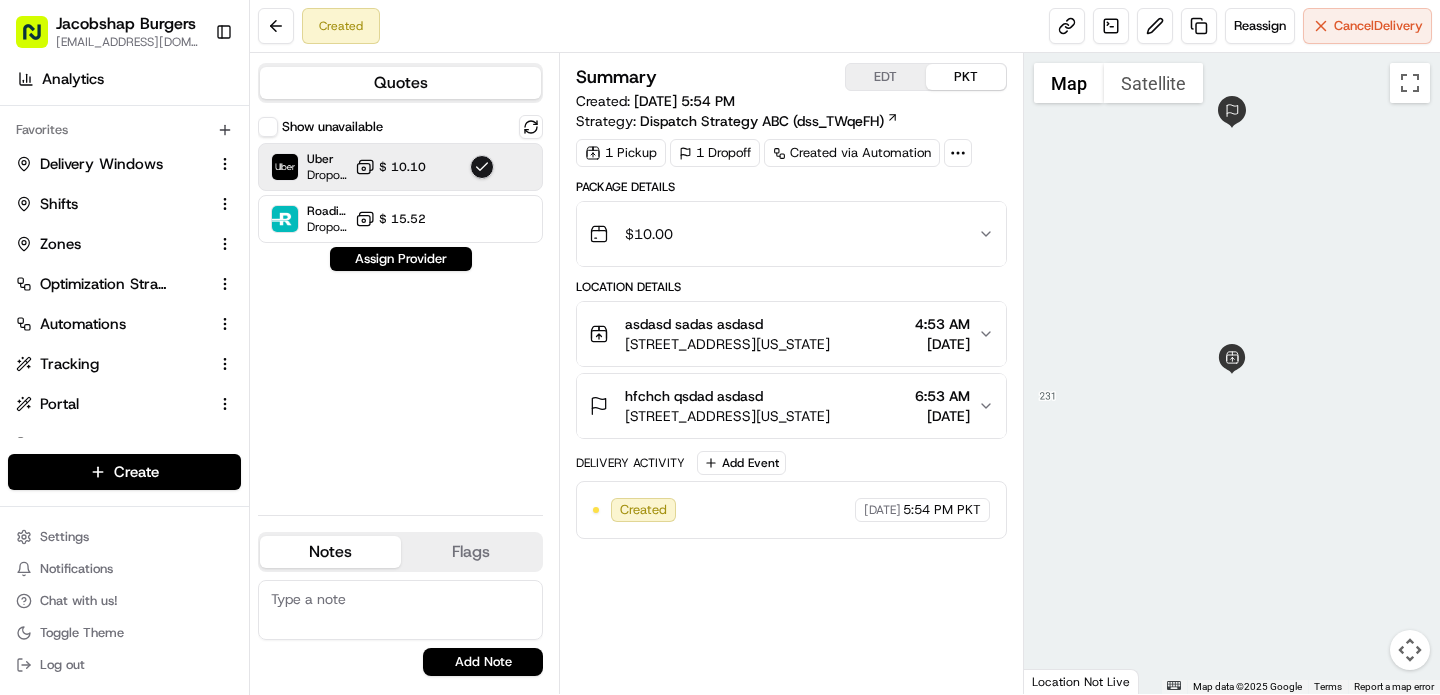 click on "Show unavailable" at bounding box center [268, 127] 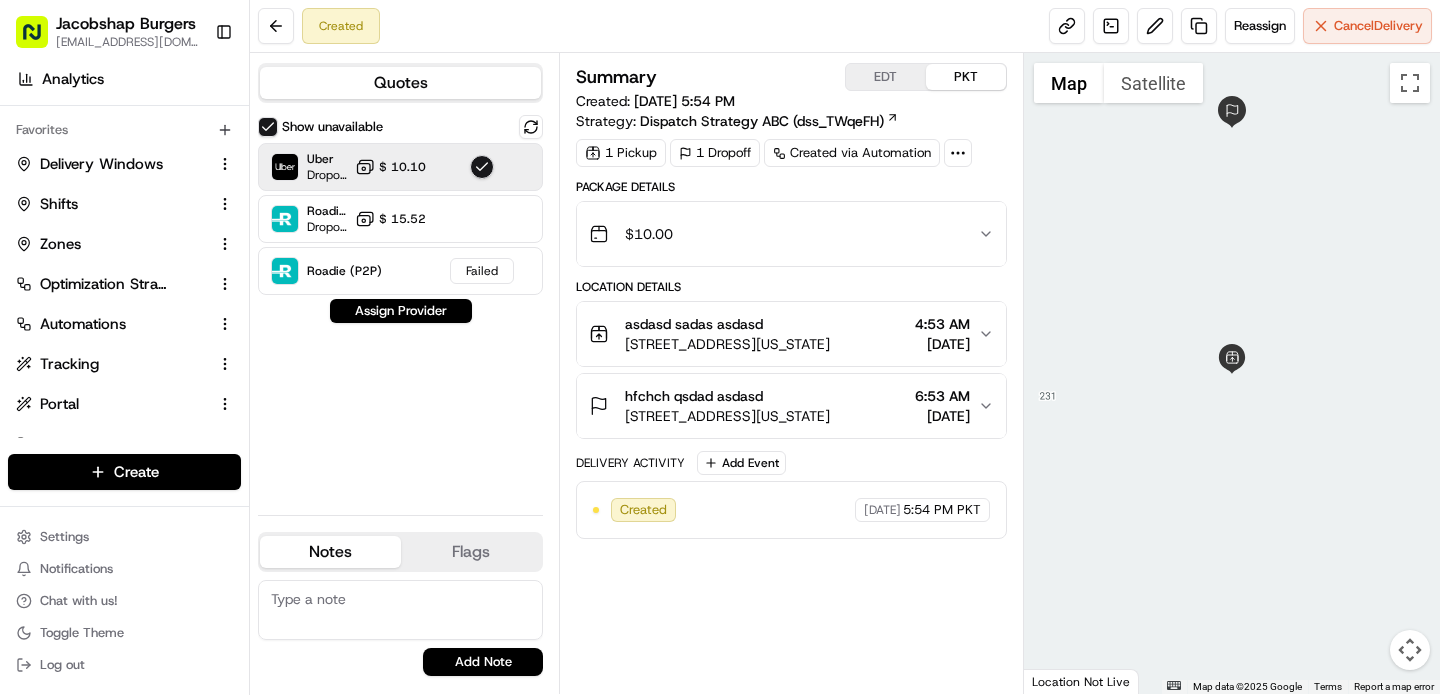 click on "Show unavailable" at bounding box center [268, 127] 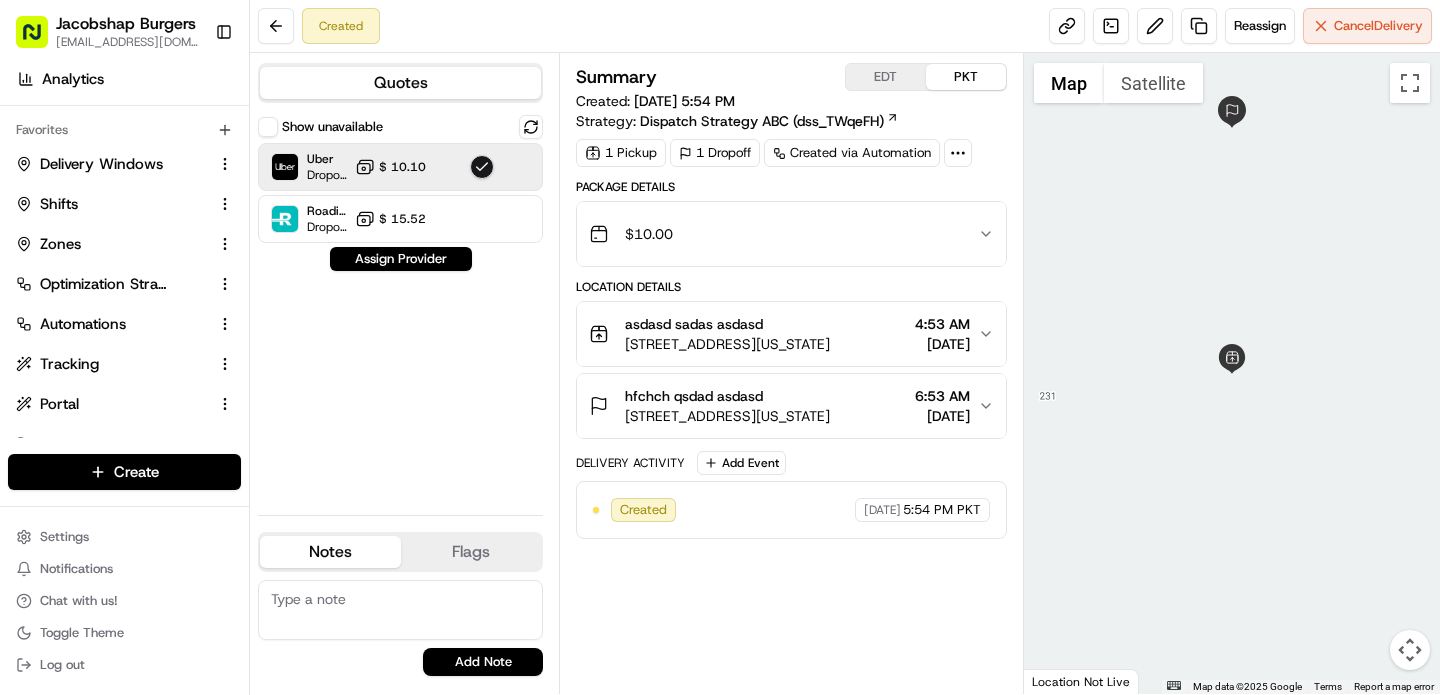click on "Show unavailable" at bounding box center (268, 127) 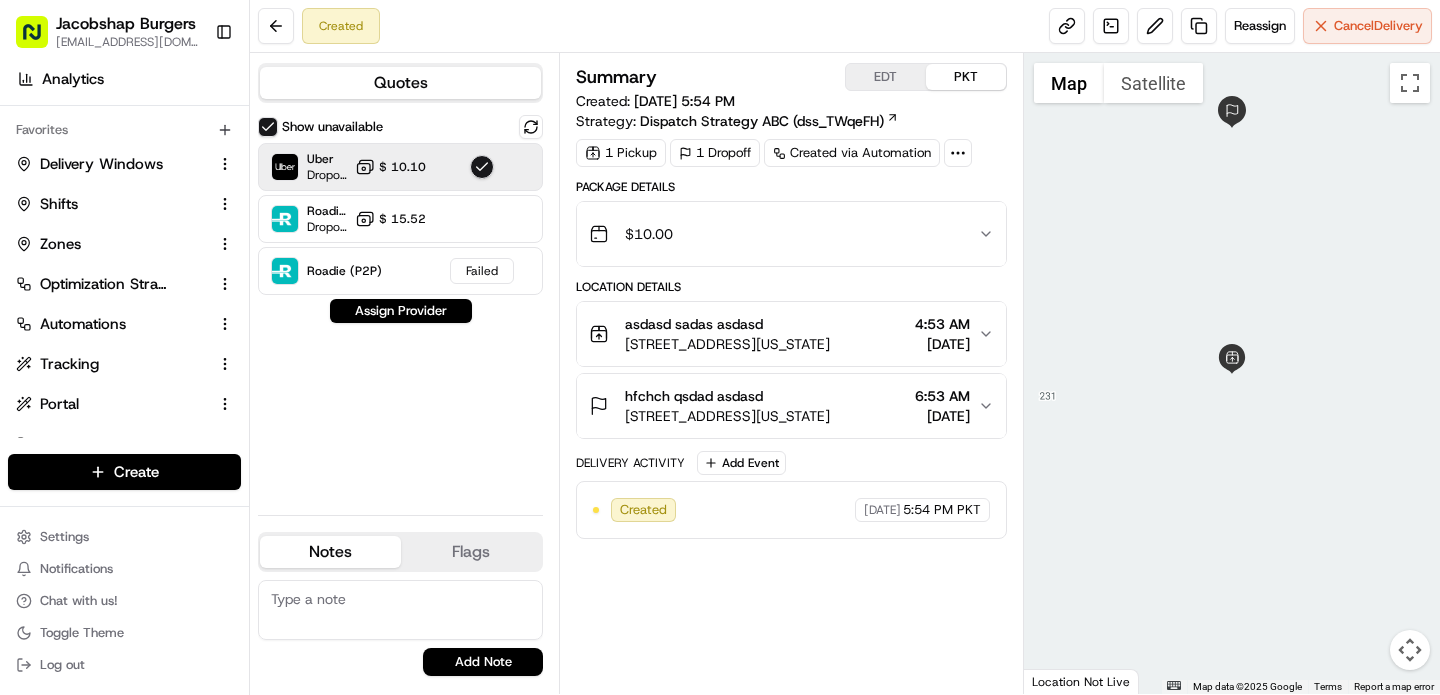 click on "Show unavailable" at bounding box center (268, 127) 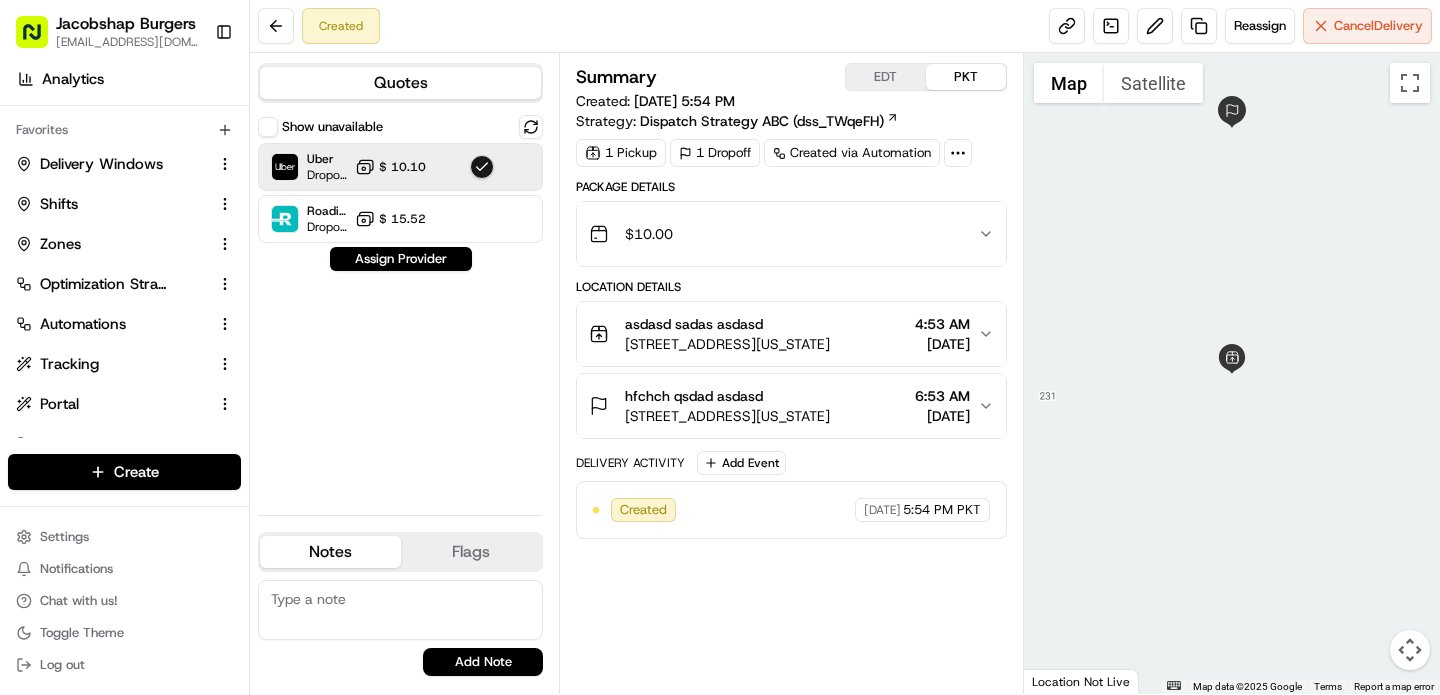 click on "Show unavailable" at bounding box center [268, 127] 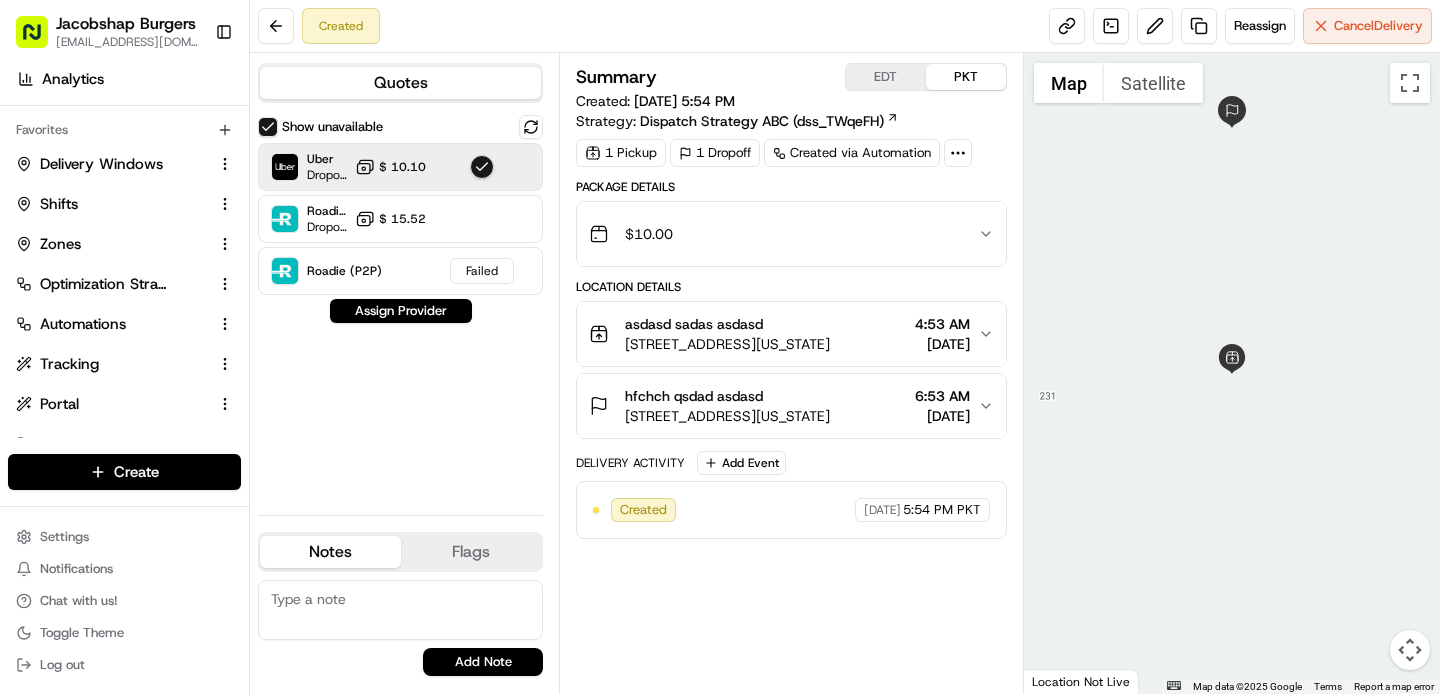 click on "Show unavailable" at bounding box center (268, 127) 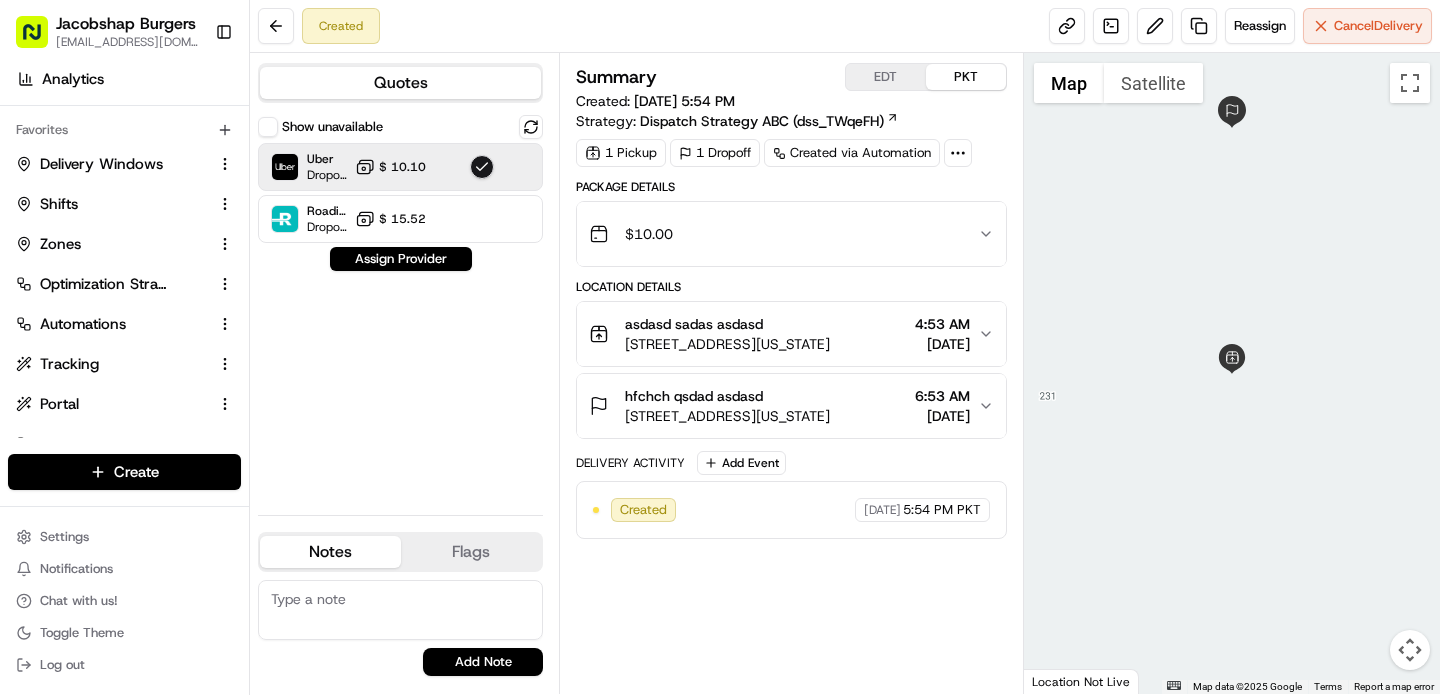 click on "Flags" at bounding box center [471, 552] 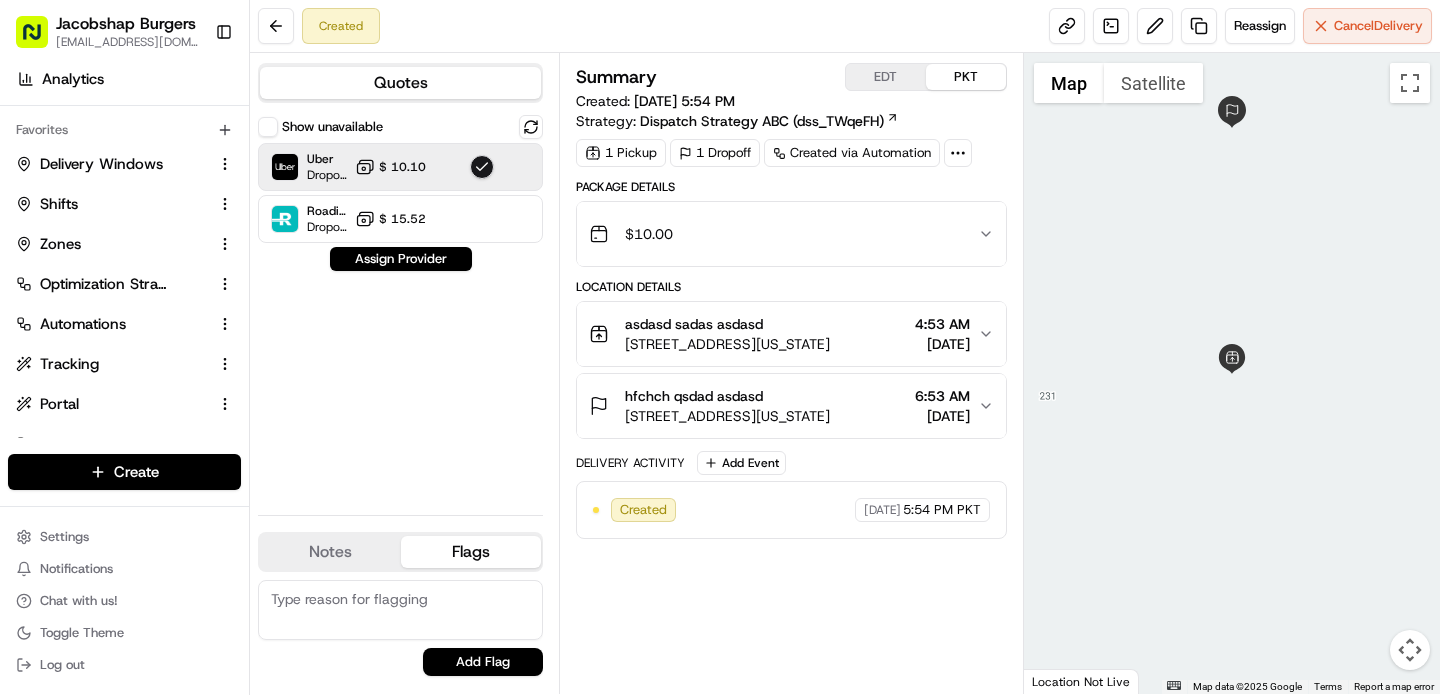click on "Flags" at bounding box center [471, 552] 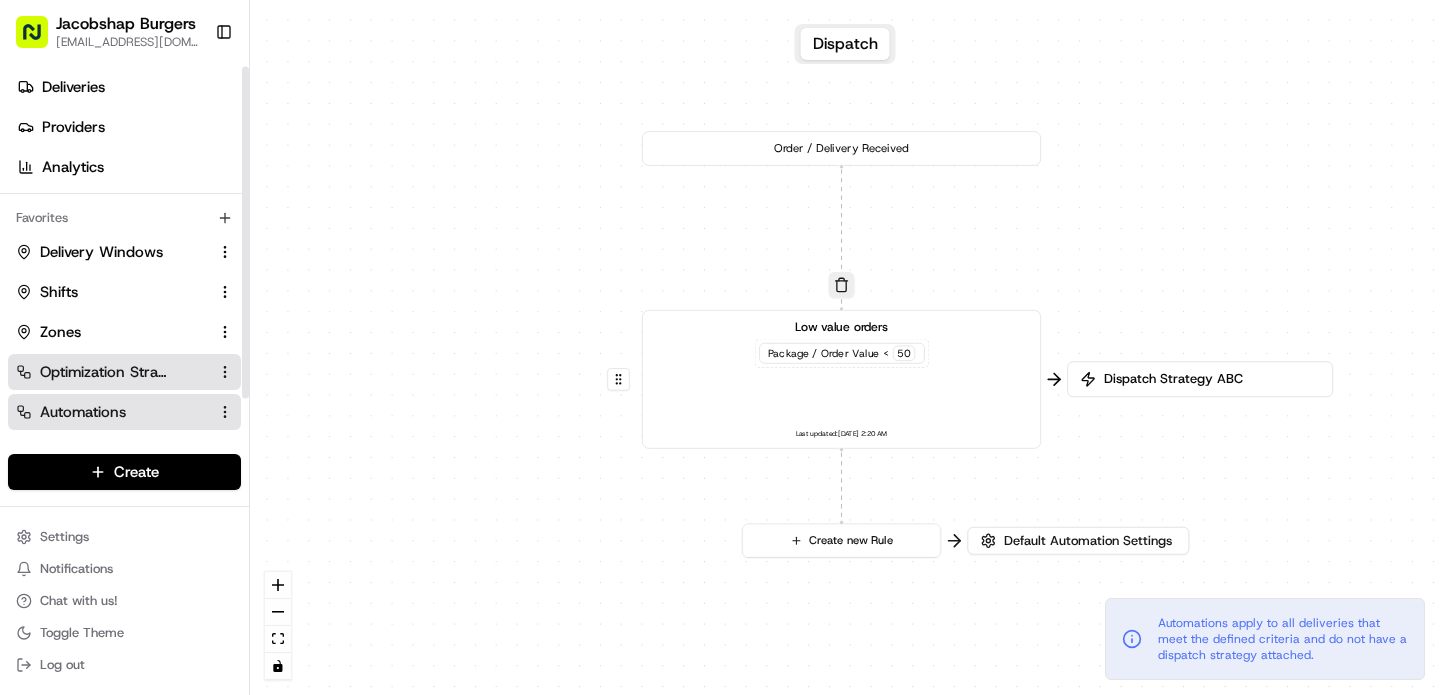 scroll, scrollTop: 0, scrollLeft: 0, axis: both 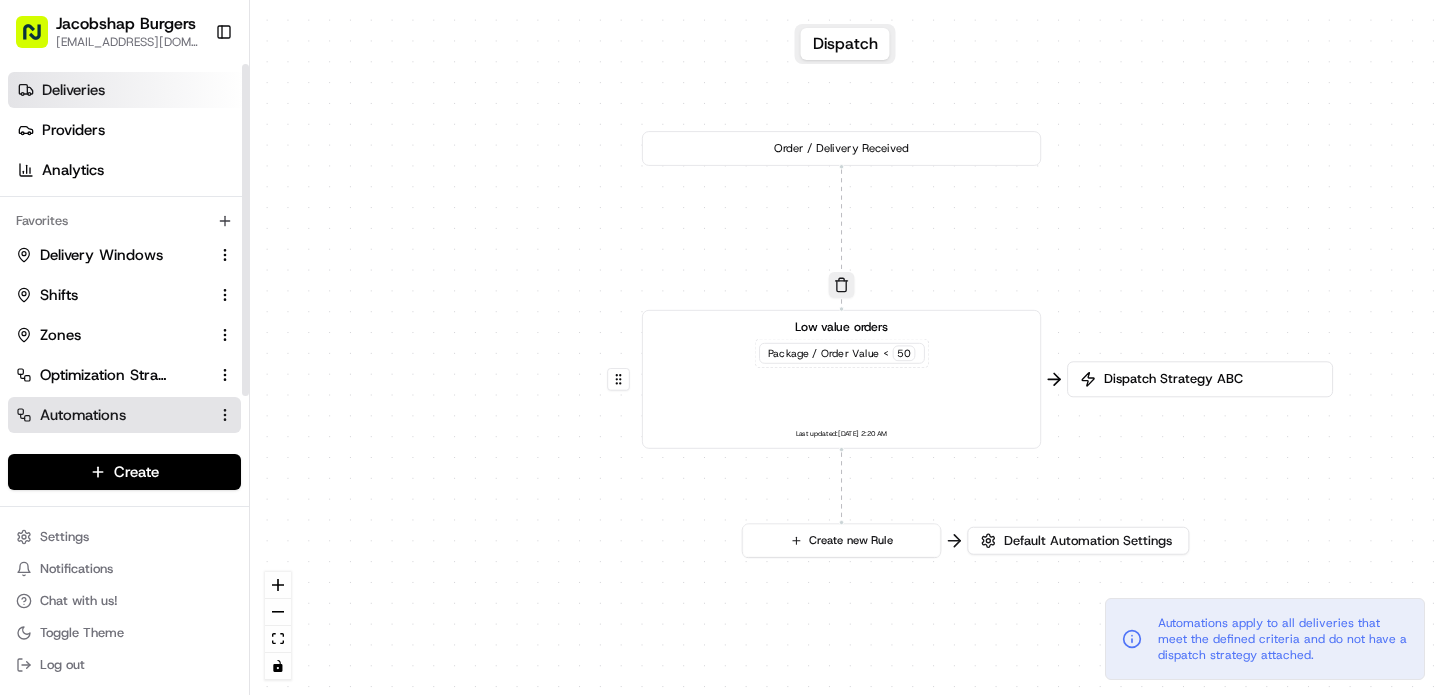click on "Deliveries" at bounding box center (73, 90) 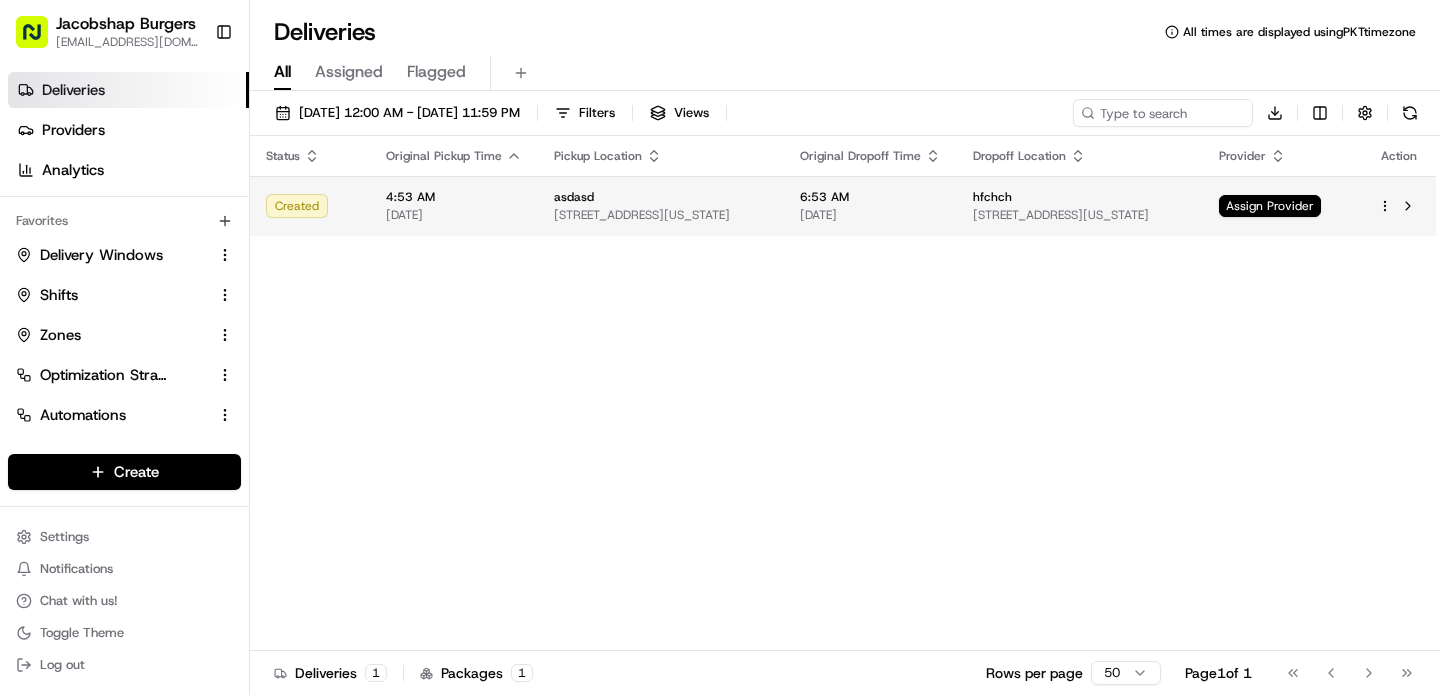 click on "Jacobshap Burgers jeshapiro@ymail.com Toggle Sidebar Deliveries Providers Analytics Favorites Delivery Windows Shifts Zones Optimization Strategy Automations Tracking Portal Dispatch Strategy Main Menu Members & Organization Organization Users Roles Preferences Customization Tracking Orchestration Automations Dispatch Strategy Locations Pickup Locations Dropoff Locations Billing Billing Refund Requests Integrations Notification Triggers Webhooks API Keys Request Logs Create Settings Notifications Chat with us! Toggle Theme Log out Deliveries All times are displayed using  PKT  timezone All Assigned Flagged 07/07/2025 12:00 AM - 07/13/2025 11:59 PM Filters Views Download Status Original Pickup Time Pickup Location Original Dropoff Time Dropoff Location Provider Action Created 4:53 AM 07/11/2025 asdasd 1717 Broadway, 1717 Broadway, New York, NY 10019, USA 6:53 AM 07/11/2025 hfchch 1717 Broadway, 1717 Broadway, New York, NY 10019, USA Assign Provider Deliveries 1 Packages 1 Rows per page 50 Page" at bounding box center (720, 347) 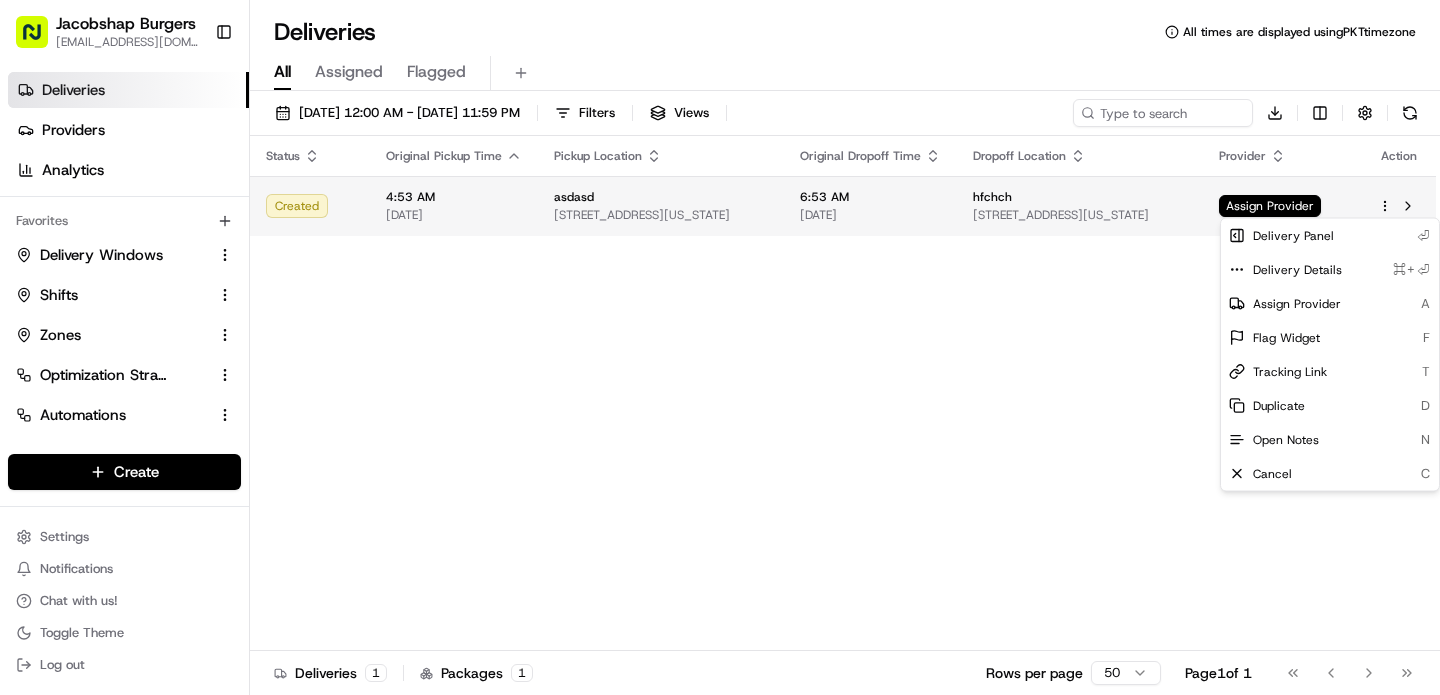 click on "Jacobshap Burgers jeshapiro@ymail.com Toggle Sidebar Deliveries Providers Analytics Favorites Delivery Windows Shifts Zones Optimization Strategy Automations Tracking Portal Dispatch Strategy Main Menu Members & Organization Organization Users Roles Preferences Customization Tracking Orchestration Automations Dispatch Strategy Locations Pickup Locations Dropoff Locations Billing Billing Refund Requests Integrations Notification Triggers Webhooks API Keys Request Logs Create Settings Notifications Chat with us! Toggle Theme Log out Deliveries All times are displayed using  PKT  timezone All Assigned Flagged 07/07/2025 12:00 AM - 07/13/2025 11:59 PM Filters Views Download Status Original Pickup Time Pickup Location Original Dropoff Time Dropoff Location Provider Action Created 4:53 AM 07/11/2025 asdasd 1717 Broadway, 1717 Broadway, New York, NY 10019, USA 6:53 AM 07/11/2025 hfchch 1717 Broadway, 1717 Broadway, New York, NY 10019, USA Assign Provider Deliveries 1 Packages 1 Rows per page 50 Page" at bounding box center (720, 347) 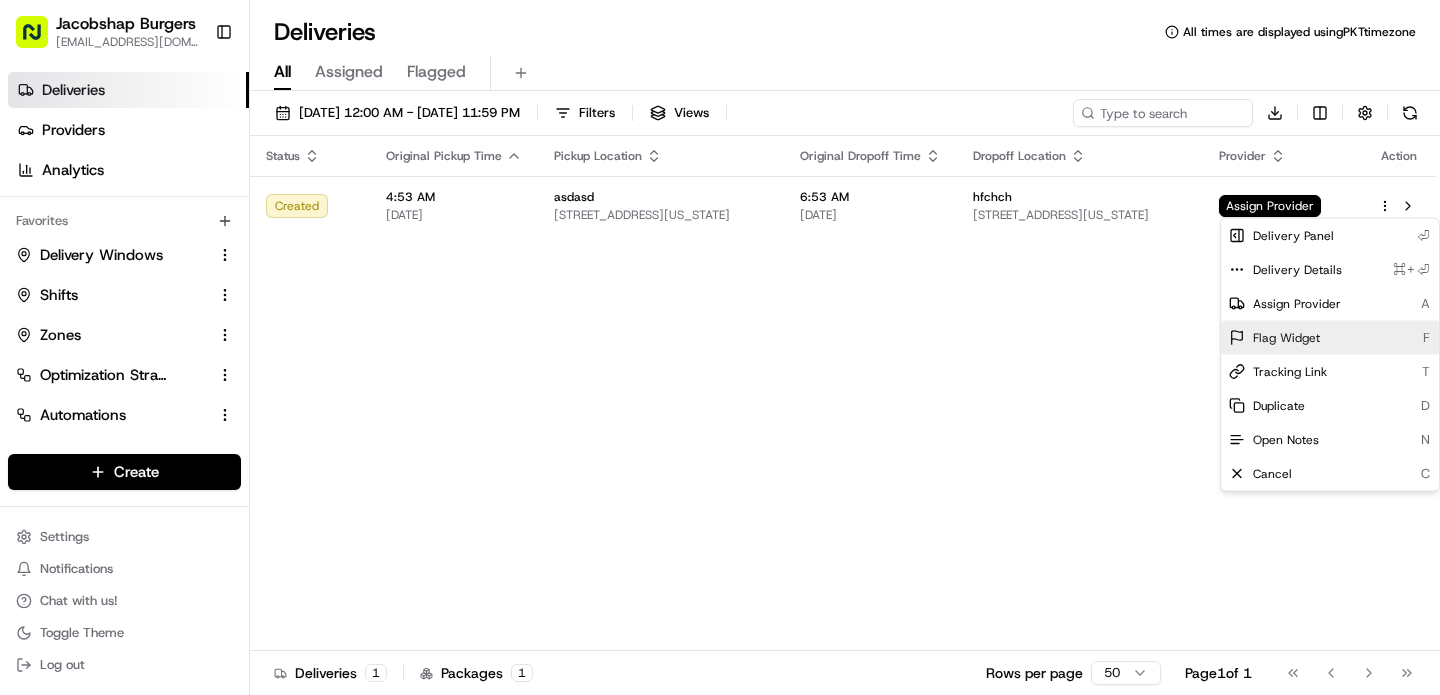 click on "Flag Widget" at bounding box center (1286, 338) 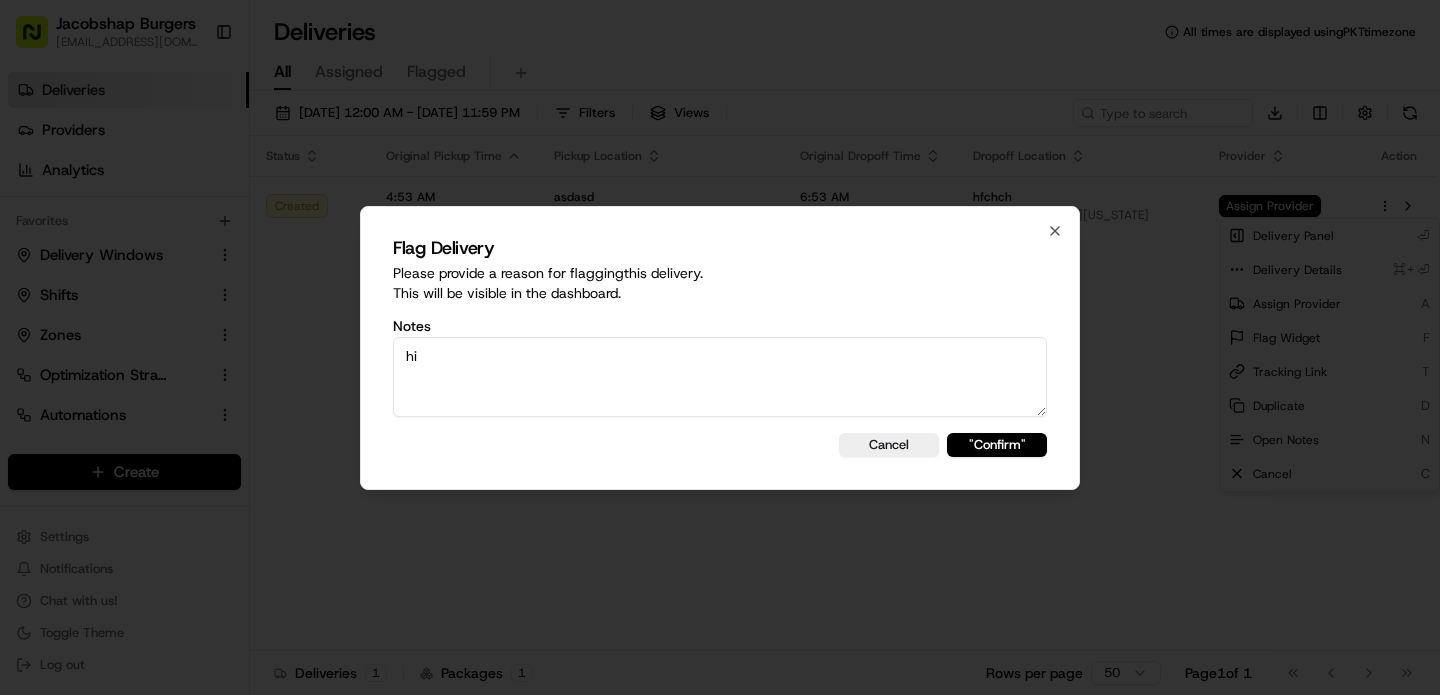 type on "hi" 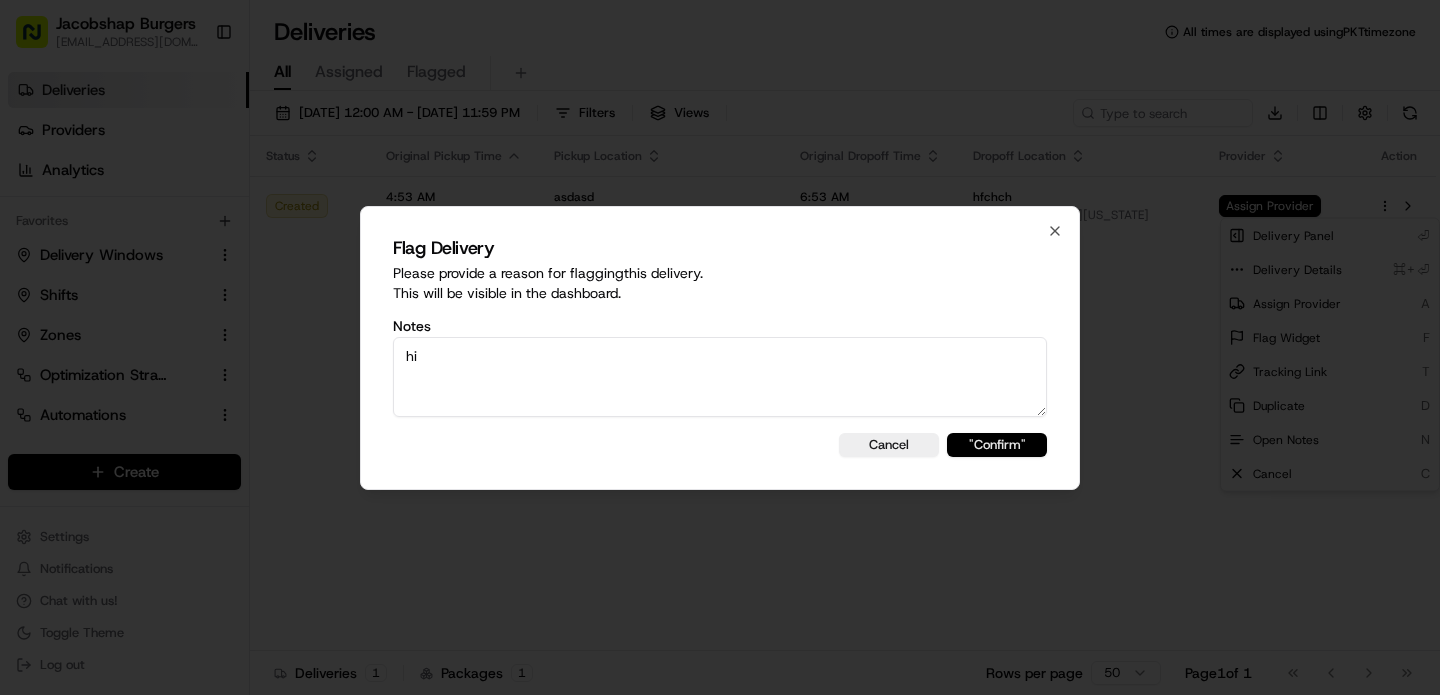 click on ""Confirm"" at bounding box center [997, 445] 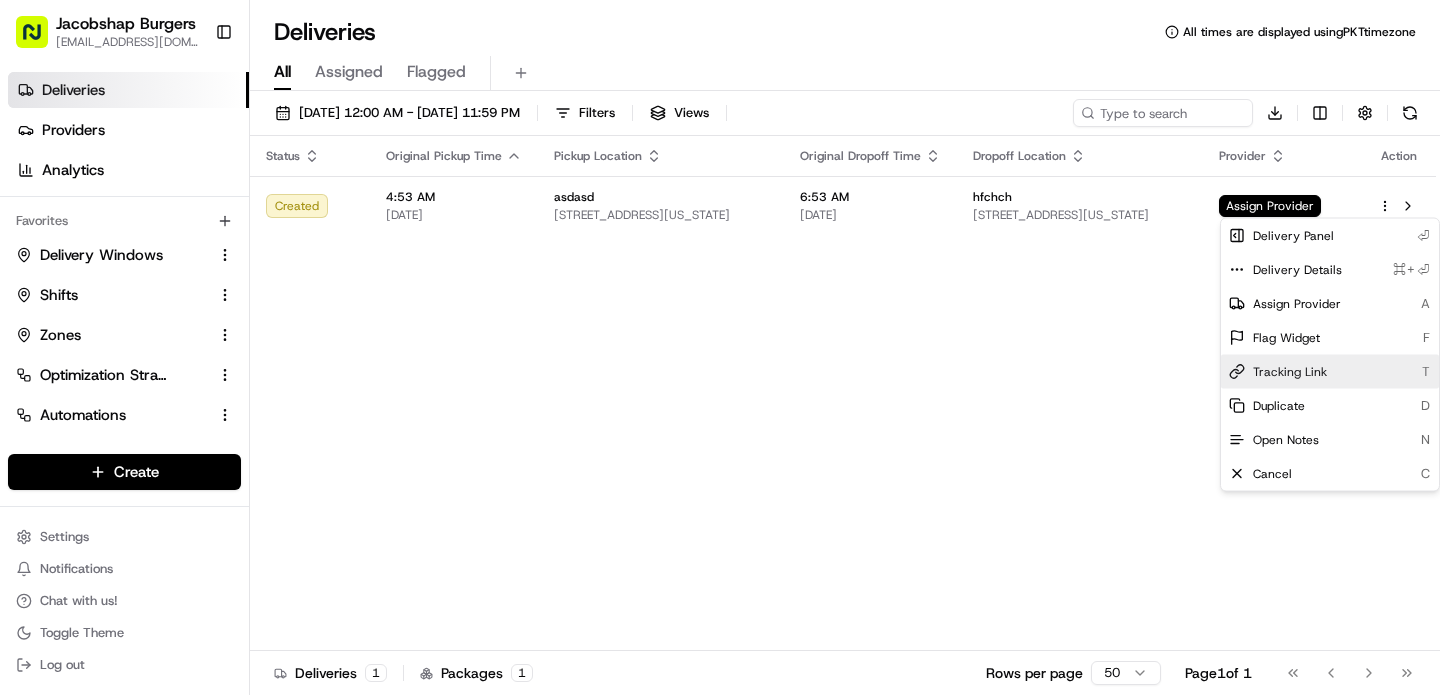 click on "Tracking Link" at bounding box center (1290, 372) 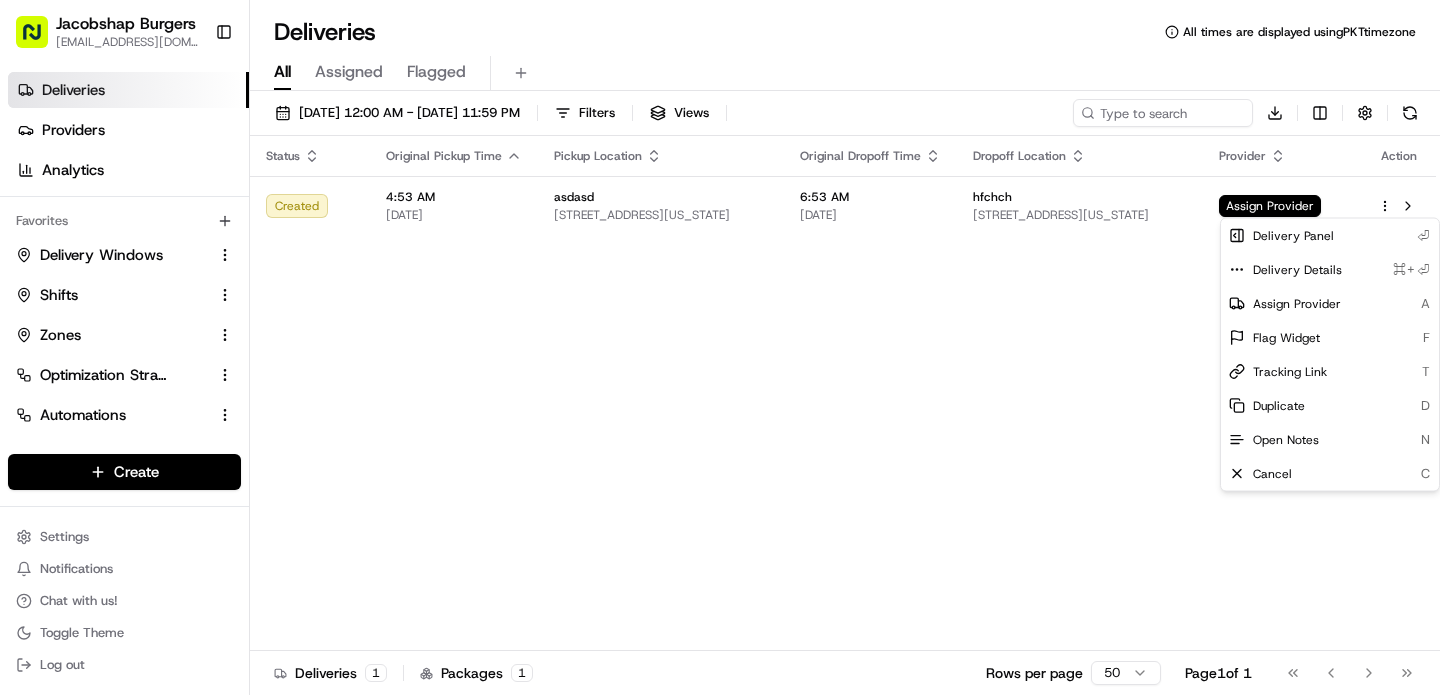 click on "Jacobshap Burgers jeshapiro@ymail.com Toggle Sidebar Deliveries Providers Analytics Favorites Delivery Windows Shifts Zones Optimization Strategy Automations Tracking Portal Dispatch Strategy Main Menu Members & Organization Organization Users Roles Preferences Customization Tracking Orchestration Automations Dispatch Strategy Locations Pickup Locations Dropoff Locations Billing Billing Refund Requests Integrations Notification Triggers Webhooks API Keys Request Logs Create Settings Notifications Chat with us! Toggle Theme Log out Deliveries All times are displayed using  PKT  timezone All Assigned Flagged 07/07/2025 12:00 AM - 07/13/2025 11:59 PM Filters Views Download Status Original Pickup Time Pickup Location Original Dropoff Time Dropoff Location Provider Action Created 4:53 AM 07/11/2025 asdasd 1717 Broadway, 1717 Broadway, New York, NY 10019, USA 6:53 AM 07/11/2025 hfchch 1717 Broadway, 1717 Broadway, New York, NY 10019, USA Assign Provider Deliveries 1 Packages 1 Rows per page 50 Page" at bounding box center (720, 347) 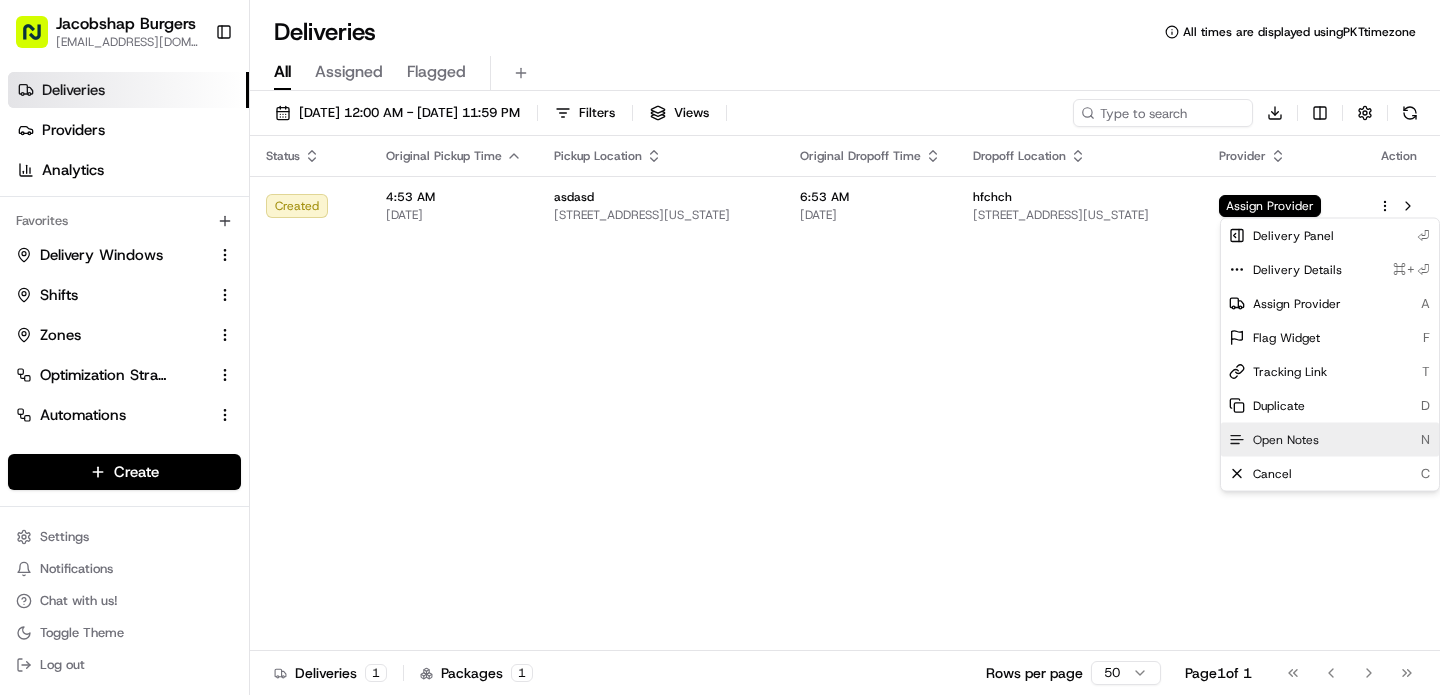 click on "Open Notes" at bounding box center (1286, 440) 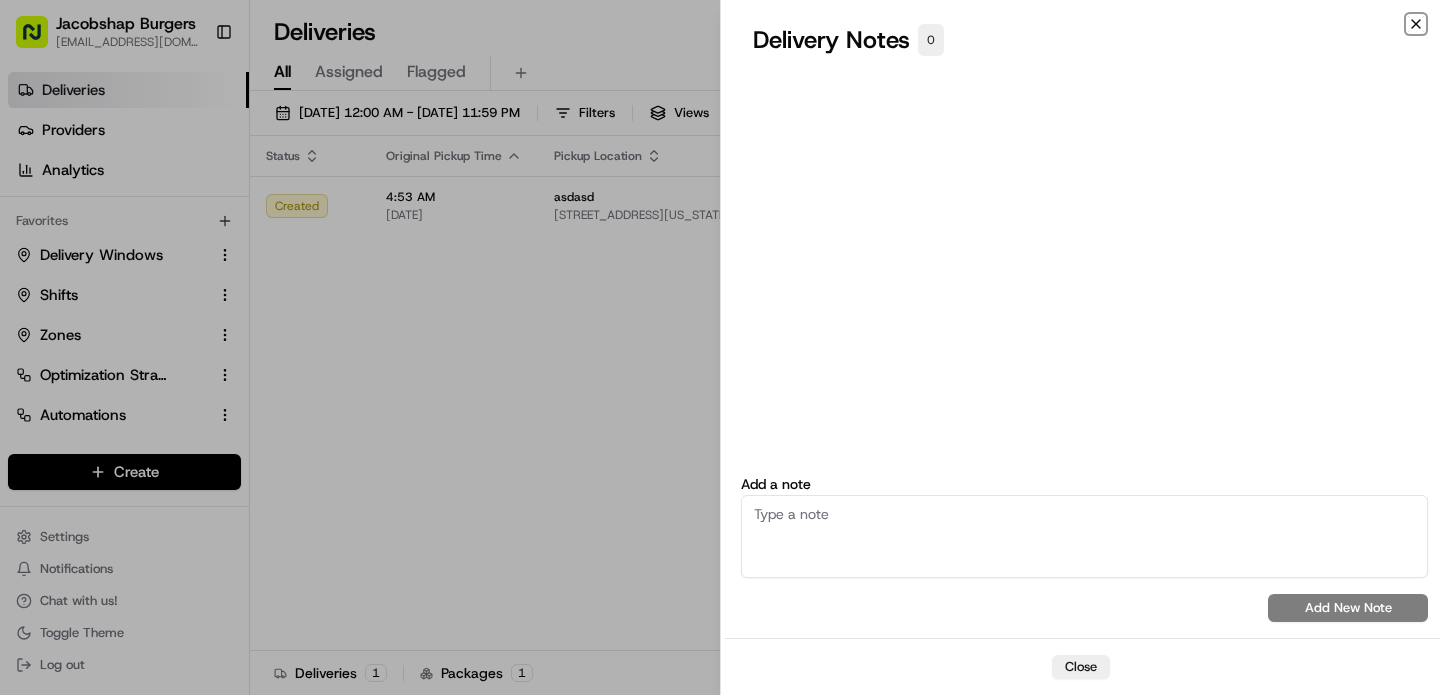 click 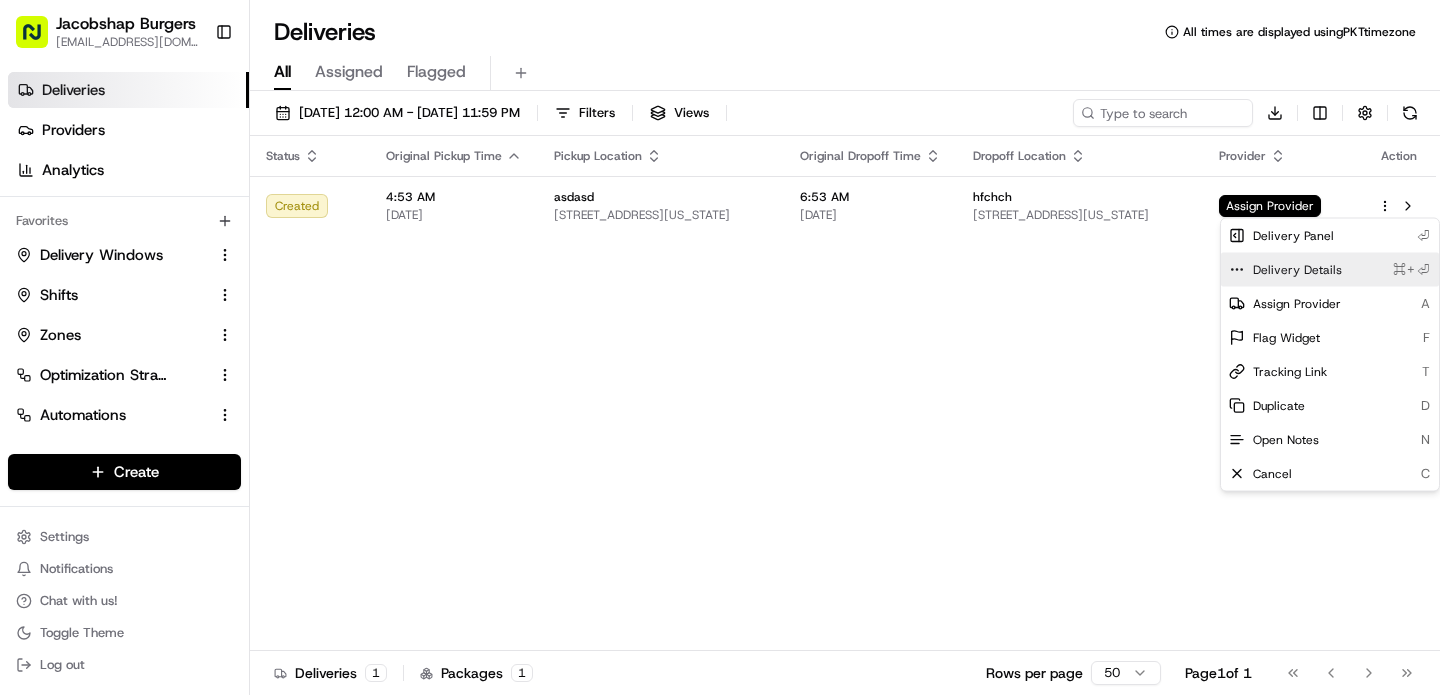 click on "Delivery Details" at bounding box center (1297, 270) 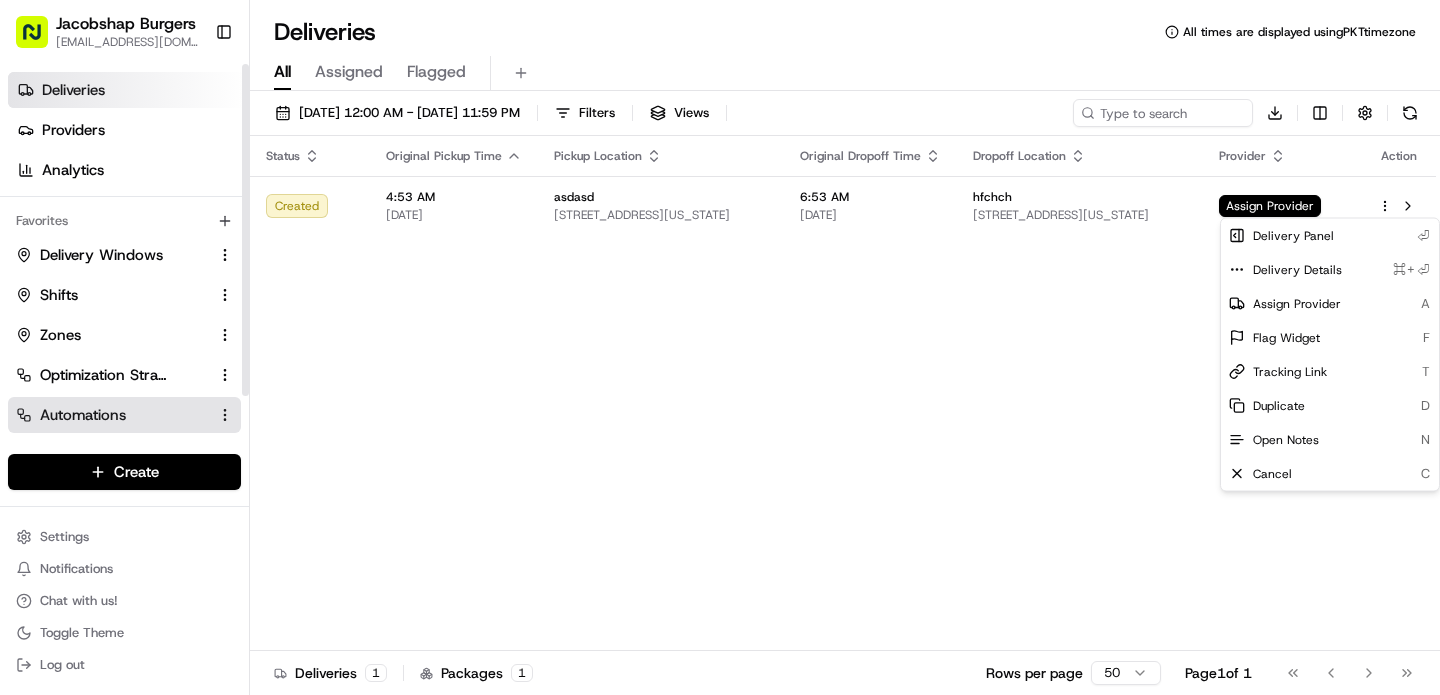 click on "Automations" at bounding box center (112, 415) 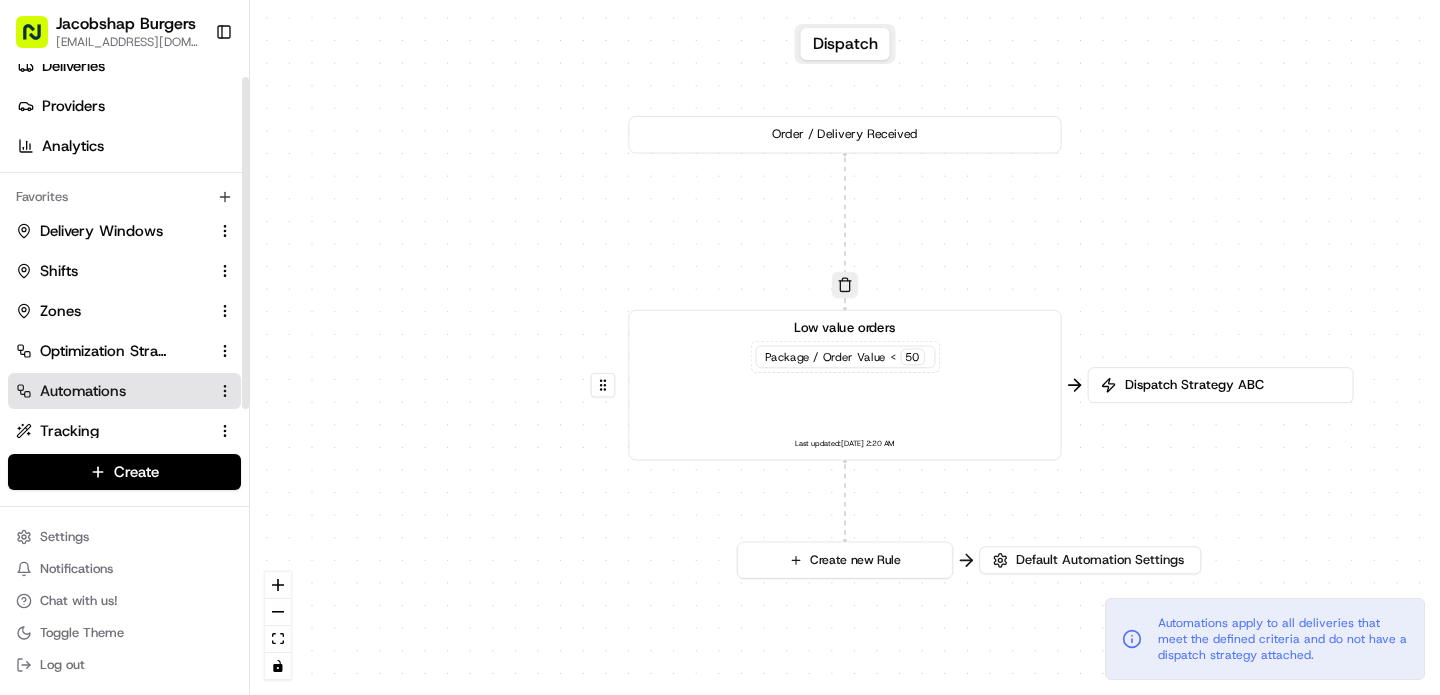 scroll, scrollTop: 16, scrollLeft: 0, axis: vertical 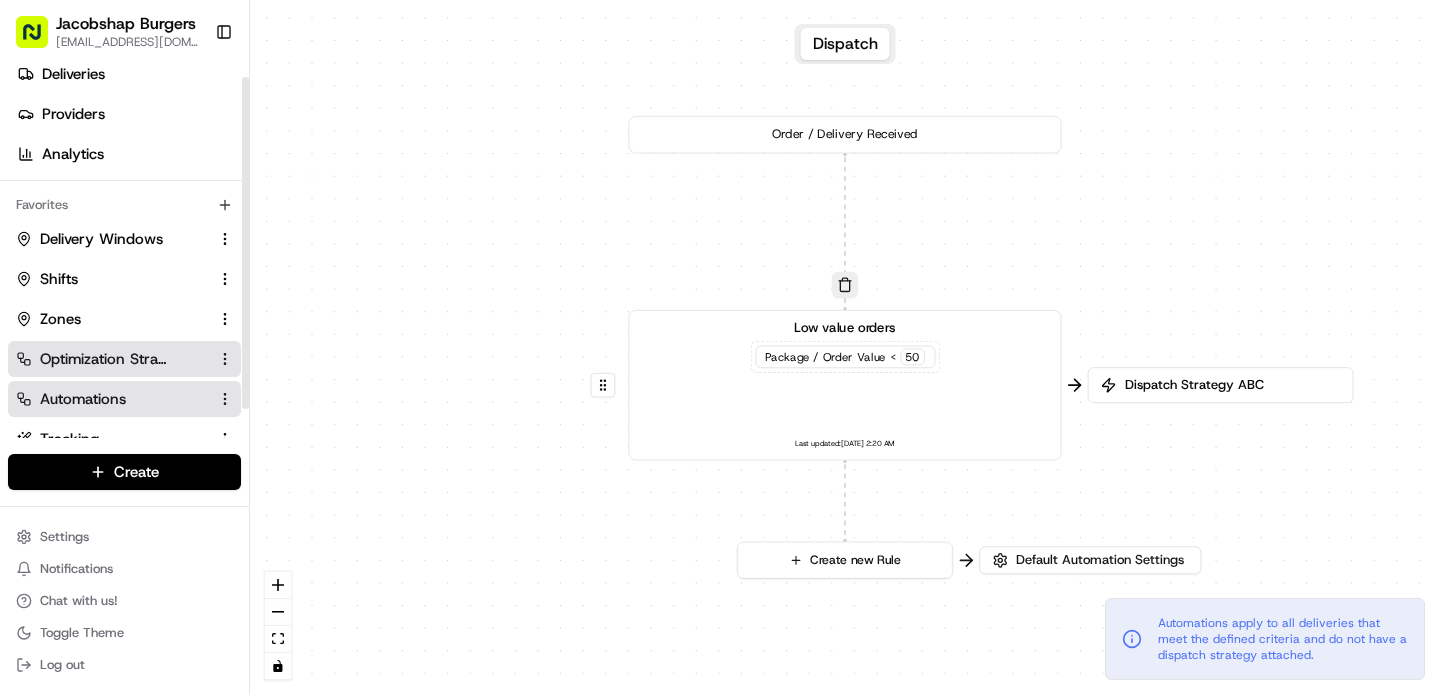 click on "Optimization Strategy" at bounding box center (103, 359) 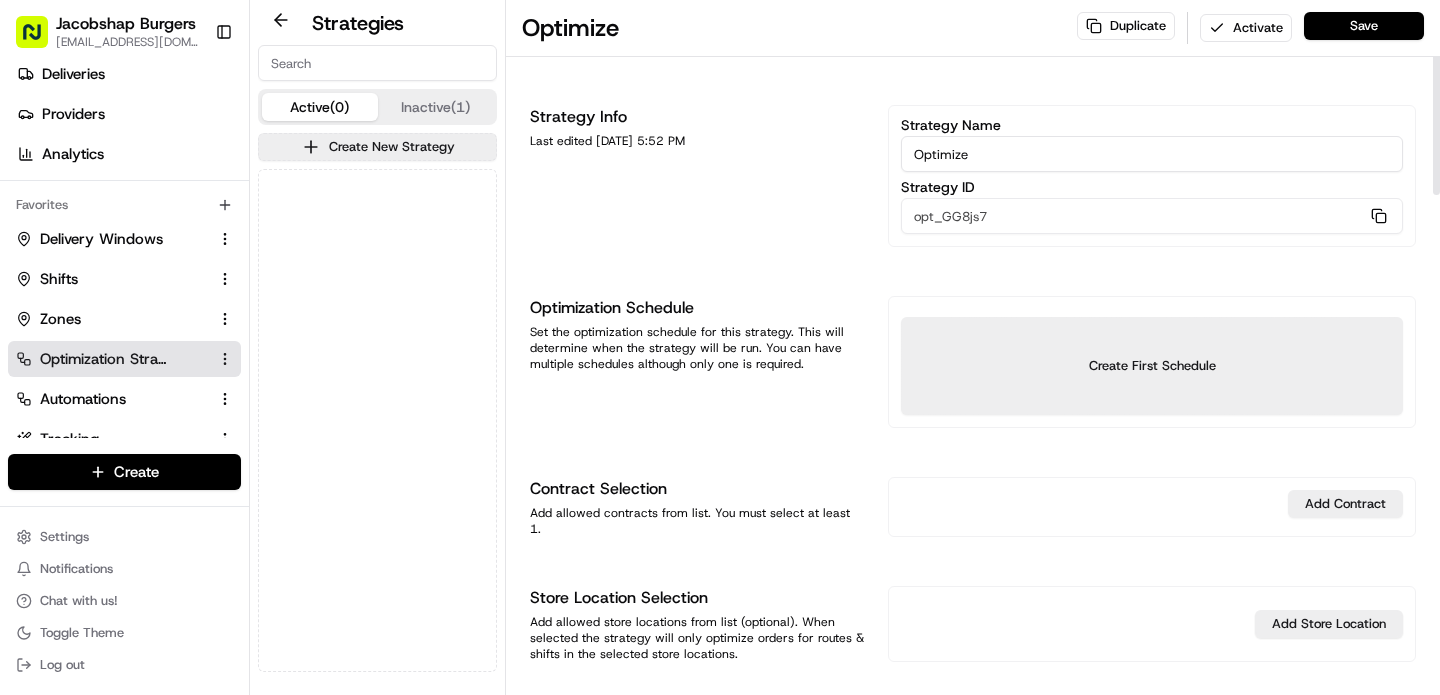 click on "Inactive  (1)" at bounding box center [436, 107] 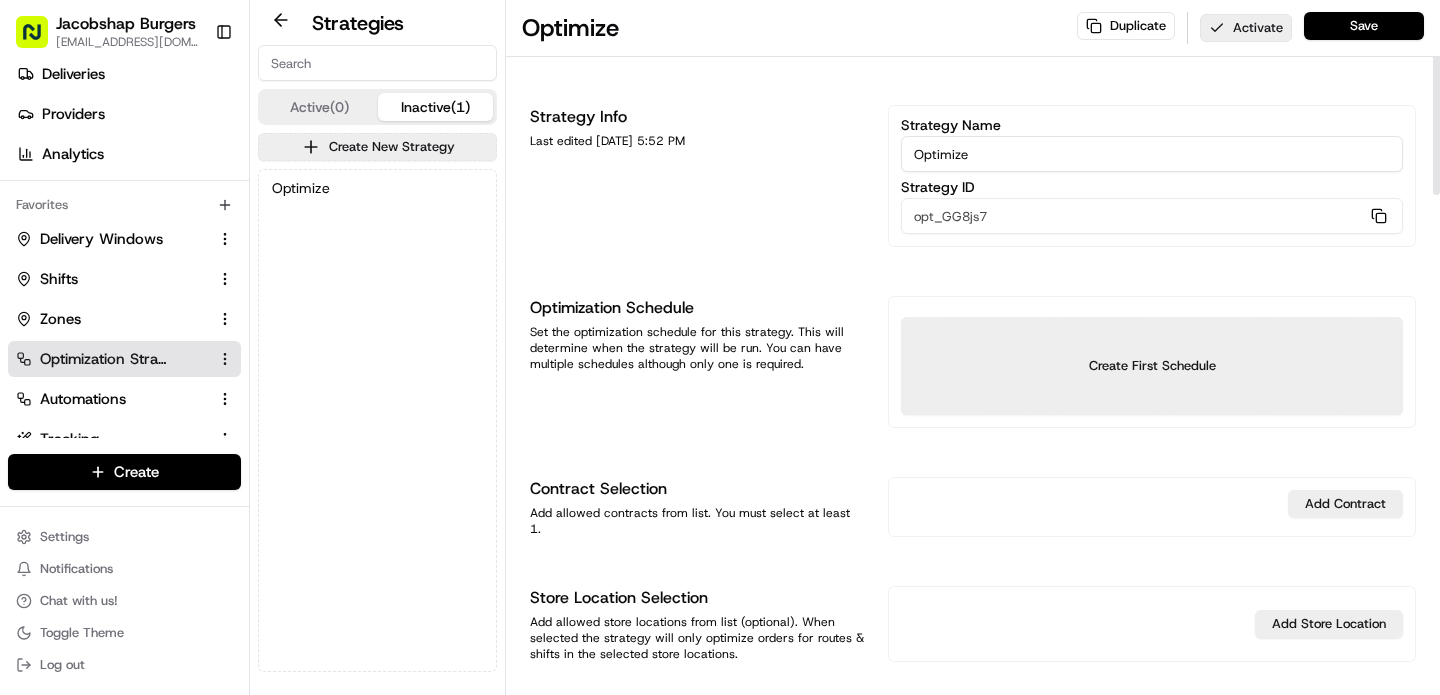 click on "Activate" at bounding box center (1246, 28) 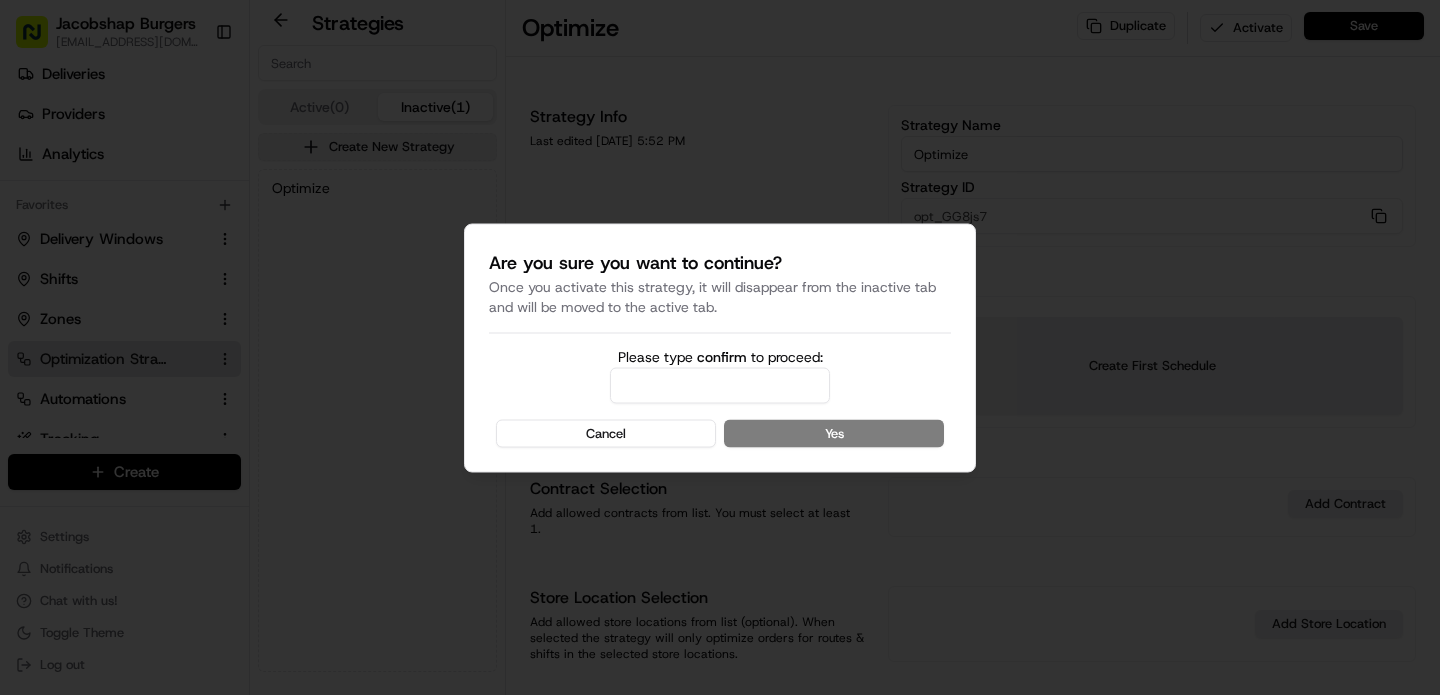 click on "Please type   confirm   to proceed:" at bounding box center (720, 385) 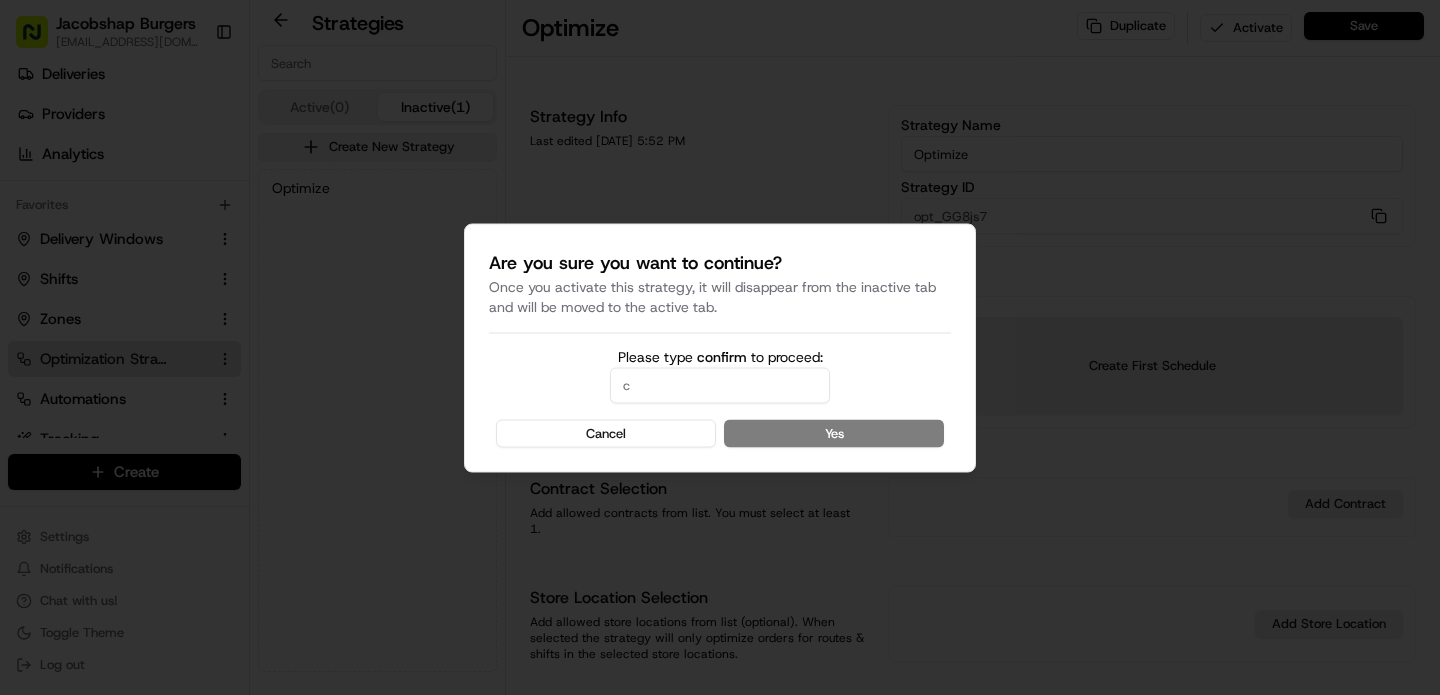 type on "confirm" 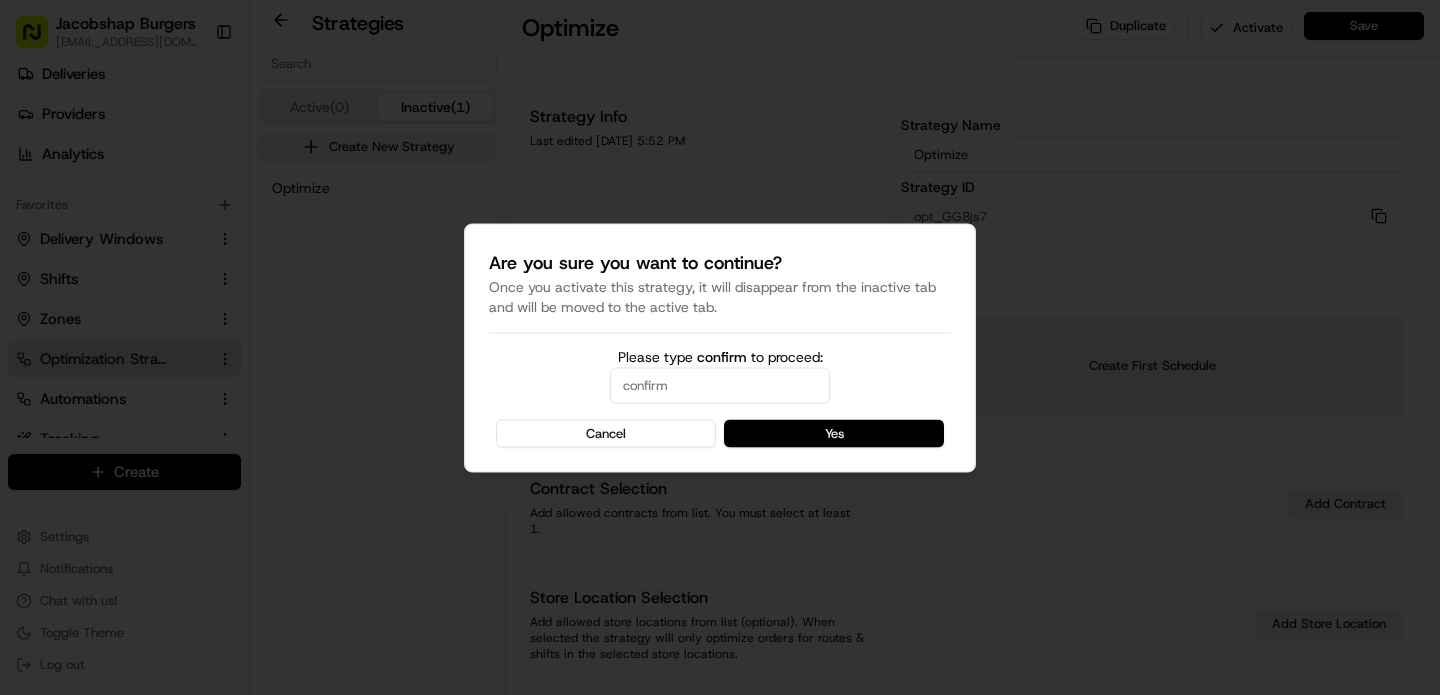 click on "Yes" at bounding box center [834, 433] 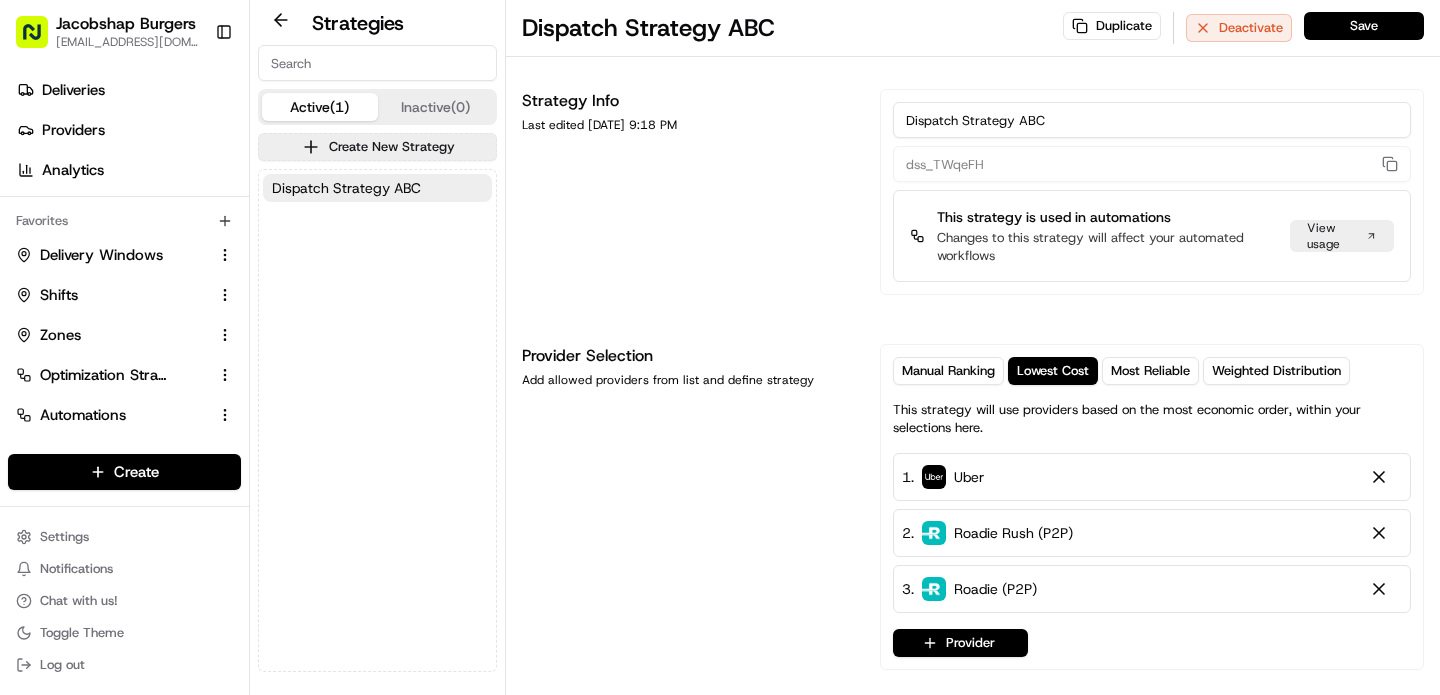 scroll, scrollTop: 0, scrollLeft: 0, axis: both 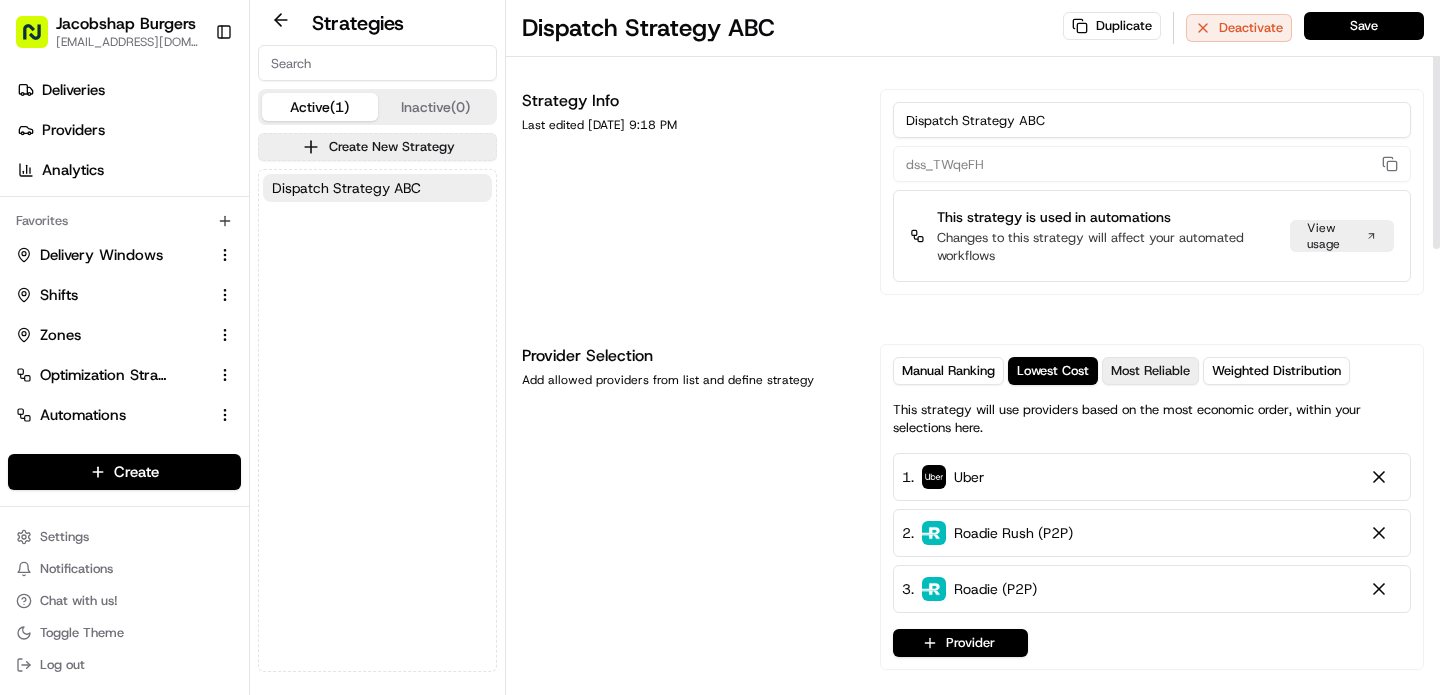 click on "Most Reliable" at bounding box center (1150, 371) 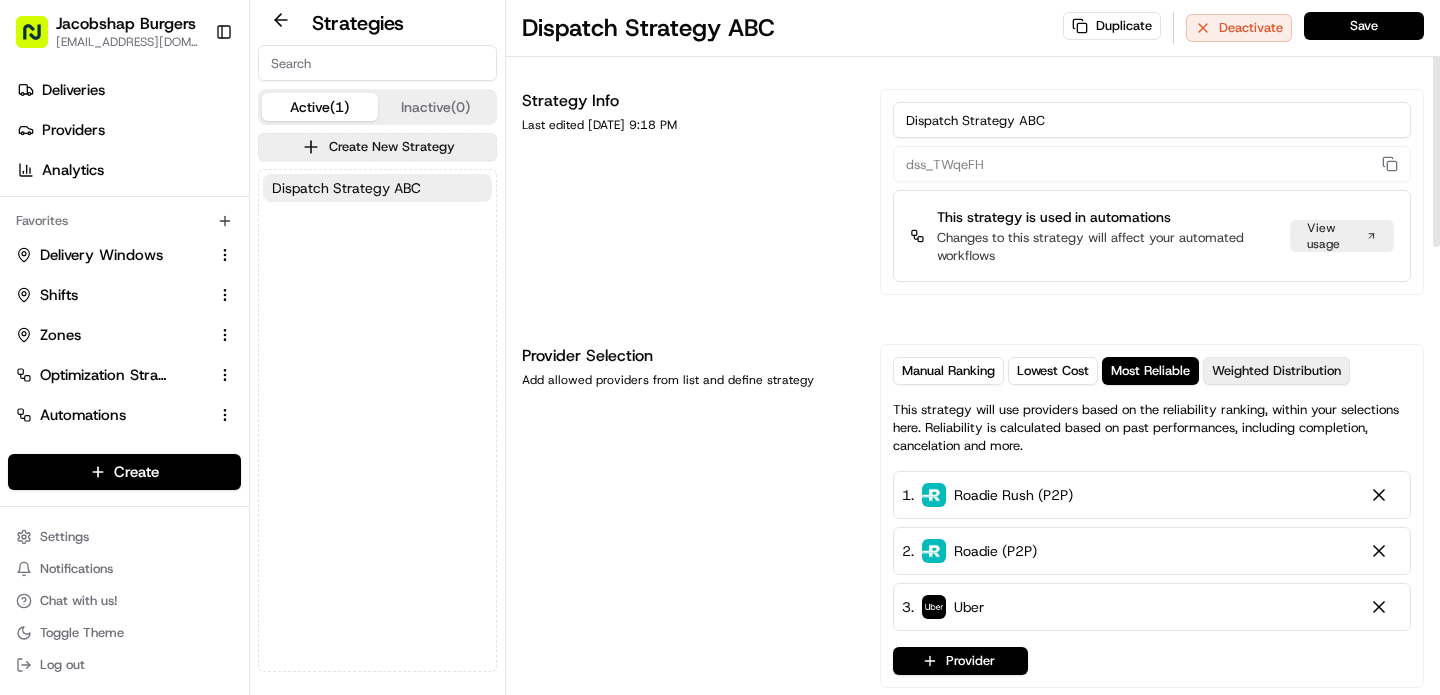 click on "Weighted Distribution" at bounding box center (1276, 371) 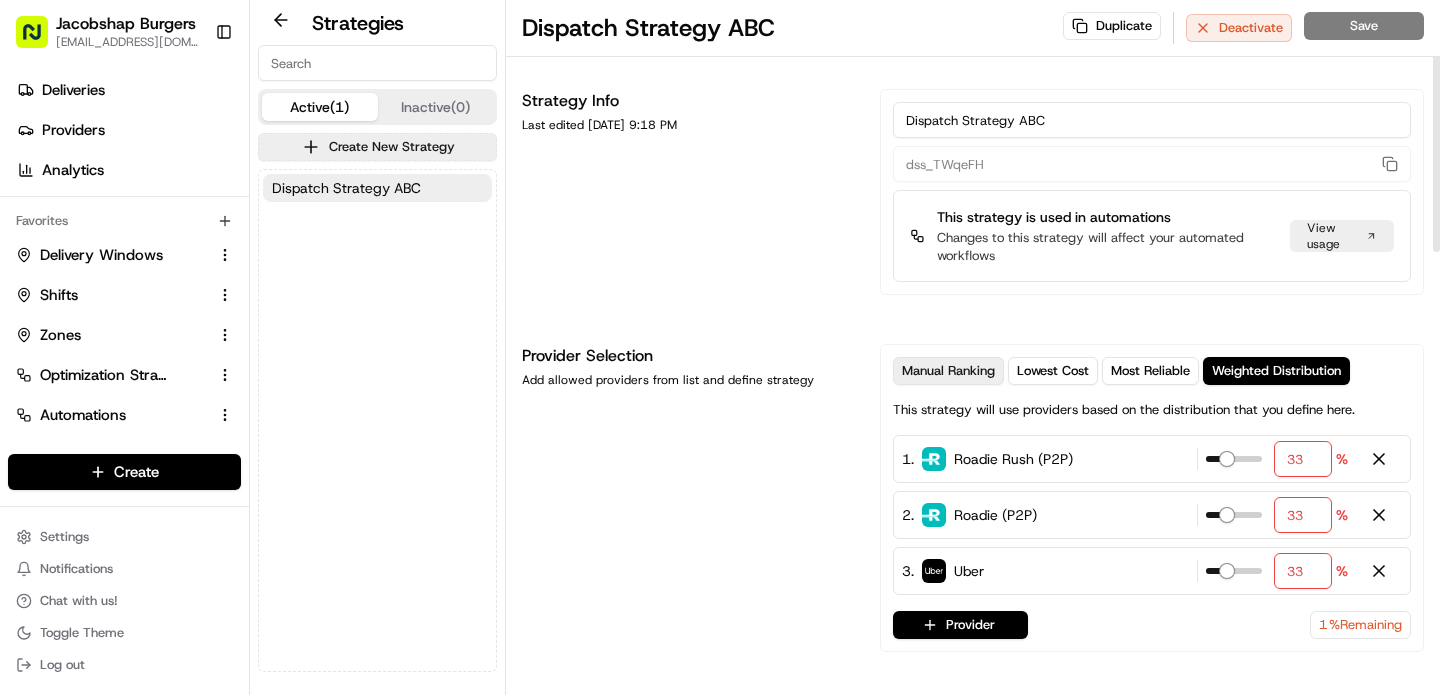 click on "Manual Ranking" at bounding box center [948, 371] 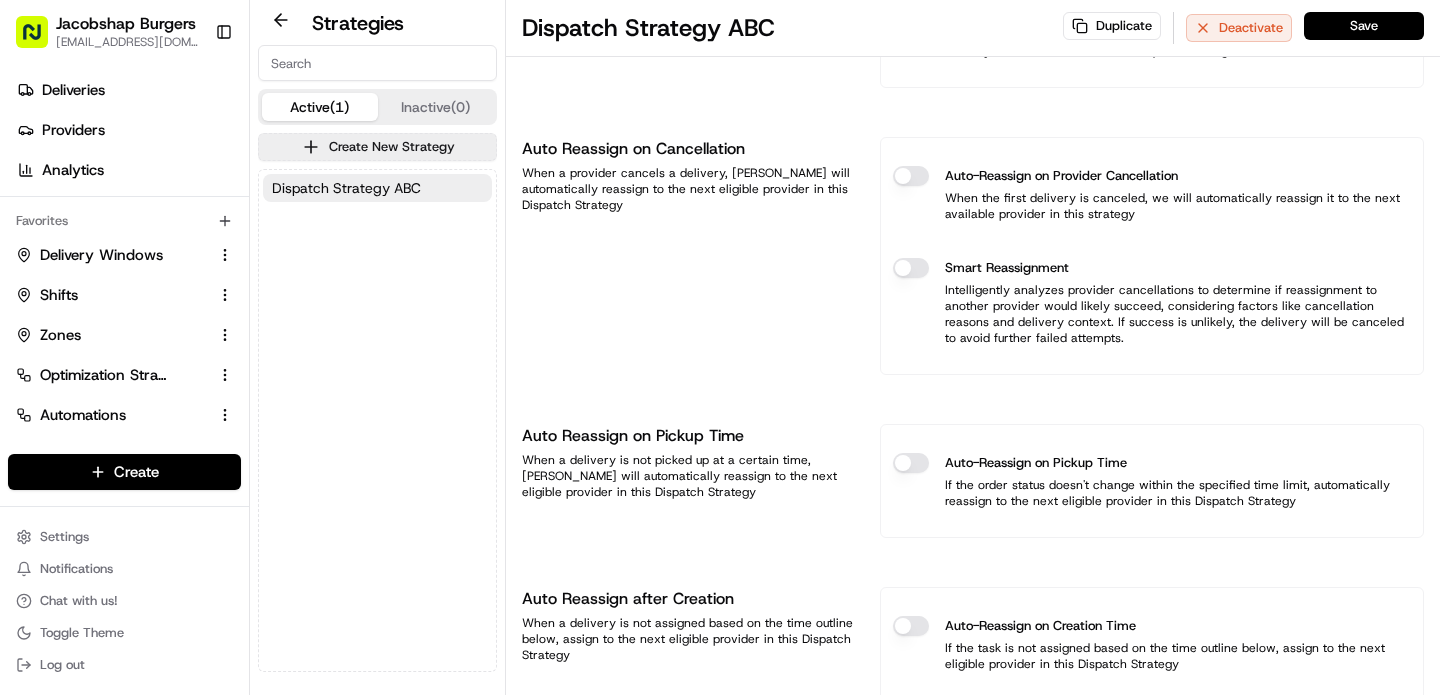 scroll, scrollTop: 1164, scrollLeft: 0, axis: vertical 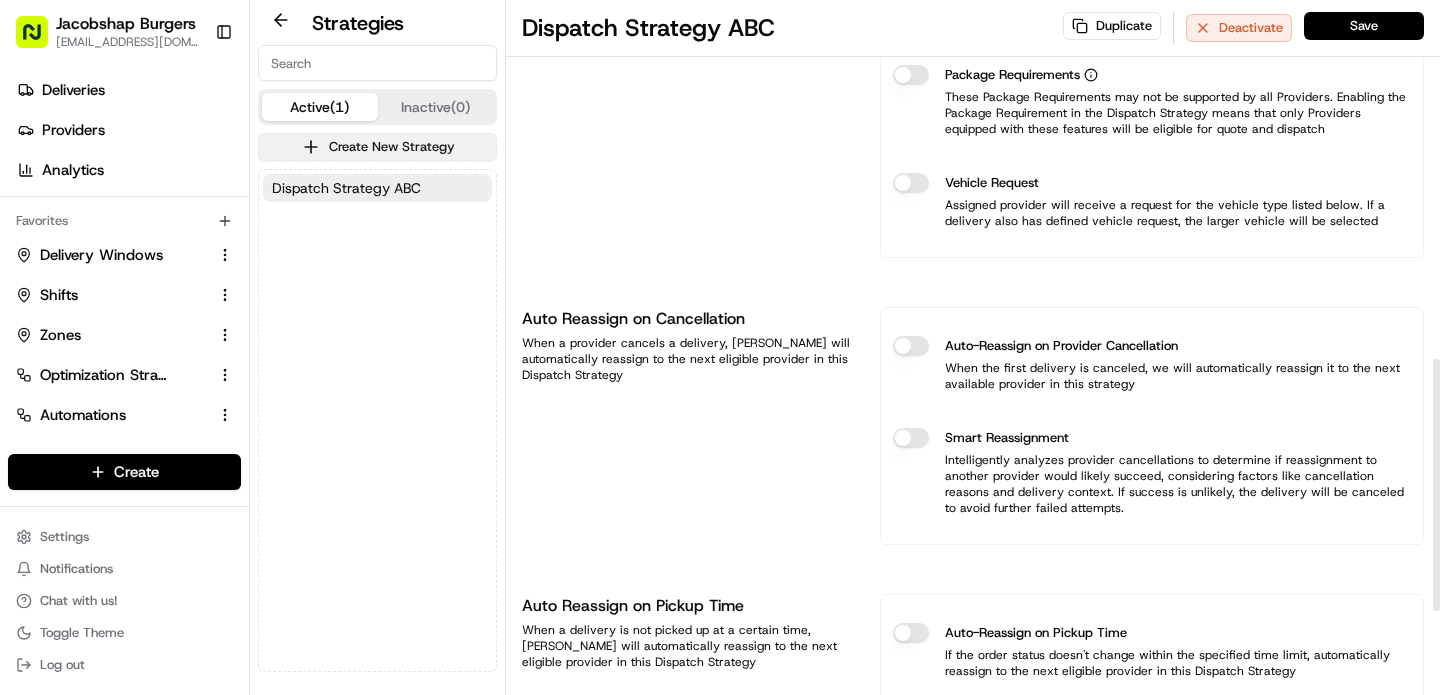 click on "Create New Strategy" at bounding box center (377, 147) 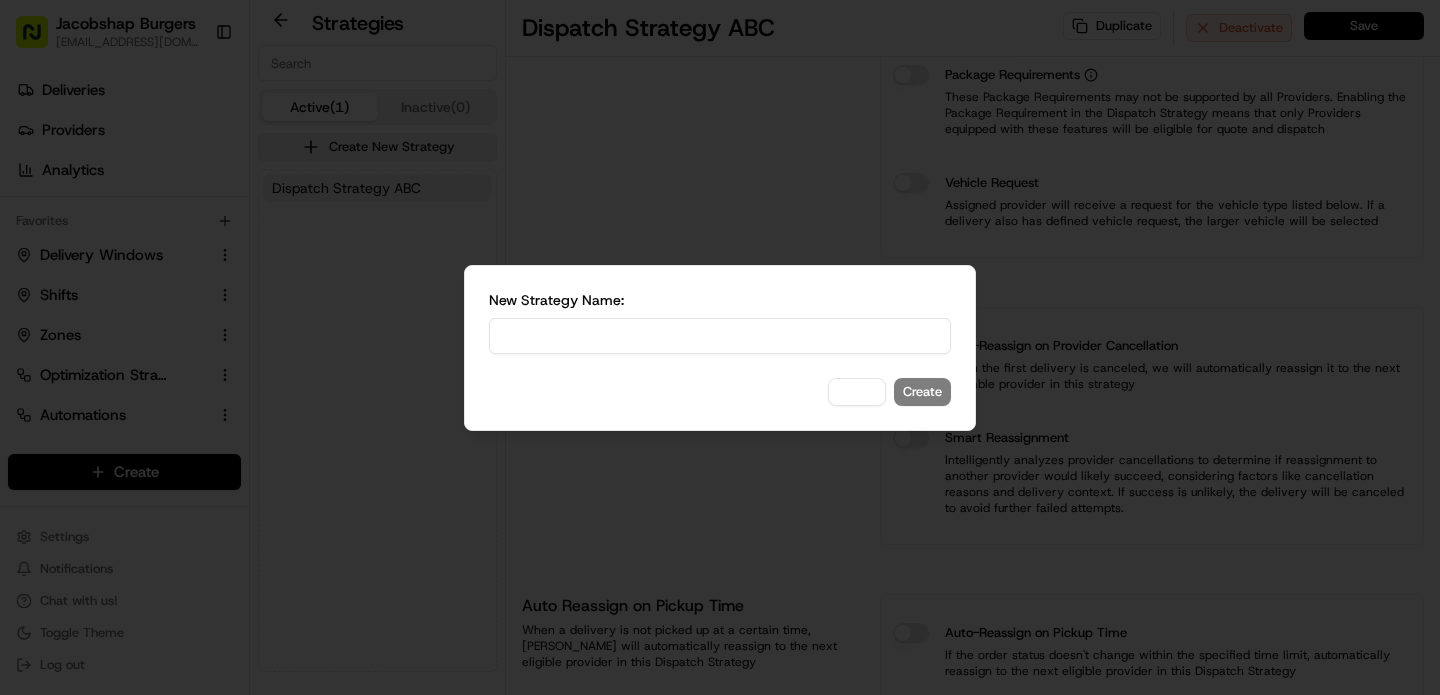 click at bounding box center (720, 336) 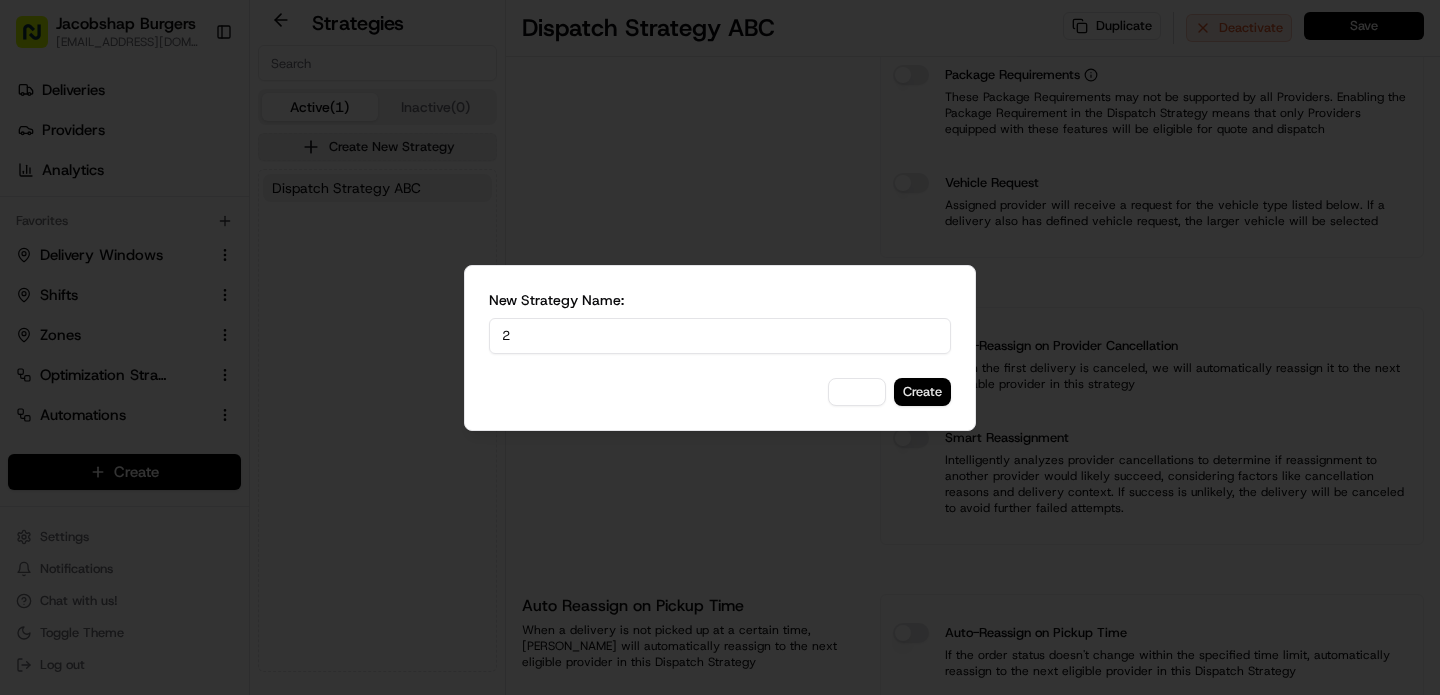 type on "2" 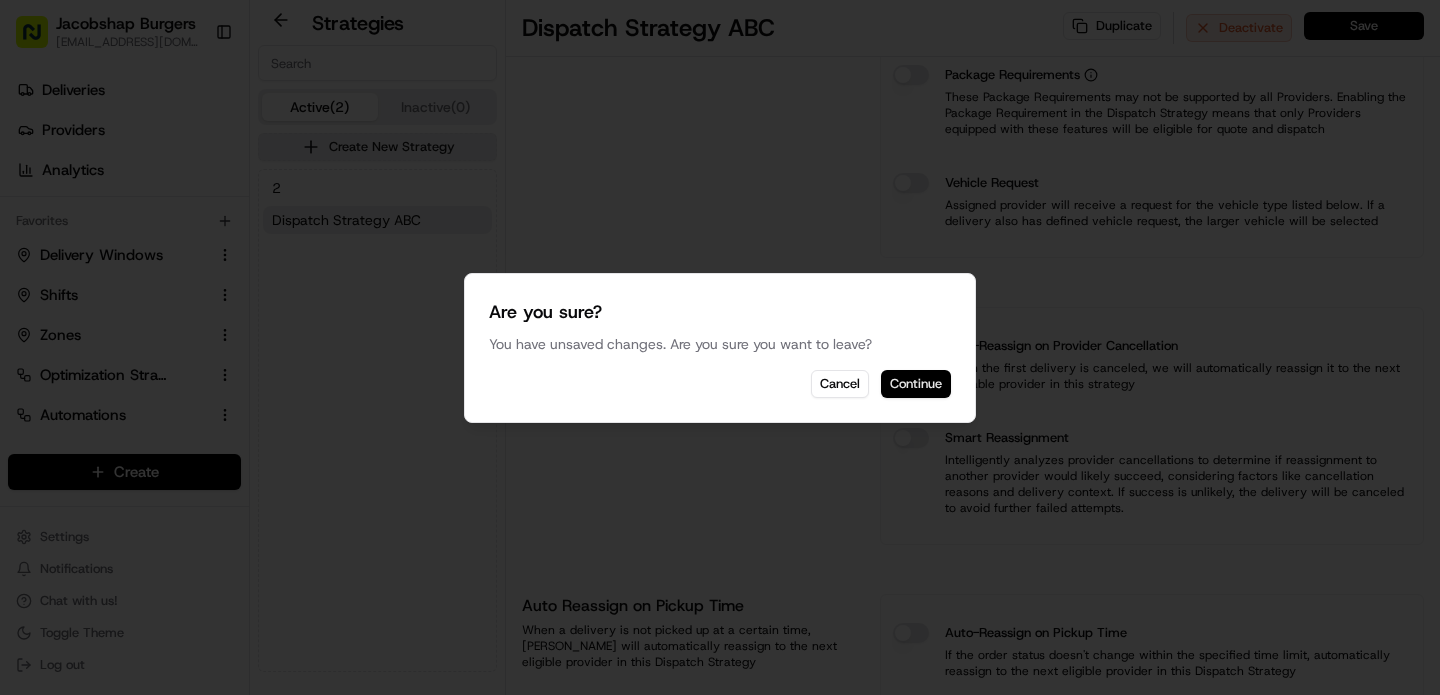 click on "Continue" at bounding box center (916, 384) 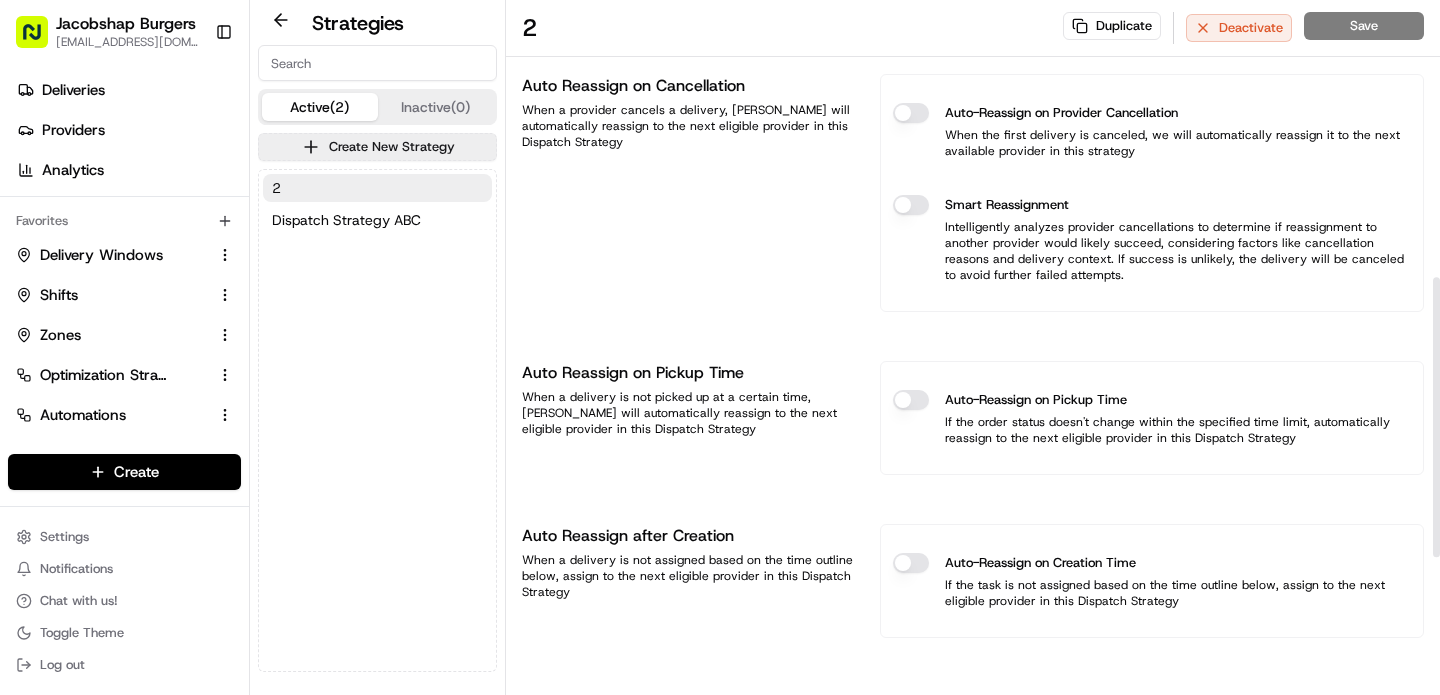 scroll, scrollTop: 0, scrollLeft: 0, axis: both 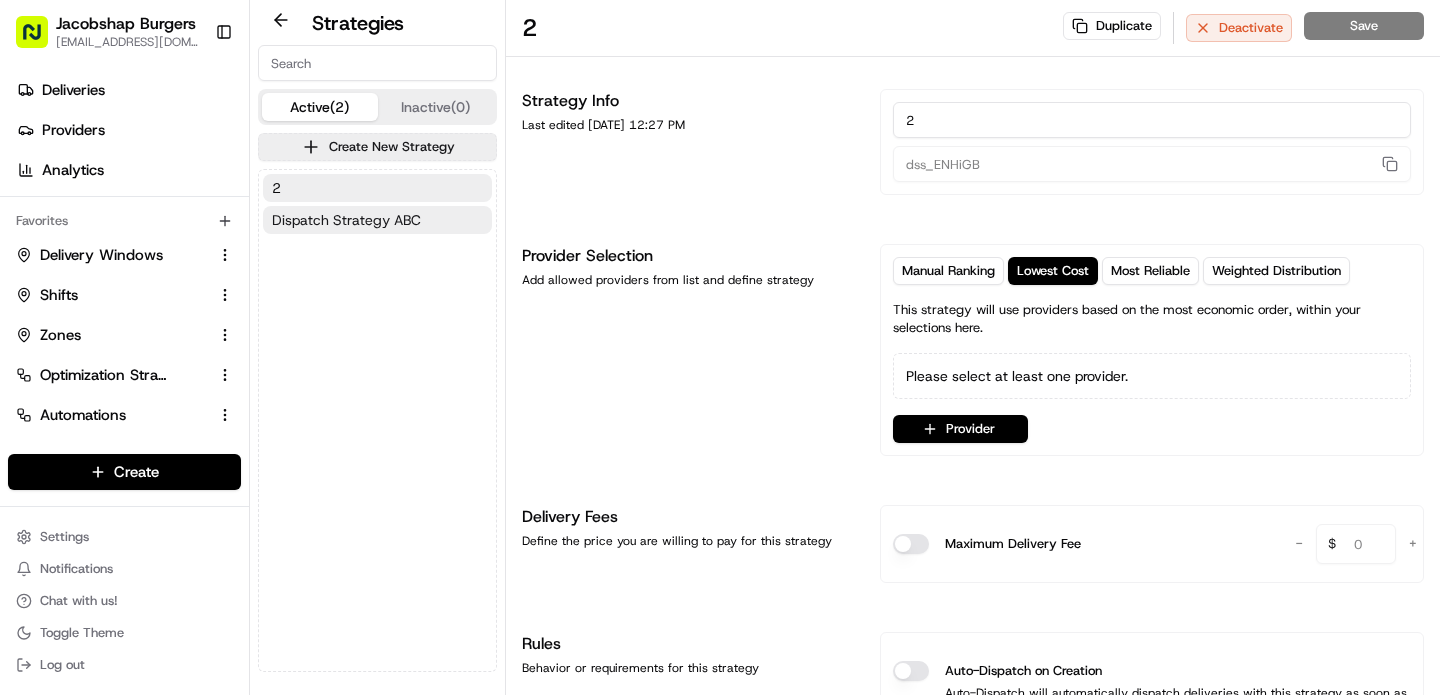 click on "Dispatch Strategy ABC" at bounding box center (346, 220) 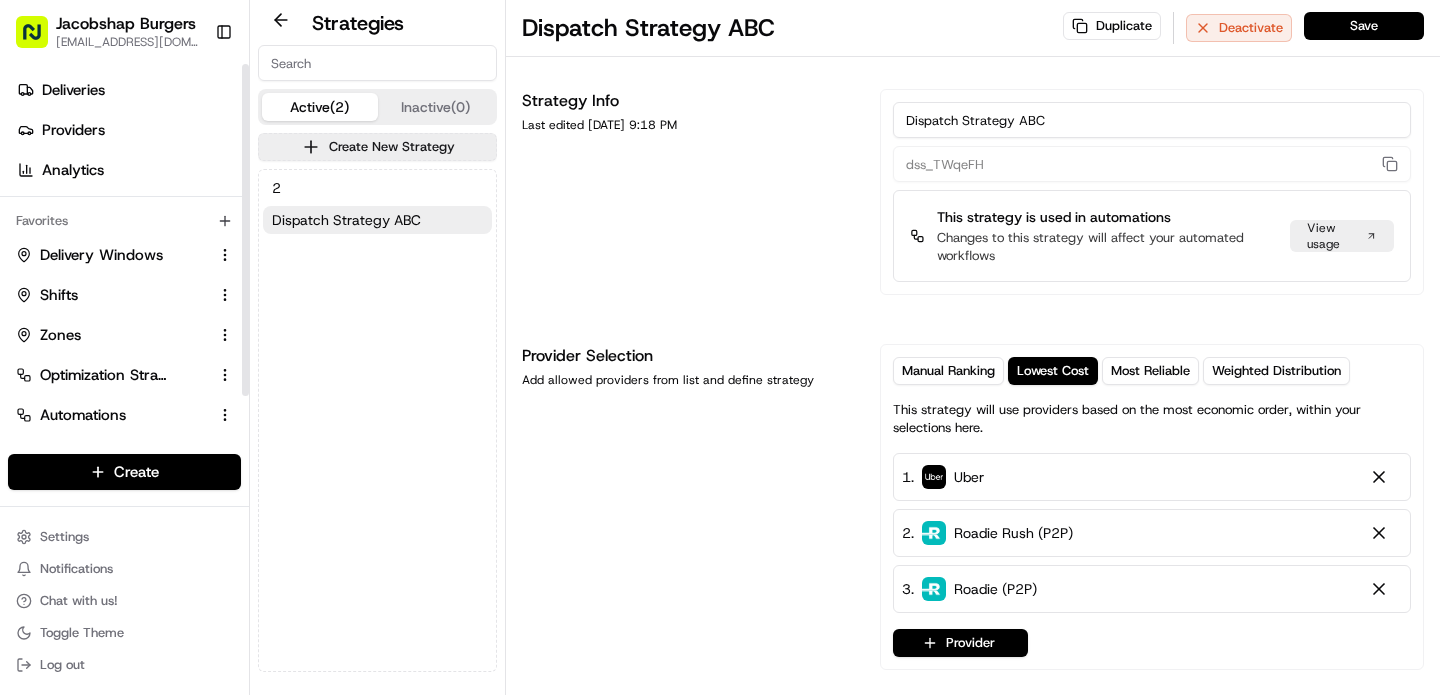 click on "2 Dispatch Strategy ABC" at bounding box center (377, 420) 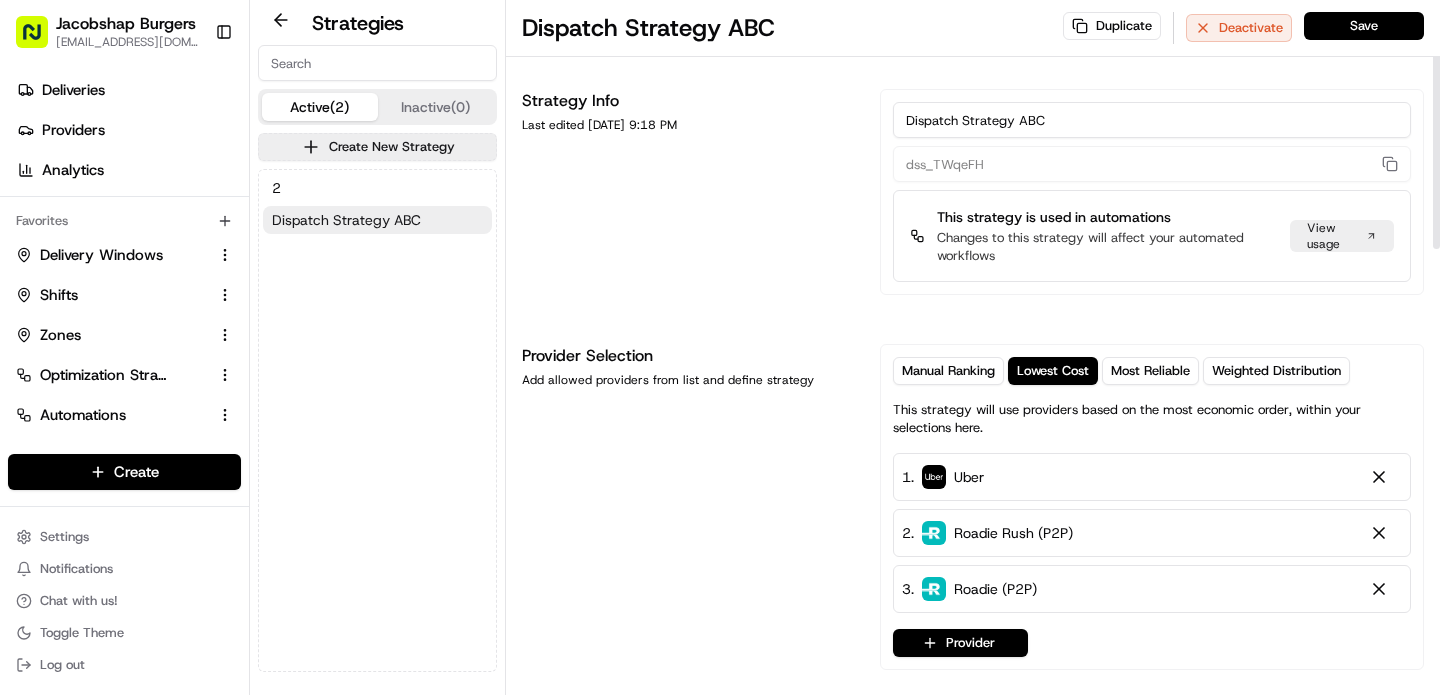 click on "Dispatch Strategy ABC" at bounding box center [377, 220] 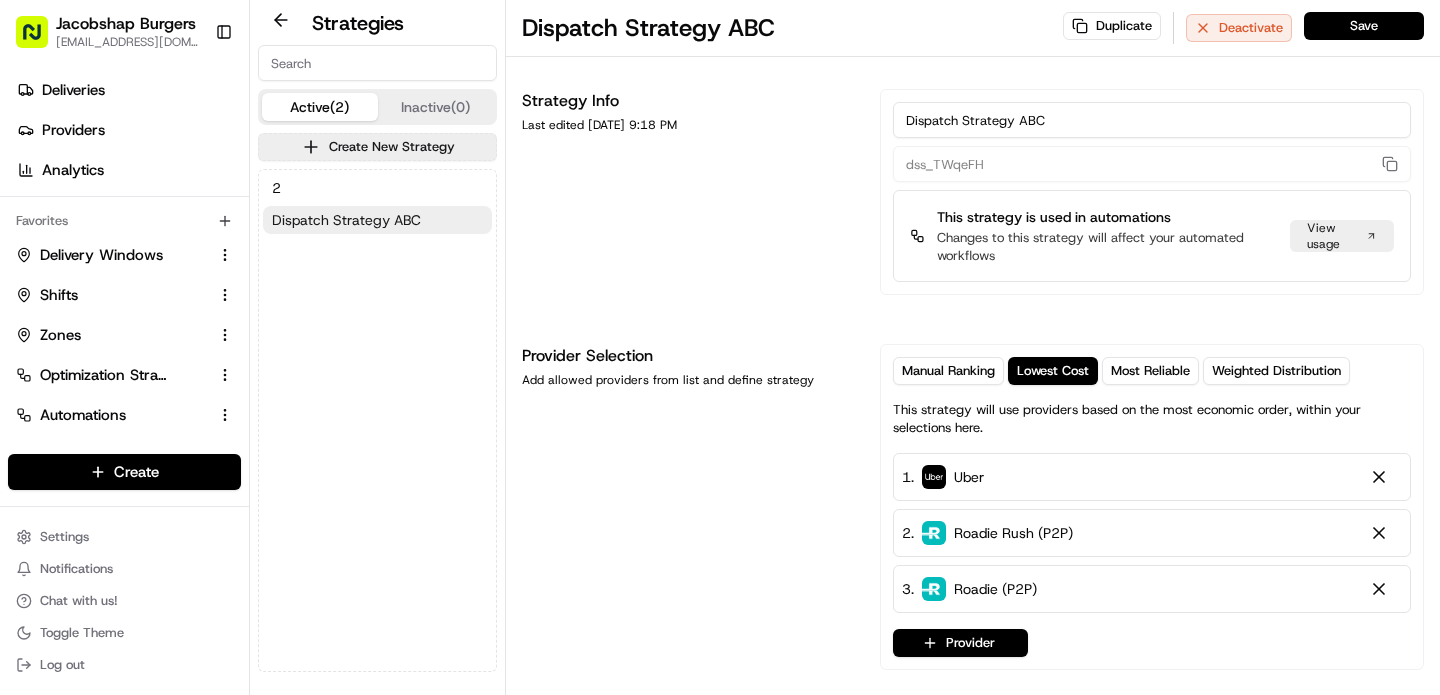click on "Dispatch Strategy ABC" at bounding box center (346, 220) 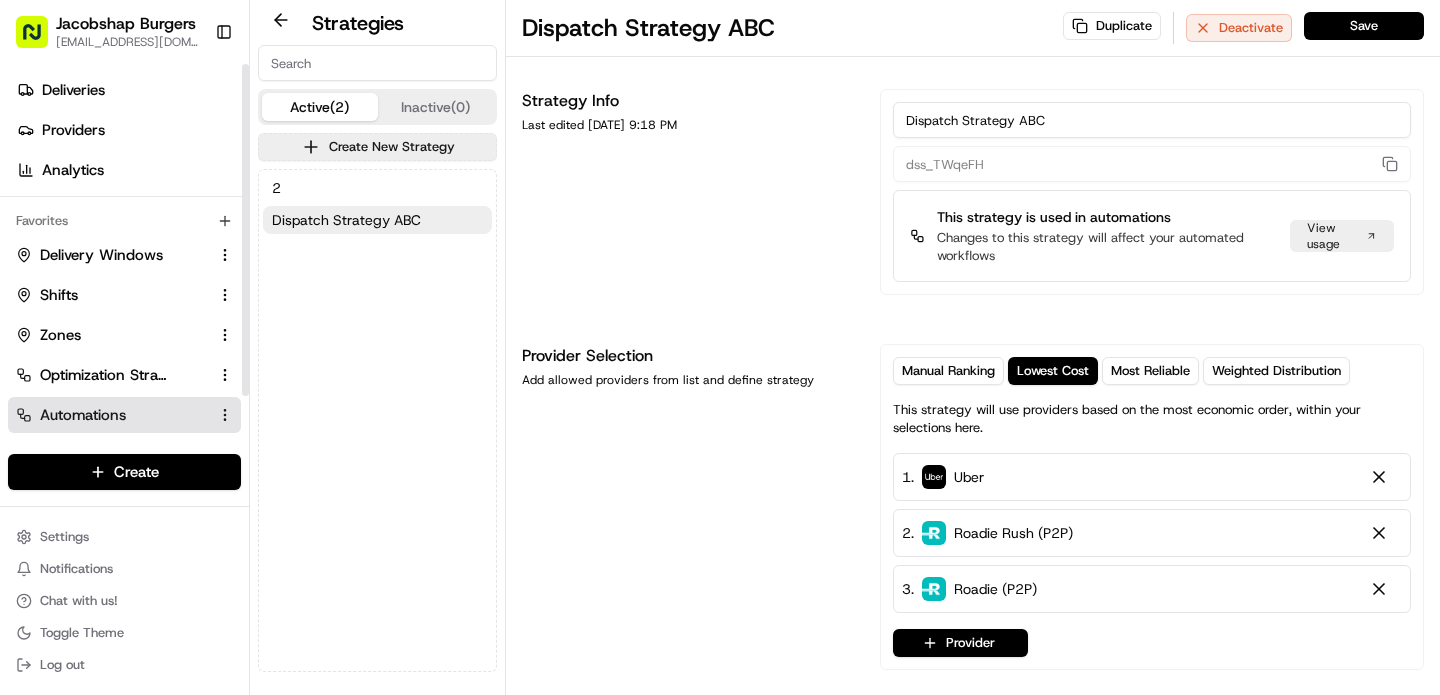 click on "Automations" at bounding box center (83, 415) 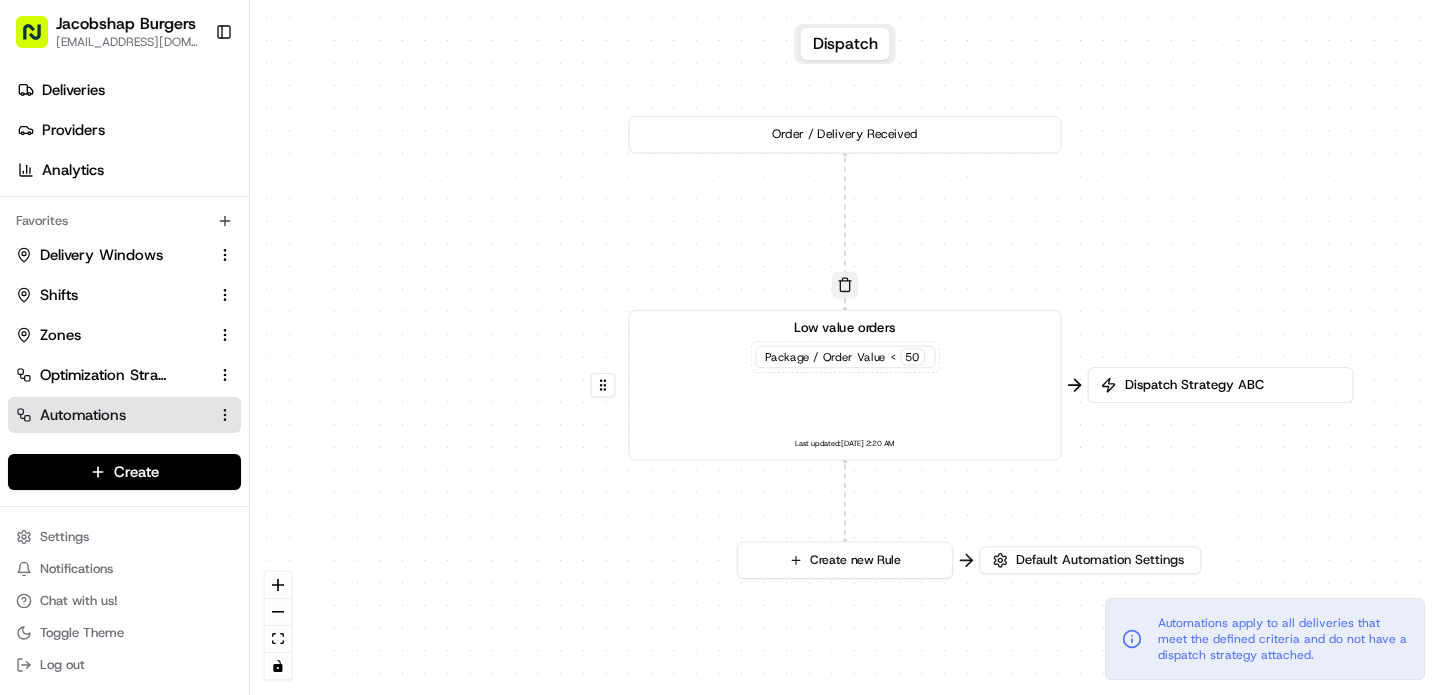 click at bounding box center (845, 285) 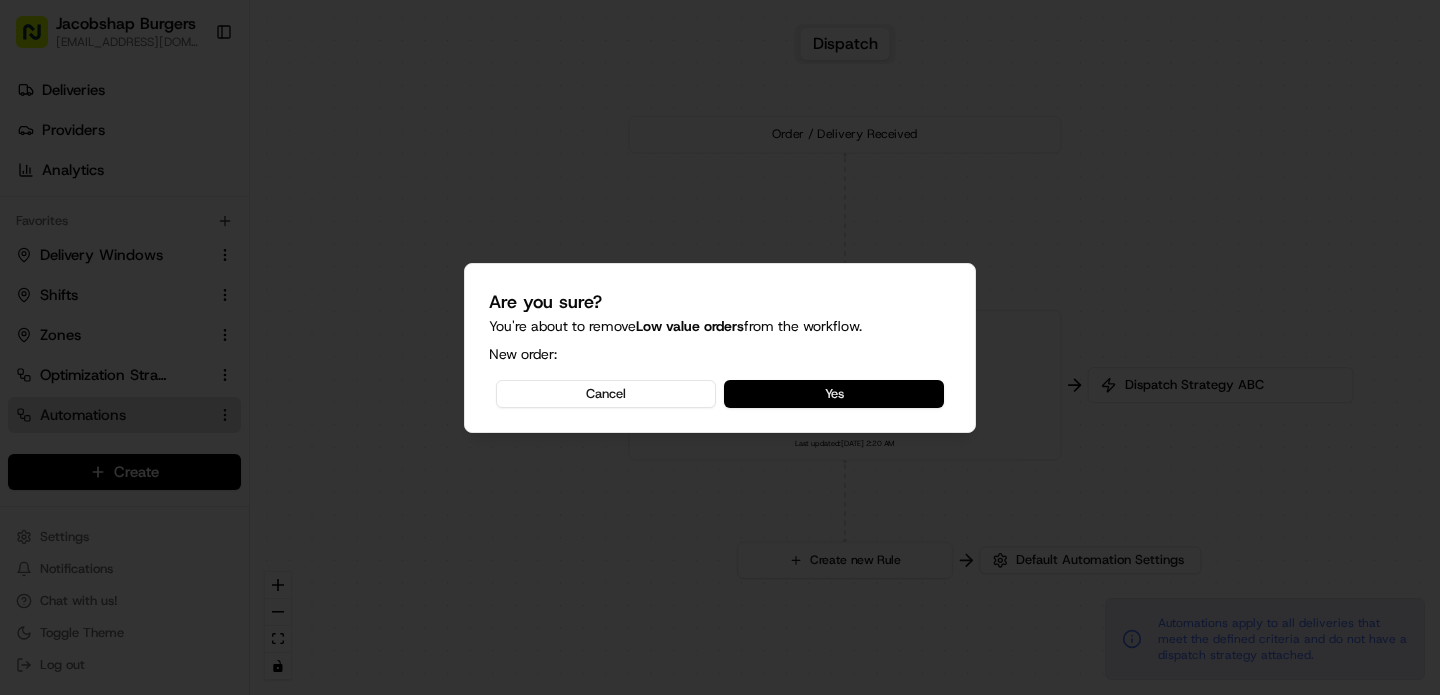 click on "Yes" at bounding box center (834, 394) 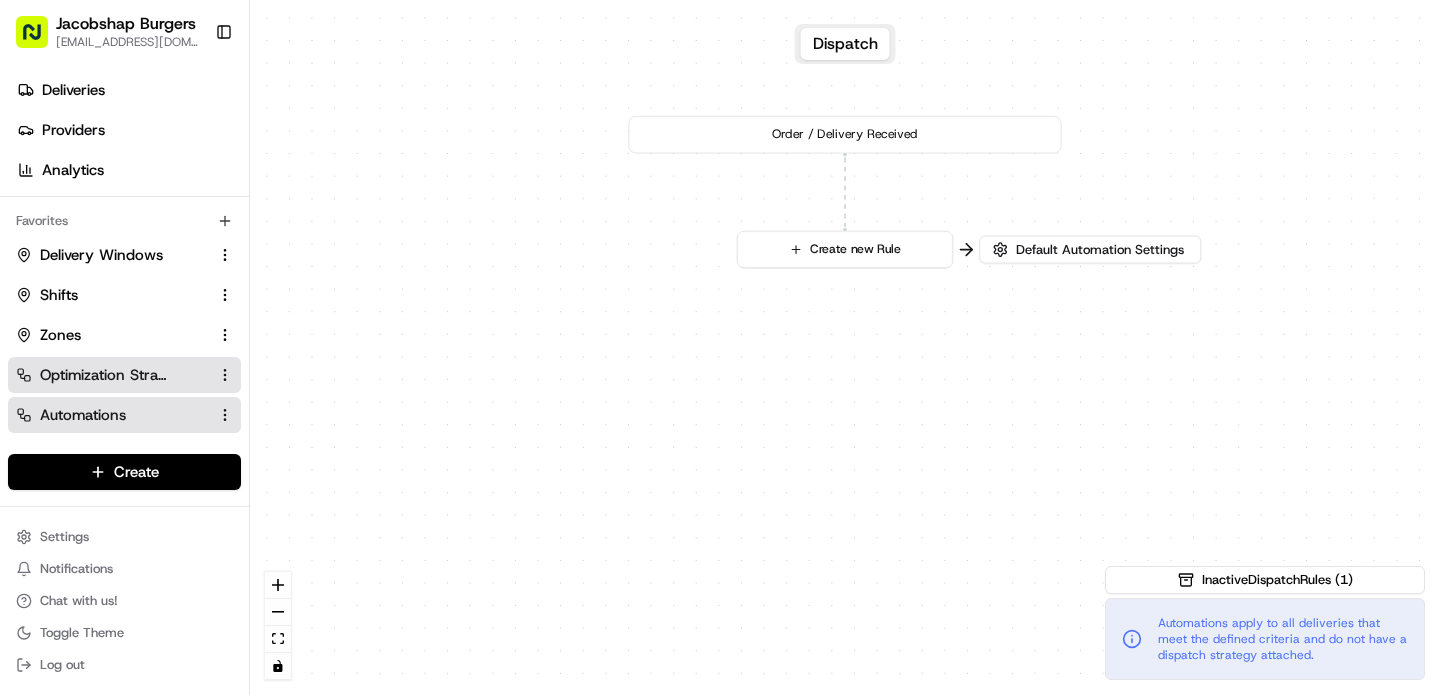 click on "Optimization Strategy" at bounding box center (103, 375) 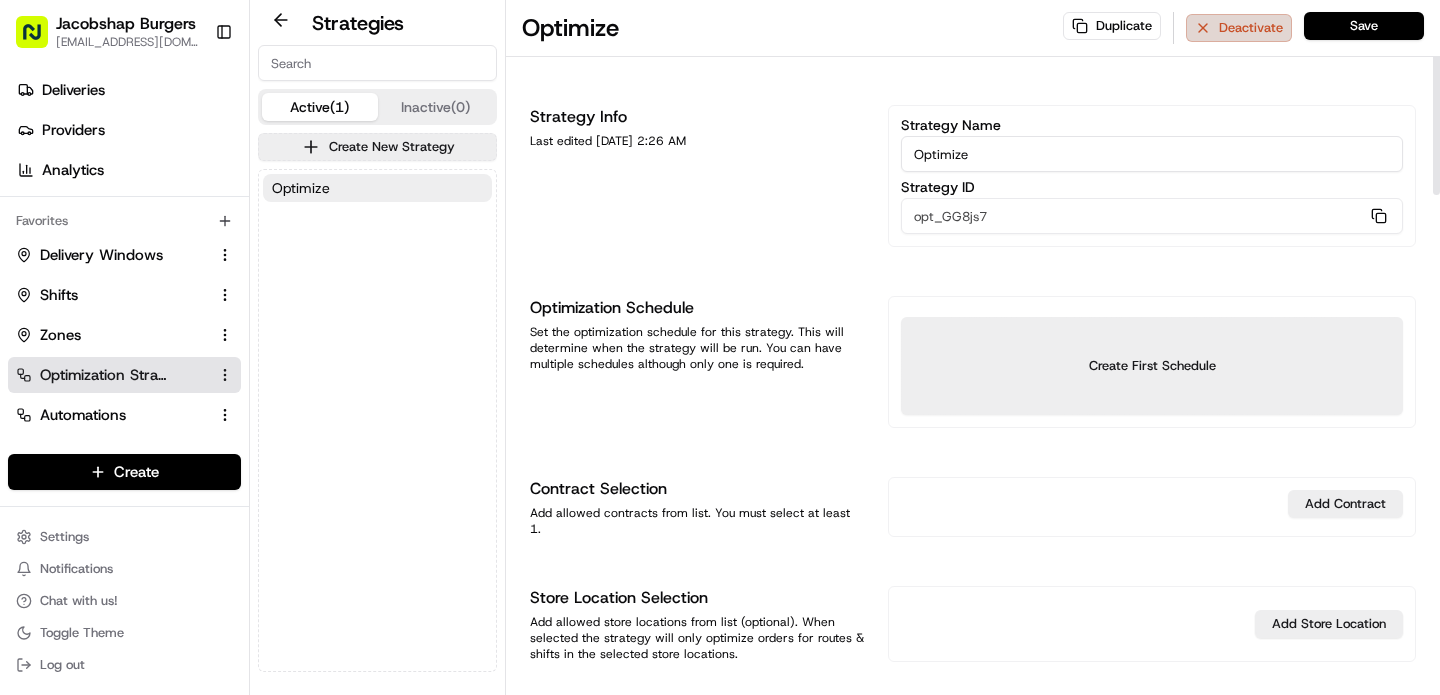 click on "Deactivate" at bounding box center (1239, 28) 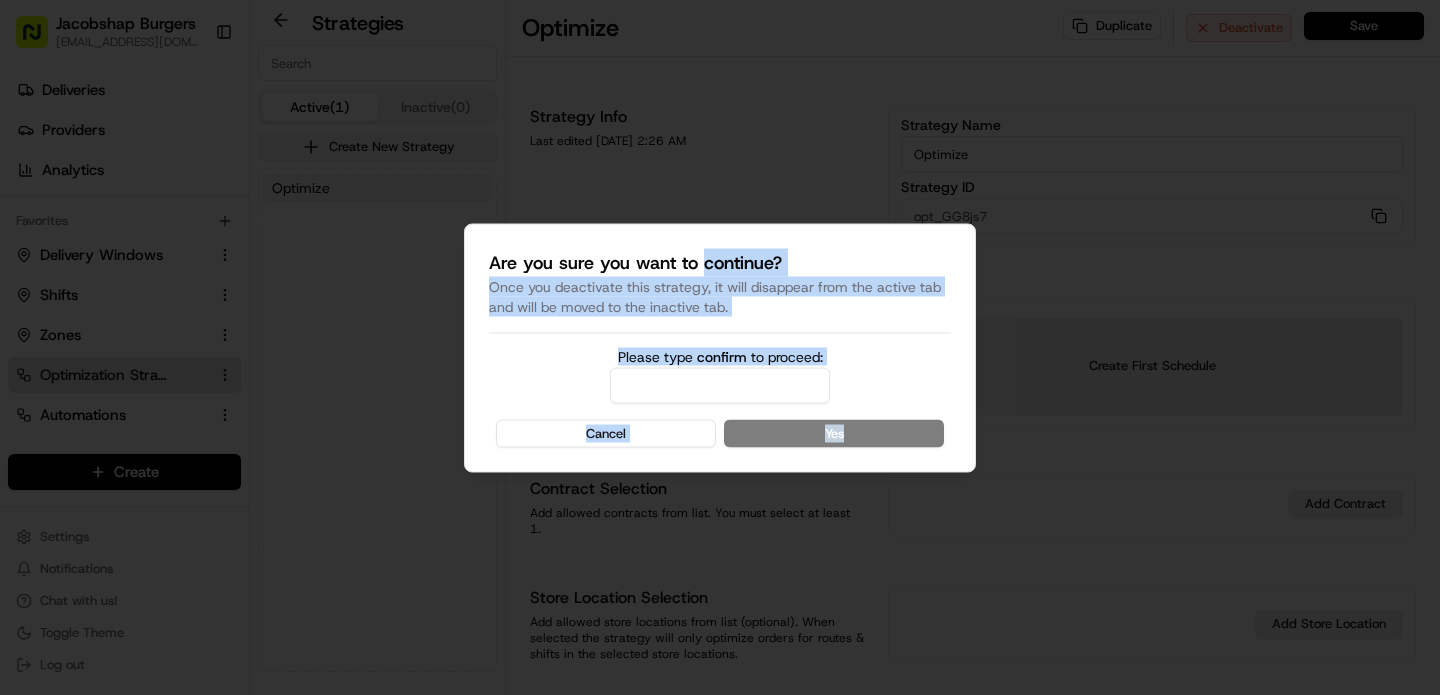drag, startPoint x: 847, startPoint y: 439, endPoint x: 701, endPoint y: 272, distance: 221.822 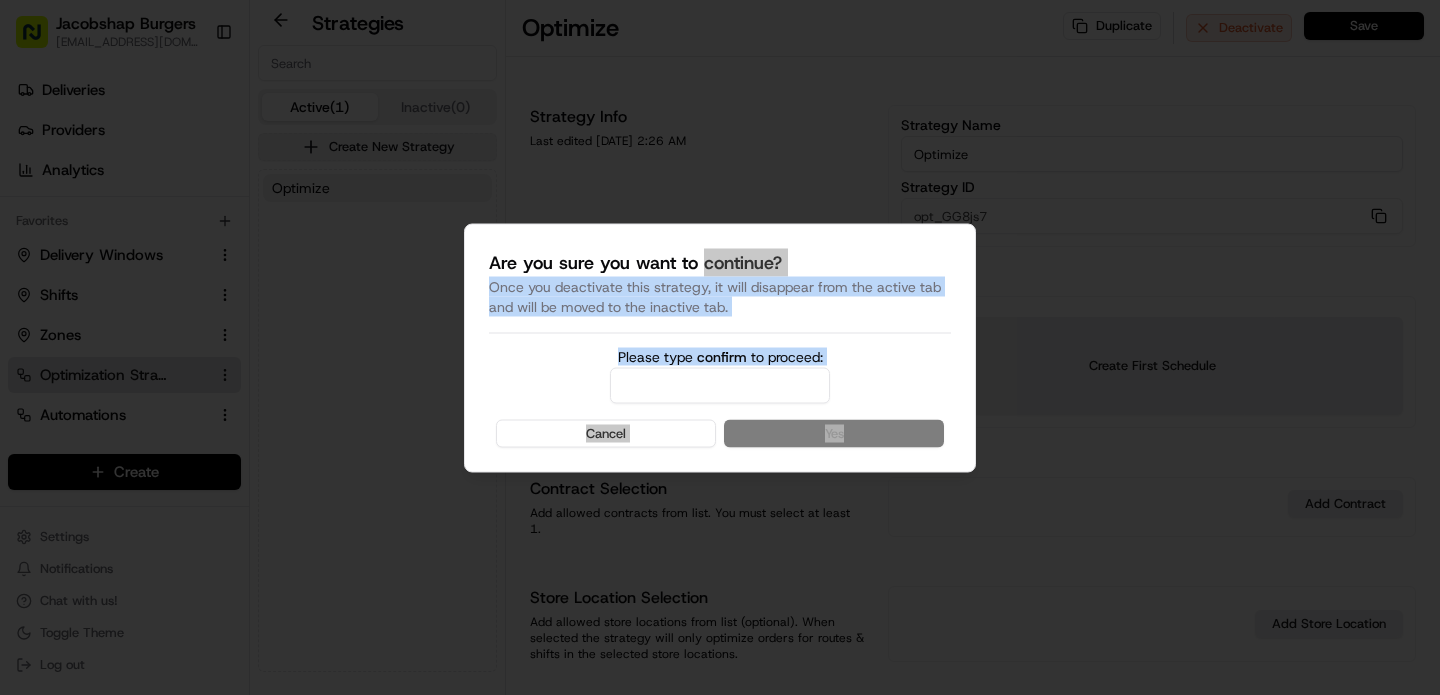 click on "Please type   confirm   to proceed:" at bounding box center (720, 385) 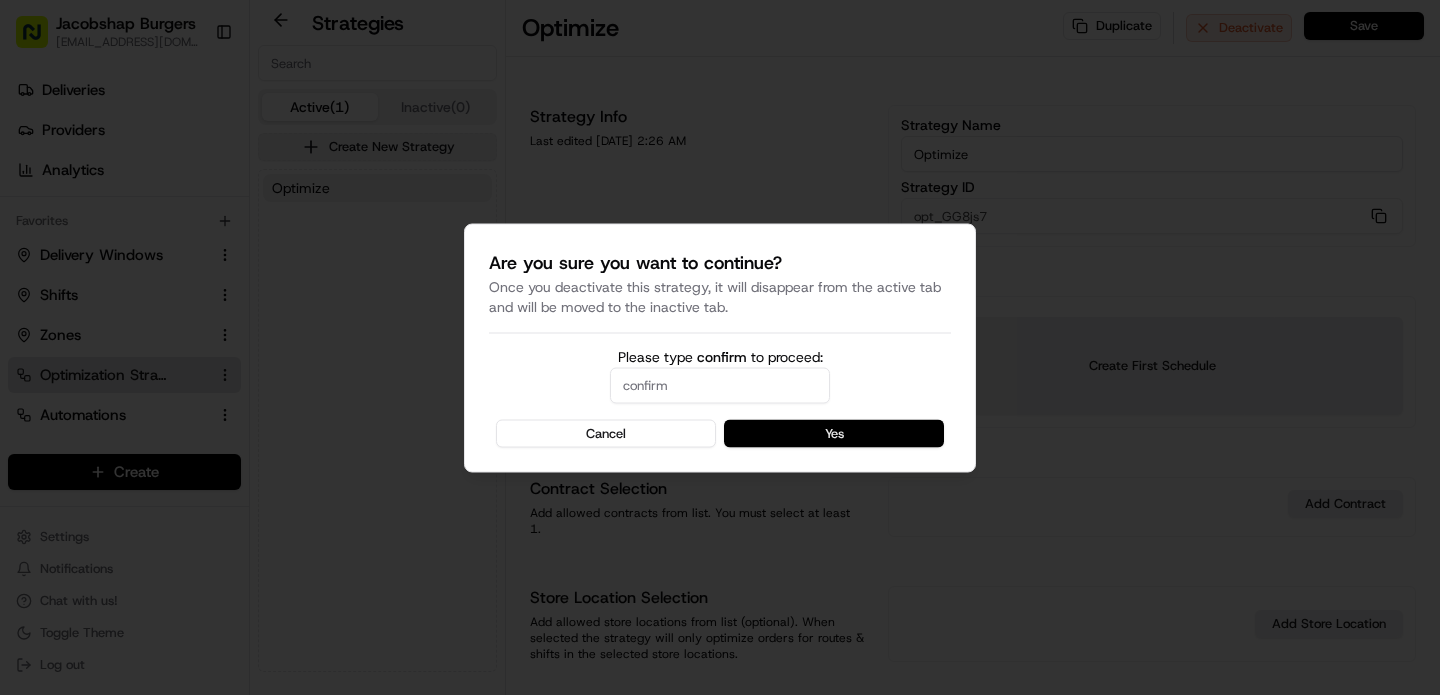 type on "confirm" 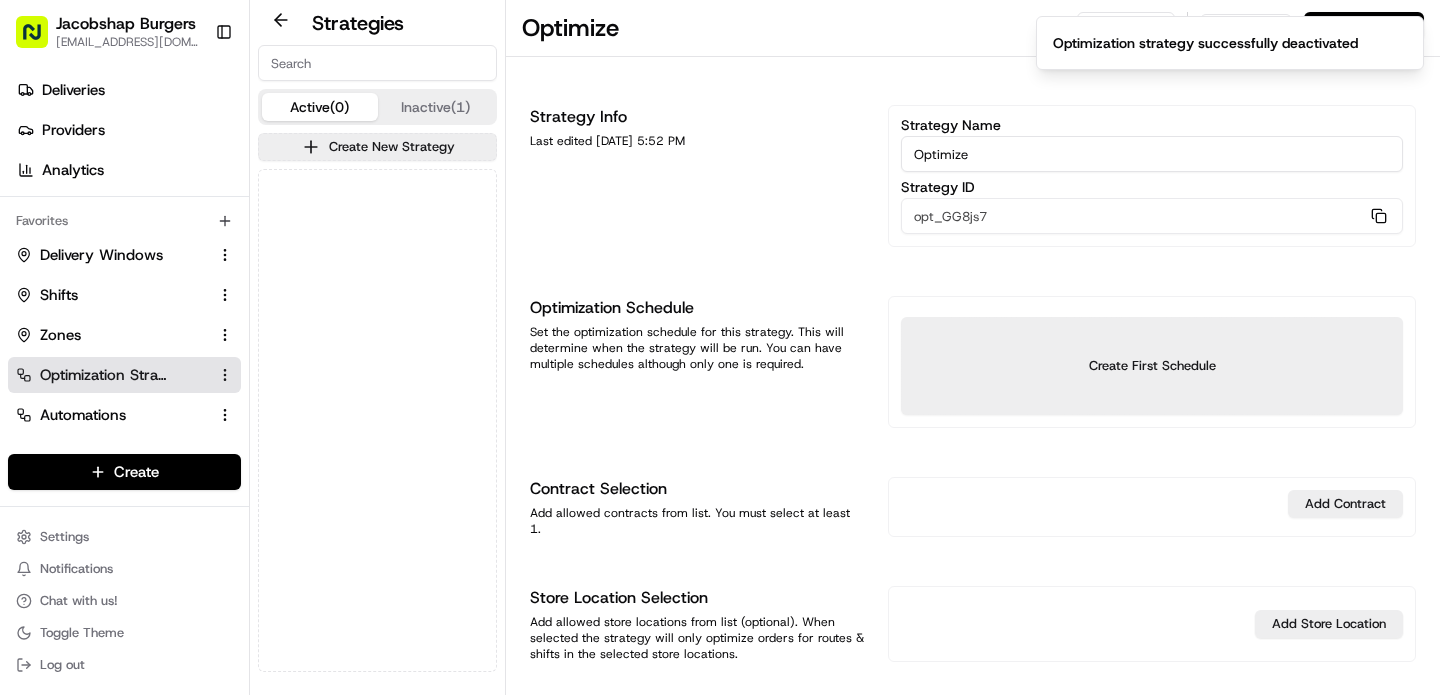click on "Inactive  (1)" at bounding box center [436, 107] 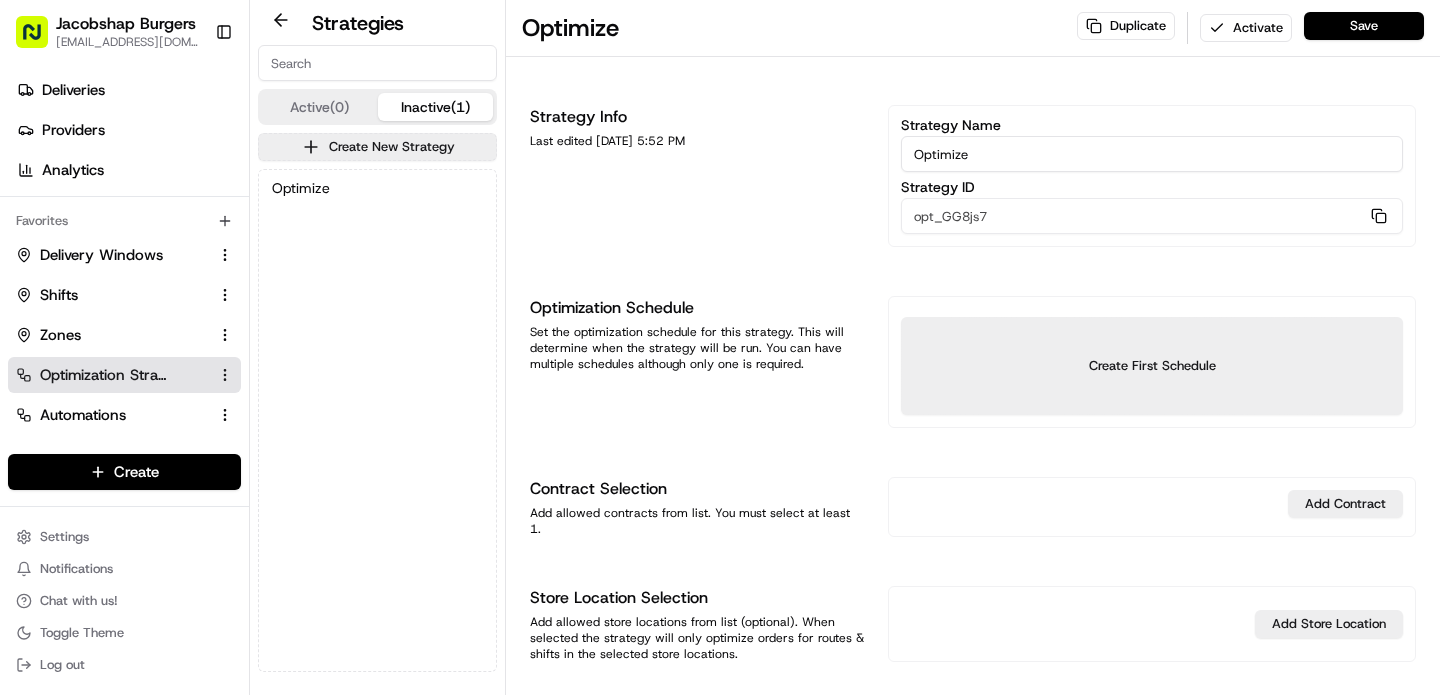 click on "Active  (0)" at bounding box center (320, 107) 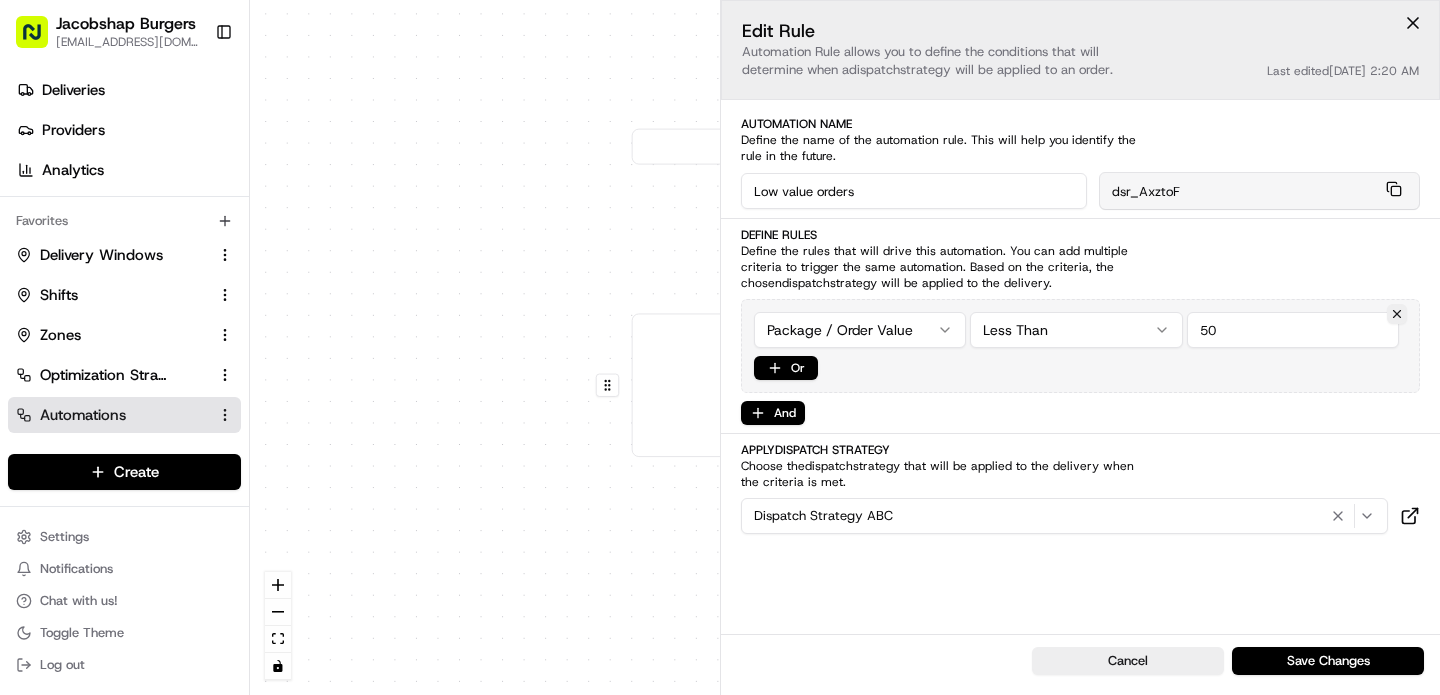 scroll, scrollTop: 0, scrollLeft: 0, axis: both 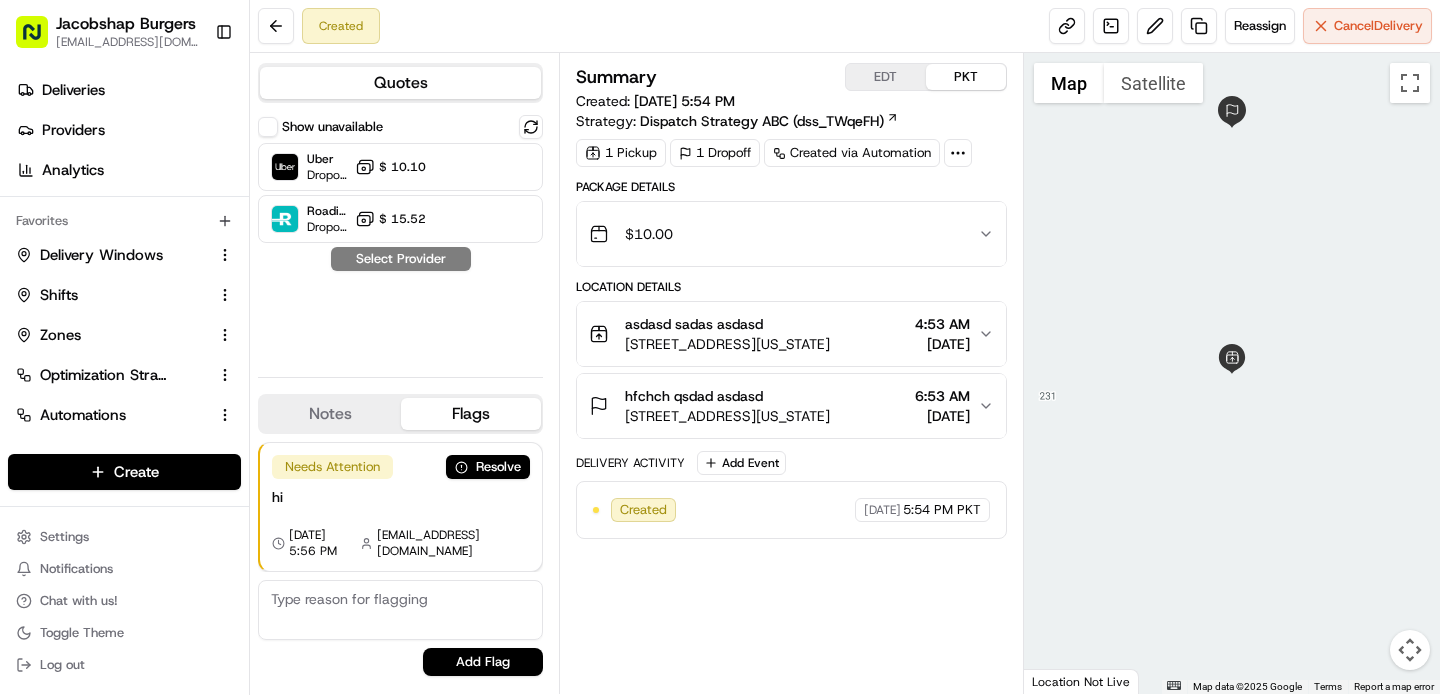 click 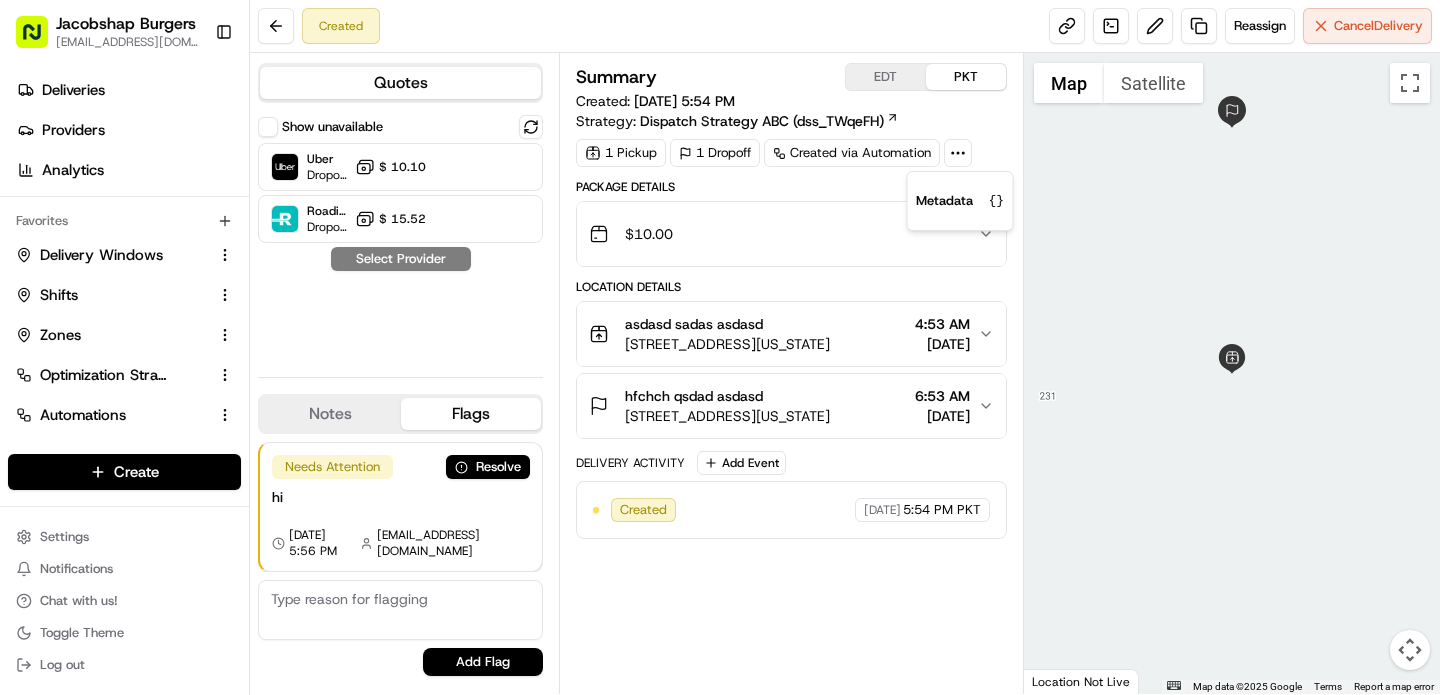 click on "Package Details" at bounding box center [791, 187] 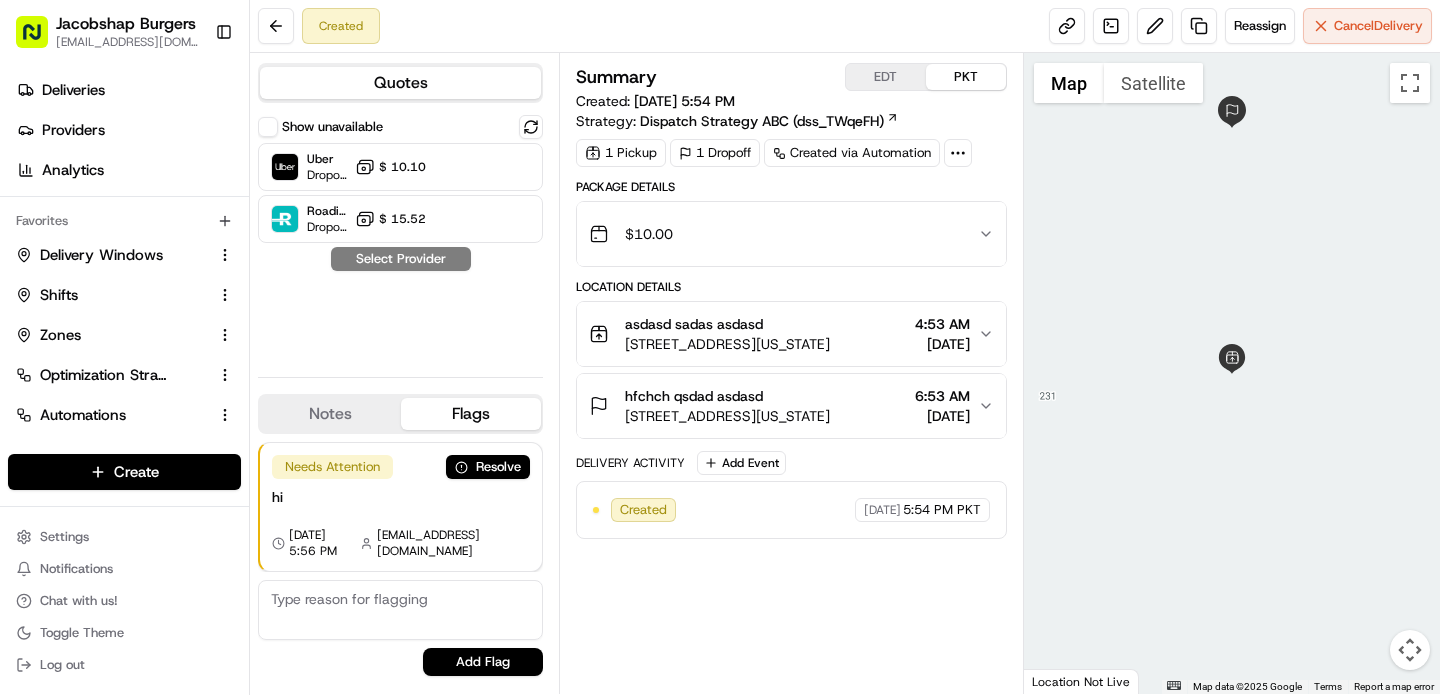 scroll, scrollTop: 0, scrollLeft: 0, axis: both 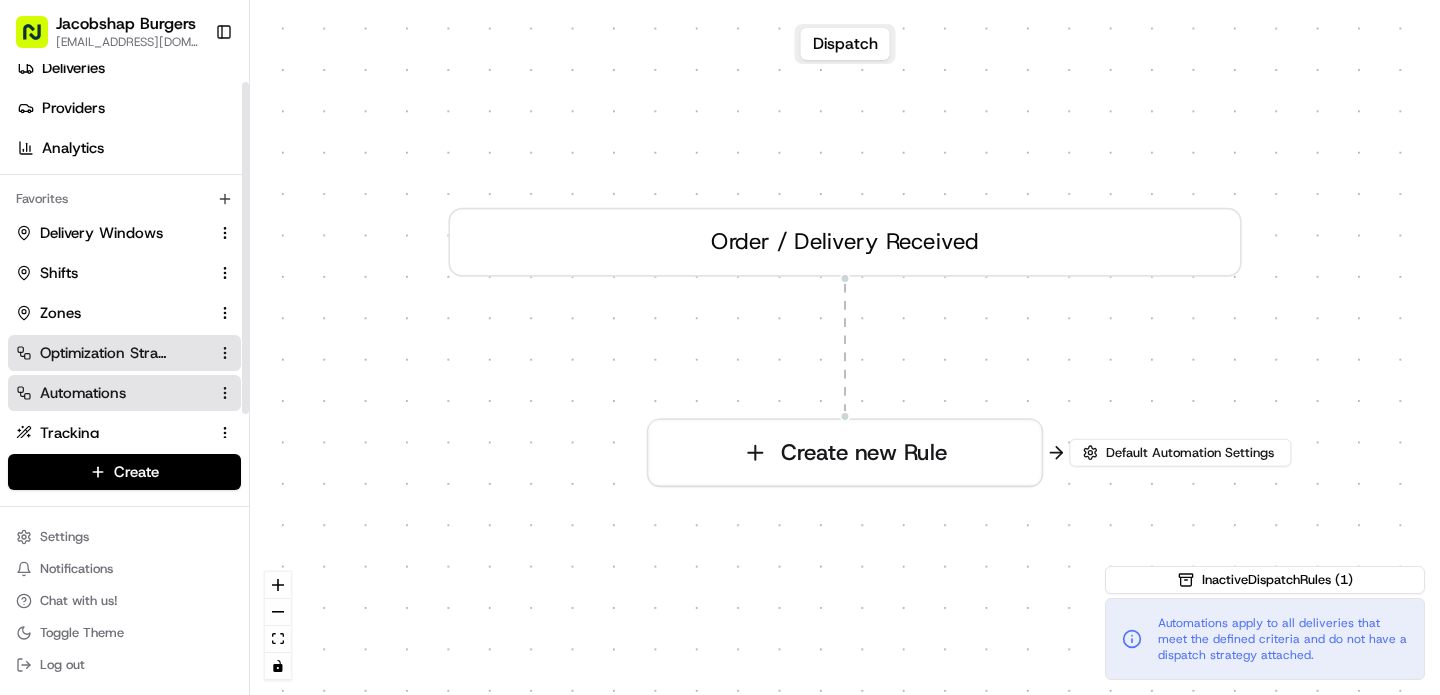 click on "Optimization Strategy" at bounding box center [103, 353] 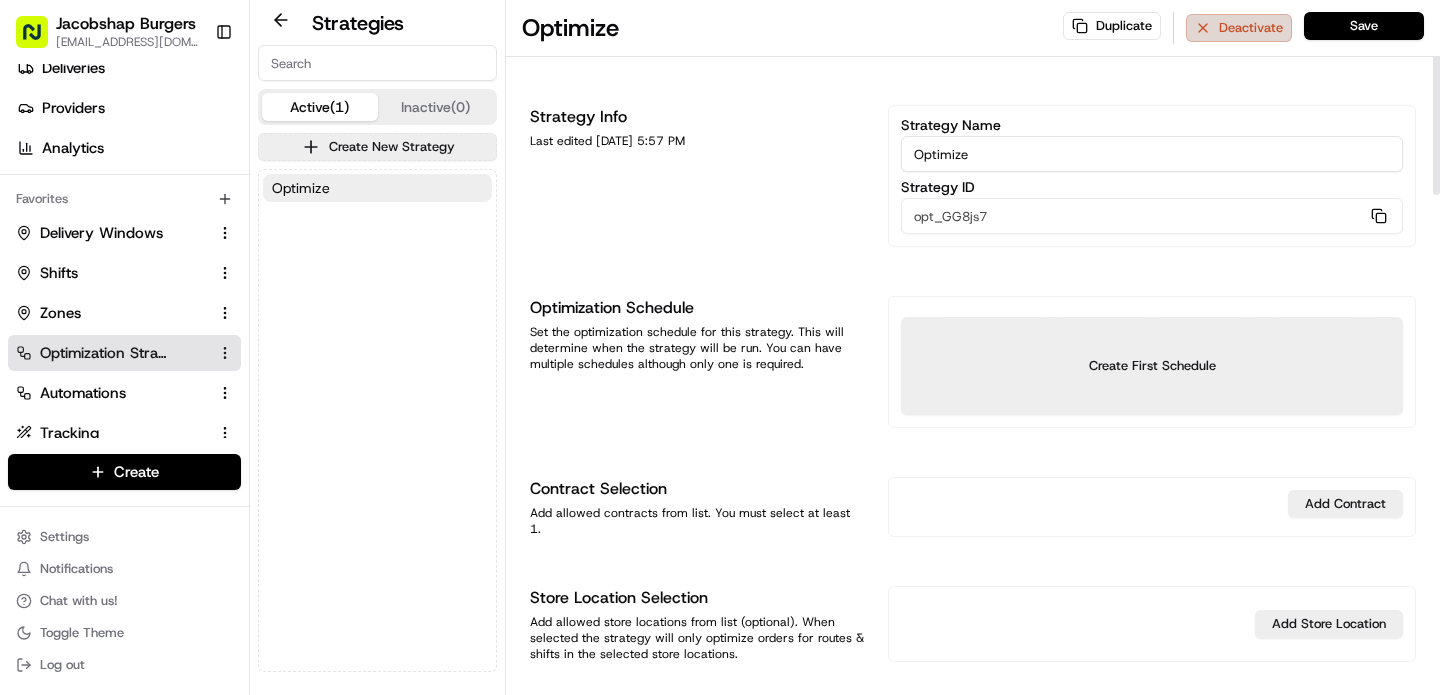 click on "Deactivate" at bounding box center (1239, 28) 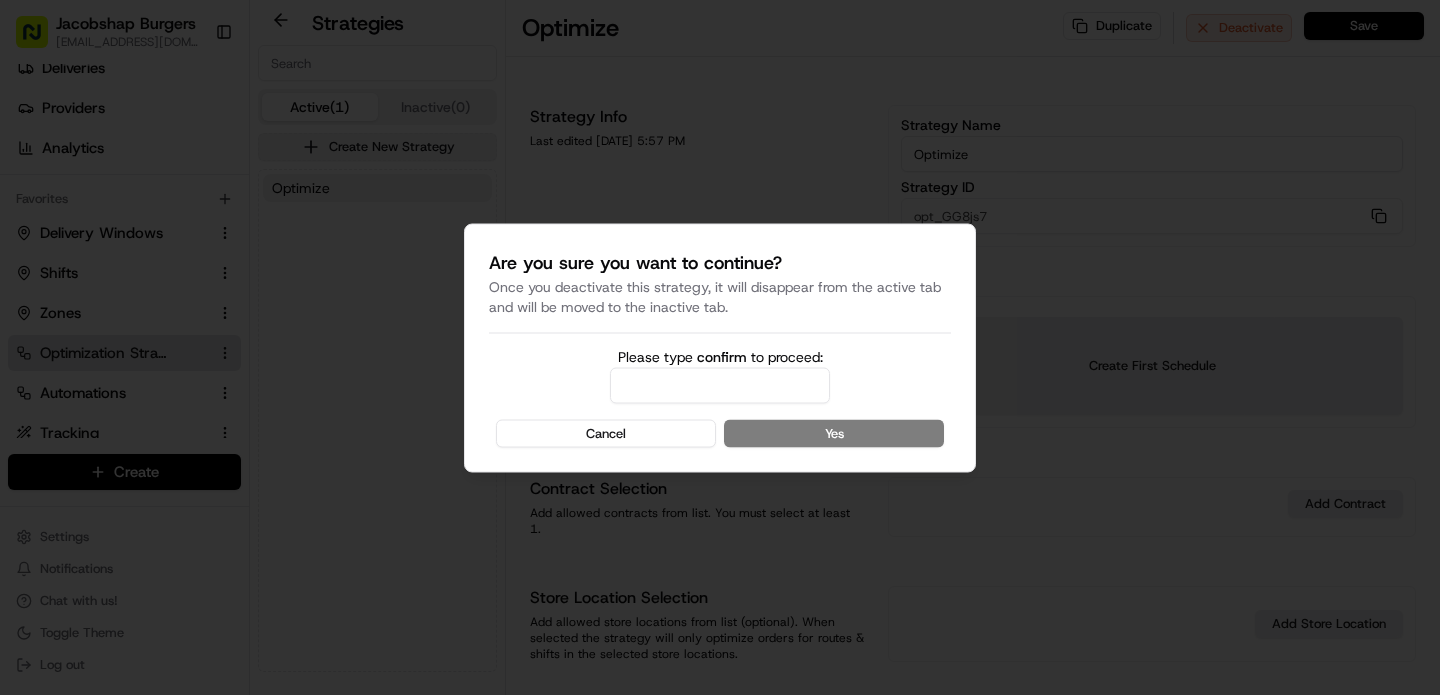 click on "Please type   confirm   to proceed:" at bounding box center (720, 385) 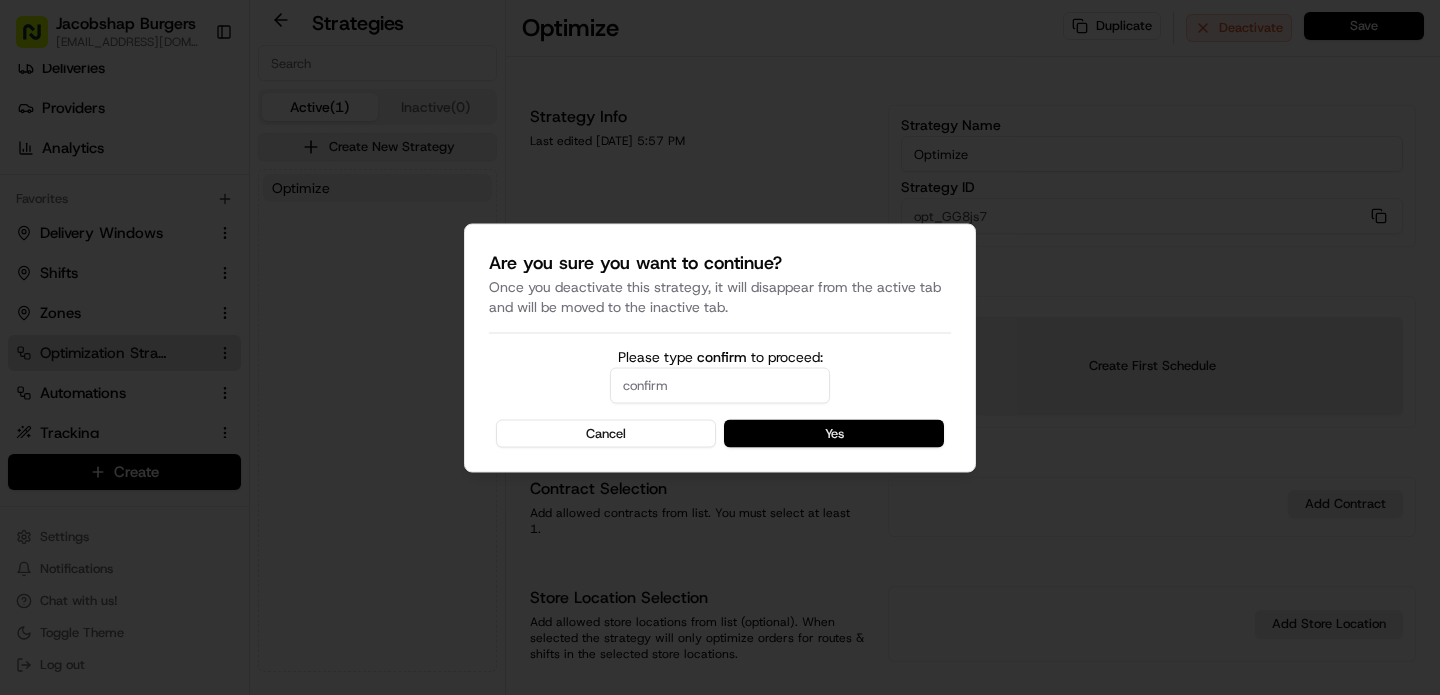 click on "Yes" at bounding box center [834, 433] 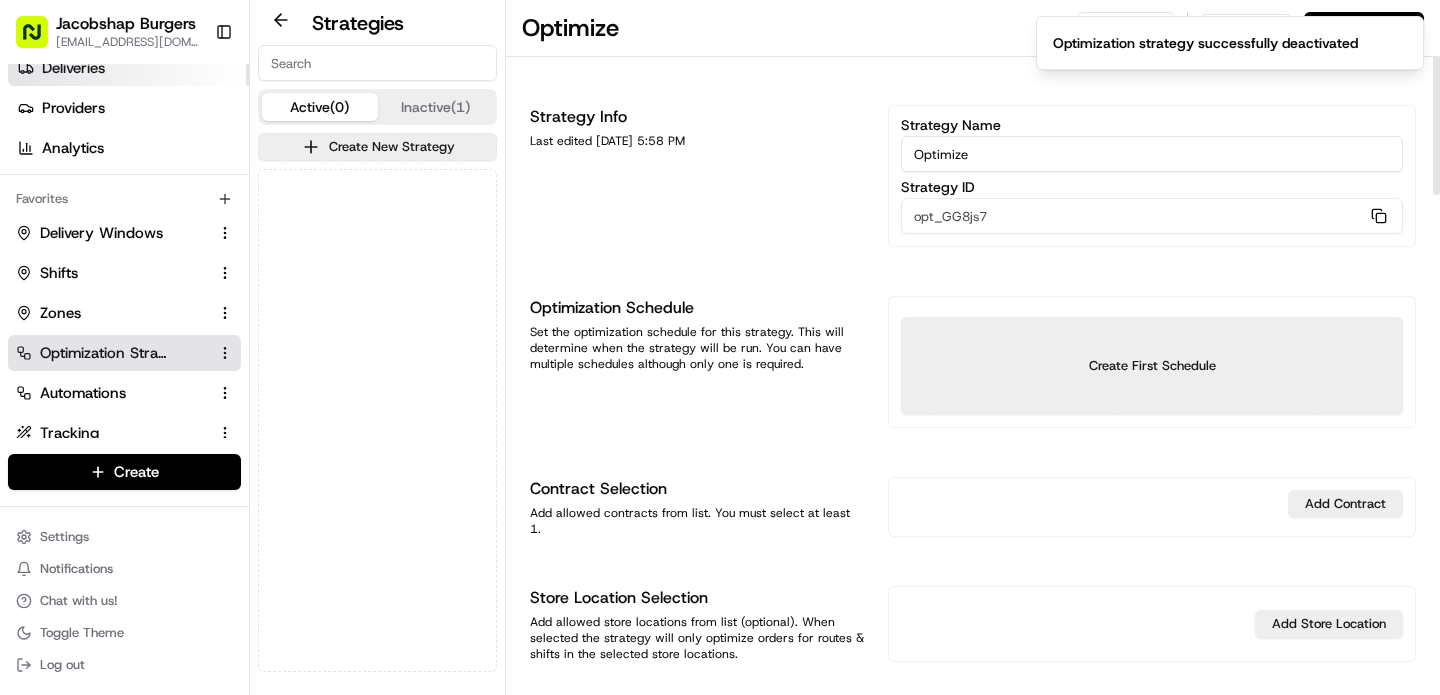 click on "Deliveries" at bounding box center [128, 68] 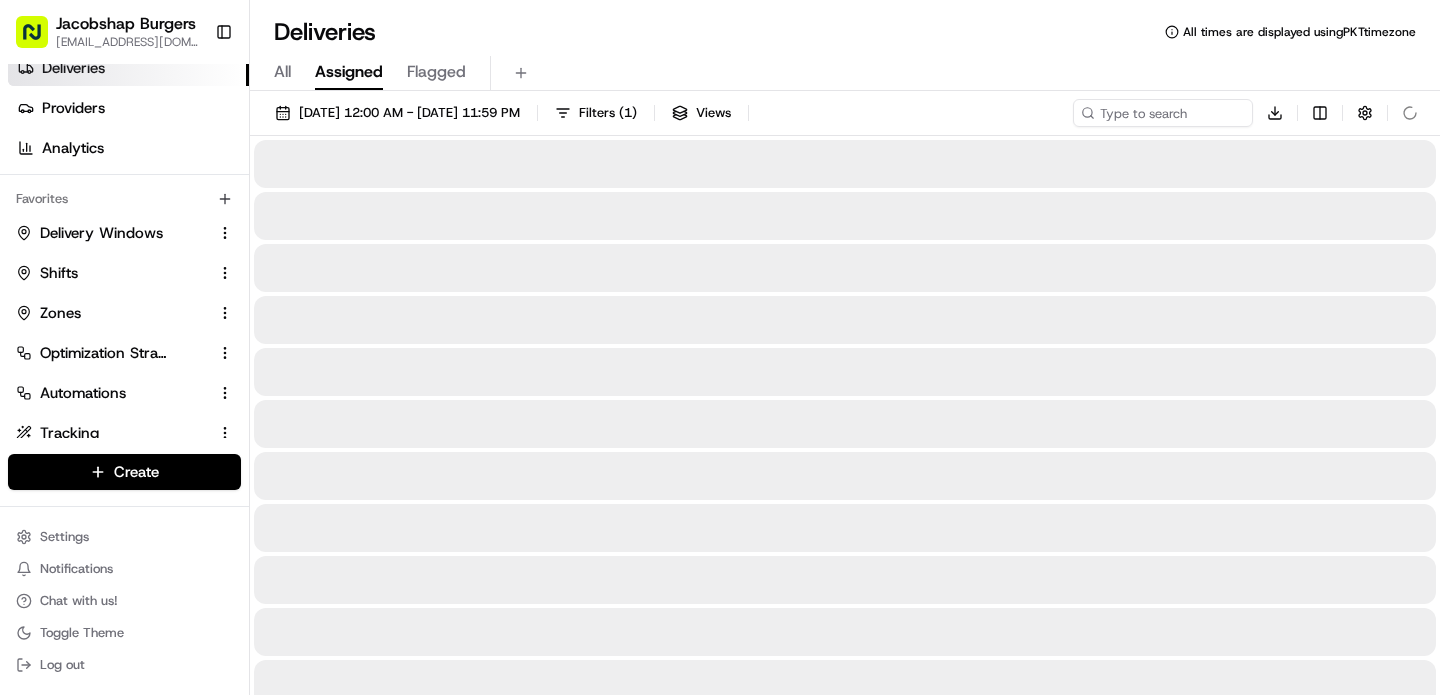click on "Assigned" at bounding box center (349, 72) 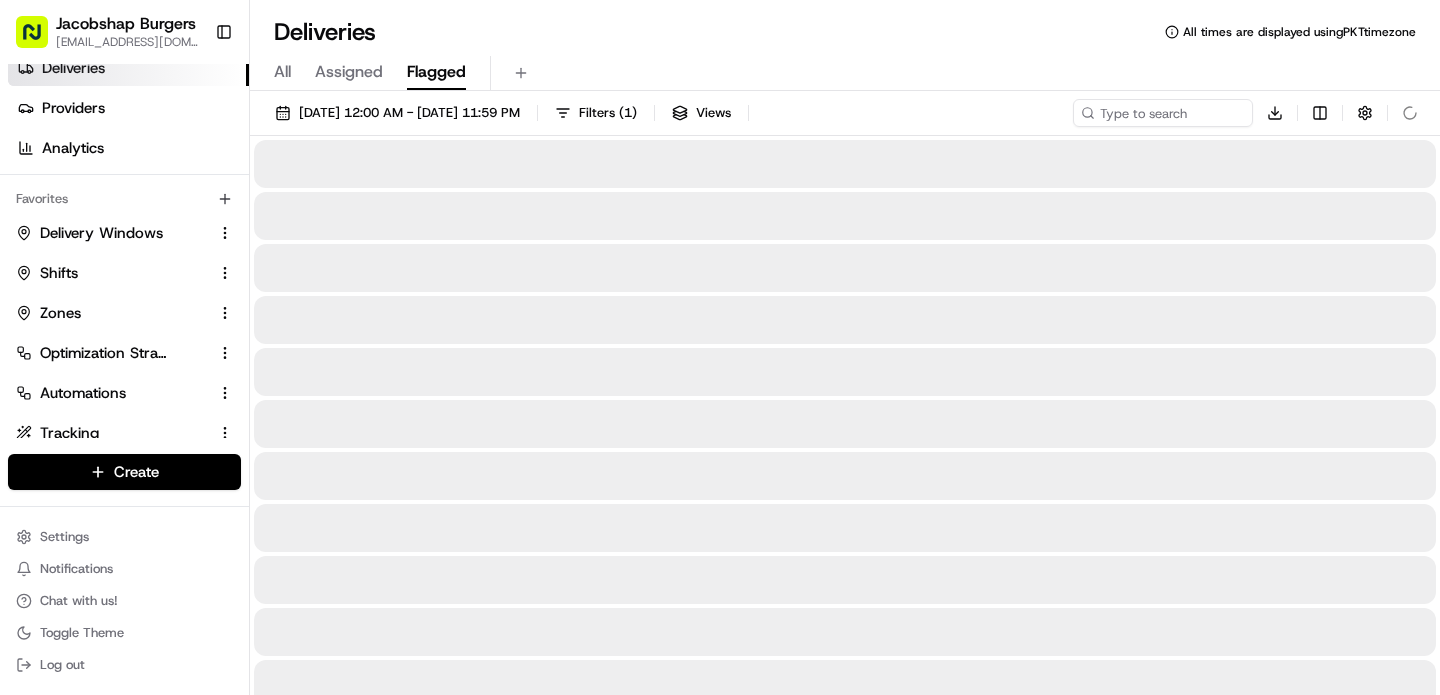 click on "Flagged" at bounding box center (436, 72) 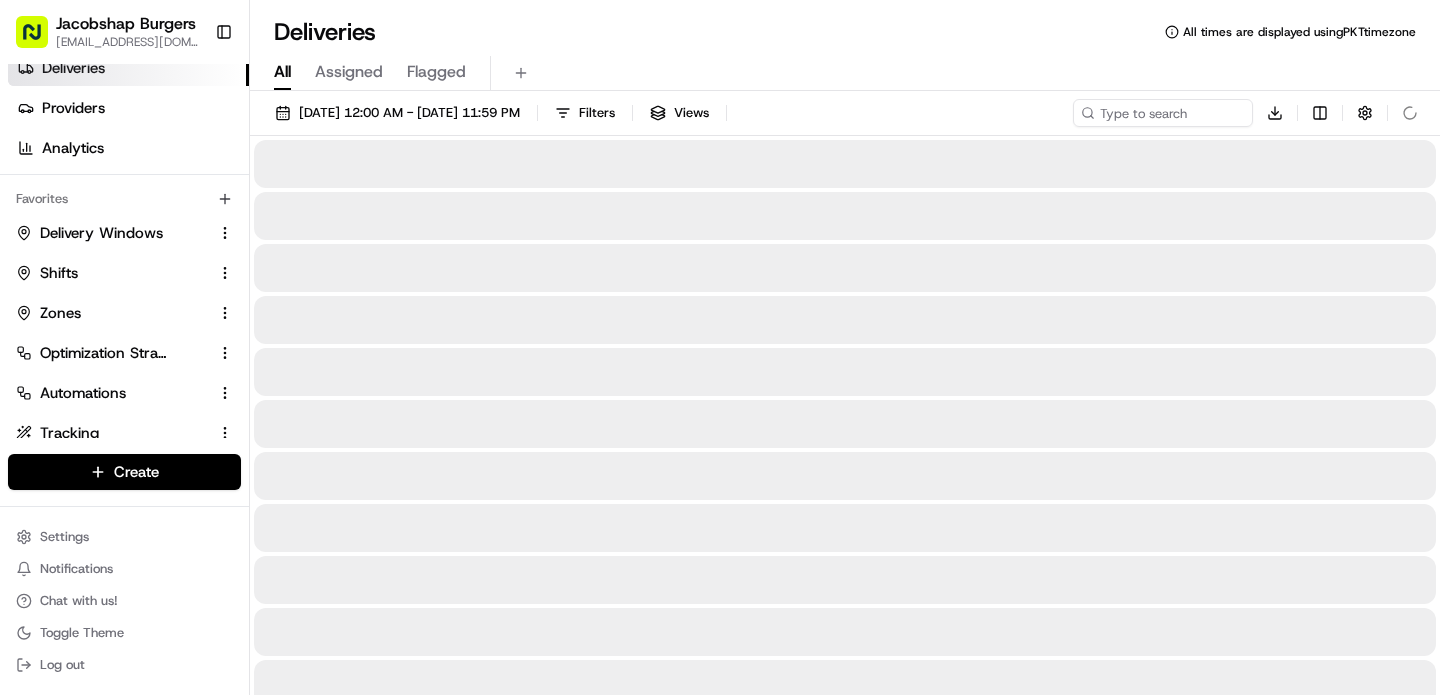 click on "All" at bounding box center (282, 72) 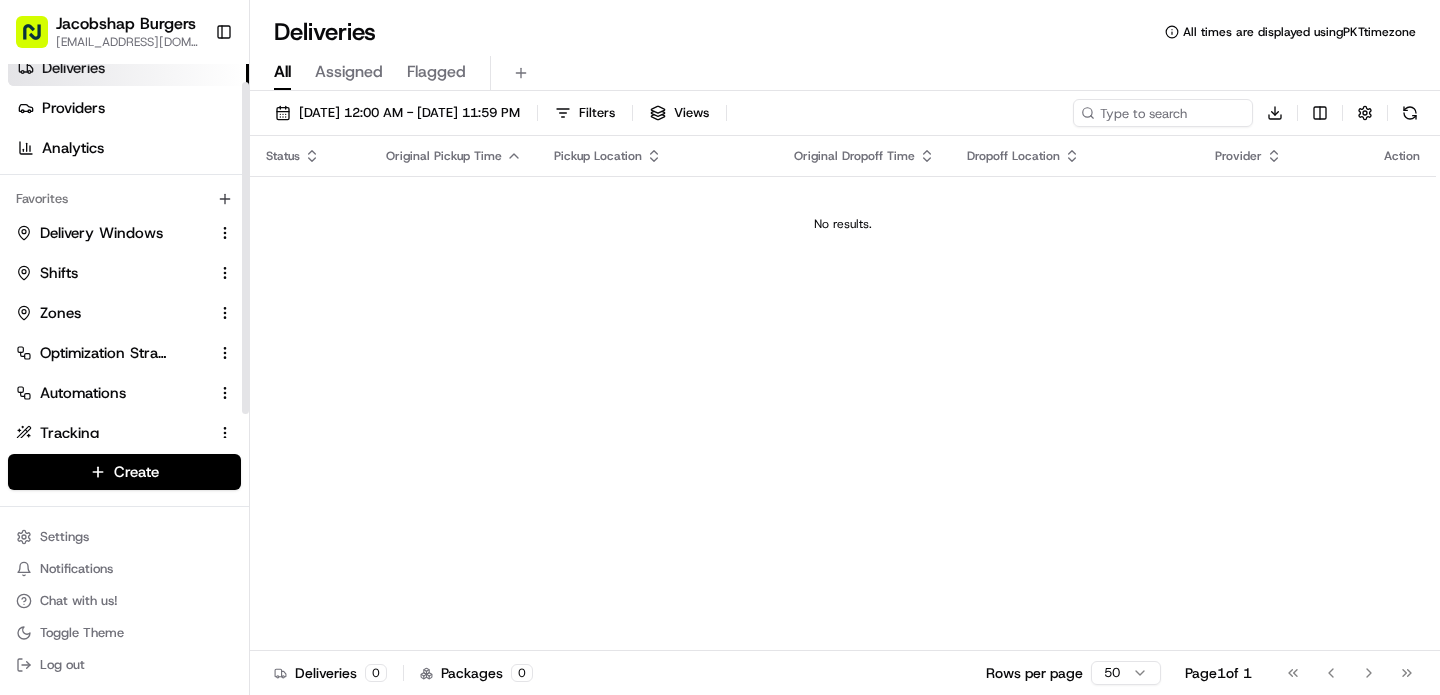 scroll, scrollTop: 0, scrollLeft: 0, axis: both 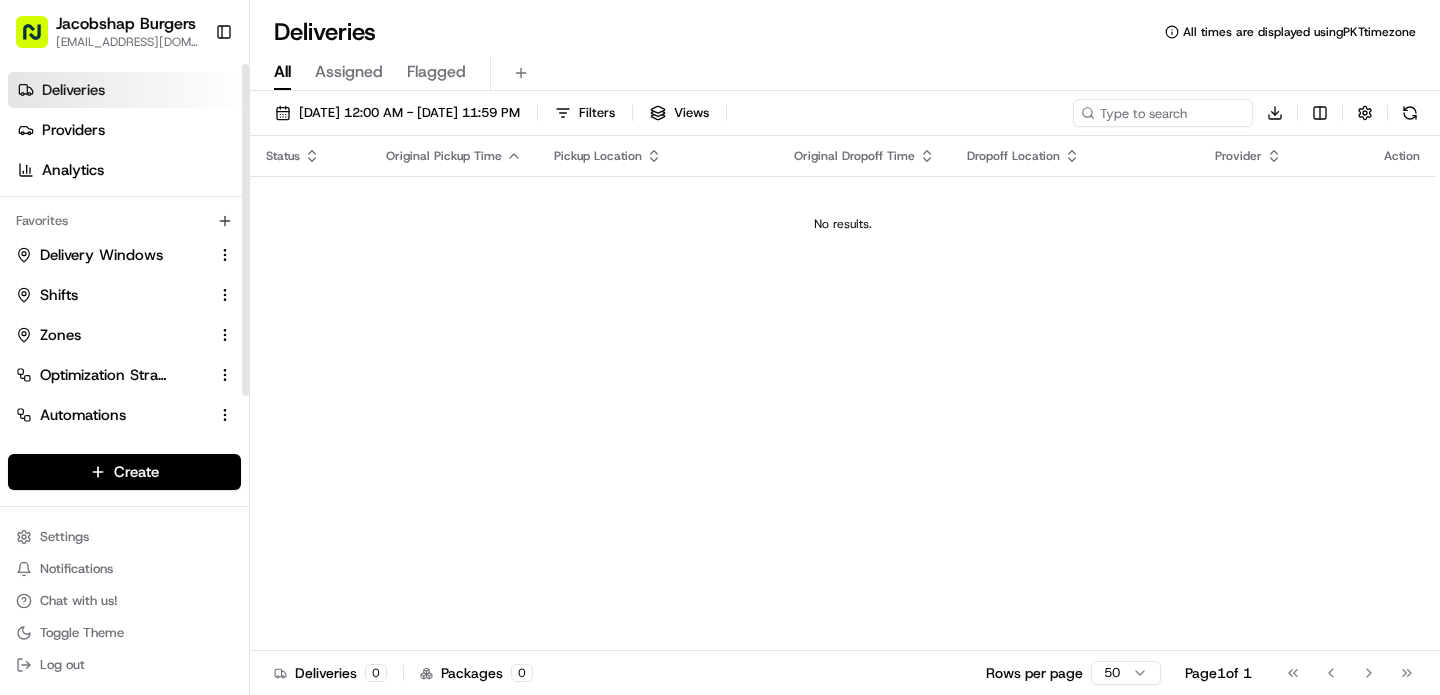 click on "Deliveries" at bounding box center (128, 90) 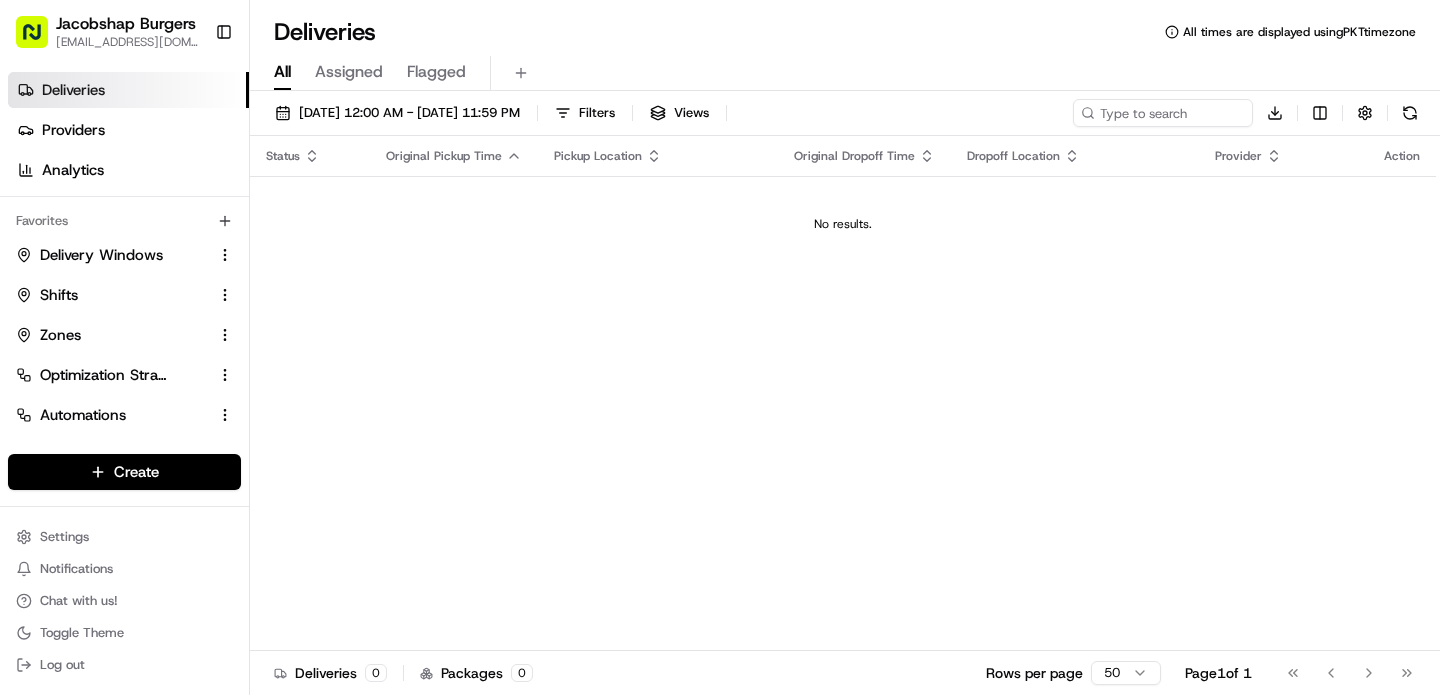 click on "All Assigned Flagged" at bounding box center [845, 73] 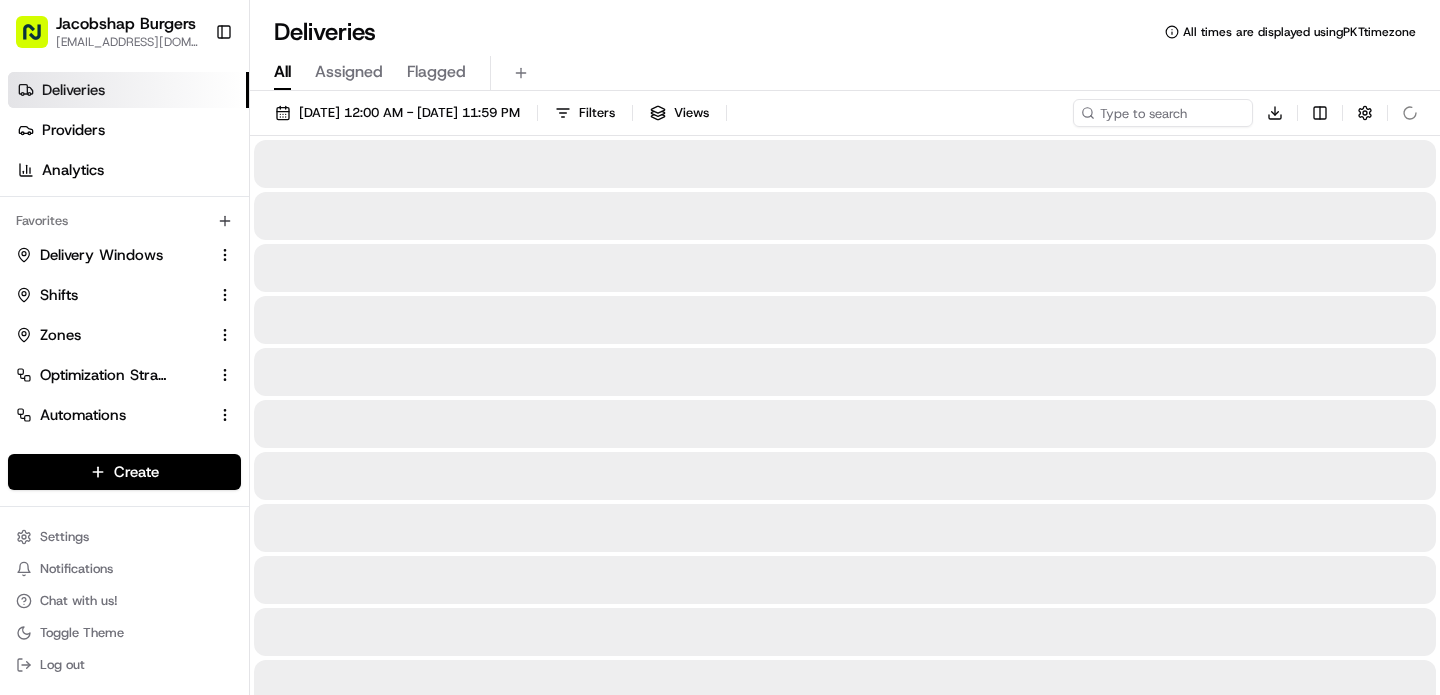 click on "All" at bounding box center [282, 72] 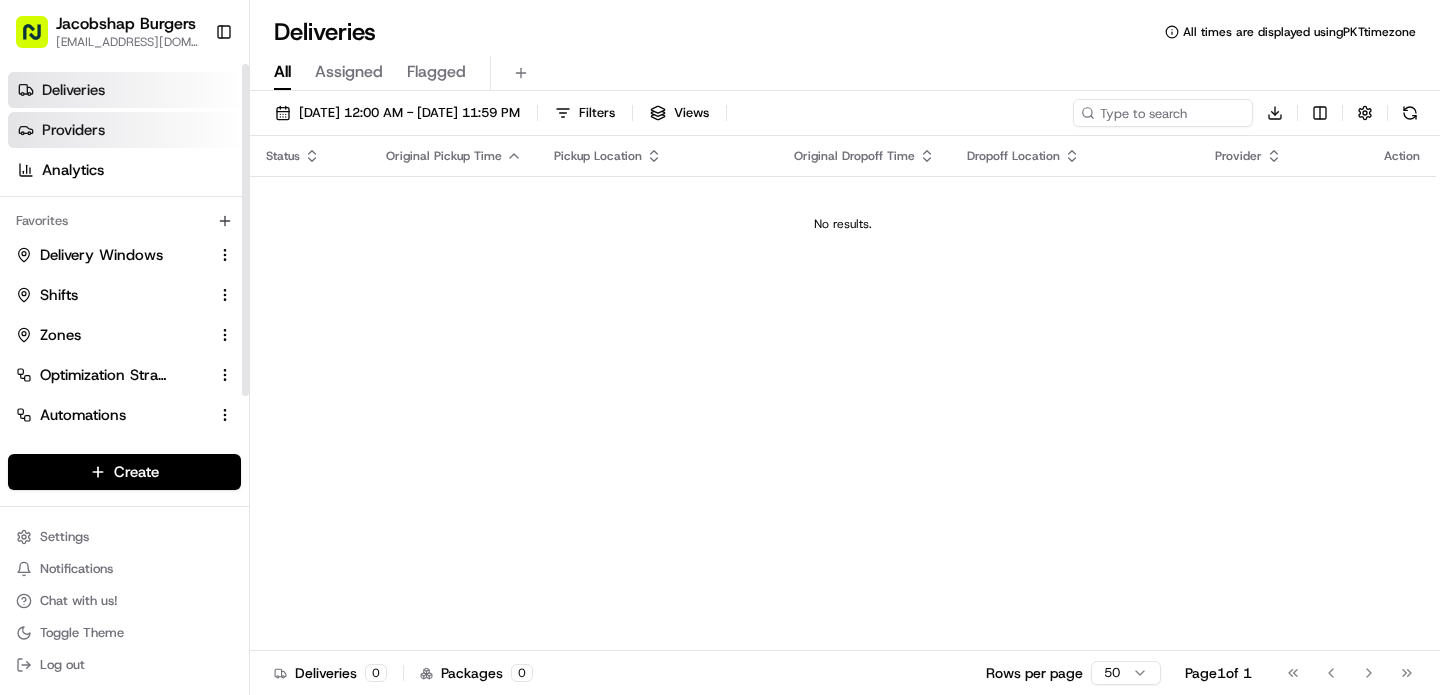 click on "Providers" at bounding box center (128, 130) 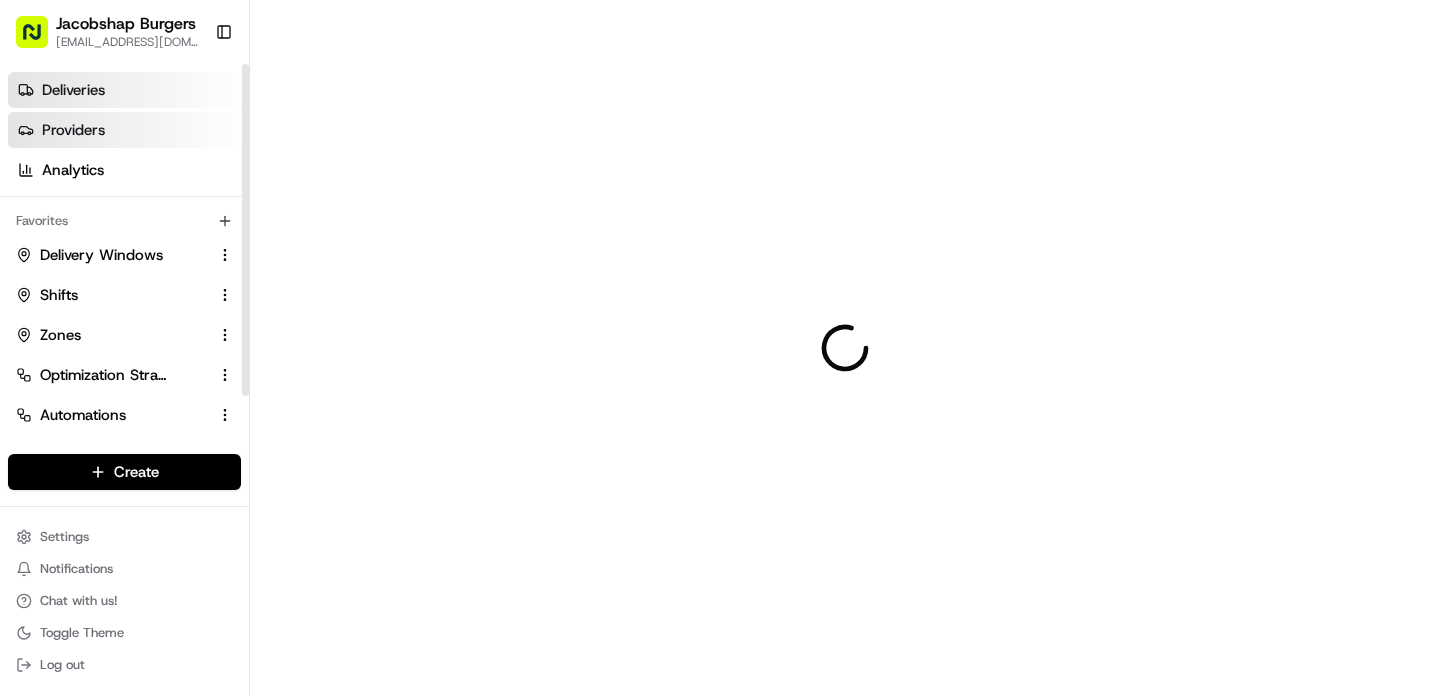 click on "Deliveries" at bounding box center [128, 90] 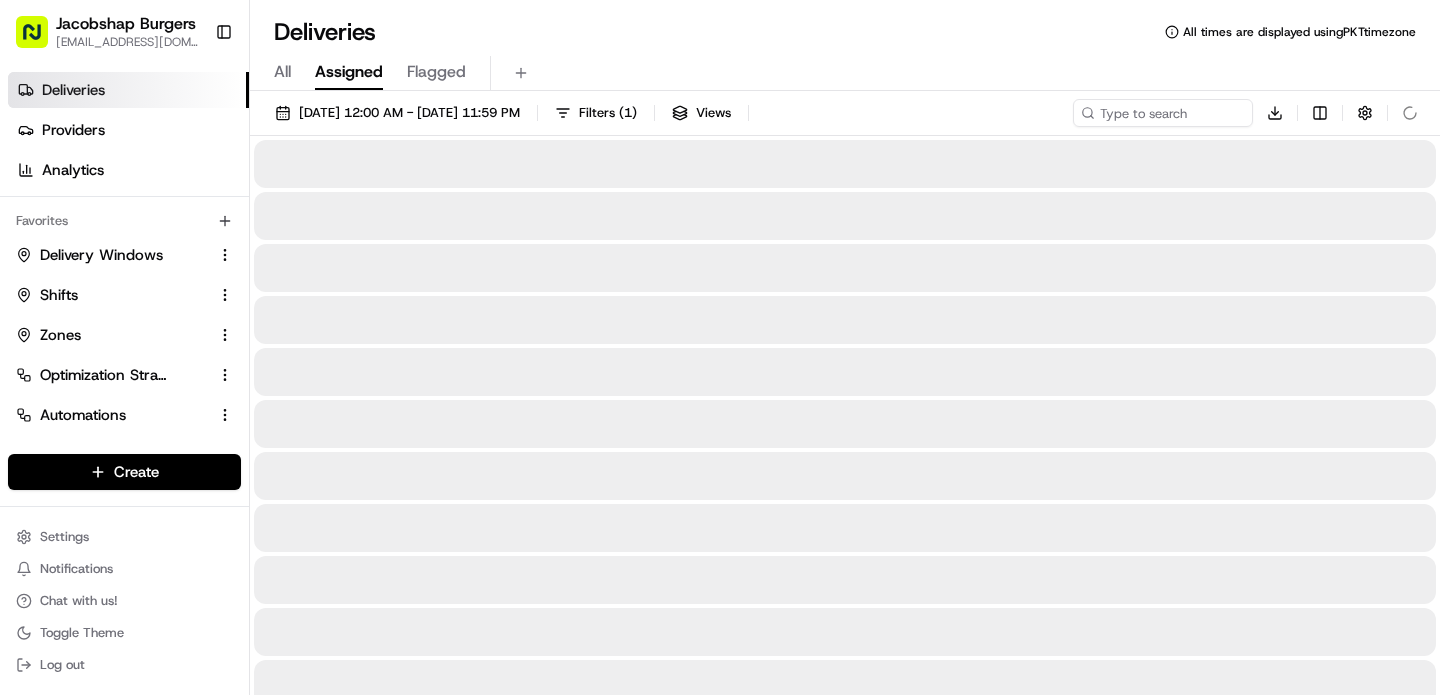 click on "Assigned" at bounding box center (349, 72) 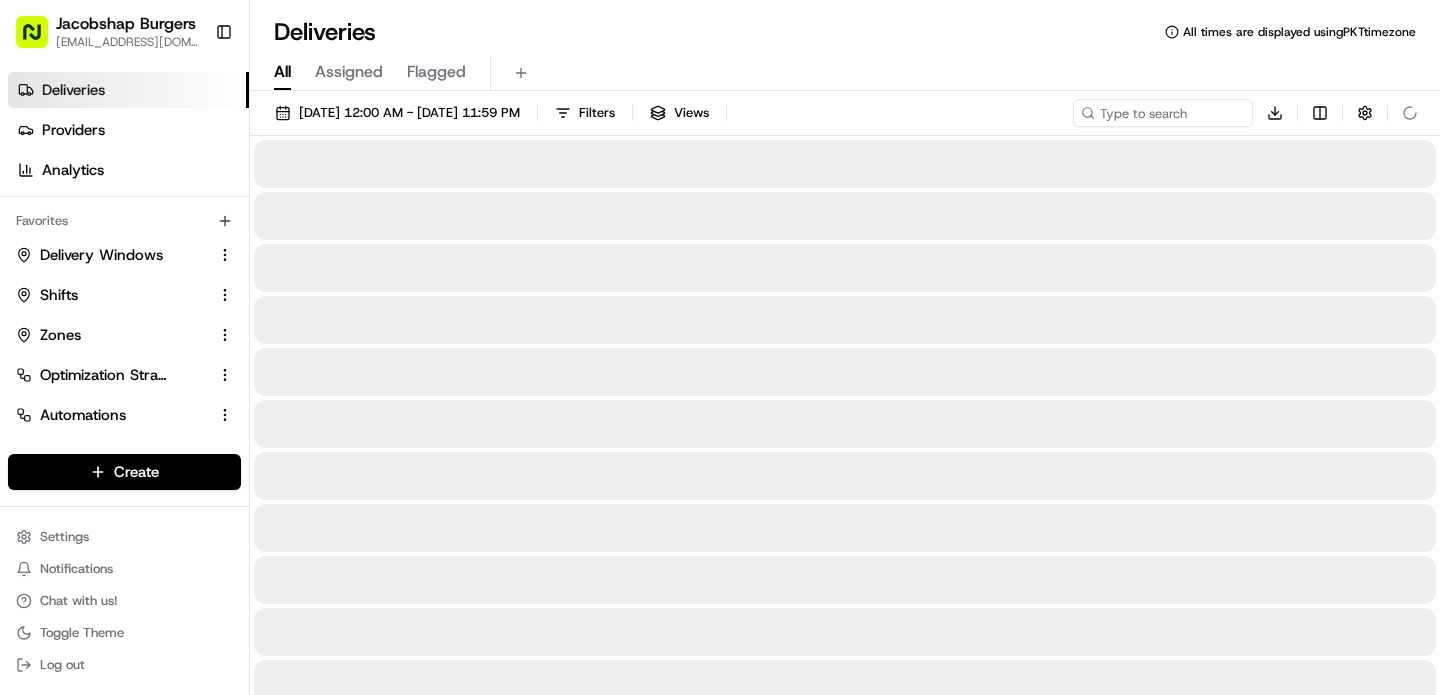 click on "All" at bounding box center (282, 72) 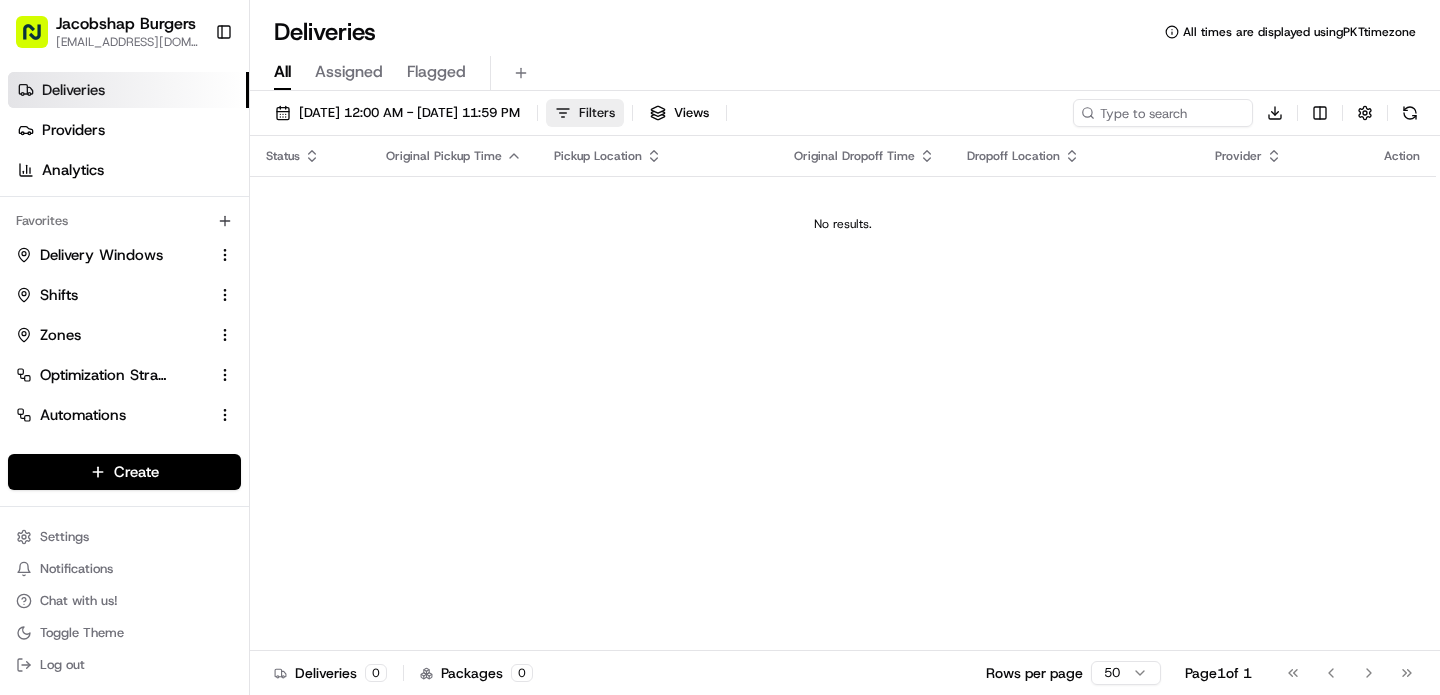 click on "Filters" at bounding box center [585, 113] 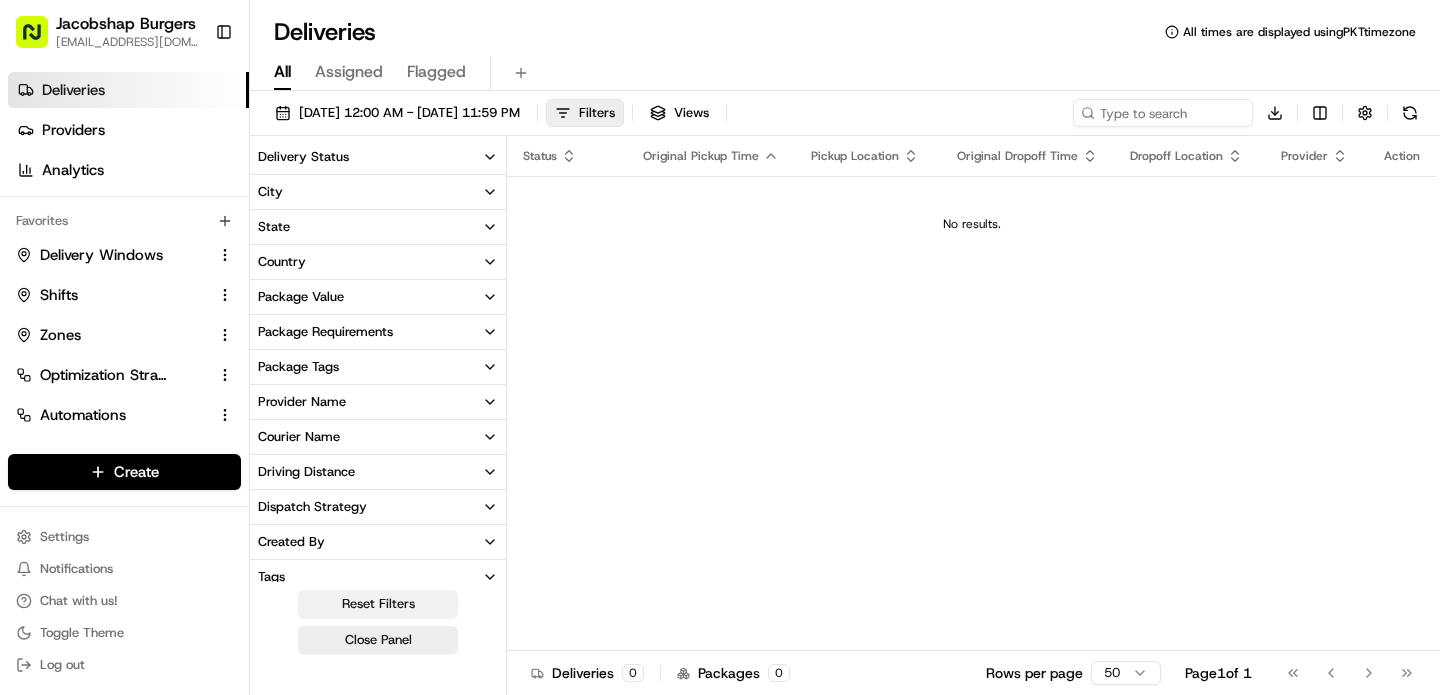 click on "Reset Filters" at bounding box center [378, 604] 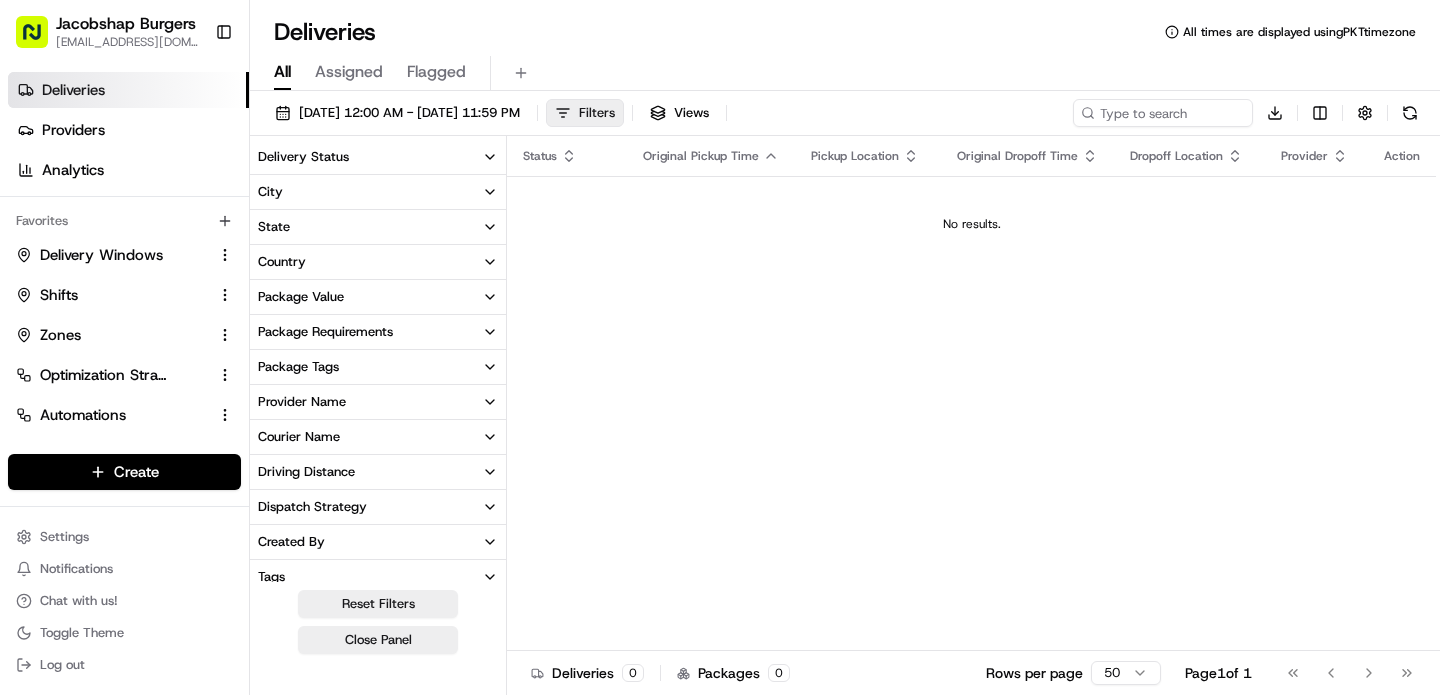 click on "Filters" at bounding box center (597, 113) 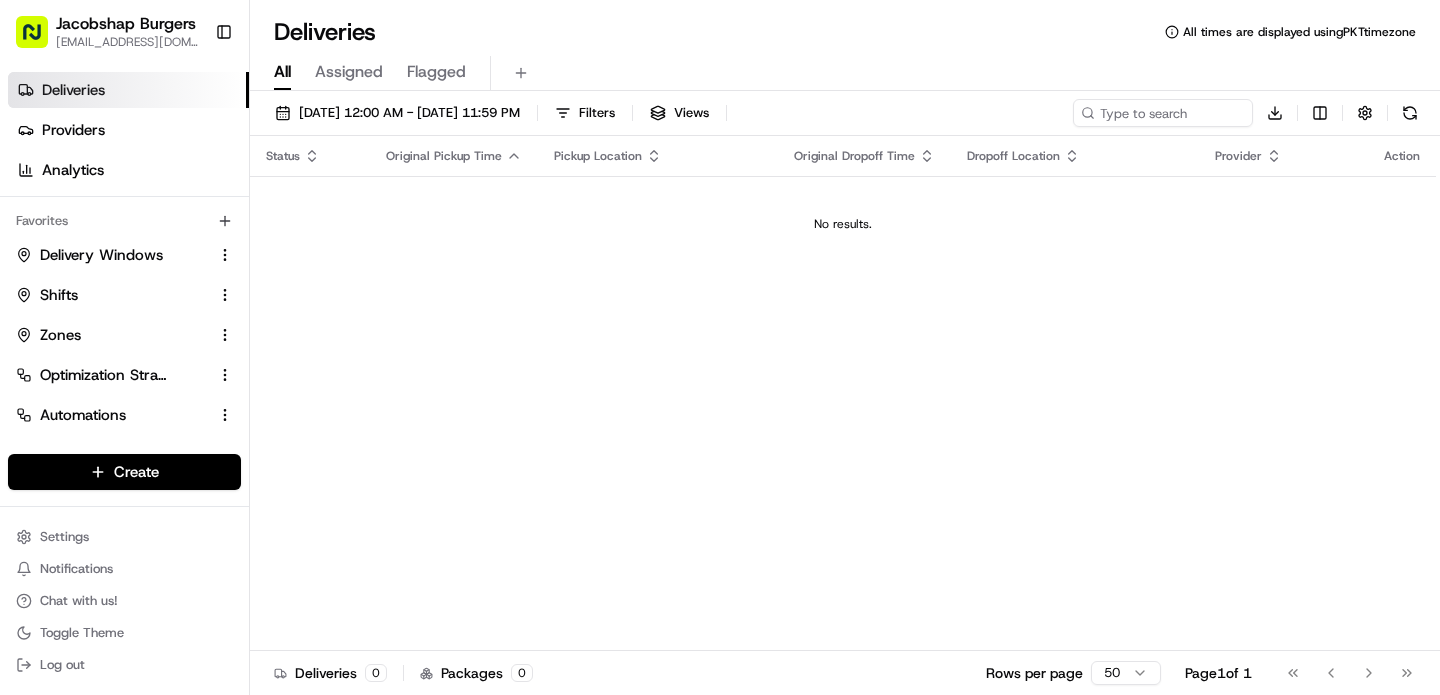 click on "Flagged" at bounding box center (436, 72) 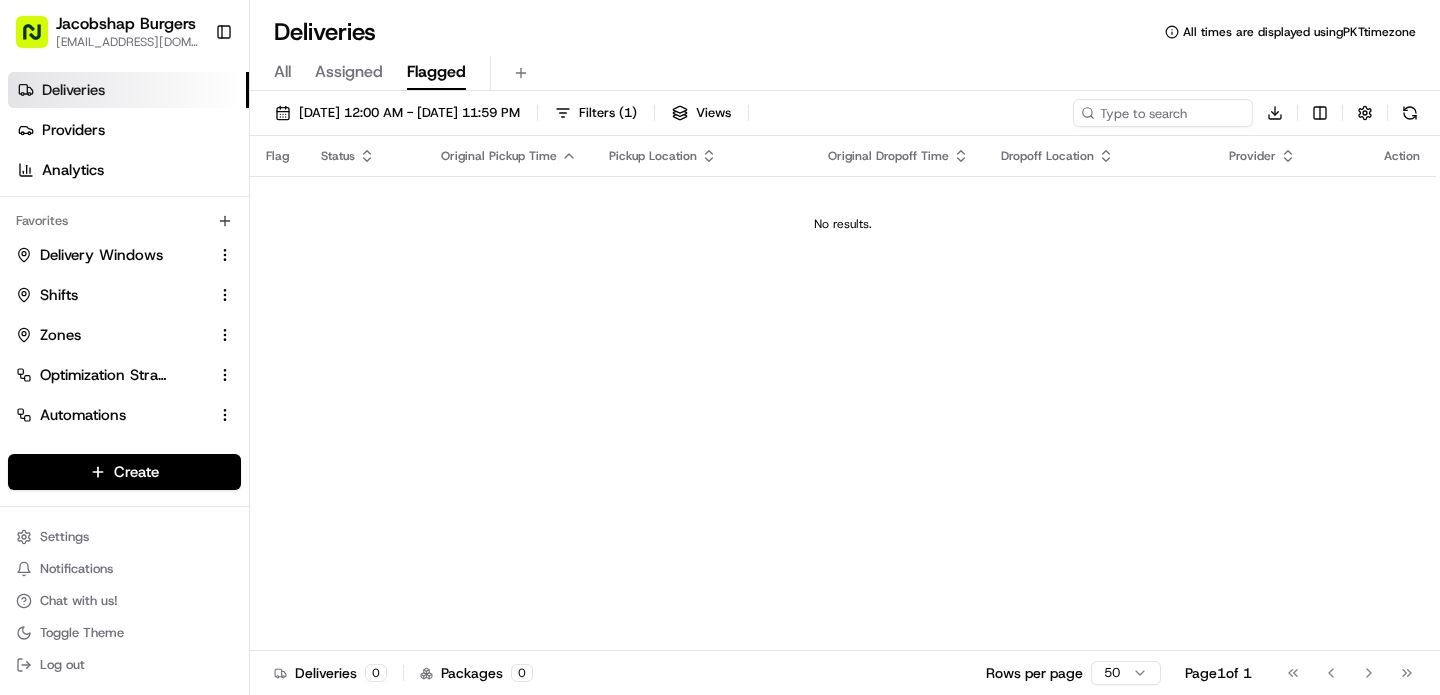 click on "No results." at bounding box center [843, 224] 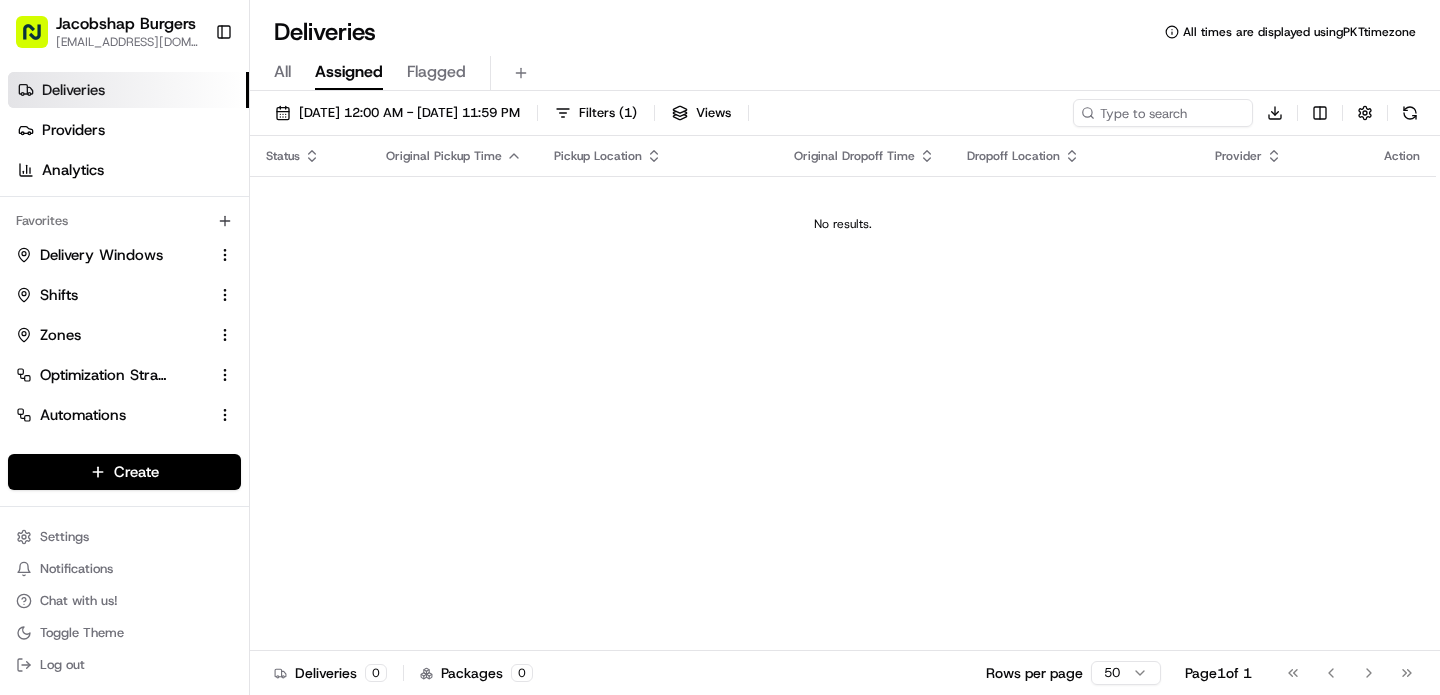 click on "All" at bounding box center (282, 72) 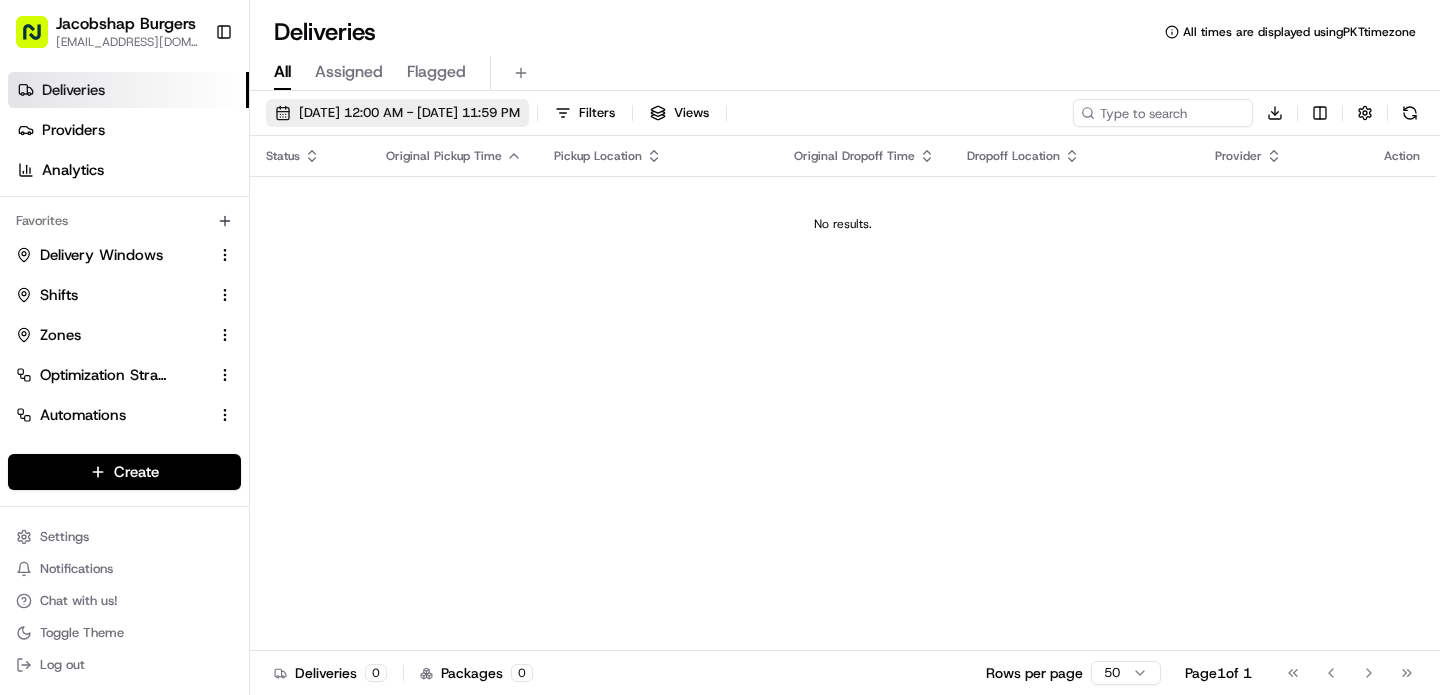 click on "[DATE] 12:00 AM - [DATE] 11:59 PM" at bounding box center (409, 113) 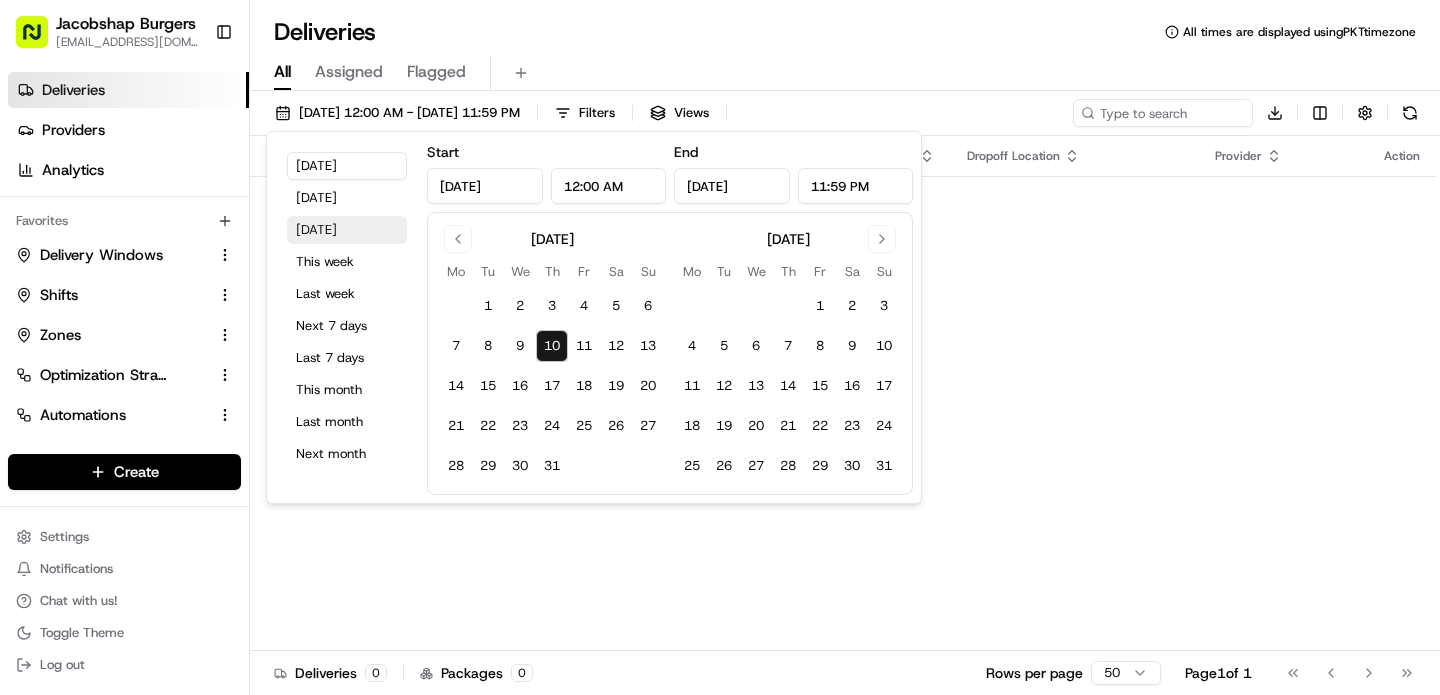 click on "[DATE]" at bounding box center [347, 230] 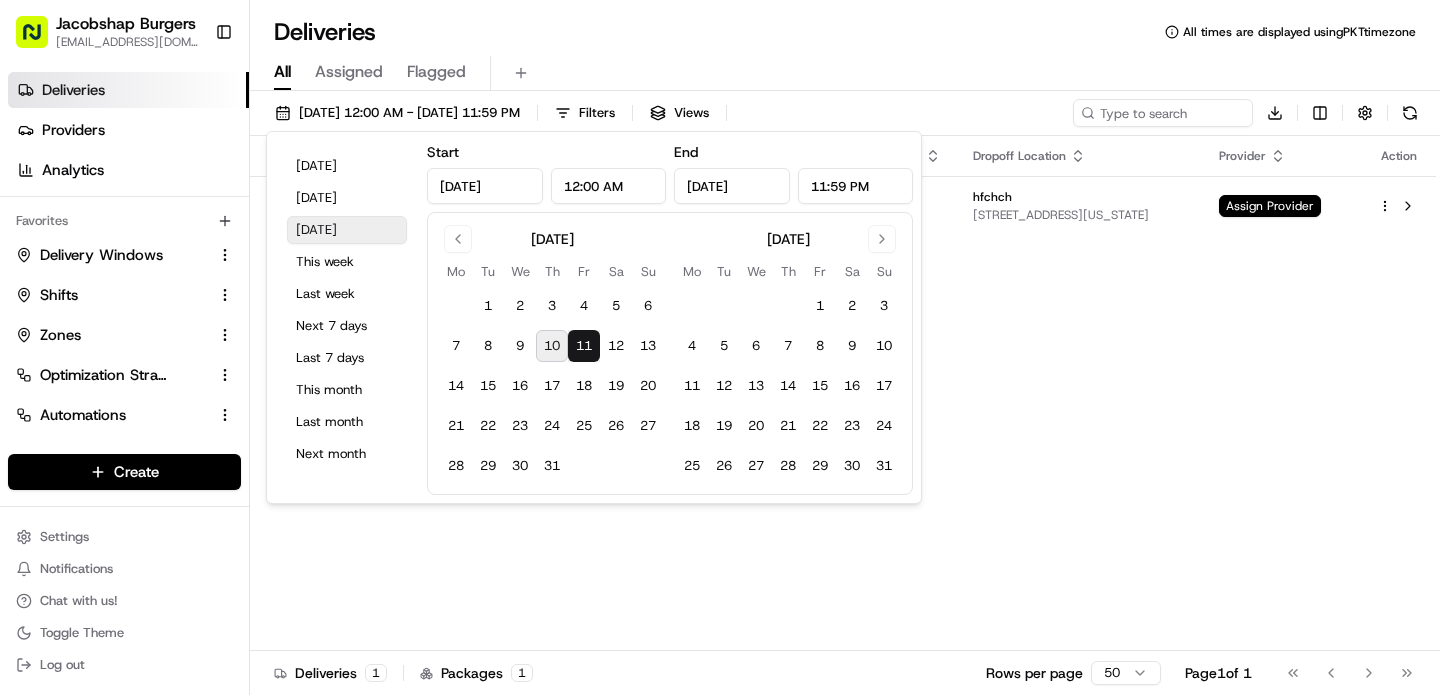 click on "[DATE]" at bounding box center [347, 230] 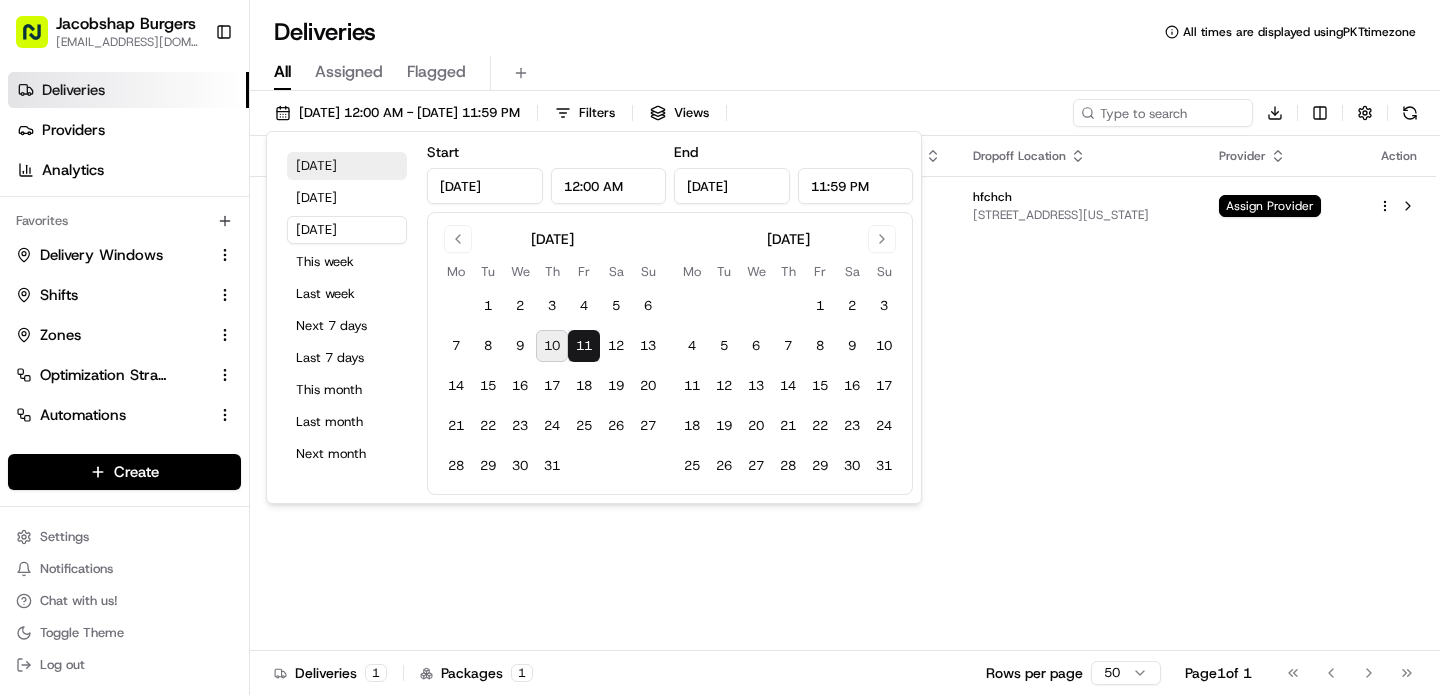 click on "[DATE]" at bounding box center (347, 166) 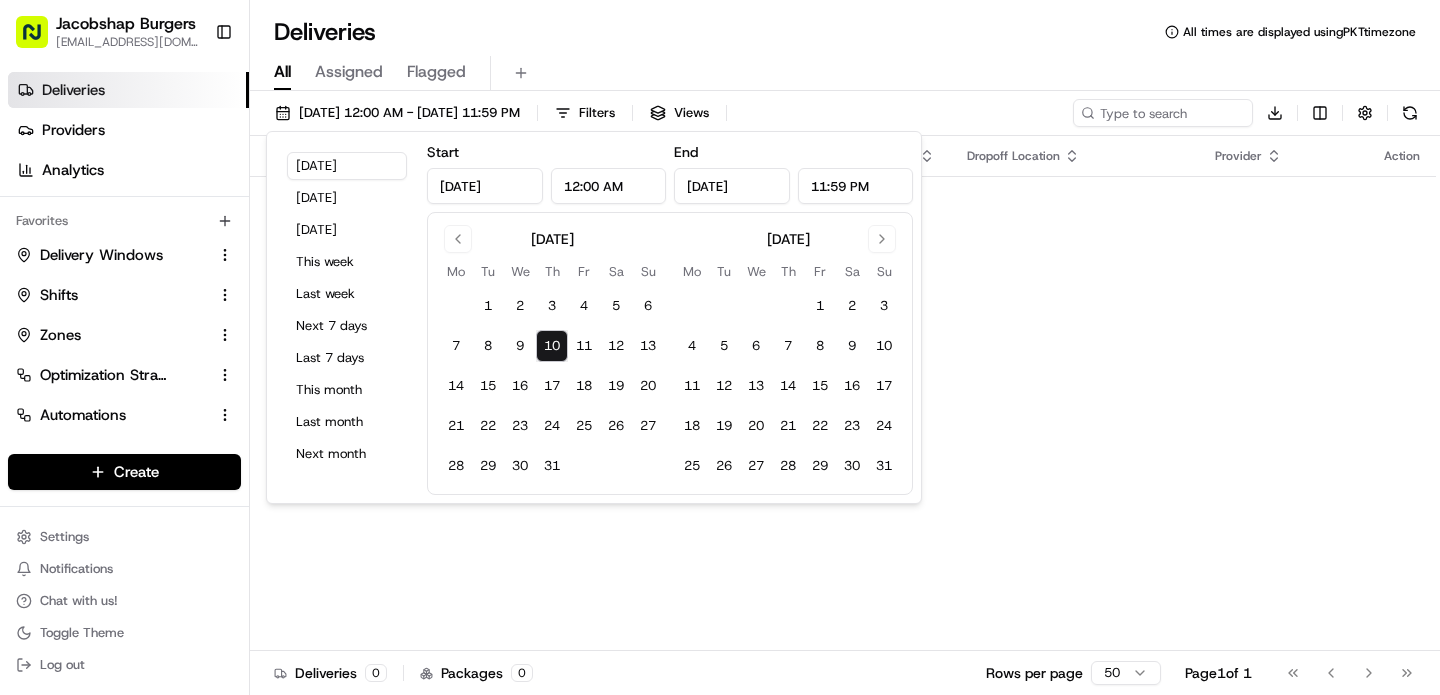 click on "All Assigned Flagged" at bounding box center [845, 73] 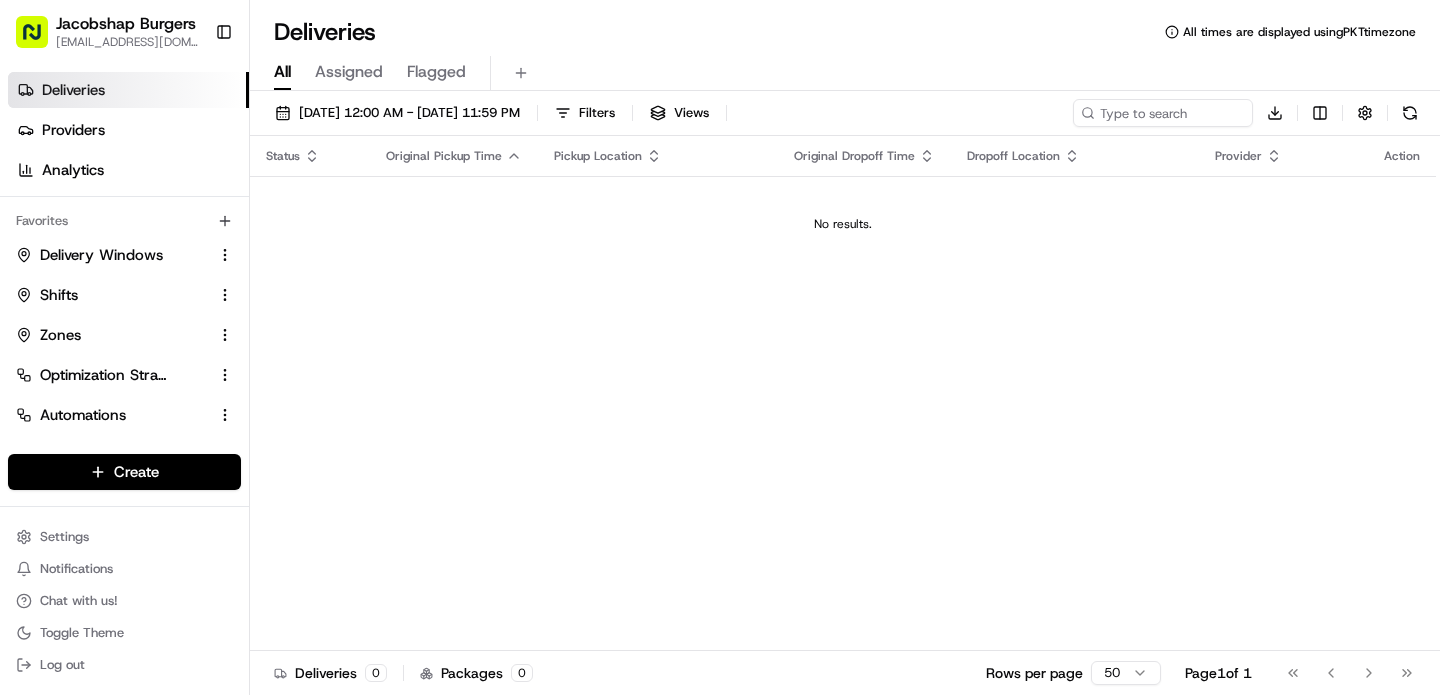 click on "Assigned" at bounding box center [349, 72] 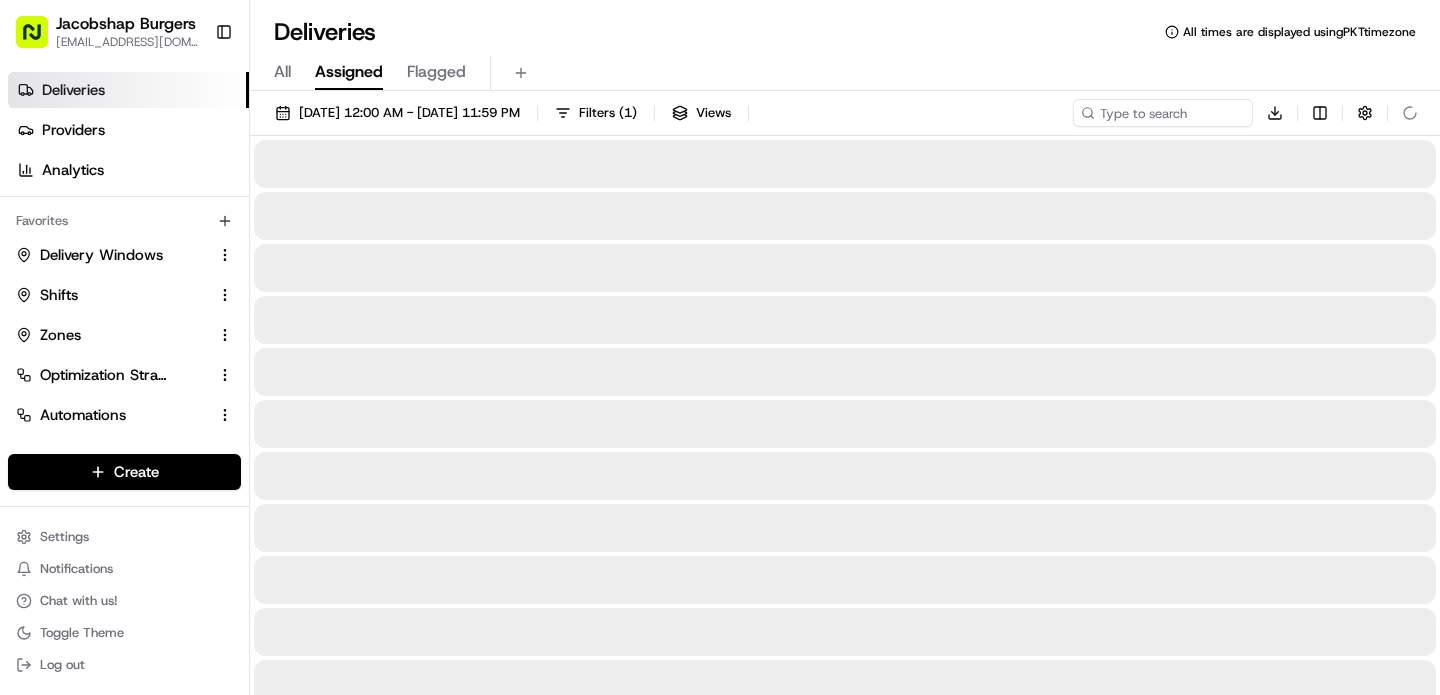 click on "All" at bounding box center [282, 72] 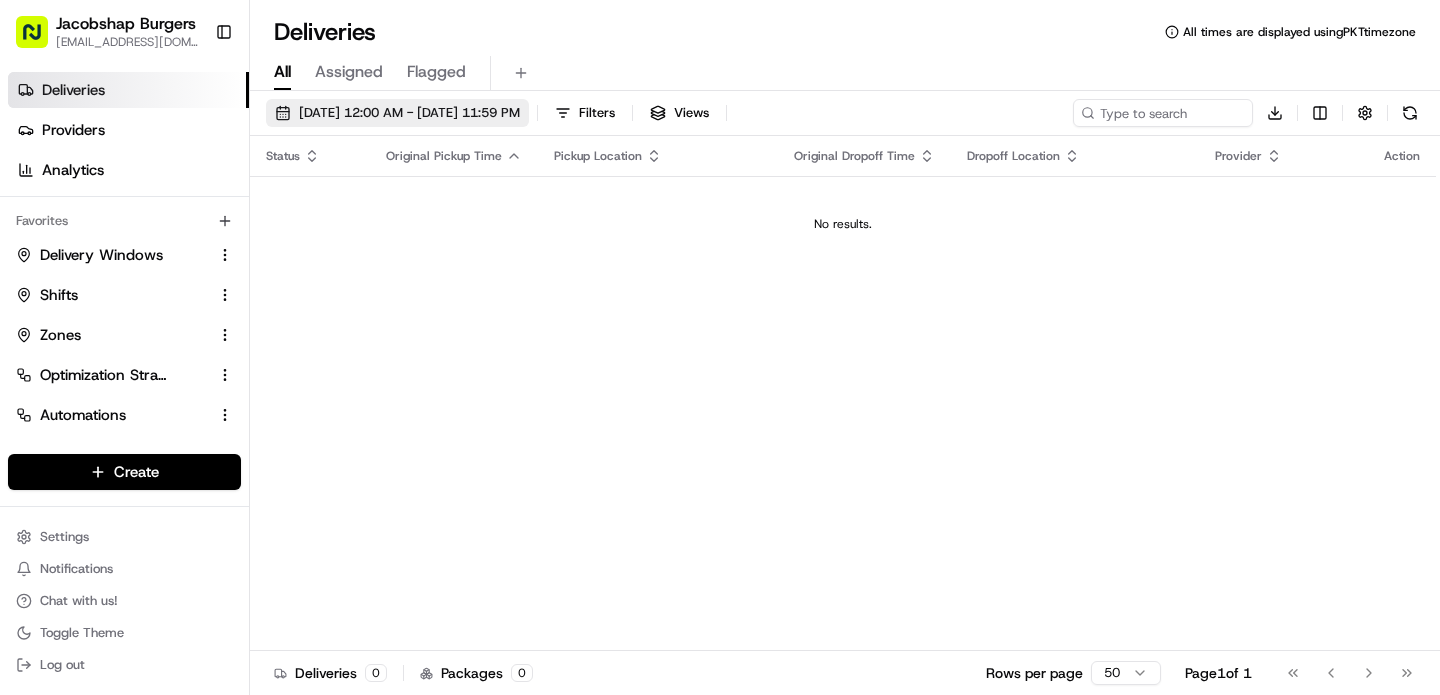 click on "[DATE] 12:00 AM - [DATE] 11:59 PM" at bounding box center [409, 113] 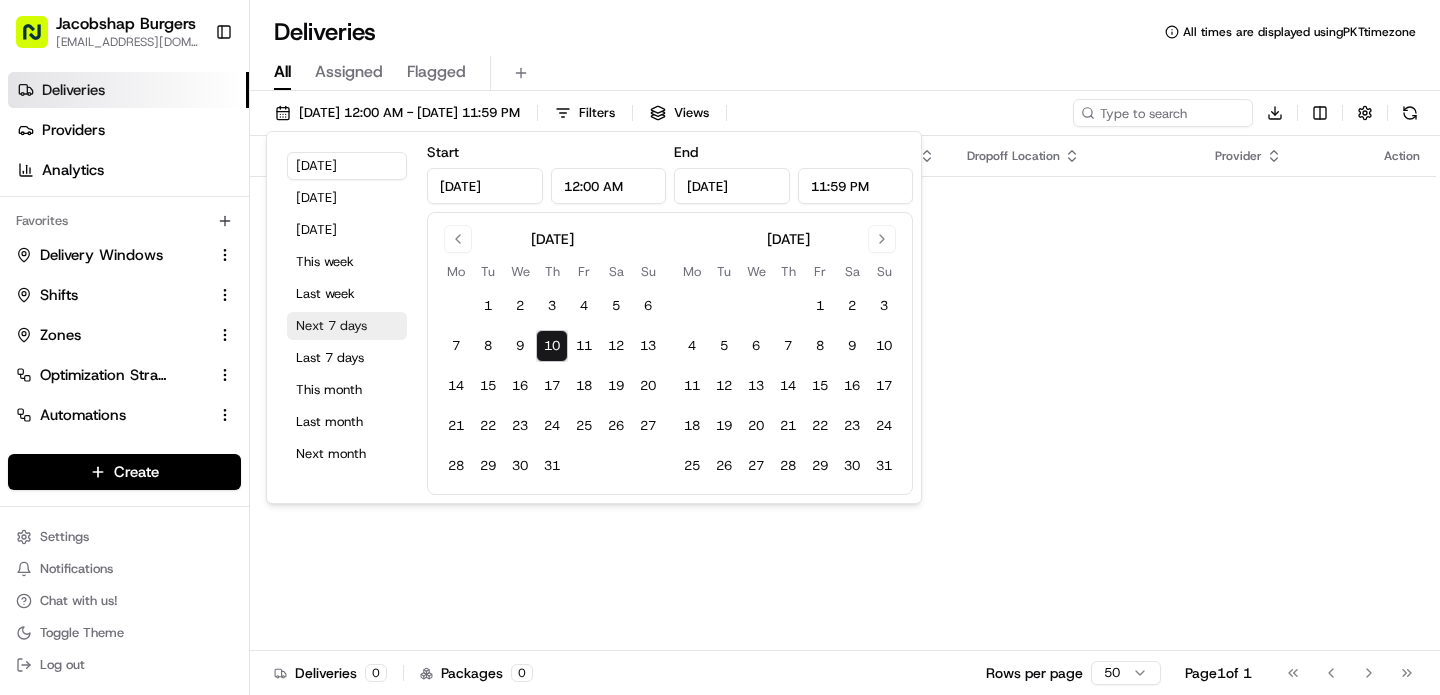 click on "Next 7 days" at bounding box center [347, 326] 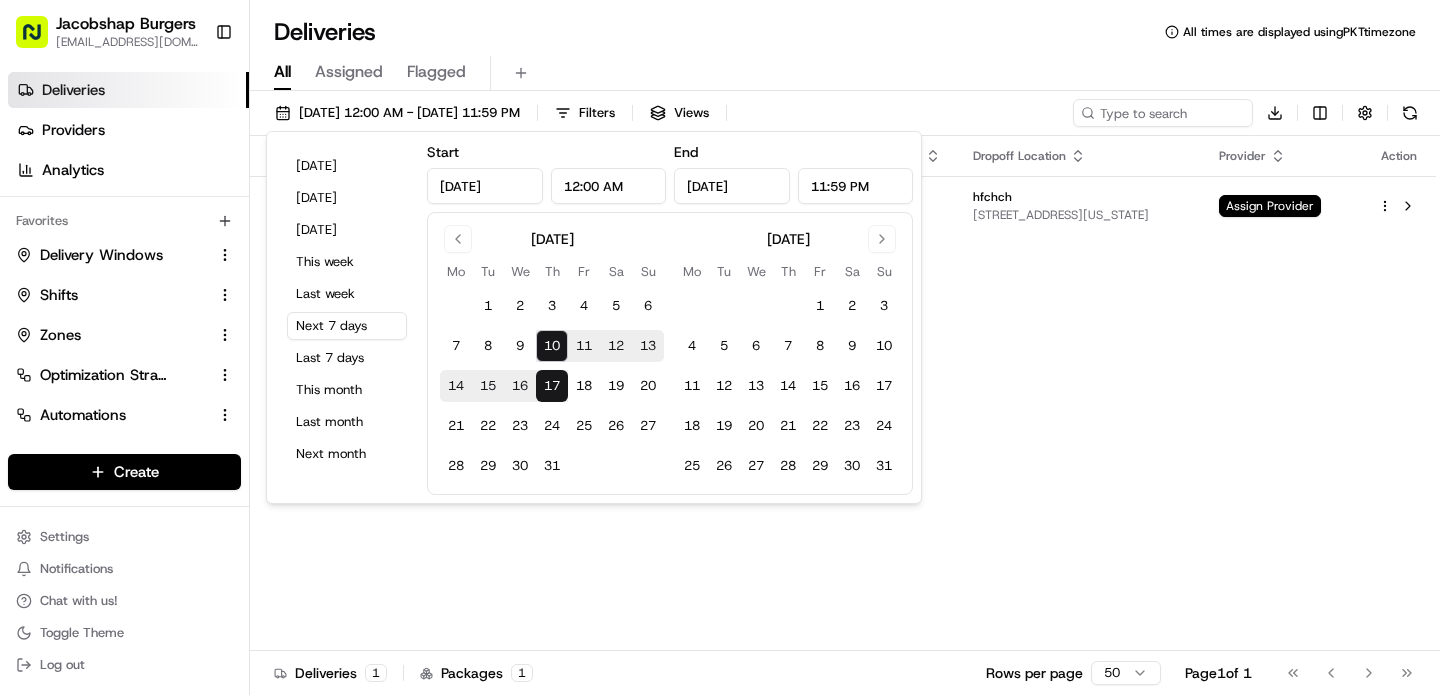click on "Deliveries All times are displayed using  PKT  timezone" at bounding box center [845, 32] 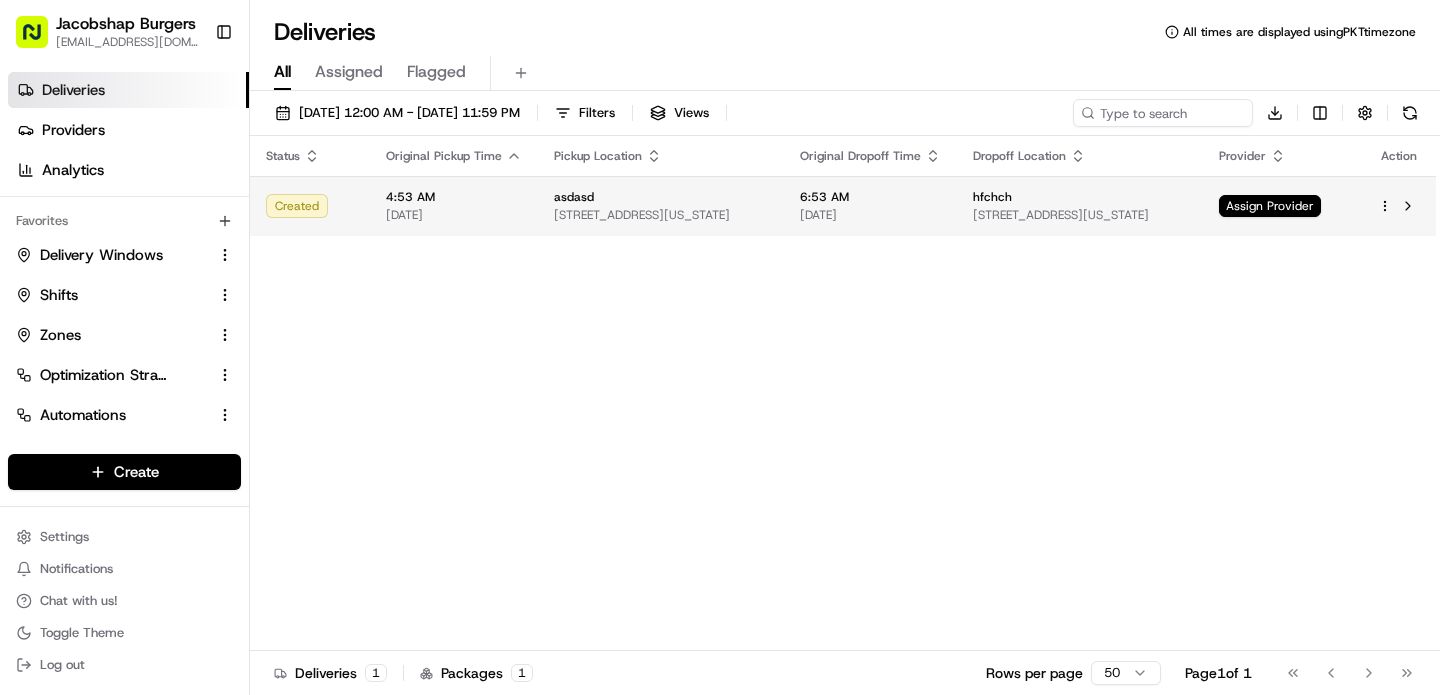 click on "asdasd [STREET_ADDRESS][US_STATE]" at bounding box center [661, 206] 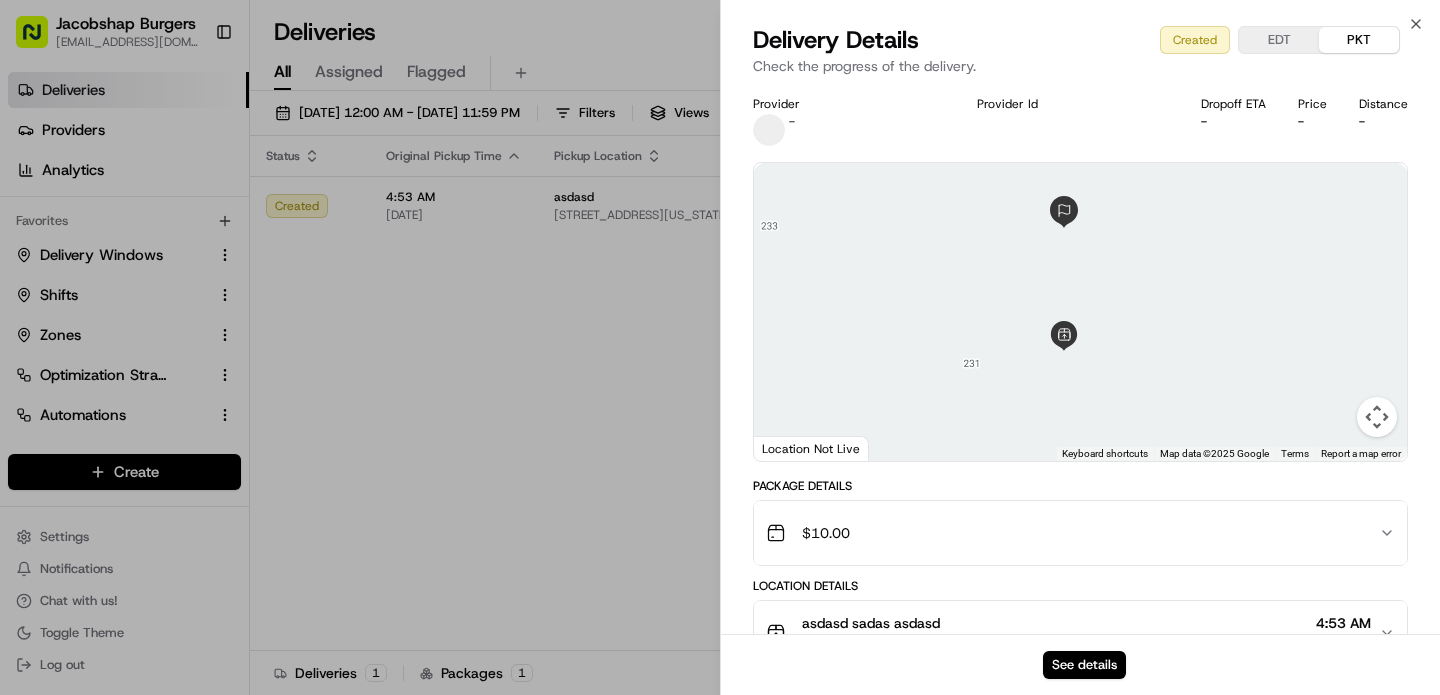 click on "EDT" at bounding box center (1279, 40) 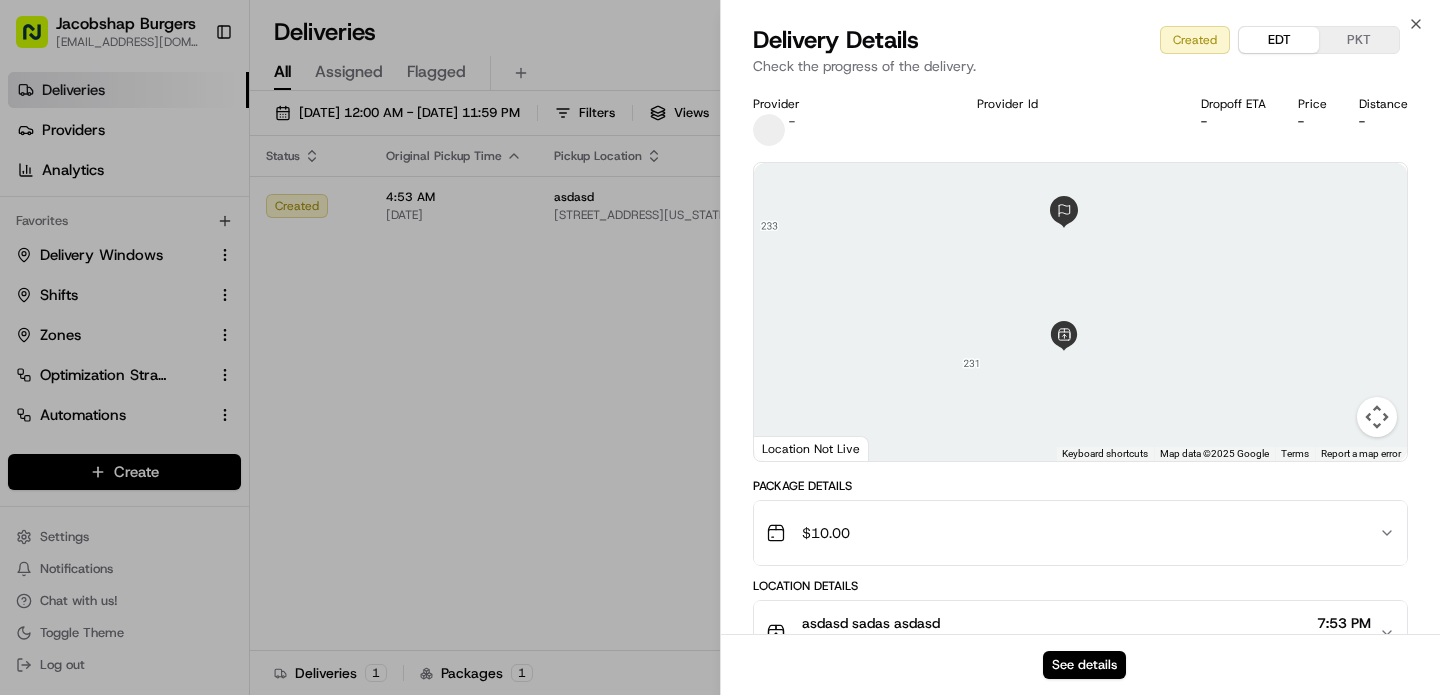 click on "EDT" at bounding box center [1279, 40] 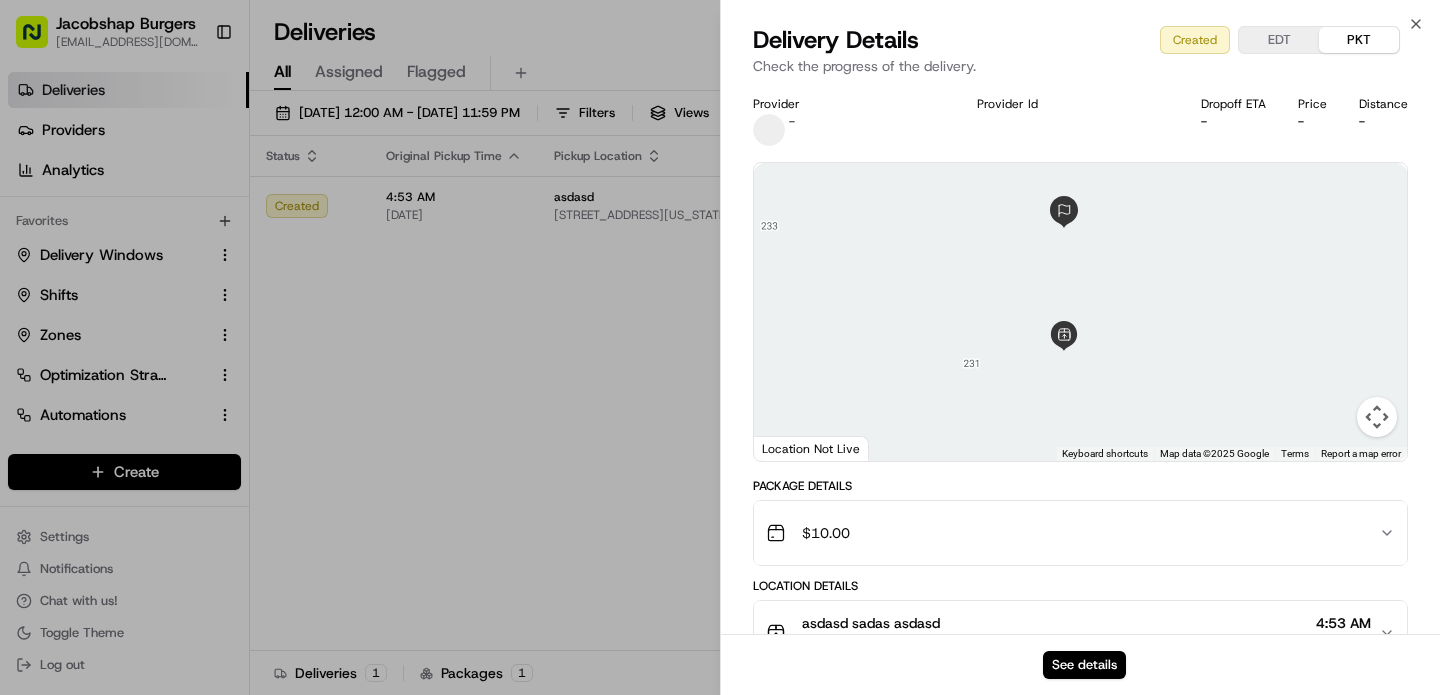 click on "PKT" at bounding box center (1359, 40) 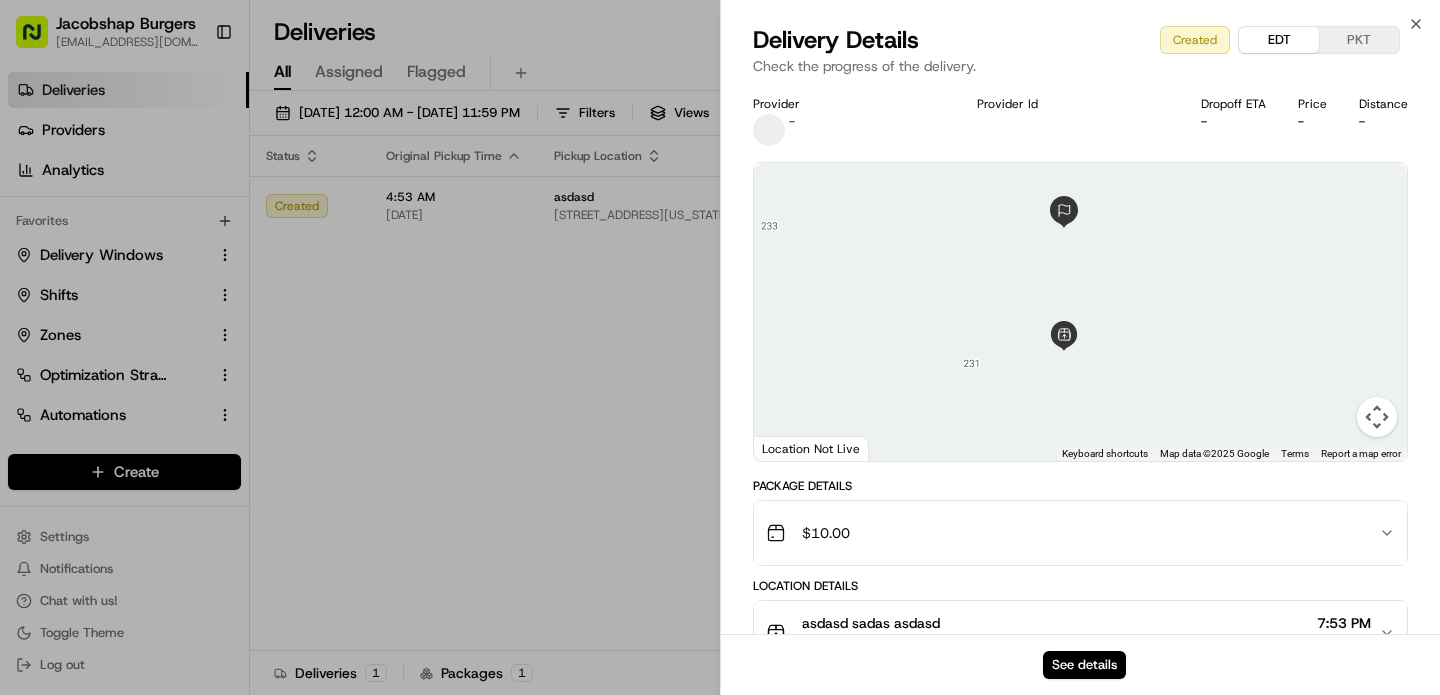 click on "EDT" at bounding box center [1279, 40] 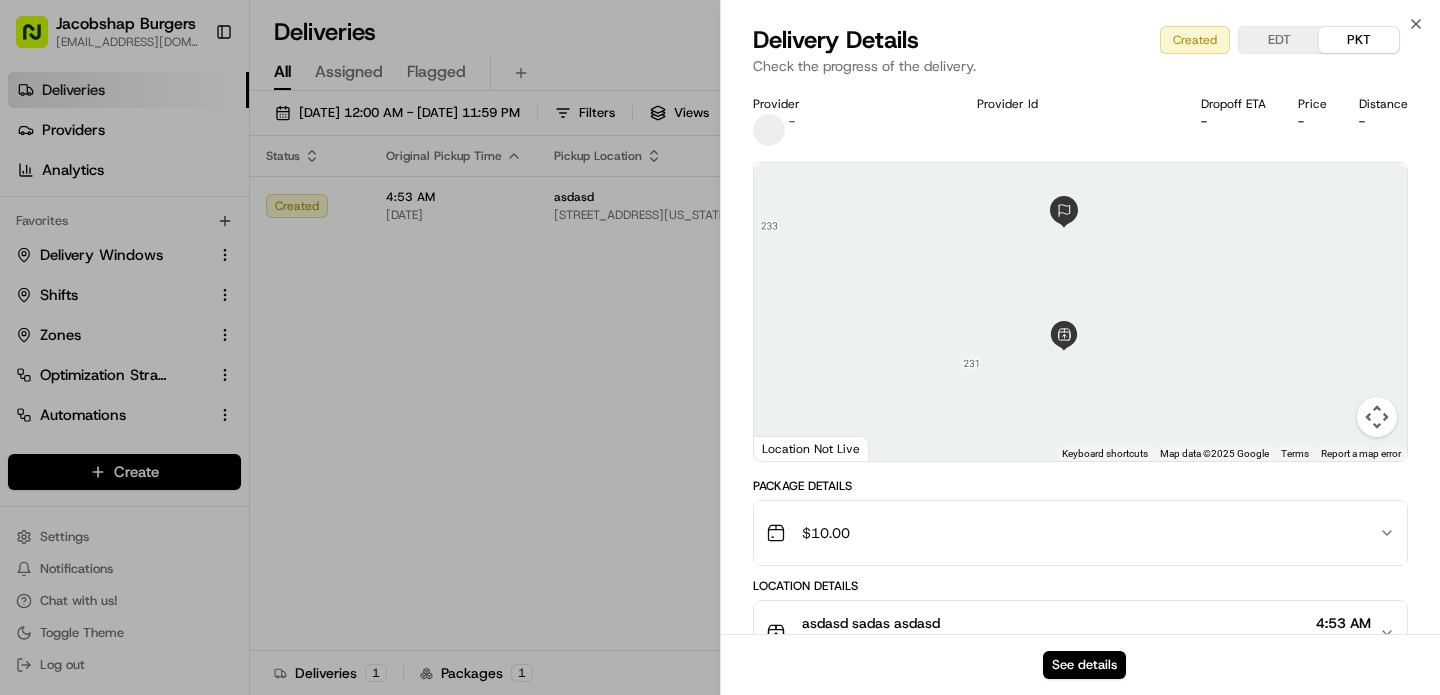 click on "EDT" at bounding box center [1279, 40] 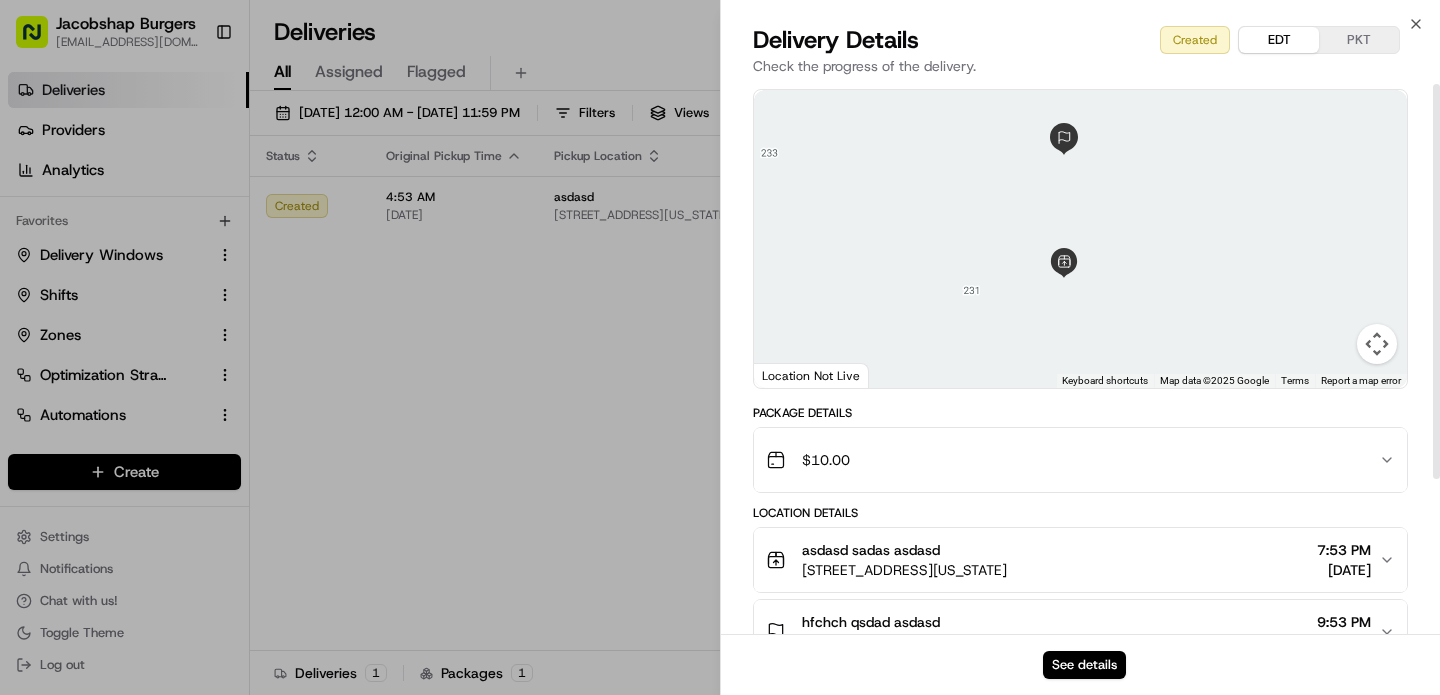 scroll, scrollTop: 0, scrollLeft: 0, axis: both 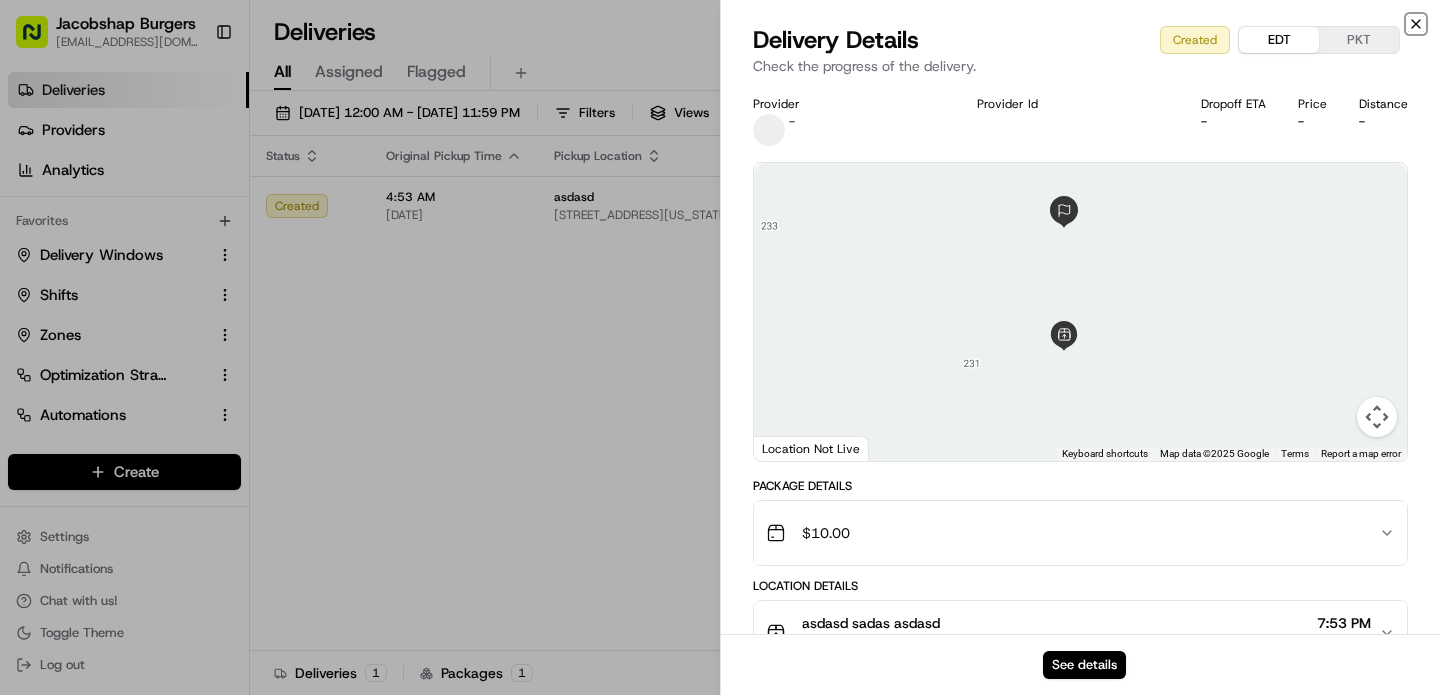 click 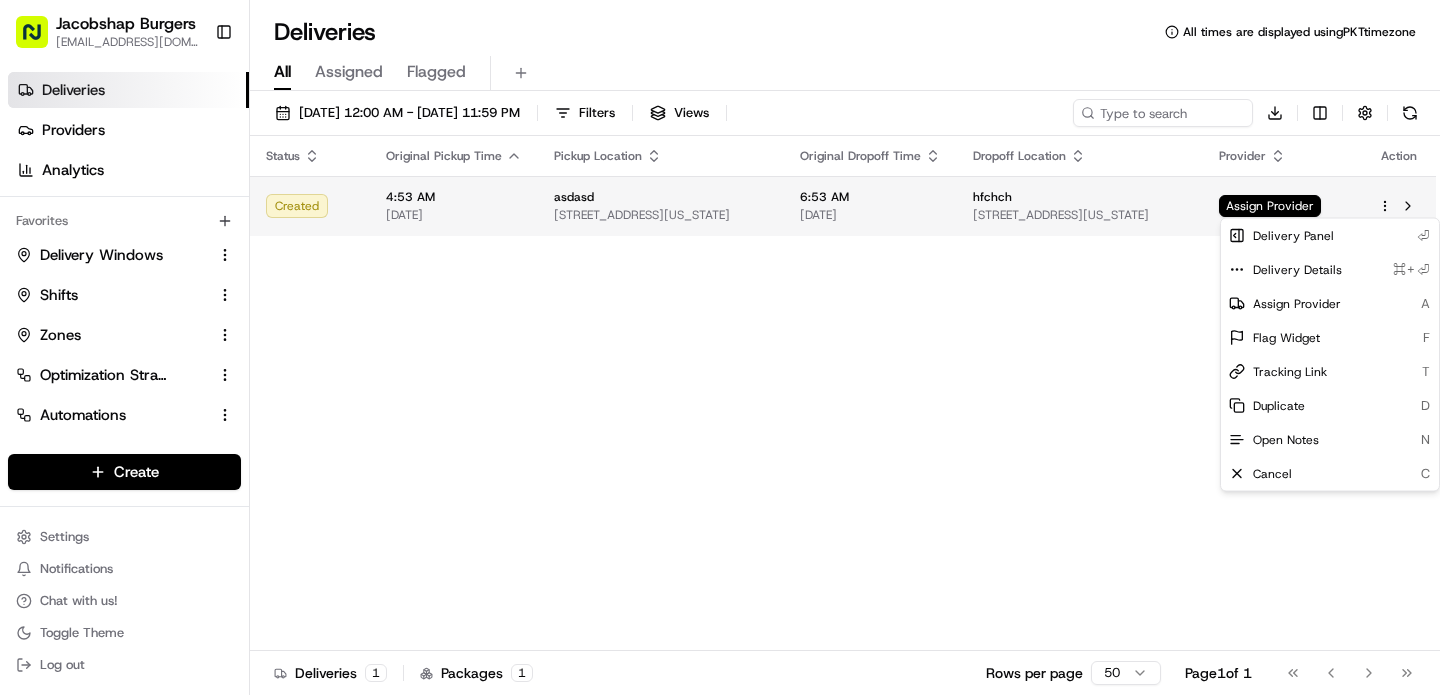 click on "Jacobshap Burgers [EMAIL_ADDRESS][DOMAIN_NAME] Toggle Sidebar Deliveries Providers Analytics Favorites Delivery Windows Shifts Zones Optimization Strategy Automations Tracking Portal Dispatch Strategy Main Menu Members & Organization Organization Users Roles Preferences Customization Tracking Orchestration Automations Dispatch Strategy Locations Pickup Locations Dropoff Locations Billing Billing Refund Requests Integrations Notification Triggers Webhooks API Keys Request Logs Create Settings Notifications Chat with us! Toggle Theme Log out Deliveries All times are displayed using  PKT  timezone All Assigned Flagged [DATE] 12:00 AM - [DATE] 11:59 PM Filters Views Download Status Original Pickup Time Pickup Location Original Dropoff Time Dropoff Location Provider Action Created 4:53 AM [DATE] asdasd [STREET_ADDRESS][US_STATE] 6:53 AM [DATE] hfchch [STREET_ADDRESS][US_STATE] Assign Provider Deliveries 1 Packages 1 Rows per page 50 Page" at bounding box center [720, 347] 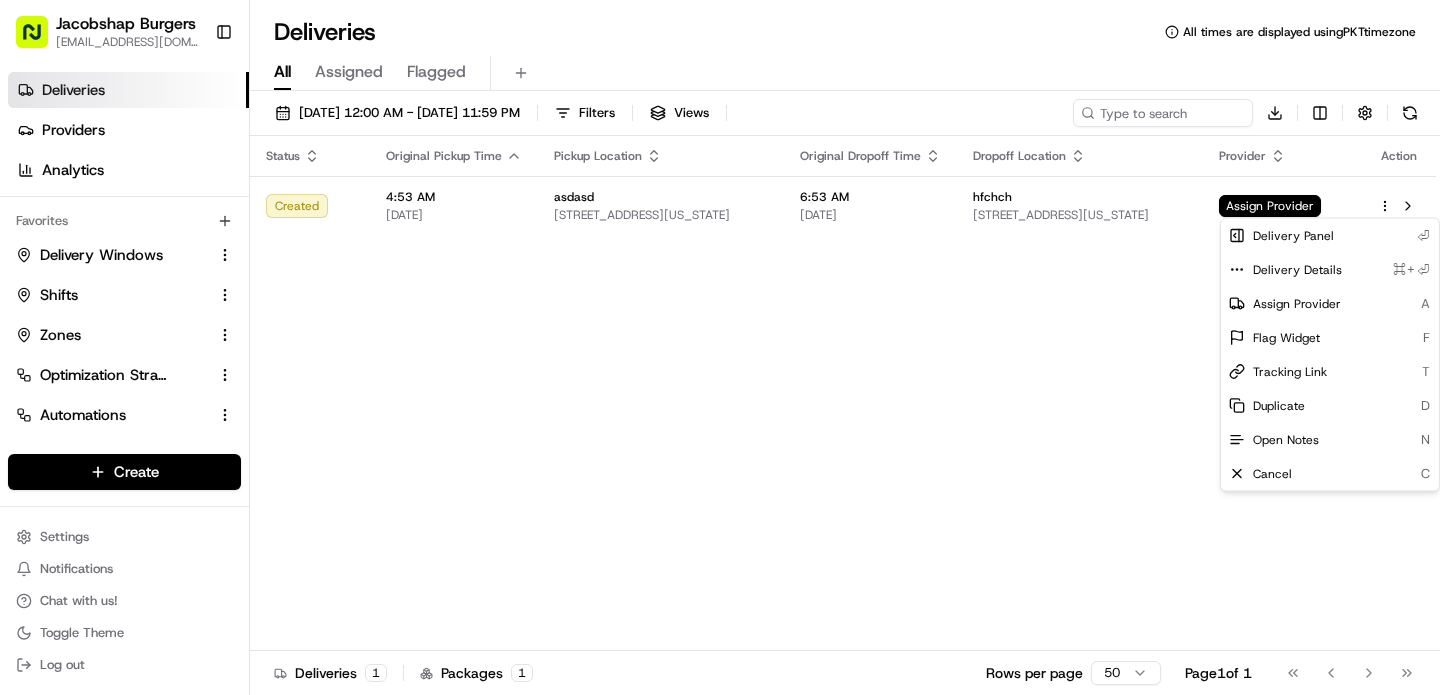 click on "Jacobshap Burgers [EMAIL_ADDRESS][DOMAIN_NAME] Toggle Sidebar Deliveries Providers Analytics Favorites Delivery Windows Shifts Zones Optimization Strategy Automations Tracking Portal Dispatch Strategy Main Menu Members & Organization Organization Users Roles Preferences Customization Tracking Orchestration Automations Dispatch Strategy Locations Pickup Locations Dropoff Locations Billing Billing Refund Requests Integrations Notification Triggers Webhooks API Keys Request Logs Create Settings Notifications Chat with us! Toggle Theme Log out Deliveries All times are displayed using  PKT  timezone All Assigned Flagged [DATE] 12:00 AM - [DATE] 11:59 PM Filters Views Download Status Original Pickup Time Pickup Location Original Dropoff Time Dropoff Location Provider Action Created 4:53 AM [DATE] asdasd [STREET_ADDRESS][US_STATE] 6:53 AM [DATE] hfchch [STREET_ADDRESS][US_STATE] Assign Provider Deliveries 1 Packages 1 Rows per page 50 Page" at bounding box center (720, 347) 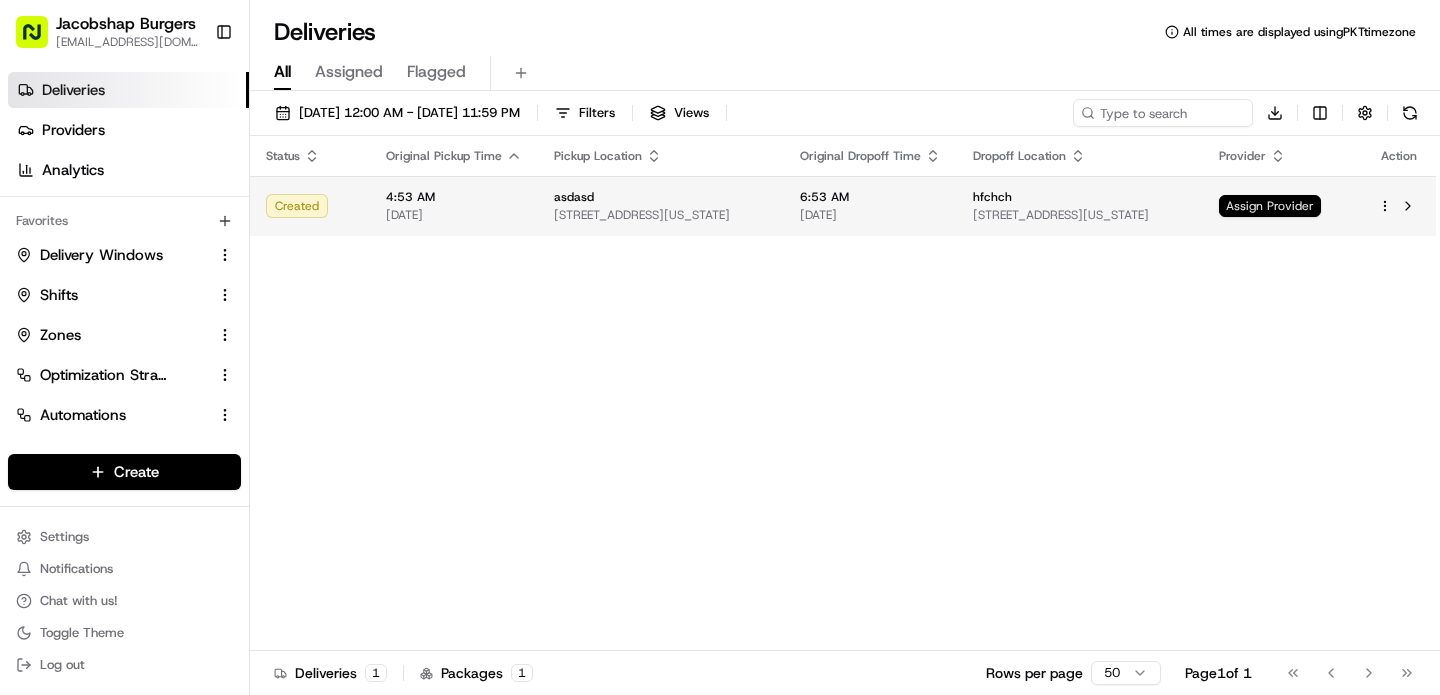 click on "Assign Provider" at bounding box center (1270, 206) 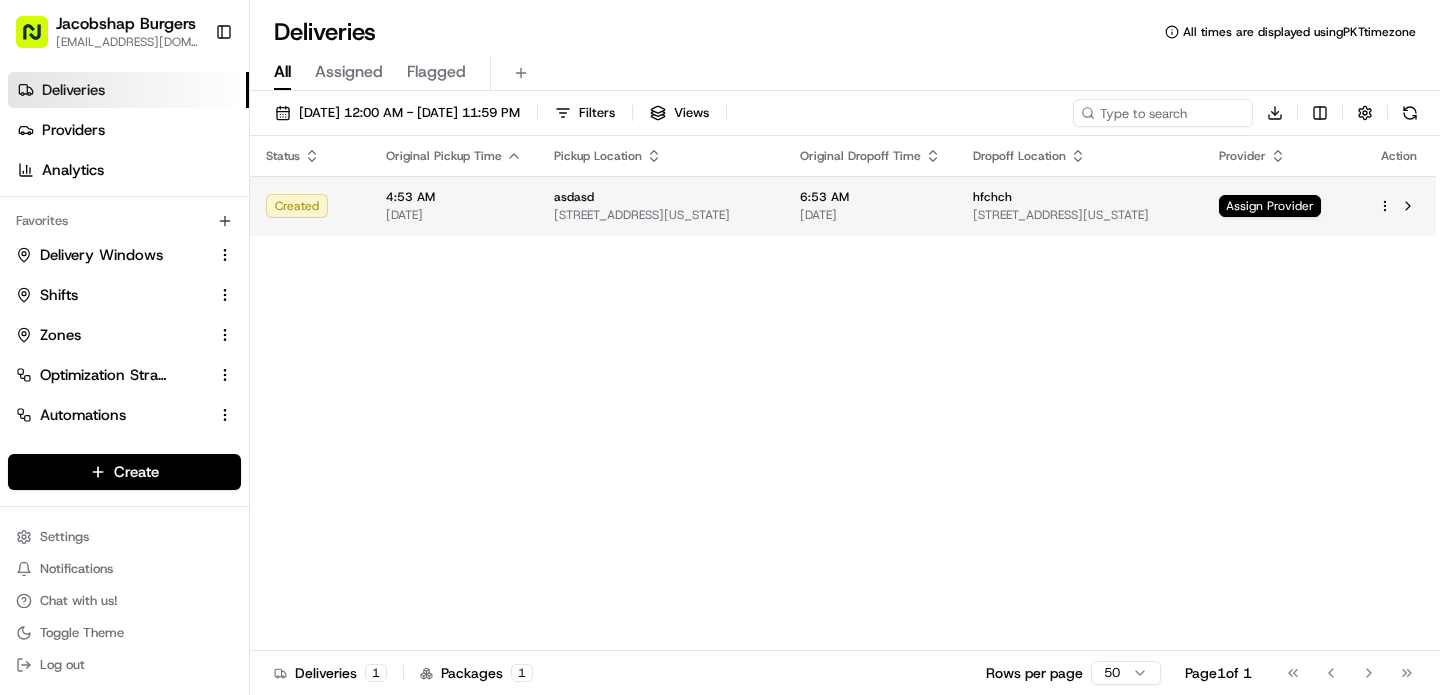 click on "Jacobshap Burgers [EMAIL_ADDRESS][DOMAIN_NAME] Toggle Sidebar Deliveries Providers Analytics Favorites Delivery Windows Shifts Zones Optimization Strategy Automations Tracking Portal Dispatch Strategy Main Menu Members & Organization Organization Users Roles Preferences Customization Tracking Orchestration Automations Dispatch Strategy Locations Pickup Locations Dropoff Locations Billing Billing Refund Requests Integrations Notification Triggers Webhooks API Keys Request Logs Create Settings Notifications Chat with us! Toggle Theme Log out Deliveries All times are displayed using  PKT  timezone All Assigned Flagged [DATE] 12:00 AM - [DATE] 11:59 PM Filters Views Download Status Original Pickup Time Pickup Location Original Dropoff Time Dropoff Location Provider Action Created 4:53 AM [DATE] asdasd [STREET_ADDRESS][US_STATE] 6:53 AM [DATE] hfchch [STREET_ADDRESS][US_STATE] Assign Provider Deliveries 1 Packages 1 Rows per page 50 Page" at bounding box center [720, 347] 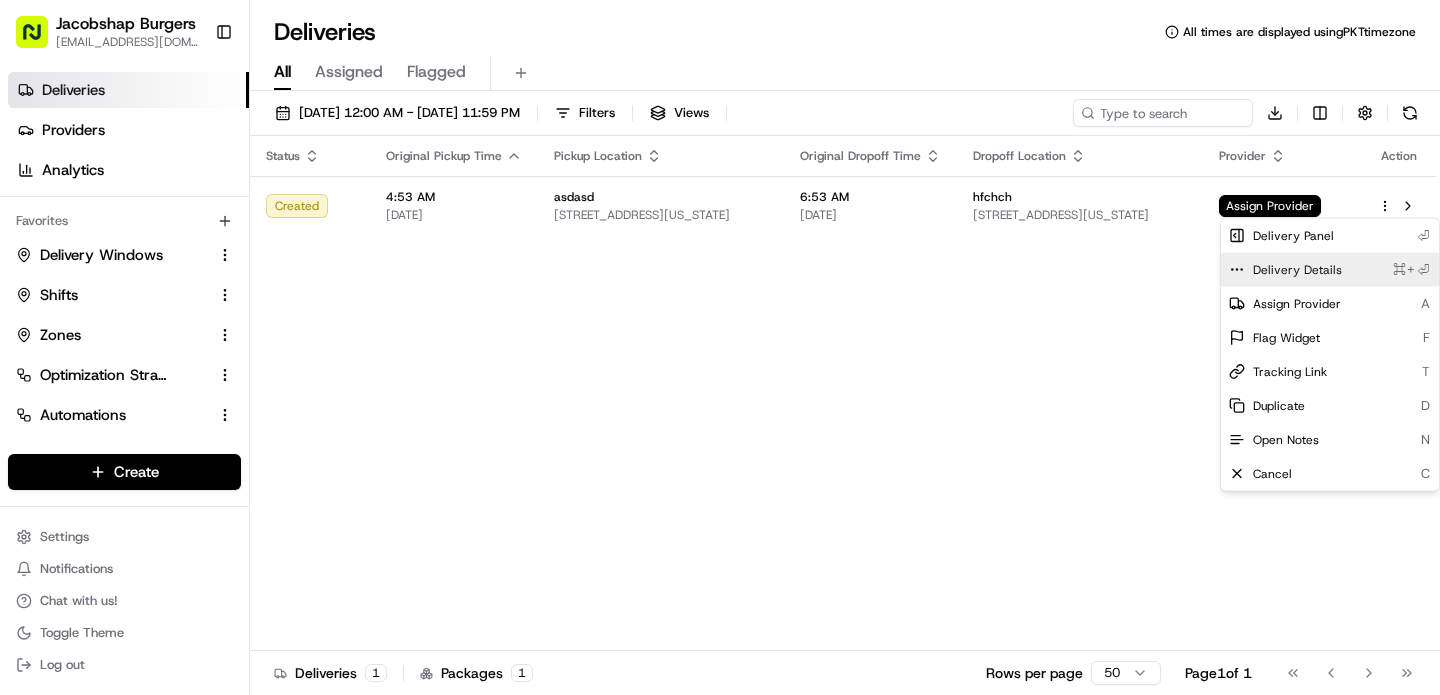 click on "Delivery Details" at bounding box center (1297, 270) 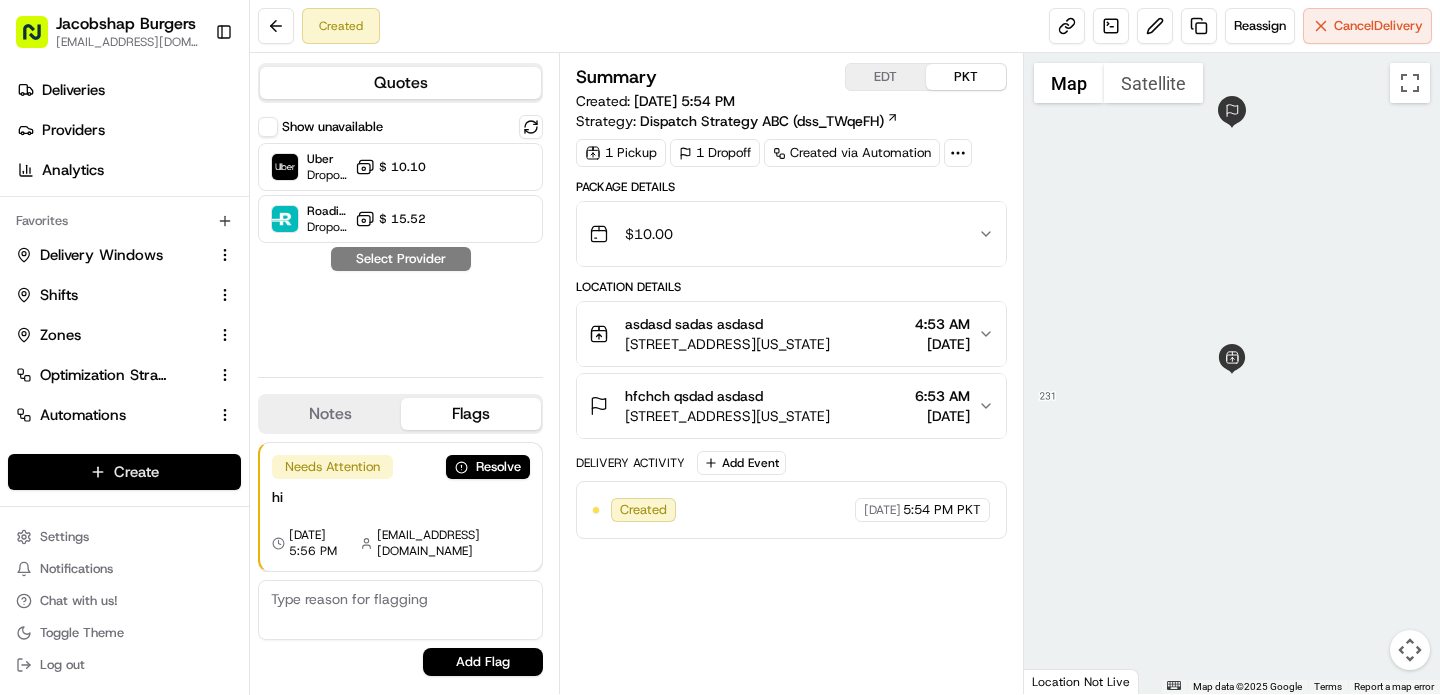 scroll, scrollTop: 0, scrollLeft: 0, axis: both 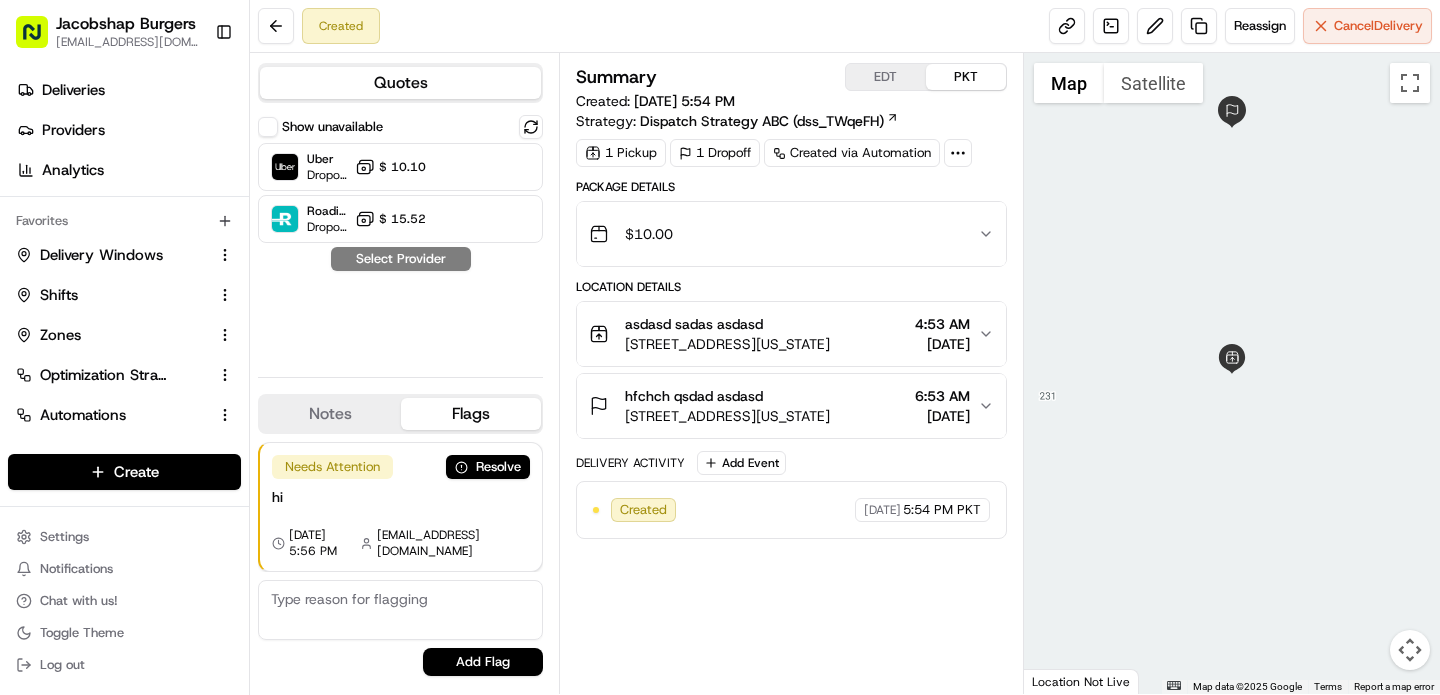 click 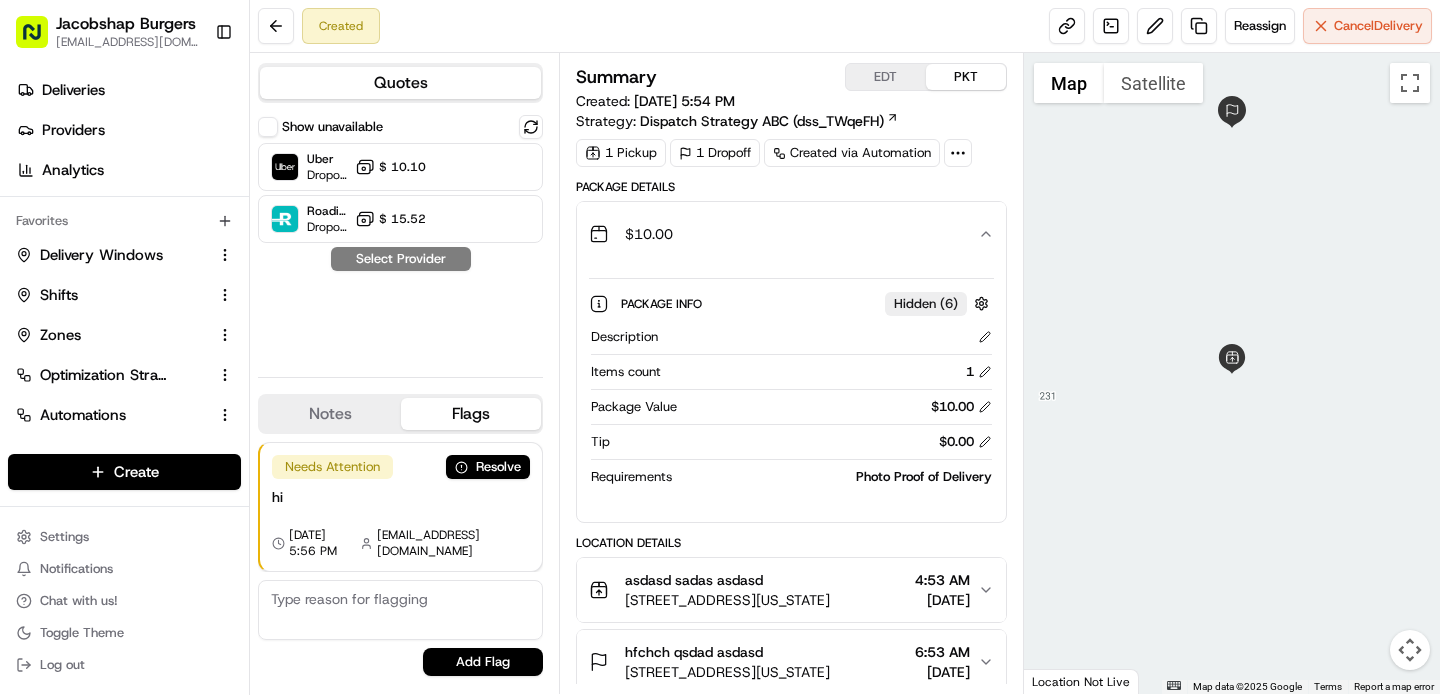 click 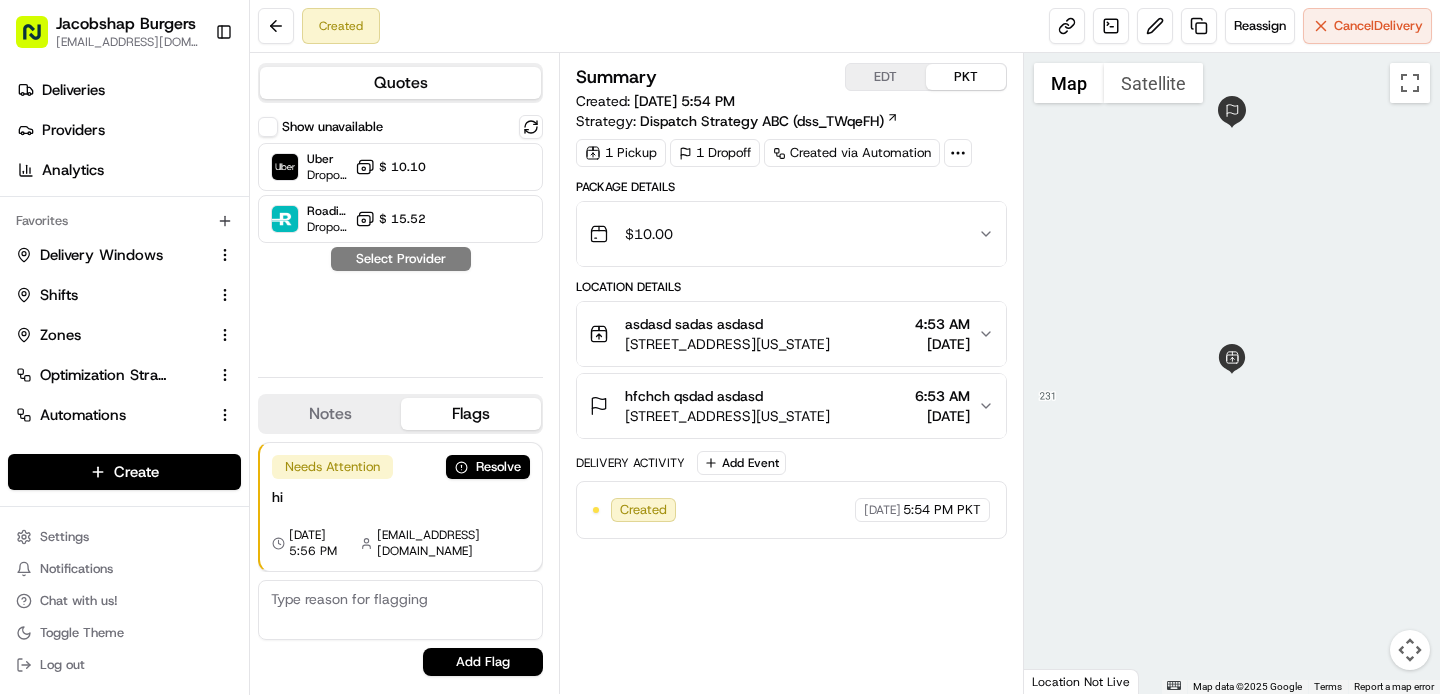 click 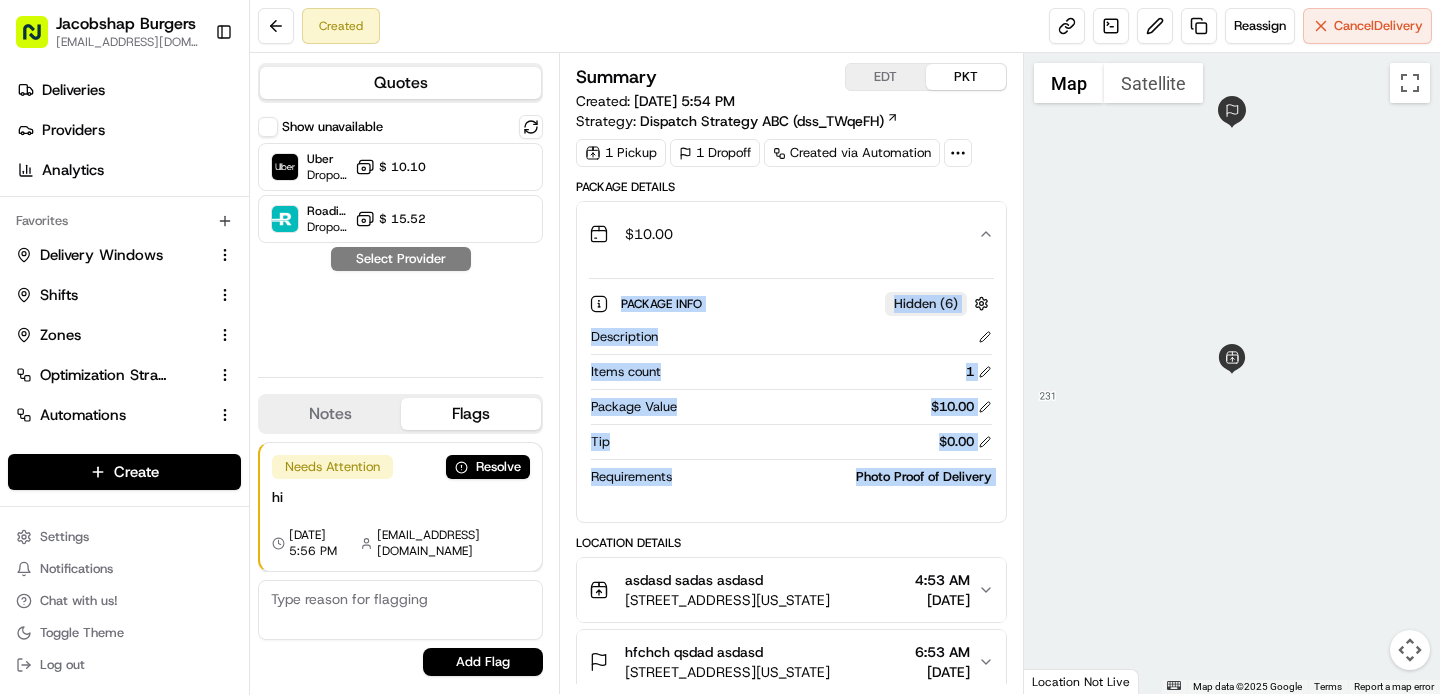 click on "Package Info Hidden ( 6 ) Description Items count 1 Package Value $ 10.00 Tip $ 0.00 Requirements Photo Proof of Delivery" at bounding box center [791, 386] 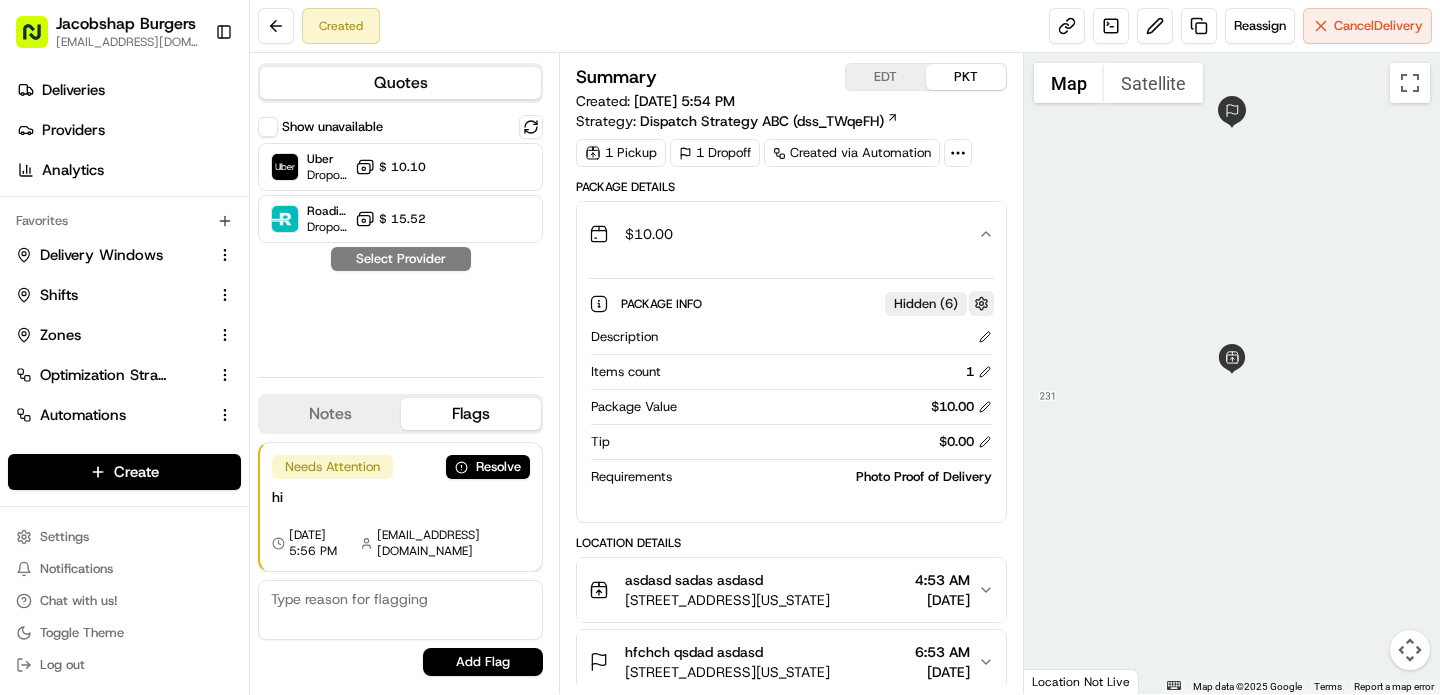 click at bounding box center [981, 303] 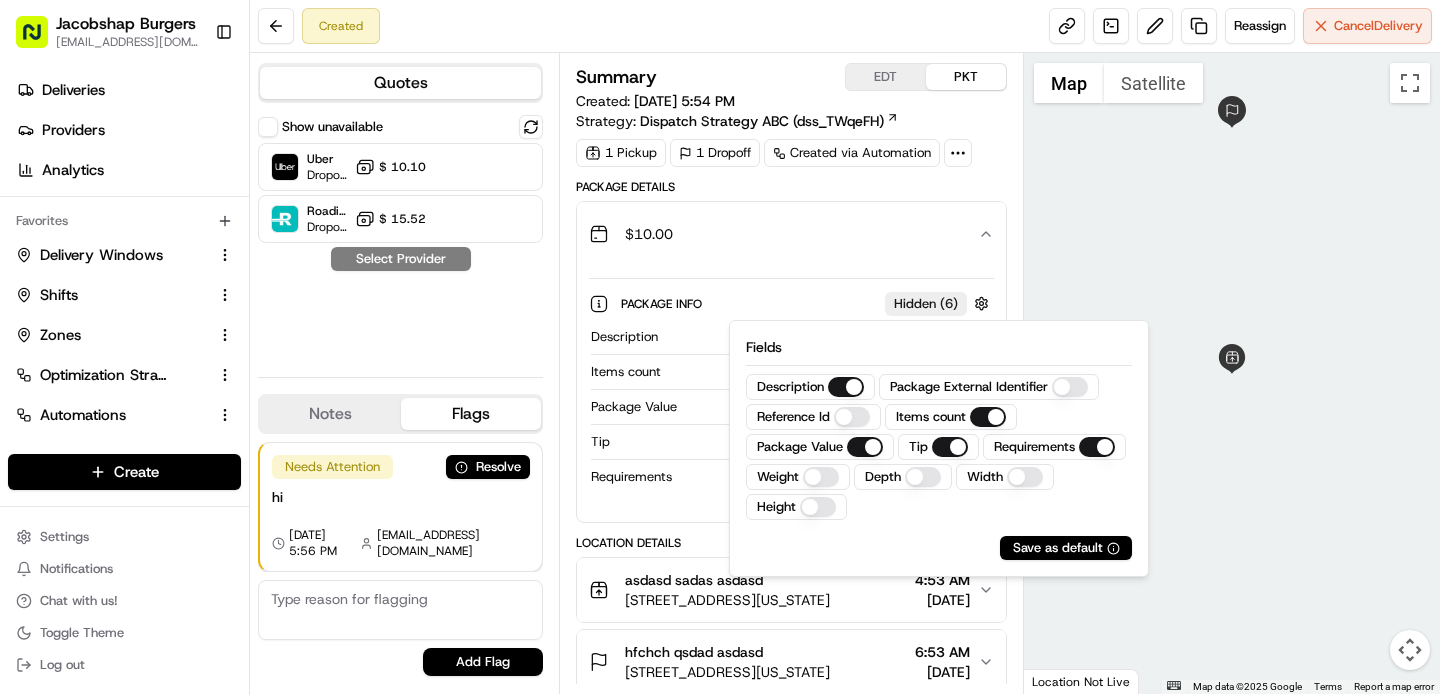 click on "$ 10.00" at bounding box center (783, 234) 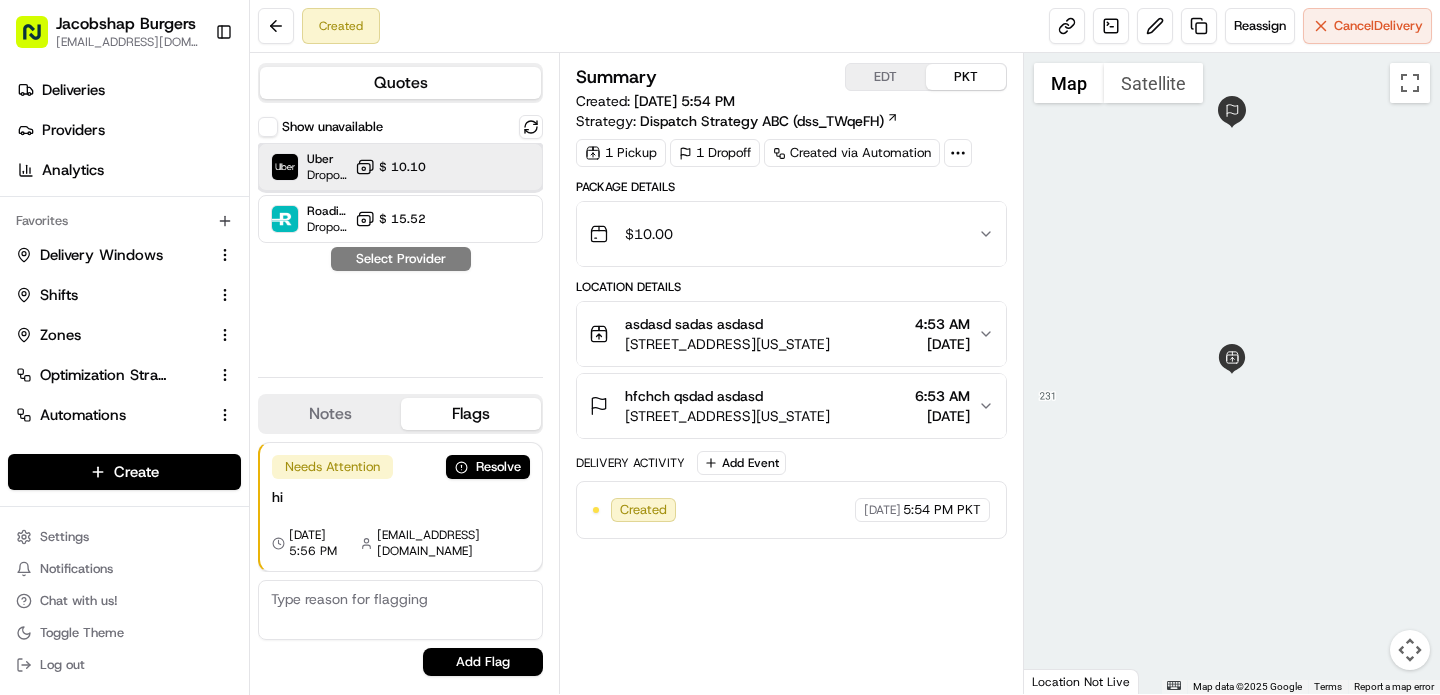 click on "Uber Dropoff ETA   11 hours $   10.10" at bounding box center (400, 167) 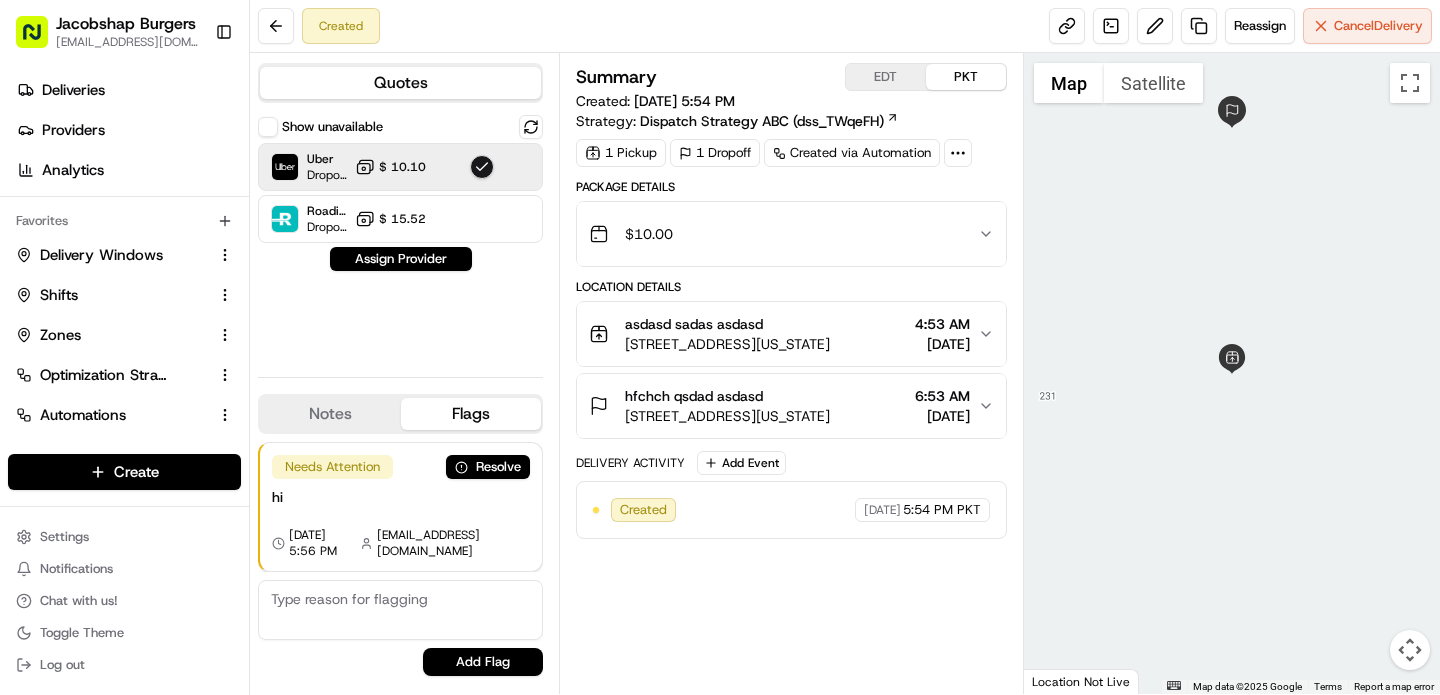 click 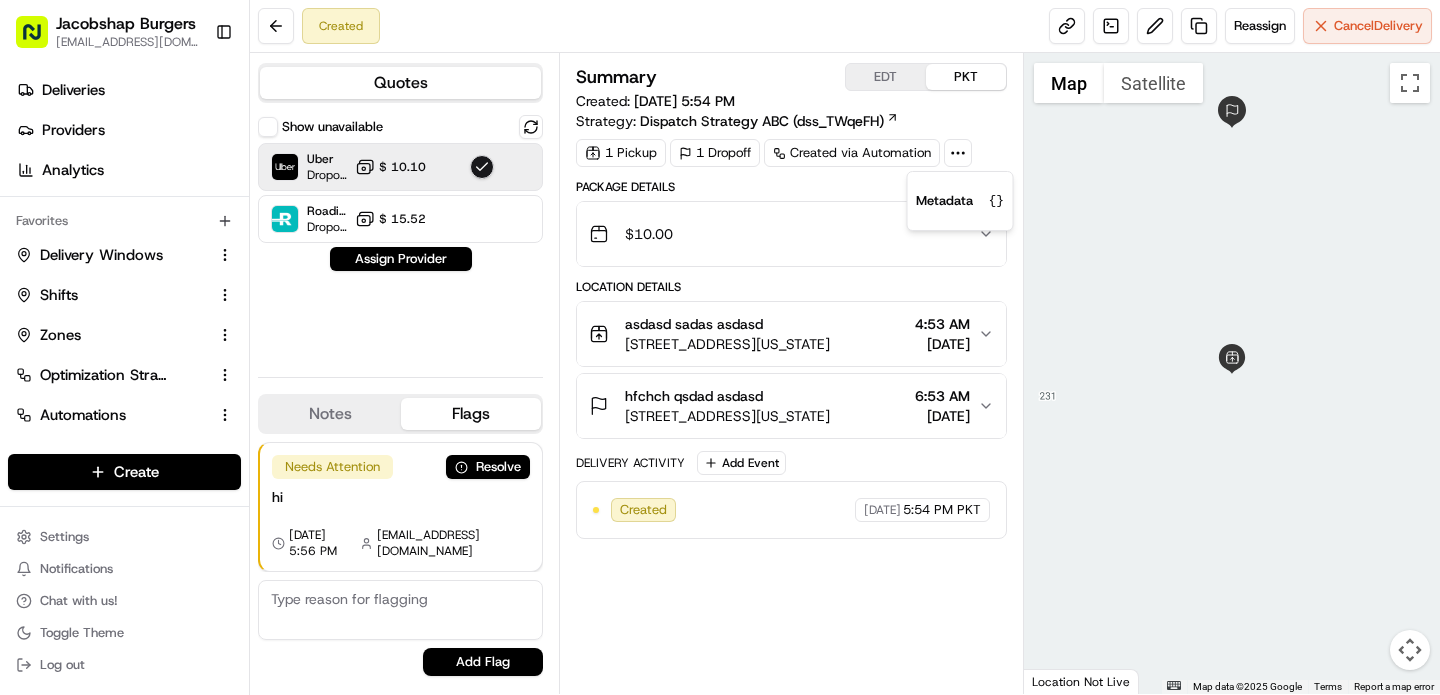 click on "Package Details" at bounding box center [791, 187] 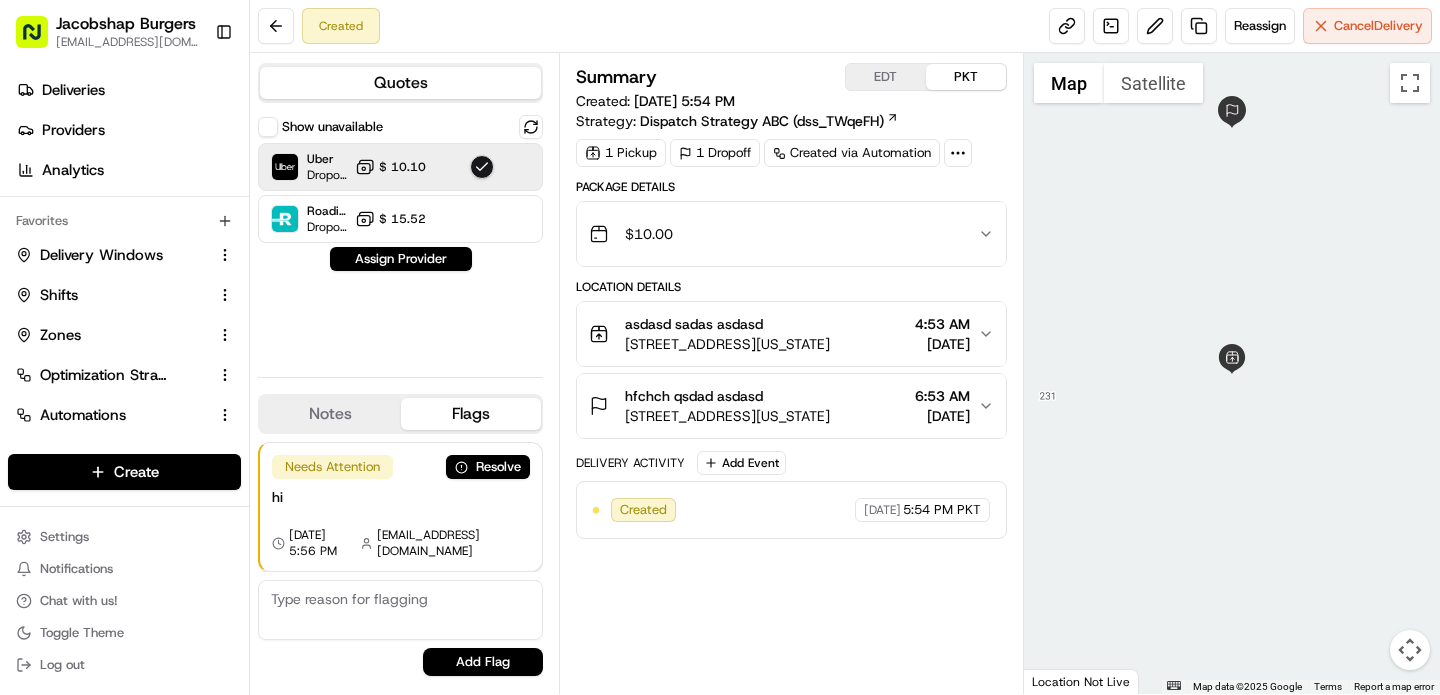 click 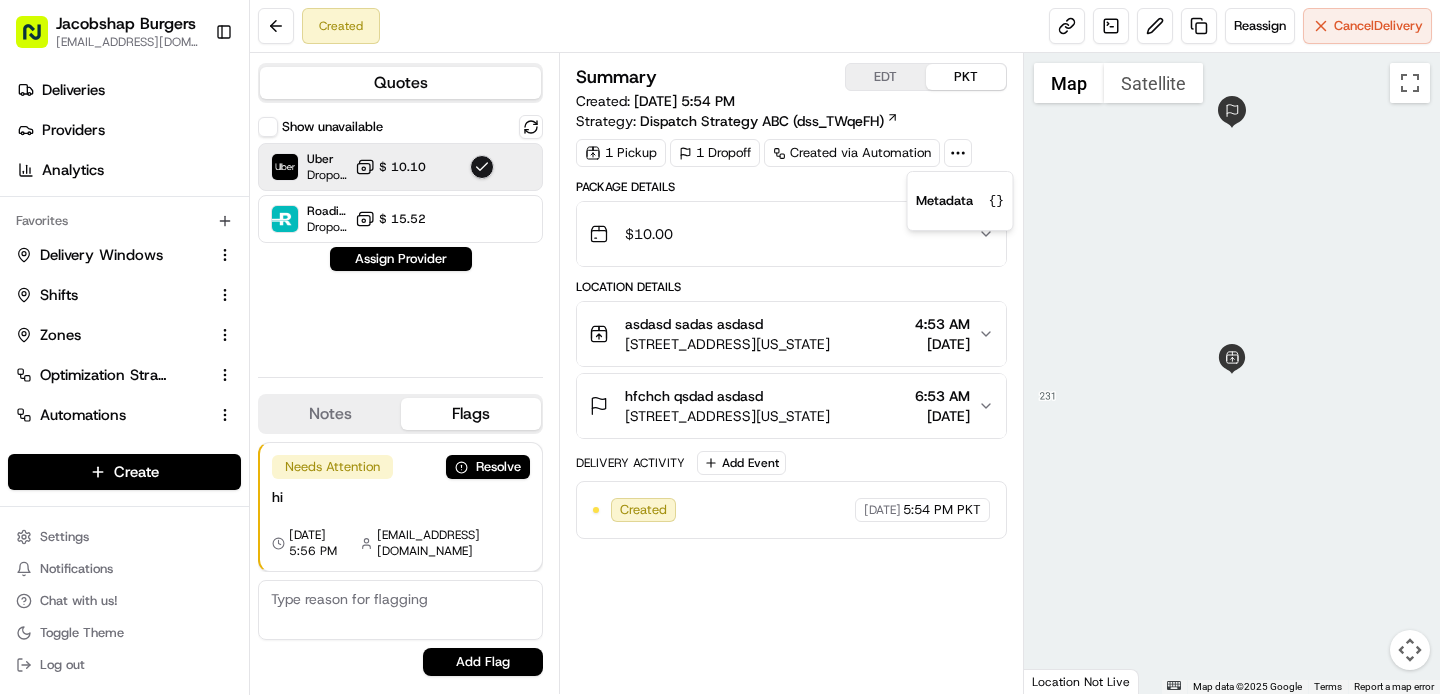 click 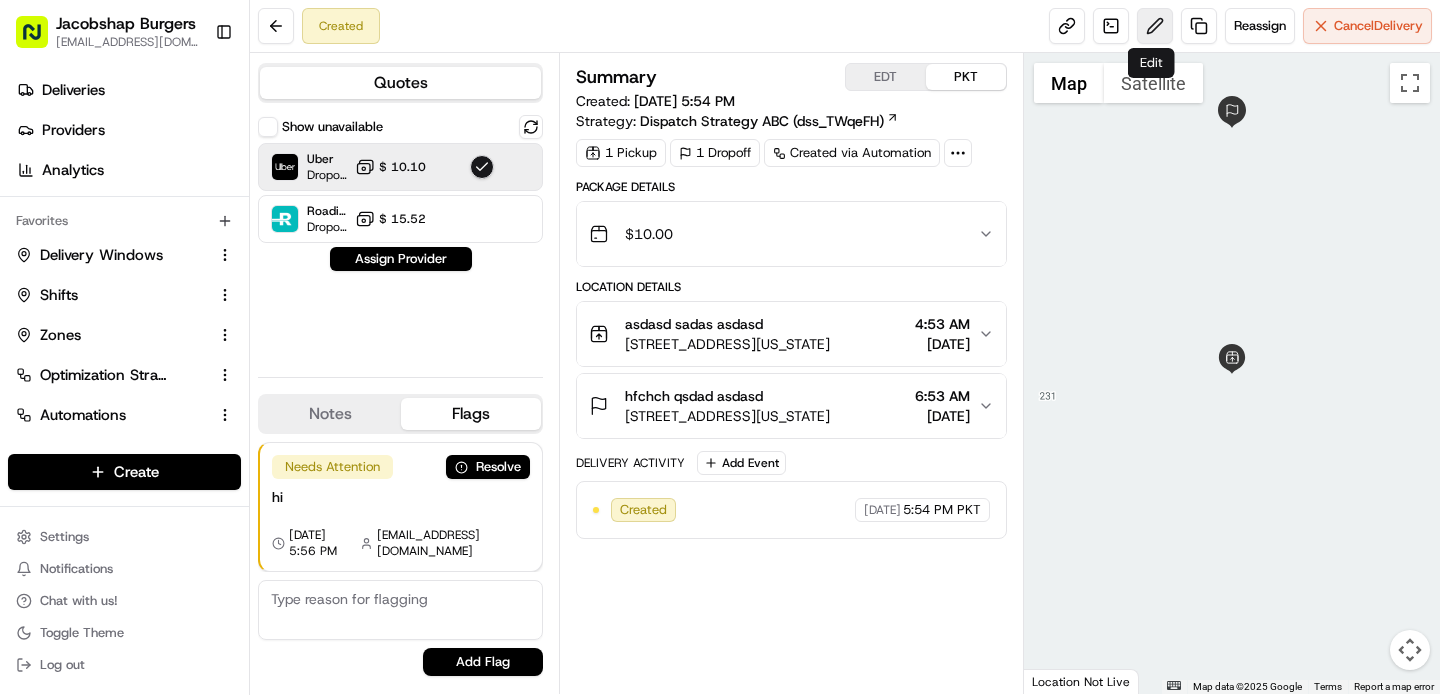 click at bounding box center [1155, 26] 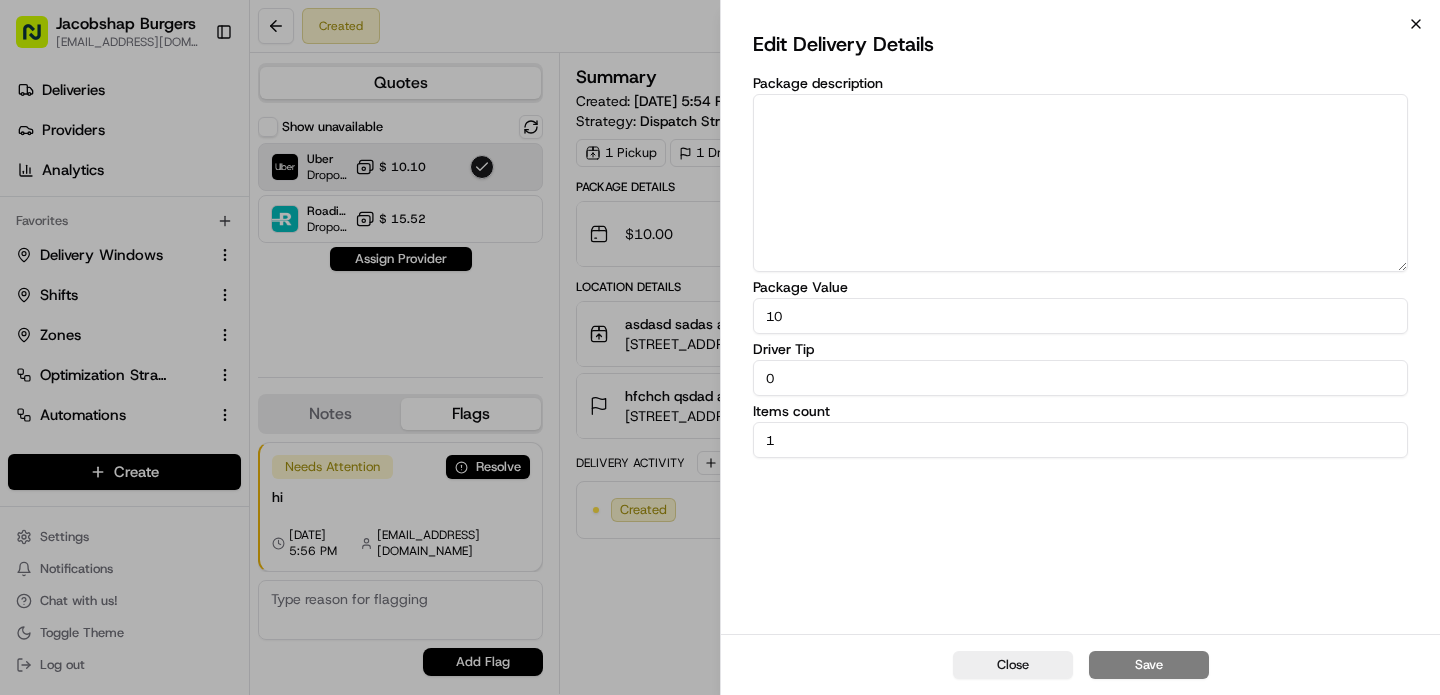 click 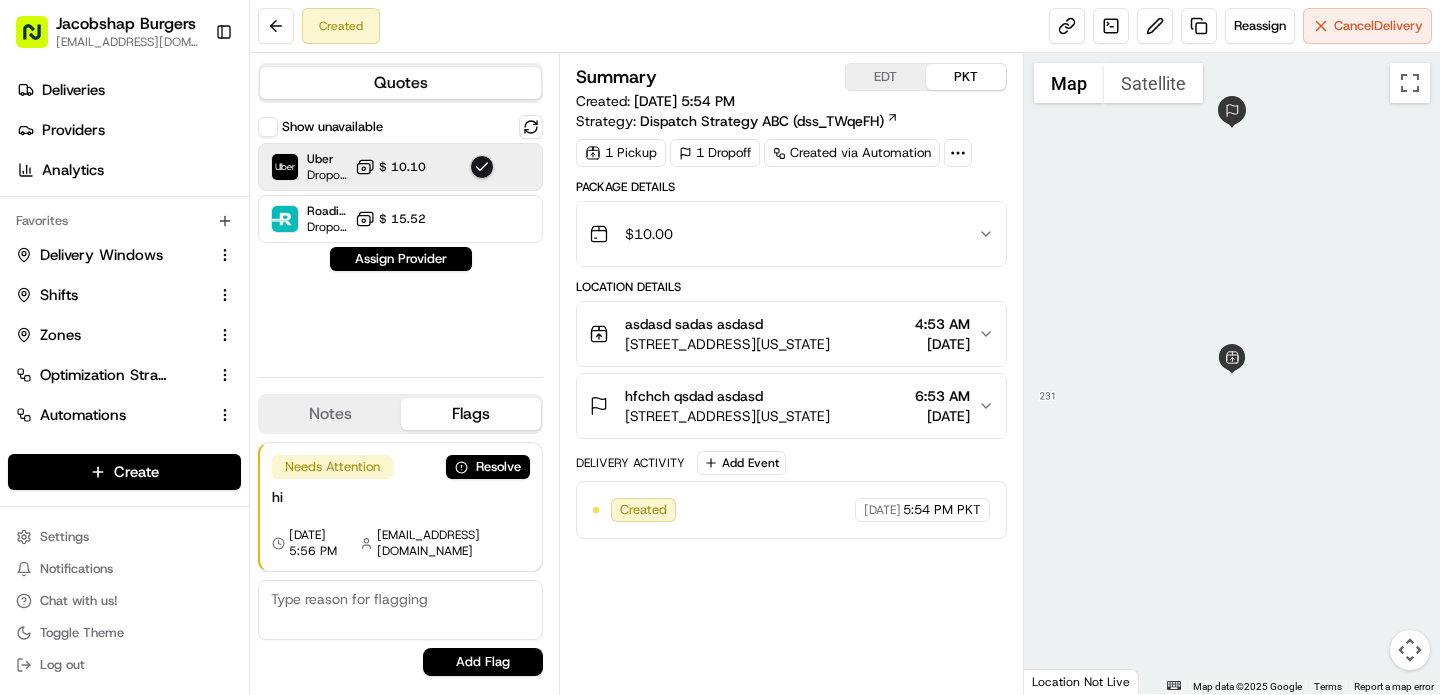 click on "Quotes" at bounding box center [400, 83] 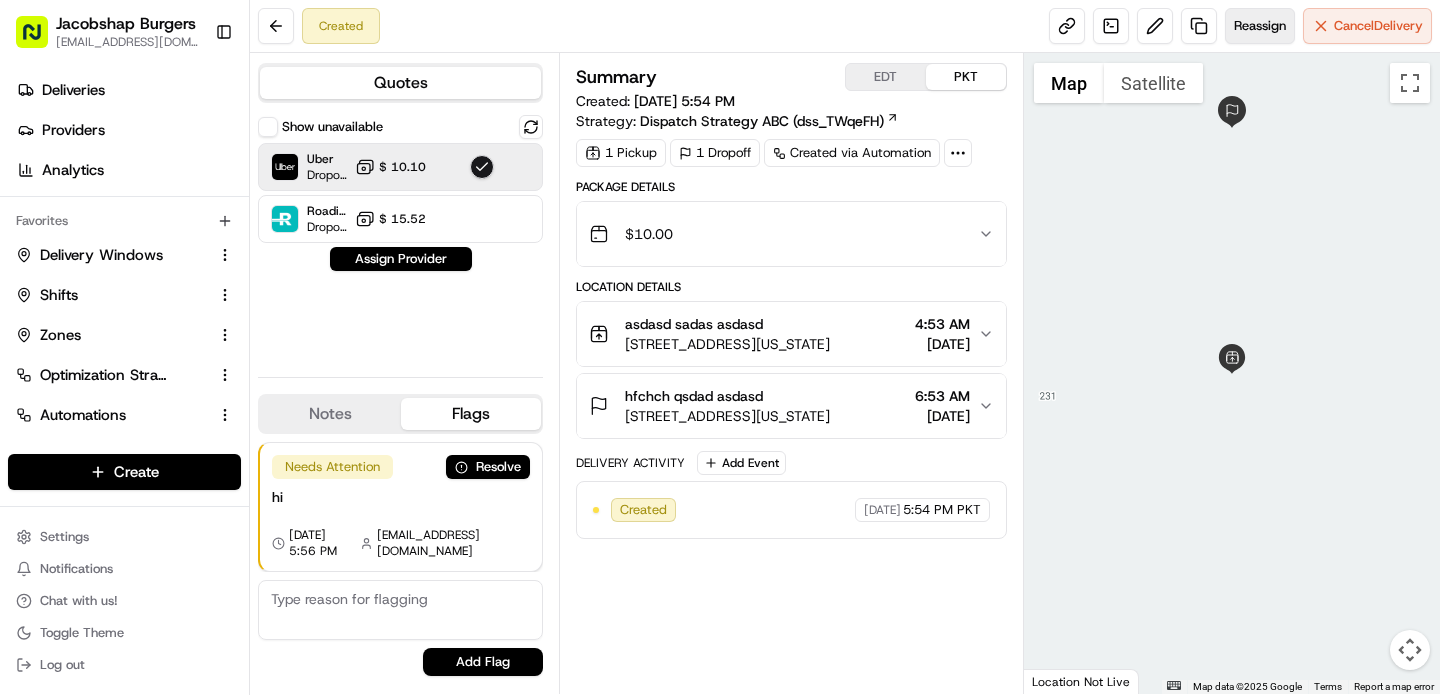 click on "Reassign" at bounding box center (1260, 26) 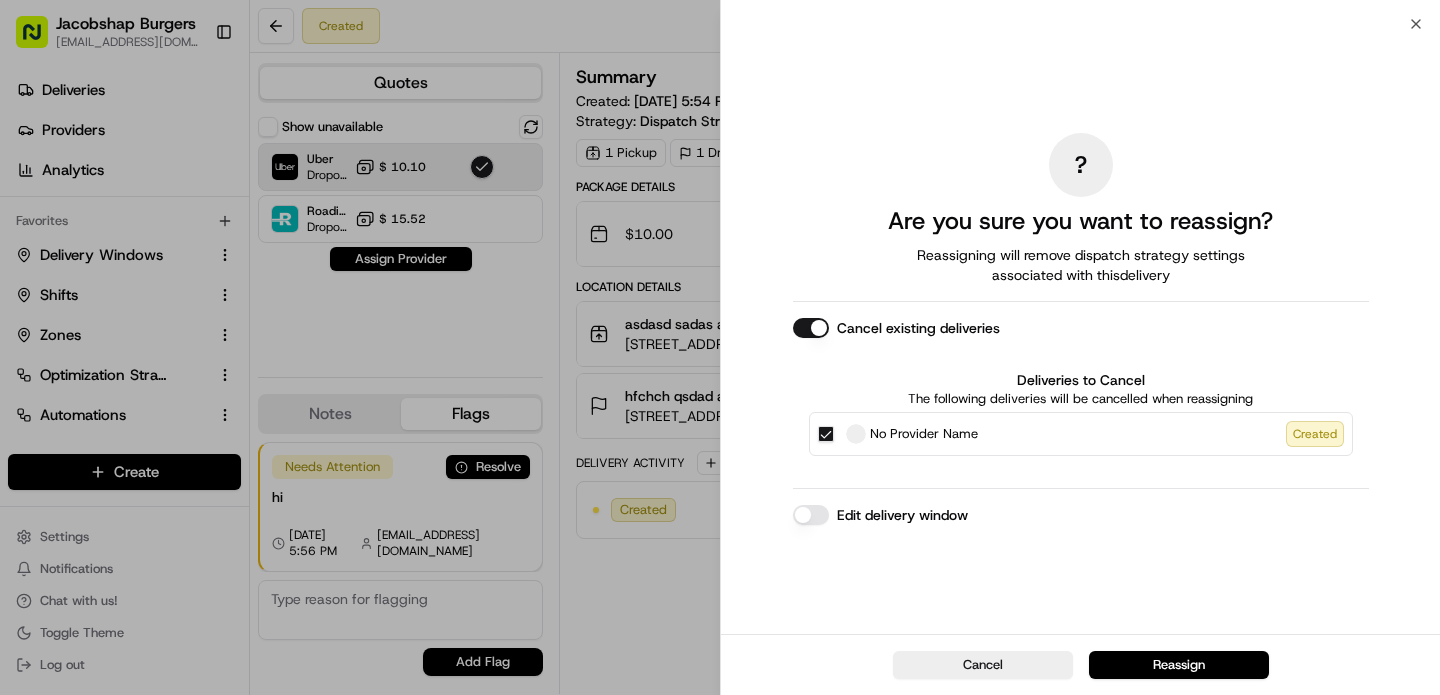 click on "? Are you sure you want to reassign? Reassigning will remove dispatch strategy settings associated with this  delivery Cancel existing deliveries Deliveries to Cancel The following deliveries will be cancelled when reassigning No Provider Name Created Edit delivery window" at bounding box center [1080, 329] 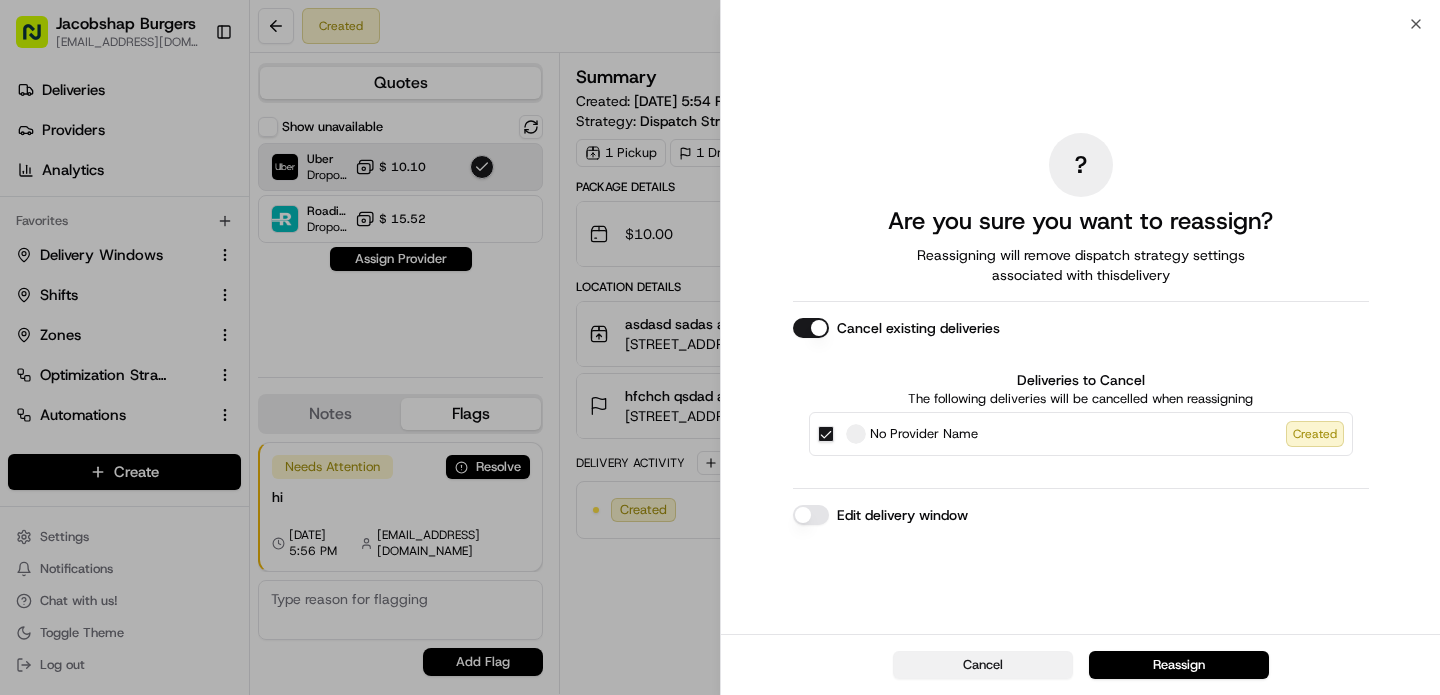 click on "Cancel" at bounding box center (983, 665) 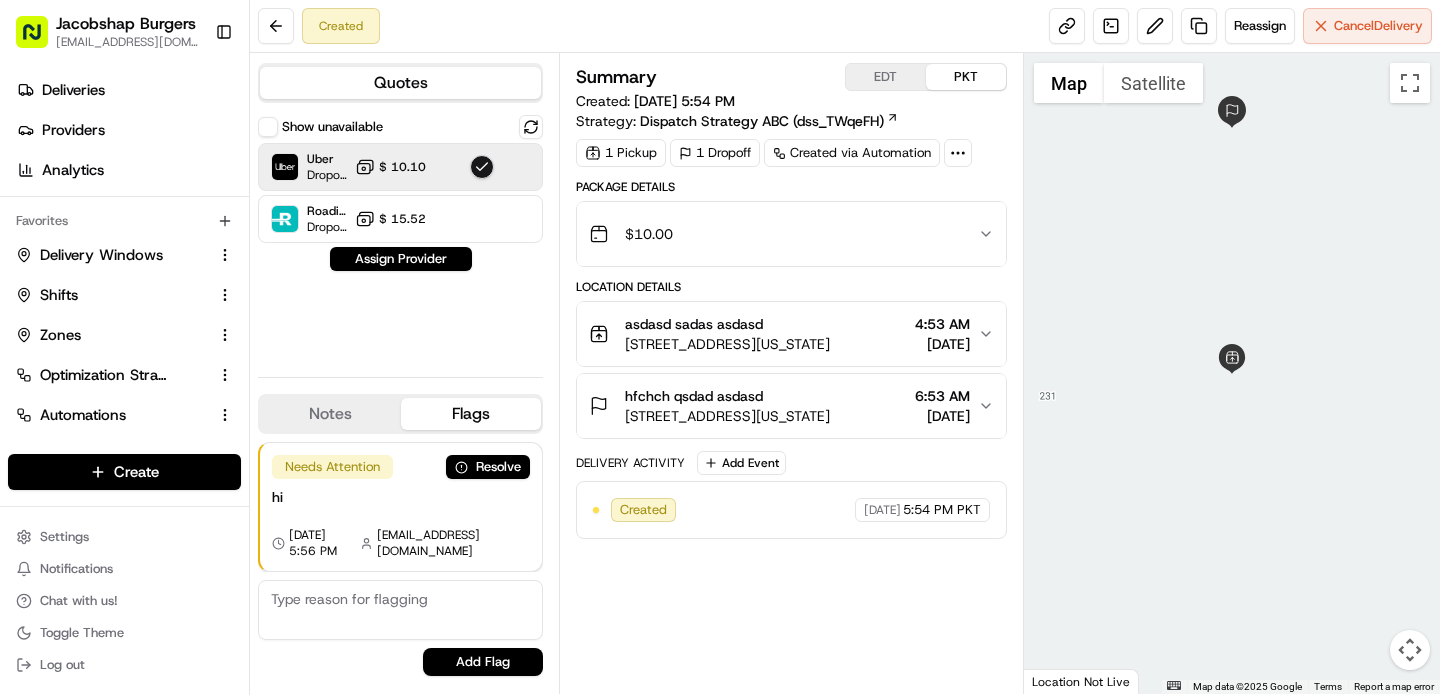 click on "Location Details" at bounding box center [791, 287] 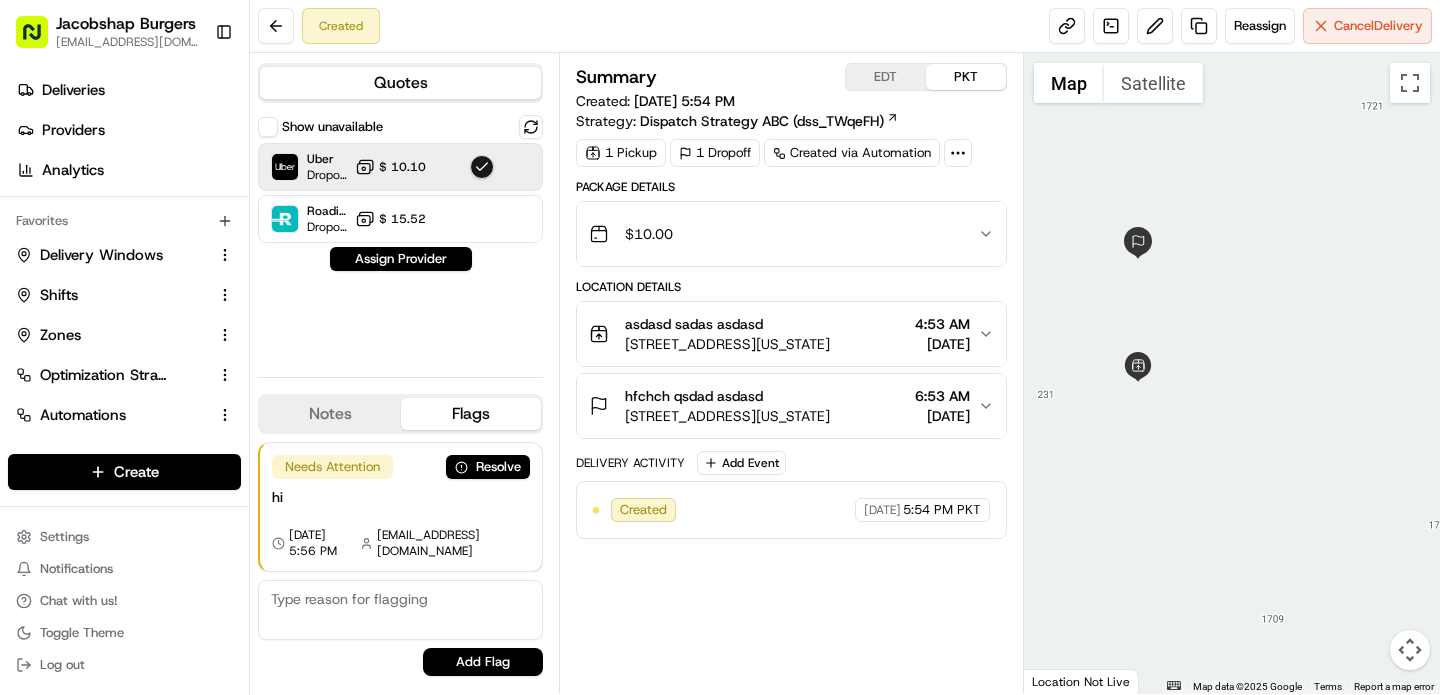 click on "Dispatch Strategy ABC (dss_TWqeFH)" at bounding box center [762, 121] 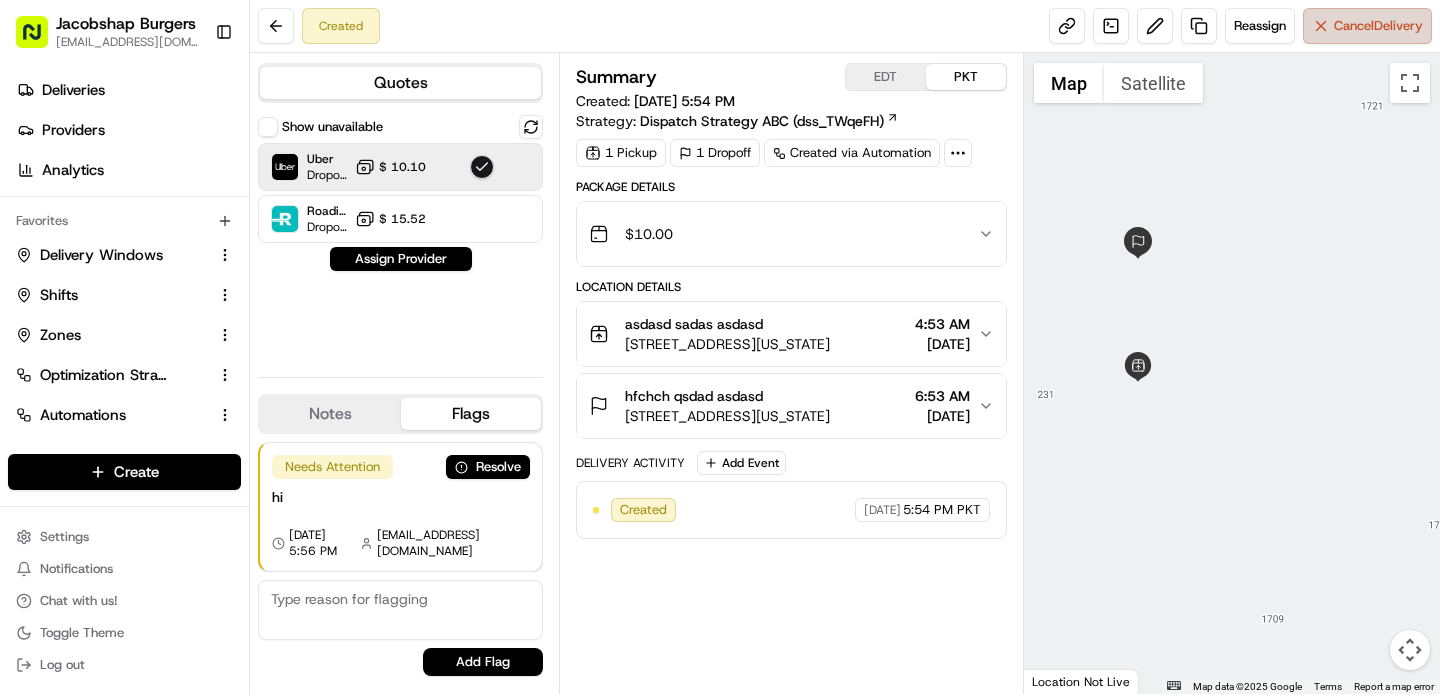 click on "Cancel  Delivery" at bounding box center [1378, 26] 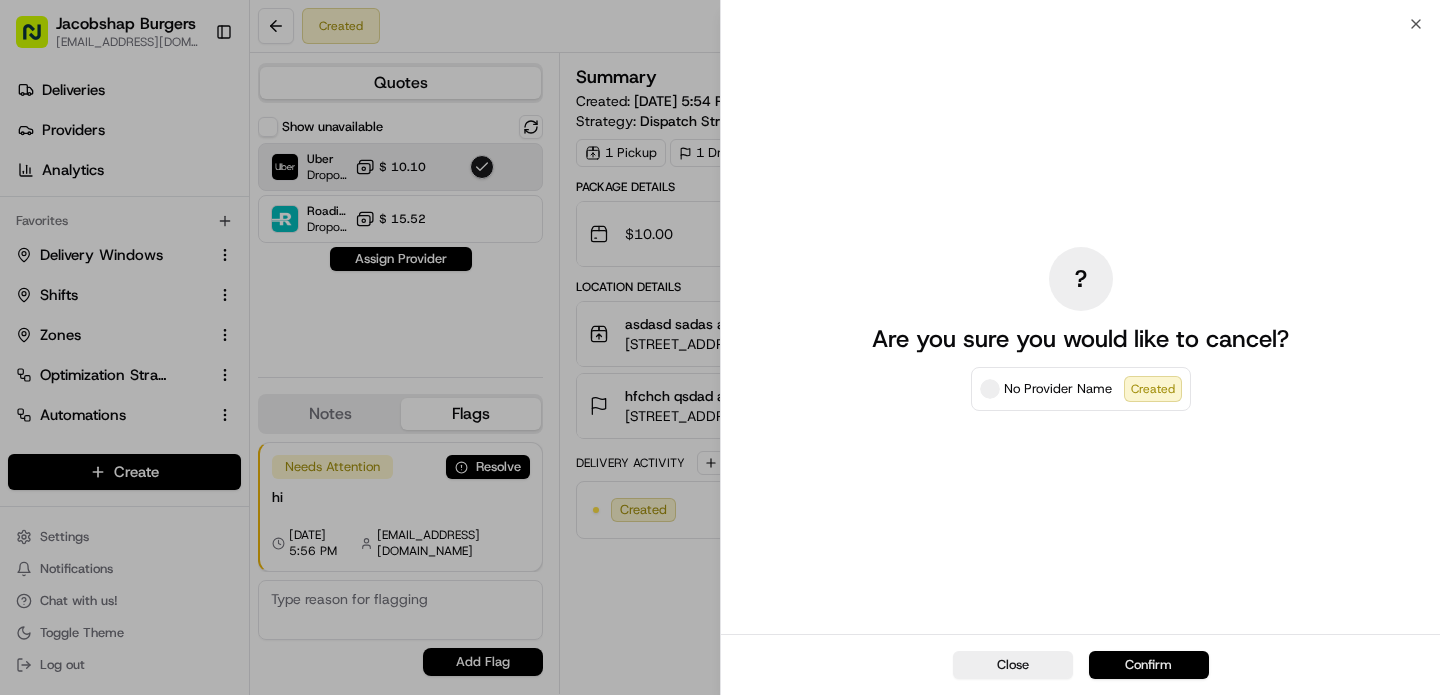 click on "Confirm" at bounding box center (1149, 665) 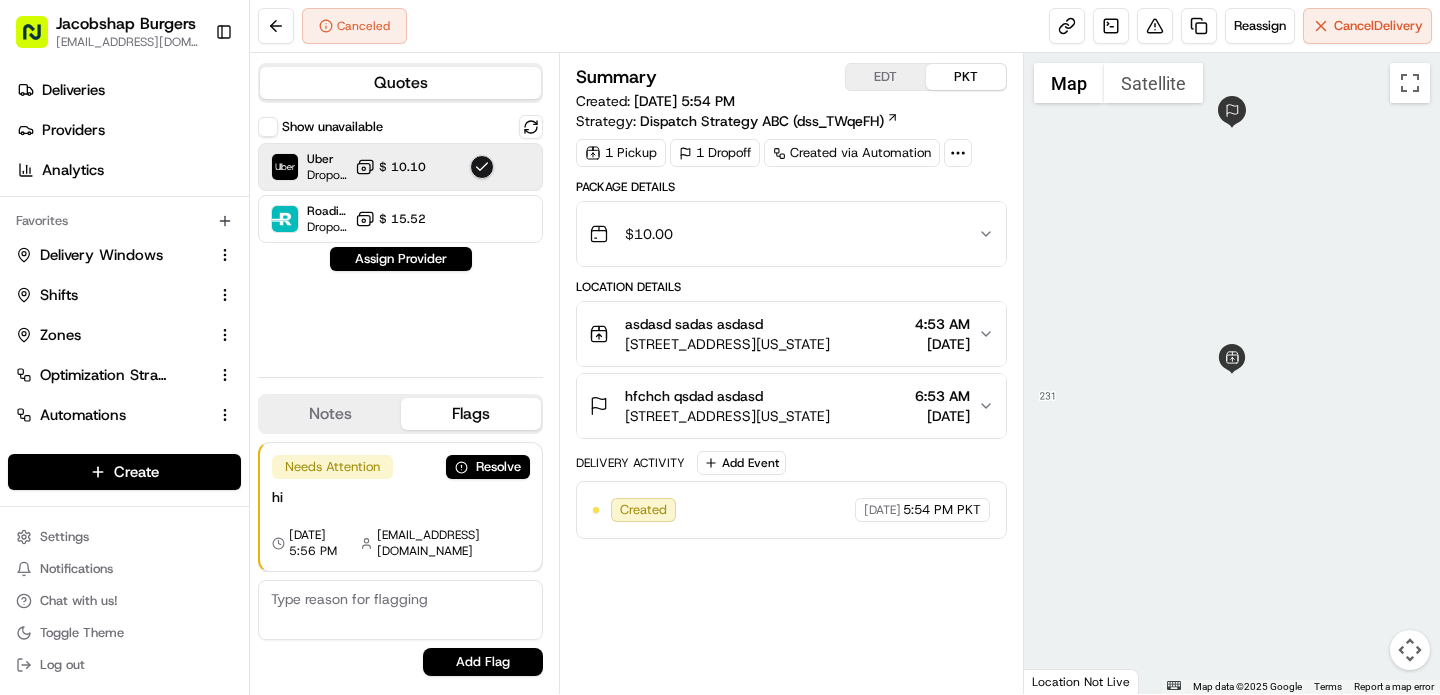 click on "Show unavailable Uber Dropoff ETA   11 hours $   10.10 Roadie Rush (P2P) Dropoff ETA   - $   15.52 Assign Provider" at bounding box center (400, 238) 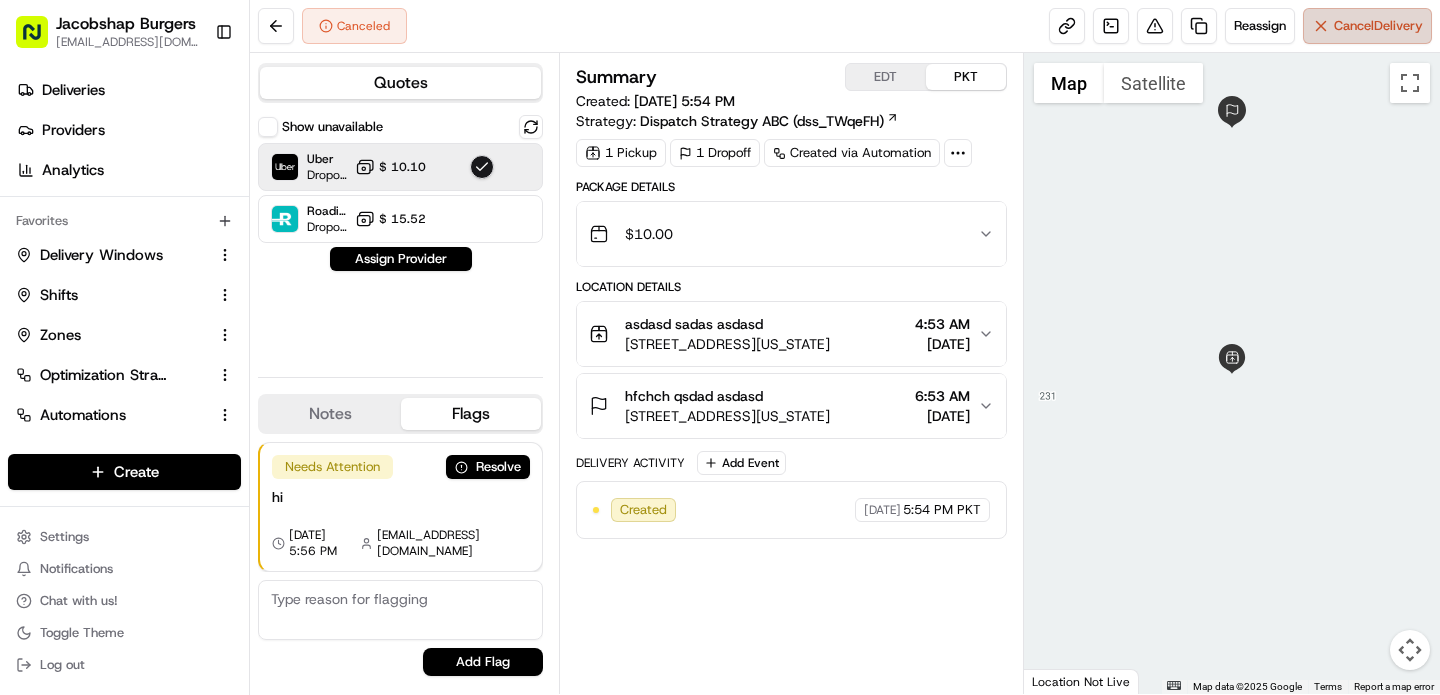click on "Cancel  Delivery" at bounding box center (1367, 26) 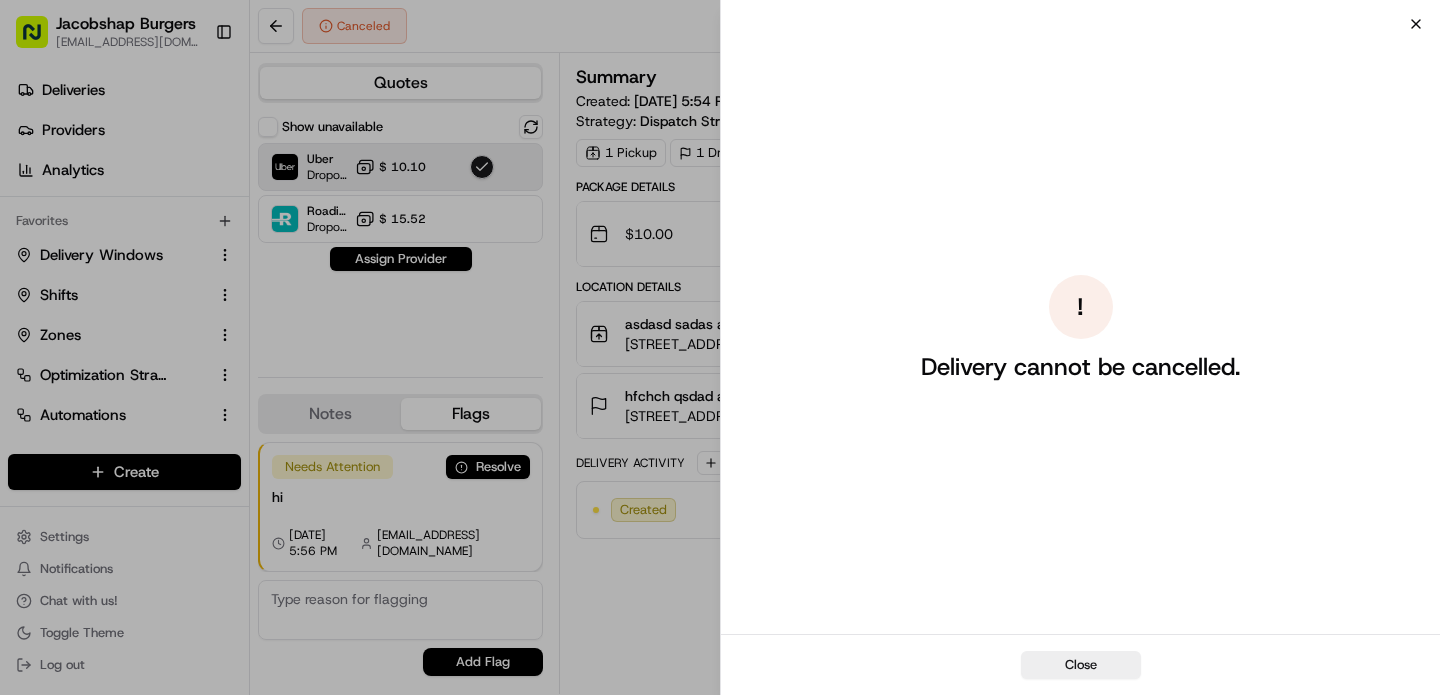 click 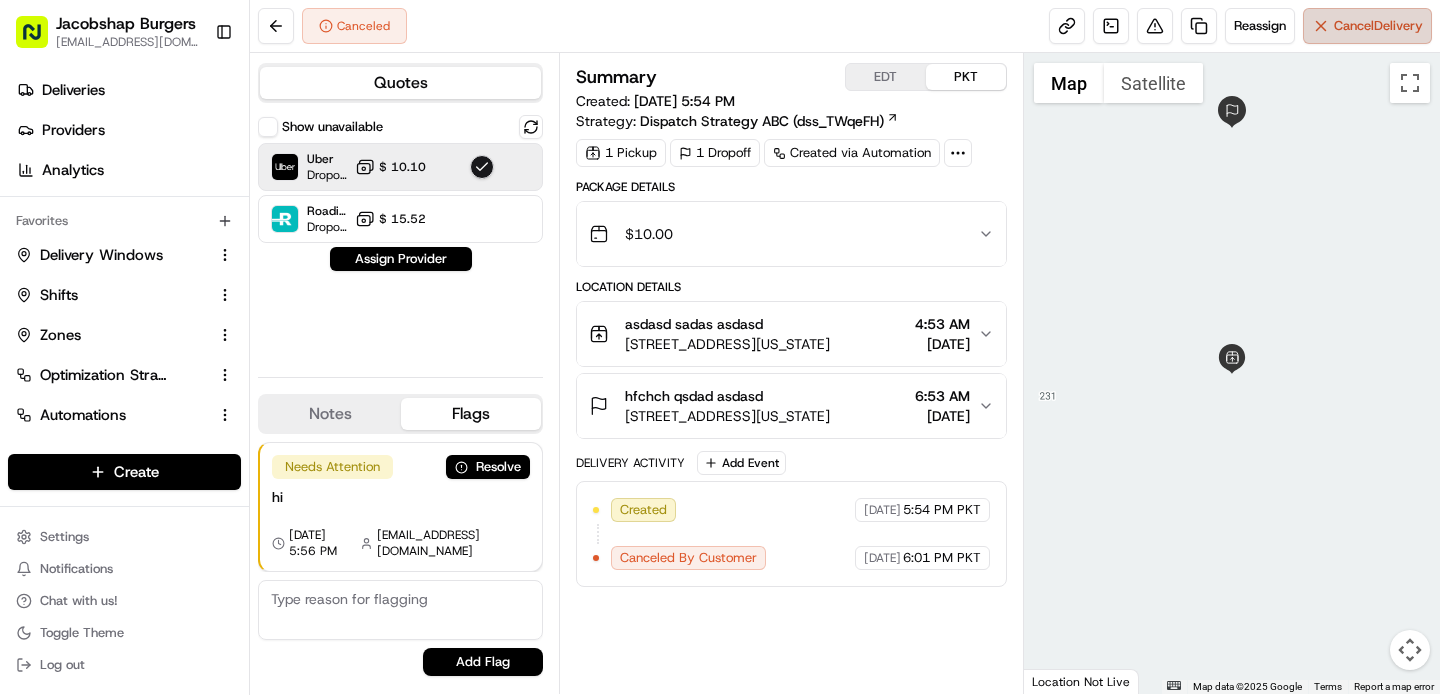 click on "Cancel  Delivery" at bounding box center (1378, 26) 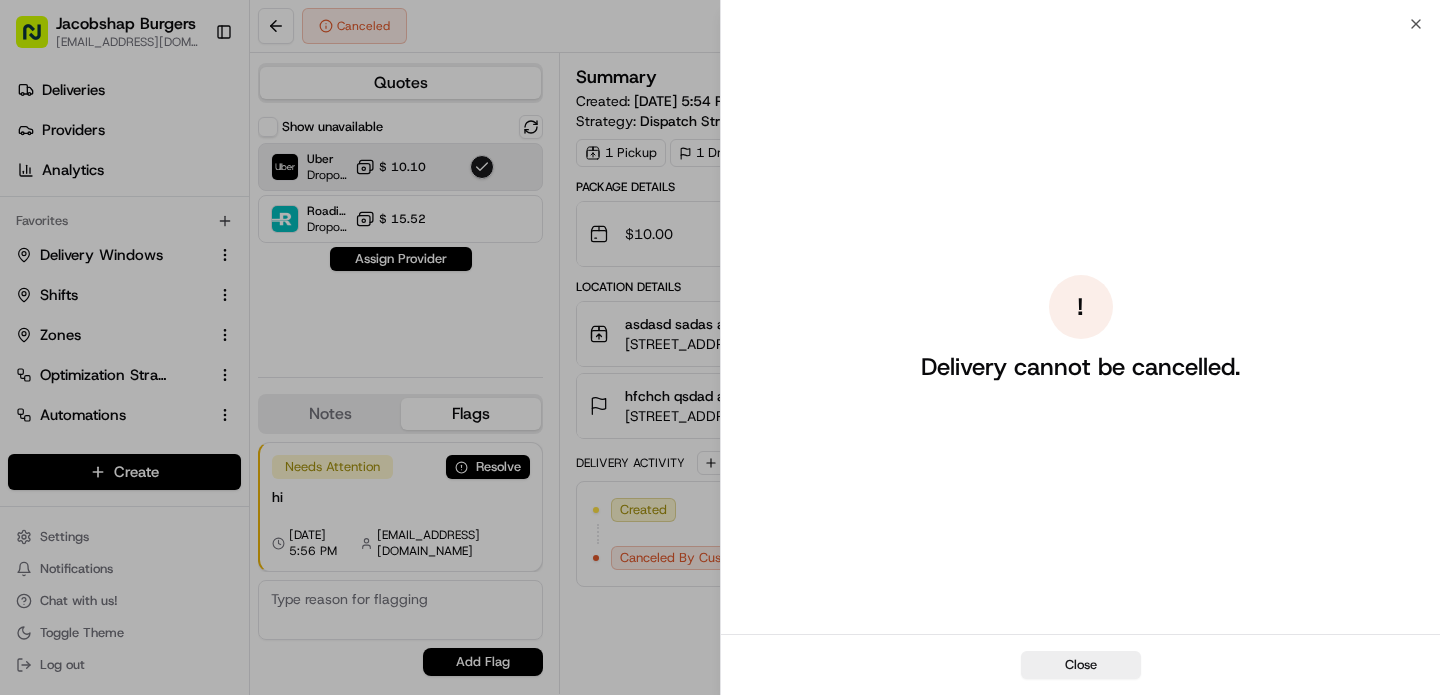 click on "! Delivery cannot be cancelled." at bounding box center [1080, 329] 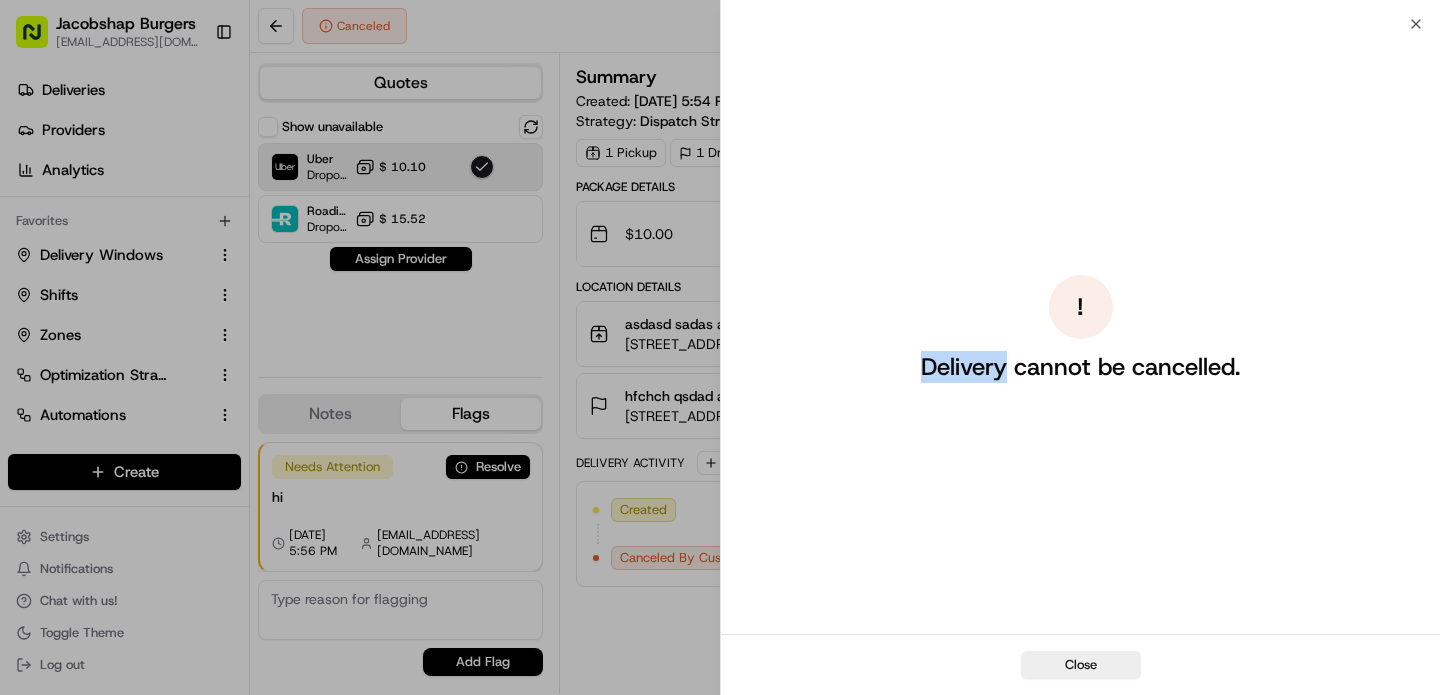 click on "! Delivery cannot be cancelled." at bounding box center [1080, 329] 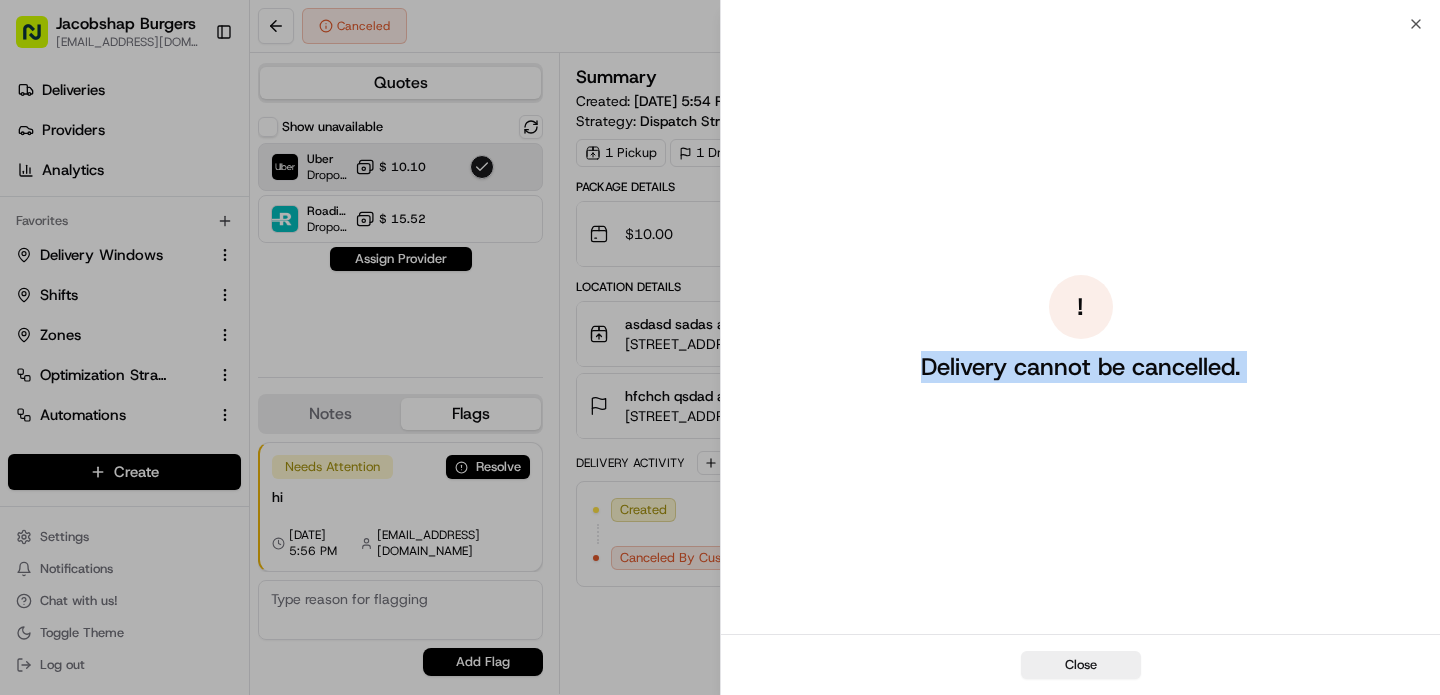 click on "! Delivery cannot be cancelled." at bounding box center (1080, 329) 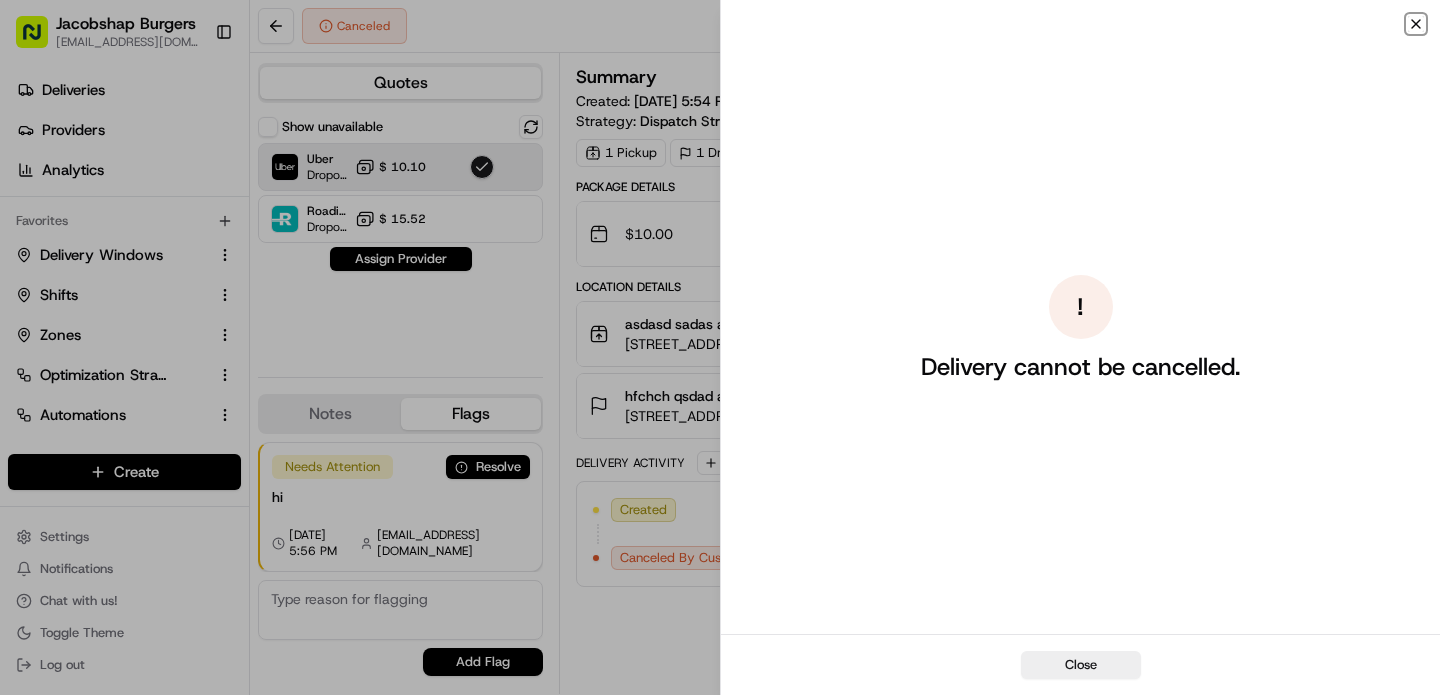 click 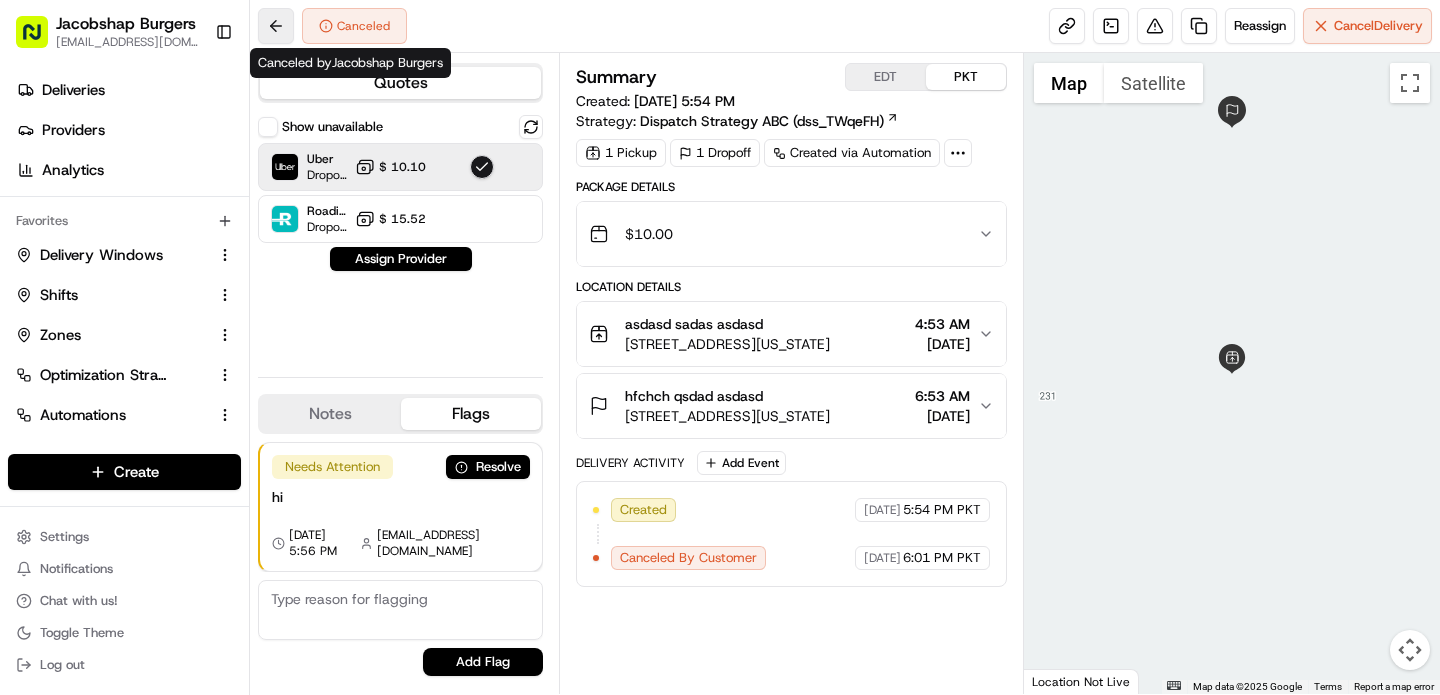 click at bounding box center (276, 26) 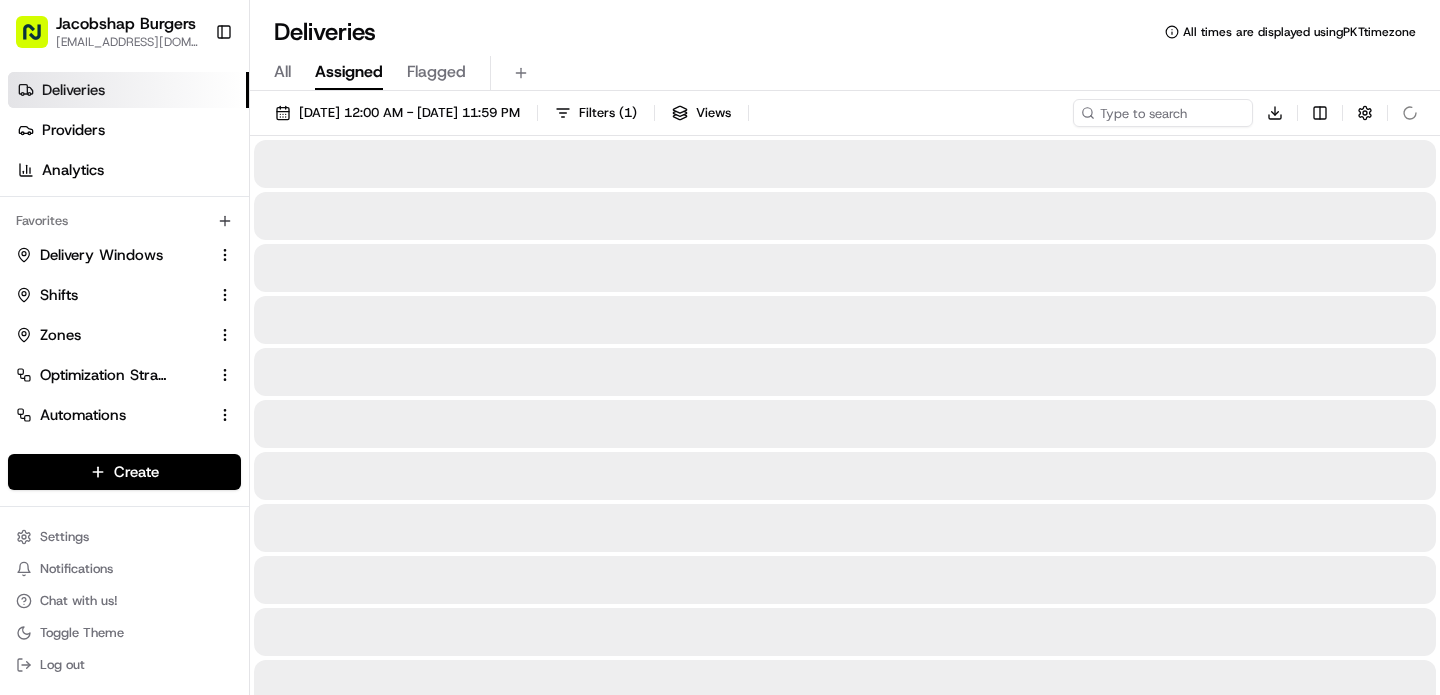 click on "Assigned" at bounding box center [349, 73] 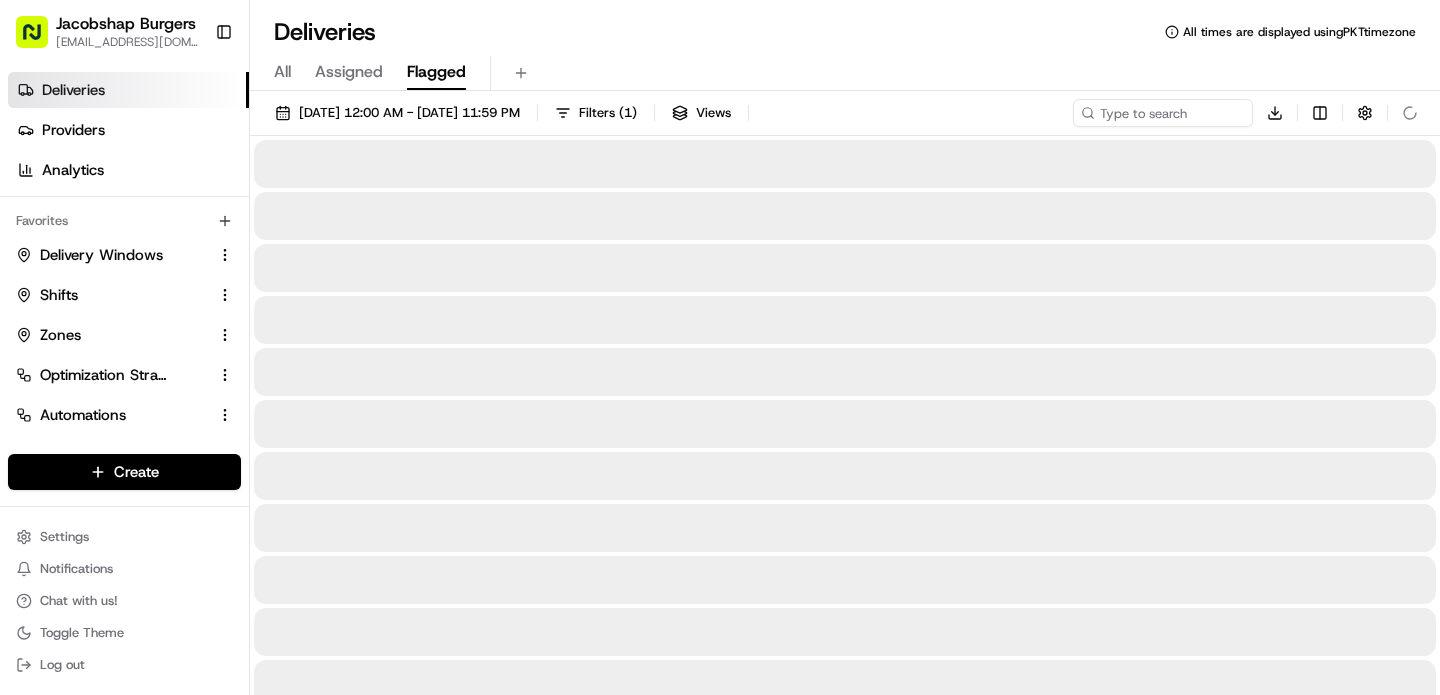 click on "Flagged" at bounding box center (436, 72) 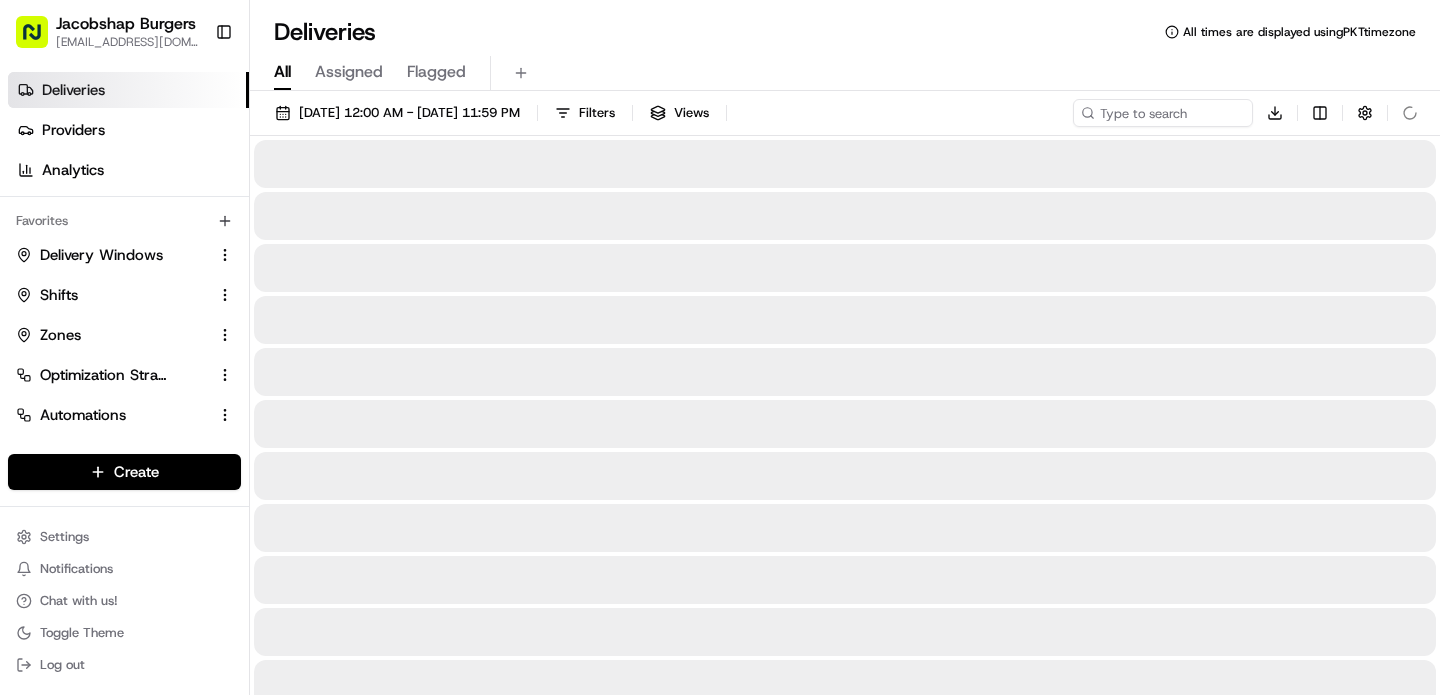 click on "All" at bounding box center [282, 72] 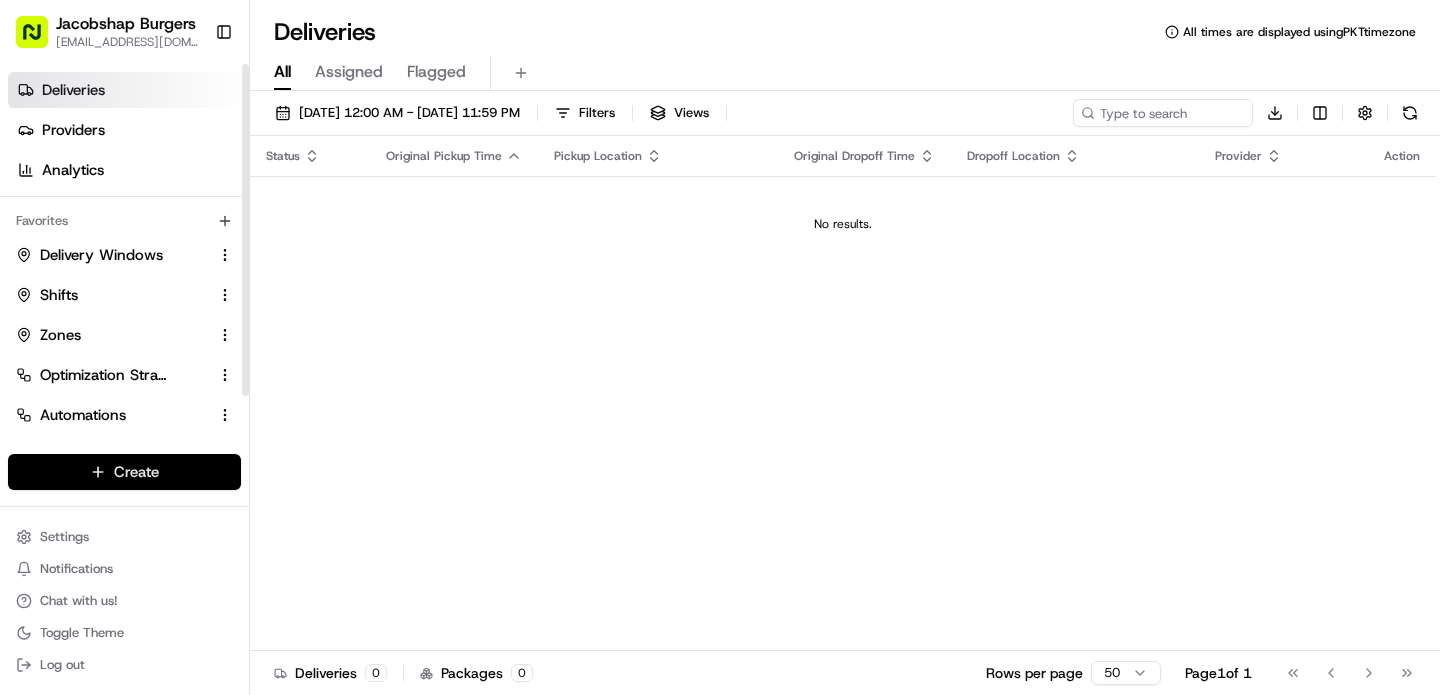 click on "Jacobshap Burgers jeshapiro@ymail.com Toggle Sidebar Deliveries Providers Analytics Favorites Delivery Windows Shifts Zones Optimization Strategy Automations Tracking Portal Dispatch Strategy Main Menu Members & Organization Organization Users Roles Preferences Customization Tracking Orchestration Automations Dispatch Strategy Locations Pickup Locations Dropoff Locations Billing Billing Refund Requests Integrations Notification Triggers Webhooks API Keys Request Logs Create Settings Notifications Chat with us! Toggle Theme Log out Deliveries All times are displayed using  PKT  timezone All Assigned Flagged 07/10/2025 12:00 AM - 07/10/2025 11:59 PM Filters Views Download Status Original Pickup Time Pickup Location Original Dropoff Time Dropoff Location Provider Action No results. Deliveries 0 Packages 0 Rows per page 50 Page  1  of   1 Go to first page Go to previous page Go to next page Go to last page
Create Create" at bounding box center (720, 347) 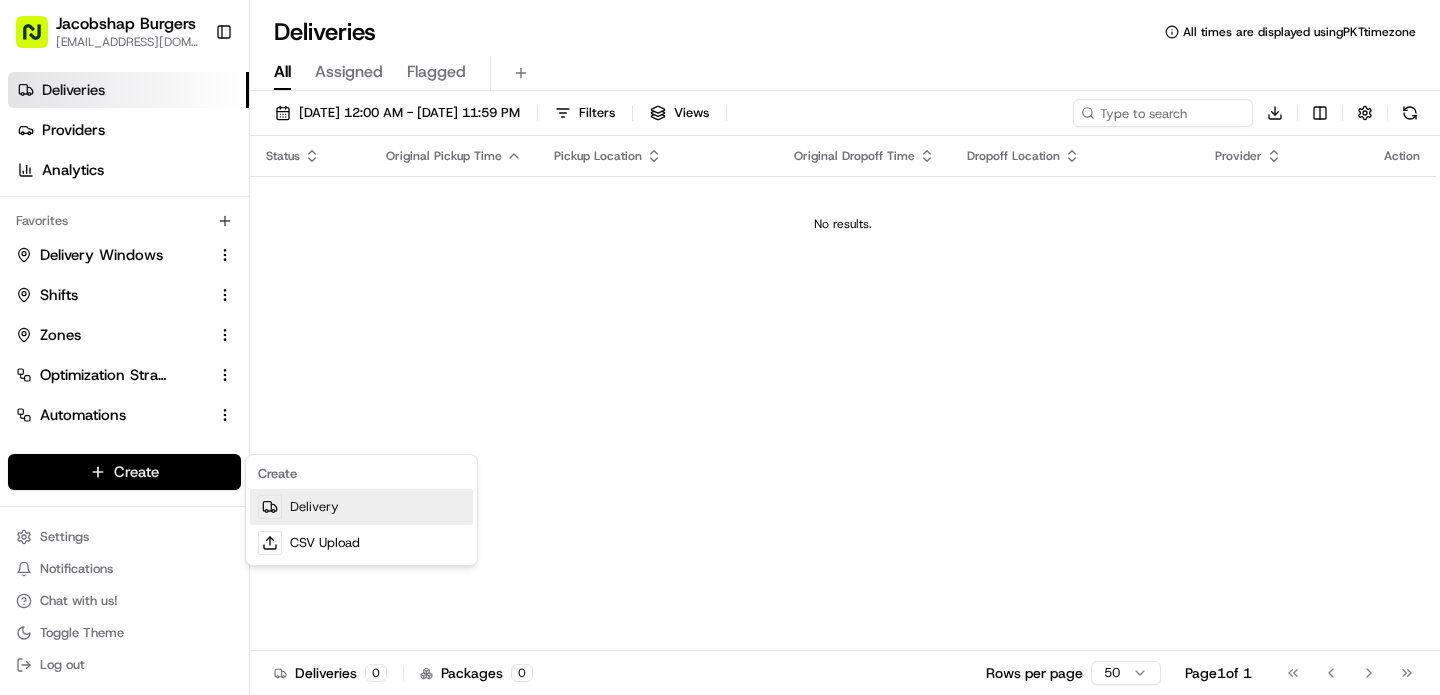 click on "Delivery" at bounding box center (361, 507) 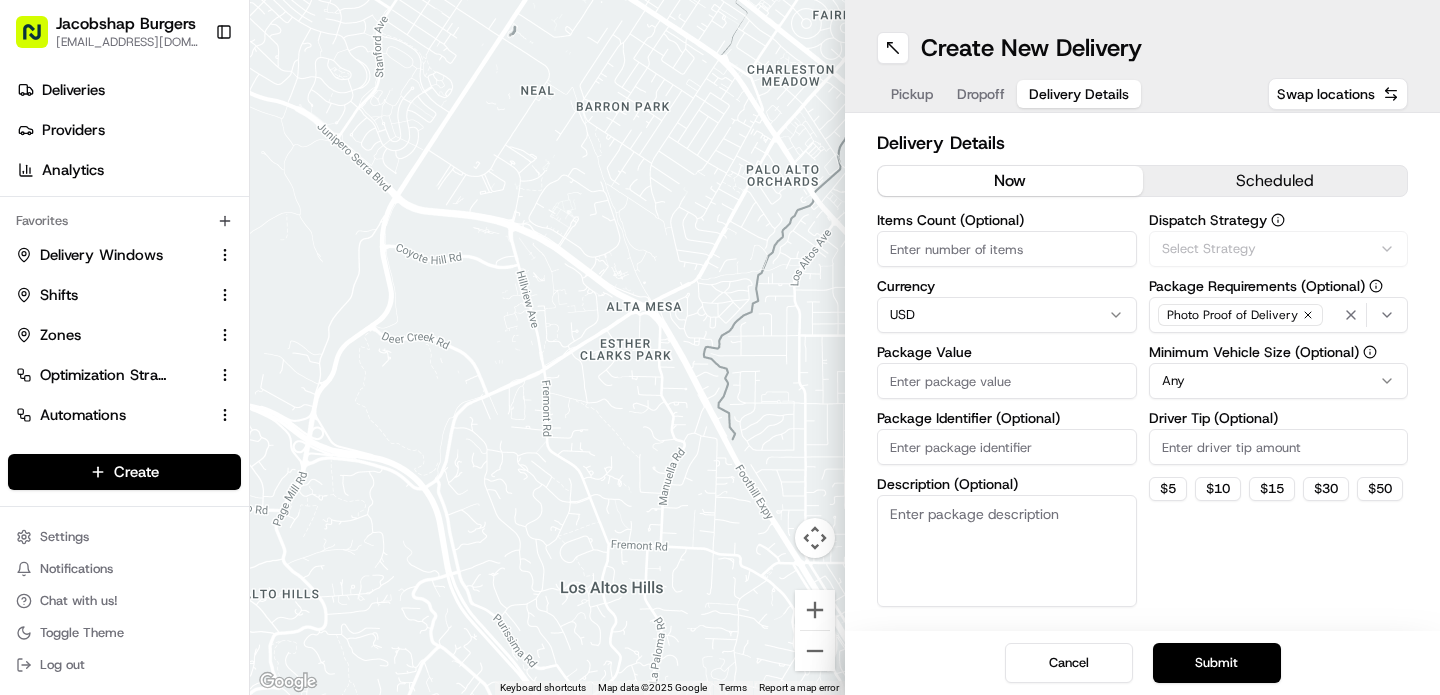 click on "Delivery Details" at bounding box center [1079, 94] 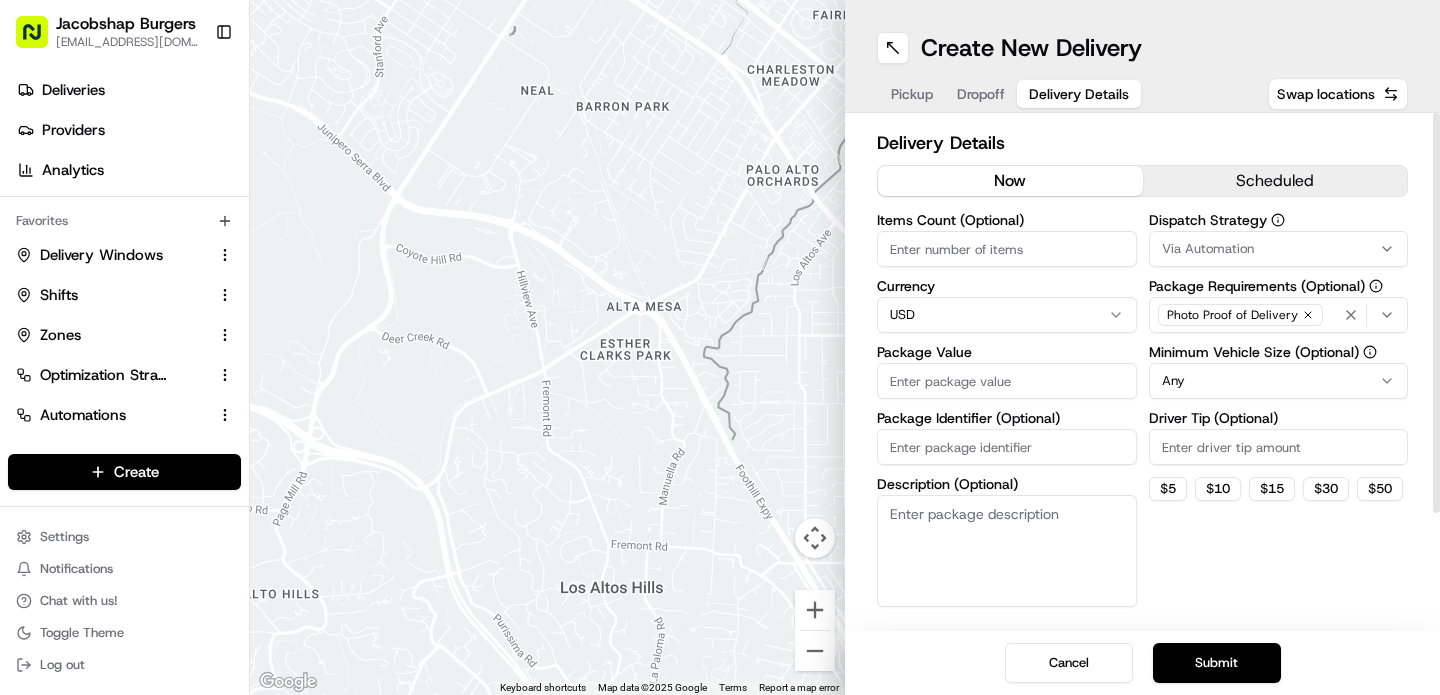 click 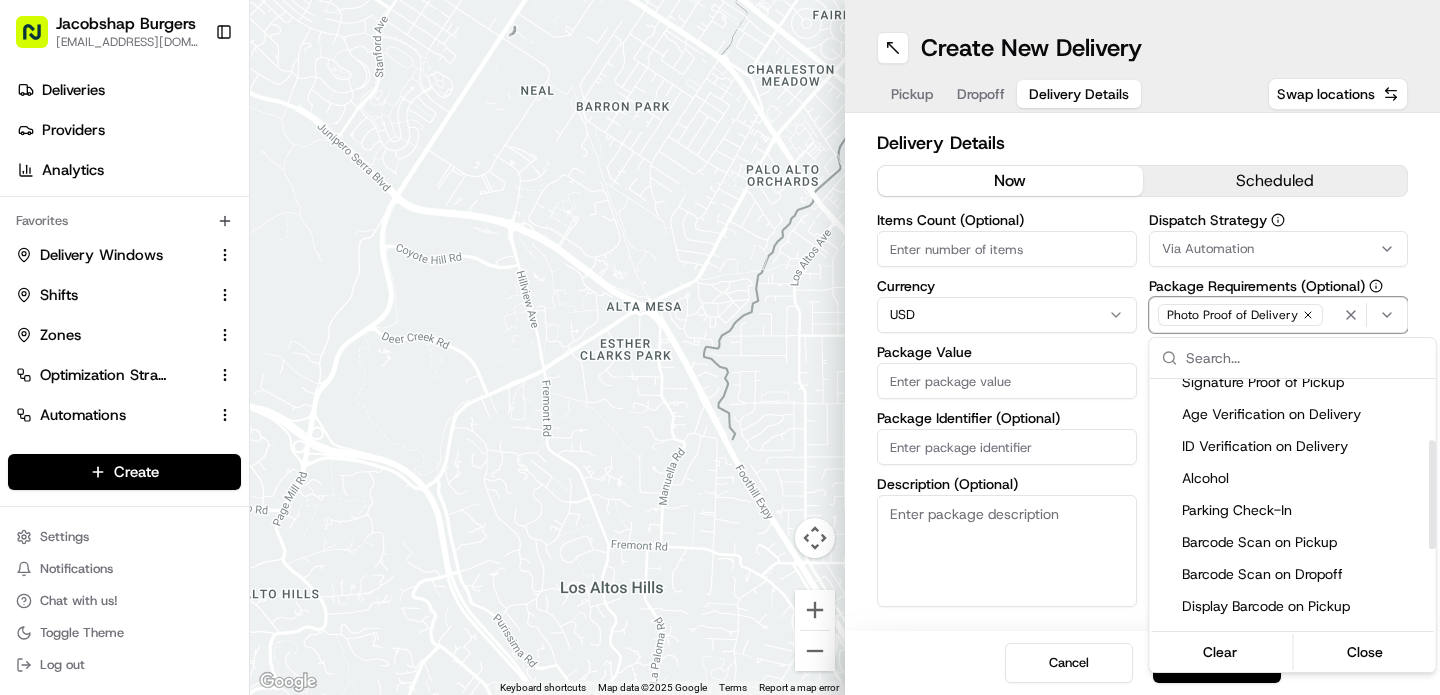 scroll, scrollTop: 0, scrollLeft: 0, axis: both 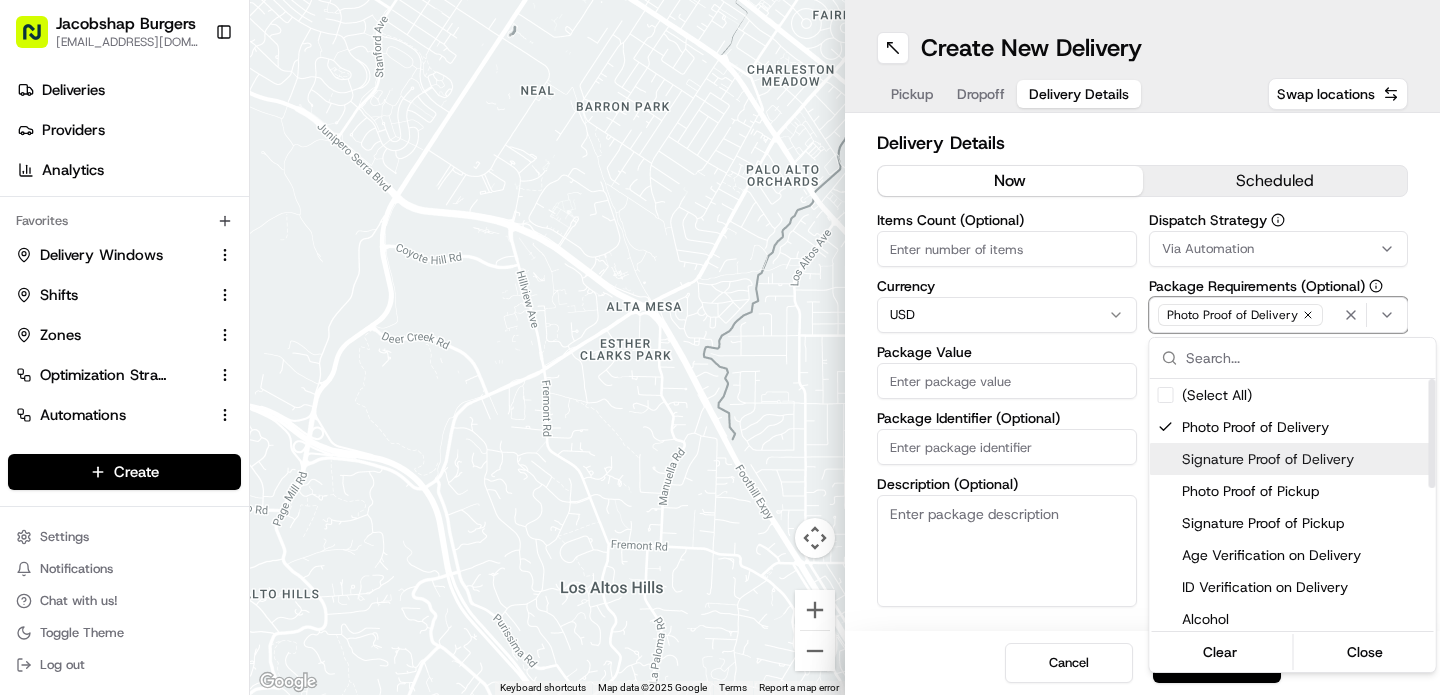 click on "Signature Proof of Delivery" at bounding box center (1305, 459) 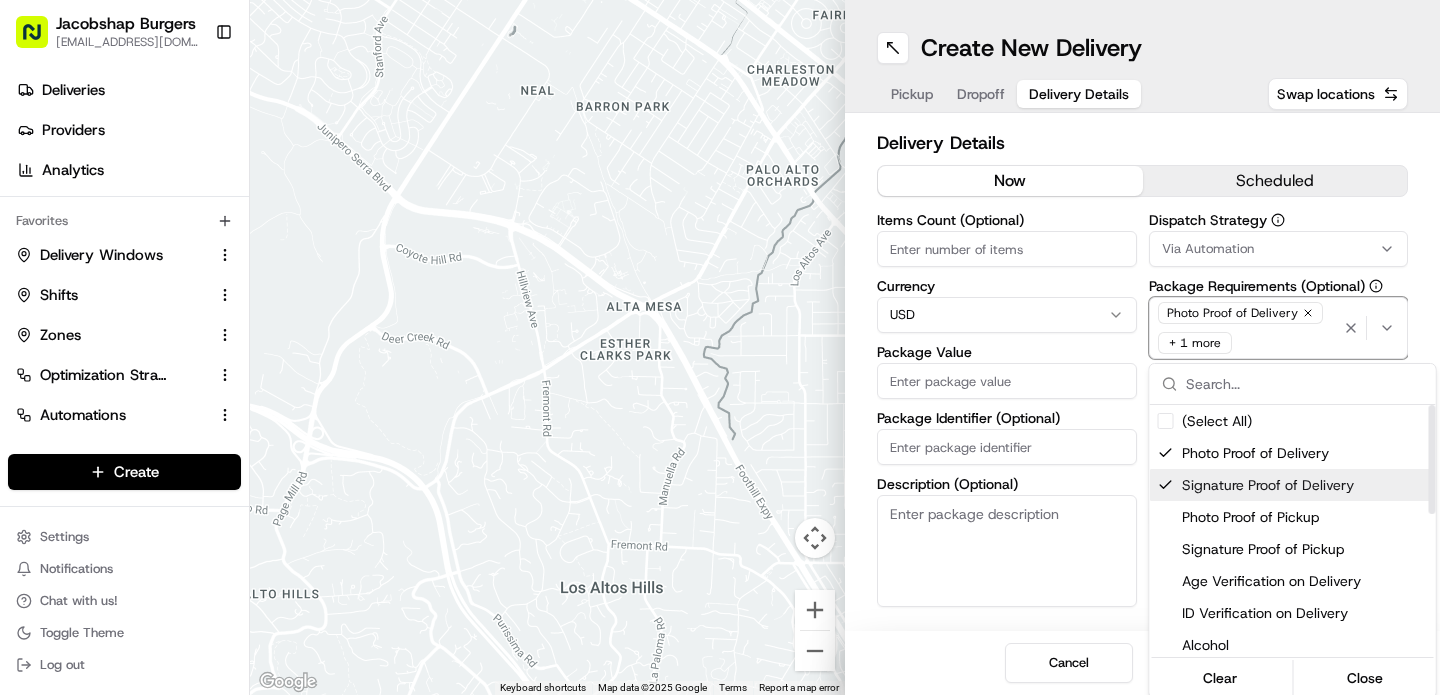 click on "Photo Proof of Pickup" at bounding box center [1305, 517] 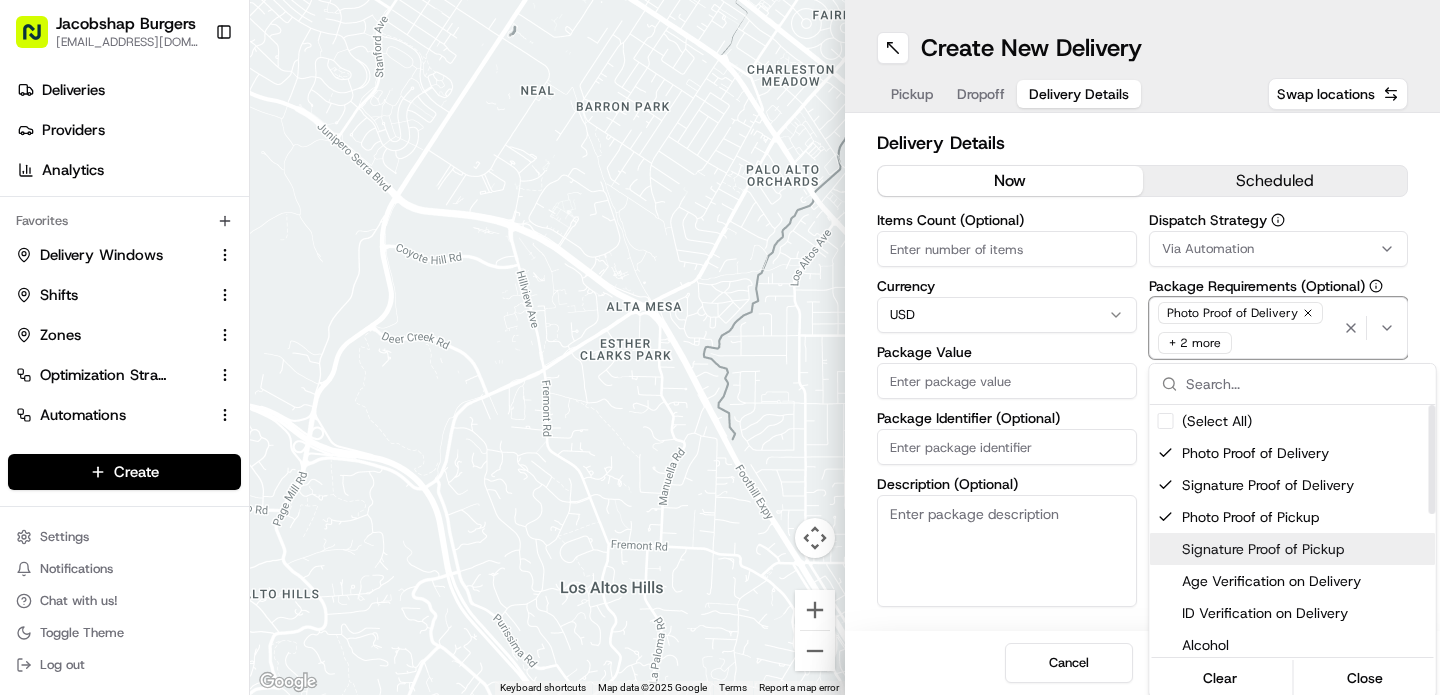 click on "Signature Proof of Pickup" at bounding box center [1305, 549] 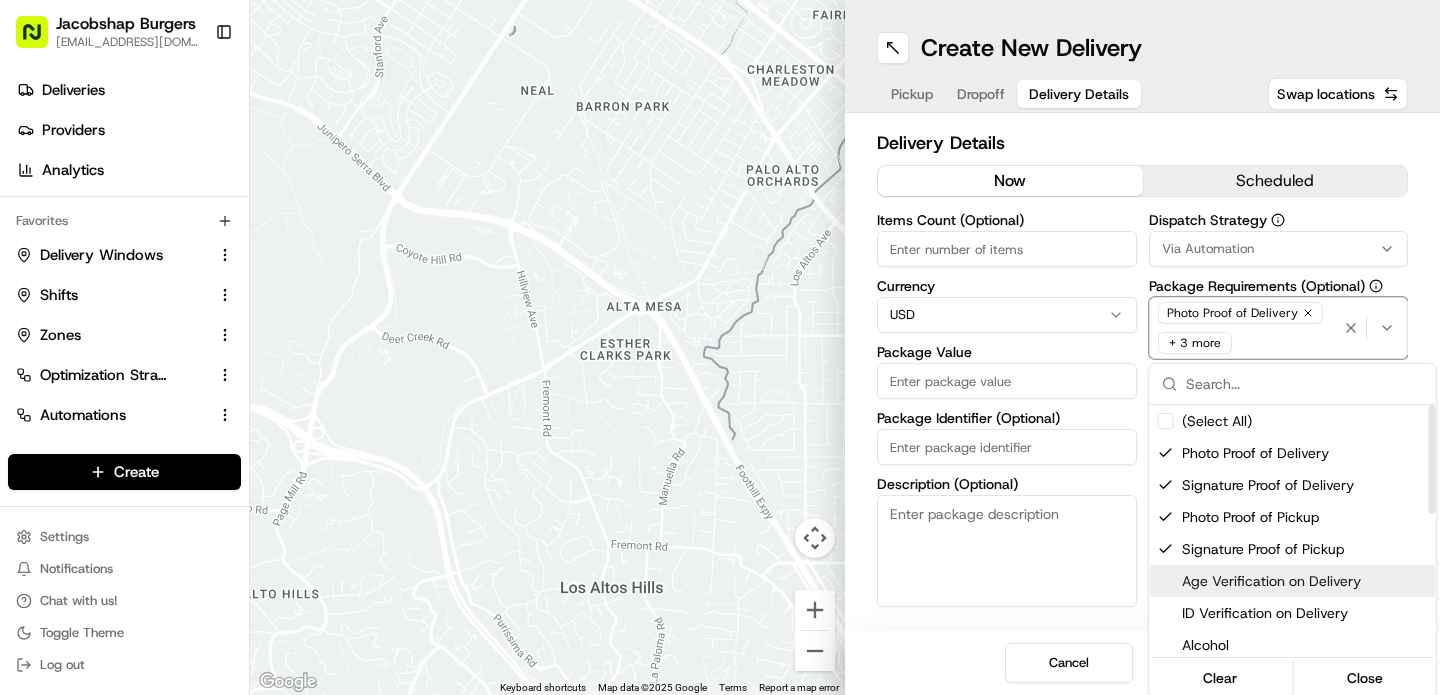 click on "Age Verification on Delivery" at bounding box center (1305, 581) 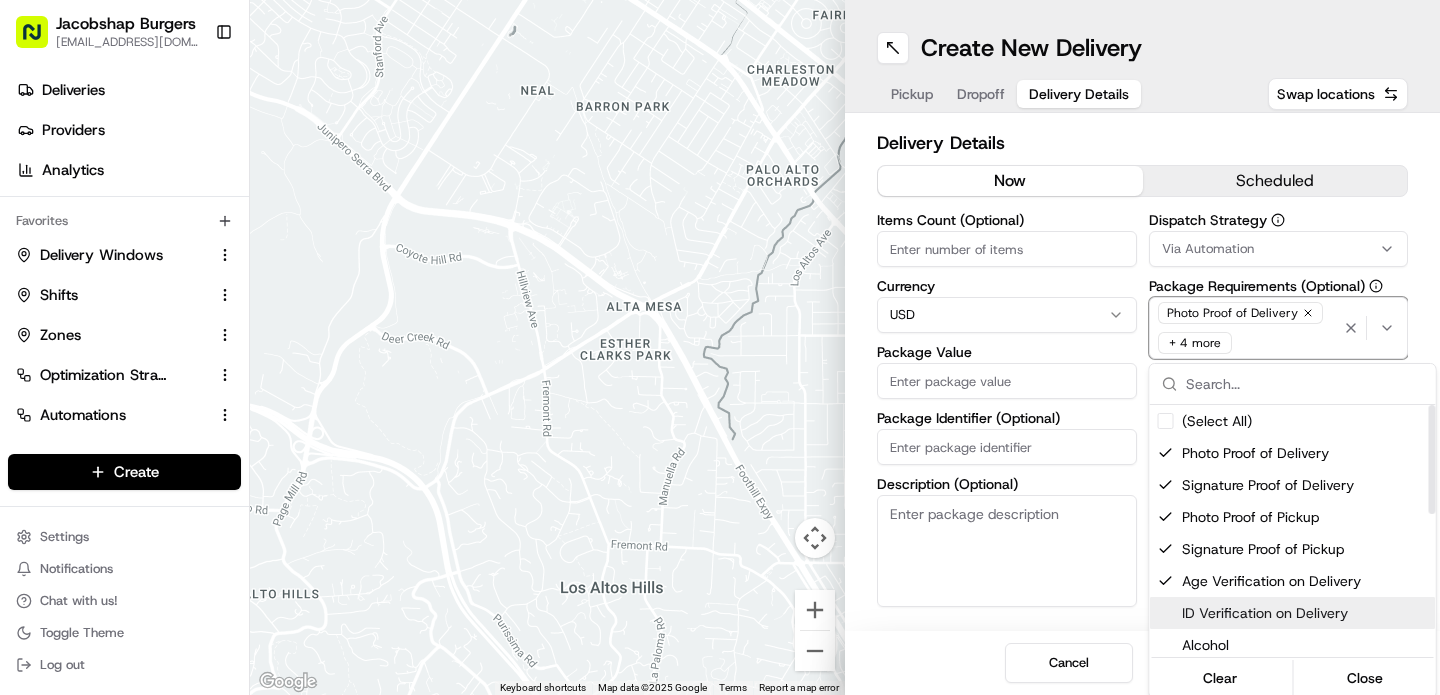click on "ID Verification on Delivery" at bounding box center (1305, 613) 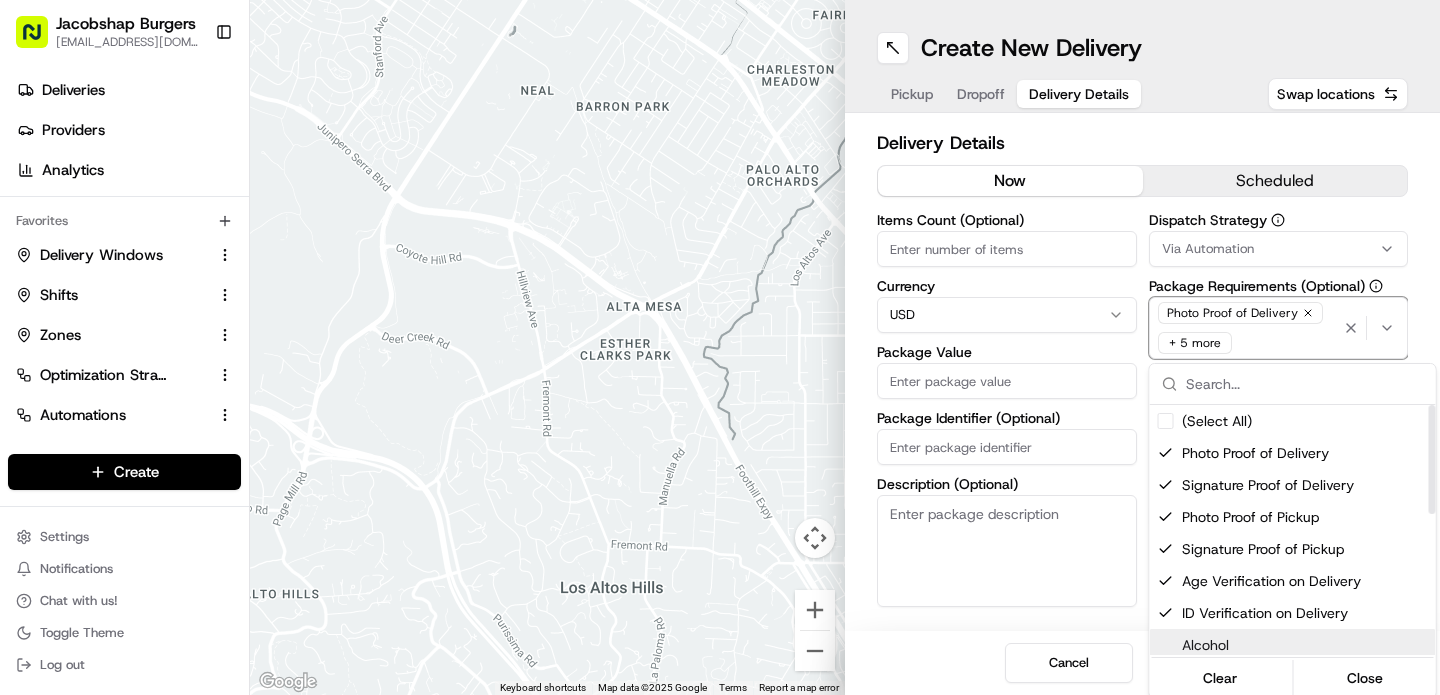 click on "Alcohol" at bounding box center [1293, 645] 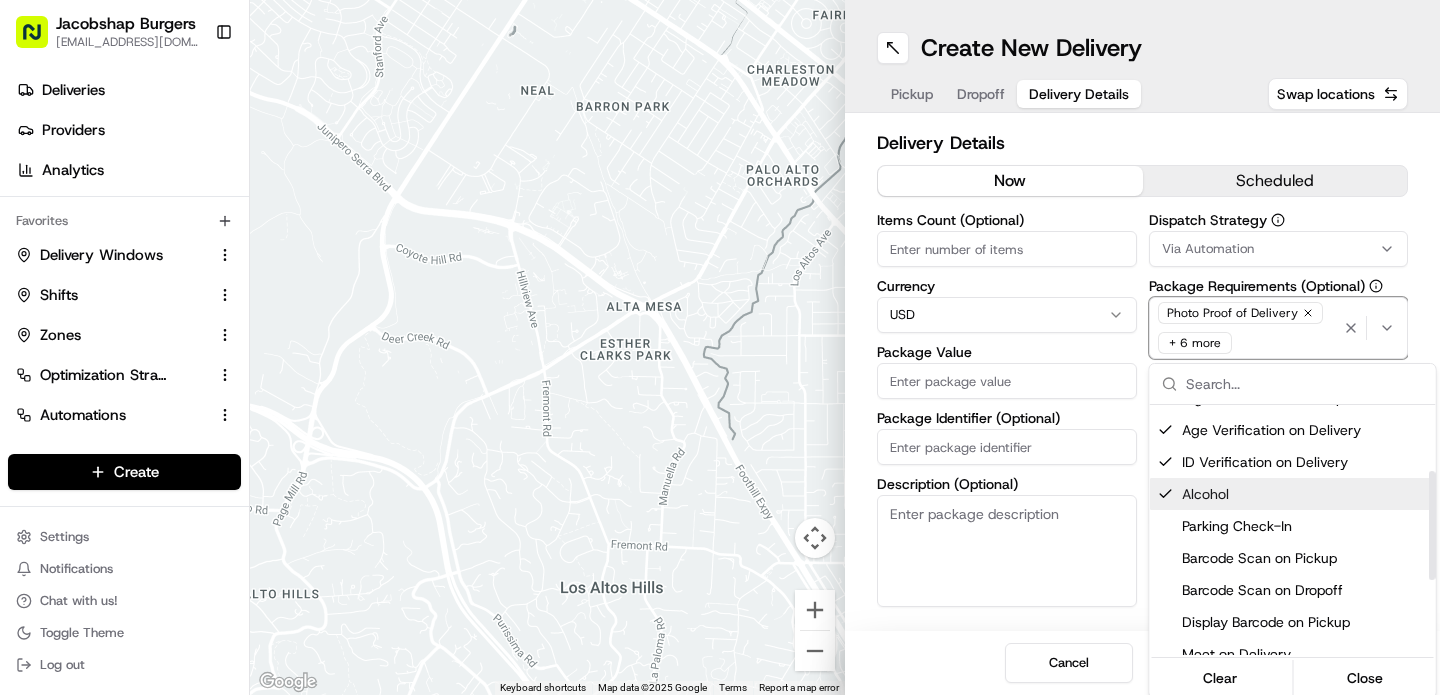 scroll, scrollTop: 152, scrollLeft: 0, axis: vertical 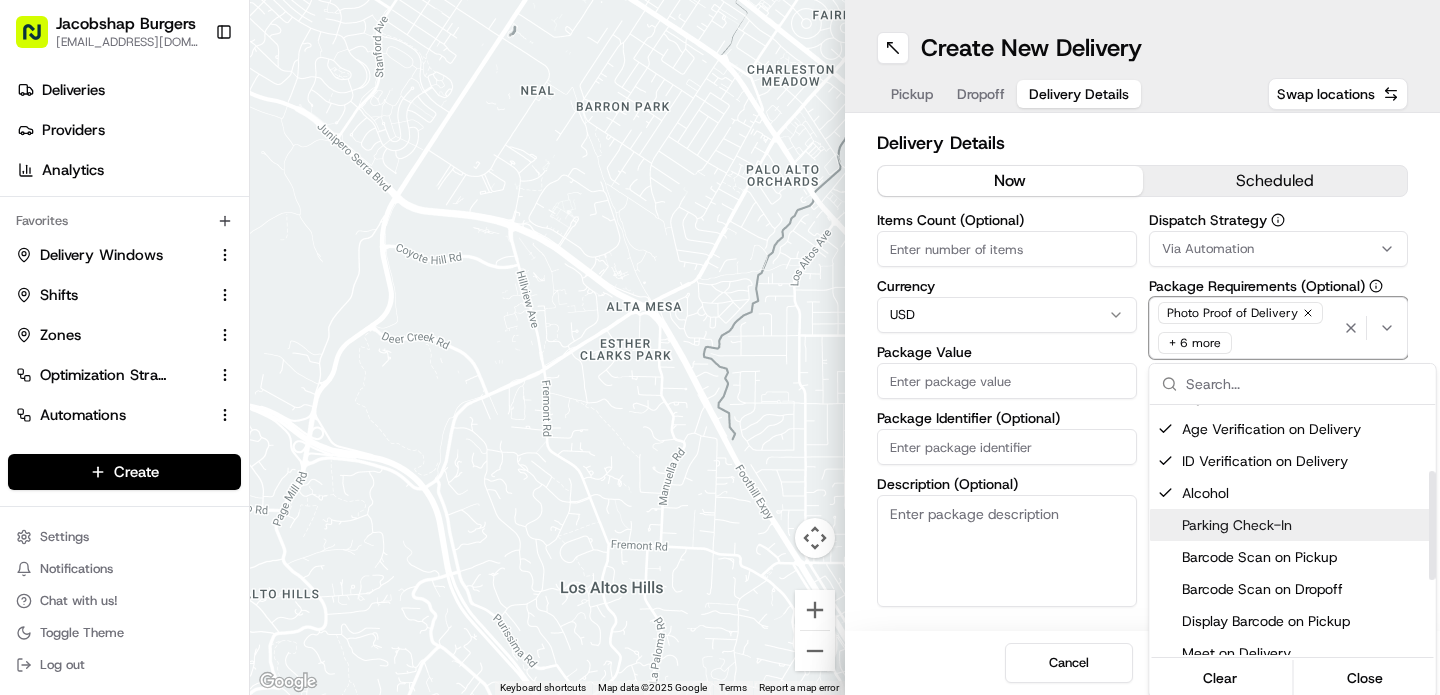 click on "Parking Check-In" at bounding box center [1305, 525] 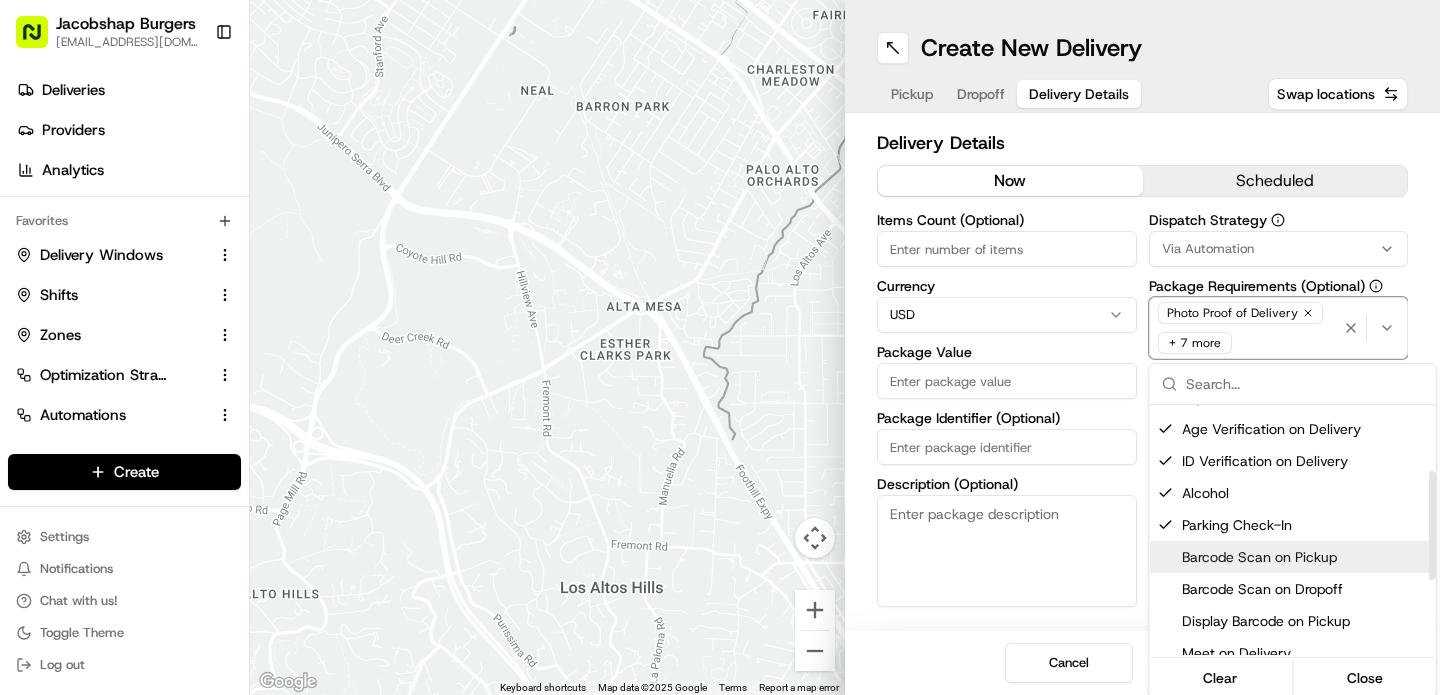 click on "Barcode Scan on Pickup" at bounding box center [1305, 557] 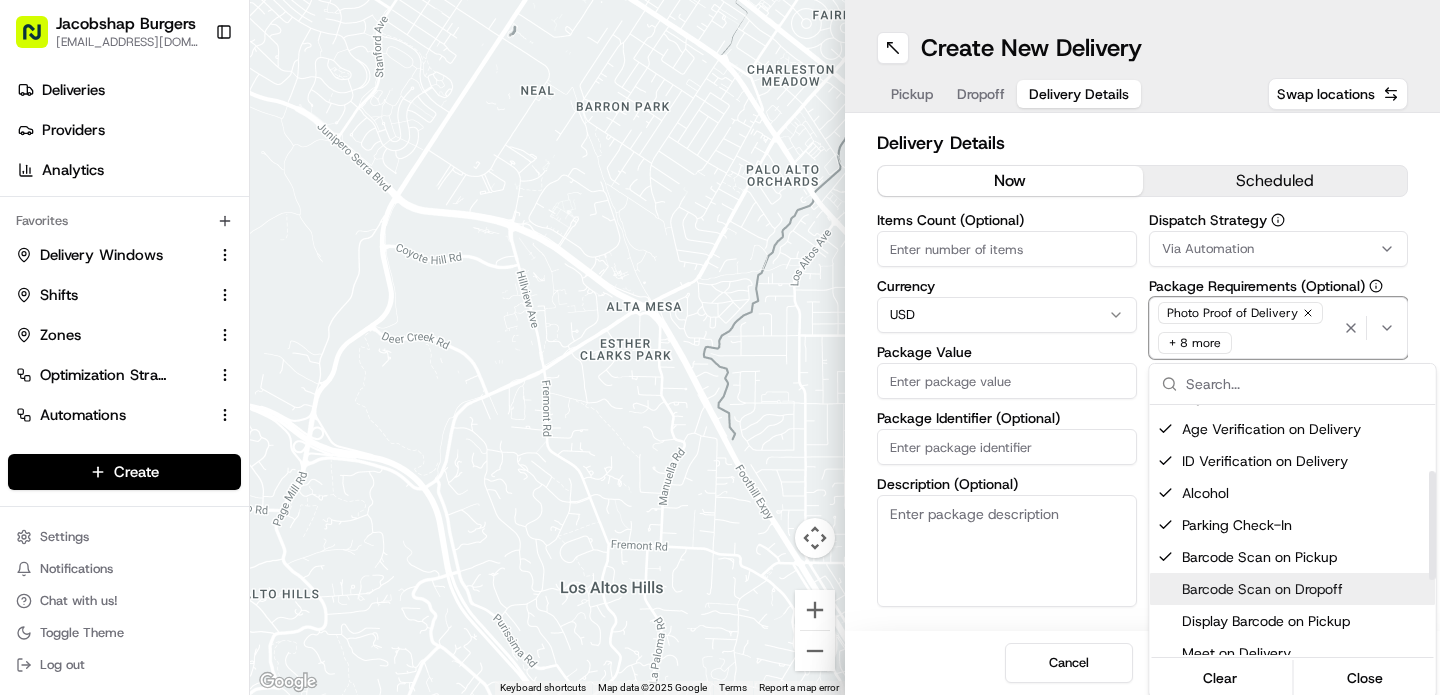 click on "Barcode Scan on Dropoff" at bounding box center [1305, 589] 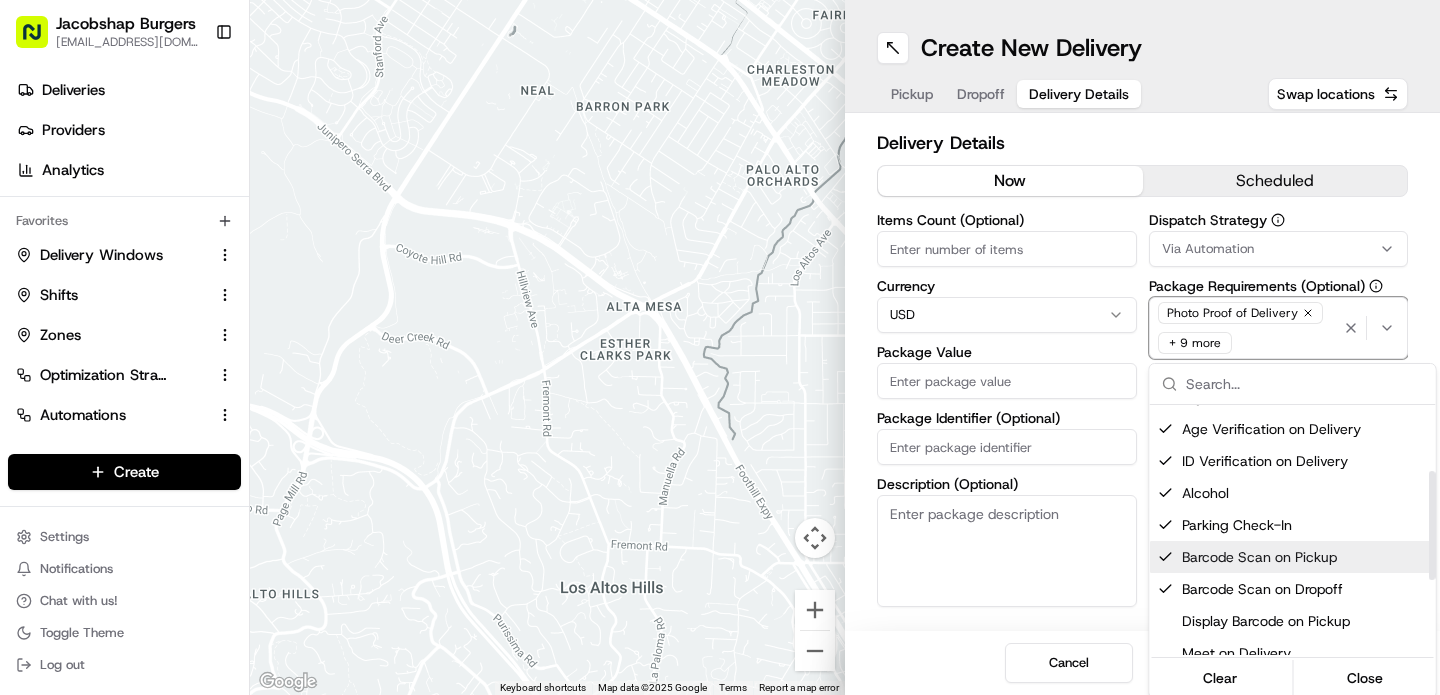 scroll, scrollTop: 0, scrollLeft: 0, axis: both 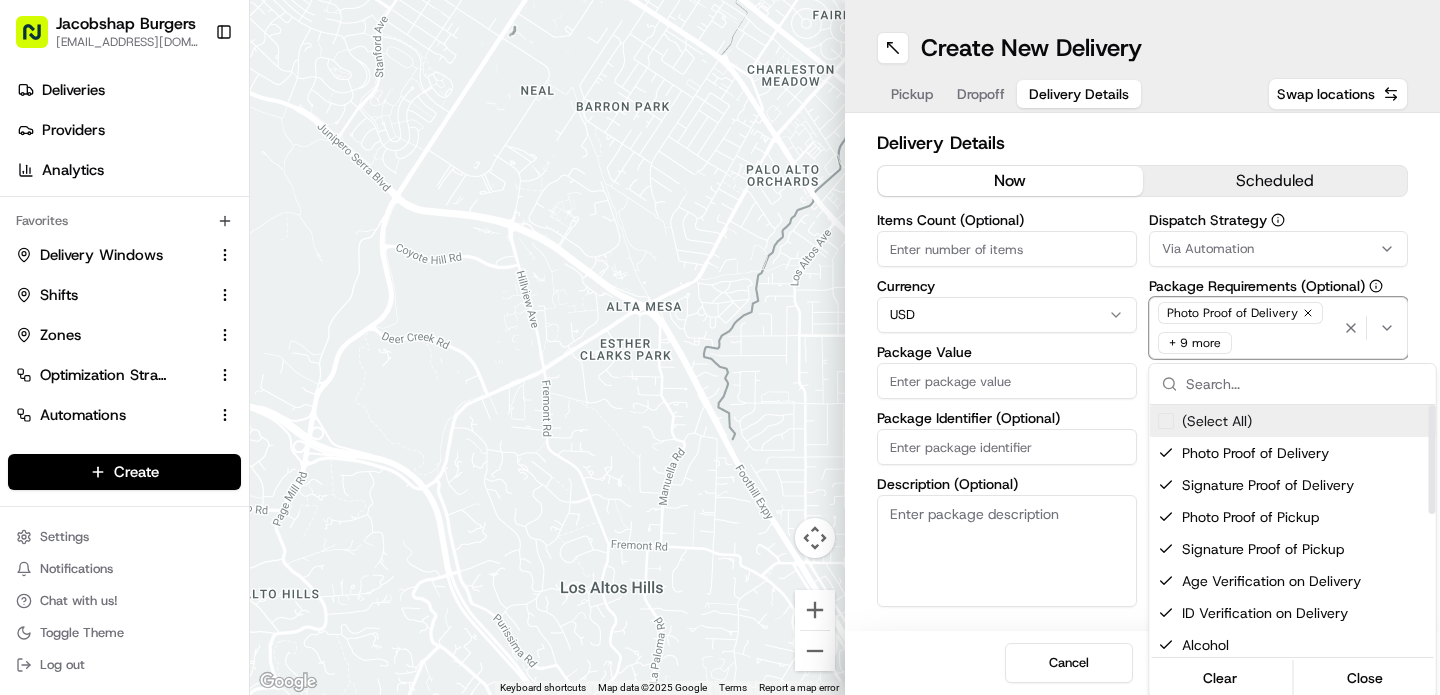 click on "(Select All)" at bounding box center [1217, 421] 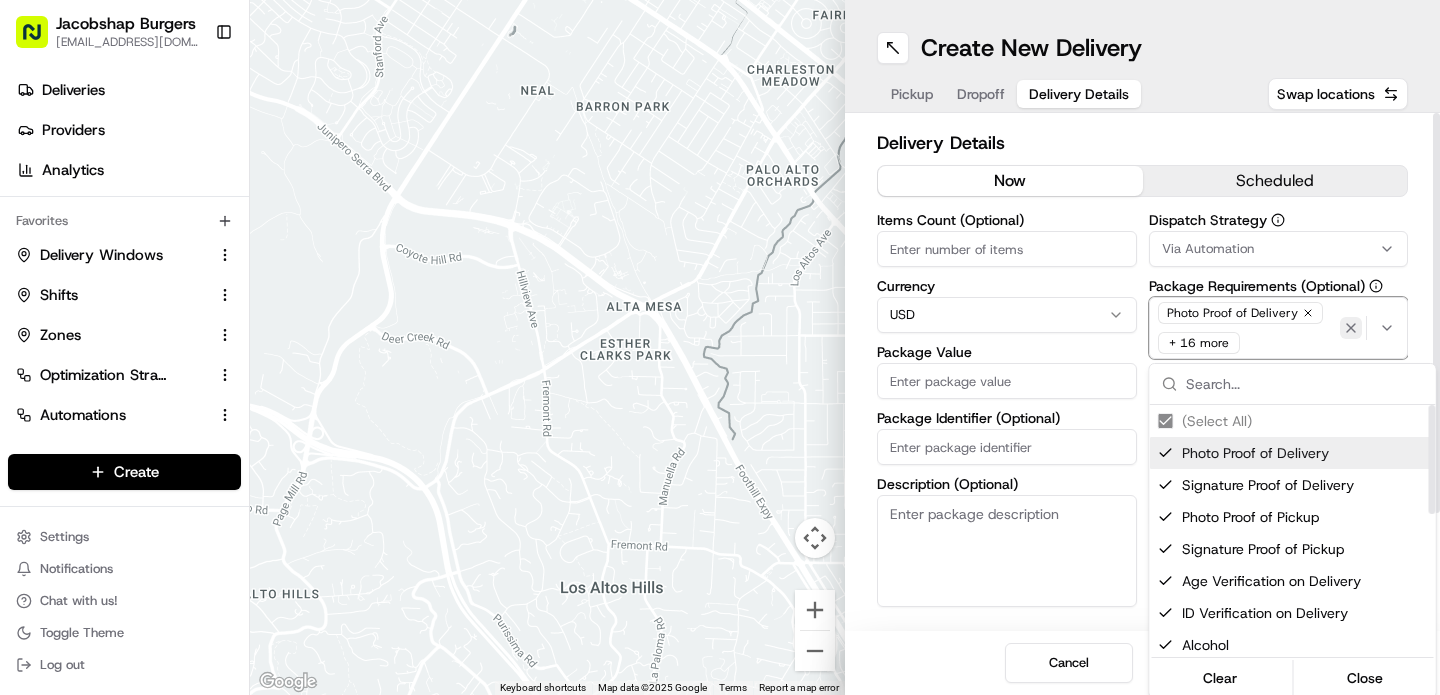 click 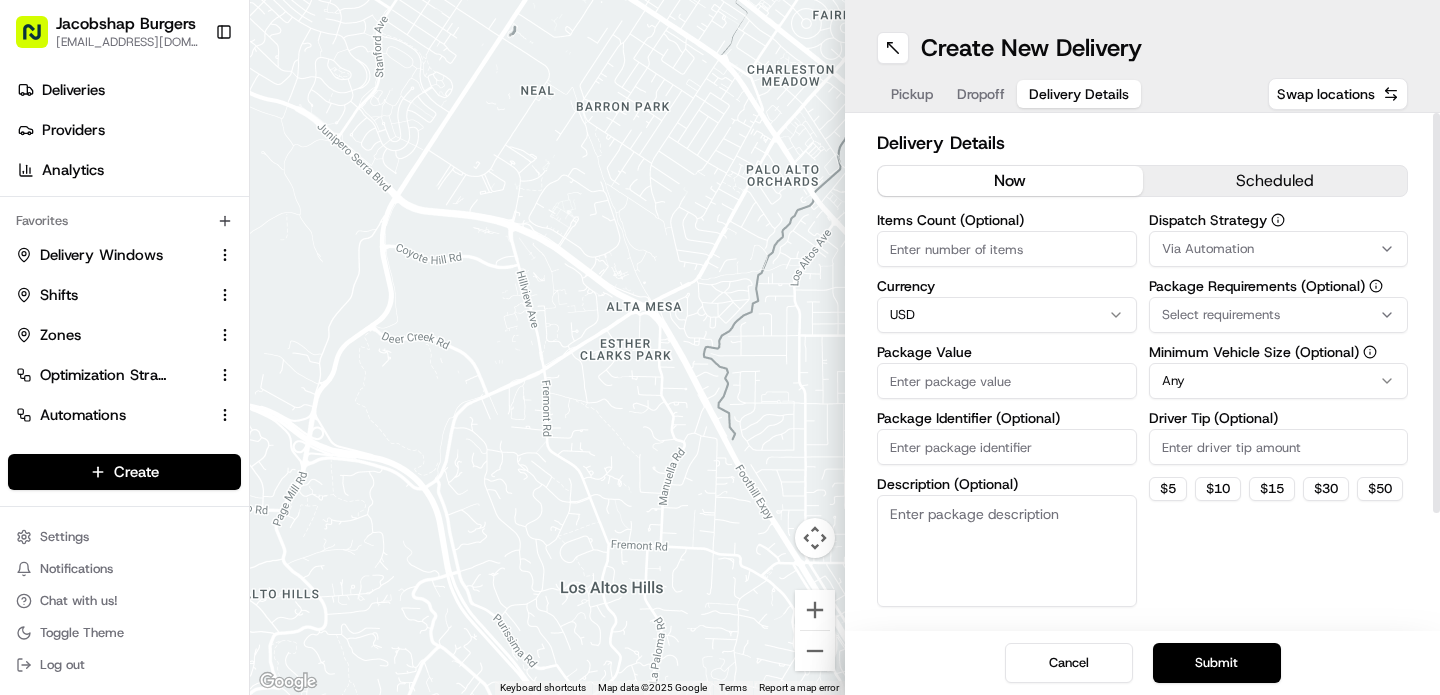 click on "Select requirements" at bounding box center [1279, 315] 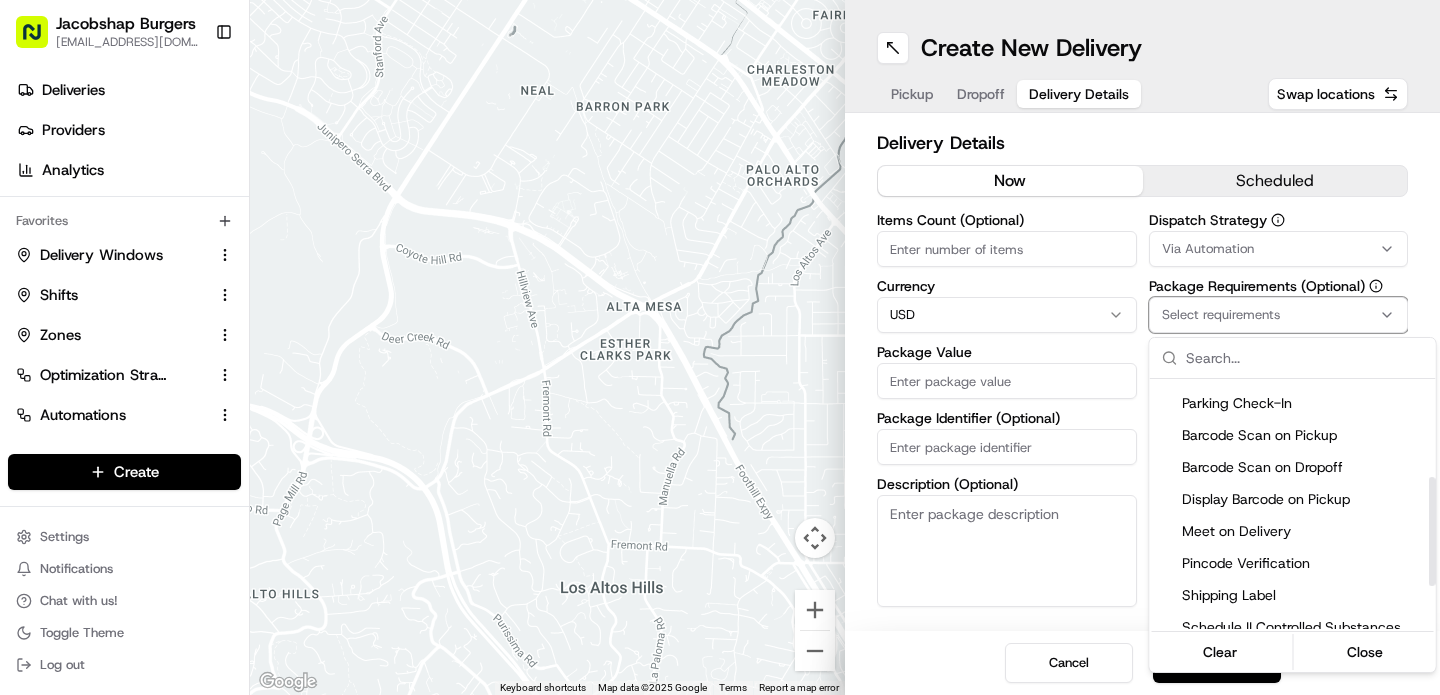 scroll, scrollTop: 203, scrollLeft: 0, axis: vertical 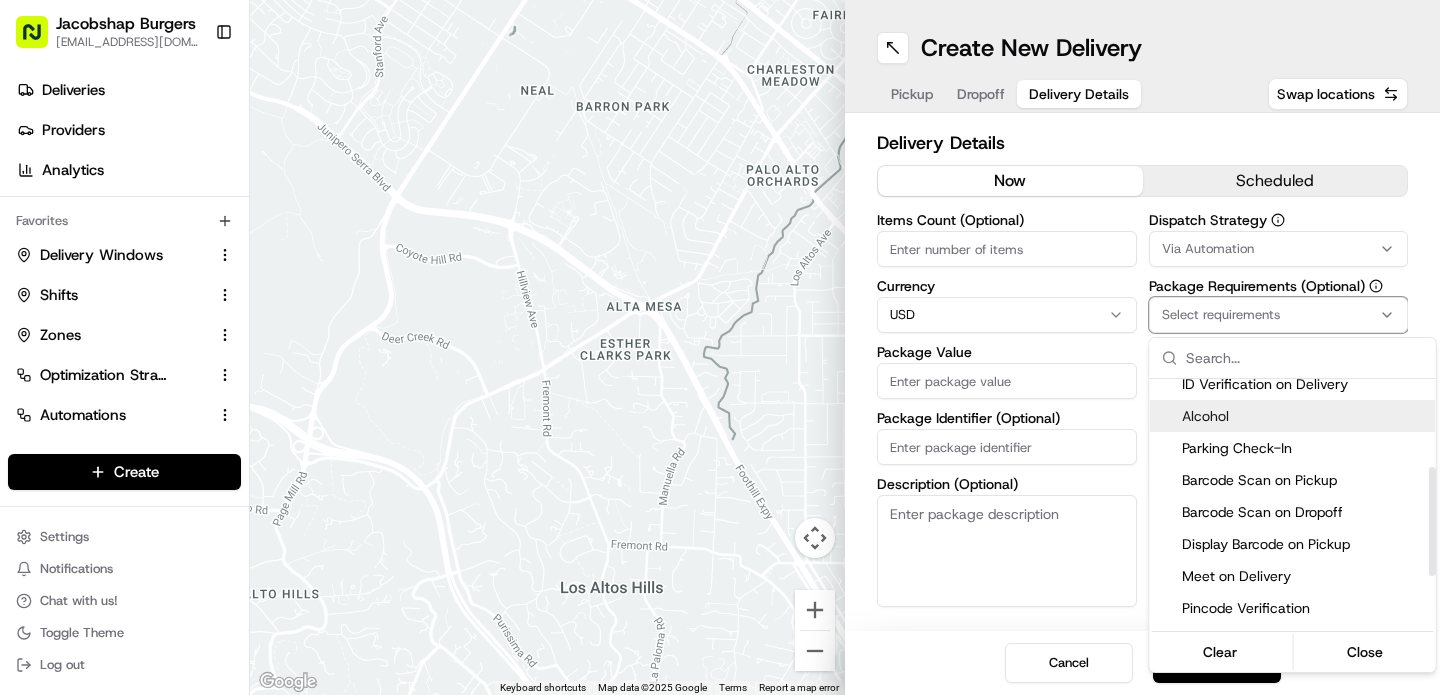 click on "Alcohol" at bounding box center (1305, 416) 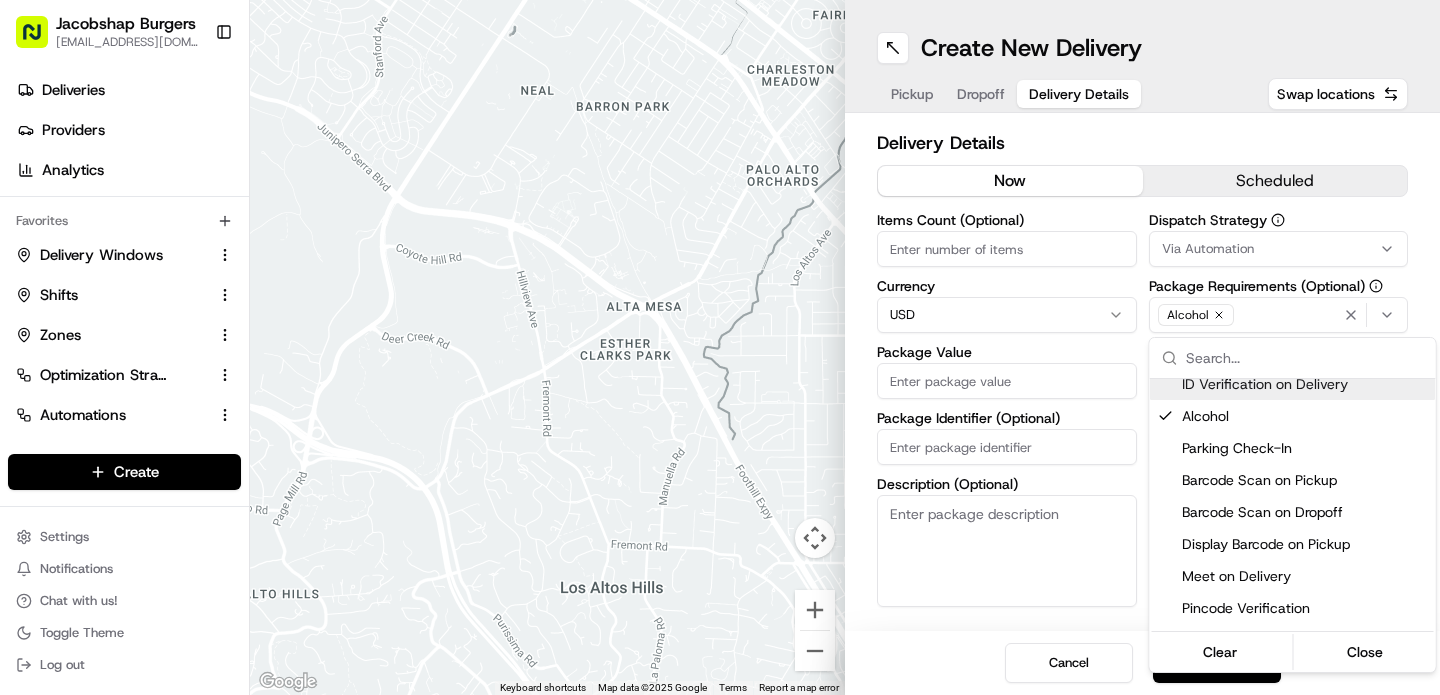 click on "Jacobshap Burgers jeshapiro@ymail.com Toggle Sidebar Deliveries Providers Analytics Favorites Delivery Windows Shifts Zones Optimization Strategy Automations Tracking Portal Dispatch Strategy Main Menu Members & Organization Organization Users Roles Preferences Customization Tracking Orchestration Automations Dispatch Strategy Locations Pickup Locations Dropoff Locations Billing Billing Refund Requests Integrations Notification Triggers Webhooks API Keys Request Logs Create Settings Notifications Chat with us! Toggle Theme Log out ← Move left → Move right ↑ Move up ↓ Move down + Zoom in - Zoom out Home Jump left by 75% End Jump right by 75% Page Up Jump up by 75% Page Down Jump down by 75% To navigate, press the arrow keys. Keyboard shortcuts Map Data Map data ©2025 Google Map data ©2025 Google 500 m  Click to toggle between metric and imperial units Terms Report a map error Create New Delivery Pickup Dropoff Delivery Details Swap locations Delivery Details now scheduled Currency $" at bounding box center [720, 347] 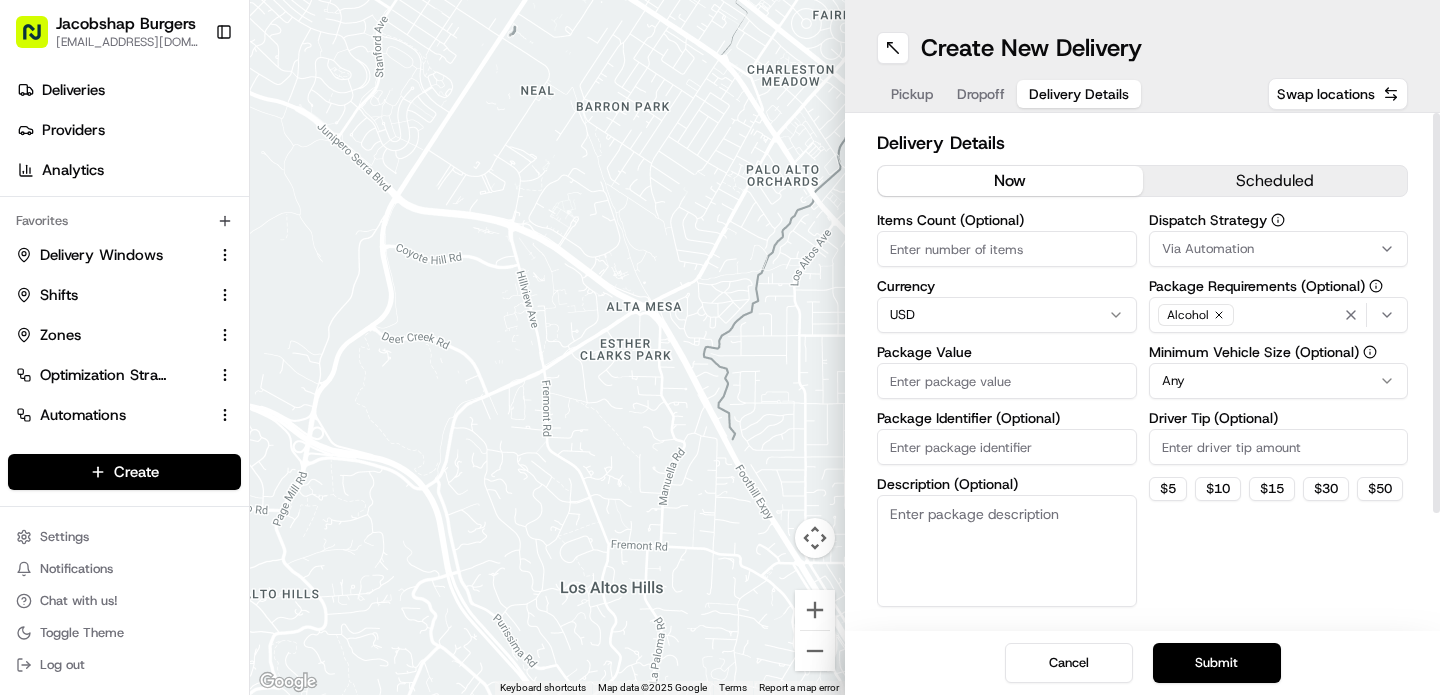 click on "Pickup" at bounding box center (912, 94) 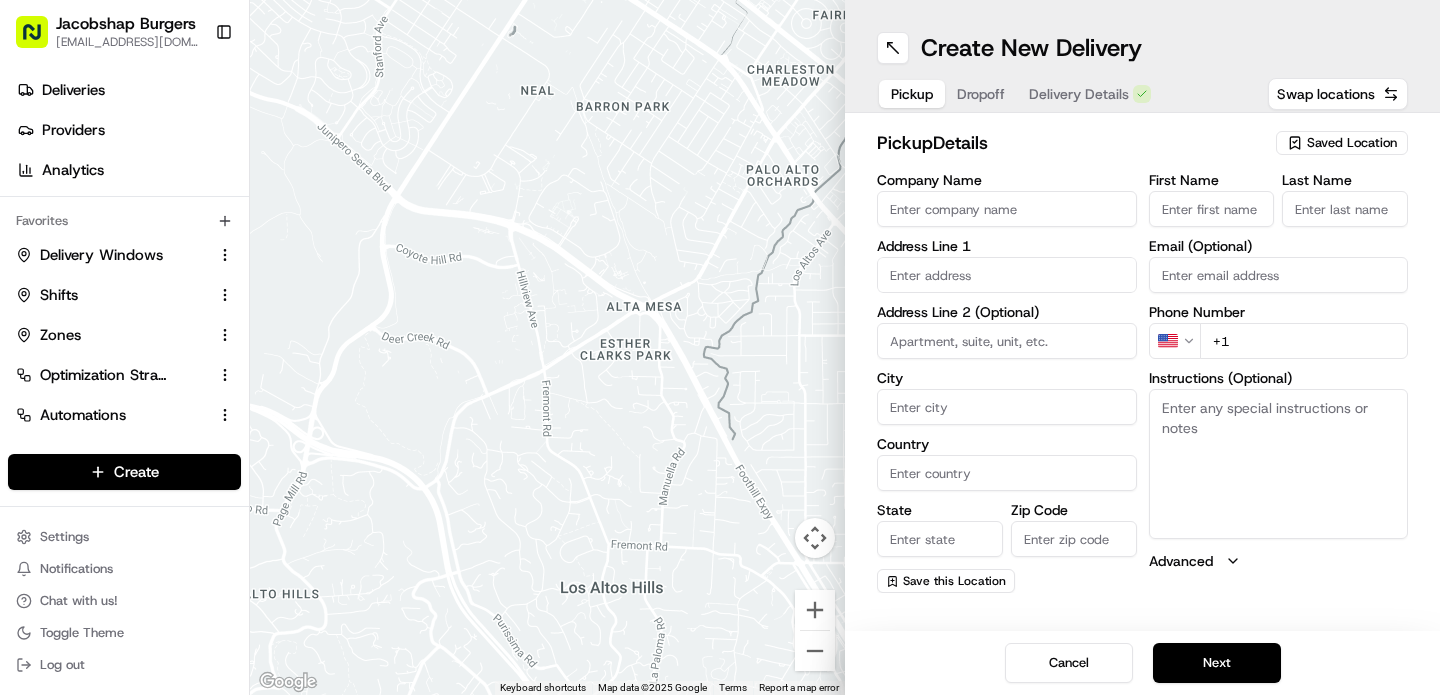 click on "Company Name" at bounding box center (1007, 209) 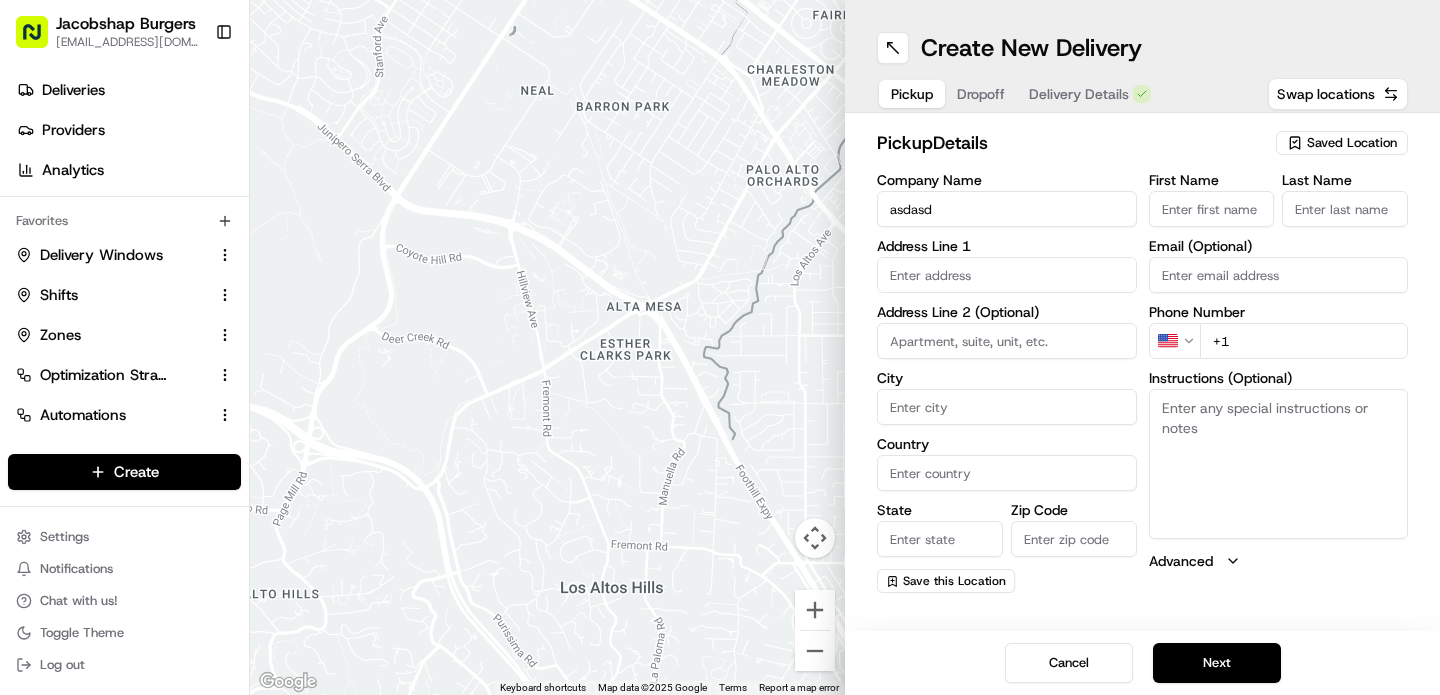 click at bounding box center [1007, 275] 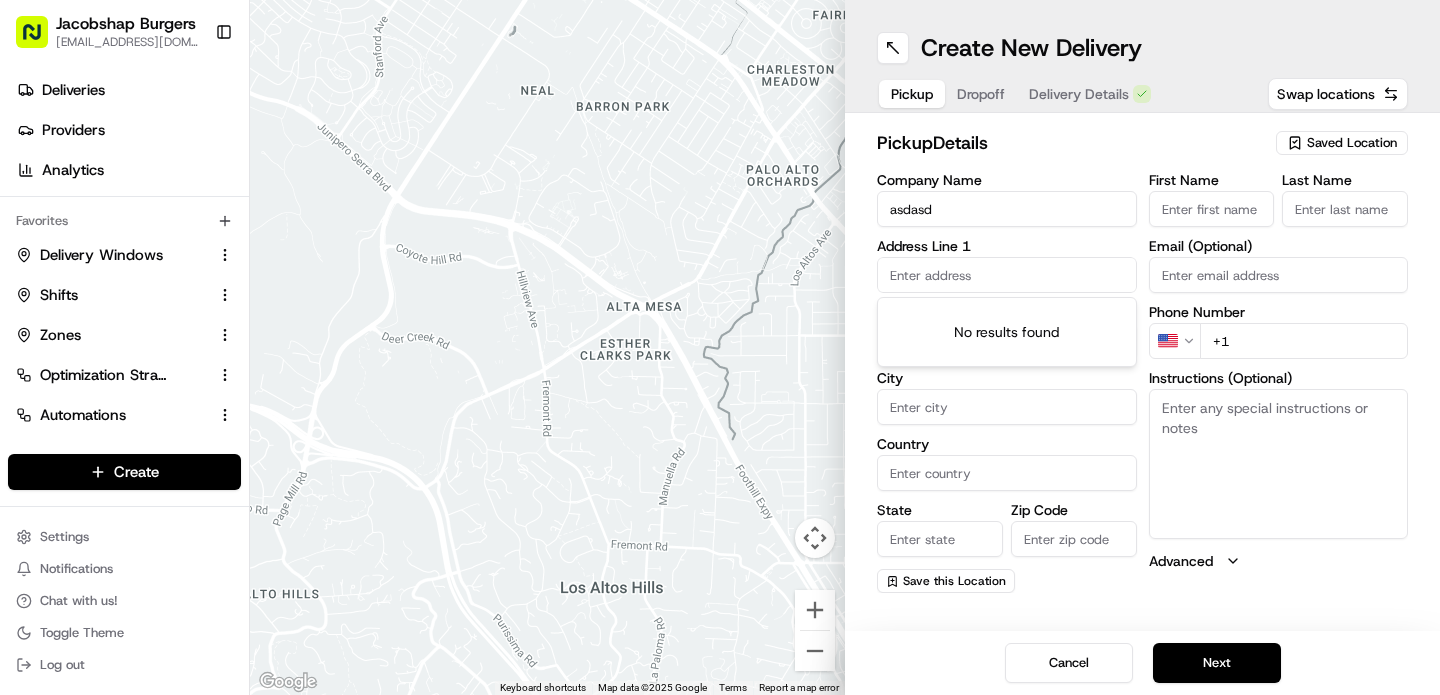 click on "City" at bounding box center [1007, 378] 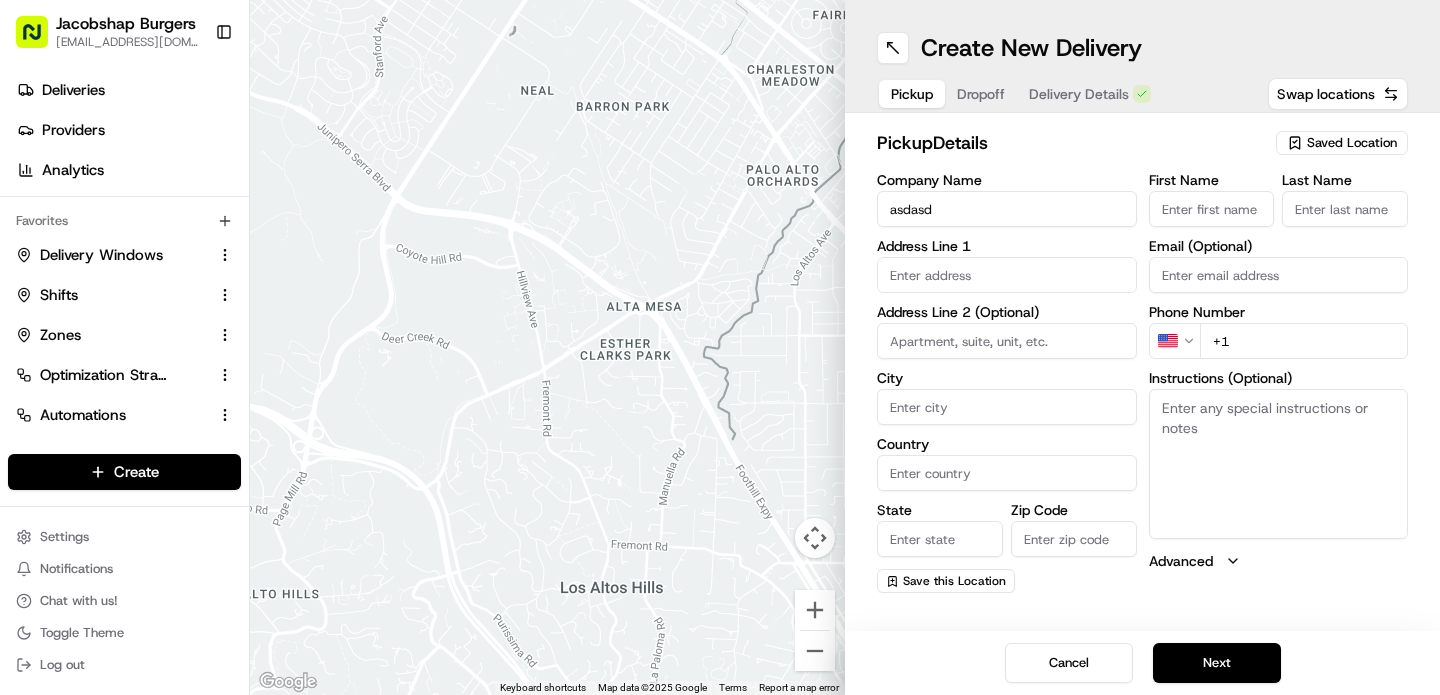 click at bounding box center (1007, 341) 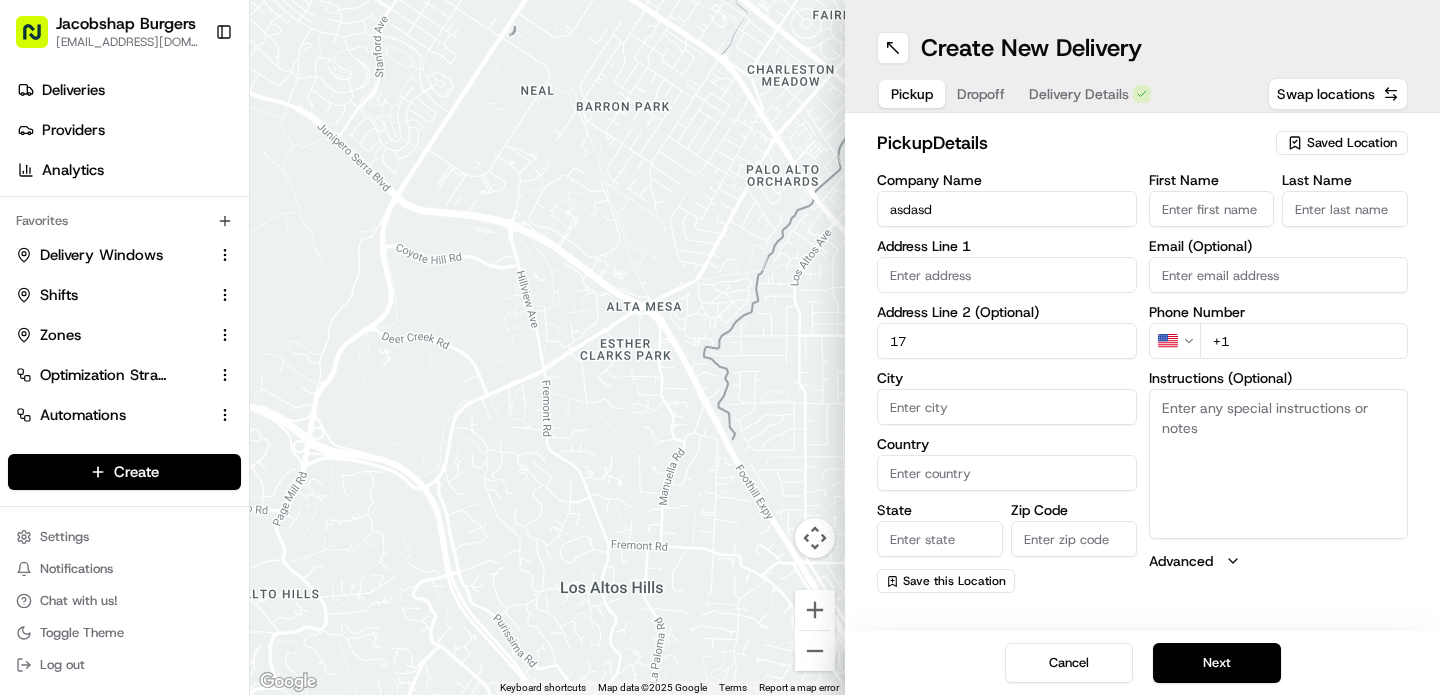 type on "1" 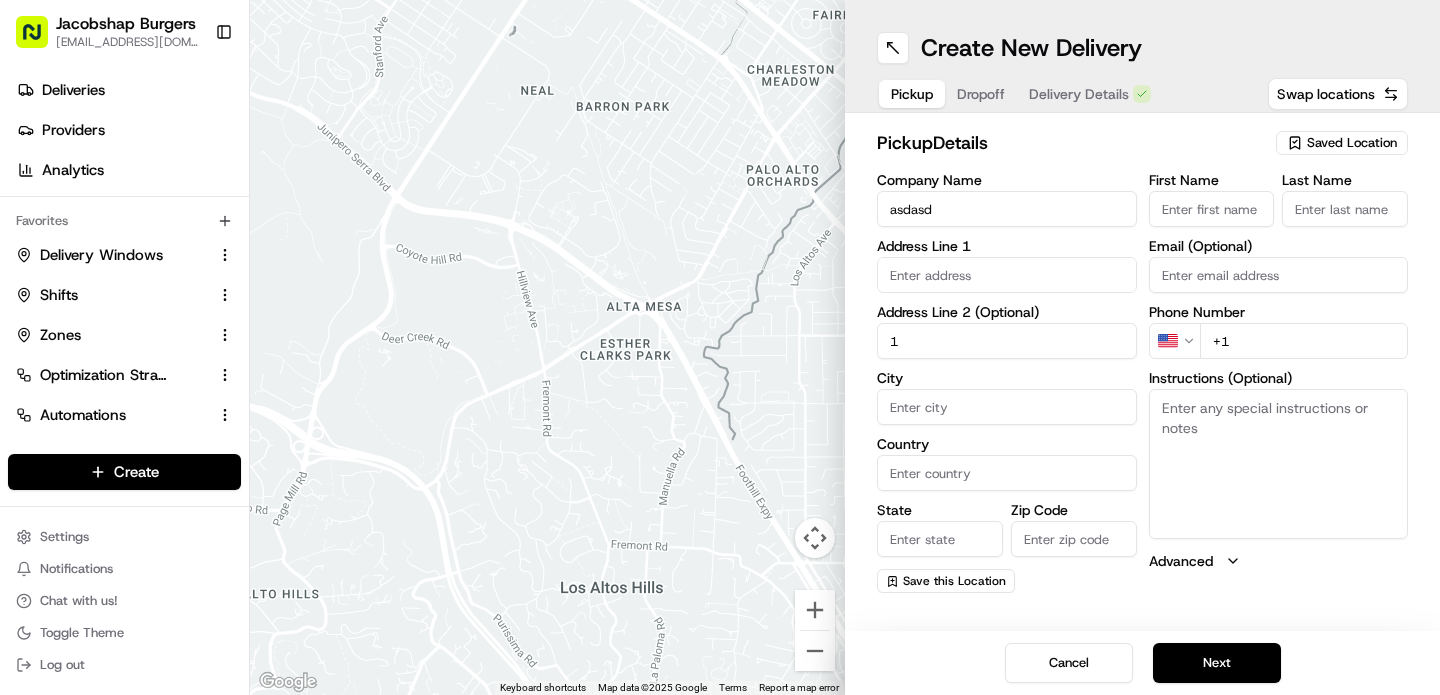 type 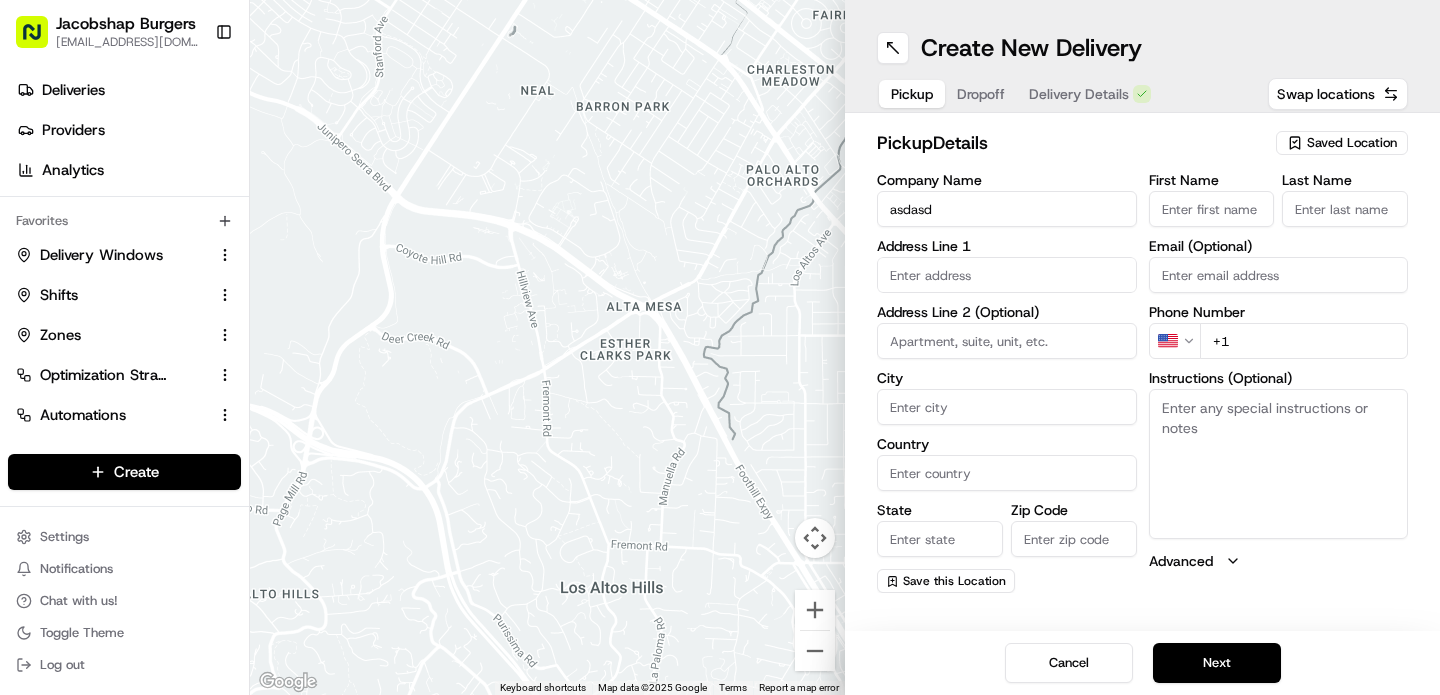 click at bounding box center (1007, 275) 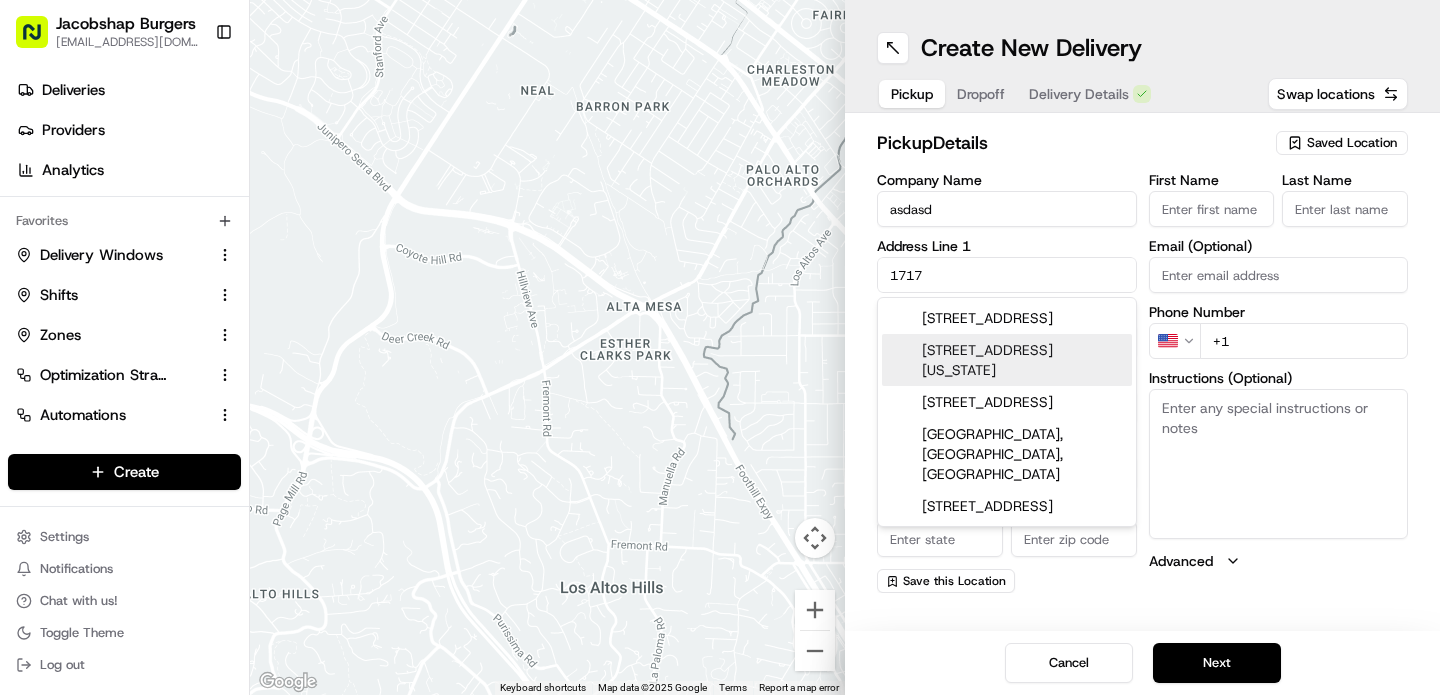 click on "1717 Broadway, Broadway, New York, NY" at bounding box center (1007, 360) 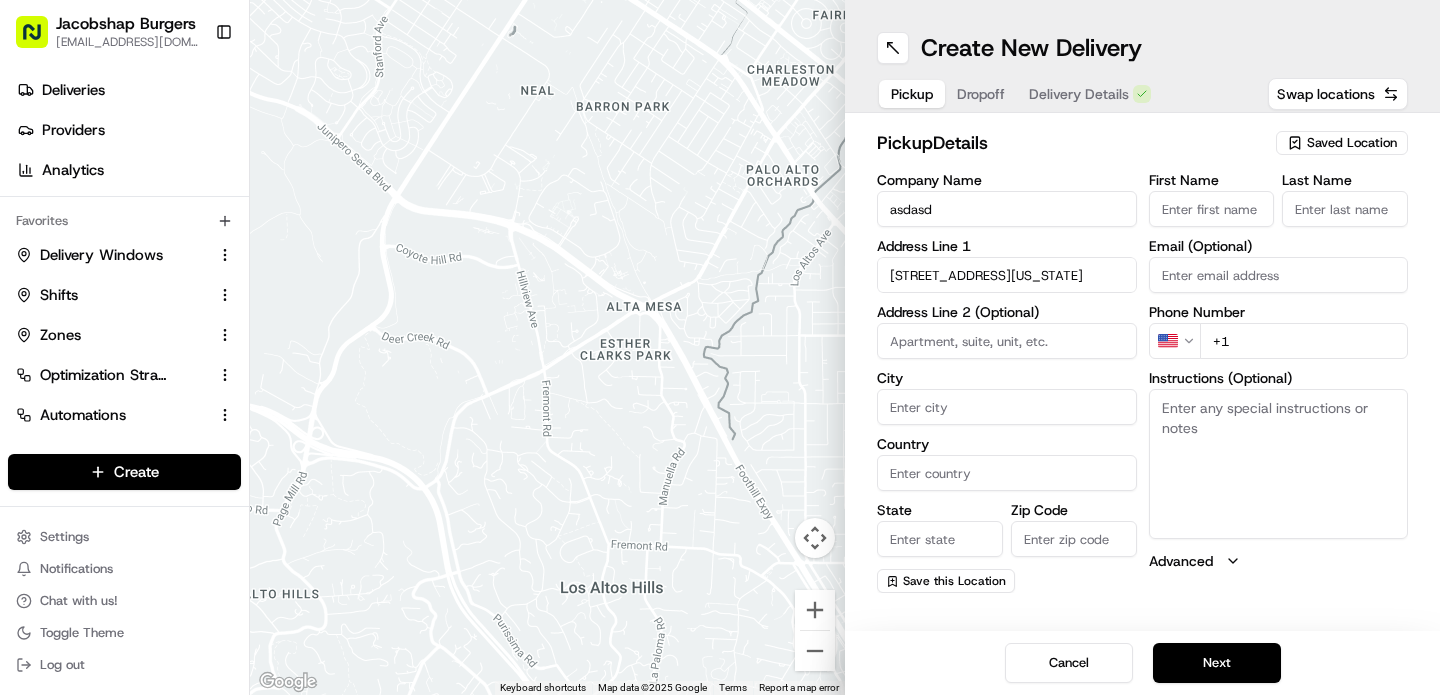 type on "1717 Broadway, 1717 Broadway, New York, NY 10019, USA" 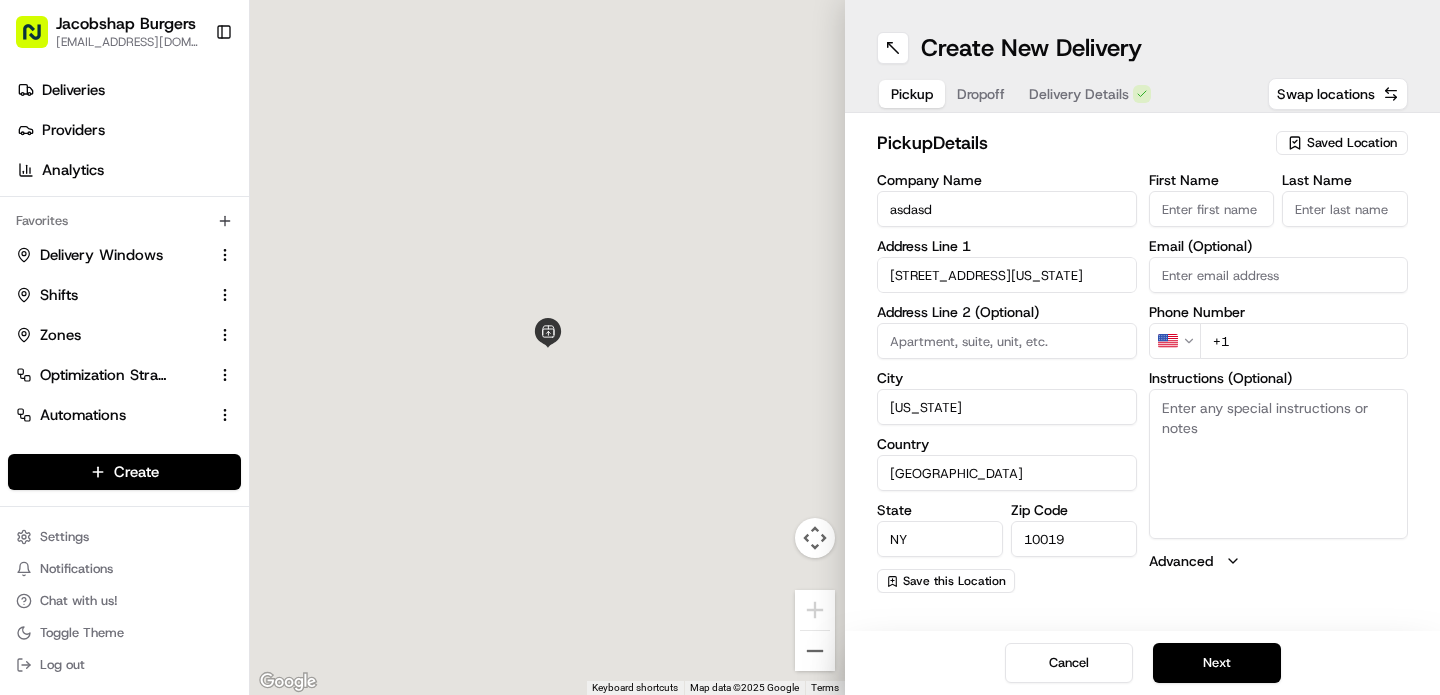type on "1717 Broadway" 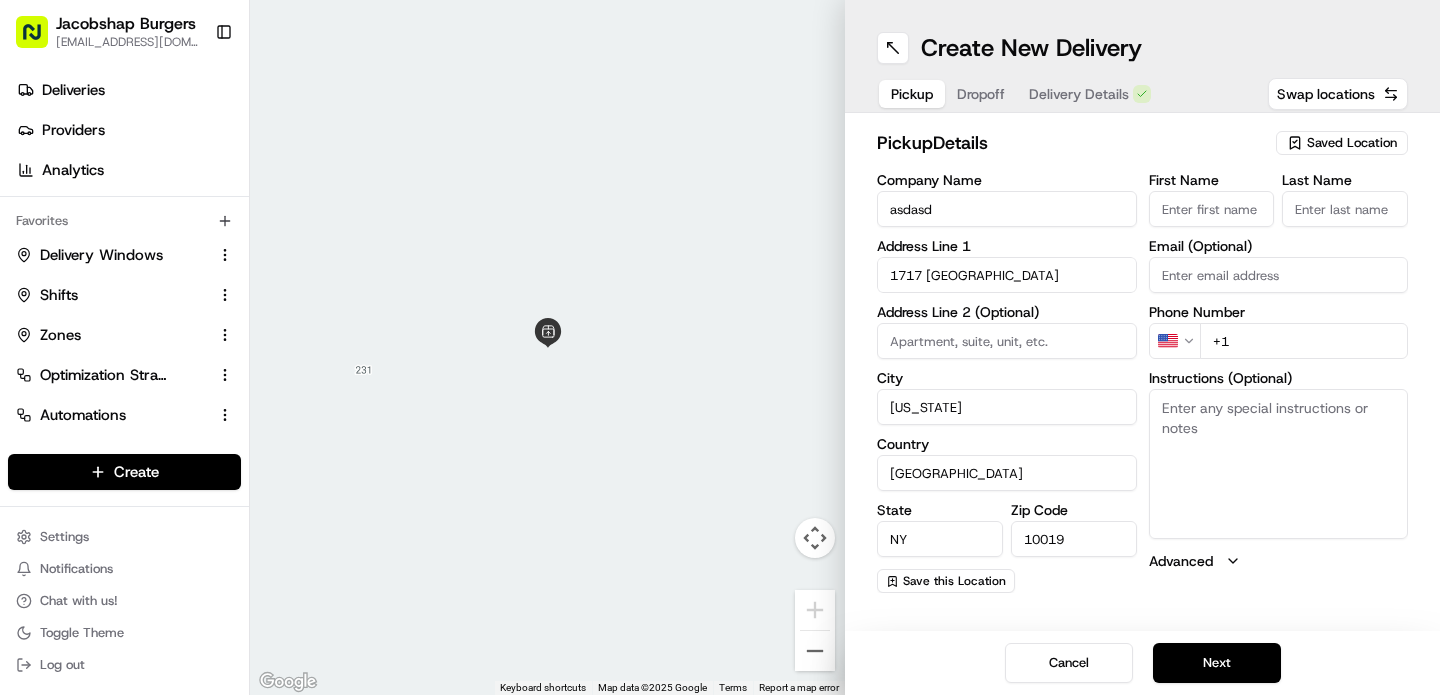 click on "First Name" at bounding box center [1212, 209] 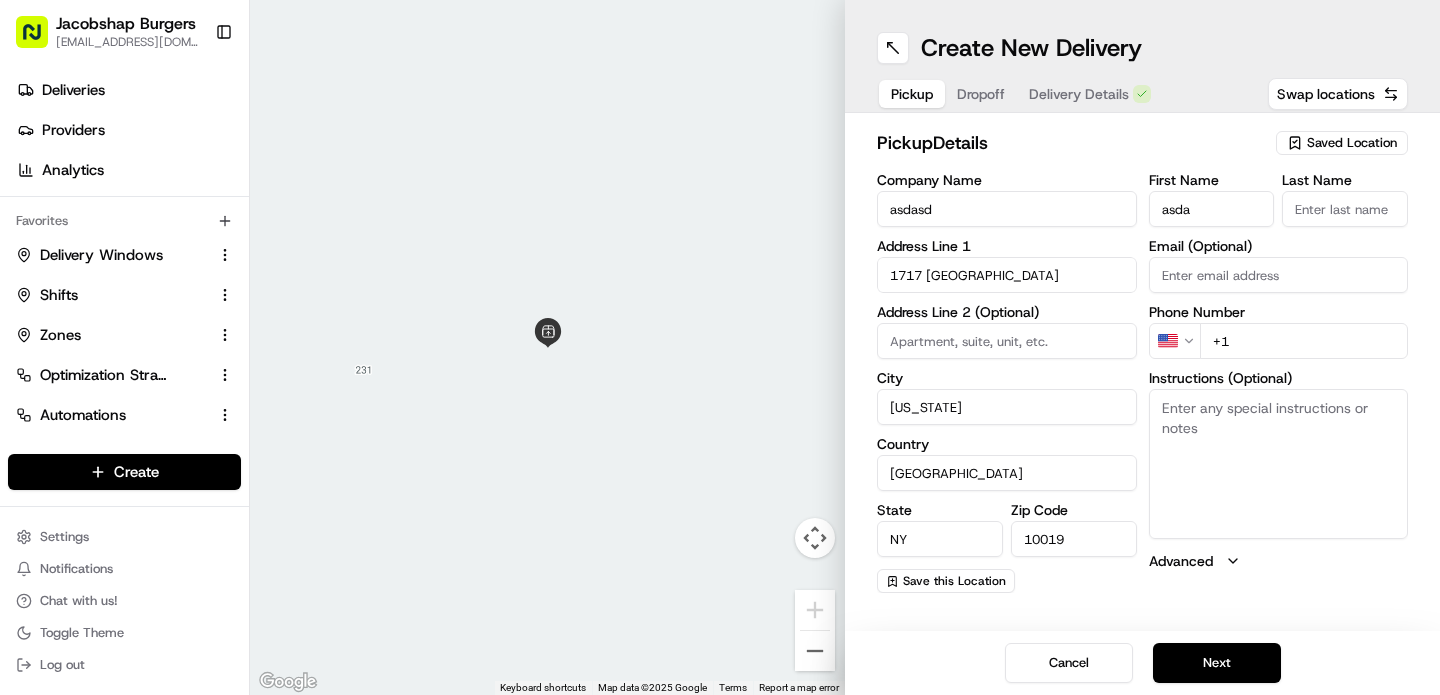 type on "asda" 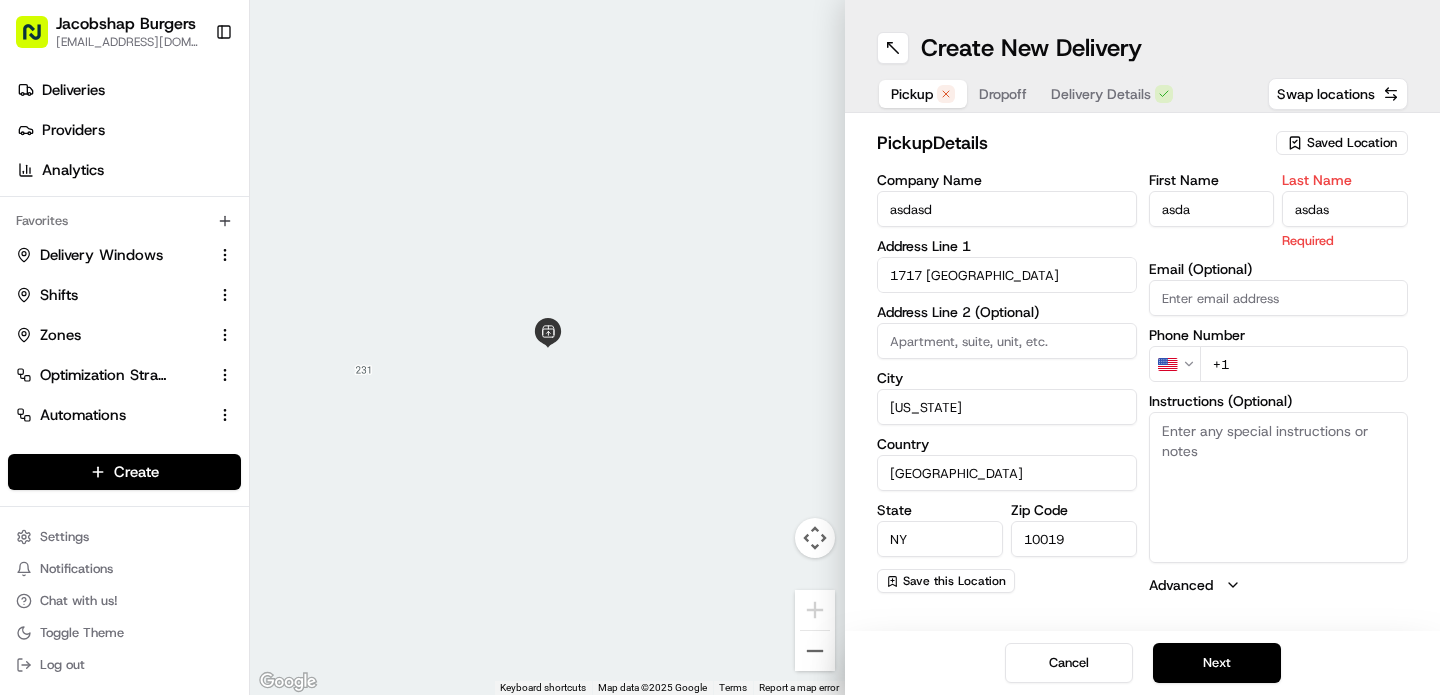 type on "asdas" 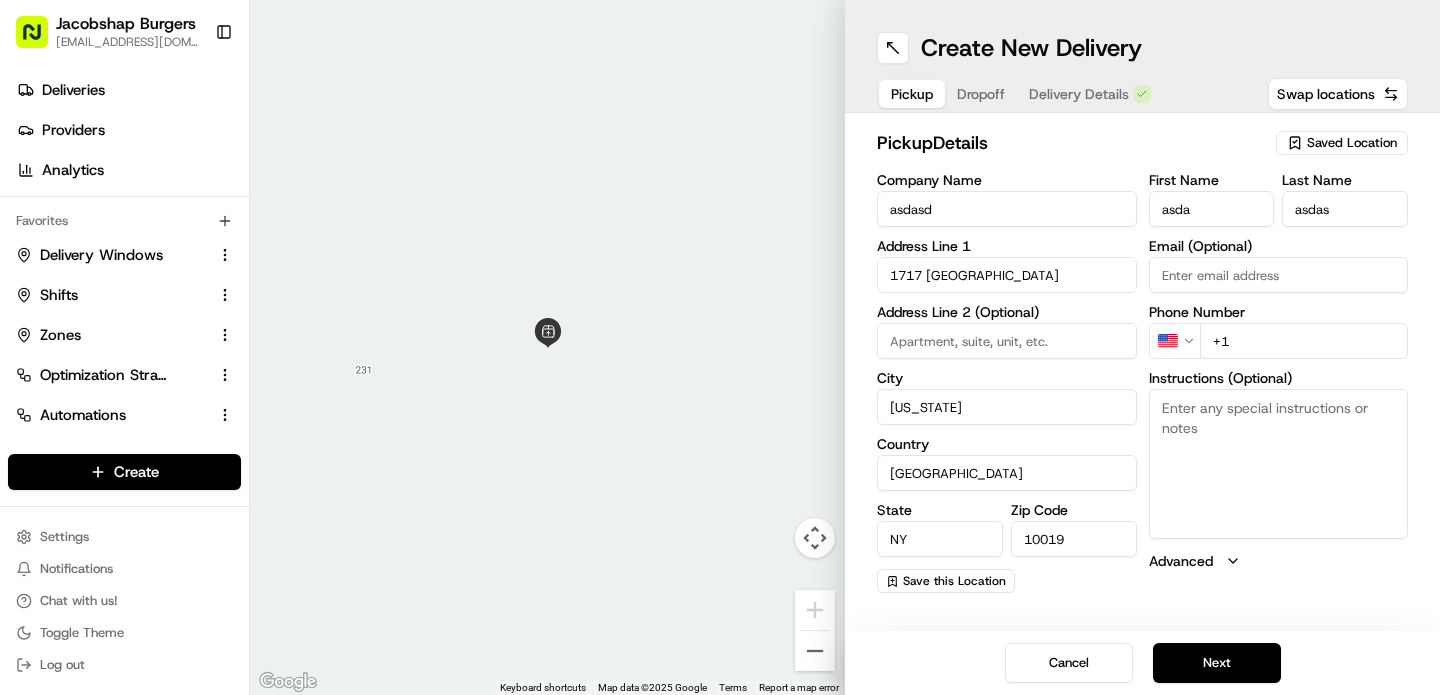 click on "First Name asda Last Name asdas Email (Optional) Phone Number US +1 Instructions (Optional) Advanced" at bounding box center (1279, 383) 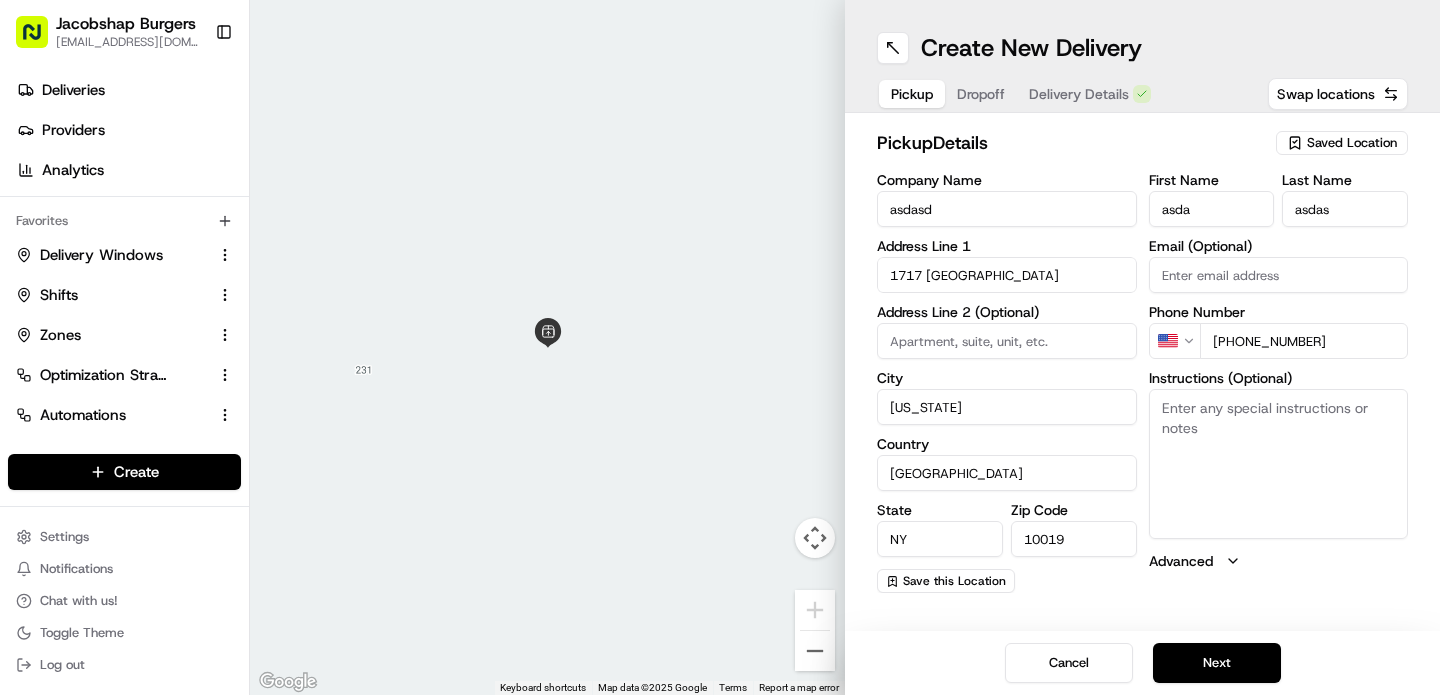 type on "+1 909 999 9999" 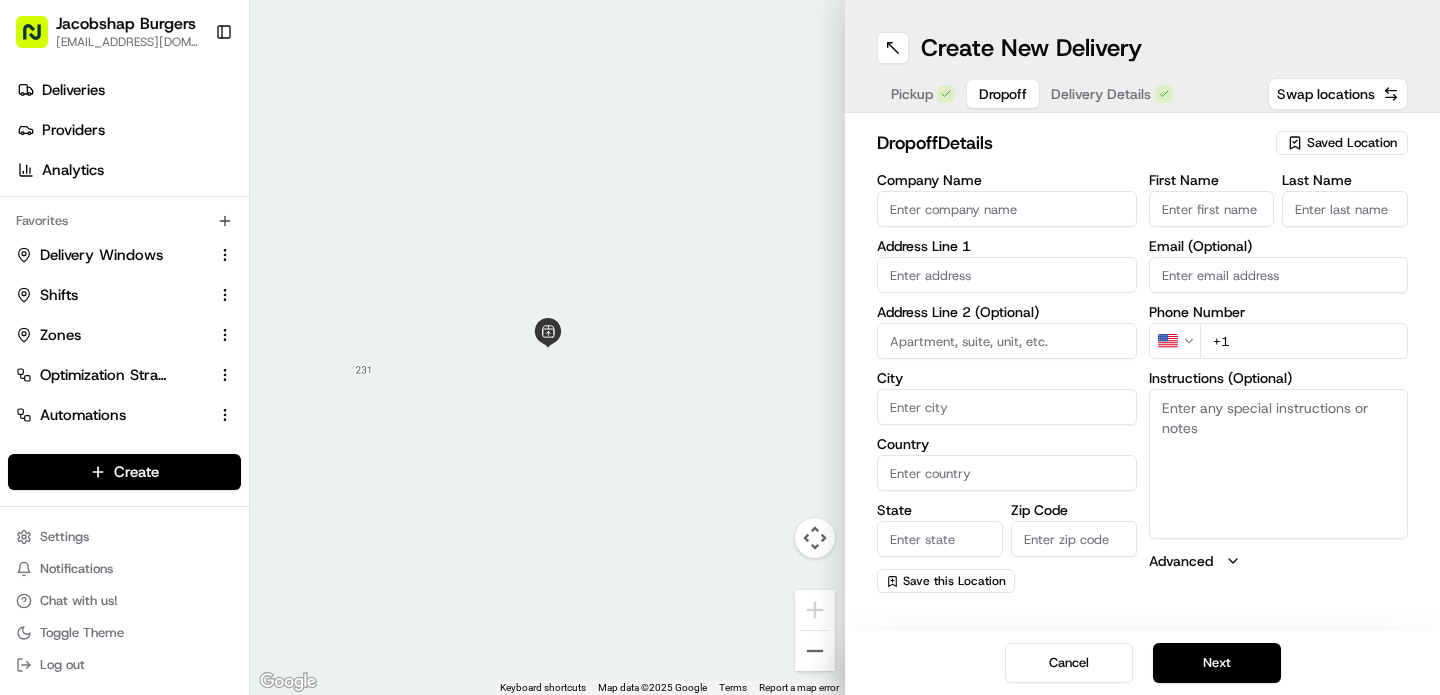 click on "Dropoff" at bounding box center (1003, 94) 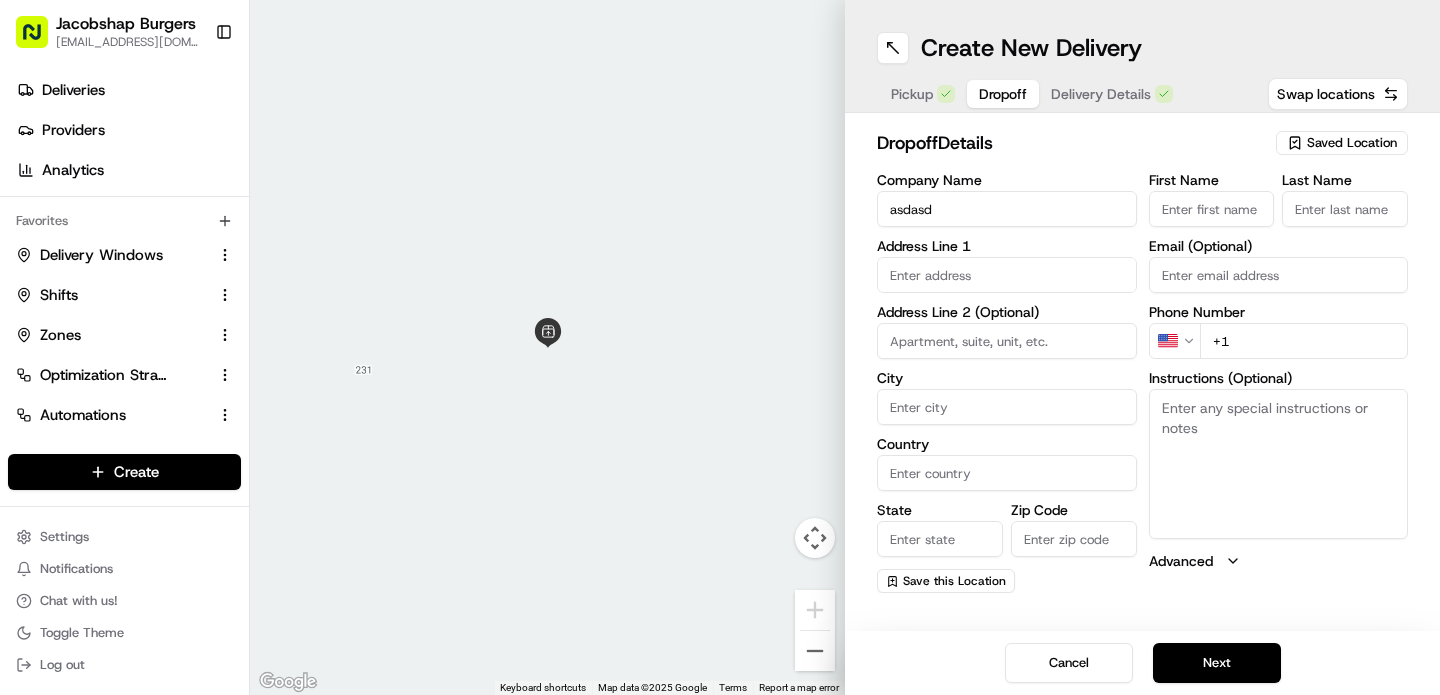 type on "asdasd" 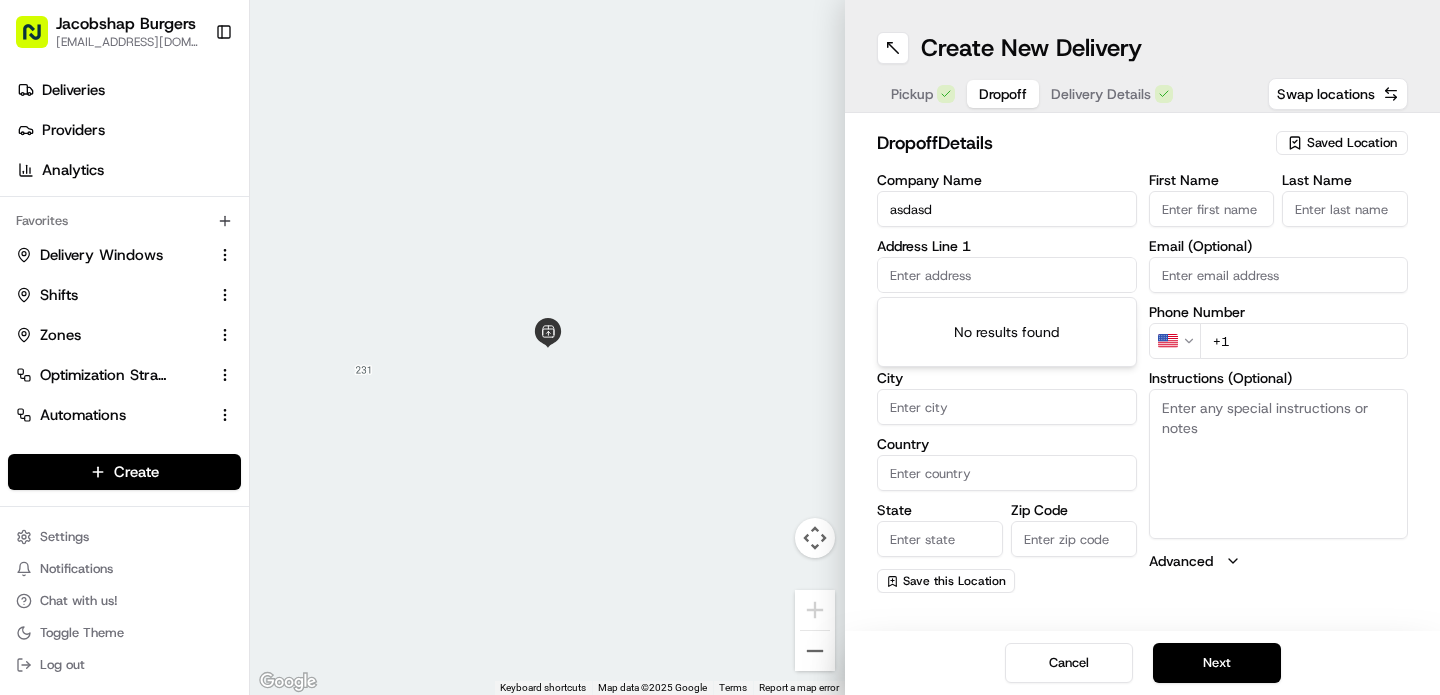 click at bounding box center [1007, 275] 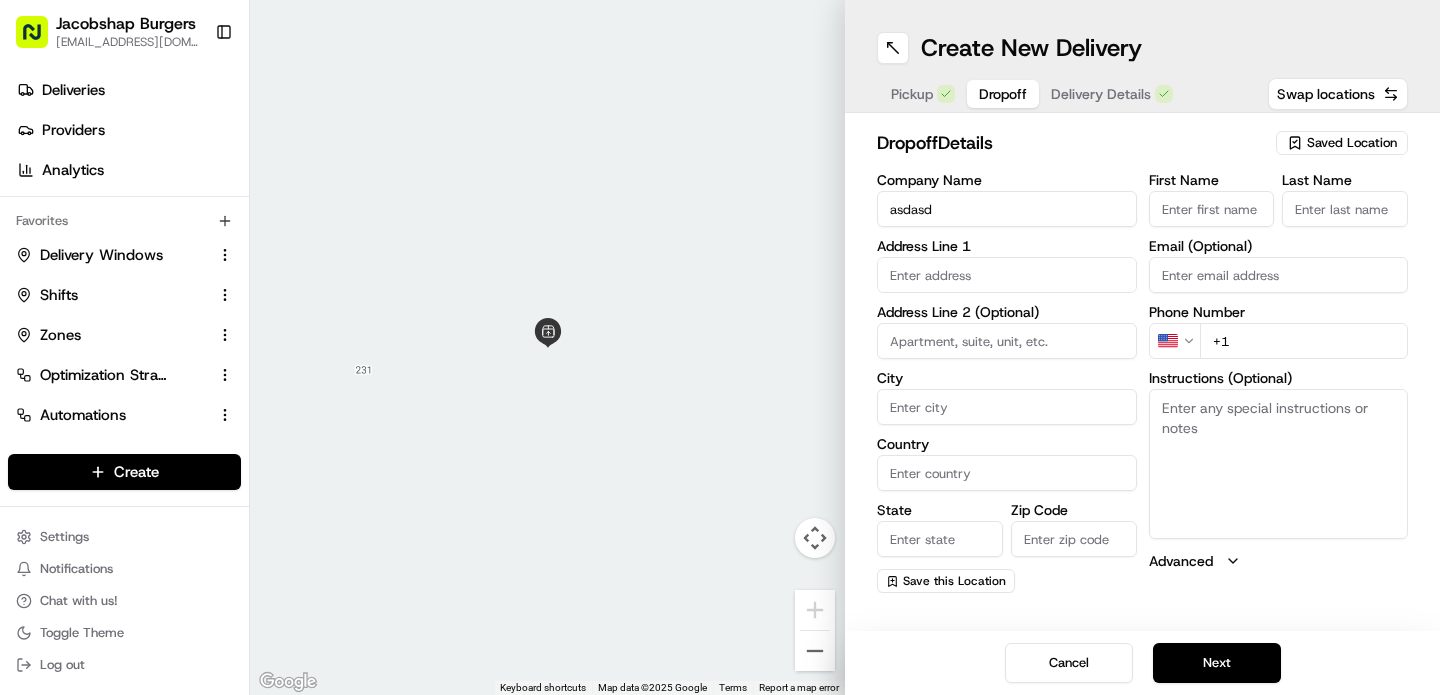 click at bounding box center (1007, 275) 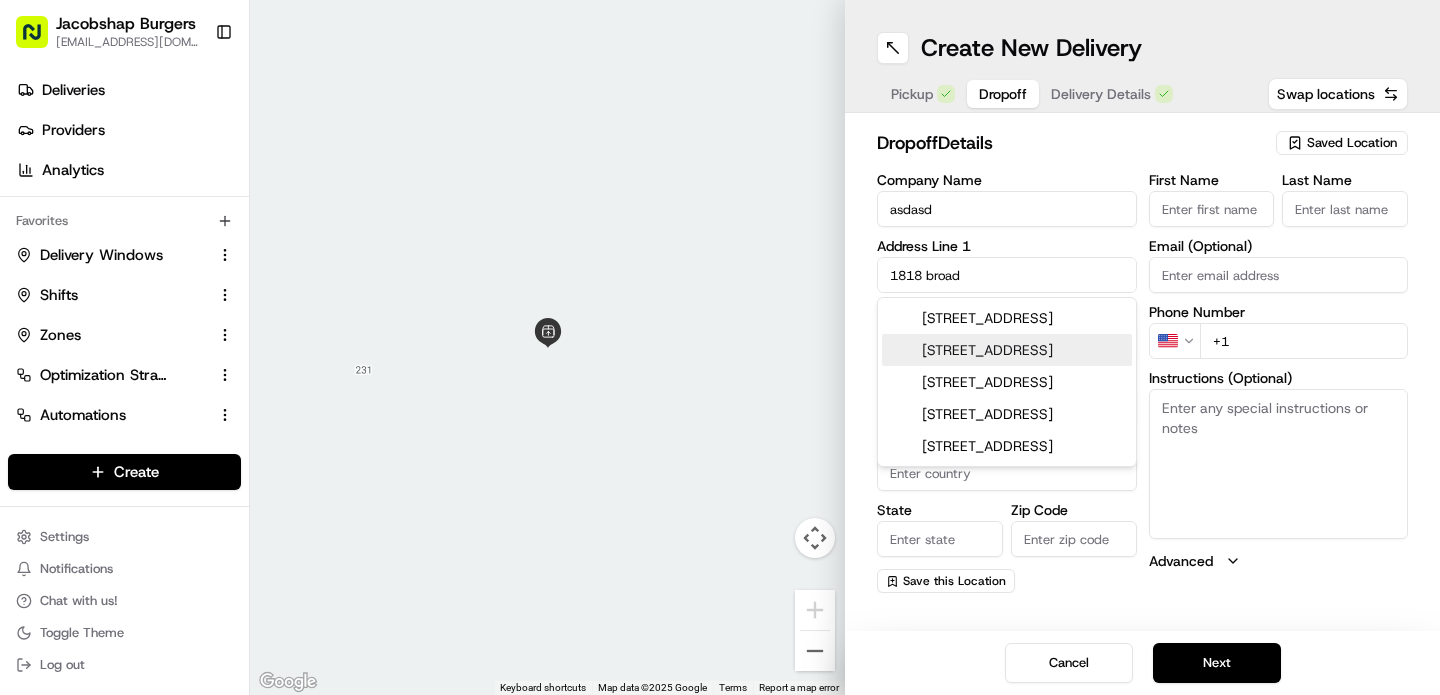 click on "1818 Broadway, Schenectady, NY" at bounding box center [1007, 350] 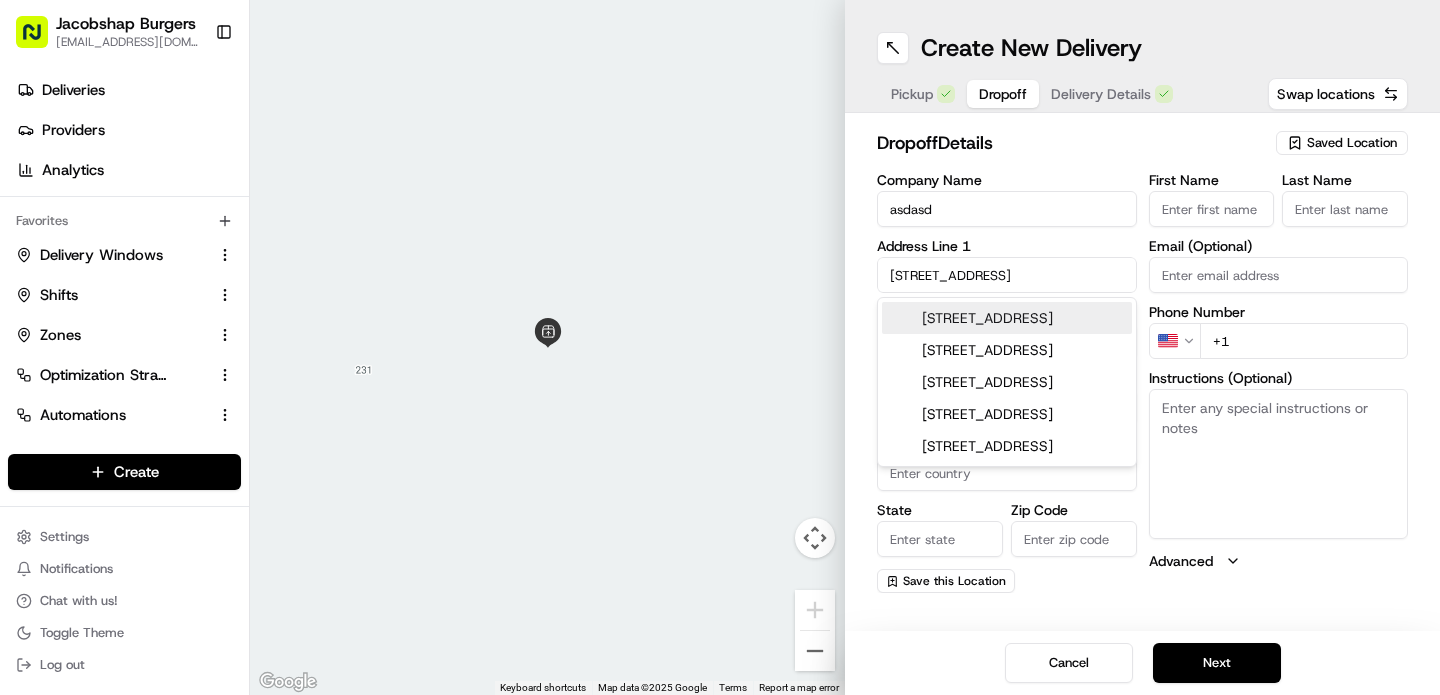 type on "1818 Broadway, Schenectady, NY 12306, USA" 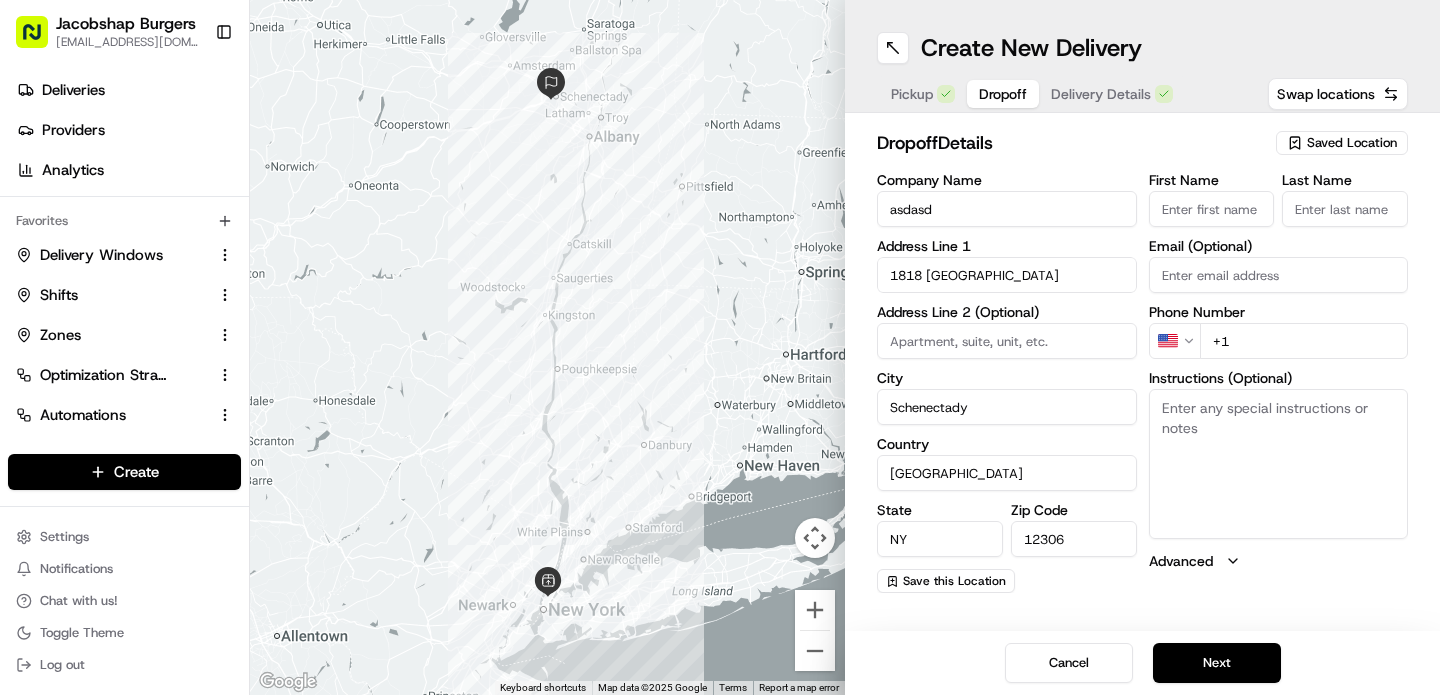 click on "1818 Broadway" at bounding box center [1007, 275] 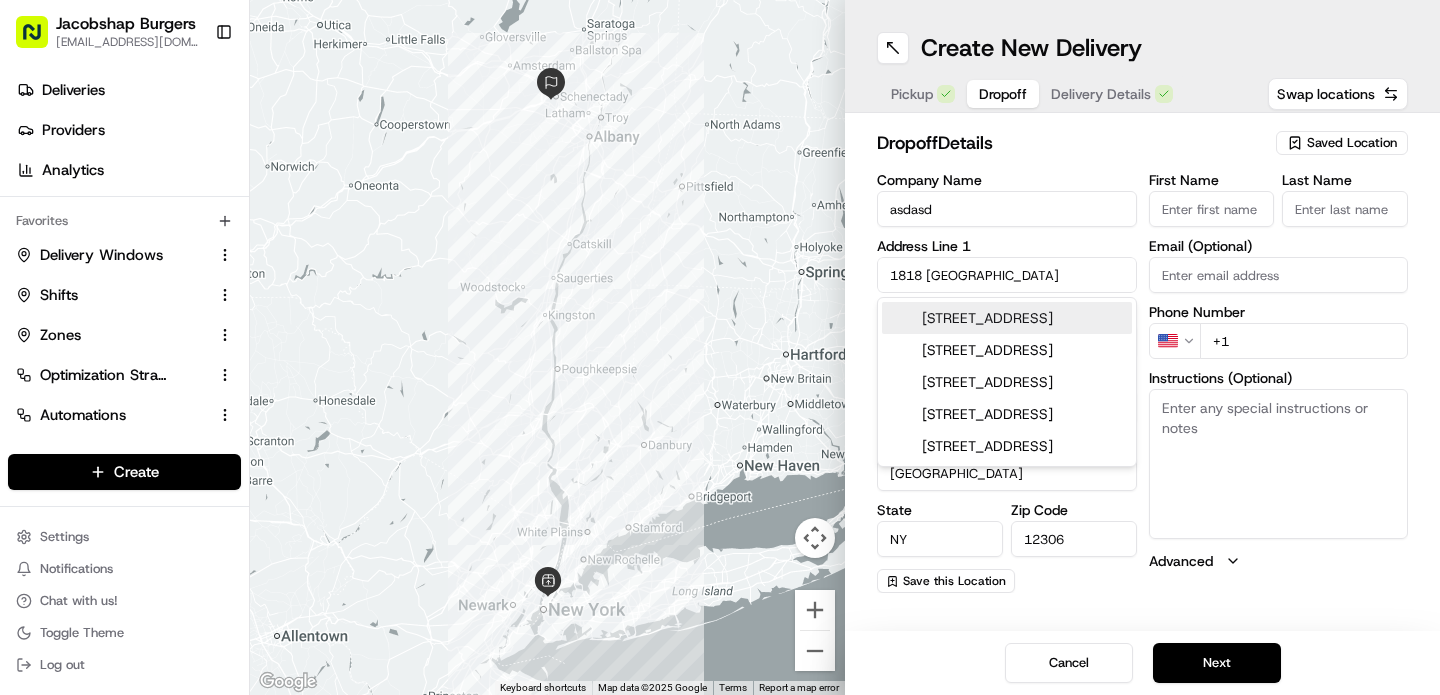 click on "1818 Broadway" at bounding box center [1007, 275] 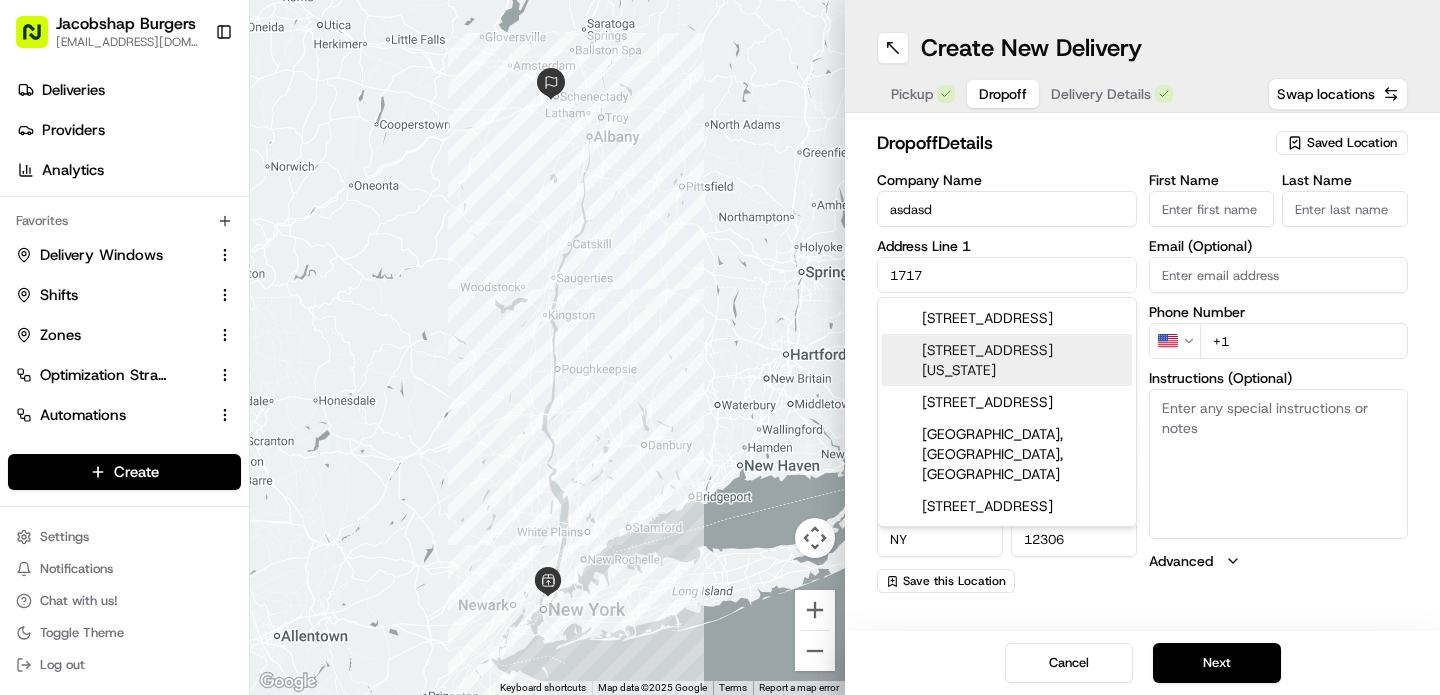 click on "1717 Broadway, Broadway, New York, NY" at bounding box center [1007, 360] 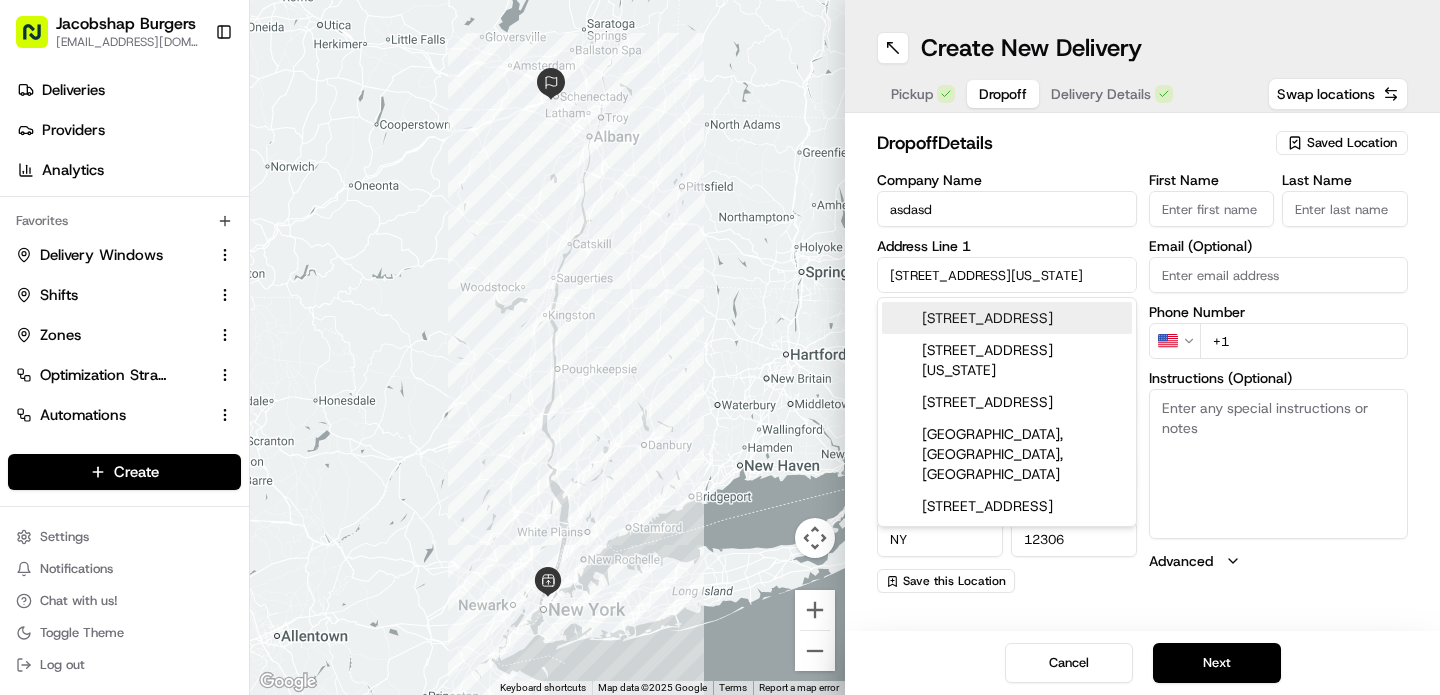 type on "1717 Broadway, 1717 Broadway, New York, NY 10019, USA" 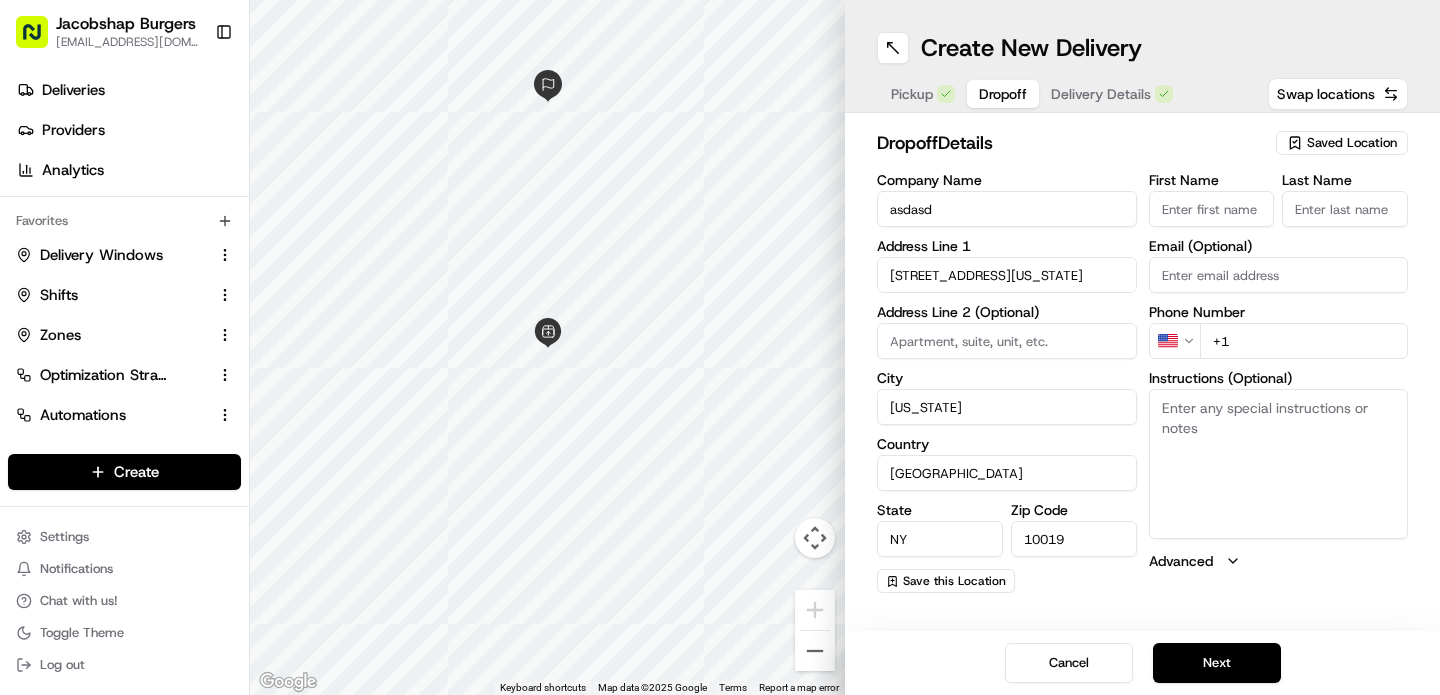 type on "1717 Broadway" 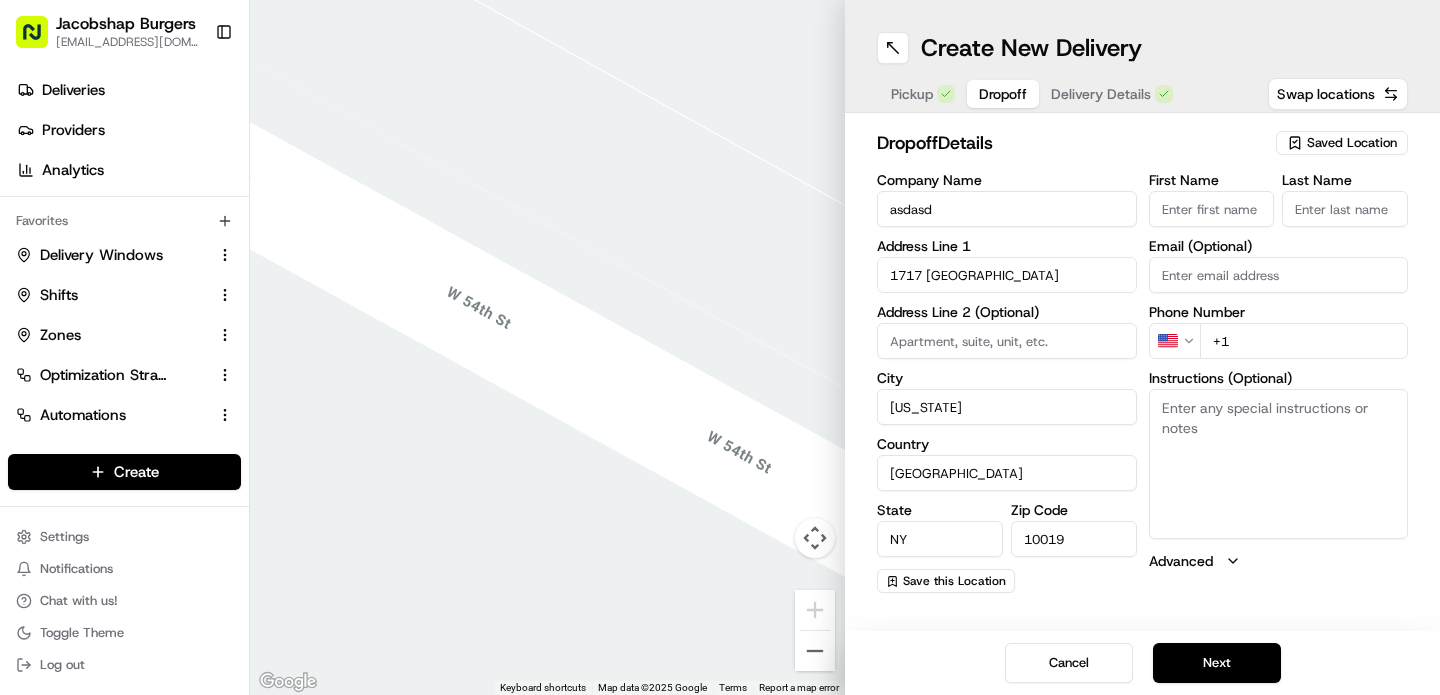 click on "1717 Broadway" at bounding box center (1007, 275) 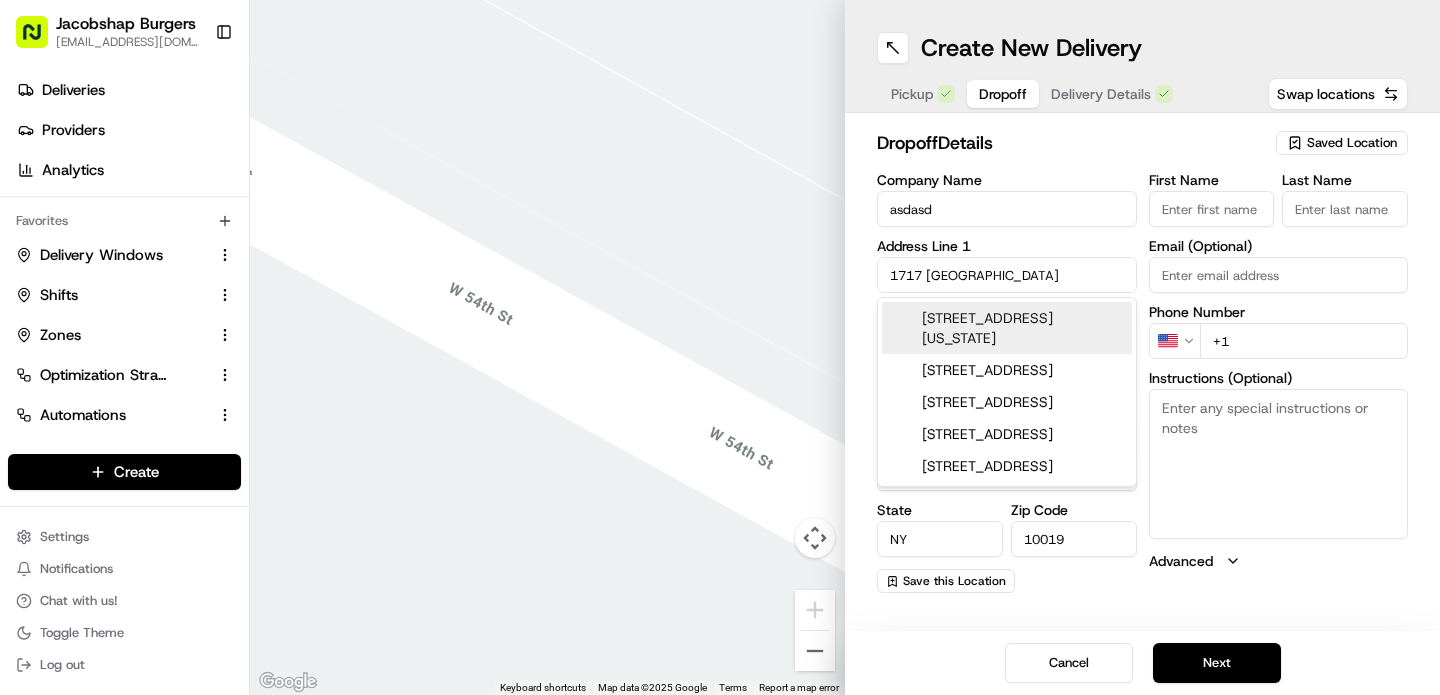 click on "First Name" at bounding box center [1212, 209] 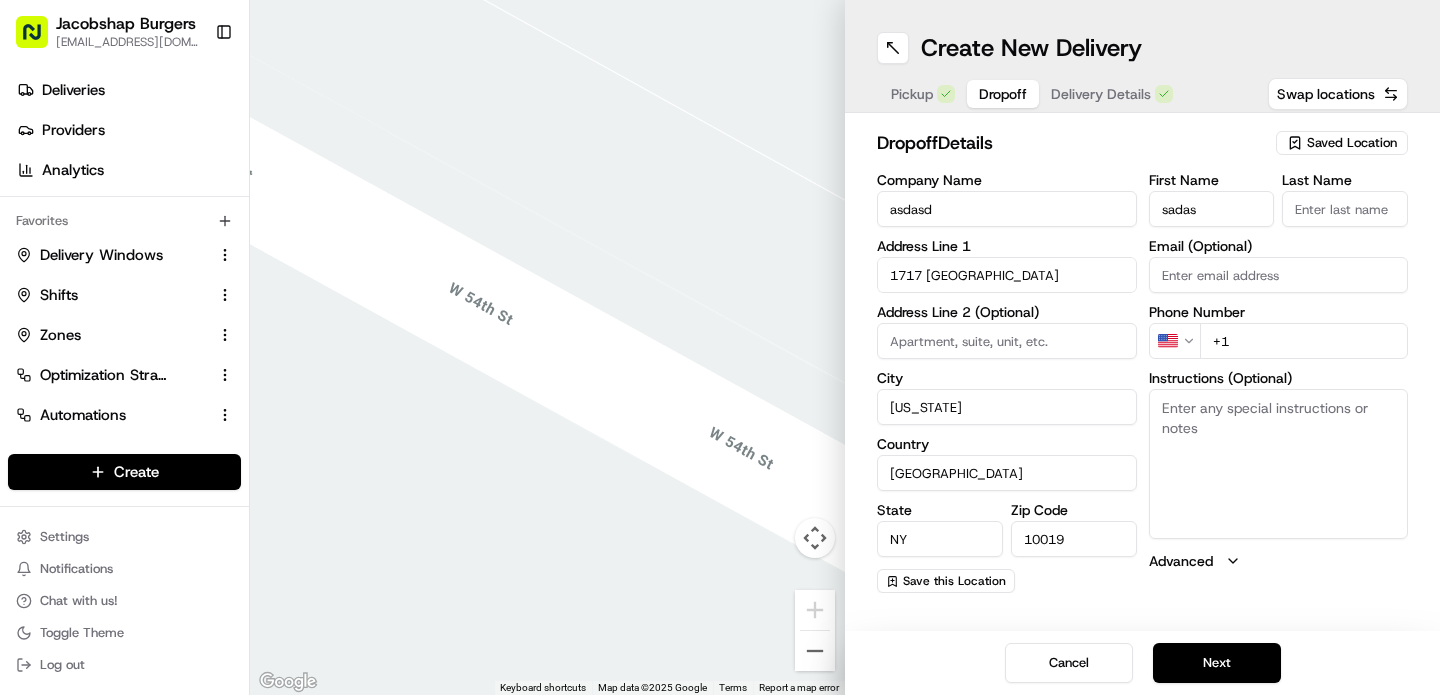 type on "sadas" 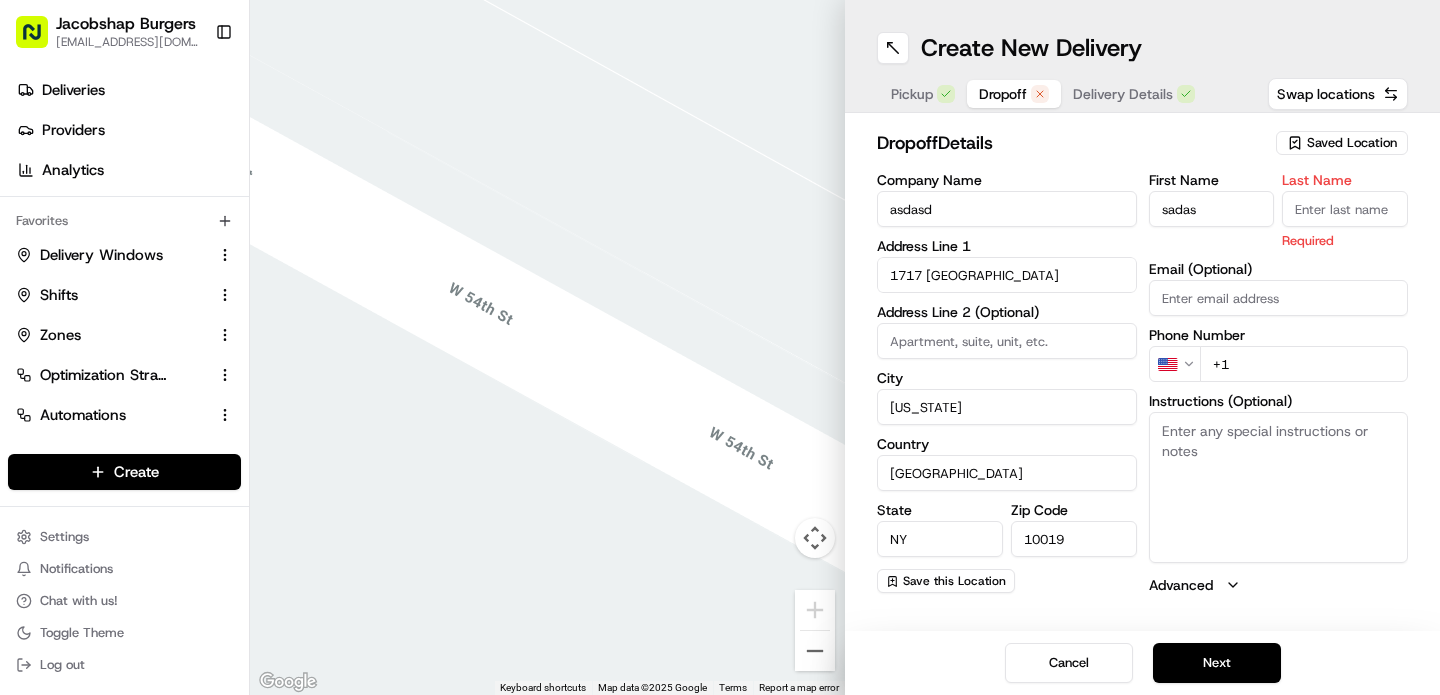 click on "Last Name" at bounding box center (1345, 209) 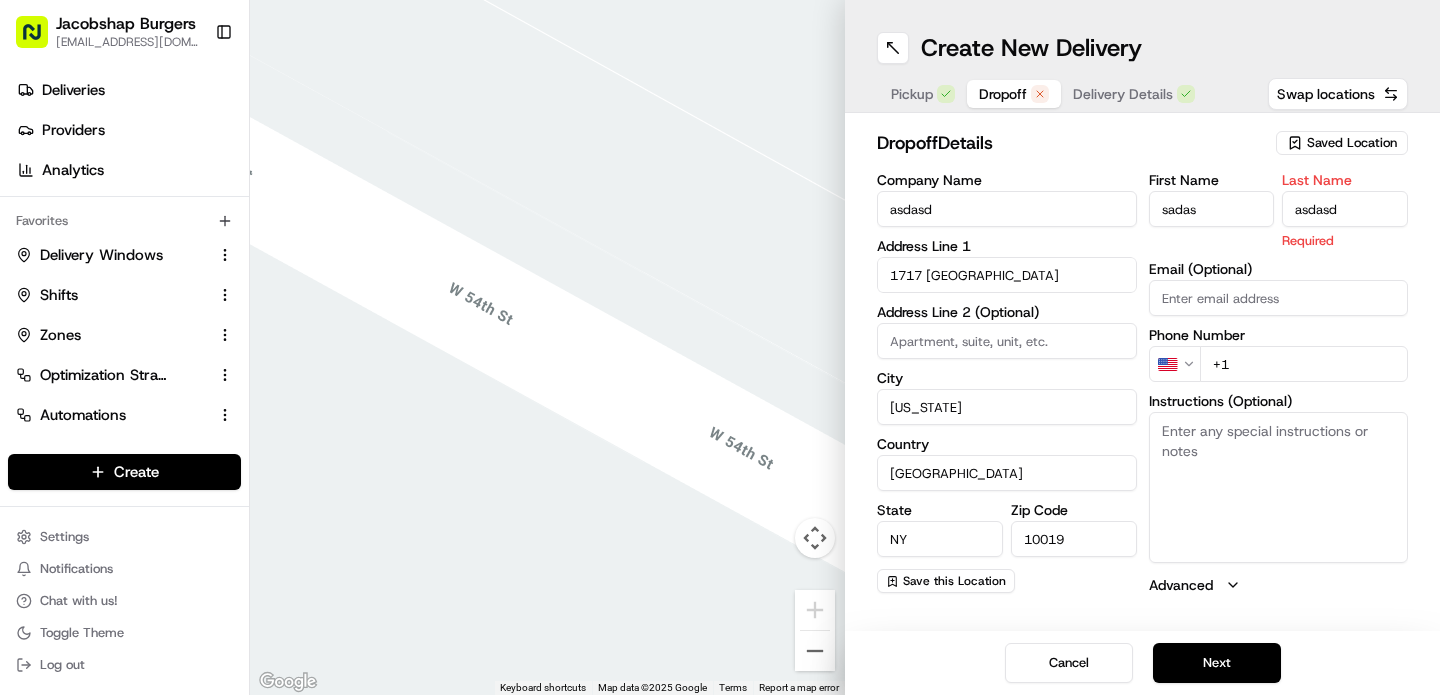 type on "asdasd" 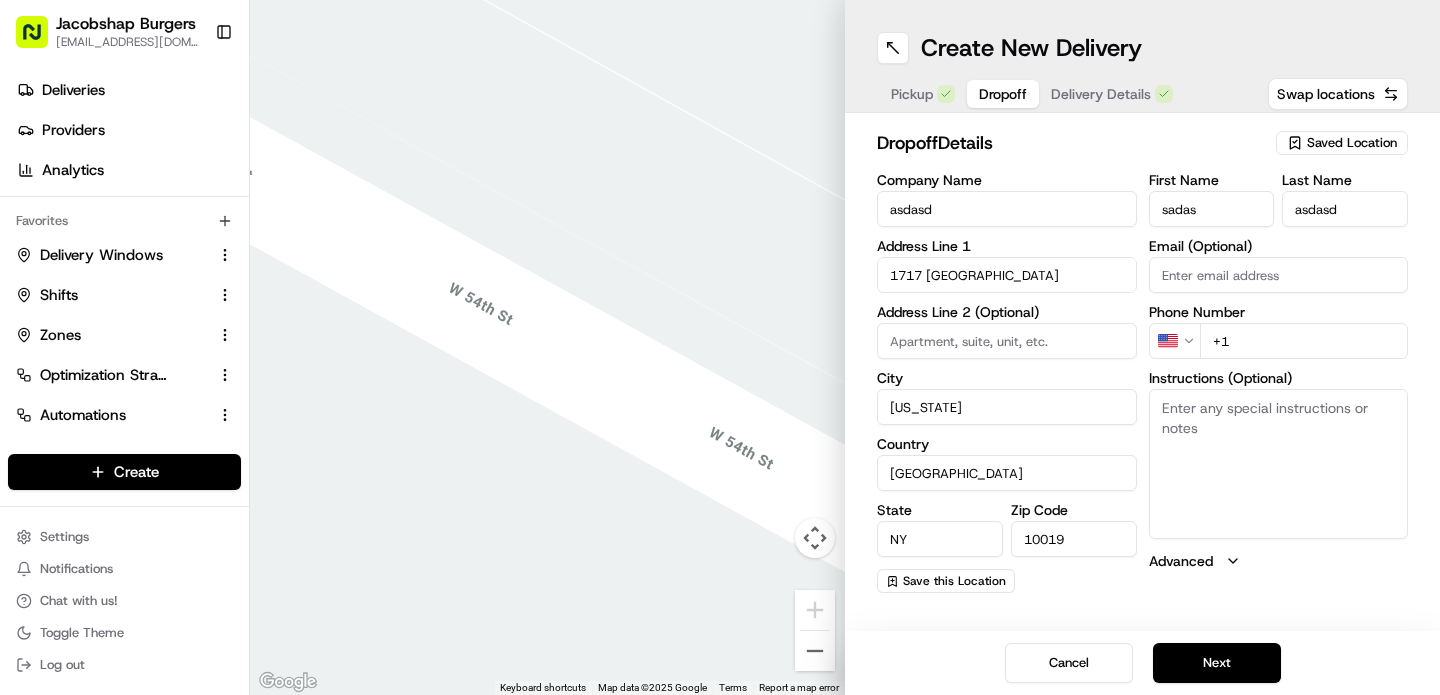 click on "First Name sadas Last Name asdasd Email (Optional) Phone Number US +1 Instructions (Optional) Advanced" at bounding box center (1279, 383) 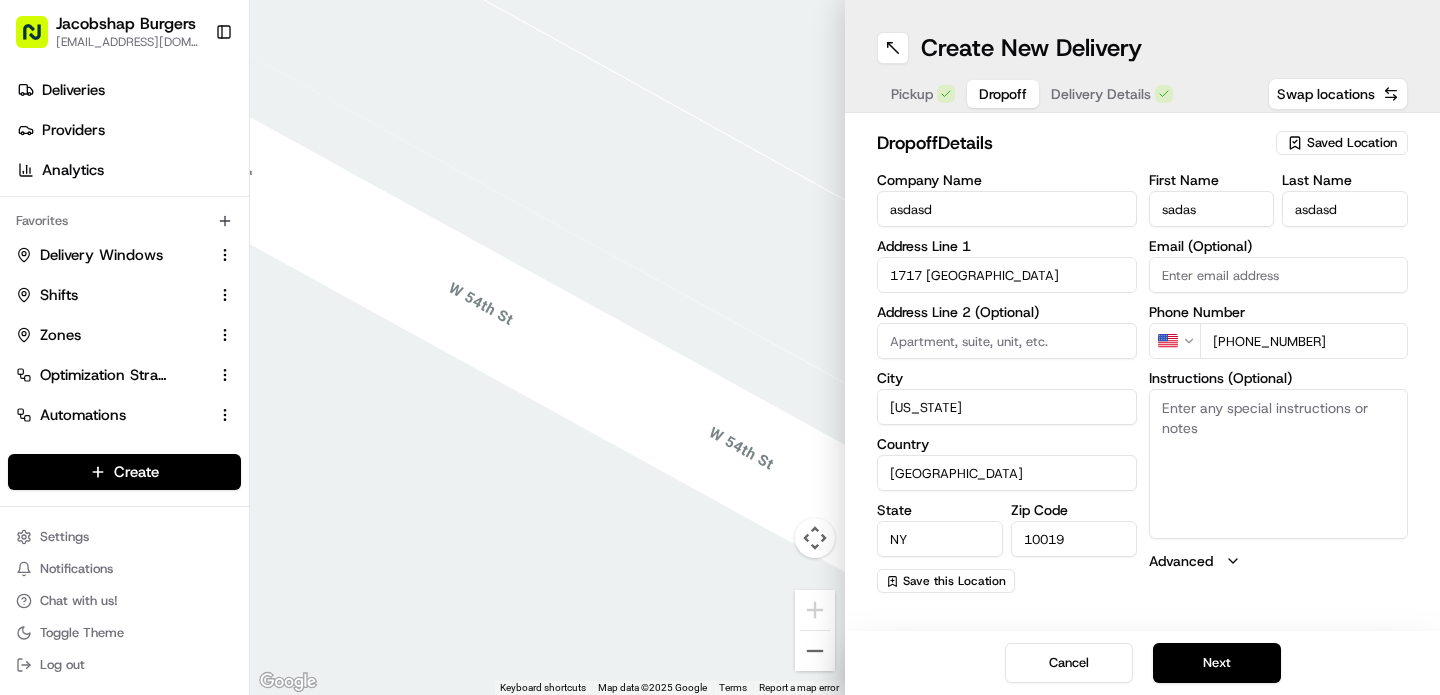 type on "+1 909 999 9999" 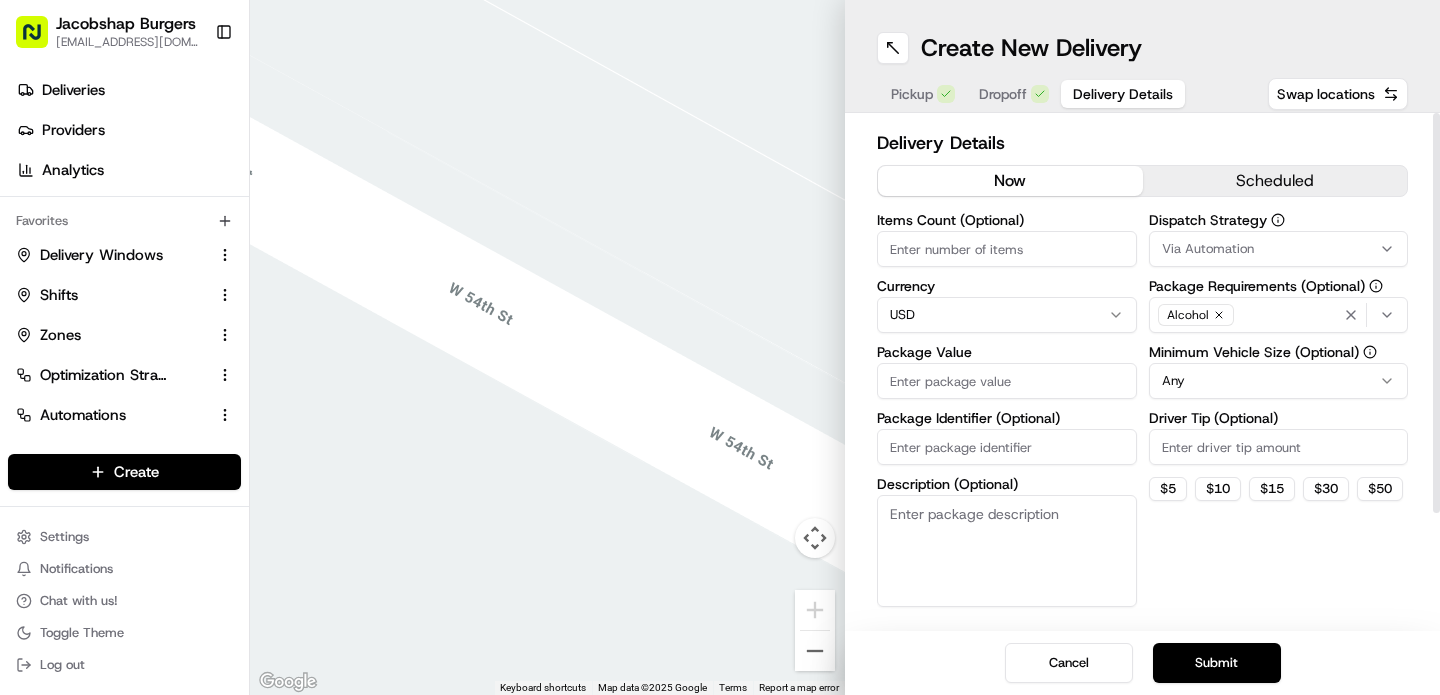 click on "Delivery Details" at bounding box center [1123, 94] 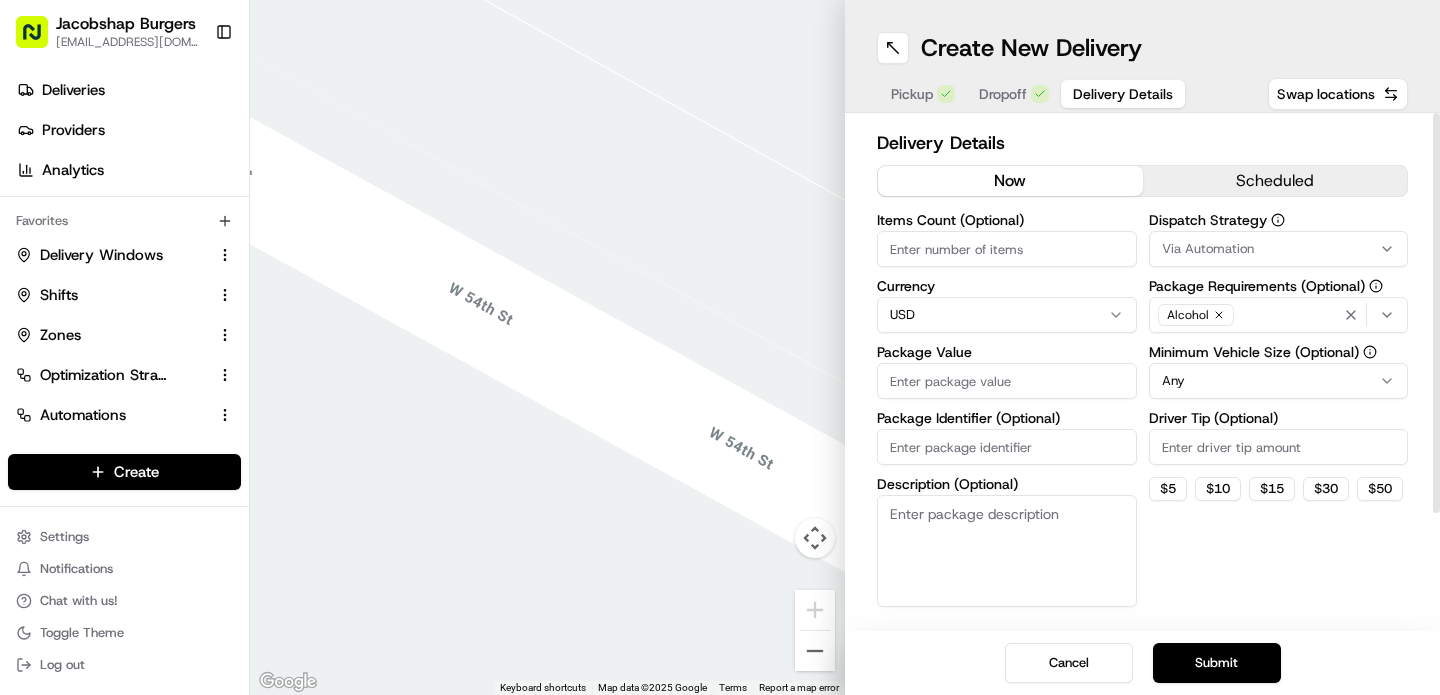 click on "Alcohol" at bounding box center [1279, 315] 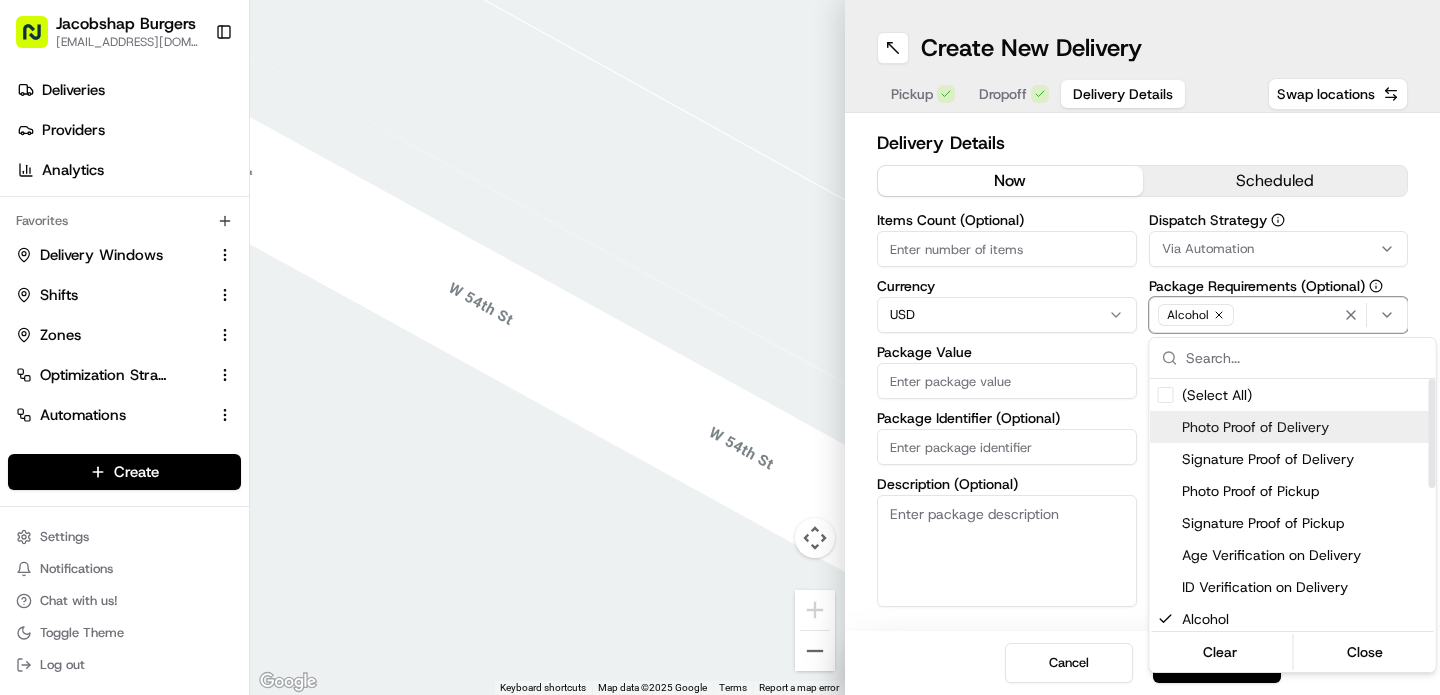 click on "Jacobshap Burgers jeshapiro@ymail.com Toggle Sidebar Deliveries Providers Analytics Favorites Delivery Windows Shifts Zones Optimization Strategy Automations Tracking Portal Dispatch Strategy Main Menu Members & Organization Organization Users Roles Preferences Customization Tracking Orchestration Automations Dispatch Strategy Locations Pickup Locations Dropoff Locations Billing Billing Refund Requests Integrations Notification Triggers Webhooks API Keys Request Logs Create Settings Notifications Chat with us! Toggle Theme Log out ← Move left → Move right ↑ Move up ↓ Move down + Zoom in - Zoom out Home Jump left by 75% End Jump right by 75% Page Up Jump up by 75% Page Down Jump down by 75% To navigate, press the arrow keys. Keyboard shortcuts Map Data Map data ©2025 Google Map data ©2025 Google 2 m  Click to toggle between metric and imperial units Terms Report a map error Create New Delivery Pickup Dropoff Delivery Details Swap locations Delivery Details now scheduled Currency USD" at bounding box center (720, 347) 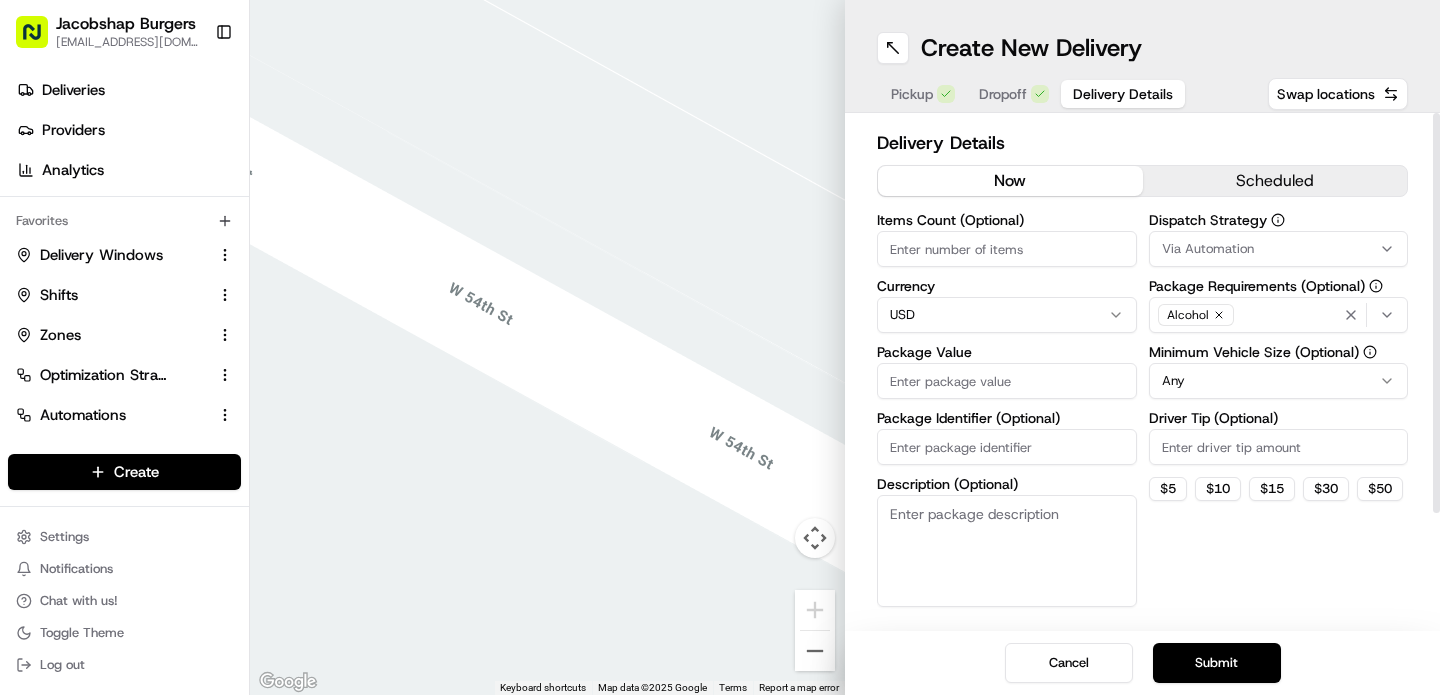 click on "scheduled" at bounding box center (1275, 181) 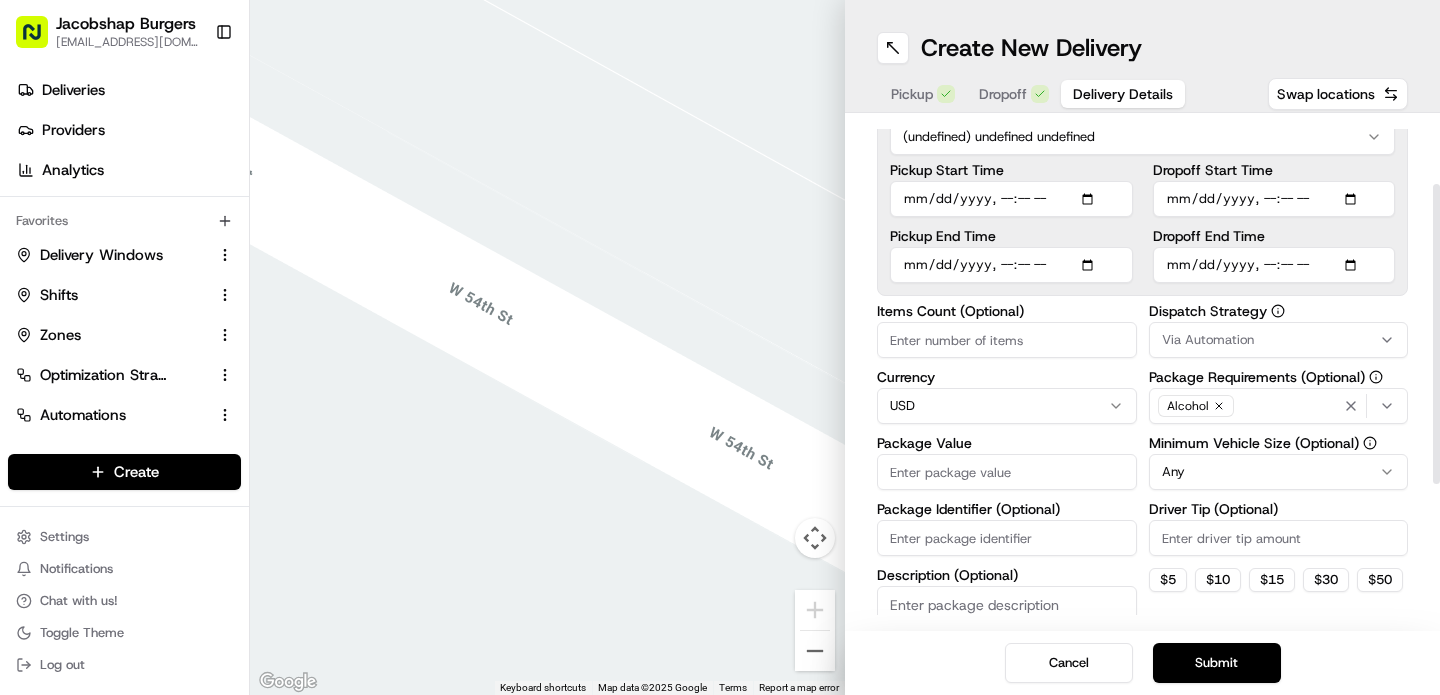 scroll, scrollTop: 115, scrollLeft: 0, axis: vertical 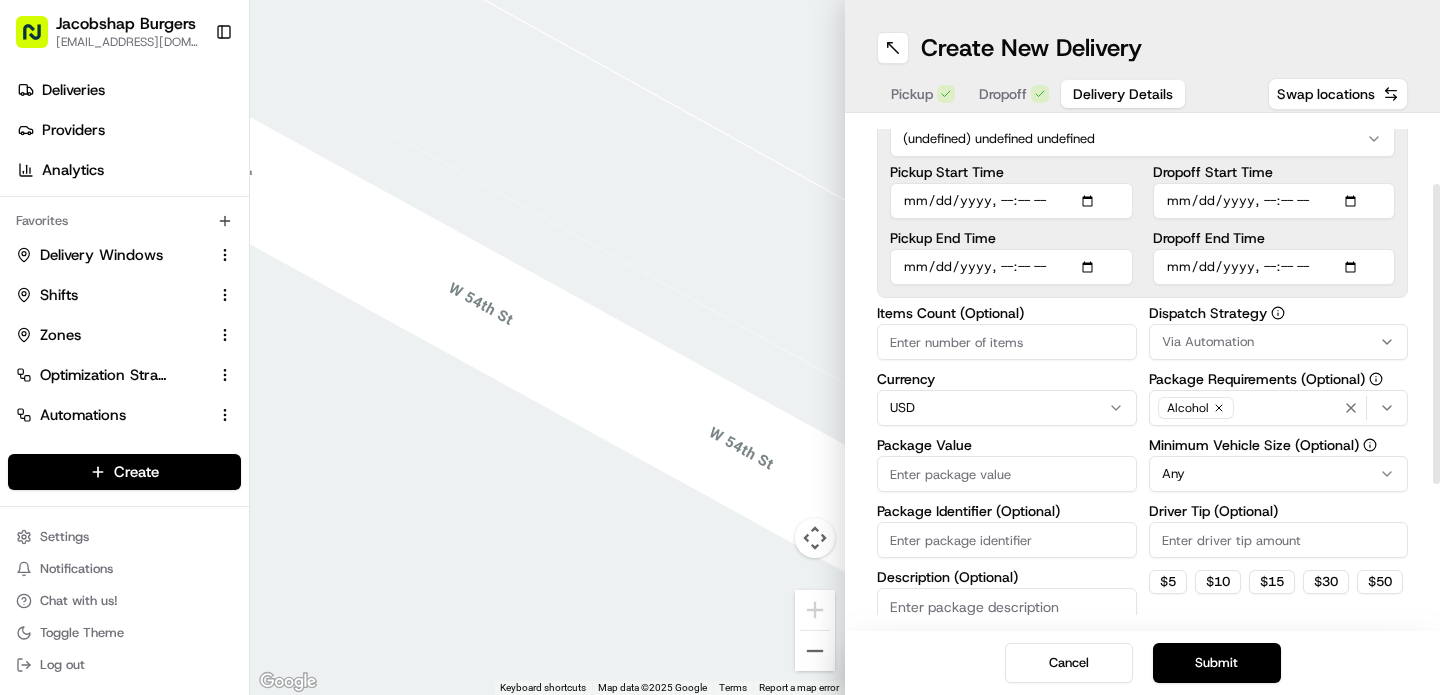 click on "Pickup Start Time" at bounding box center (1011, 201) 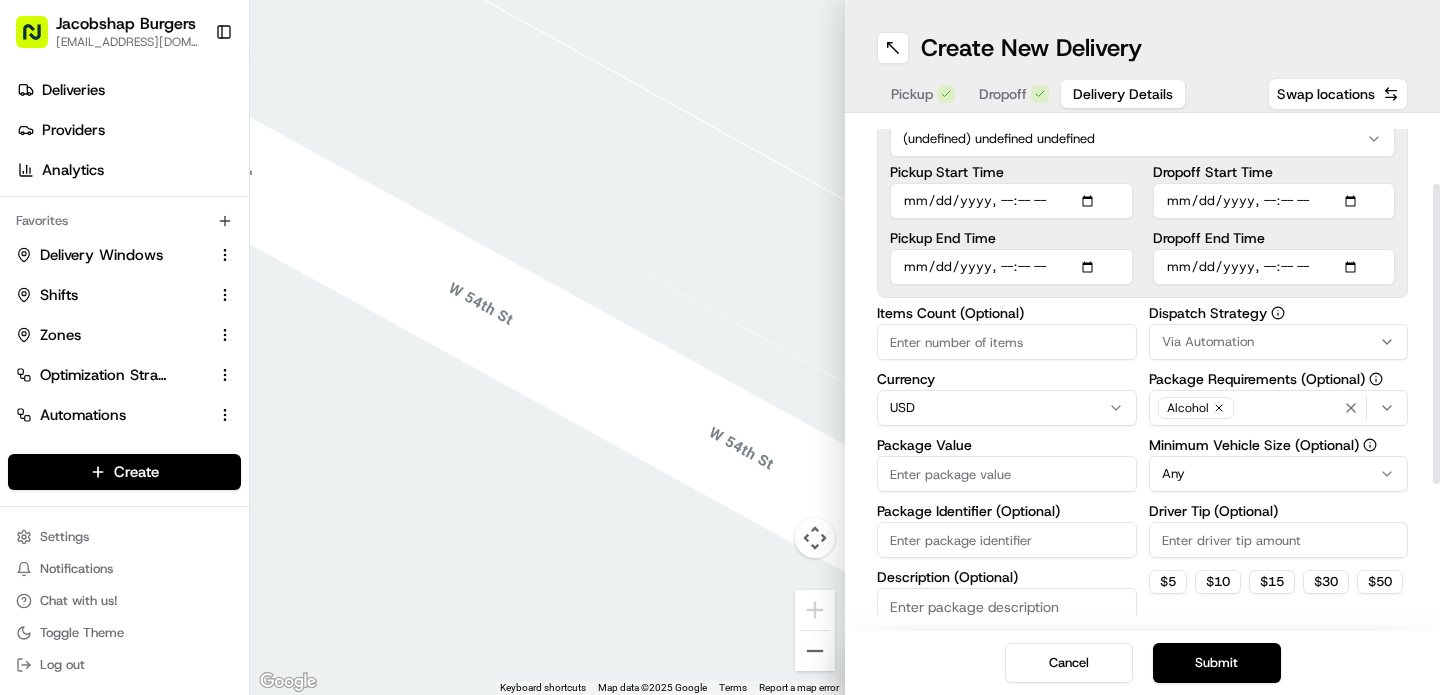 click on "Pickup Start Time" at bounding box center (1011, 201) 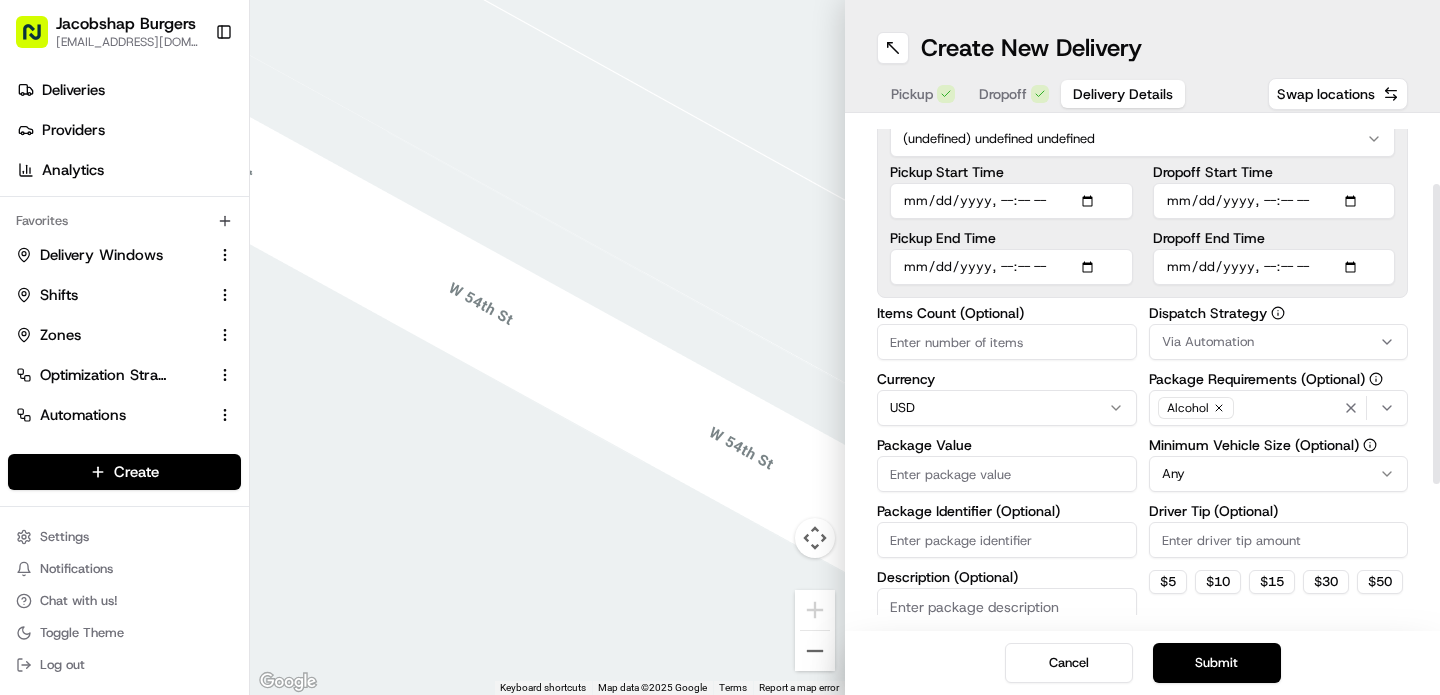 type on "2025-07-17T18:06" 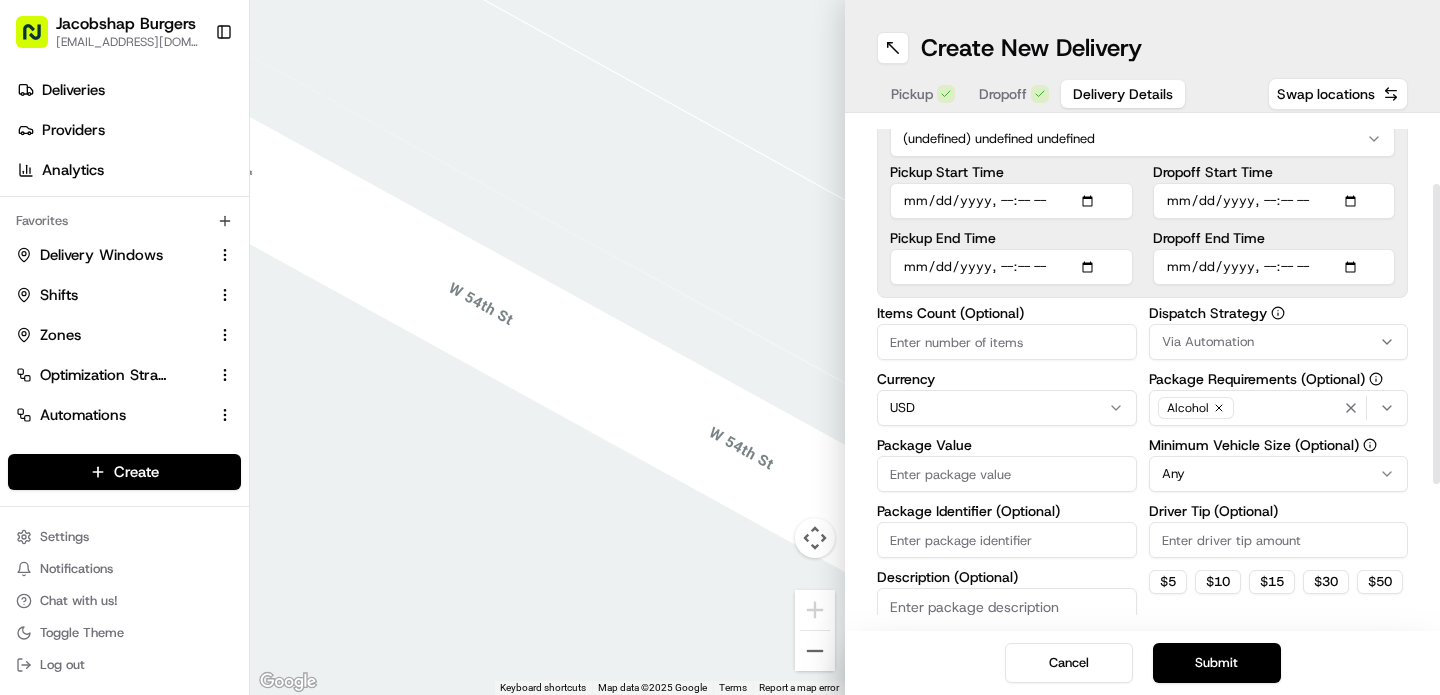 click on "Dropoff Start Time" at bounding box center (1274, 201) 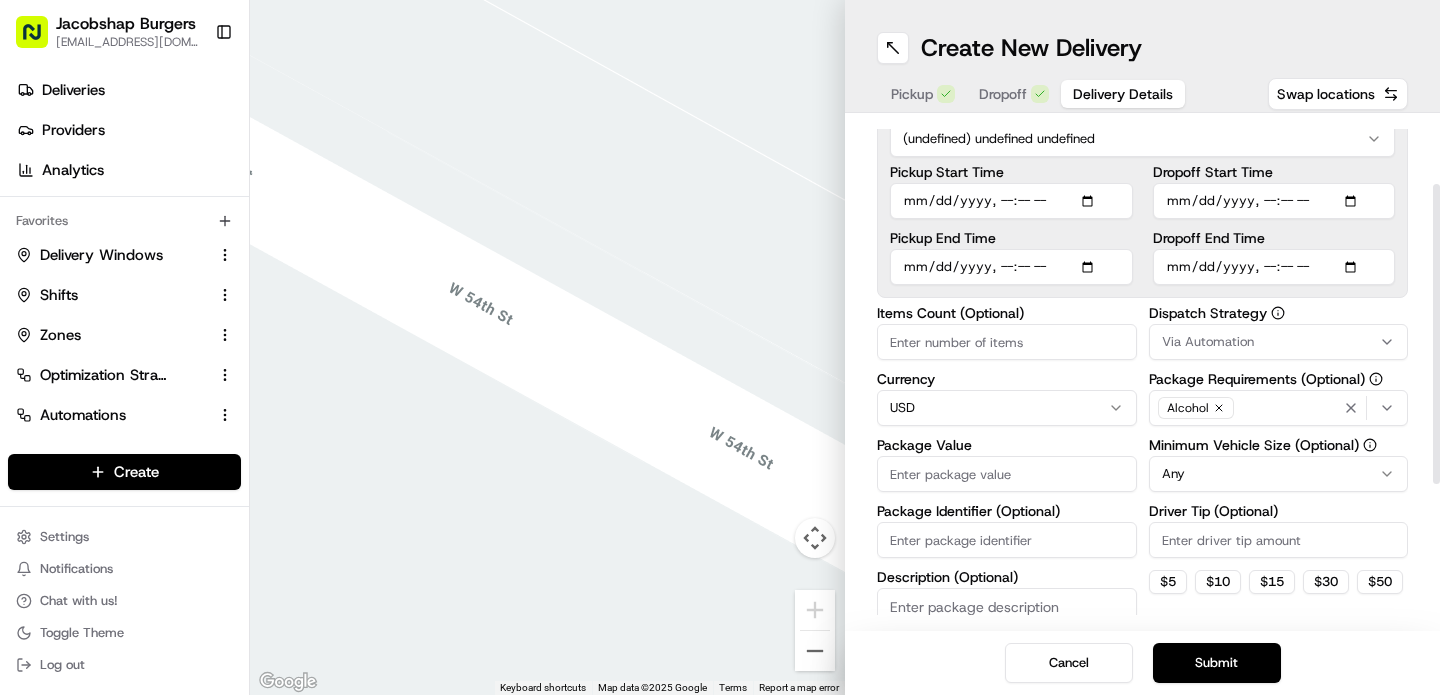 click on "Pickup Start Time Pickup End Time Dropoff Start Time Dropoff End Time" at bounding box center [1142, 225] 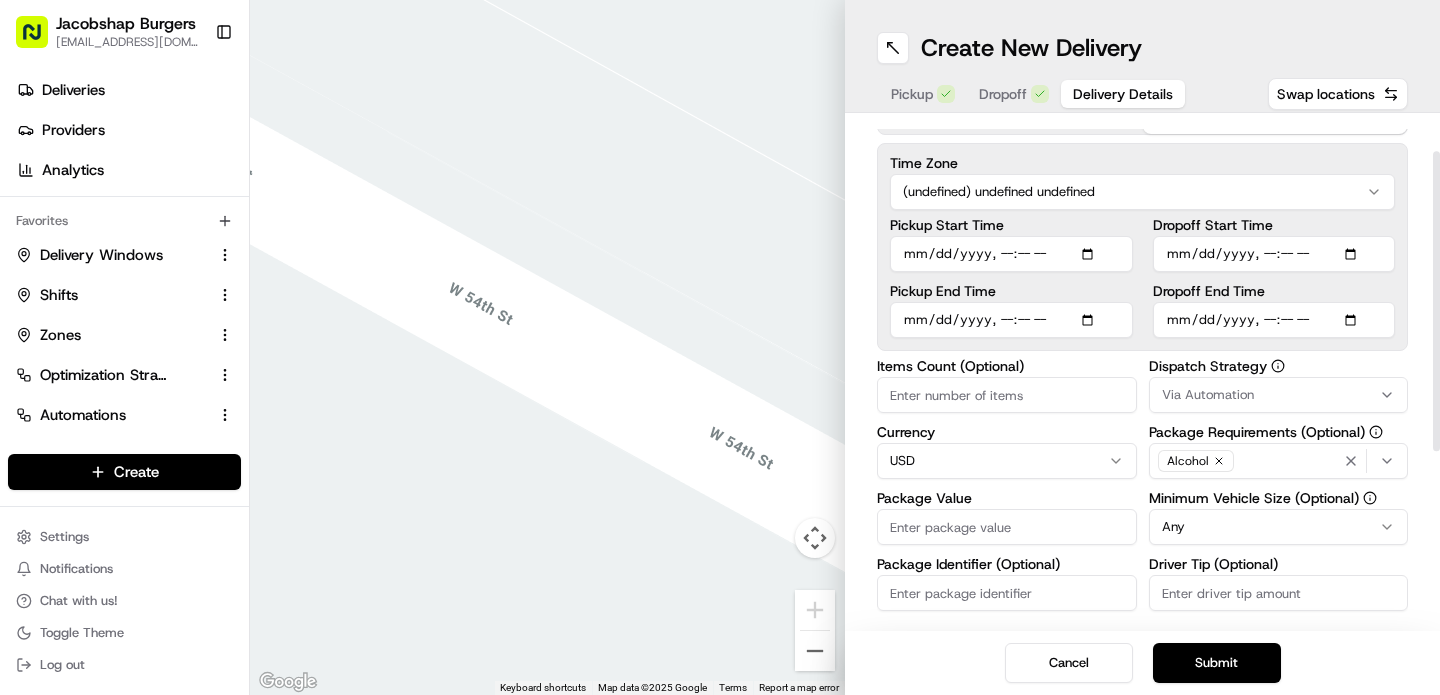 scroll, scrollTop: 60, scrollLeft: 0, axis: vertical 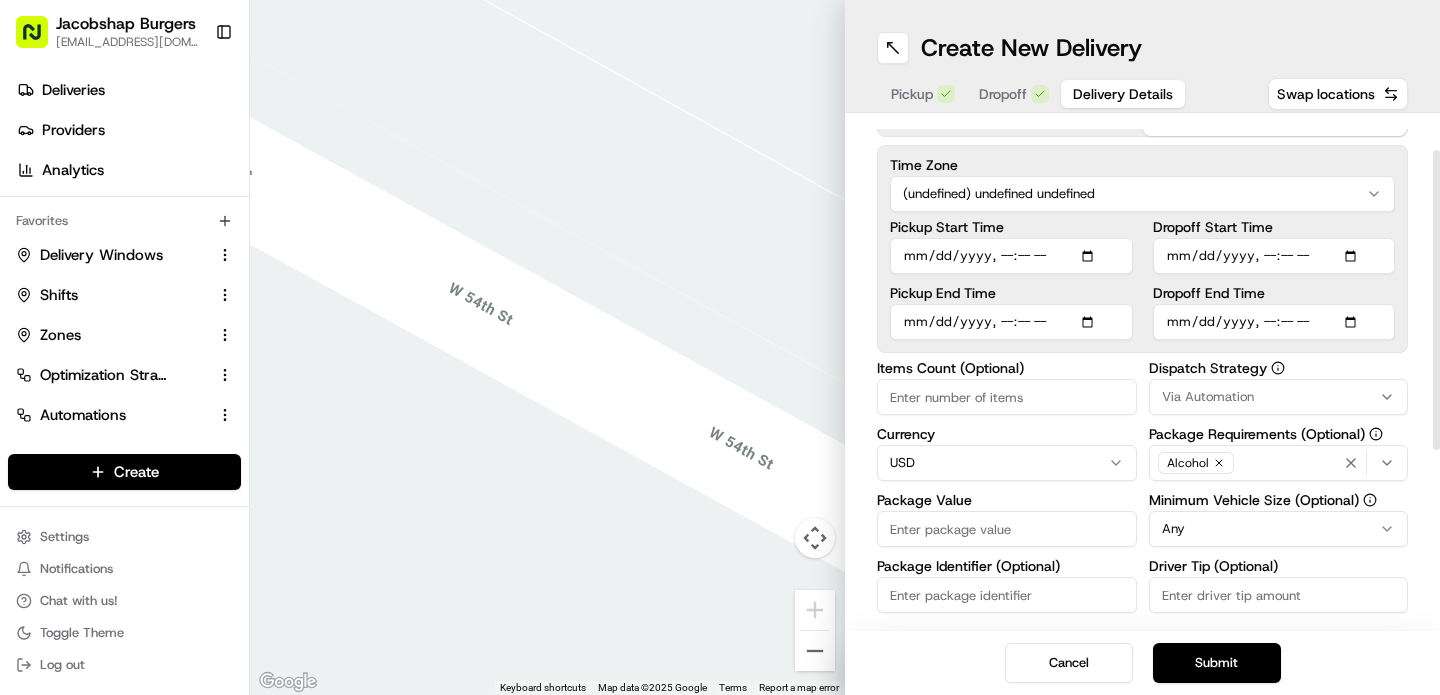 click on "Alcohol" at bounding box center (1279, 463) 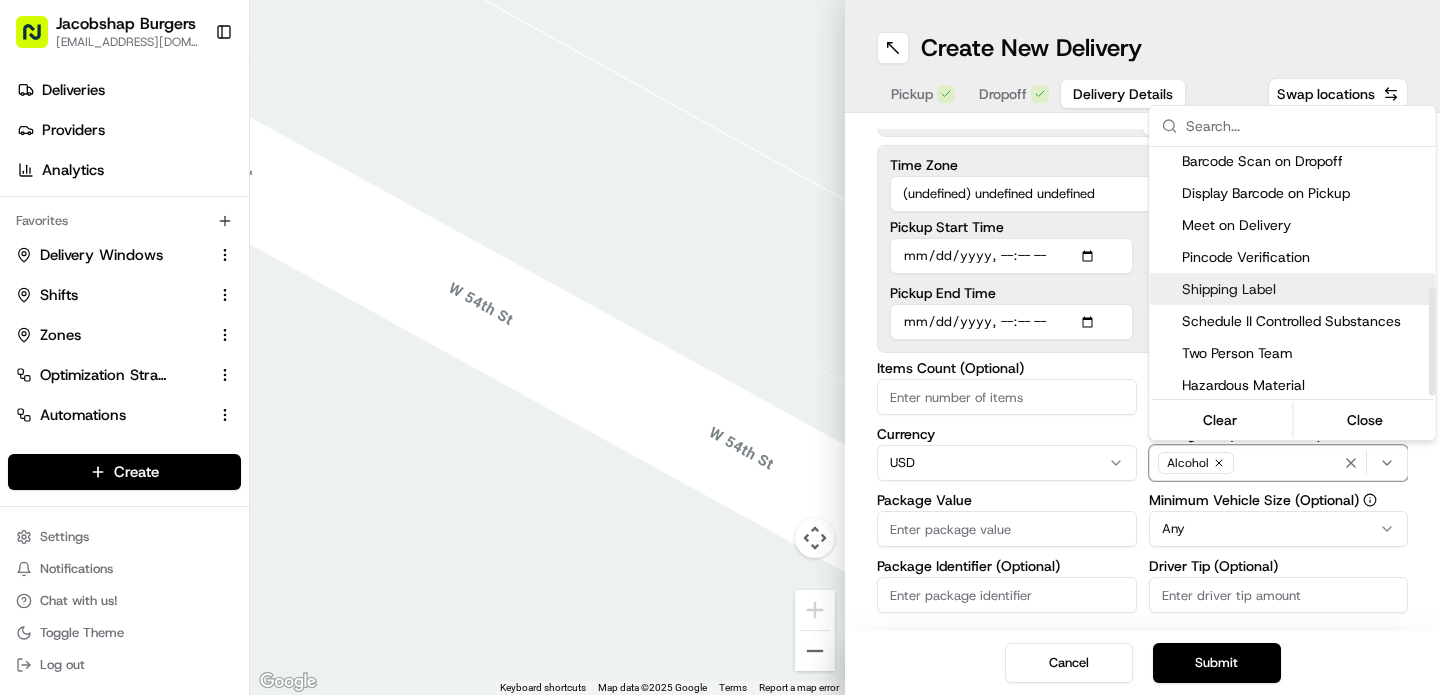 scroll, scrollTop: 319, scrollLeft: 0, axis: vertical 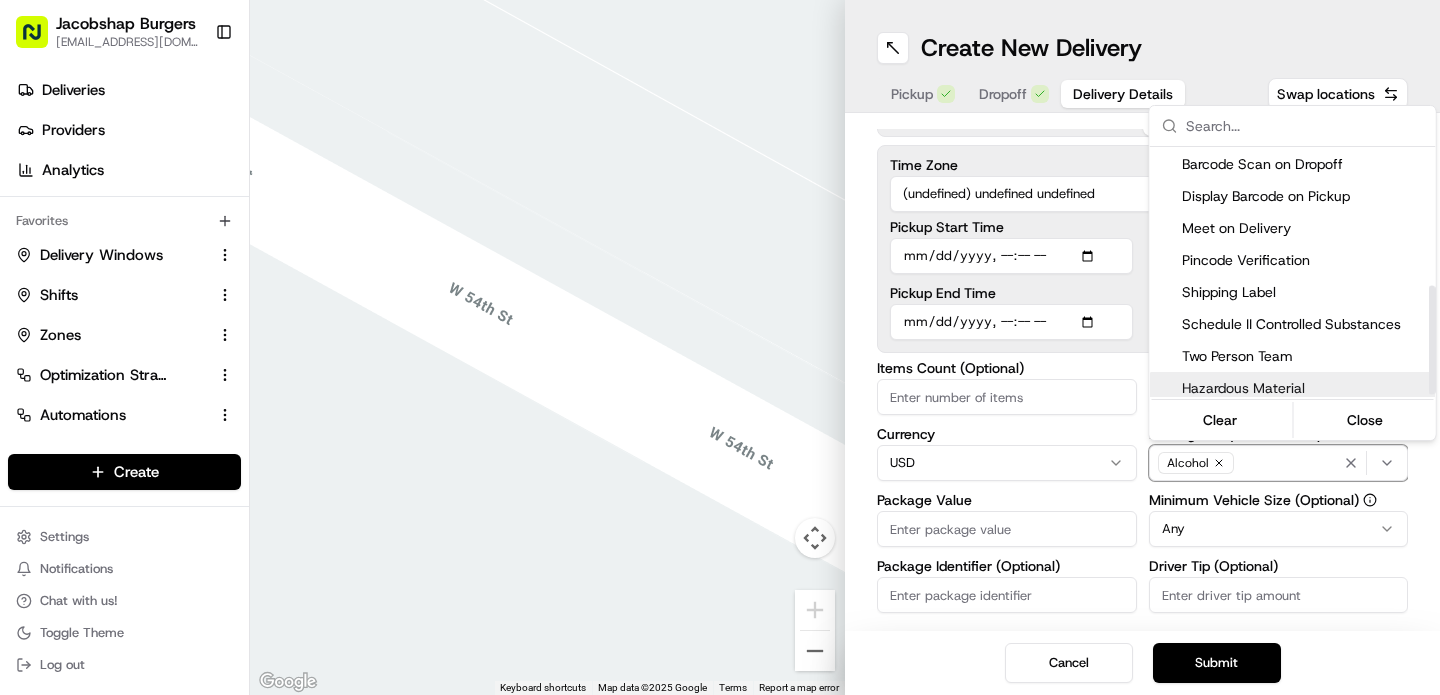 click on "Hazardous Material" at bounding box center [1305, 388] 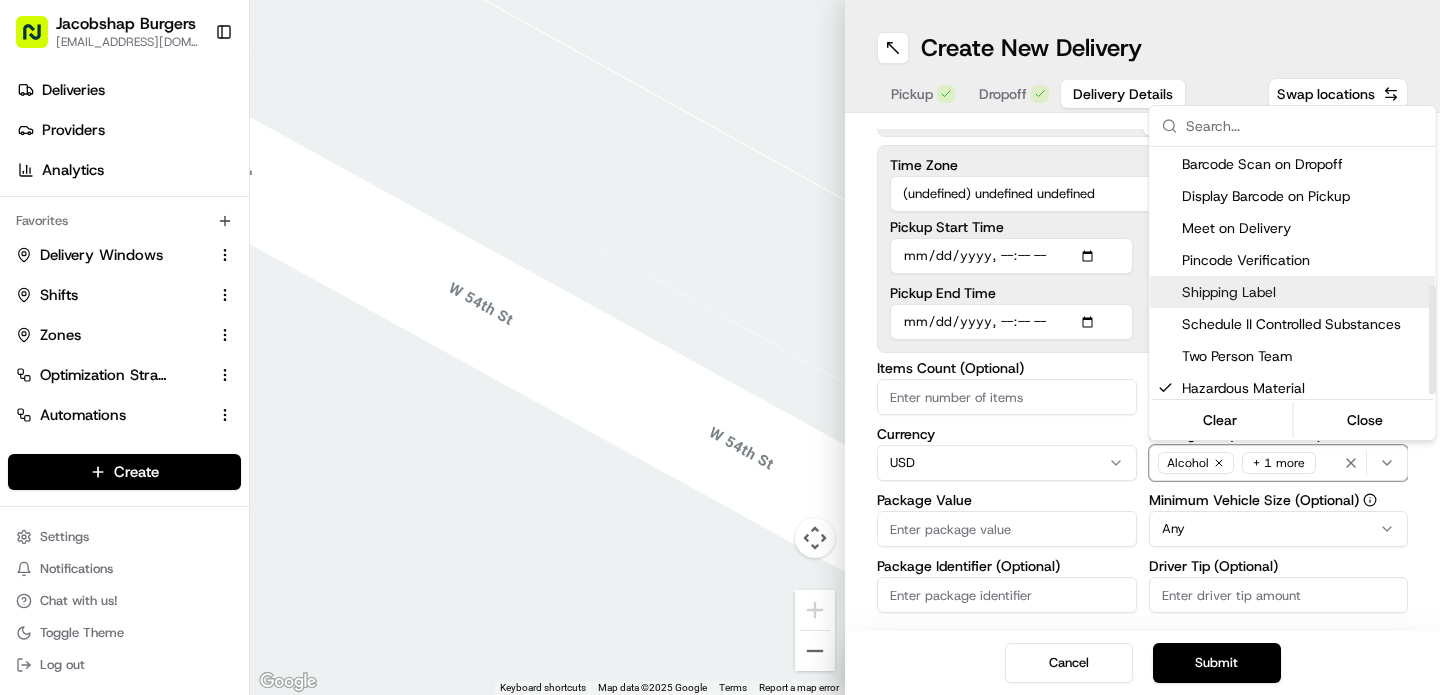 click on "Jacobshap Burgers jeshapiro@ymail.com Toggle Sidebar Deliveries Providers Analytics Favorites Delivery Windows Shifts Zones Optimization Strategy Automations Tracking Portal Dispatch Strategy Main Menu Members & Organization Organization Users Roles Preferences Customization Tracking Orchestration Automations Dispatch Strategy Locations Pickup Locations Dropoff Locations Billing Billing Refund Requests Integrations Notification Triggers Webhooks API Keys Request Logs Create Settings Notifications Chat with us! Toggle Theme Log out ← Move left → Move right ↑ Move up ↓ Move down + Zoom in - Zoom out Home Jump left by 75% End Jump right by 75% Page Up Jump up by 75% Page Down Jump down by 75% To navigate, press the arrow keys. Keyboard shortcuts Map Data Map data ©2025 Google Map data ©2025 Google 2 m  Click to toggle between metric and imperial units Terms Report a map error Create New Delivery Pickup Dropoff Delivery Details Swap locations Delivery Details now scheduled Time Zone USD" at bounding box center [720, 347] 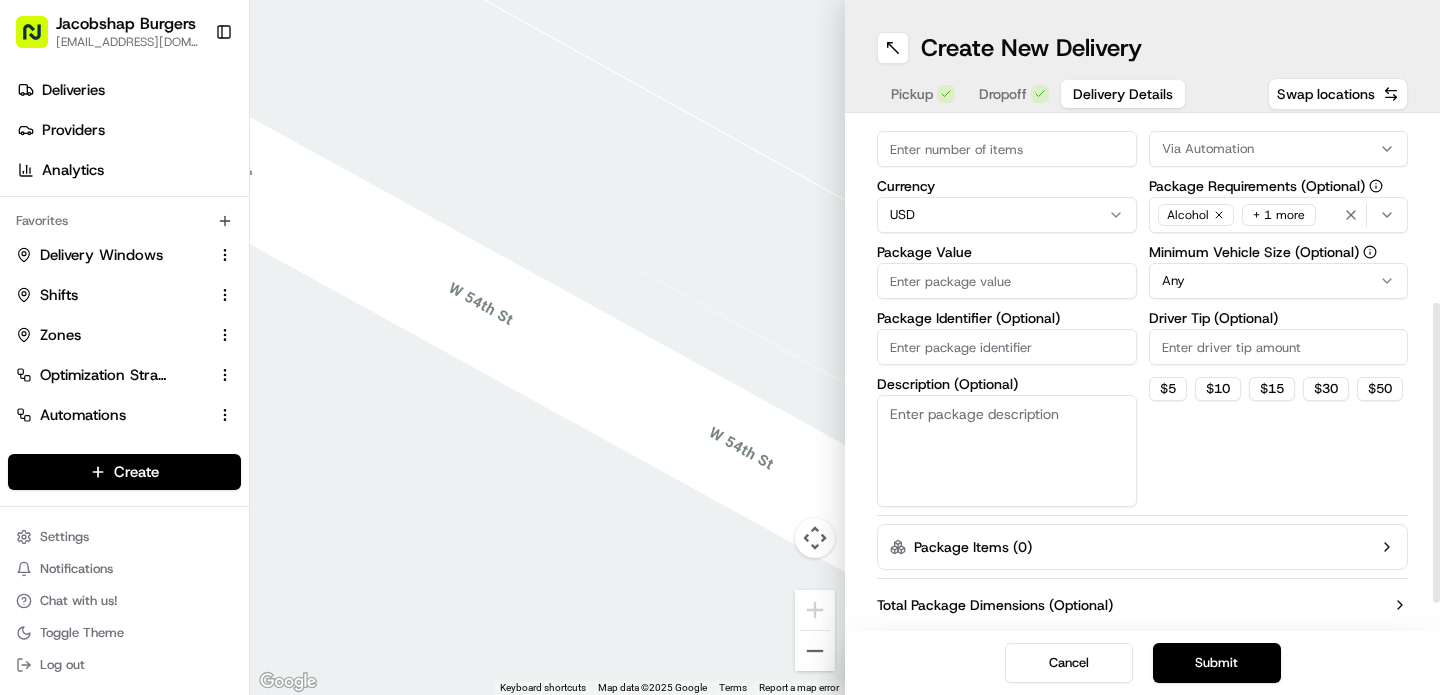 scroll, scrollTop: 306, scrollLeft: 0, axis: vertical 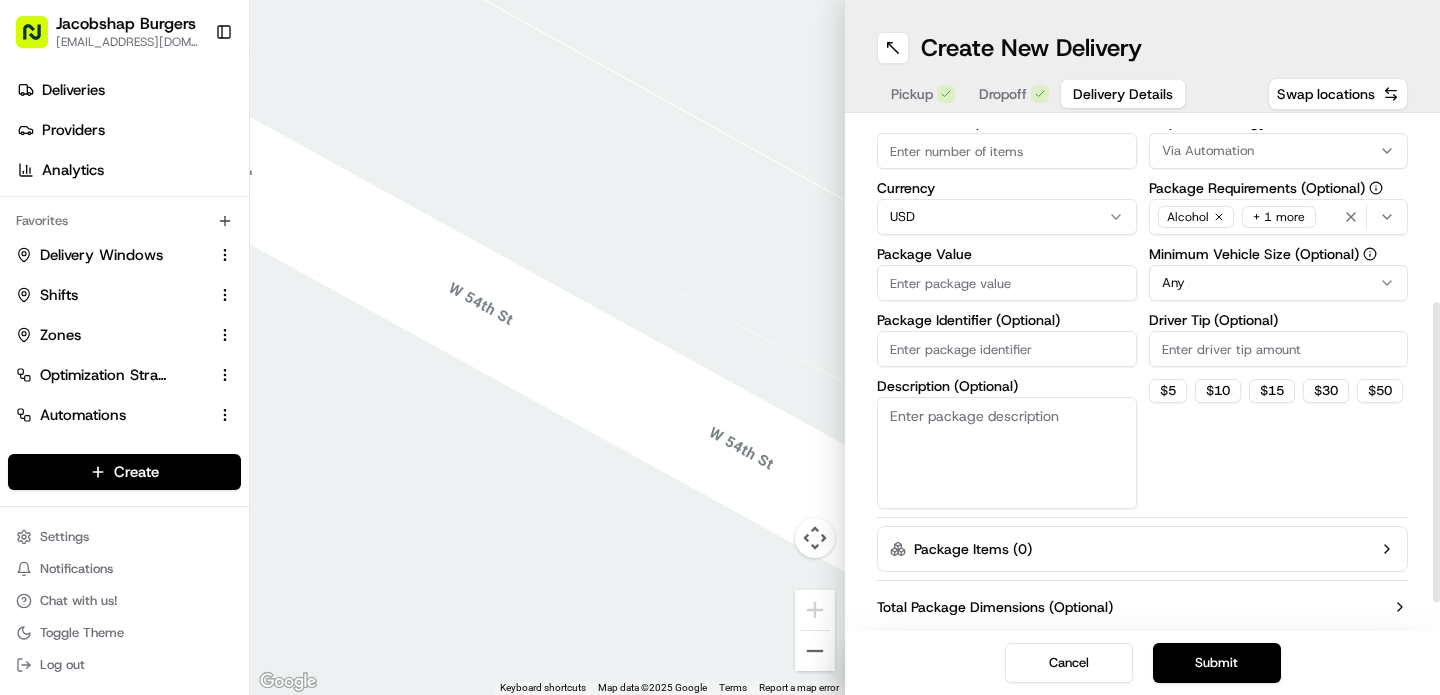click on "Package Value" at bounding box center (1007, 283) 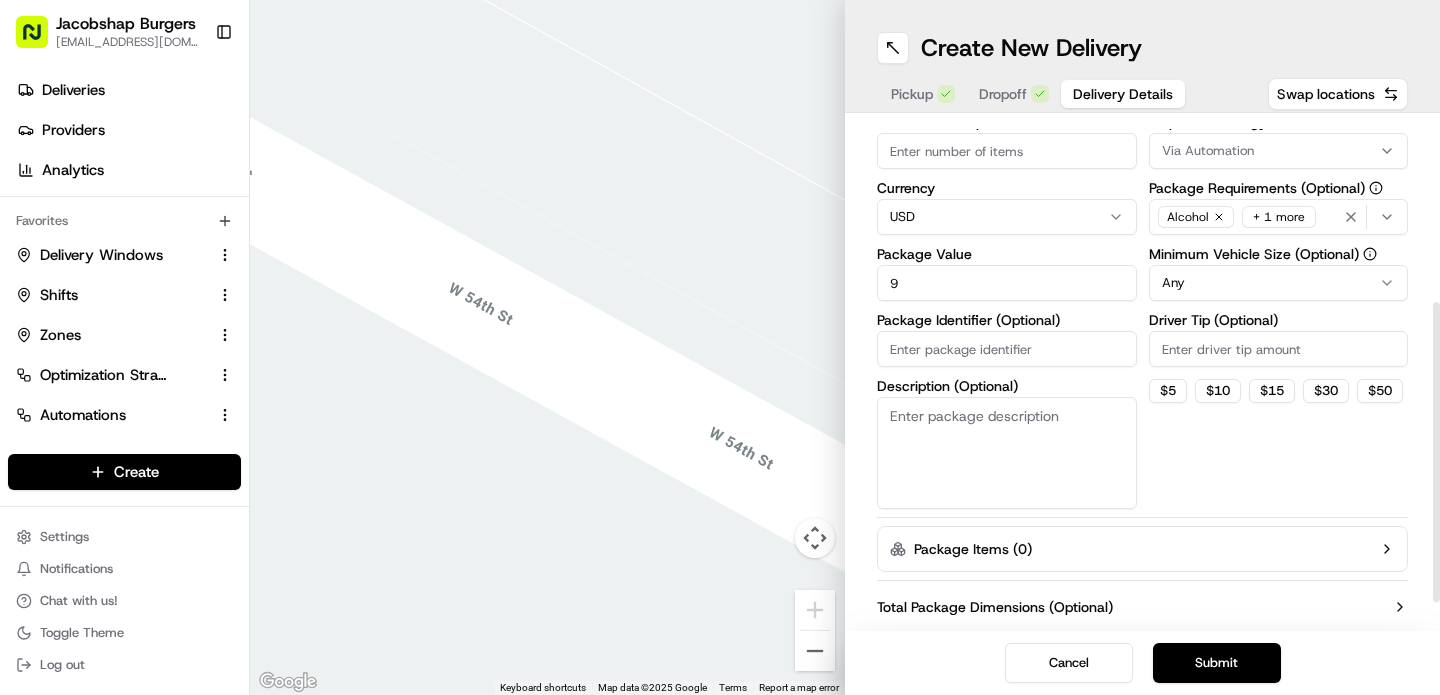 scroll, scrollTop: 352, scrollLeft: 0, axis: vertical 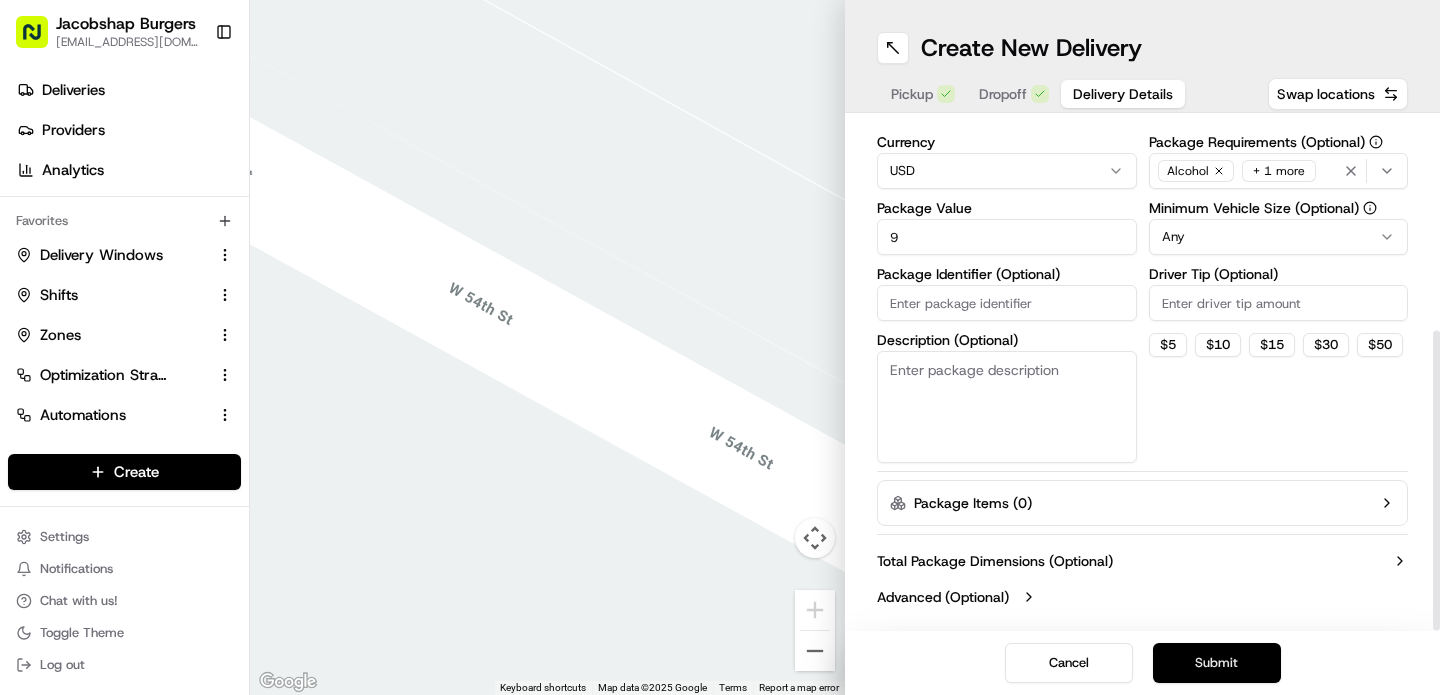 type on "9" 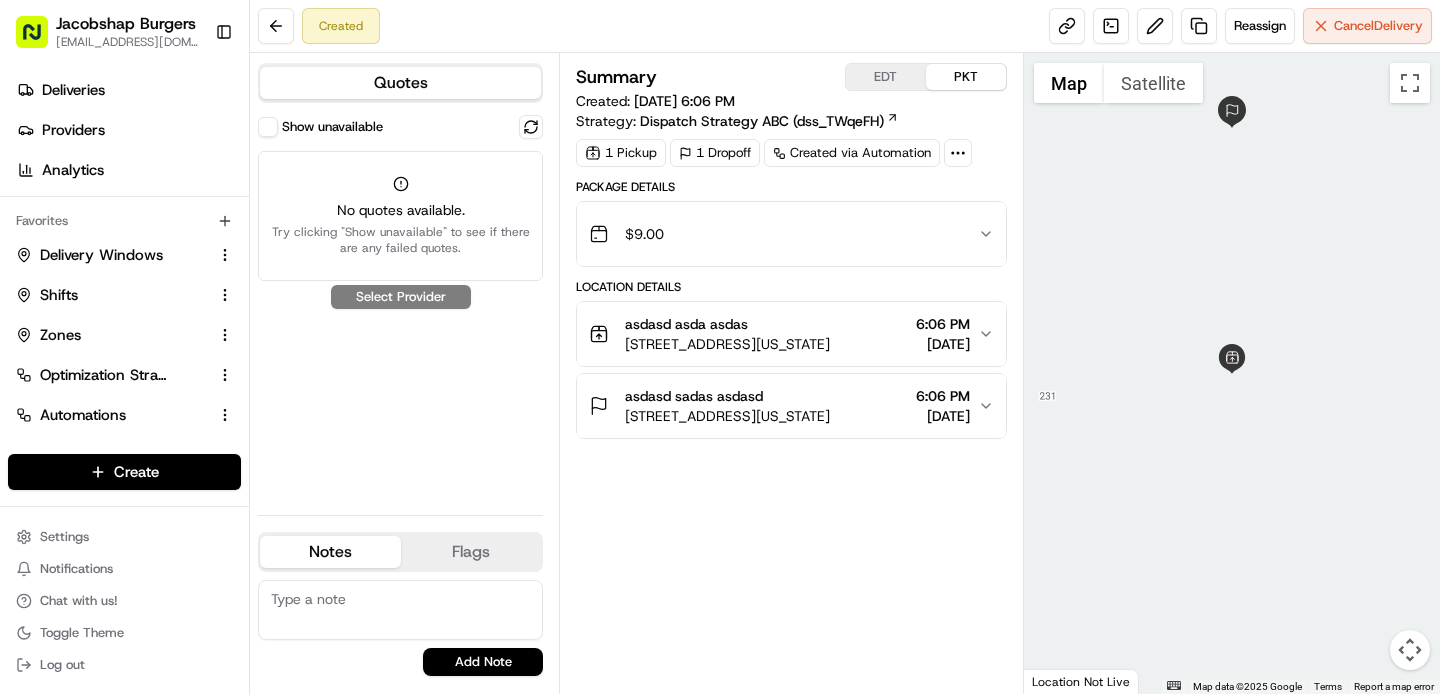 click on "Show unavailable" at bounding box center (268, 127) 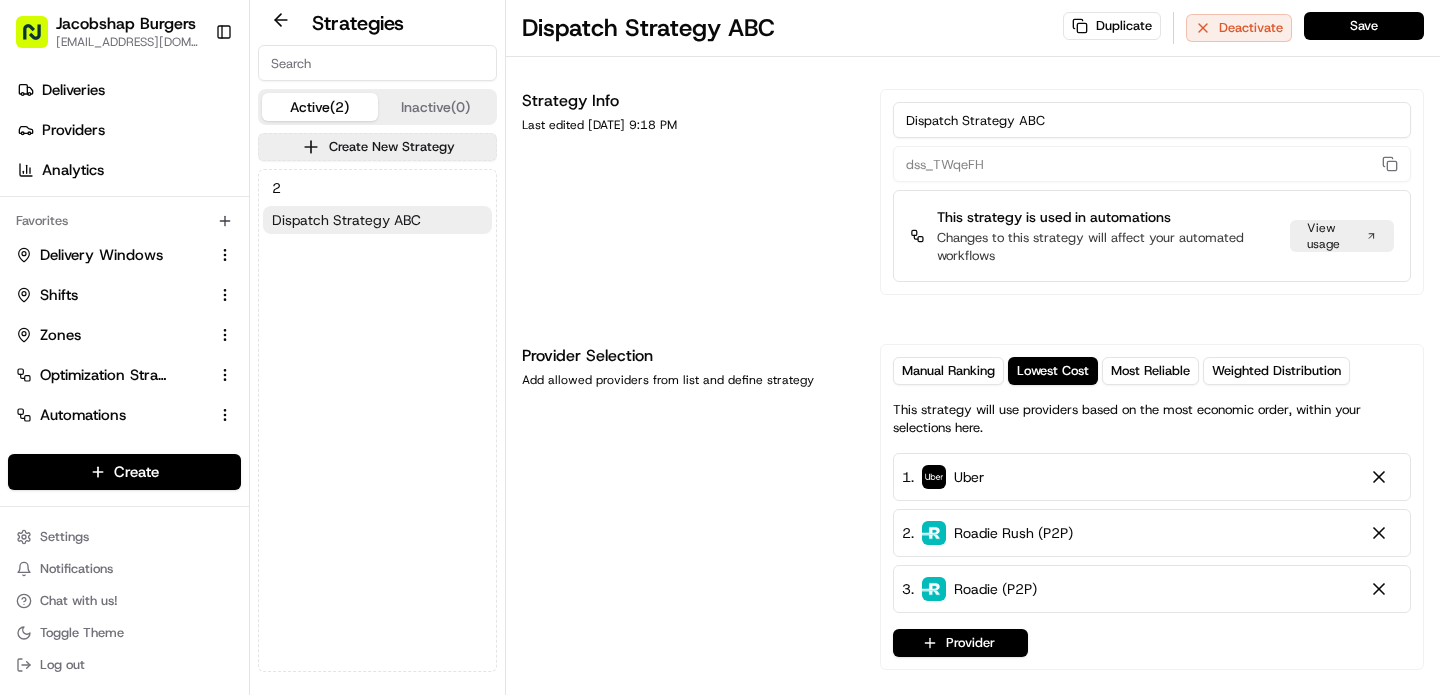 scroll, scrollTop: 0, scrollLeft: 0, axis: both 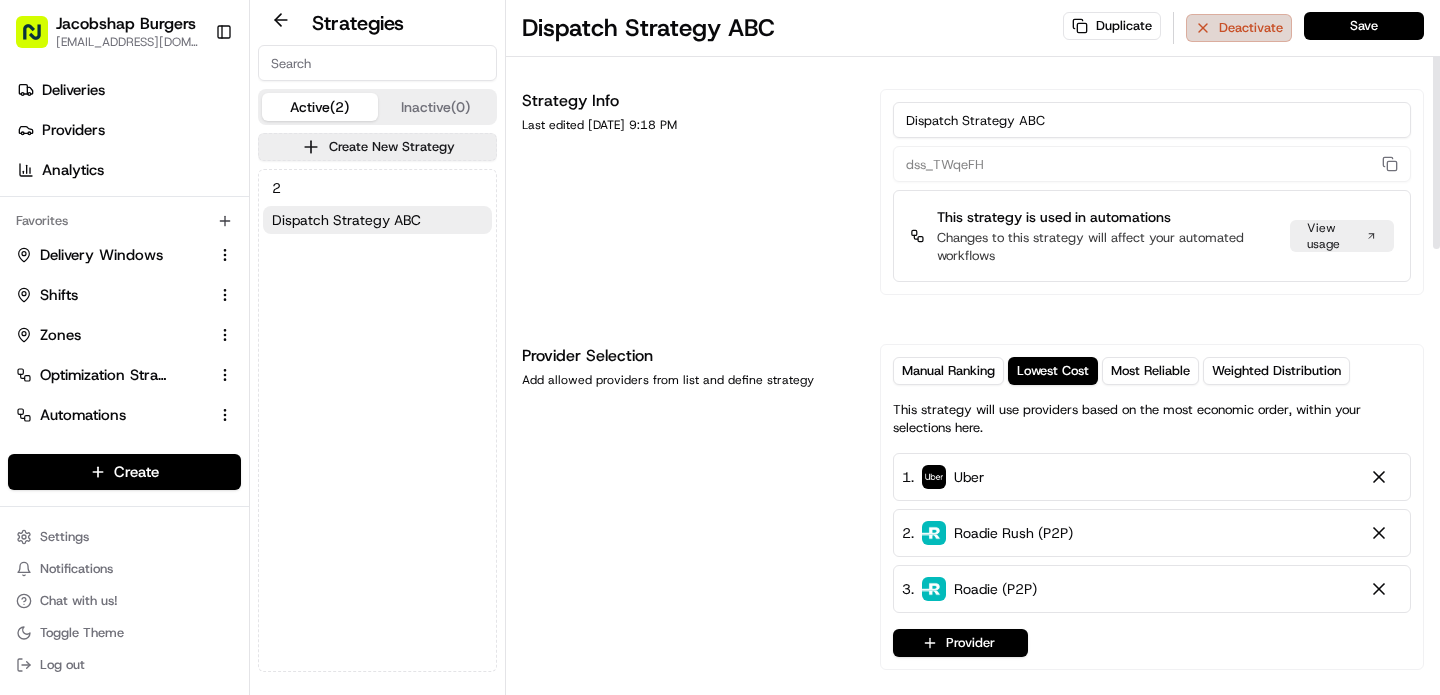 click on "Deactivate" at bounding box center (1239, 28) 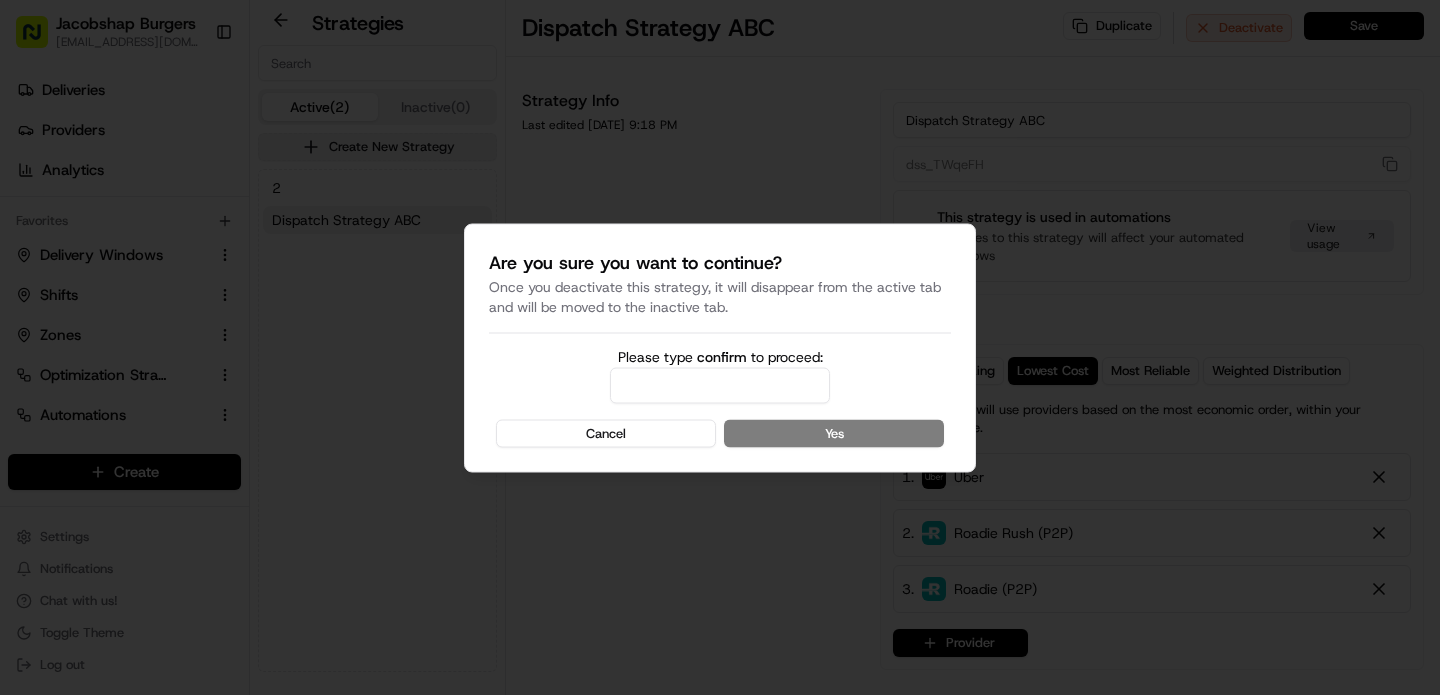click on "Please type   confirm   to proceed:" at bounding box center (720, 385) 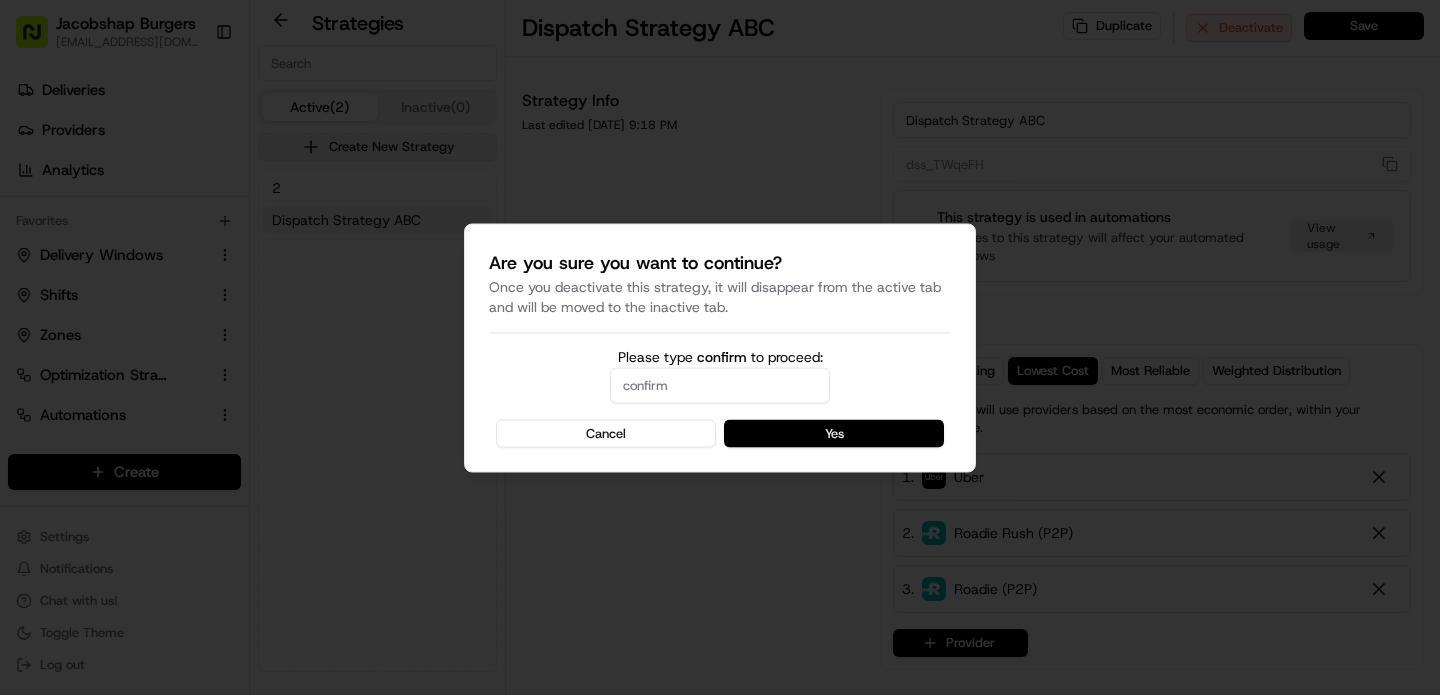 click on "Yes" at bounding box center [834, 433] 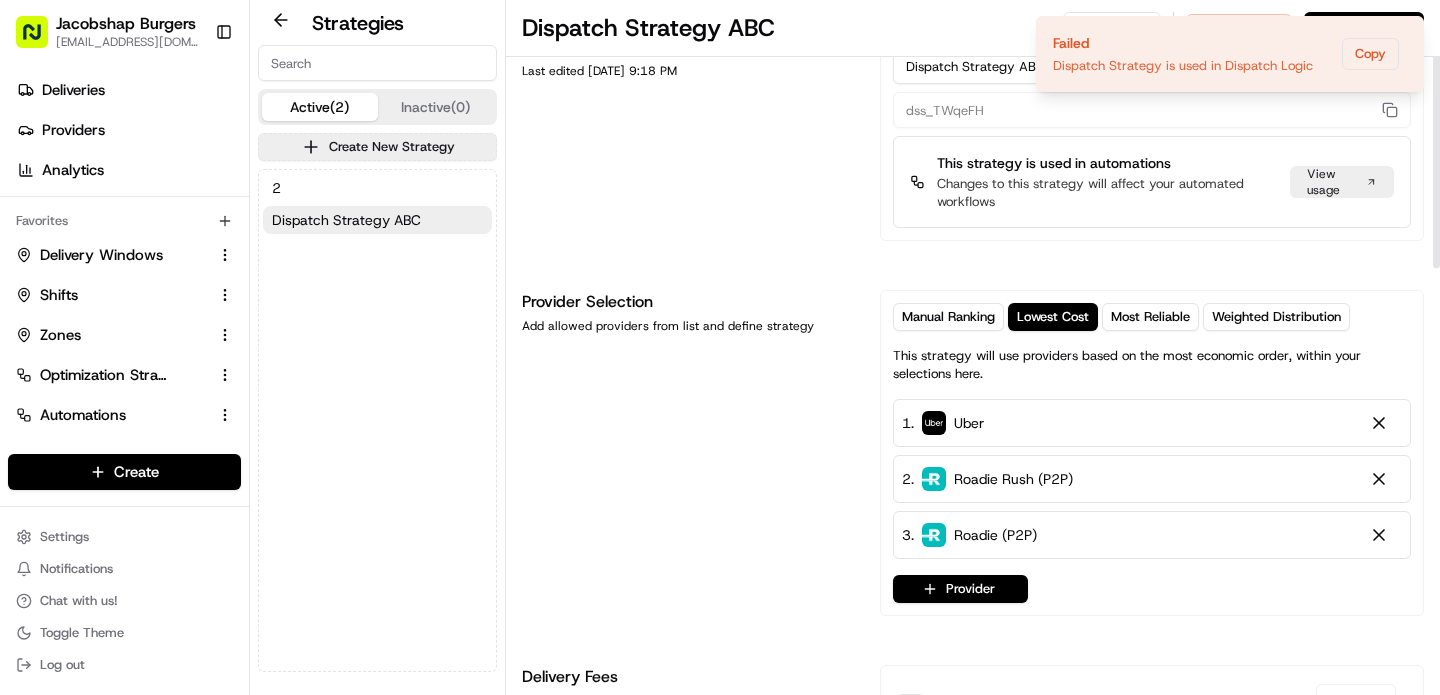scroll, scrollTop: 0, scrollLeft: 0, axis: both 